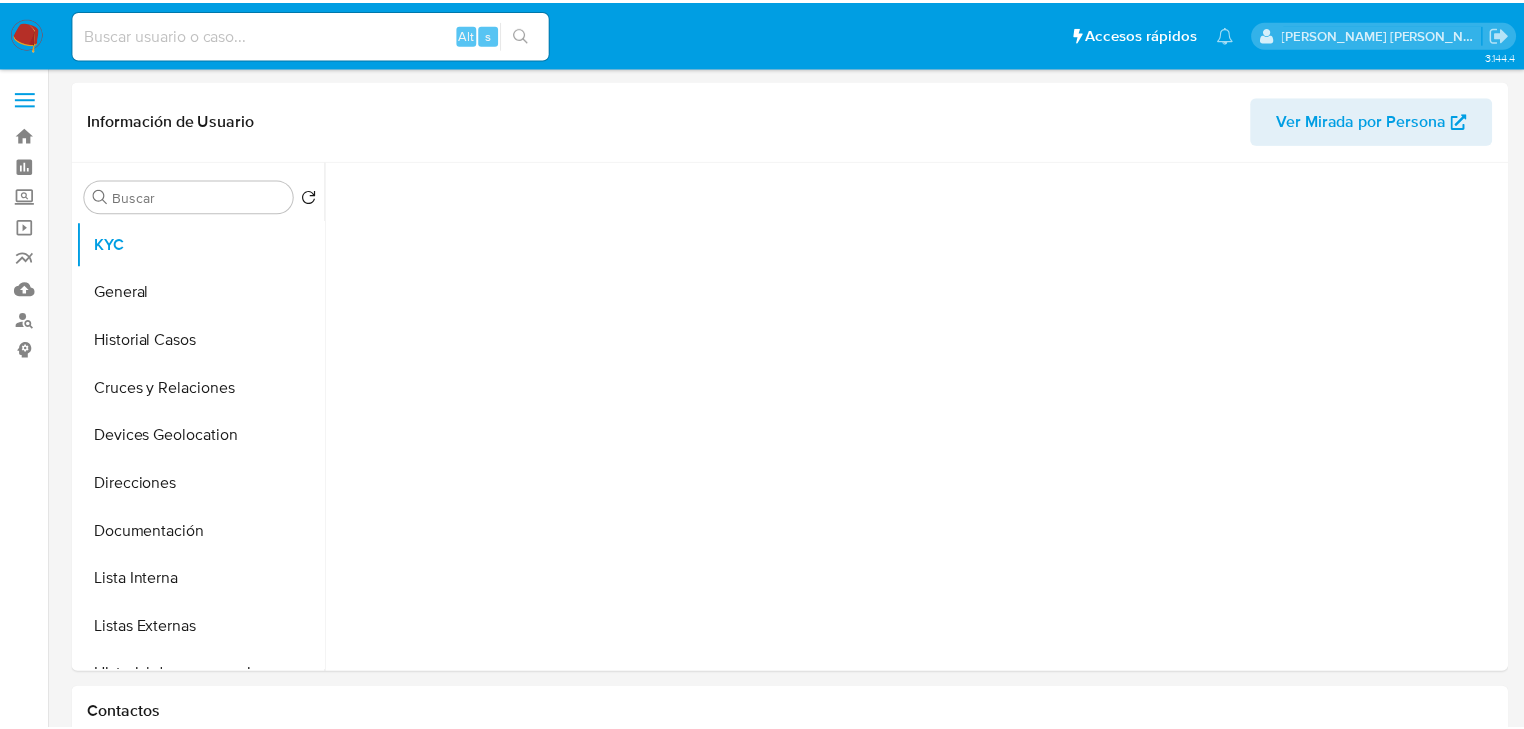 scroll, scrollTop: 0, scrollLeft: 0, axis: both 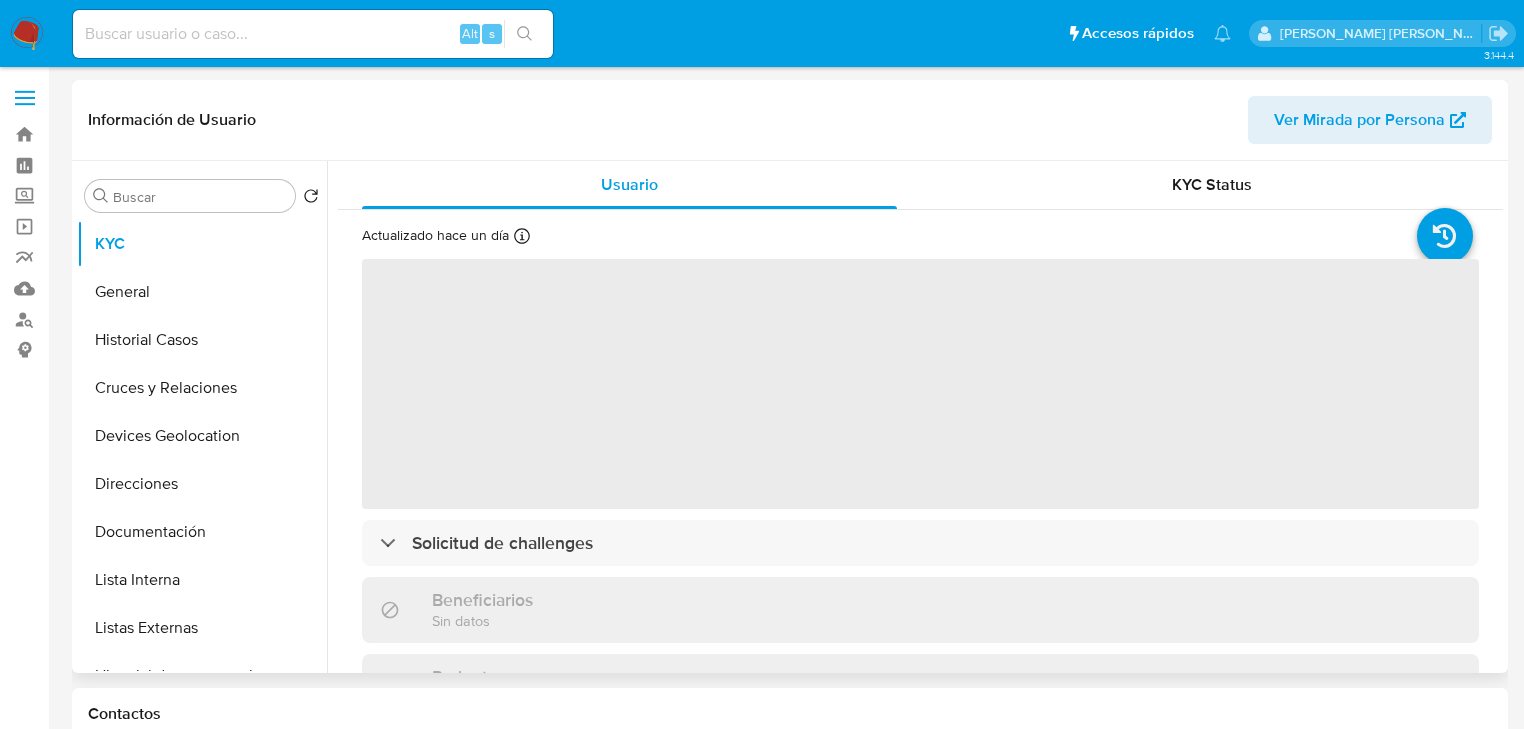 select on "10" 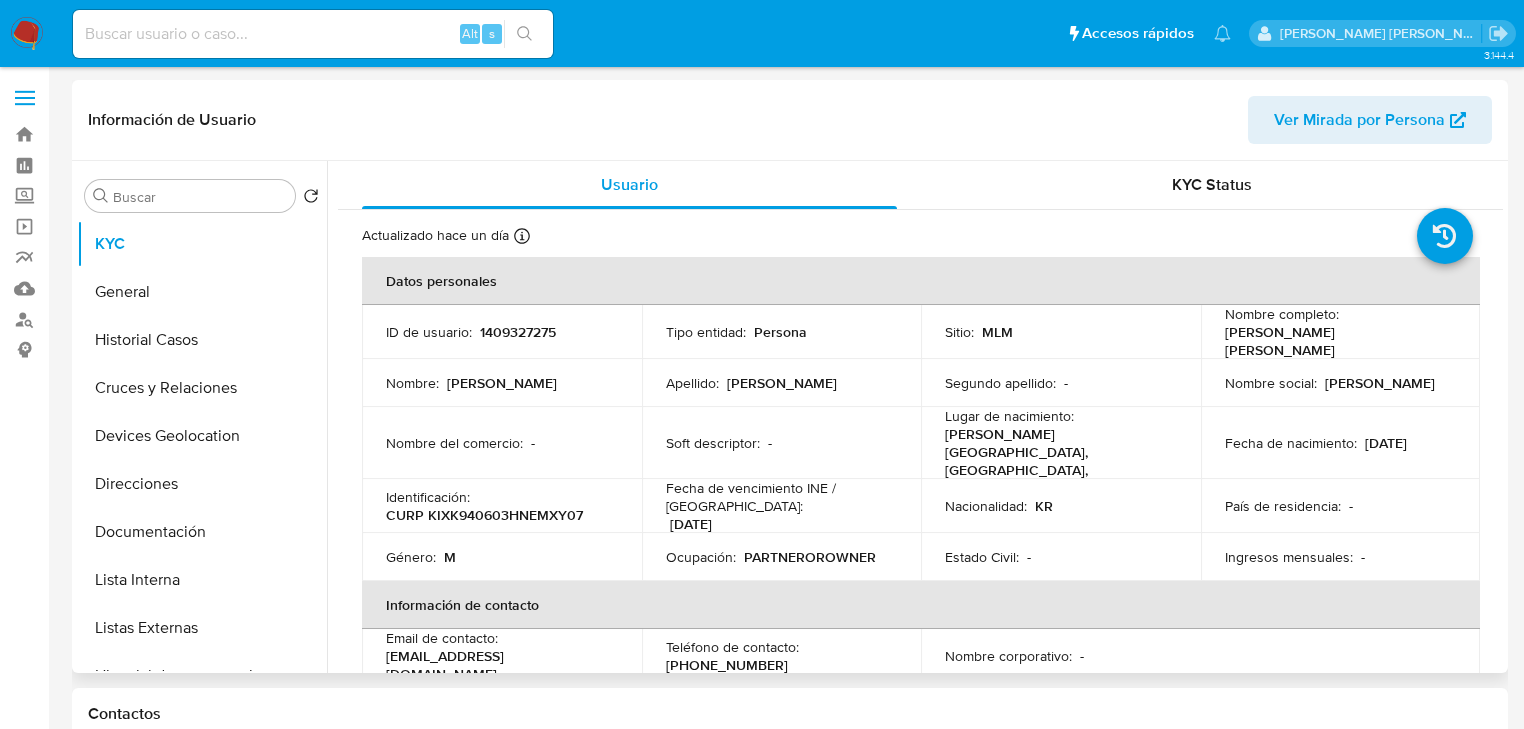 click at bounding box center (313, 34) 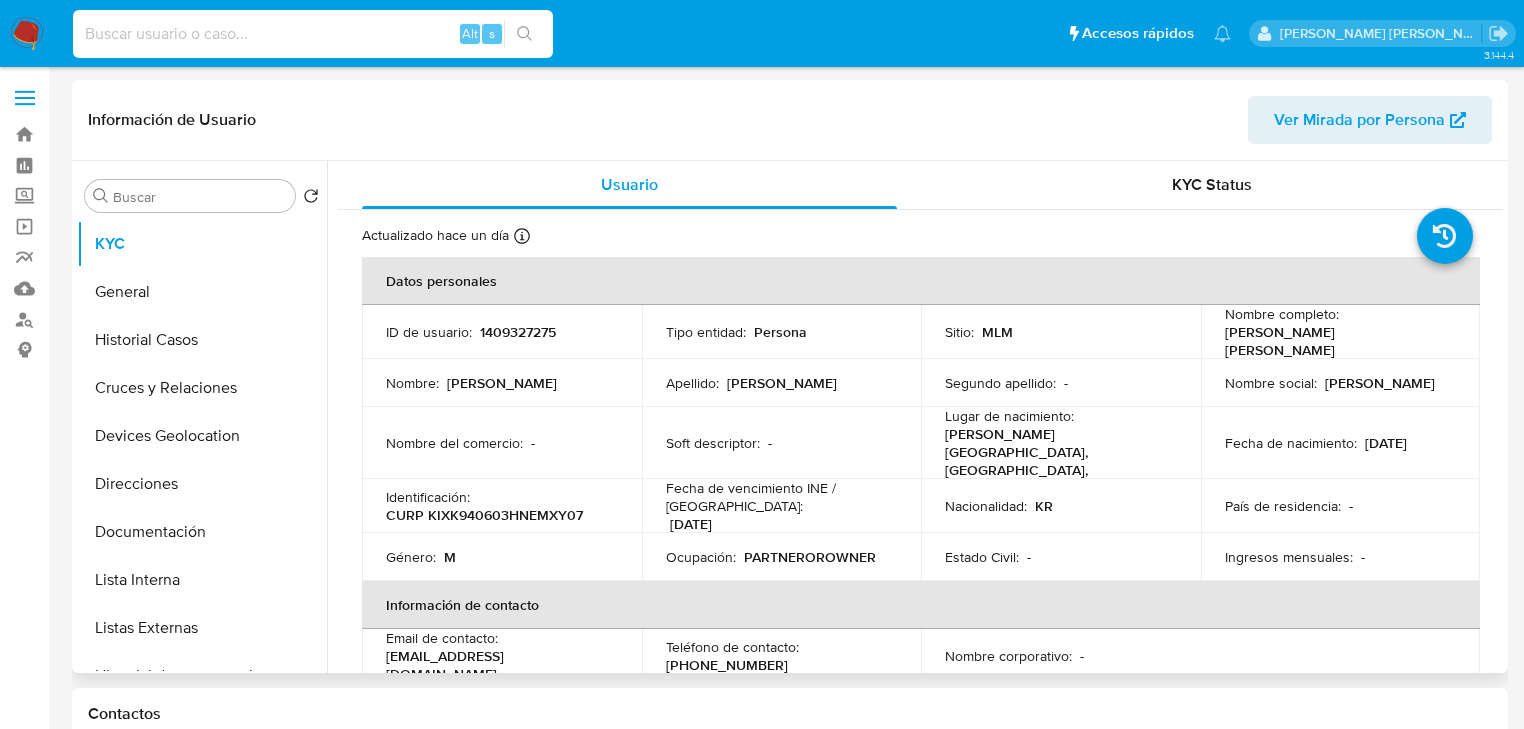 paste on "zWI4yga4JlmgNgikFDLNvvZb" 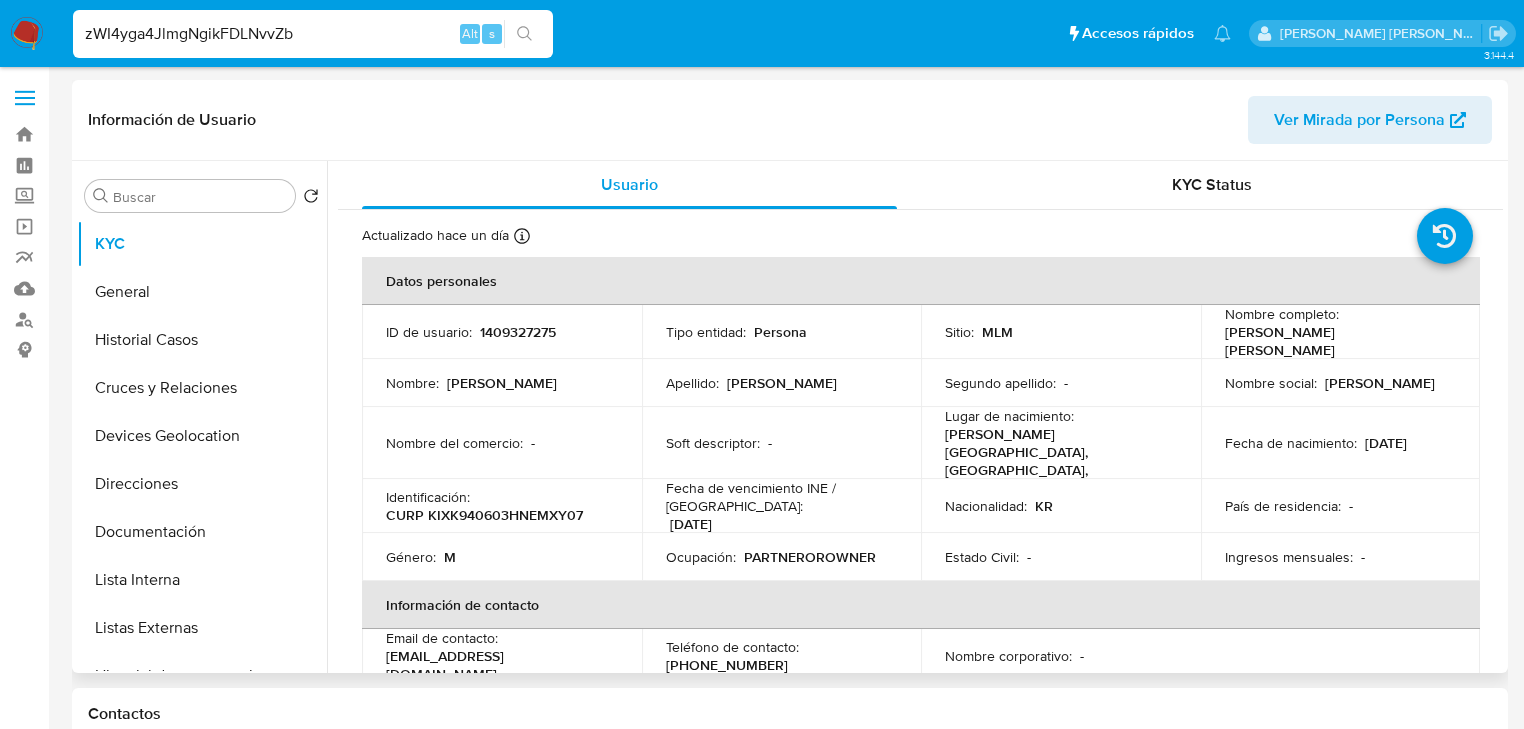 type on "zWI4yga4JlmgNgikFDLNvvZb" 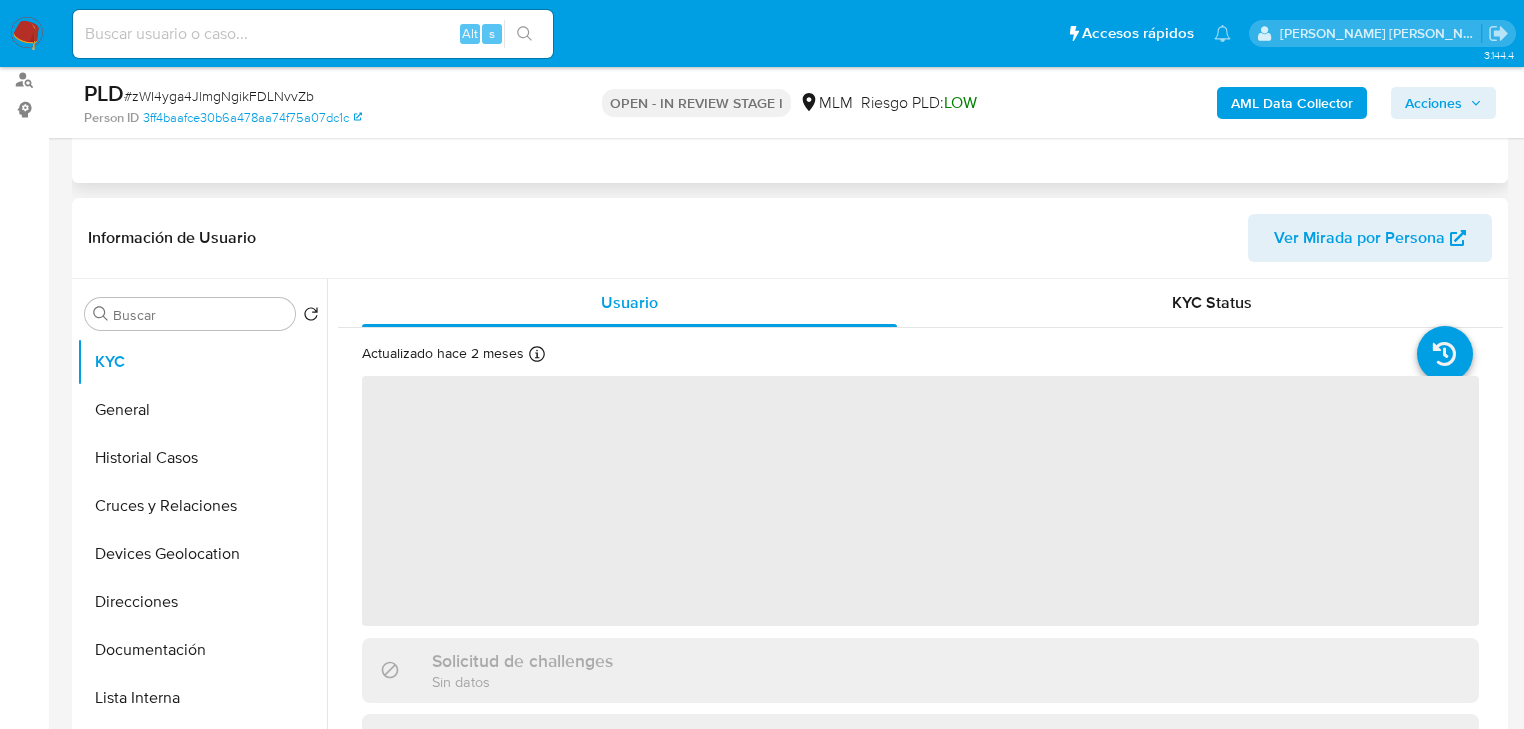 scroll, scrollTop: 320, scrollLeft: 0, axis: vertical 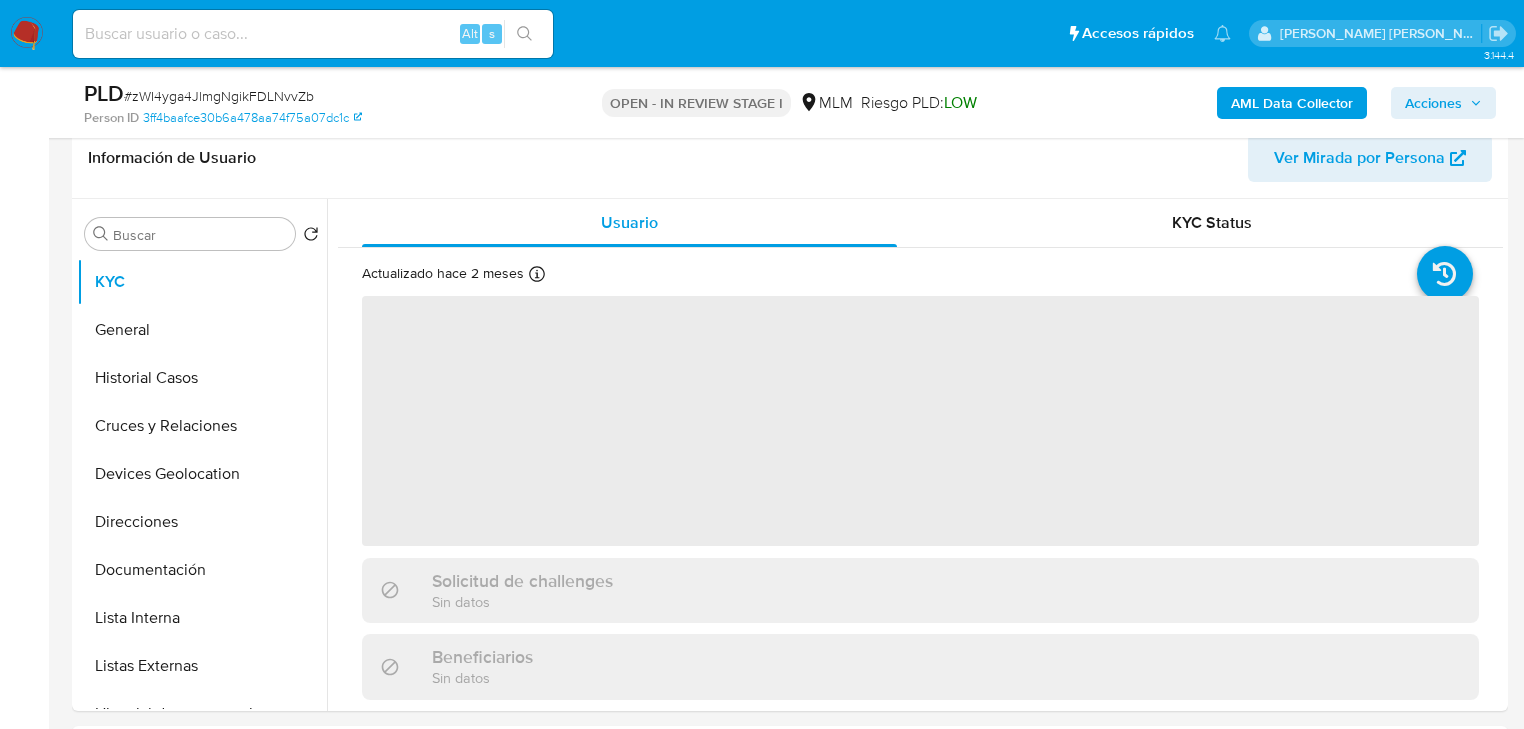 select on "10" 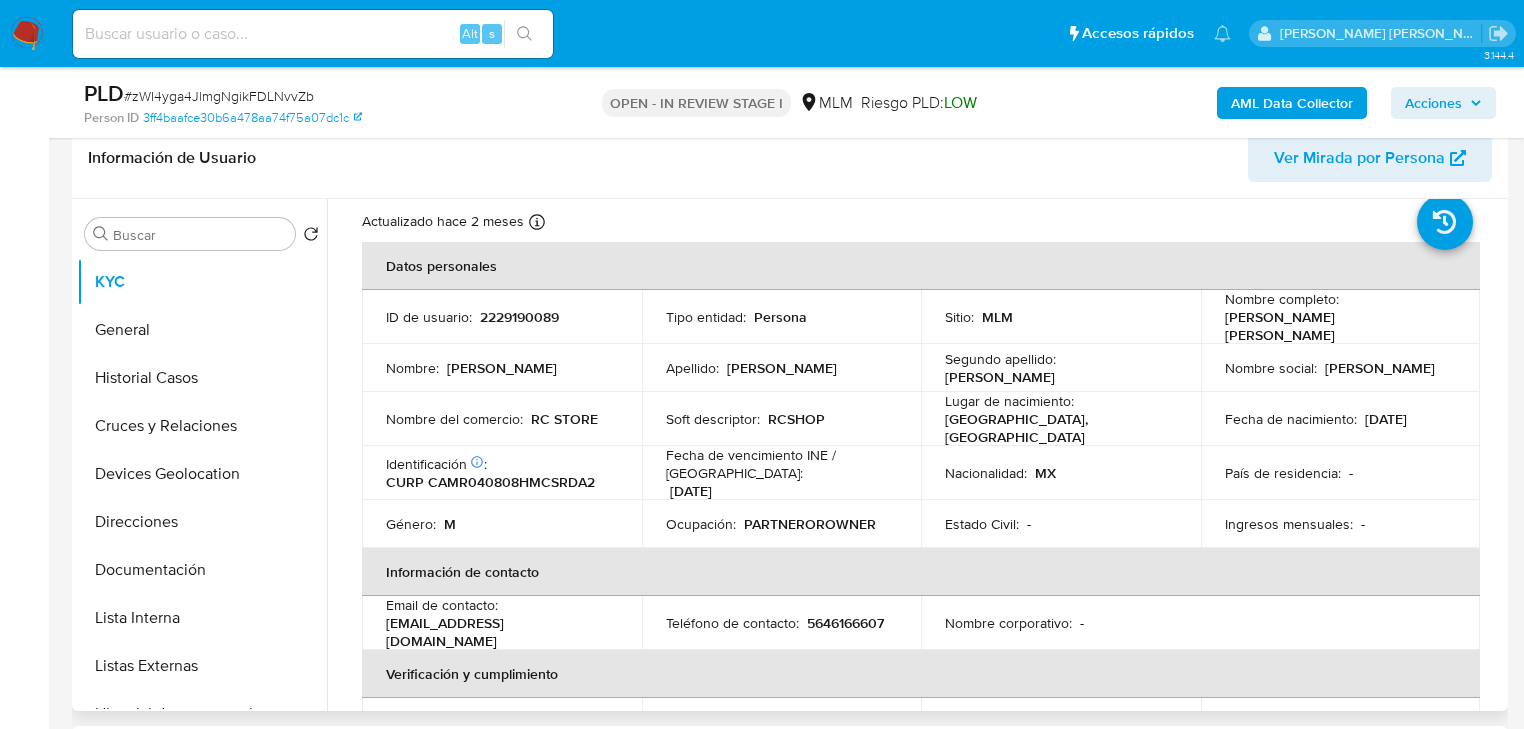 scroll, scrollTop: 80, scrollLeft: 0, axis: vertical 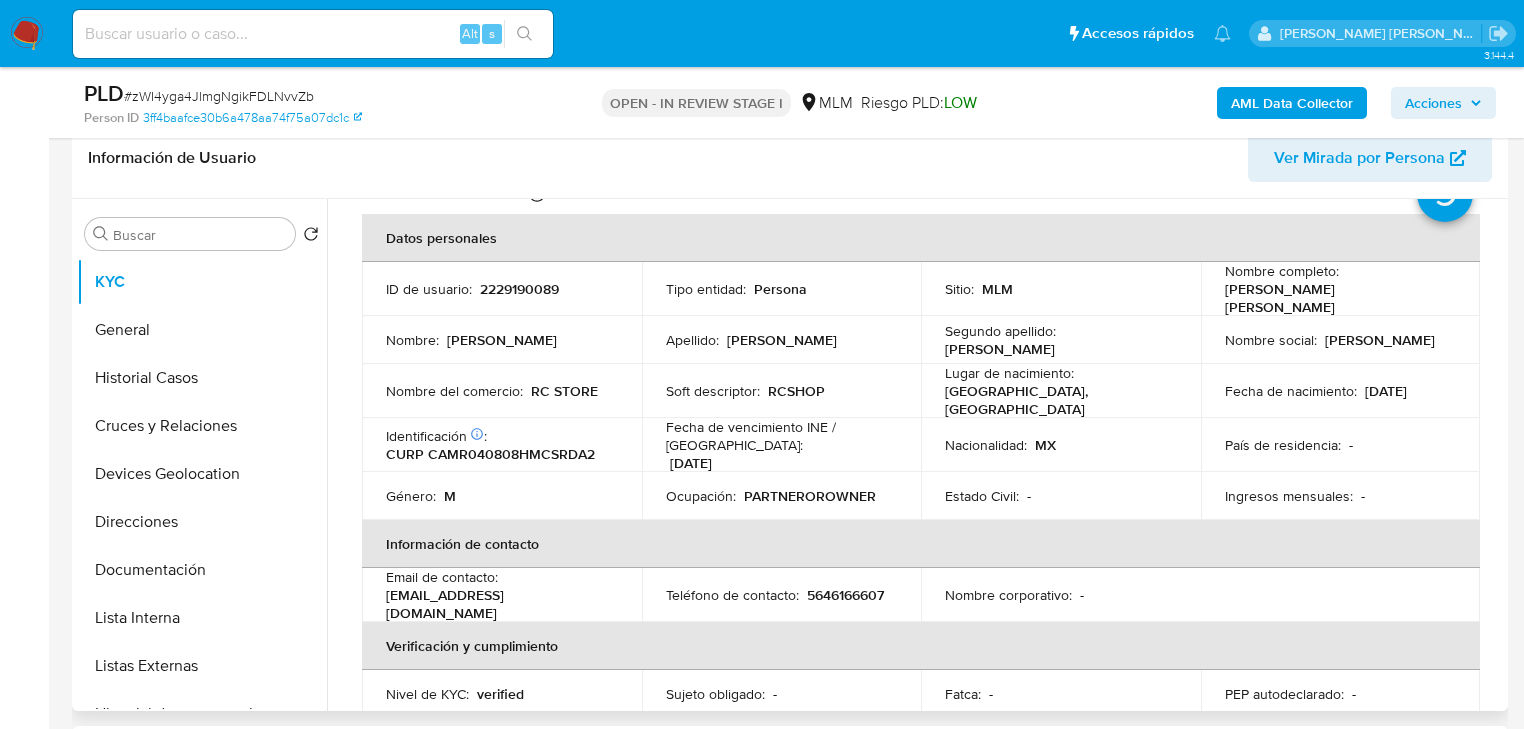 click on "País de residencia :    -" at bounding box center (1341, 445) 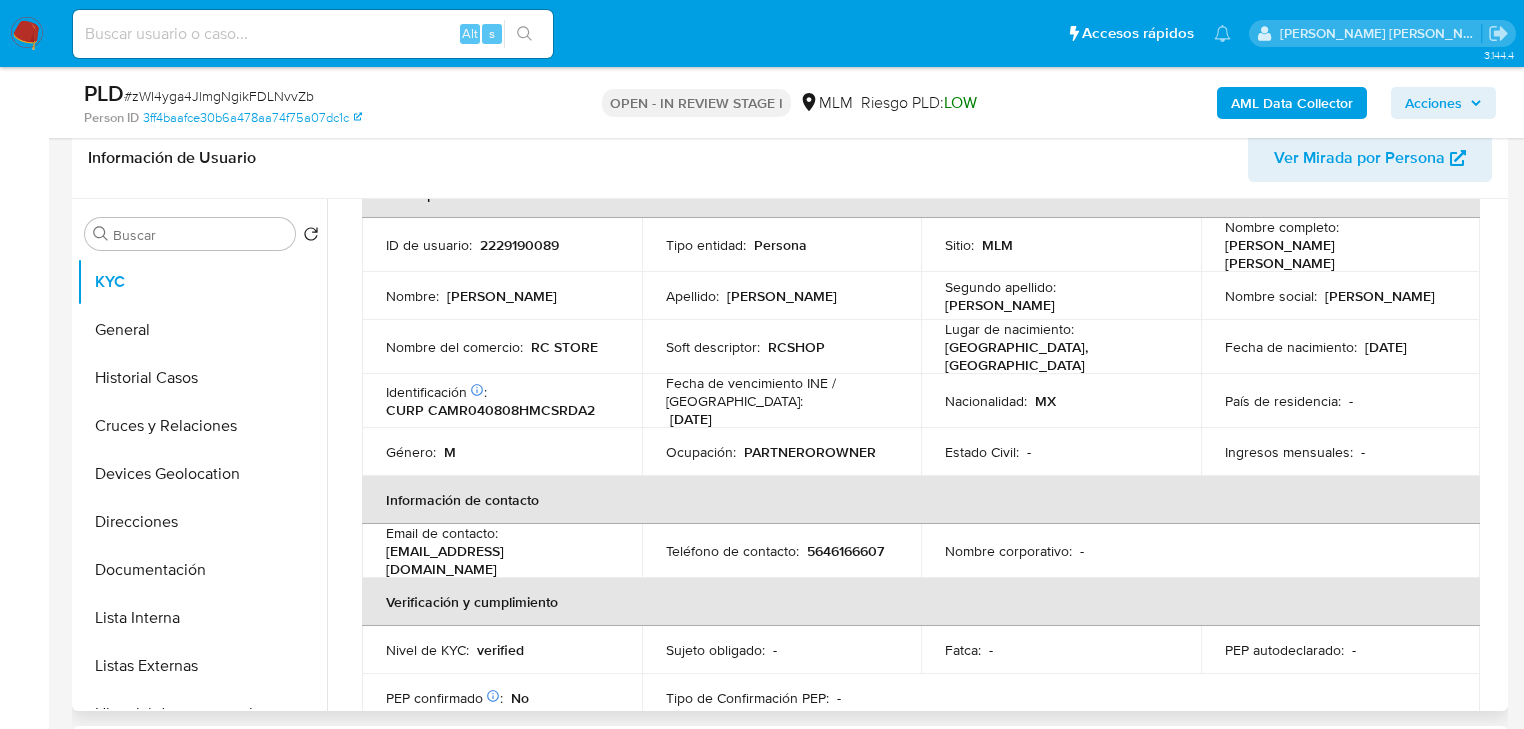 scroll, scrollTop: 160, scrollLeft: 0, axis: vertical 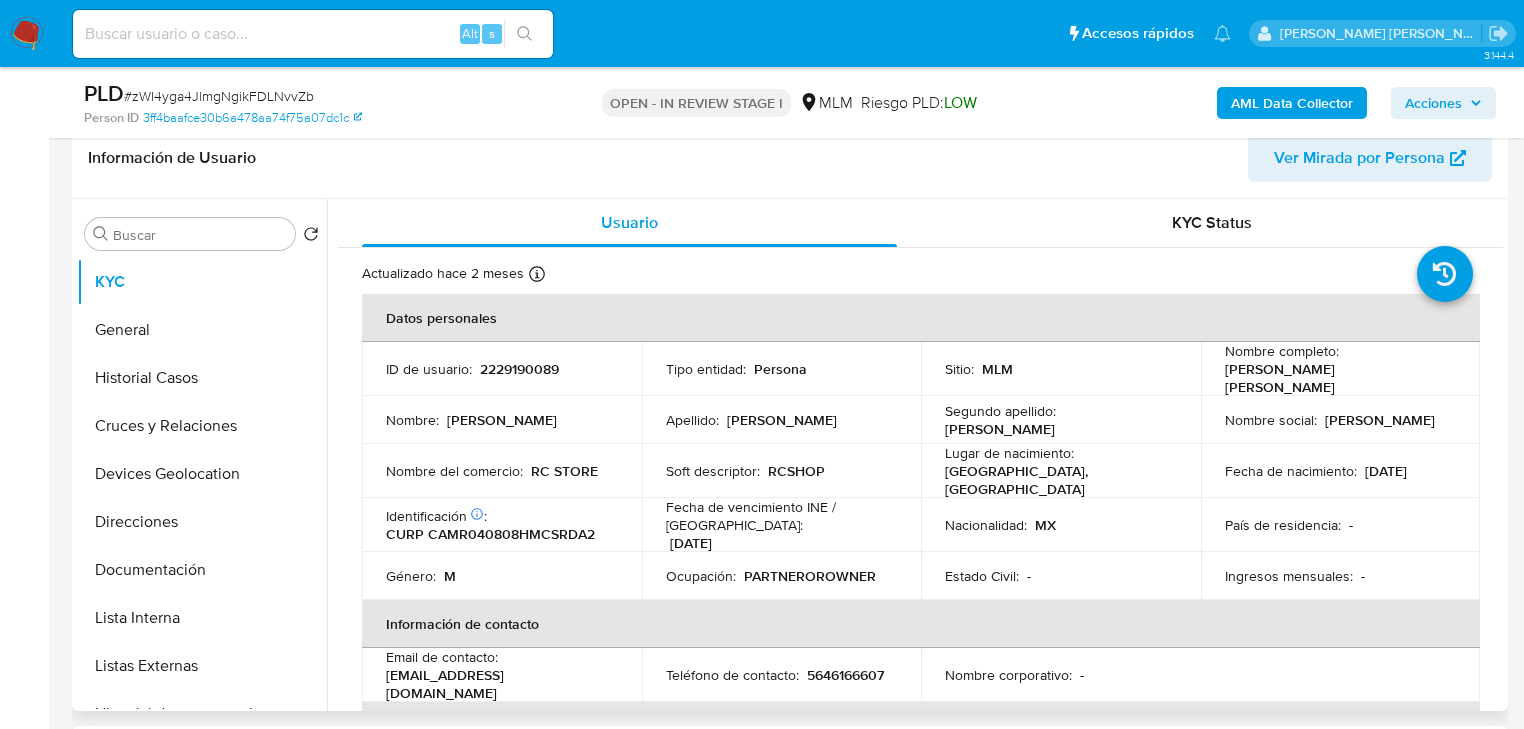 click on "Fecha de vencimiento INE / Pasaporte :" at bounding box center (782, 516) 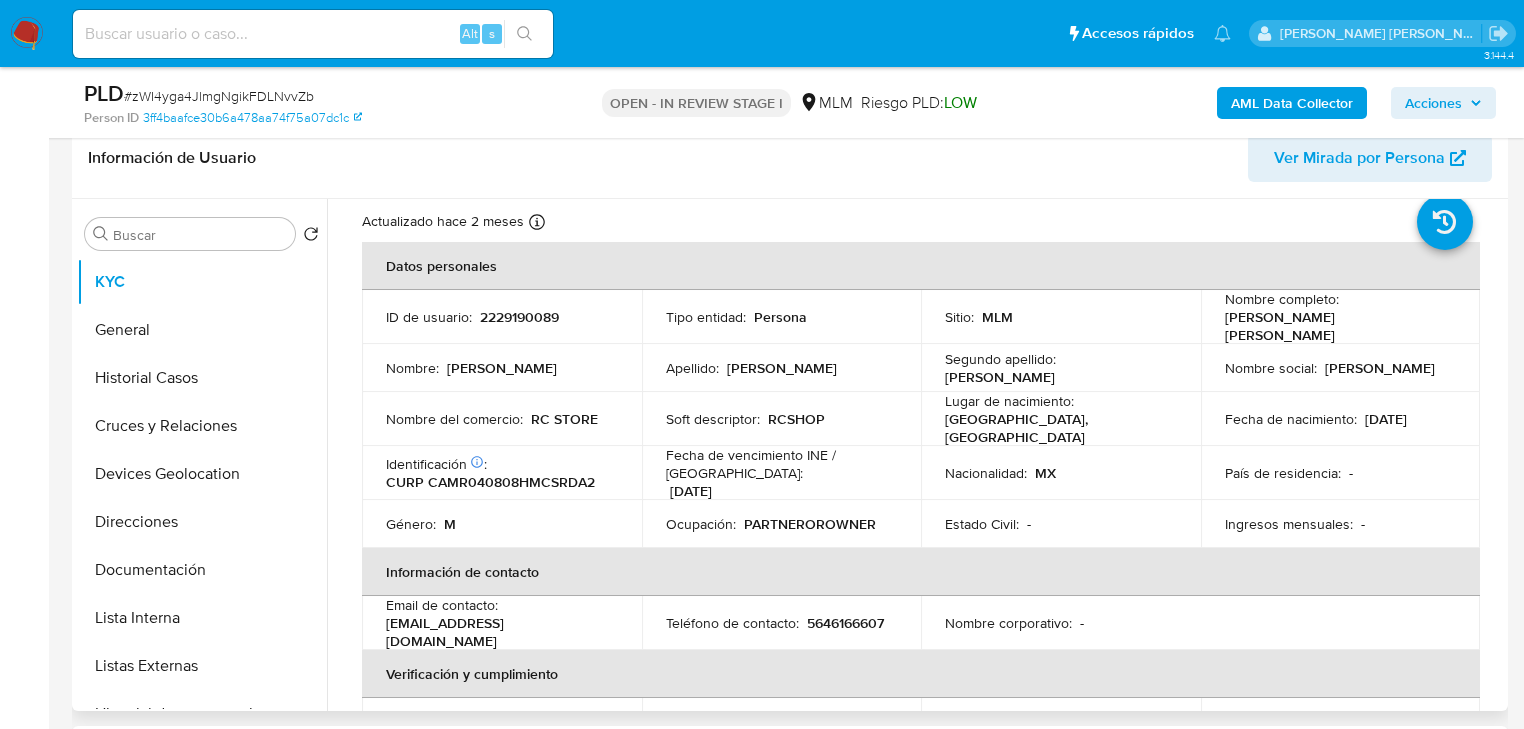 scroll, scrollTop: 80, scrollLeft: 0, axis: vertical 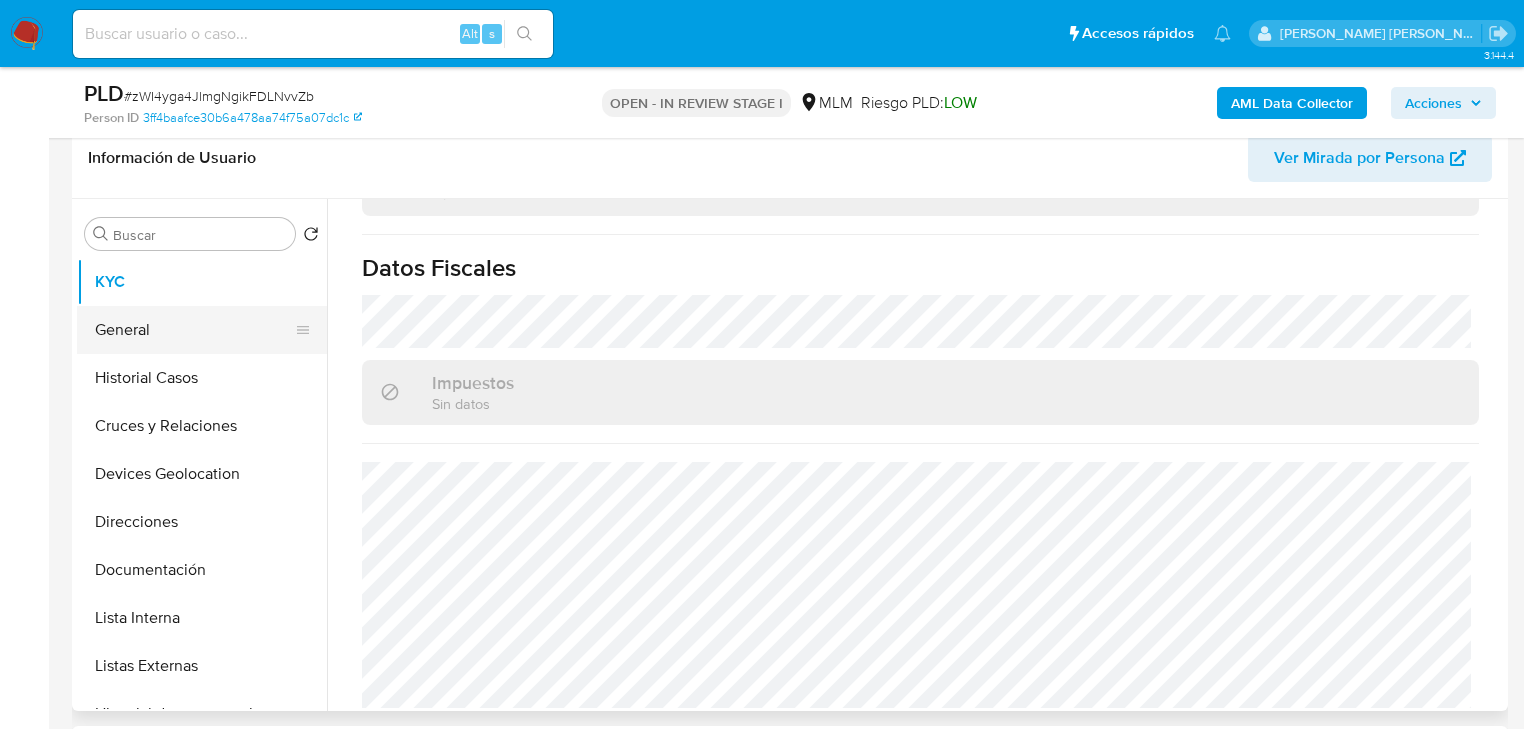 click on "General" at bounding box center [194, 330] 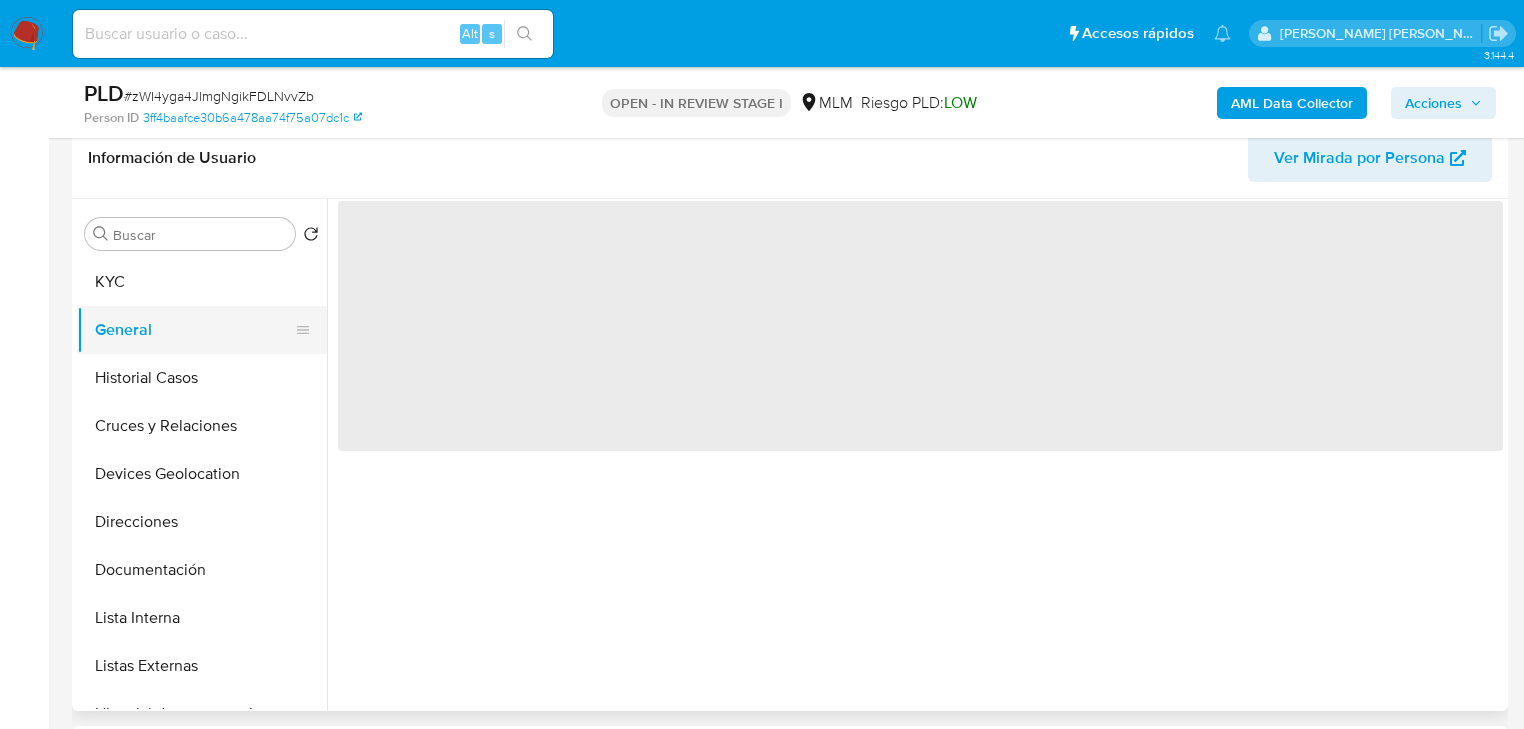 scroll, scrollTop: 0, scrollLeft: 0, axis: both 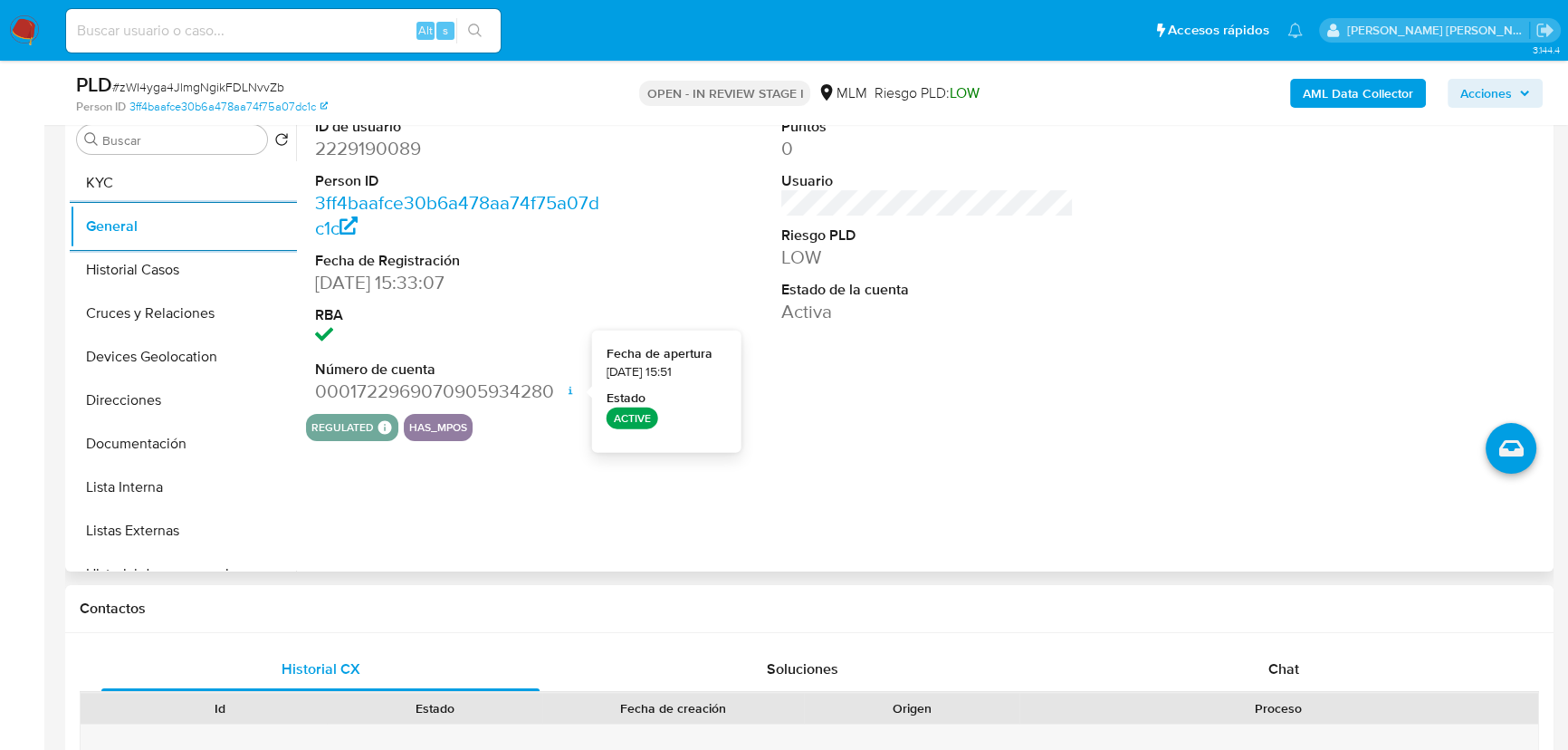 click on "Historial Casos" at bounding box center [183, 270] 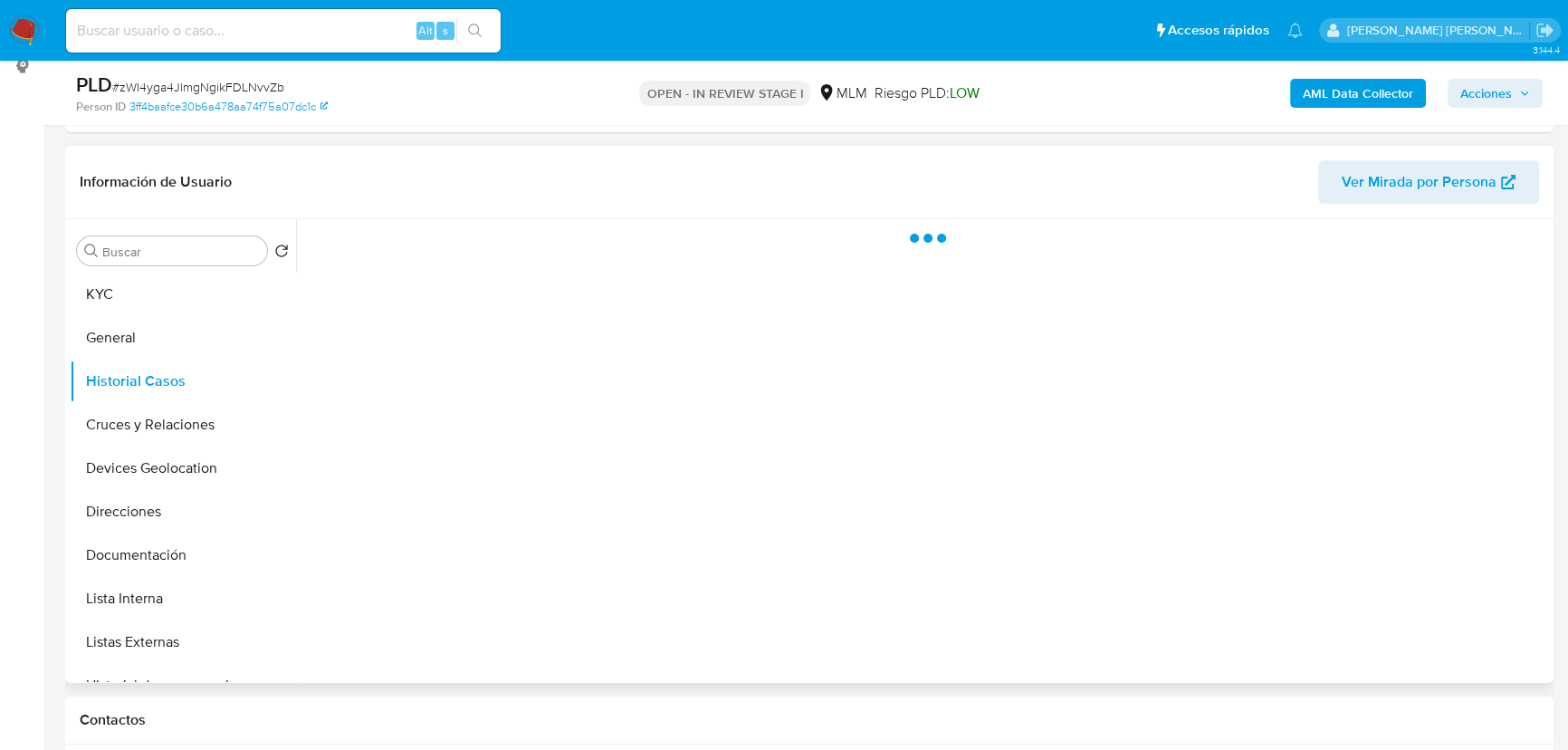 scroll, scrollTop: 280, scrollLeft: 0, axis: vertical 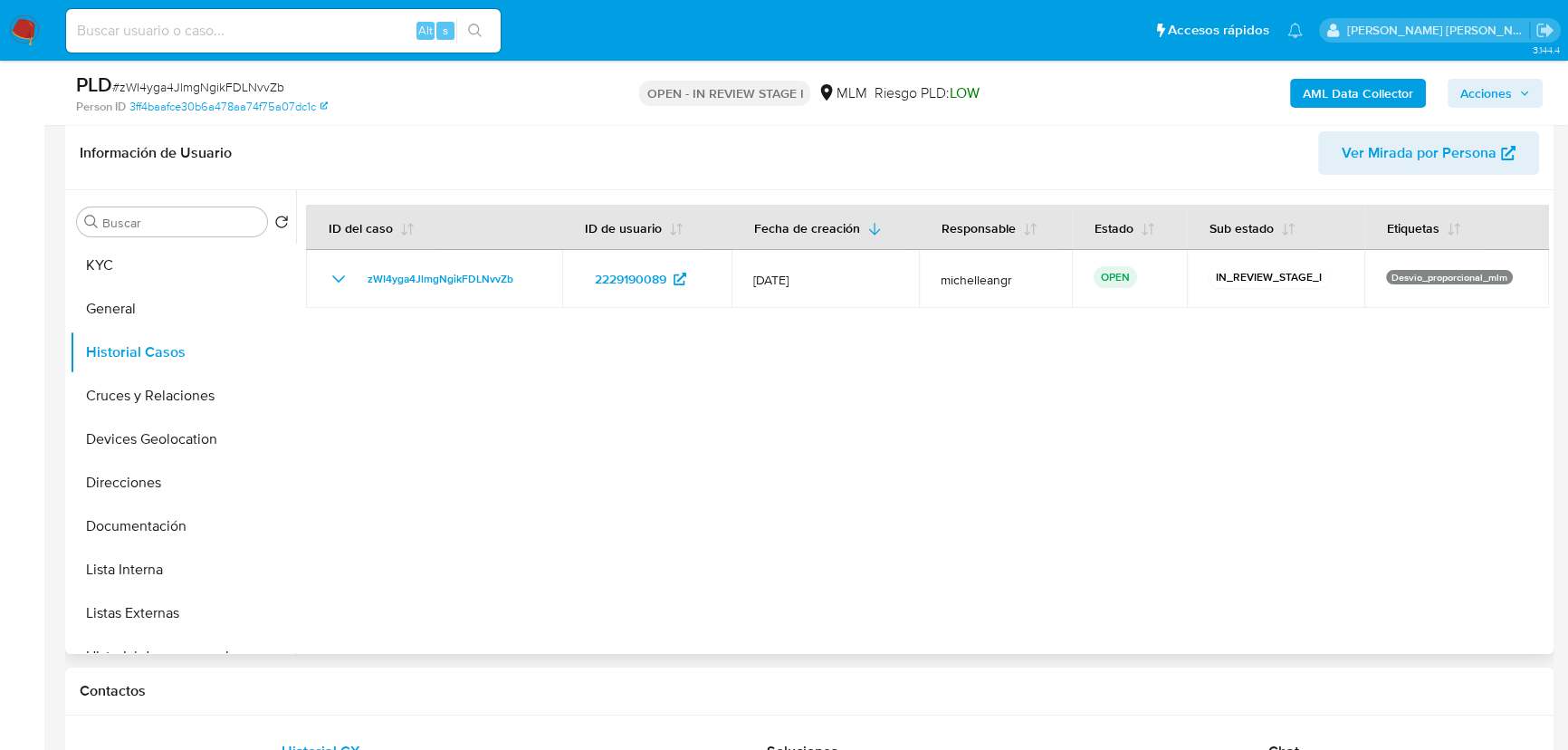 type 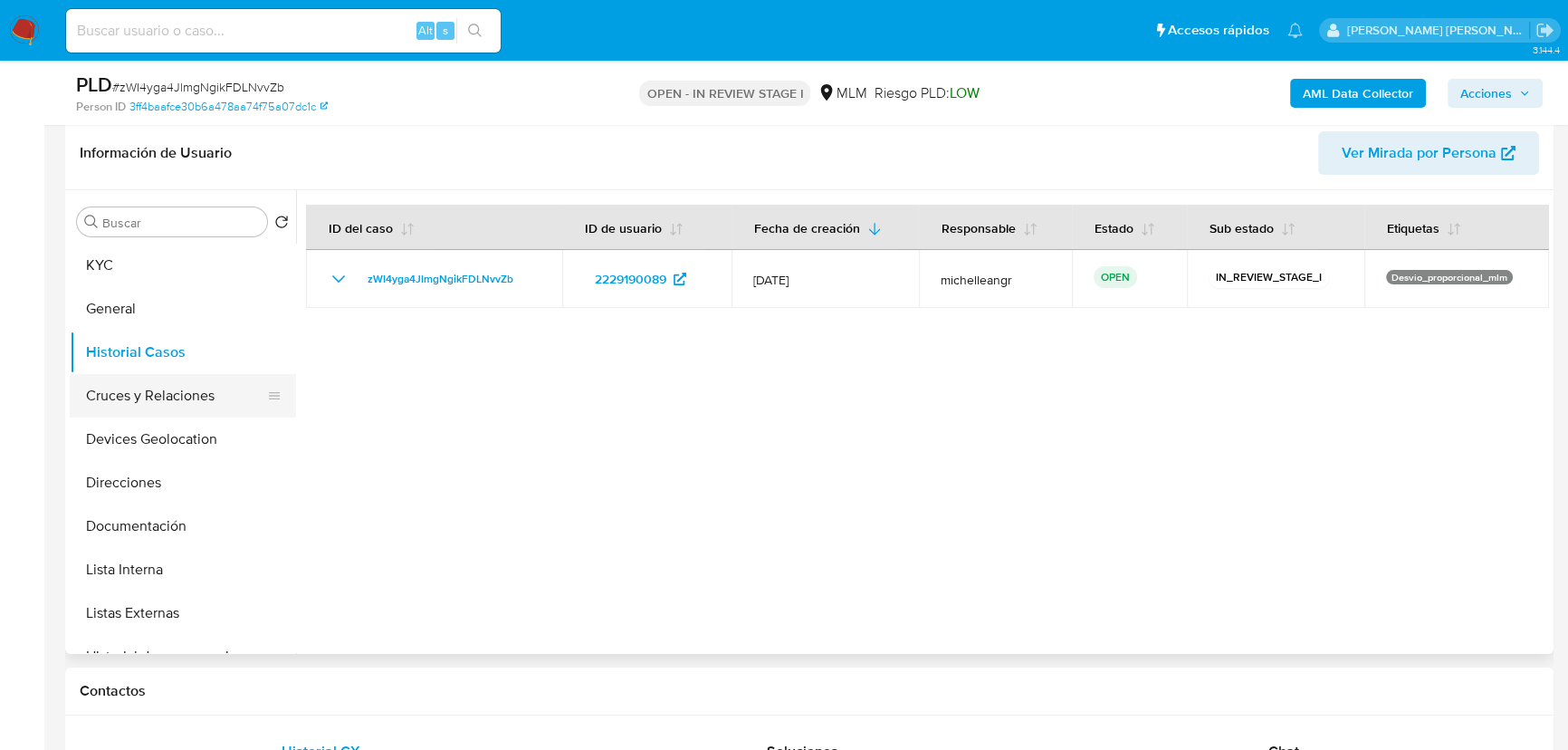 click on "Cruces y Relaciones" at bounding box center [176, 396] 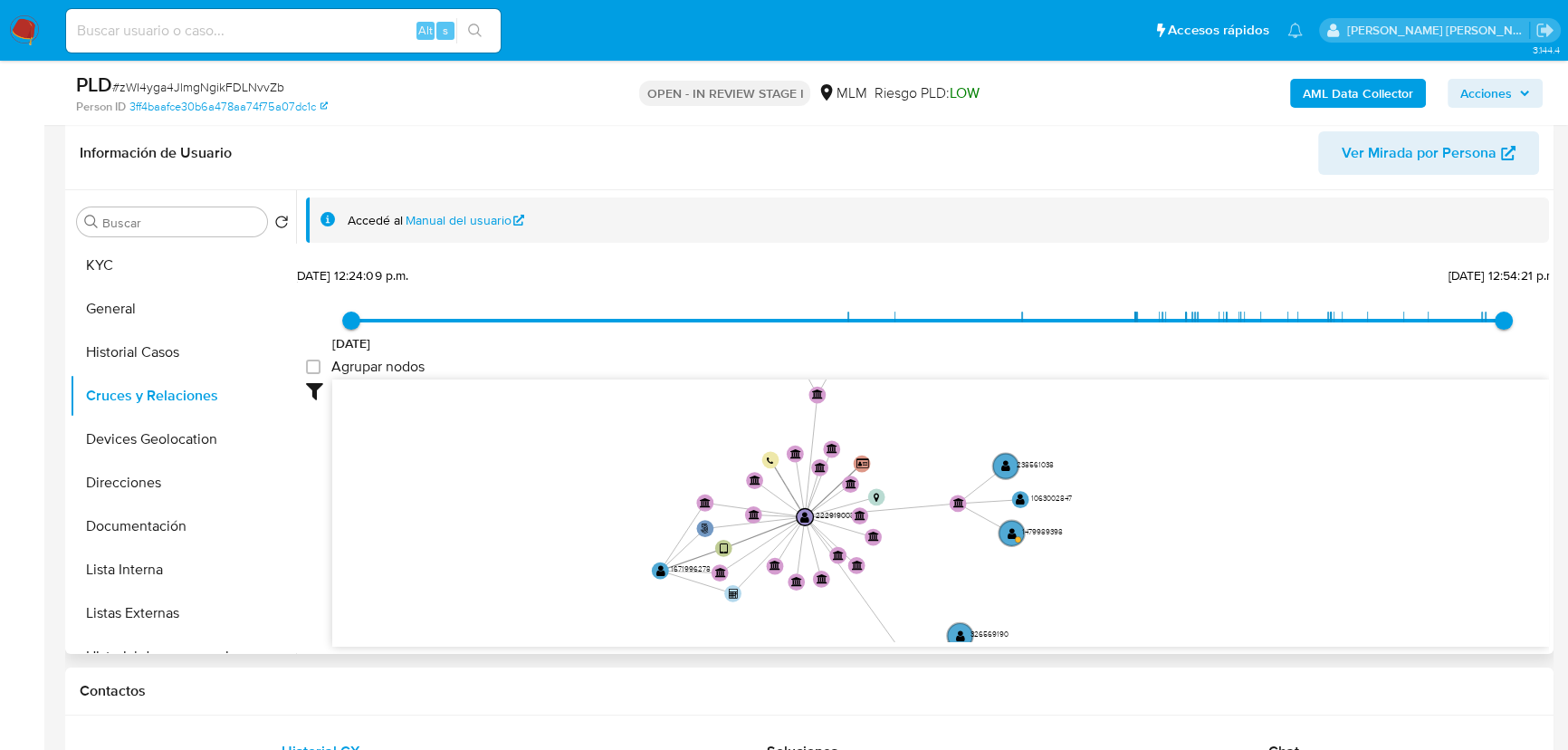 drag, startPoint x: 829, startPoint y: 482, endPoint x: 834, endPoint y: 544, distance: 62.20129 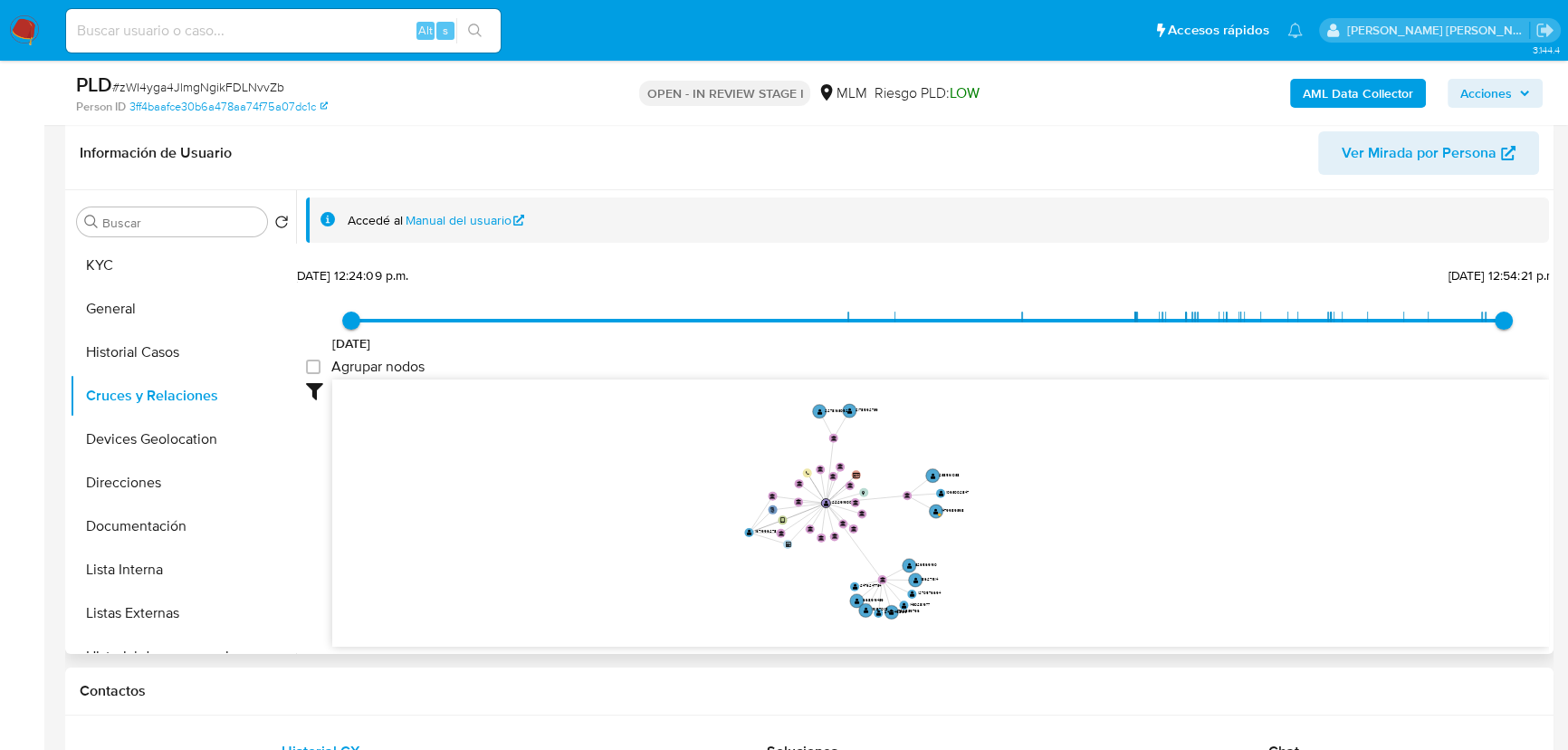 drag, startPoint x: 869, startPoint y: 473, endPoint x: 871, endPoint y: 458, distance: 15.132746 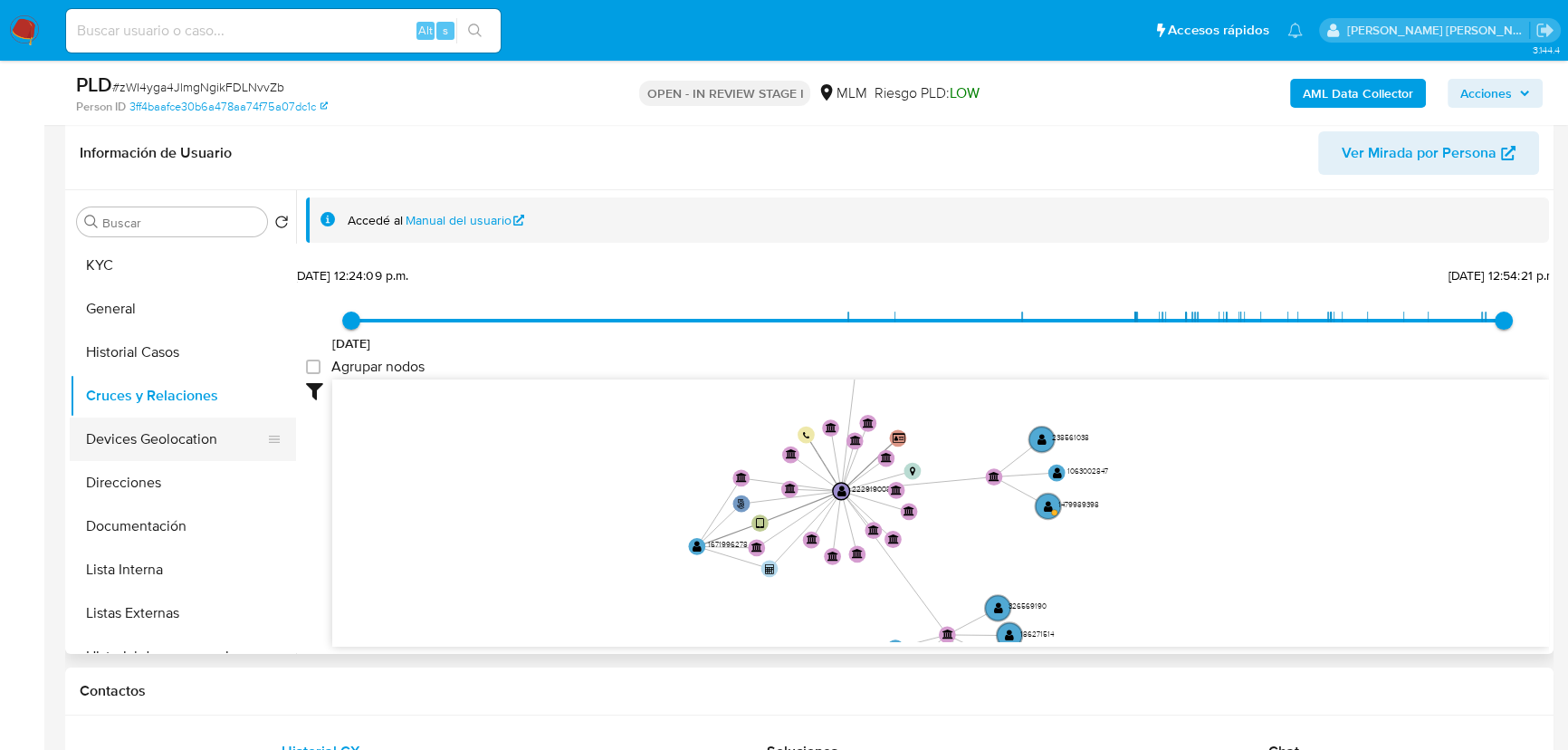 click on "Devices Geolocation" at bounding box center (176, 439) 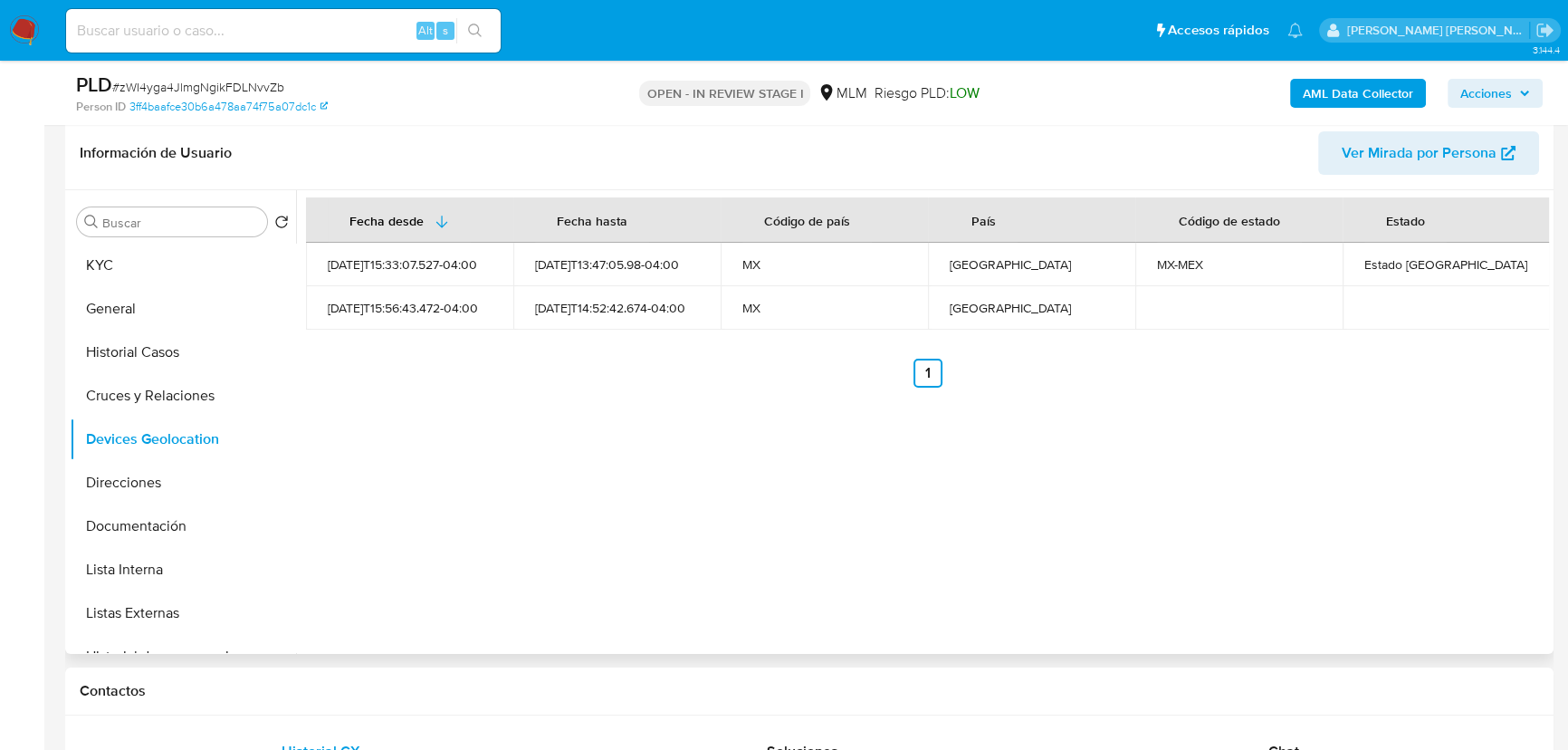 type 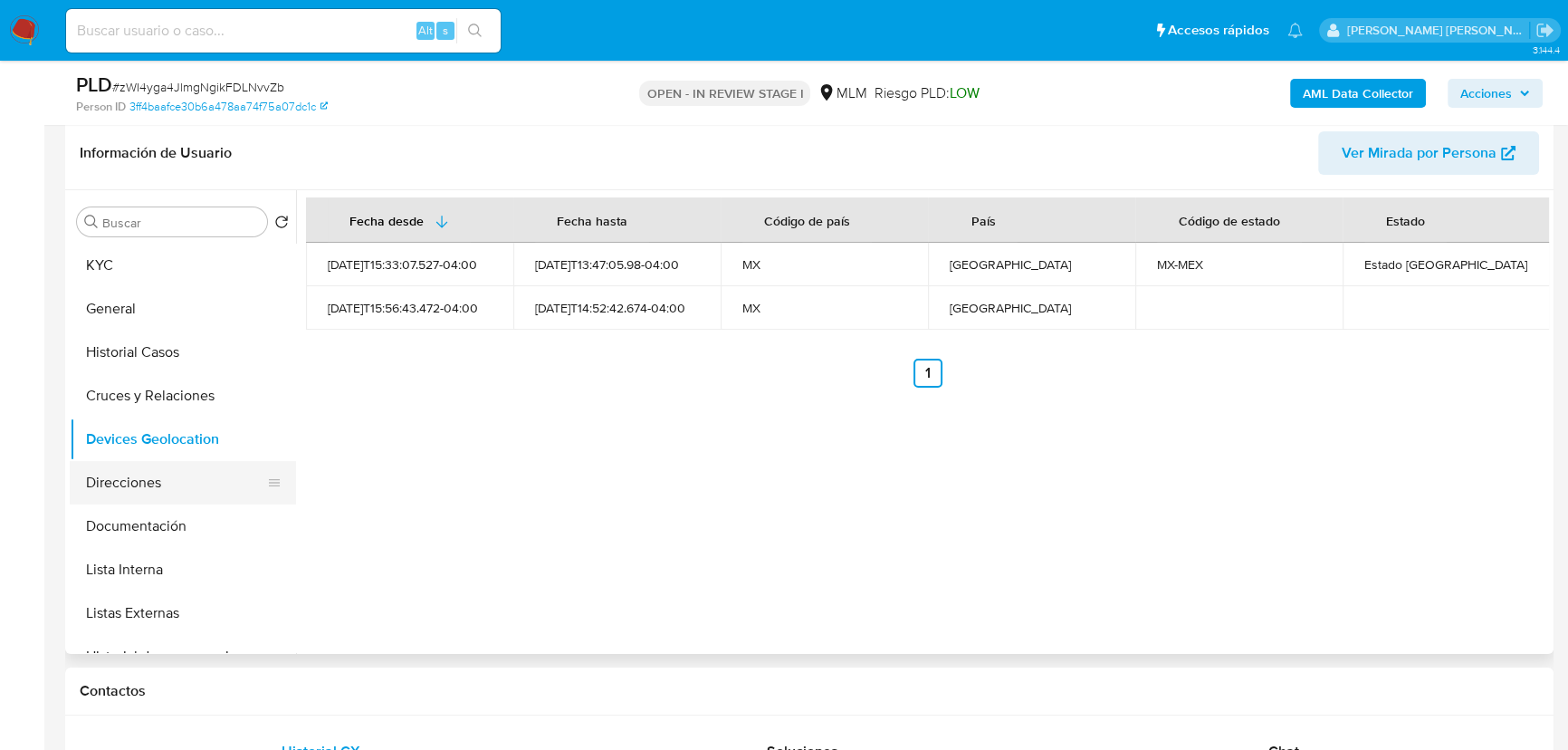 click on "Direcciones" at bounding box center [176, 483] 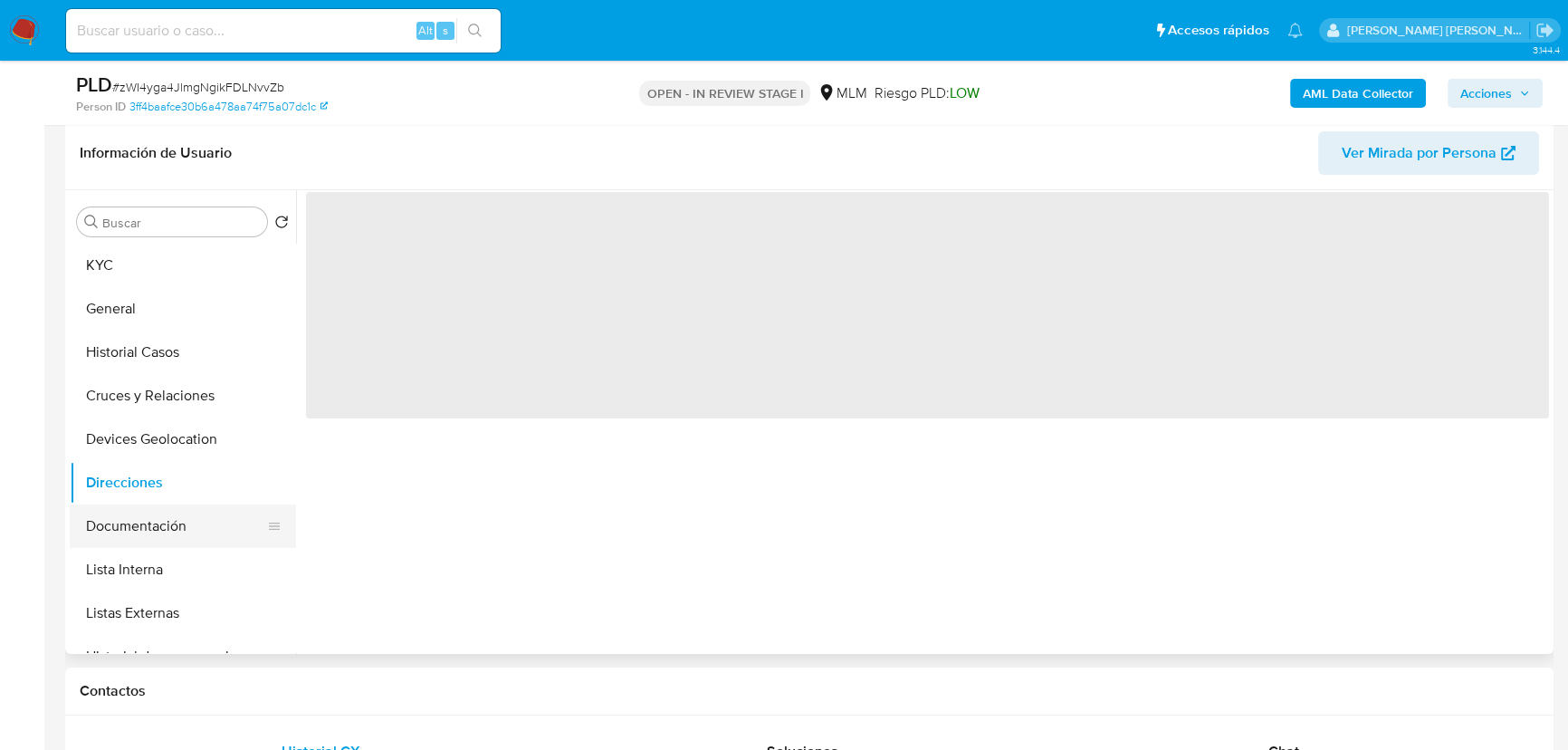 click on "Documentación" at bounding box center [176, 526] 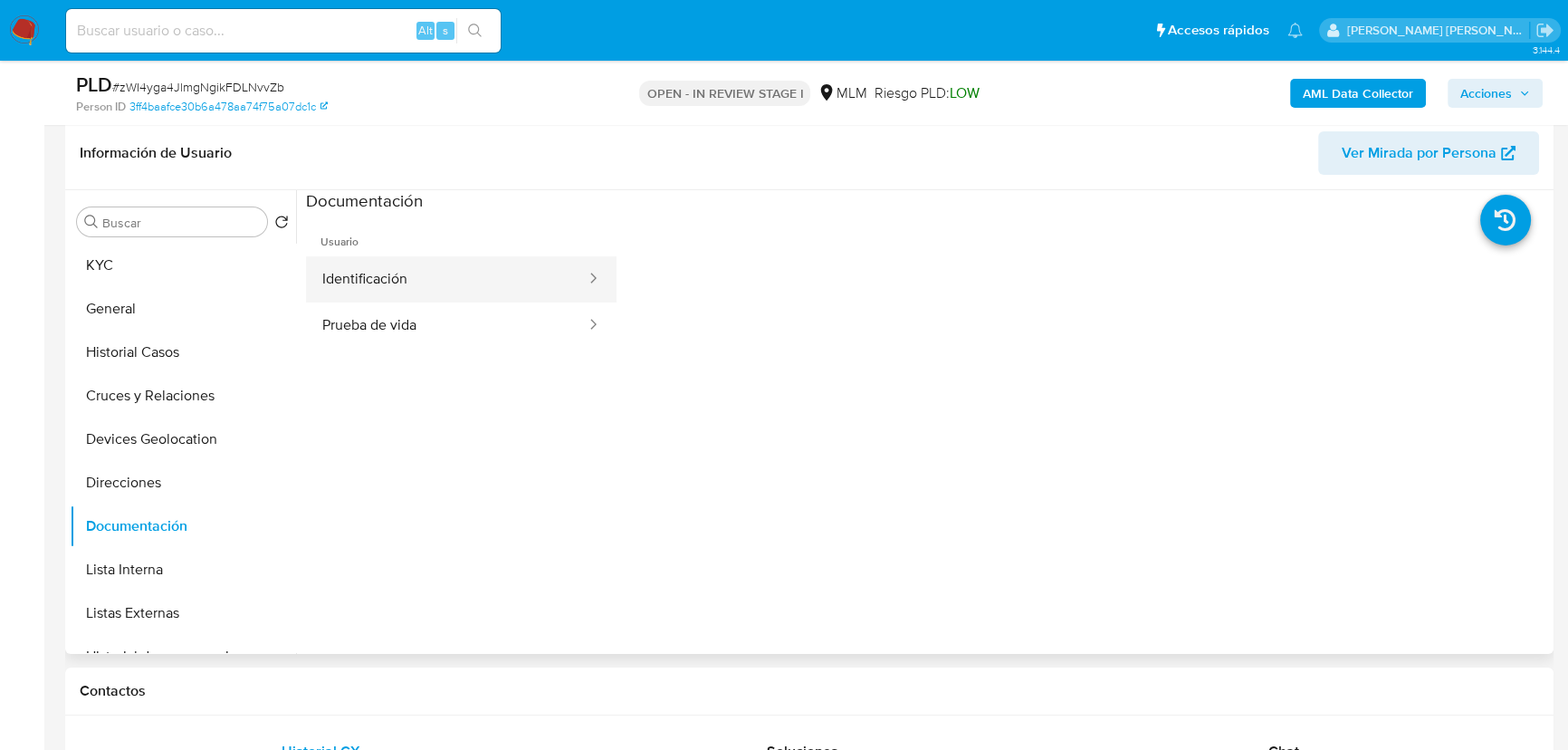 click on "Identificación" at bounding box center (446, 279) 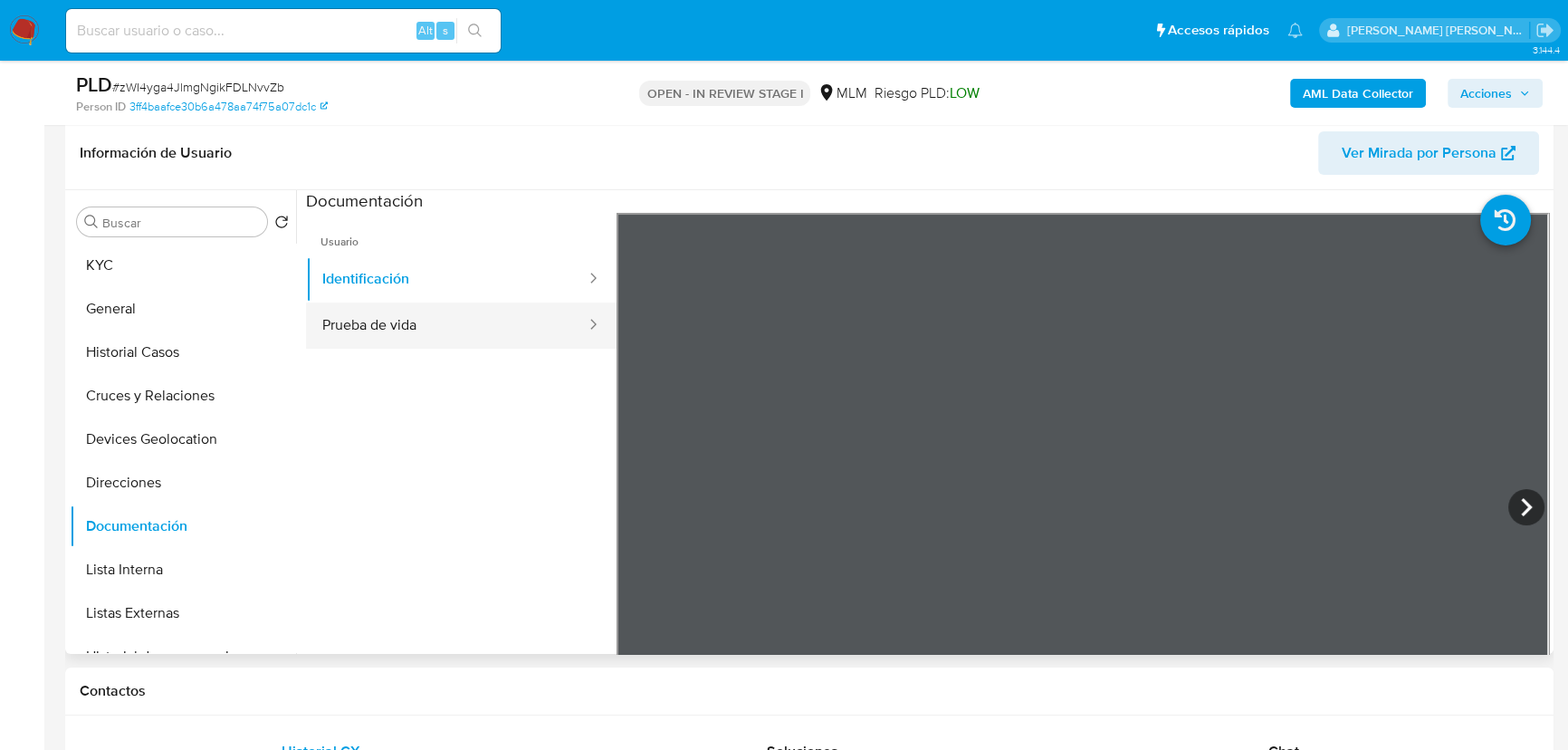 click on "Prueba de vida" at bounding box center [446, 325] 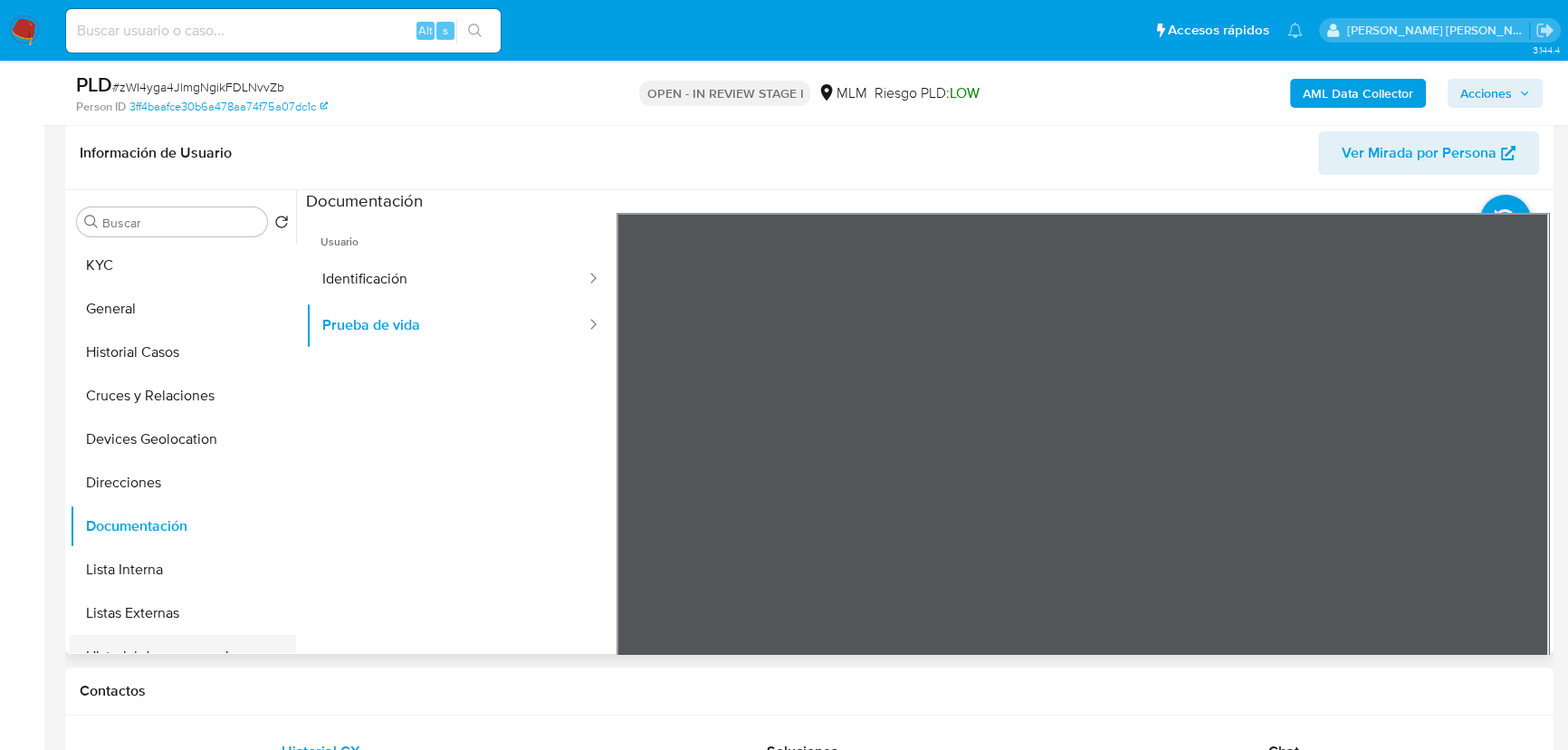 scroll, scrollTop: 164, scrollLeft: 0, axis: vertical 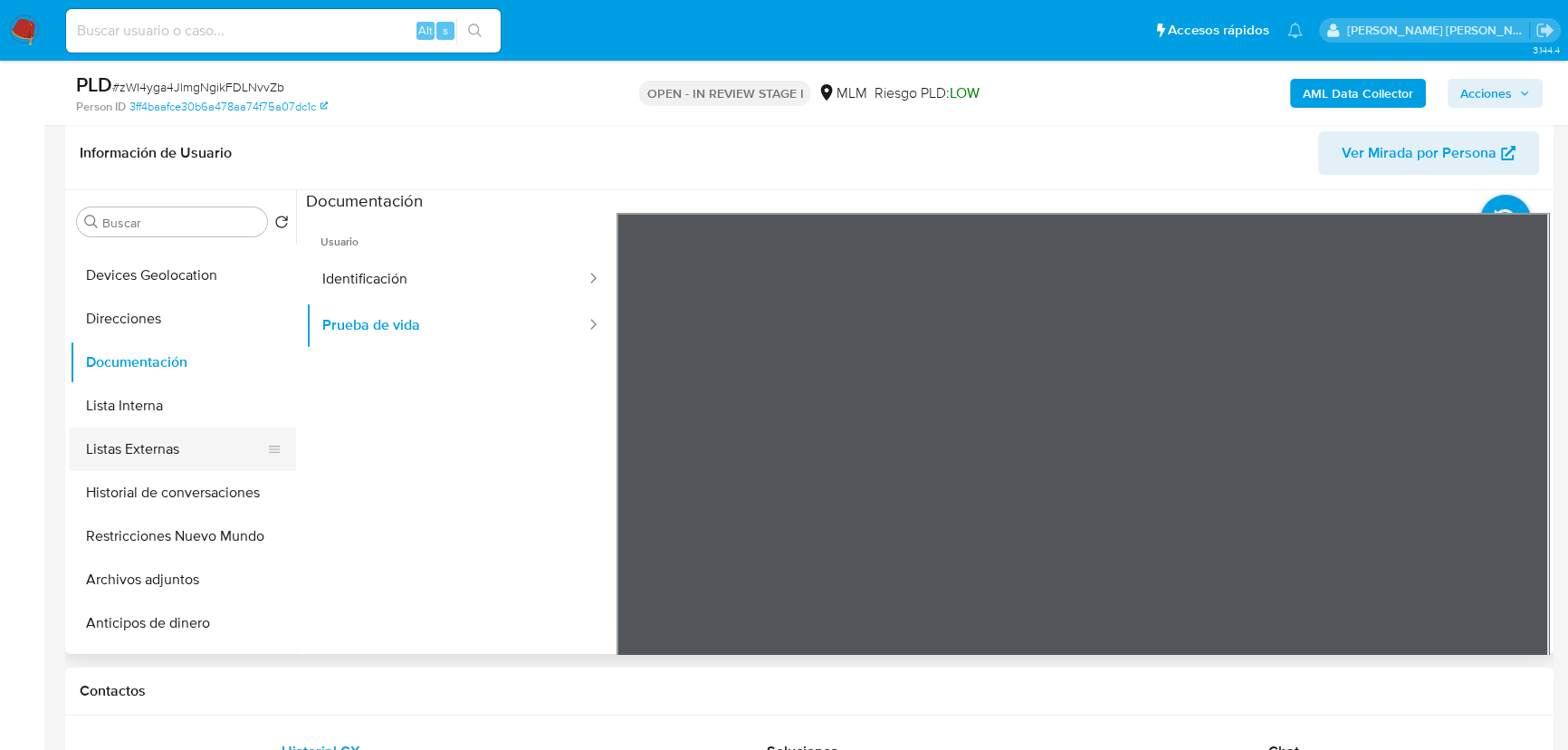 click on "Listas Externas" at bounding box center [176, 449] 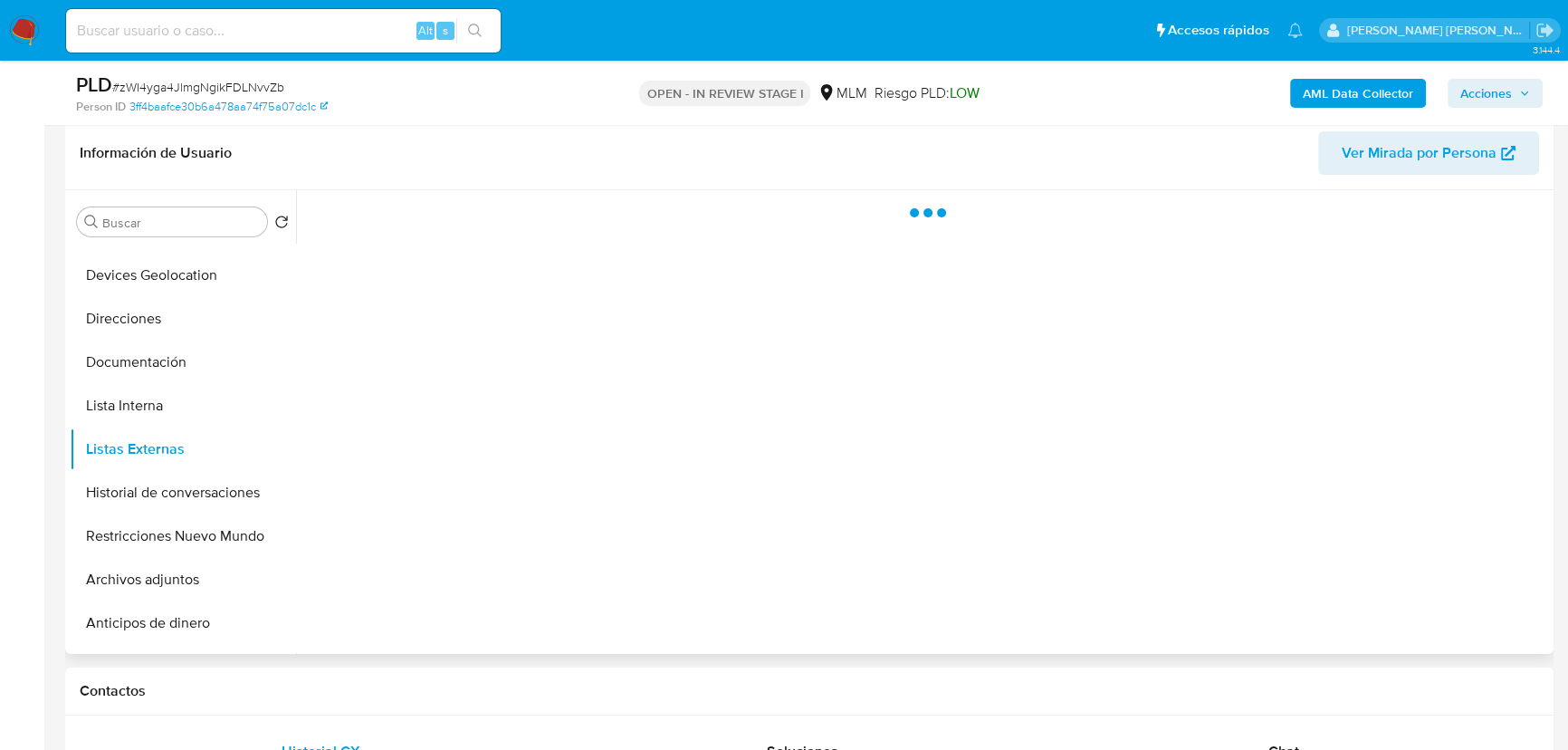 type 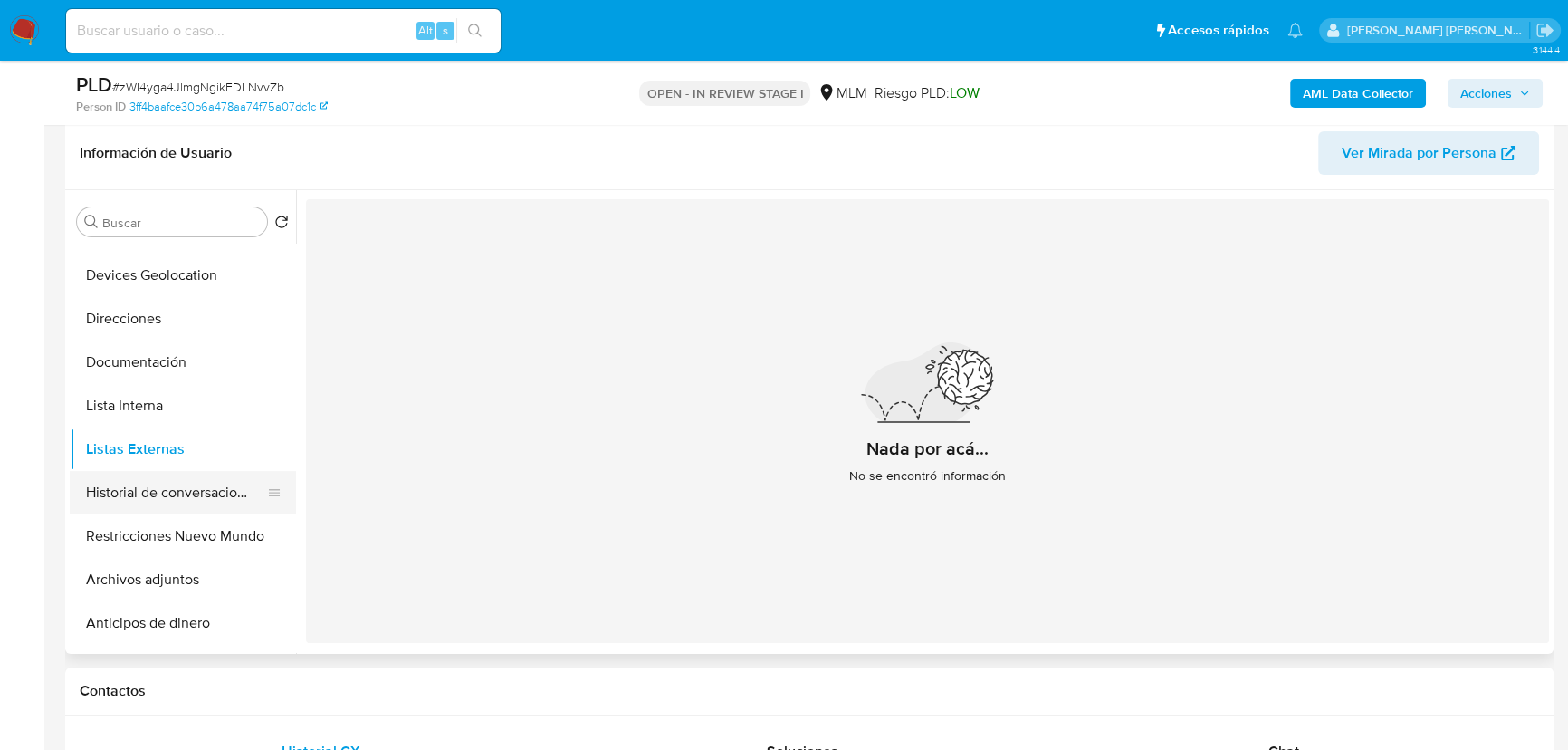 drag, startPoint x: 137, startPoint y: 530, endPoint x: 155, endPoint y: 507, distance: 29.20616 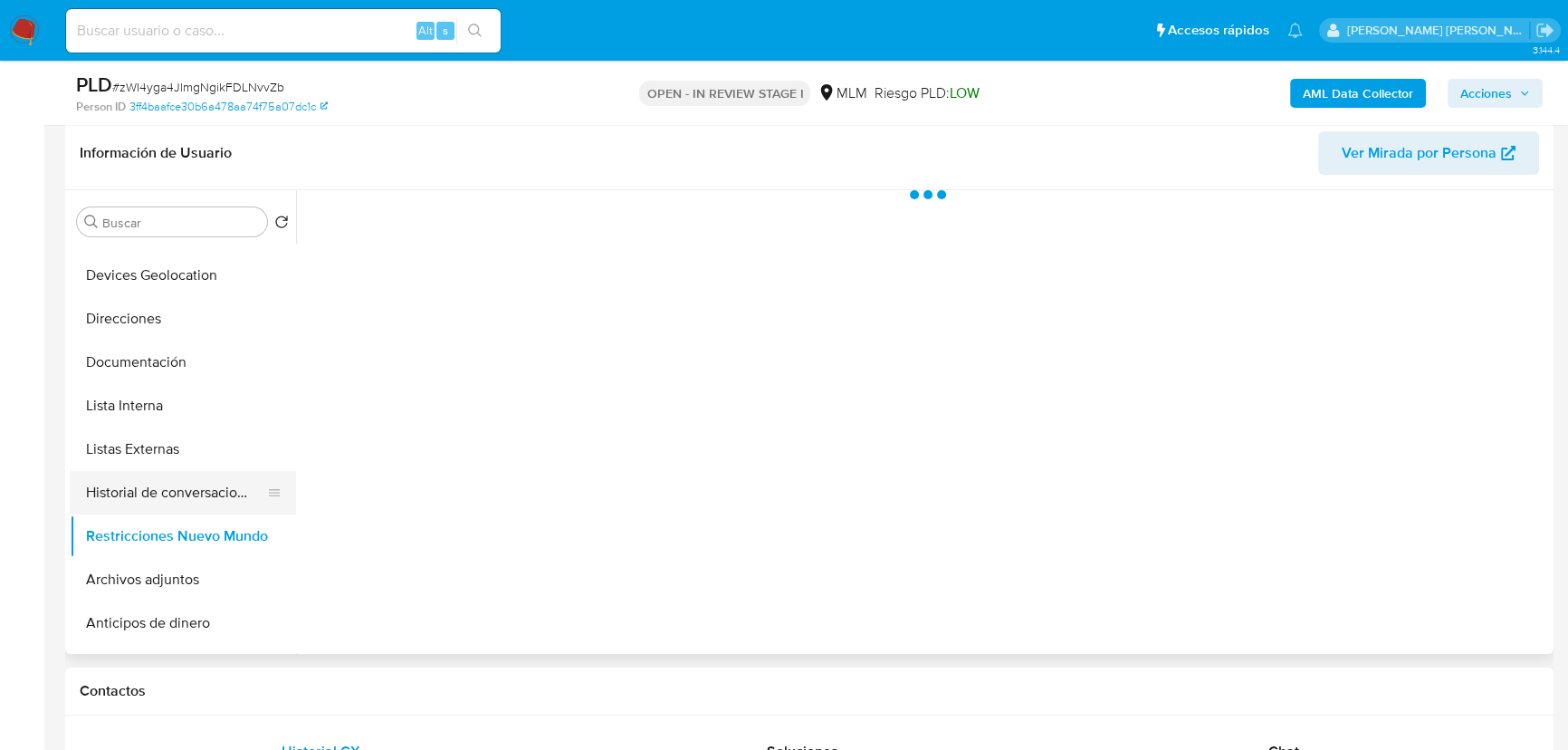 click on "Historial de conversaciones" at bounding box center (176, 493) 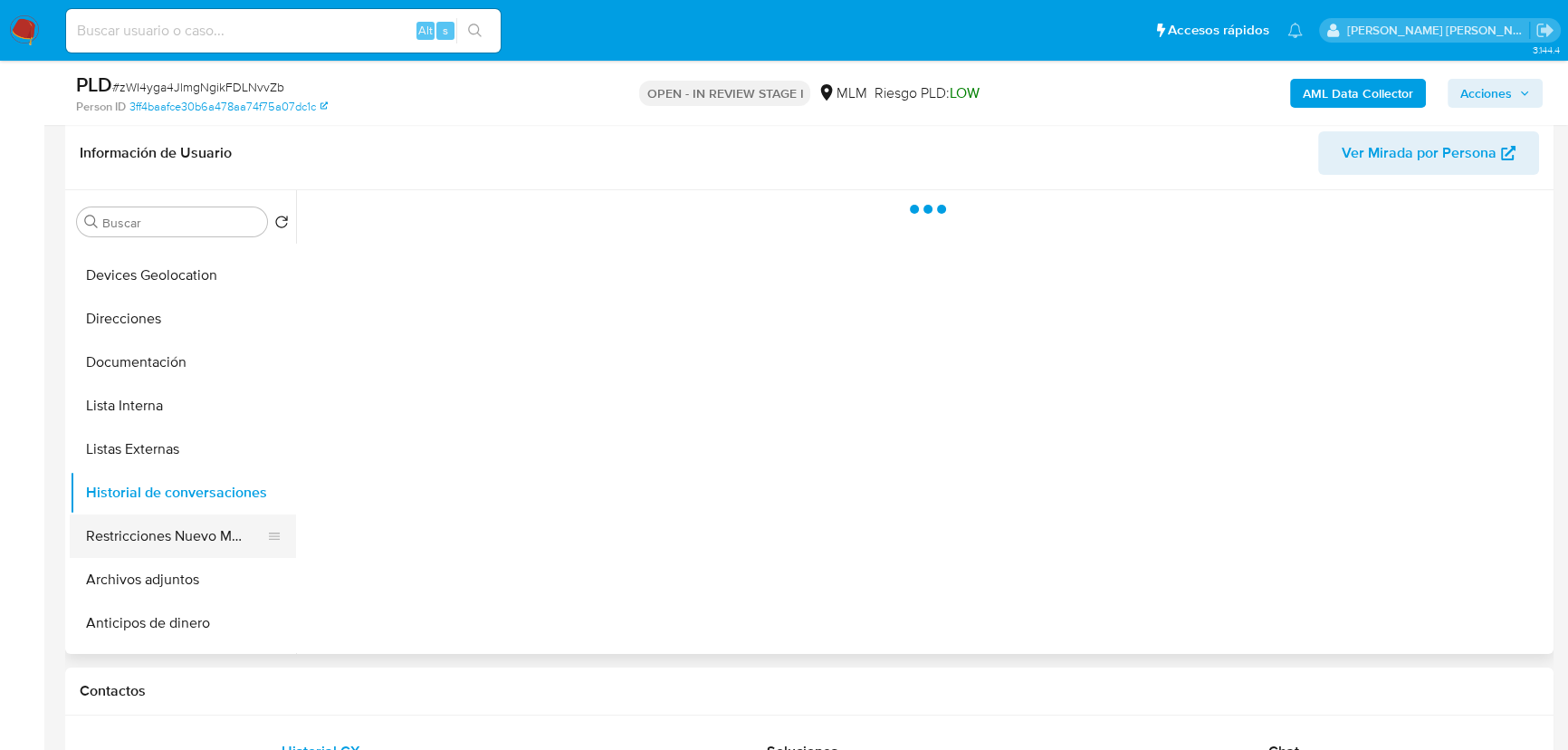 click on "Restricciones Nuevo Mundo" at bounding box center (176, 536) 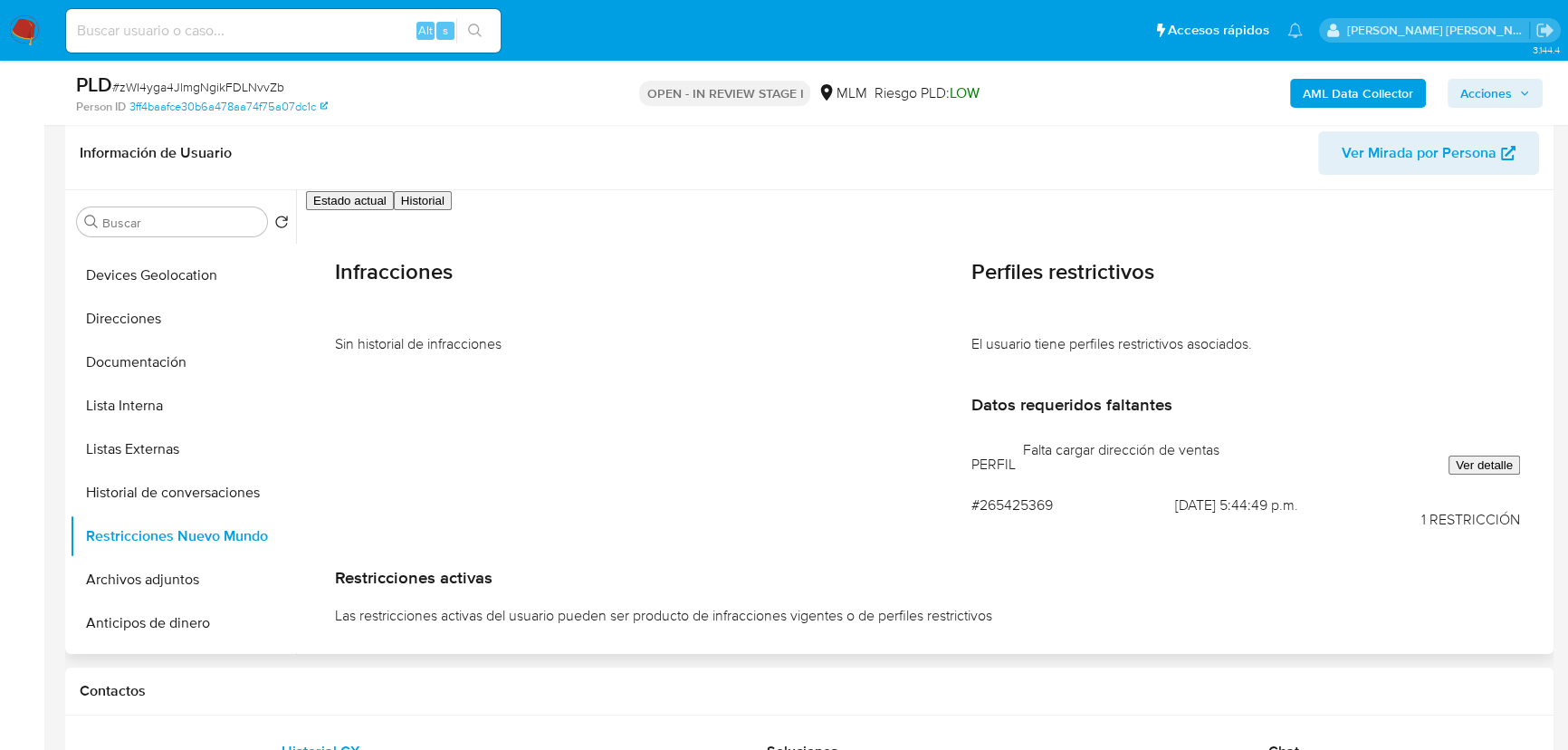 type 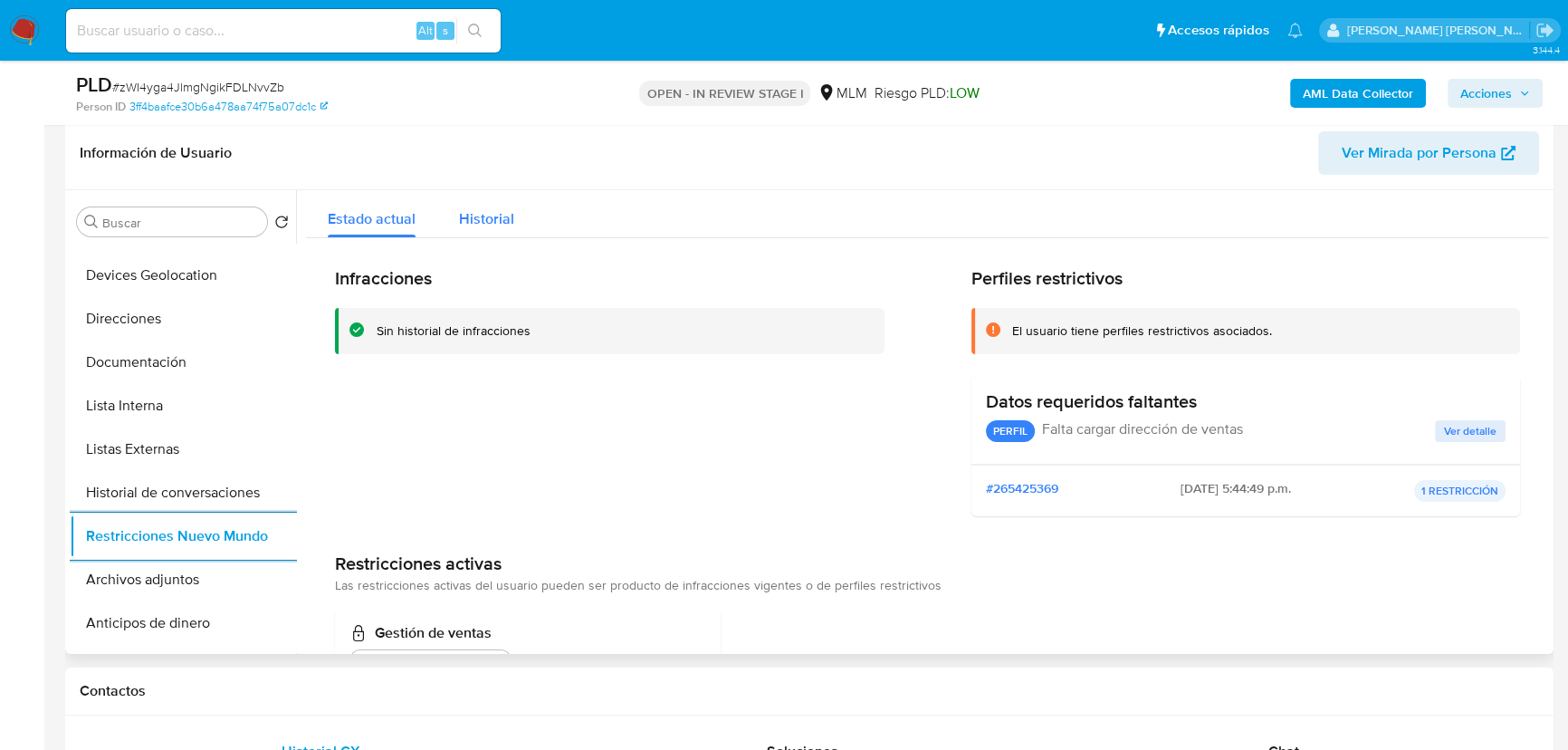 click on "Historial" at bounding box center (486, 218) 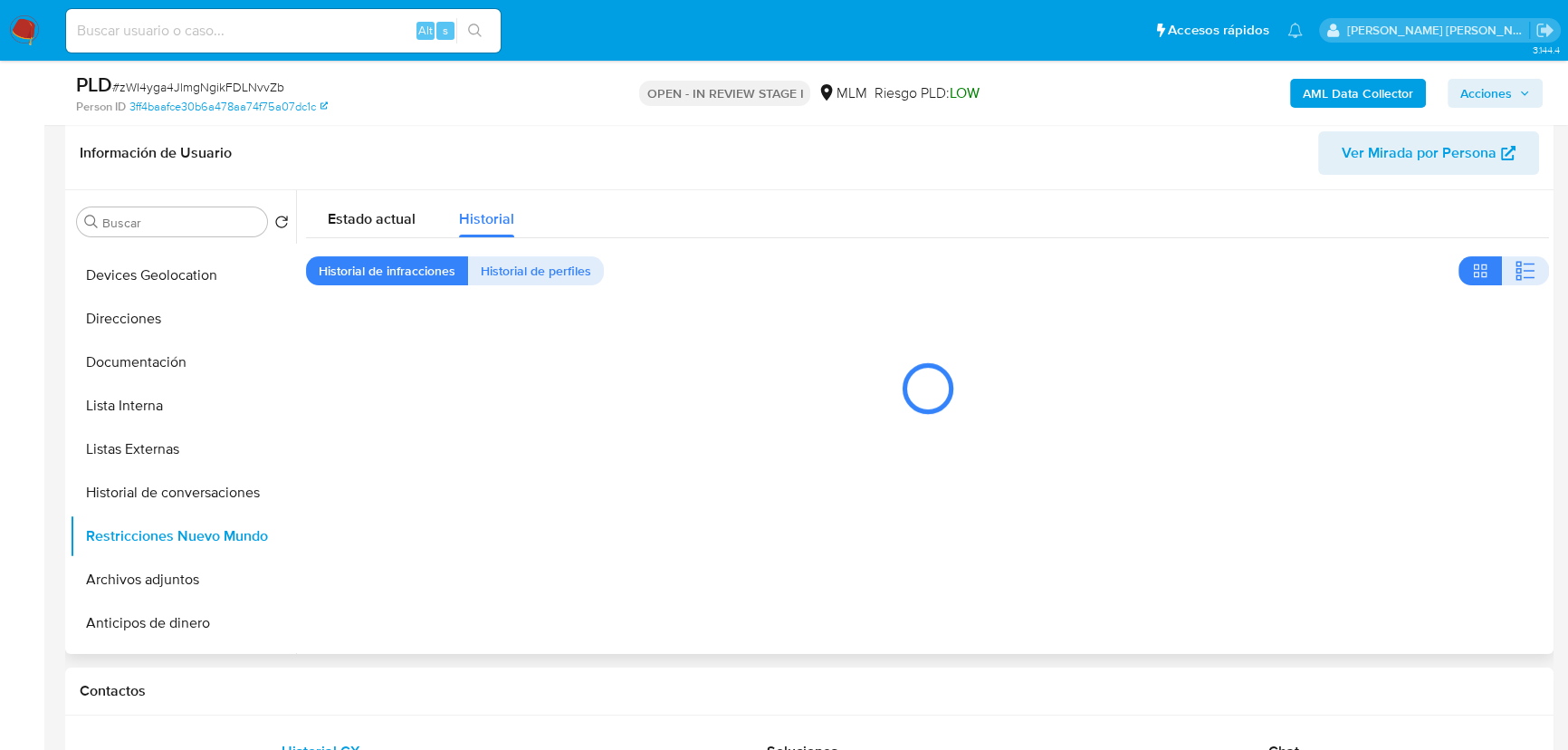 type 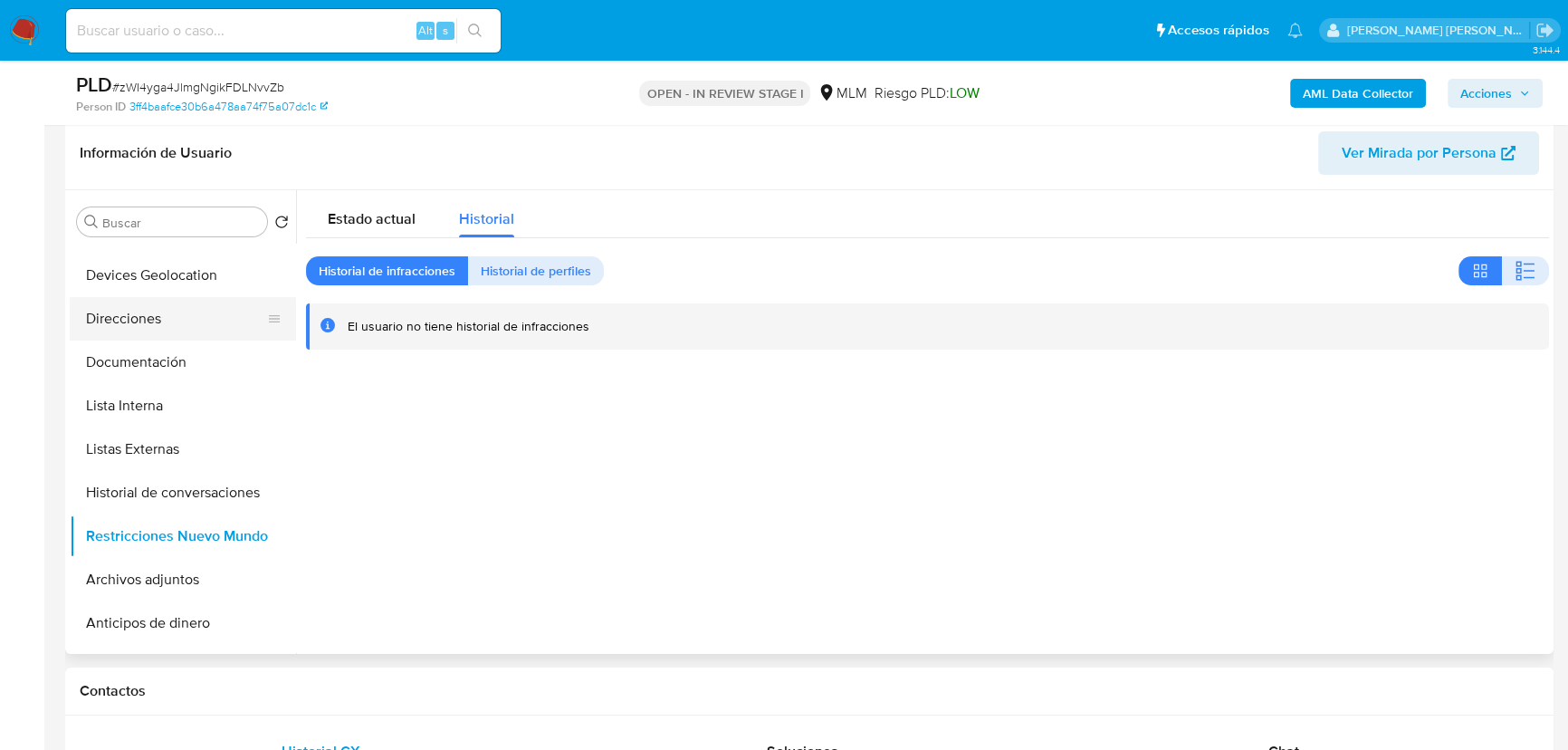 click on "Direcciones" at bounding box center (176, 319) 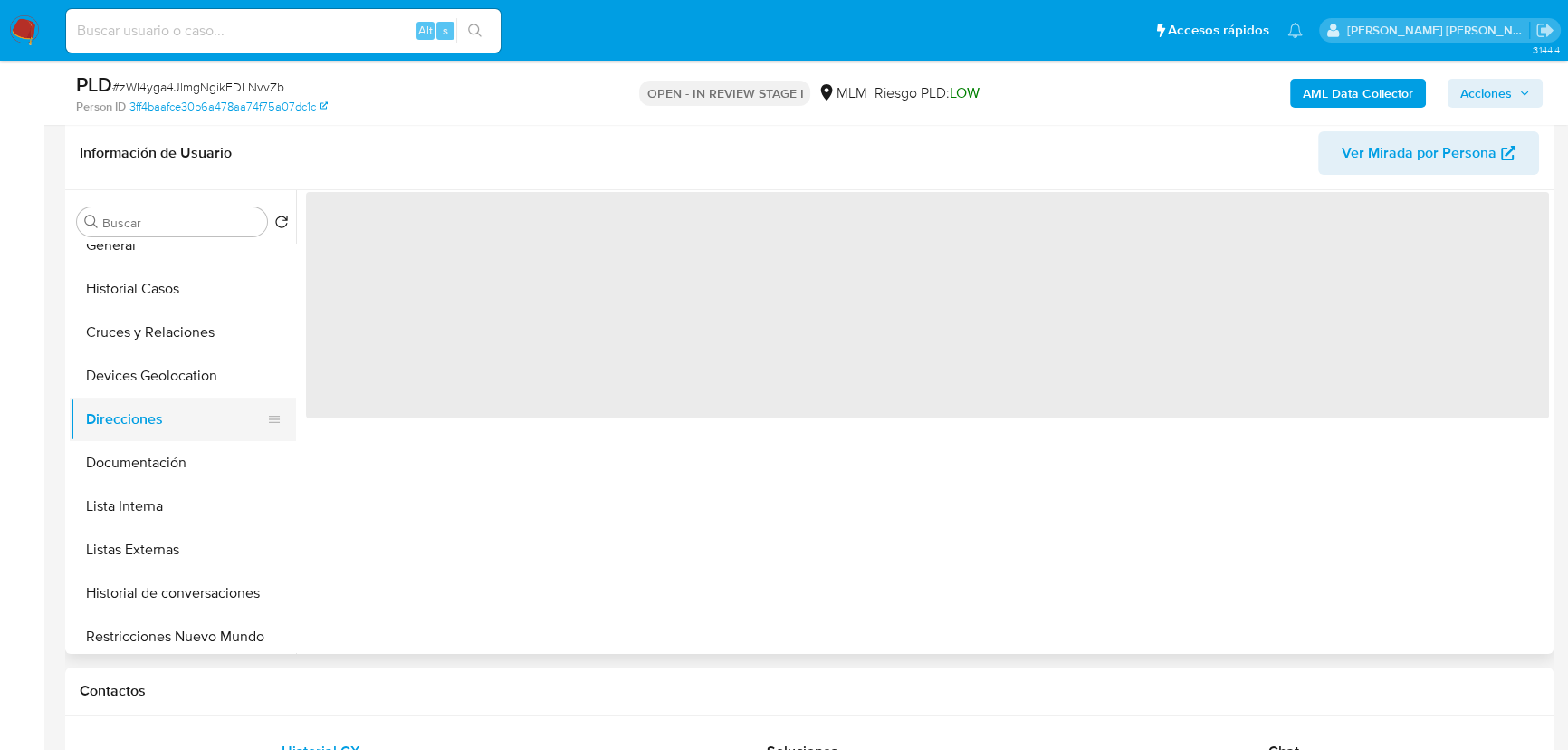 scroll, scrollTop: 0, scrollLeft: 0, axis: both 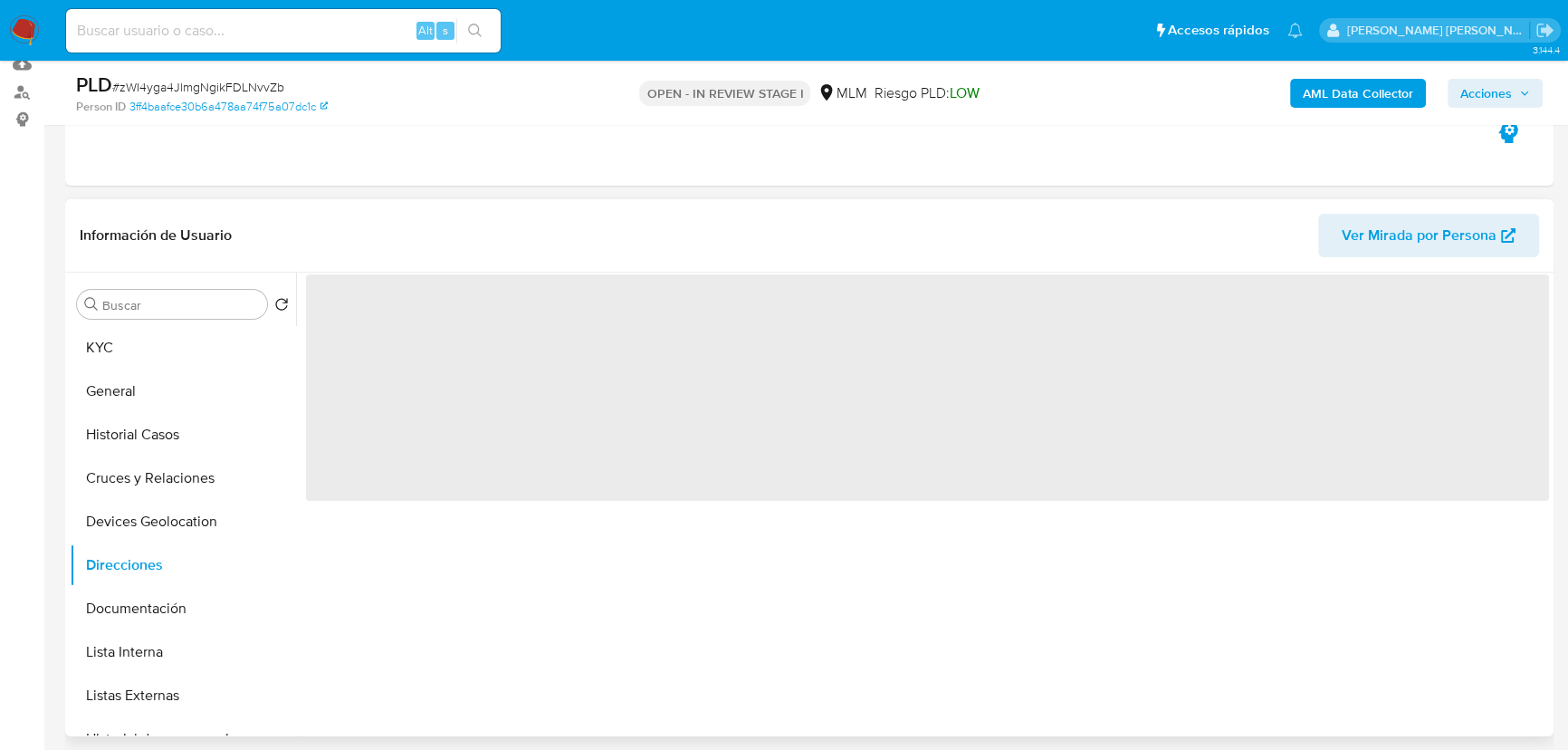 click on "Buscar   Volver al orden por defecto KYC General Historial Casos Cruces y Relaciones Devices Geolocation Direcciones Documentación Lista Interna Listas Externas Historial de conversaciones Restricciones Nuevo Mundo Archivos adjuntos Anticipos de dinero Historial Riesgo PLD Créditos Cuentas Bancarias Datos Modificados Dispositivos Point Fecha Compliant IV Challenges Información de accesos Insurtech Items Marcas AML Perfiles Tarjetas" at bounding box center [183, 505] 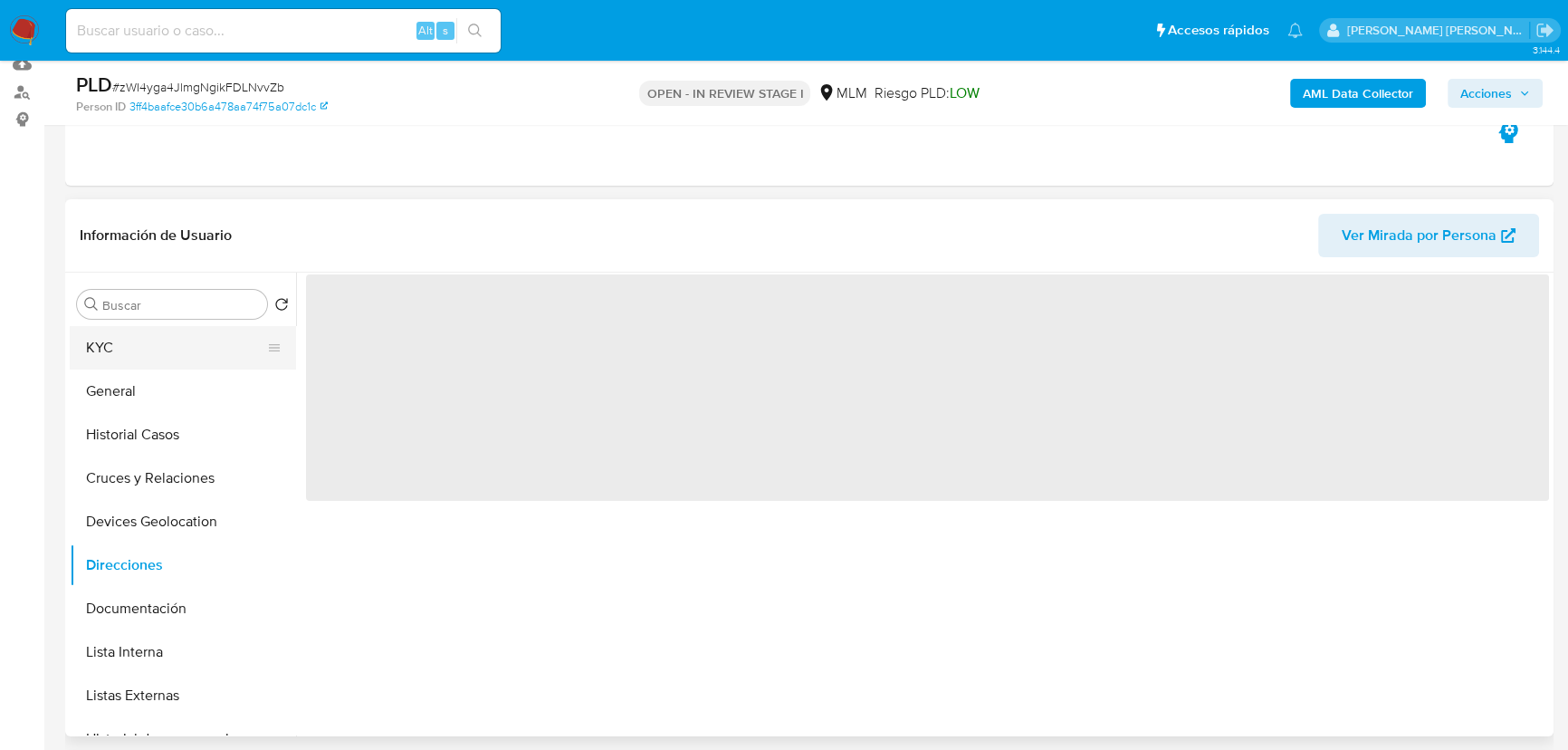 click on "KYC" at bounding box center (176, 348) 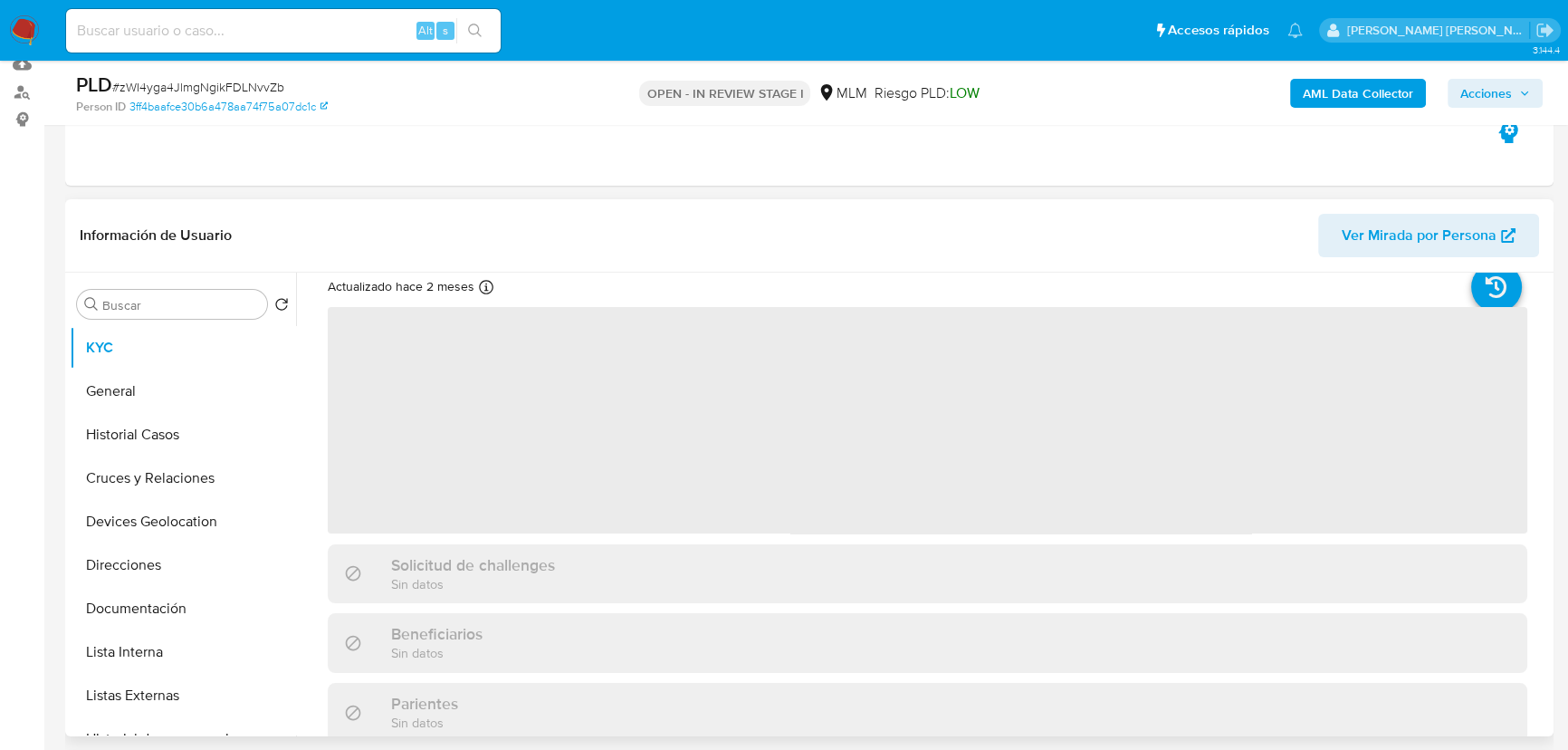scroll, scrollTop: 82, scrollLeft: 0, axis: vertical 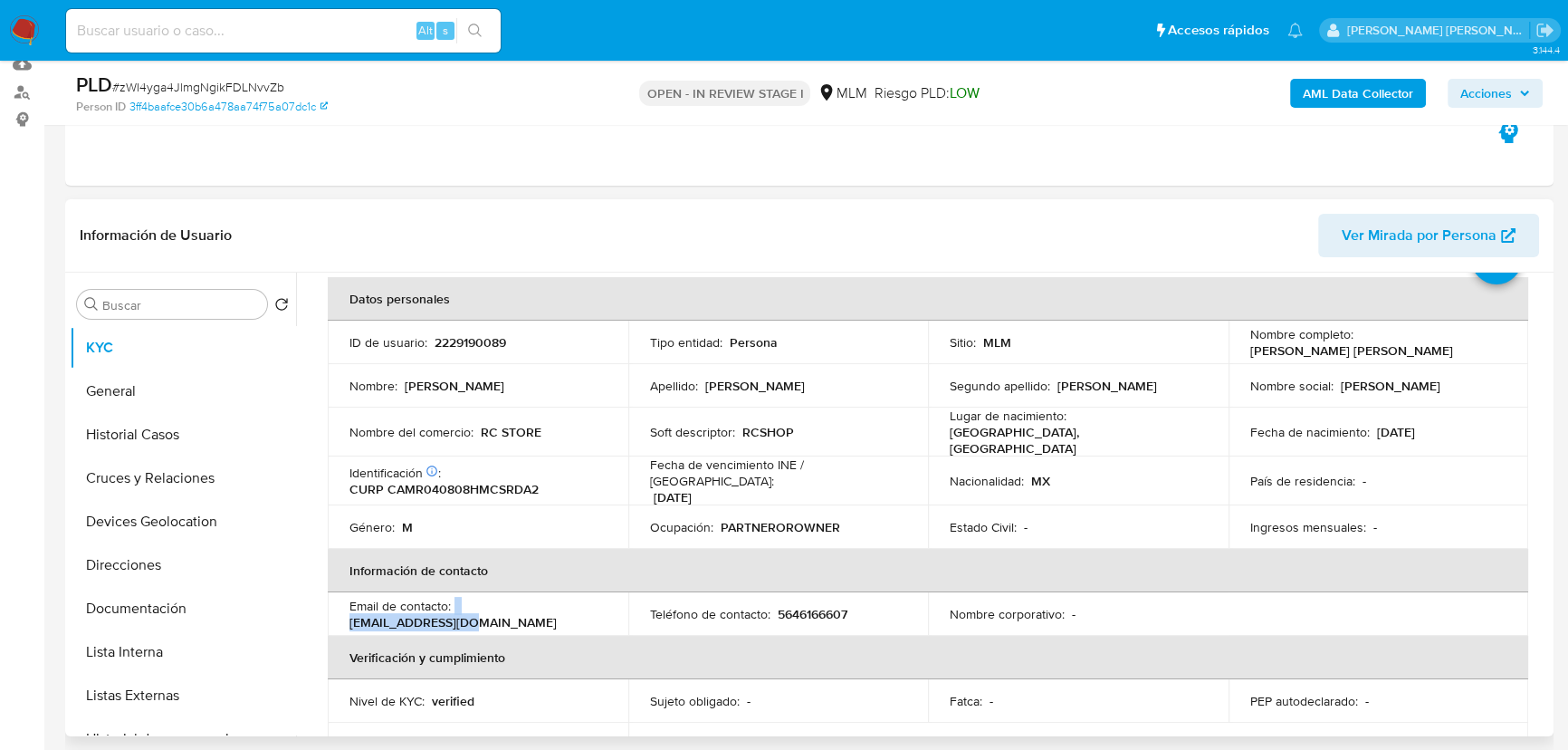 drag, startPoint x: 552, startPoint y: 607, endPoint x: 464, endPoint y: 601, distance: 88.20431 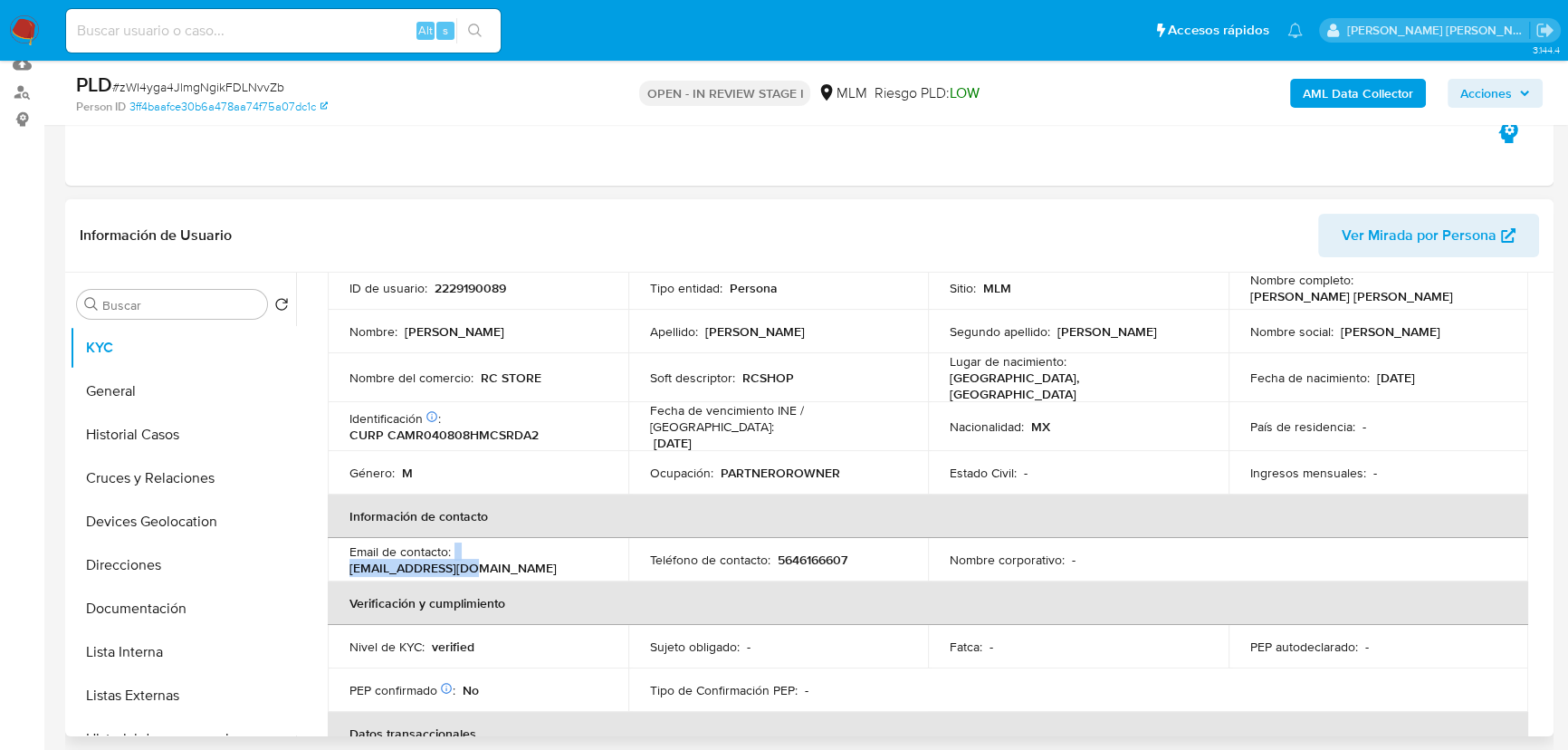 scroll, scrollTop: 164, scrollLeft: 0, axis: vertical 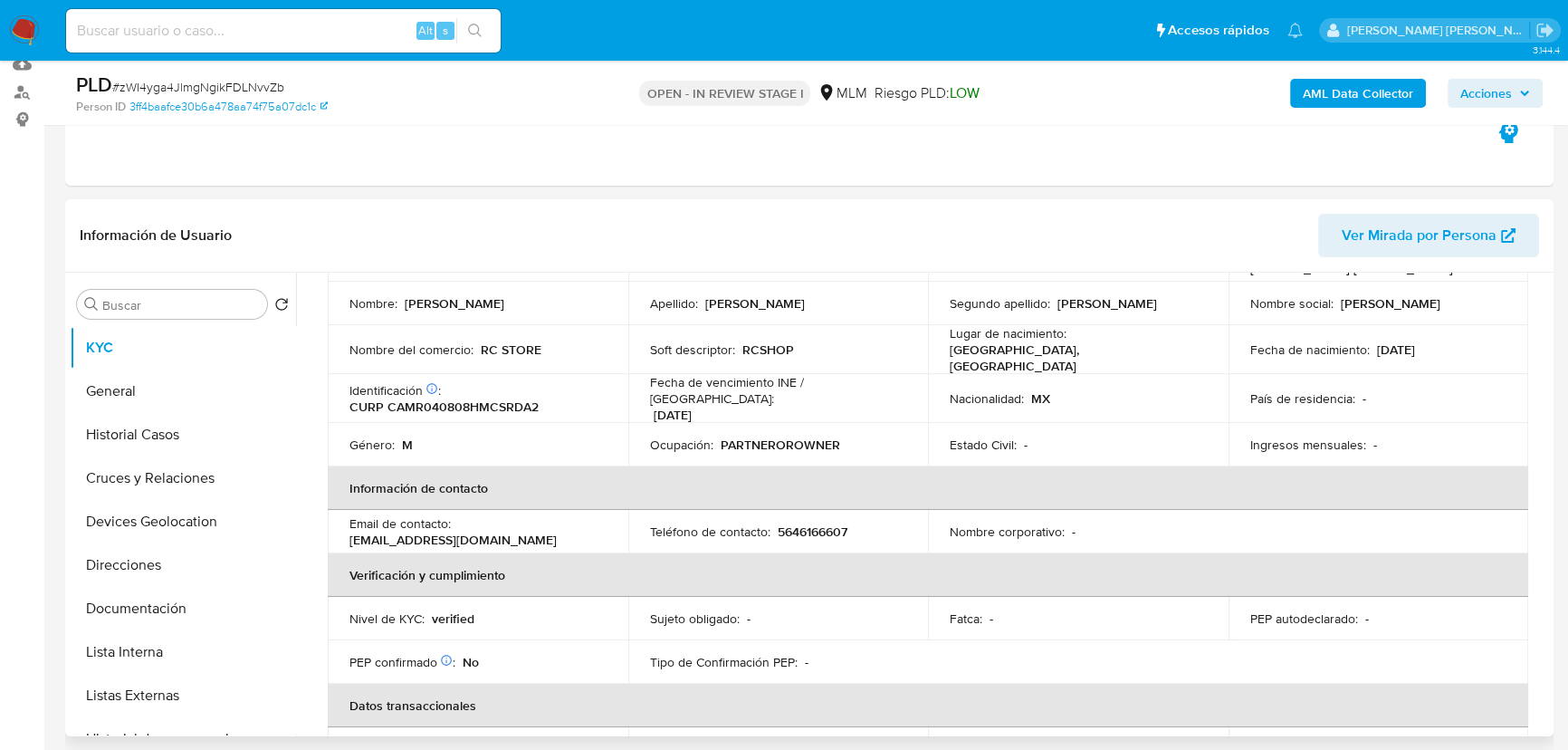 click on "5646166607" at bounding box center [812, 532] 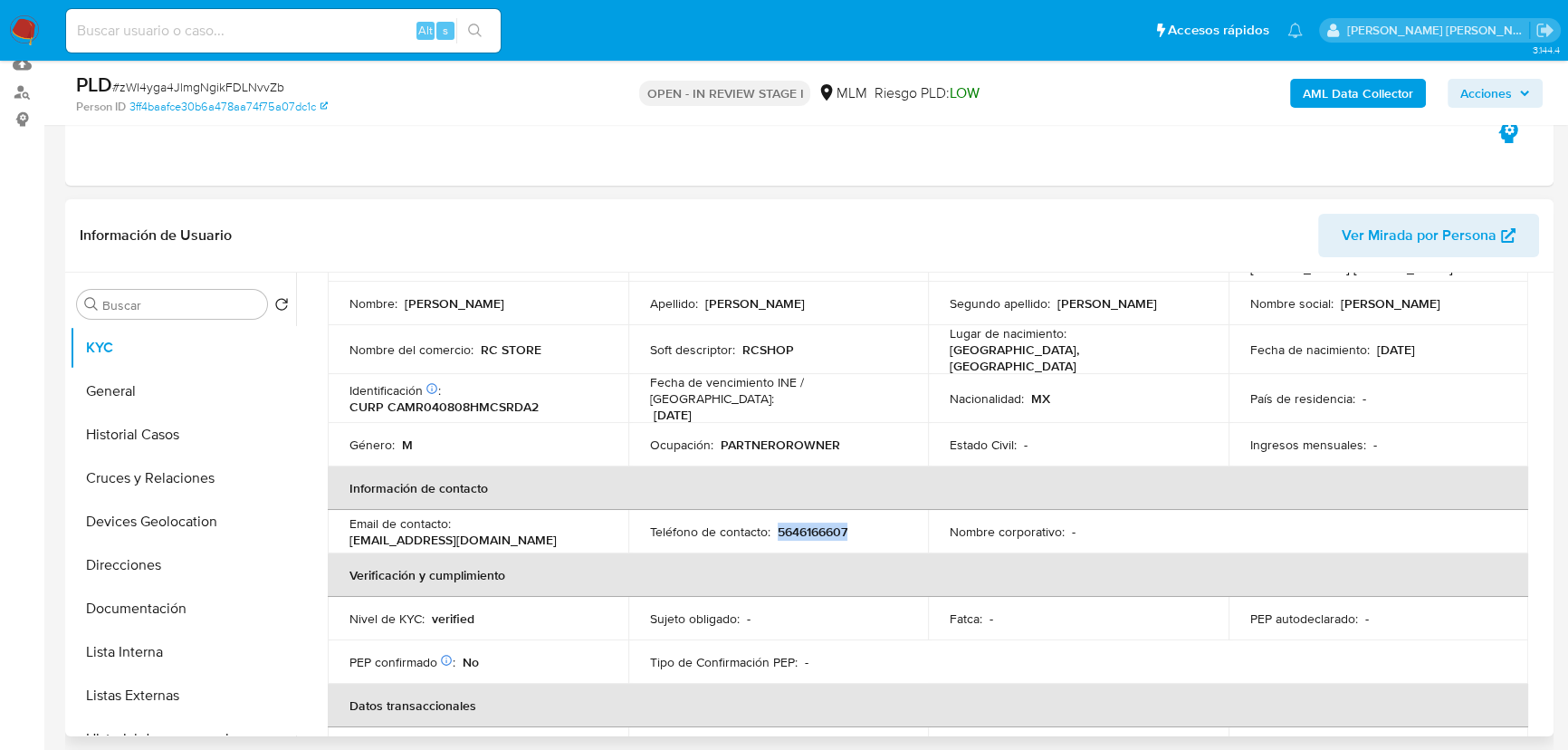 click on "5646166607" at bounding box center (812, 532) 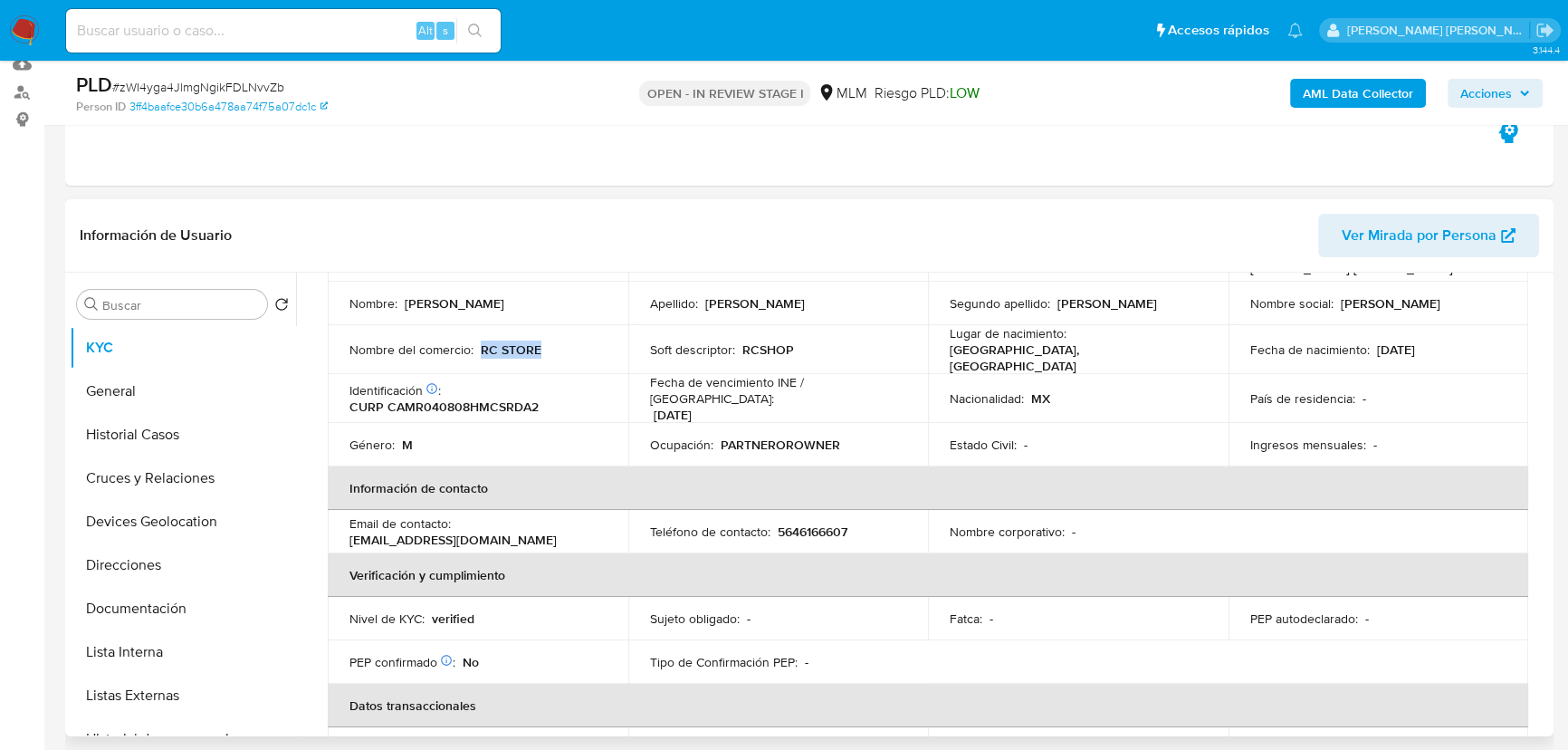 drag, startPoint x: 540, startPoint y: 346, endPoint x: 479, endPoint y: 350, distance: 61.131007 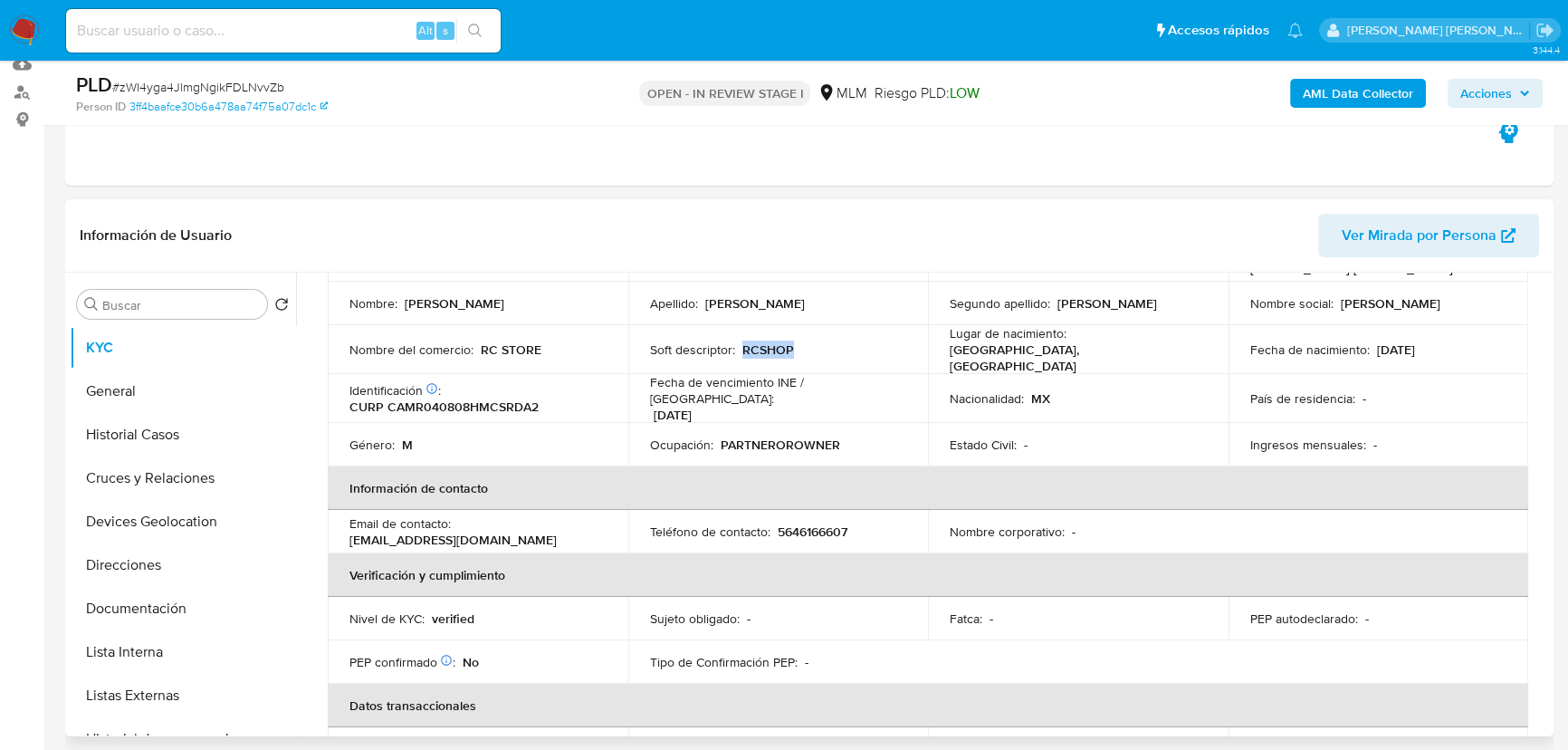 drag, startPoint x: 788, startPoint y: 346, endPoint x: 741, endPoint y: 348, distance: 47.0425 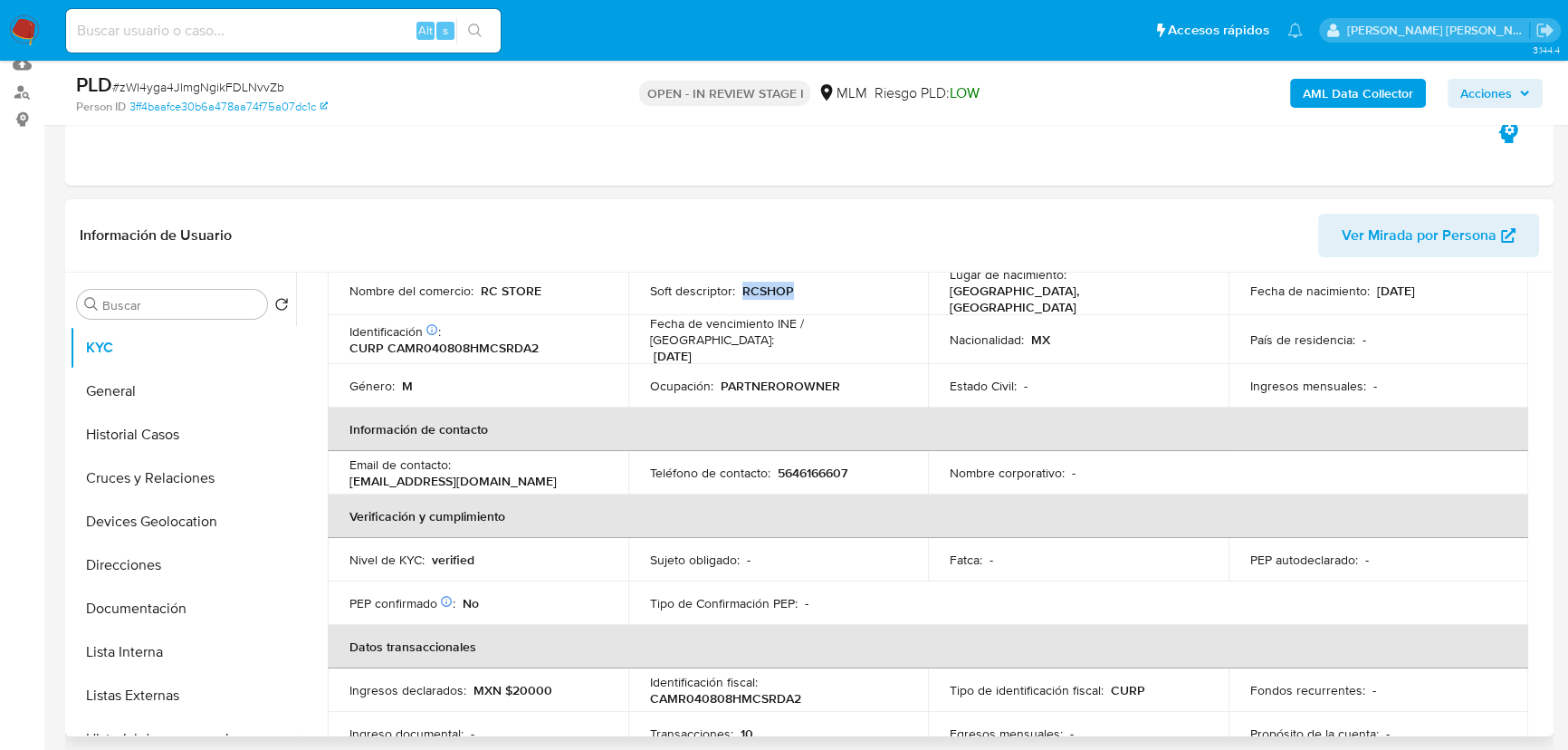 scroll, scrollTop: 246, scrollLeft: 0, axis: vertical 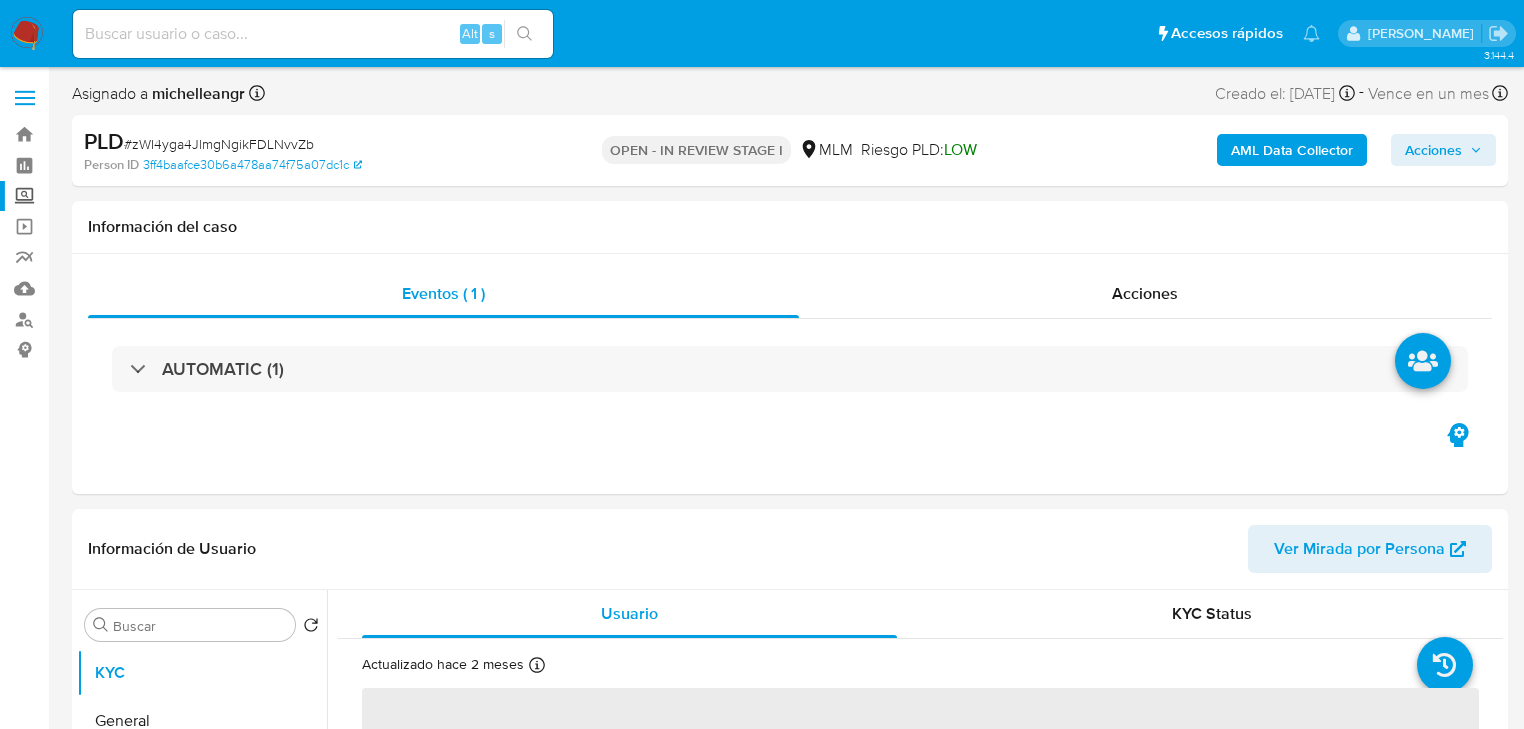 click on "Screening" 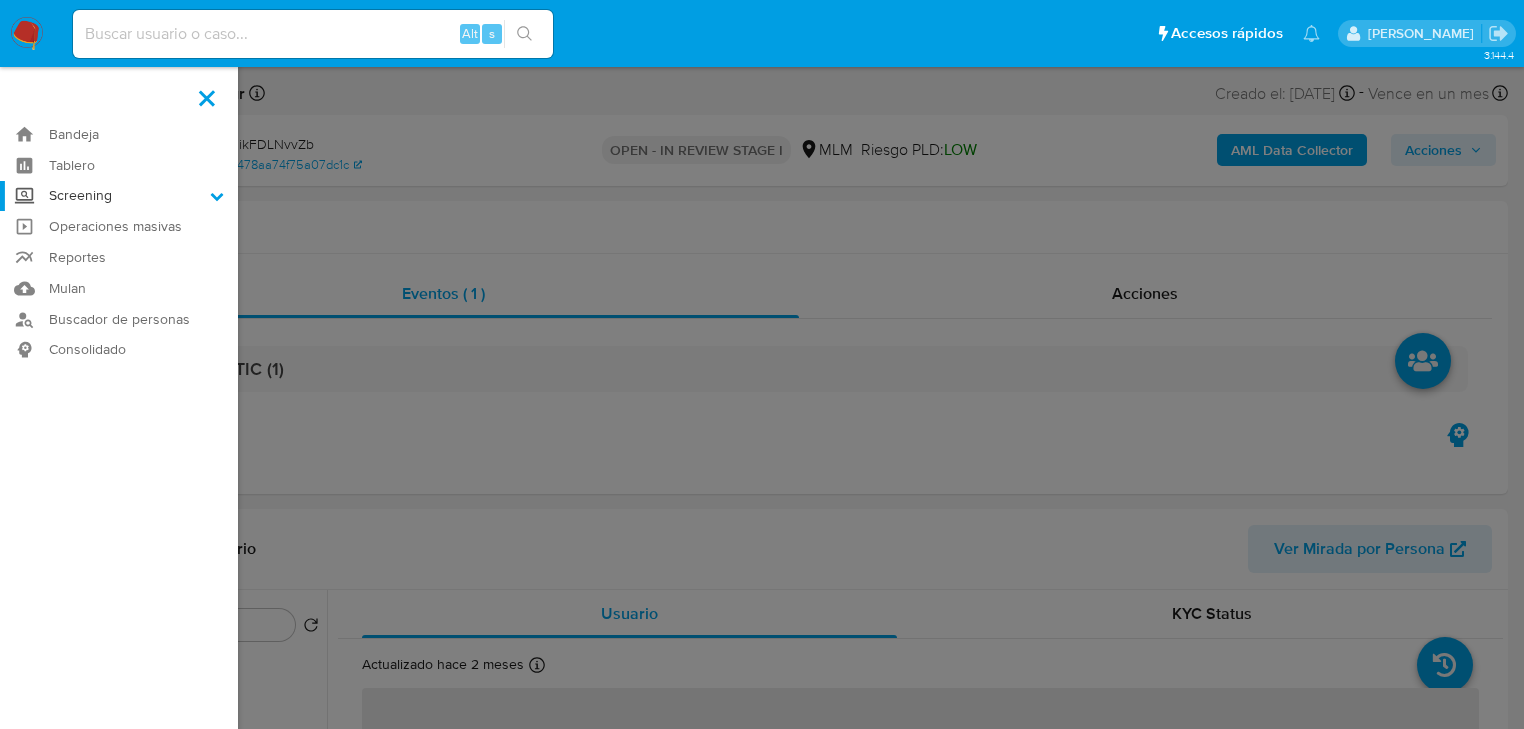 click on "Screening" 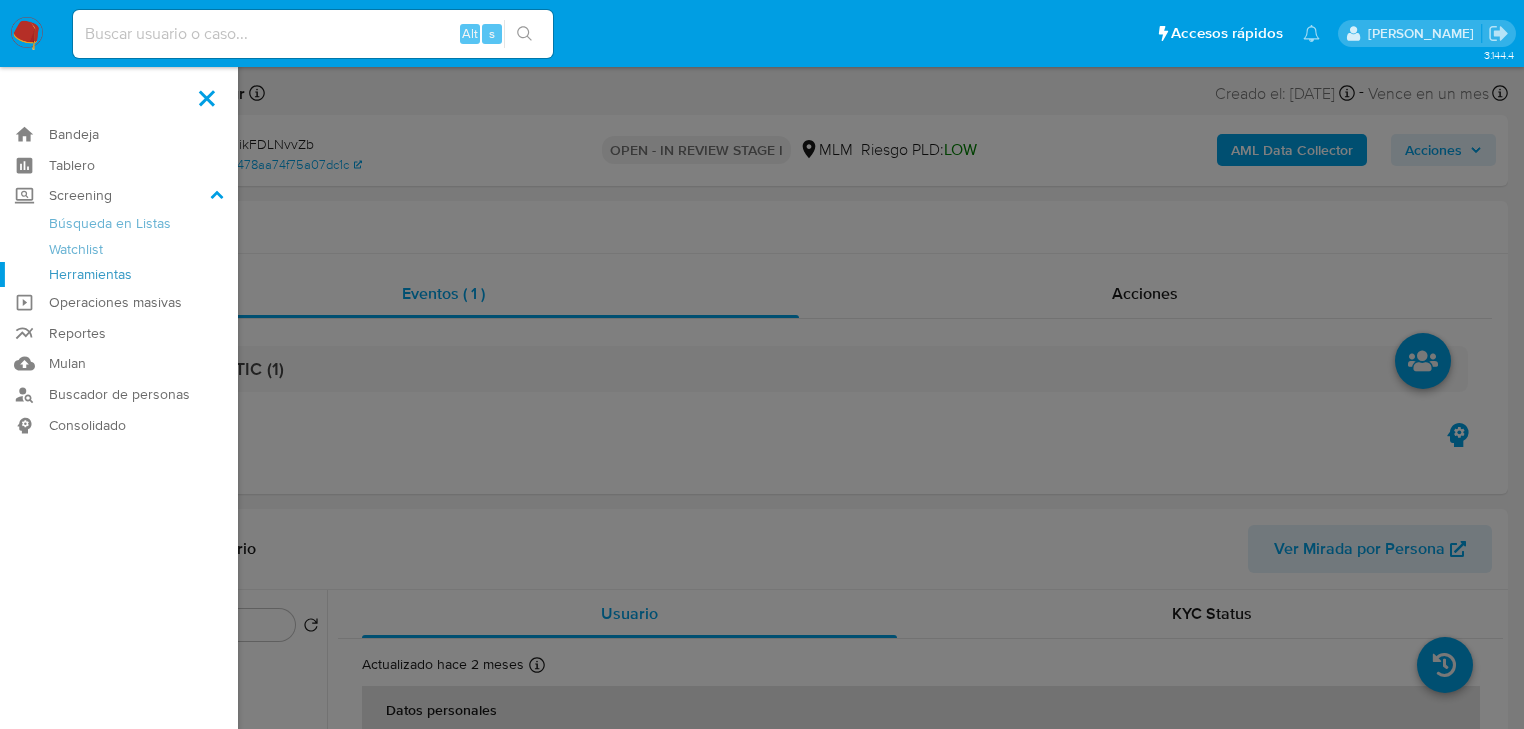 click on "Herramientas" 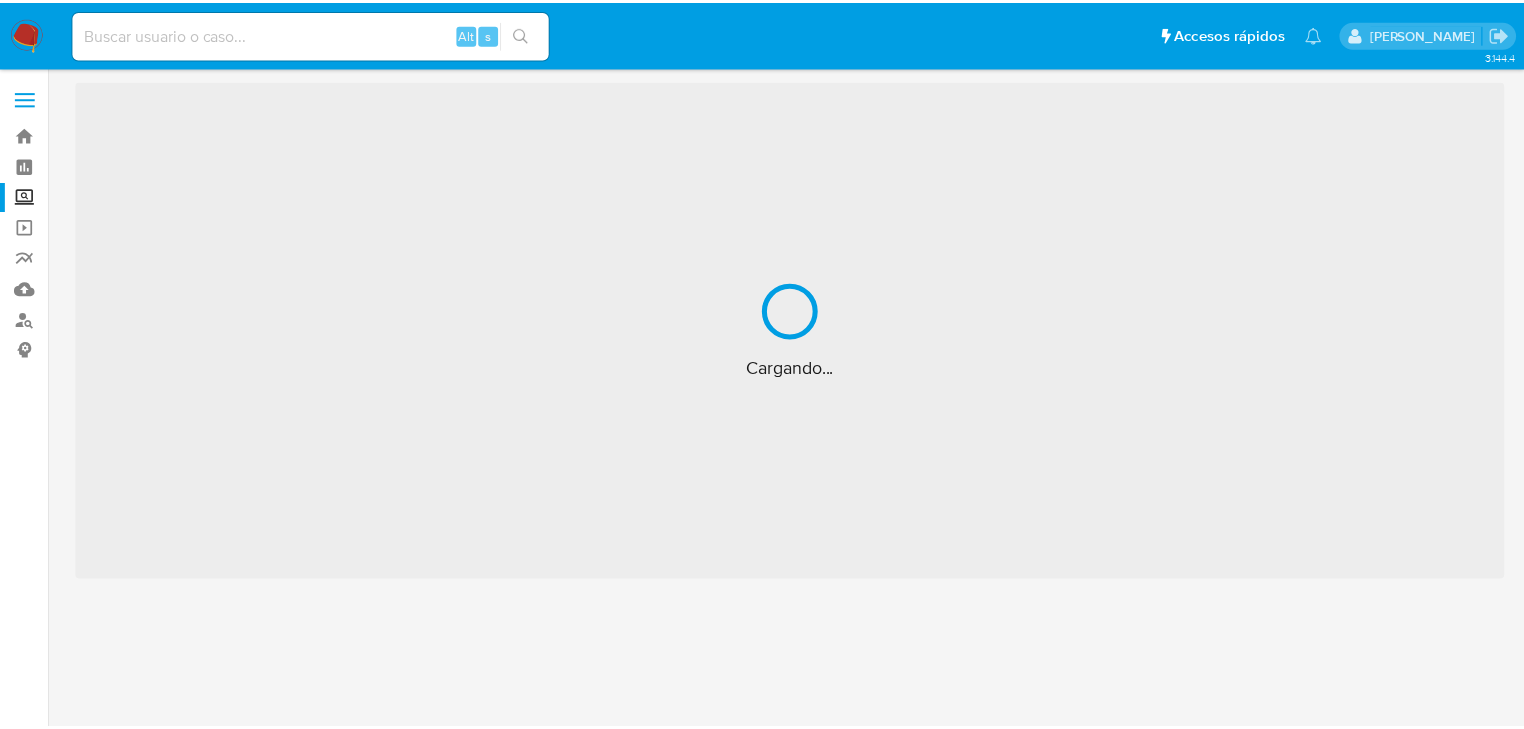 scroll, scrollTop: 0, scrollLeft: 0, axis: both 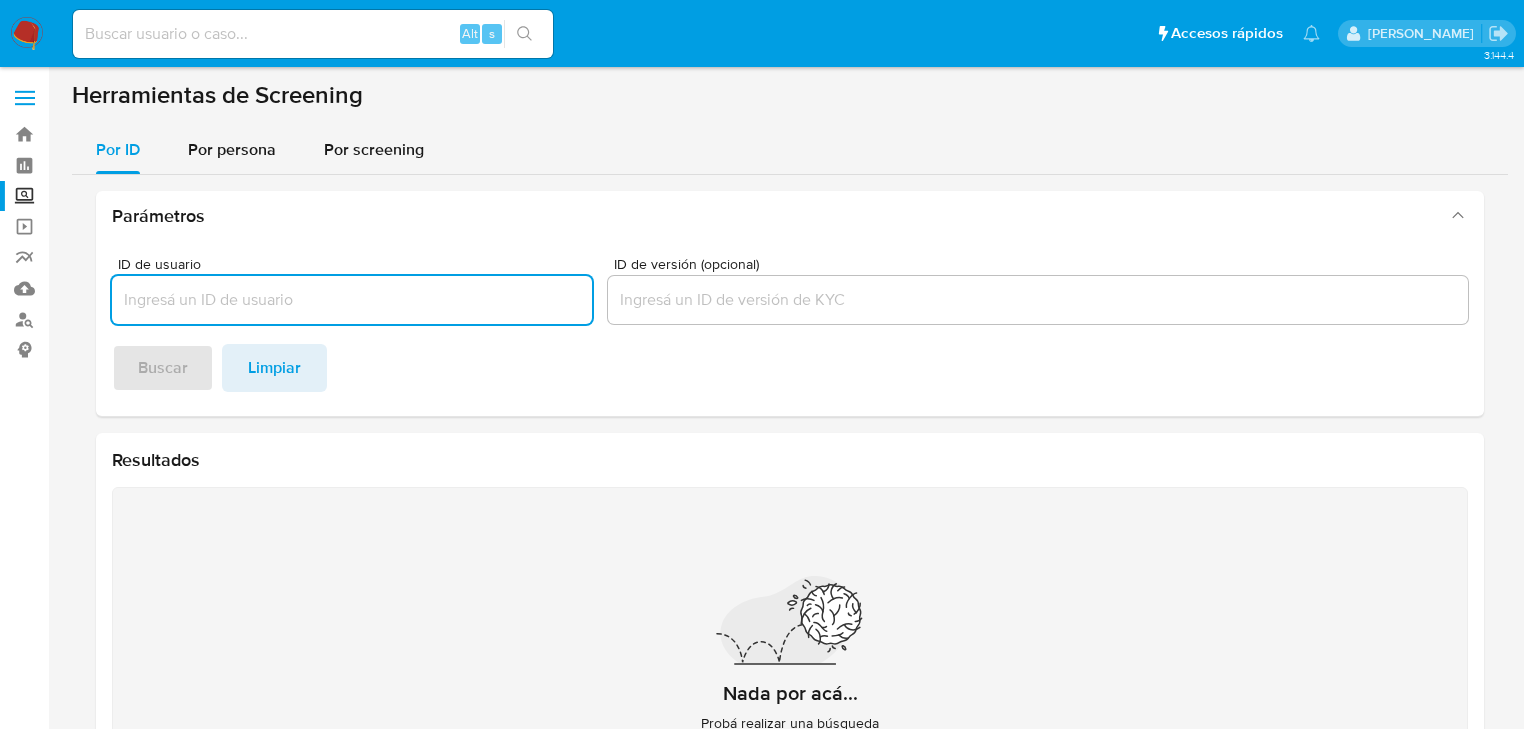 drag, startPoint x: 236, startPoint y: 153, endPoint x: 250, endPoint y: 178, distance: 28.653097 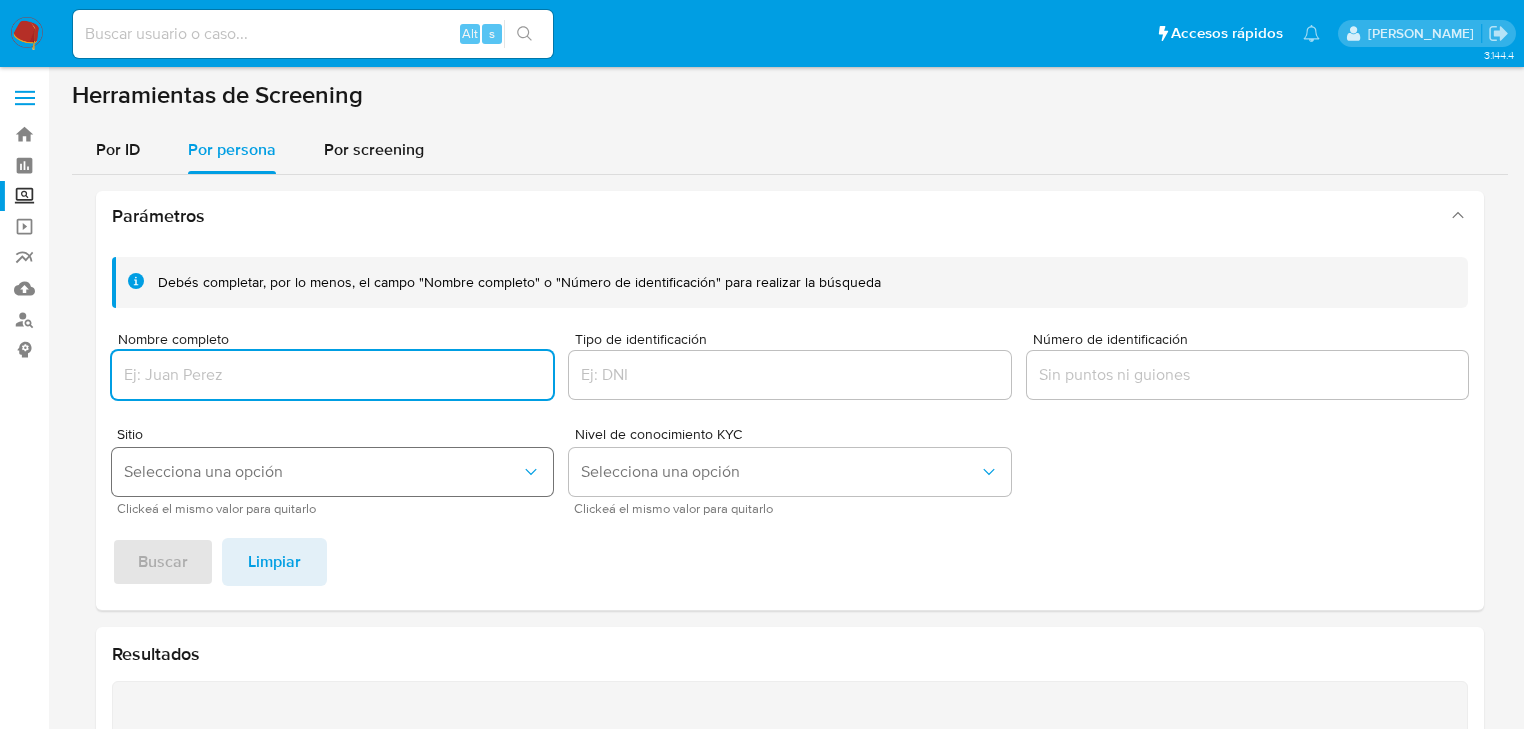 drag, startPoint x: 196, startPoint y: 376, endPoint x: 223, endPoint y: 470, distance: 97.80082 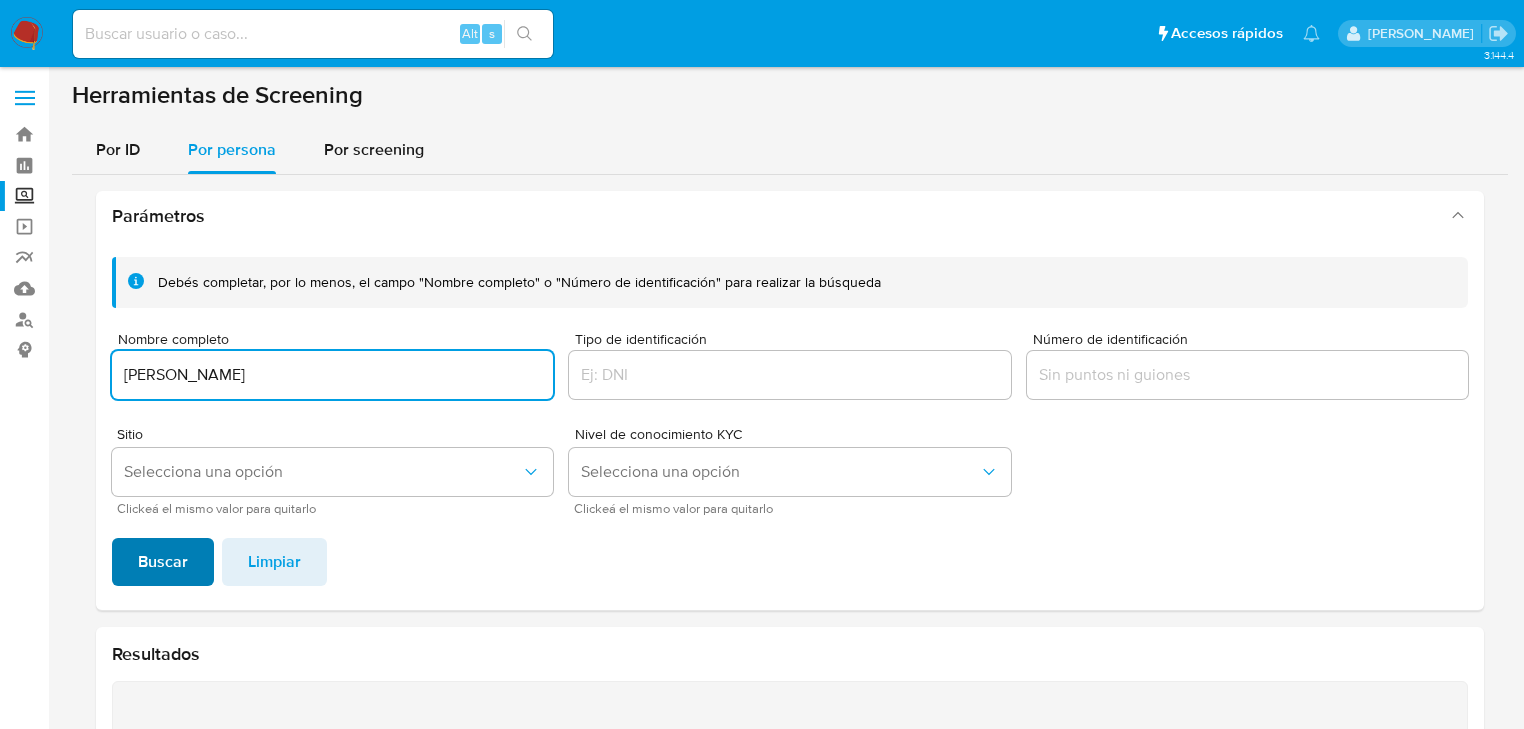 click on "Buscar" at bounding box center [163, 562] 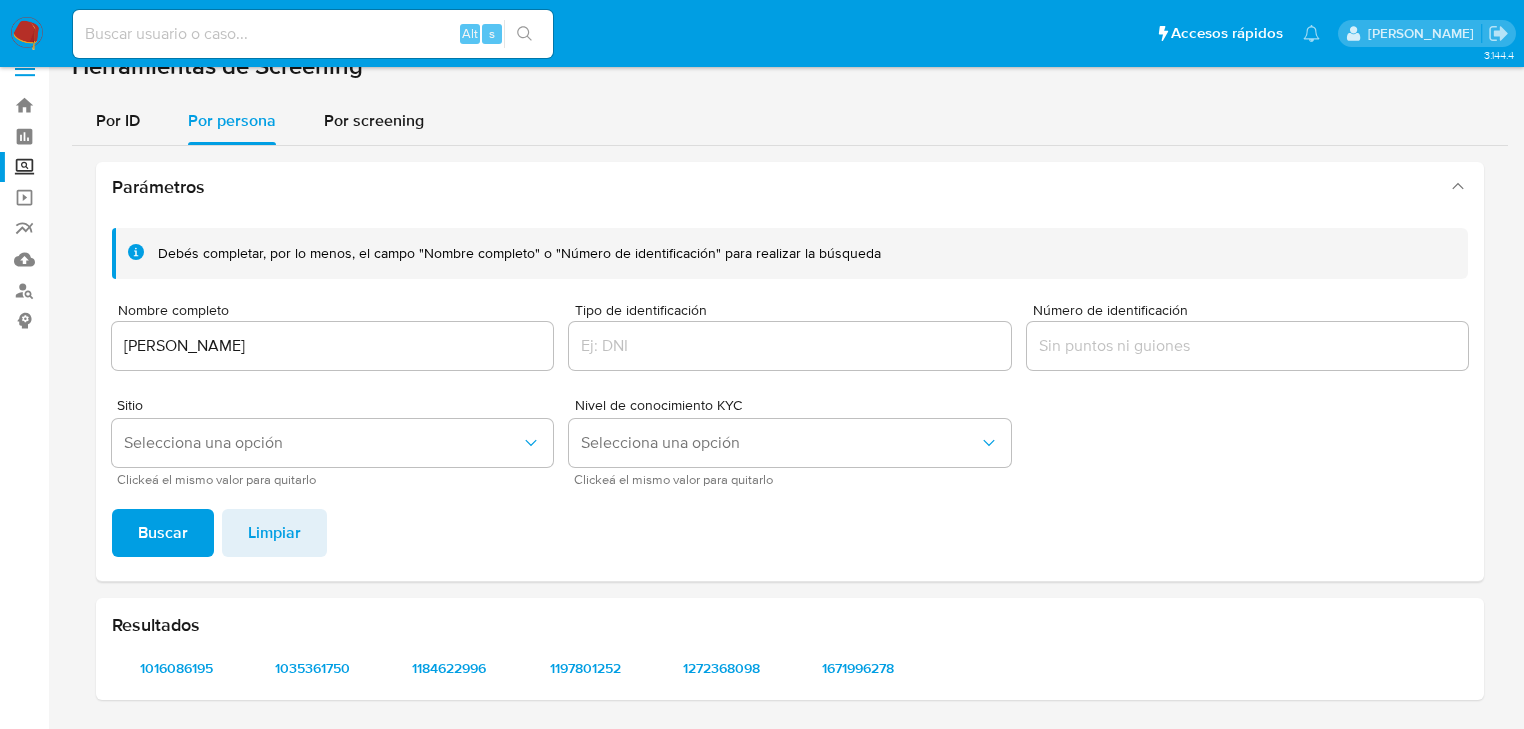 scroll, scrollTop: 28, scrollLeft: 0, axis: vertical 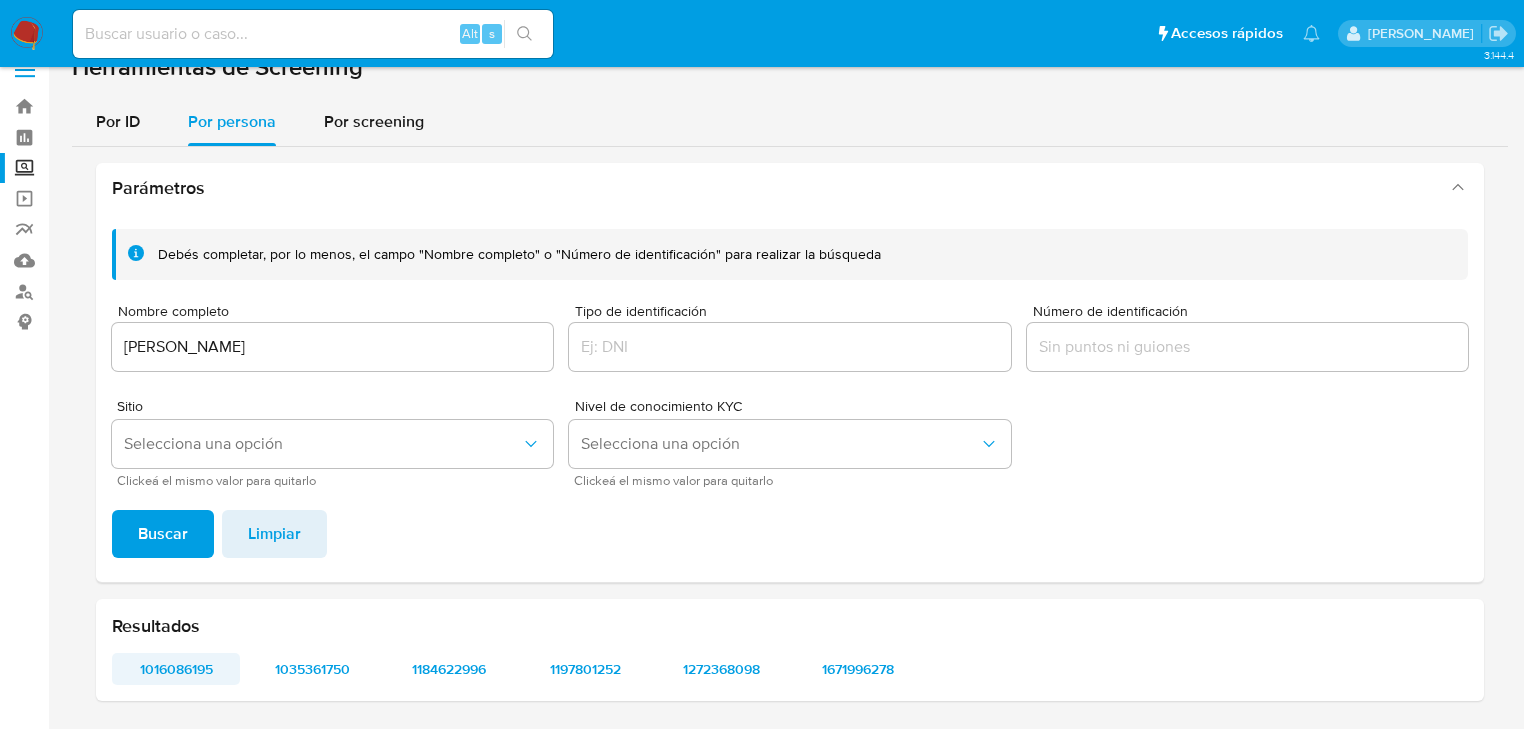 click on "1016086195" at bounding box center [176, 669] 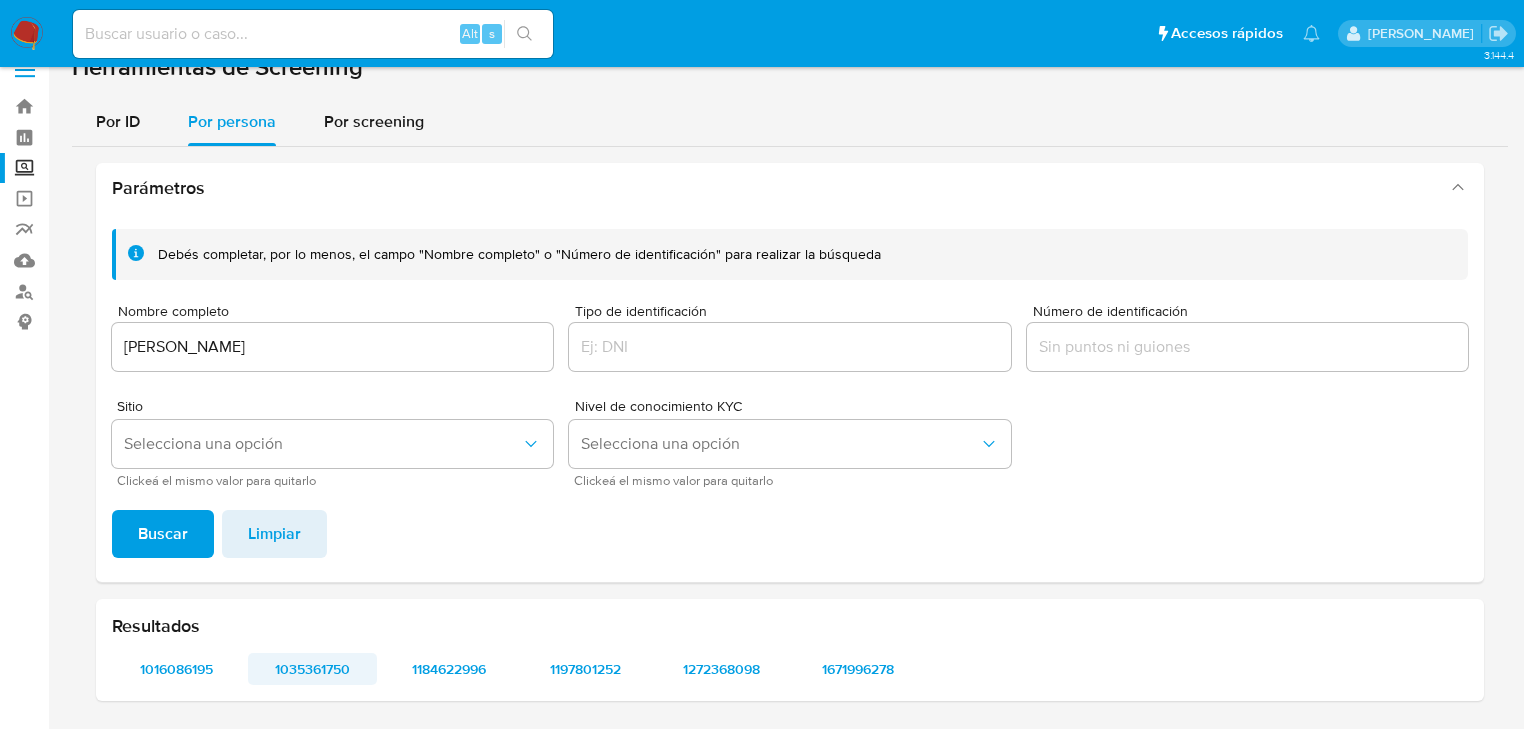 click on "1035361750" at bounding box center [312, 669] 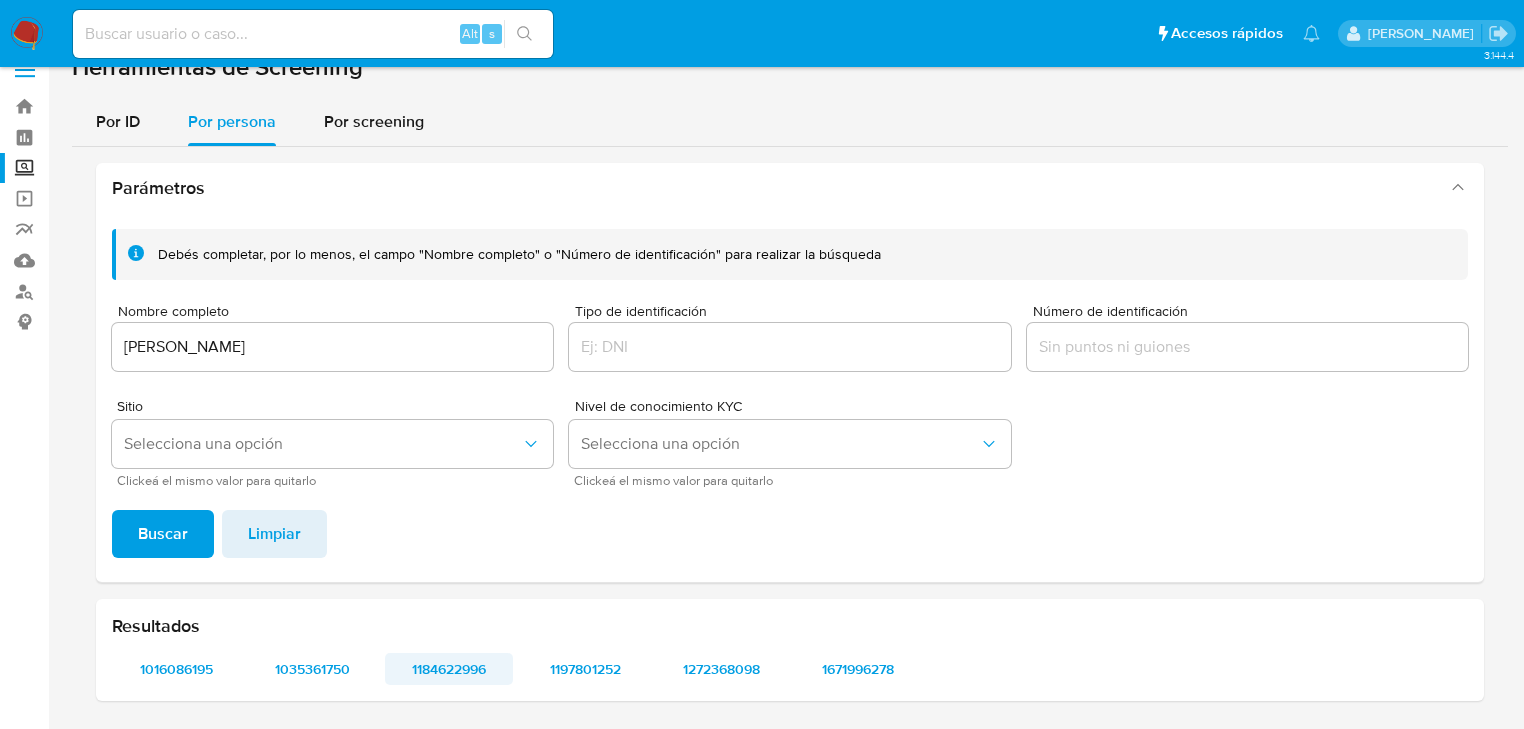 click on "1184622996" at bounding box center (449, 669) 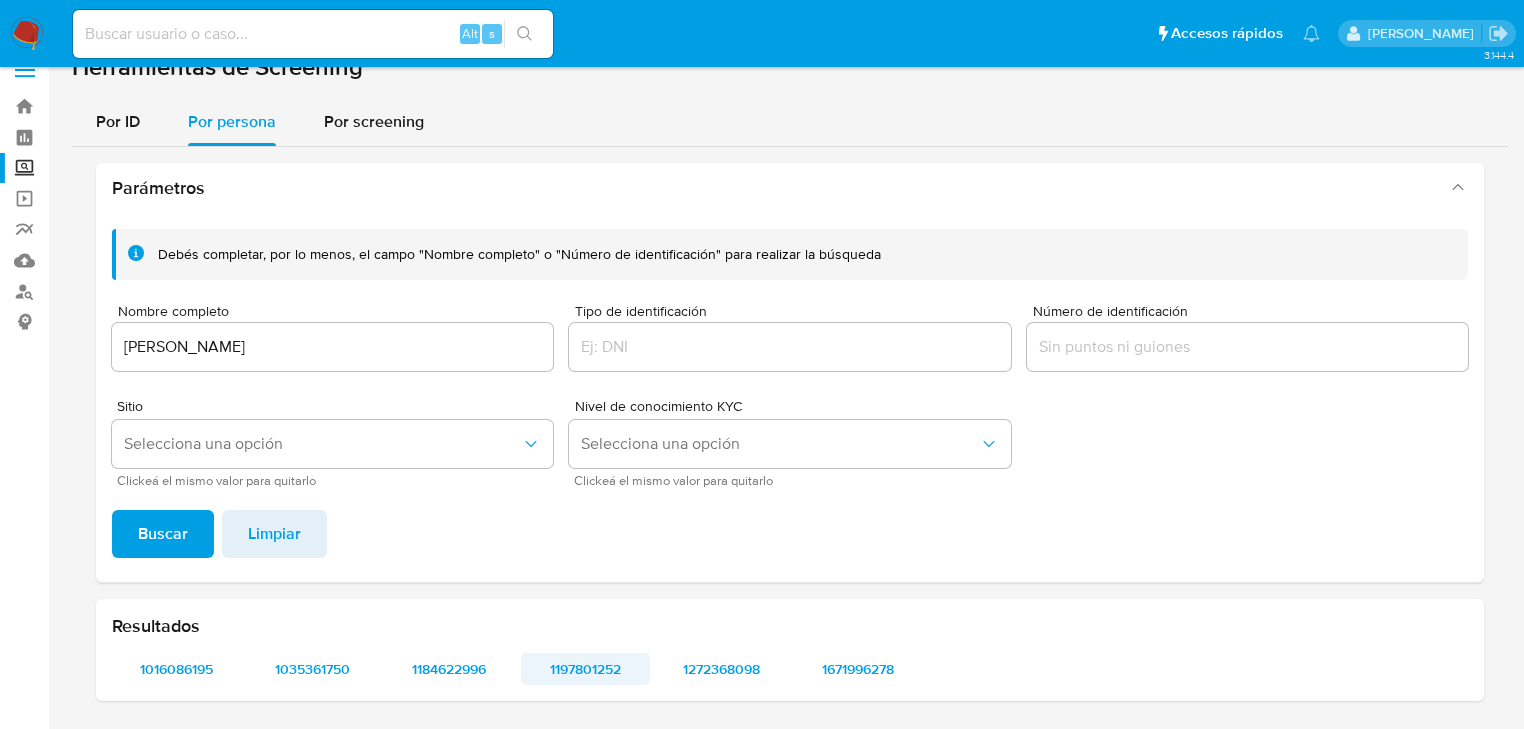 click on "1197801252" at bounding box center (585, 669) 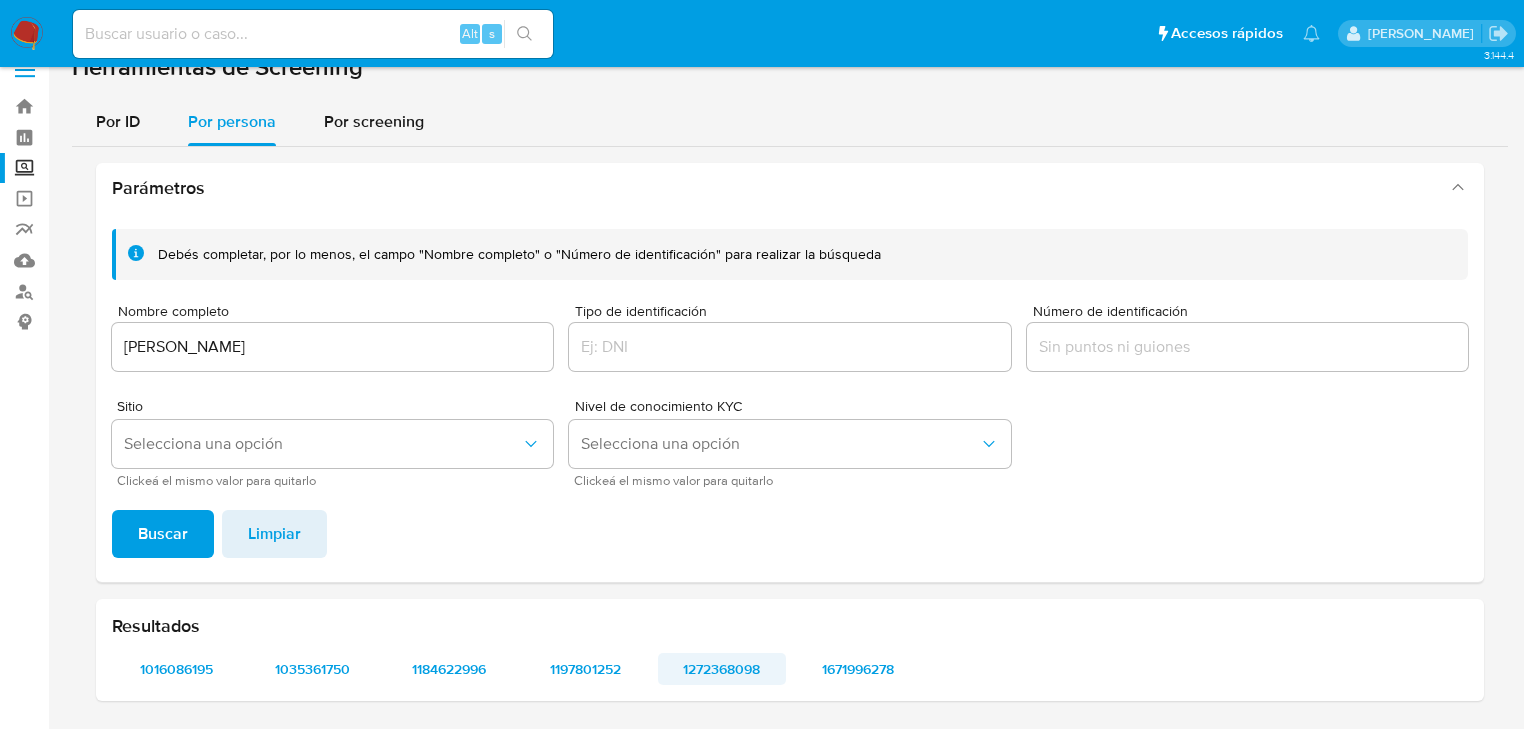 click on "1272368098" at bounding box center (722, 669) 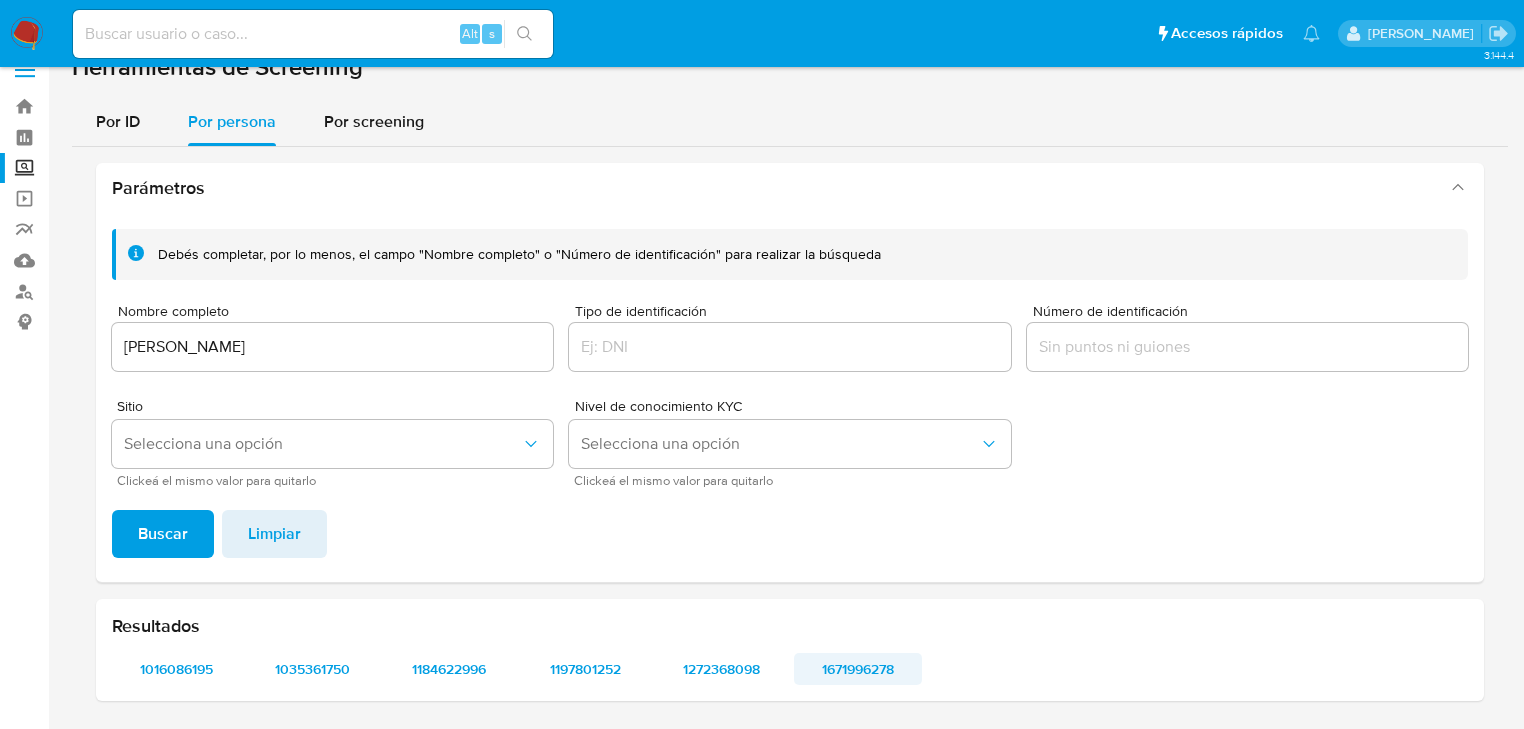 click on "1671996278" at bounding box center [858, 669] 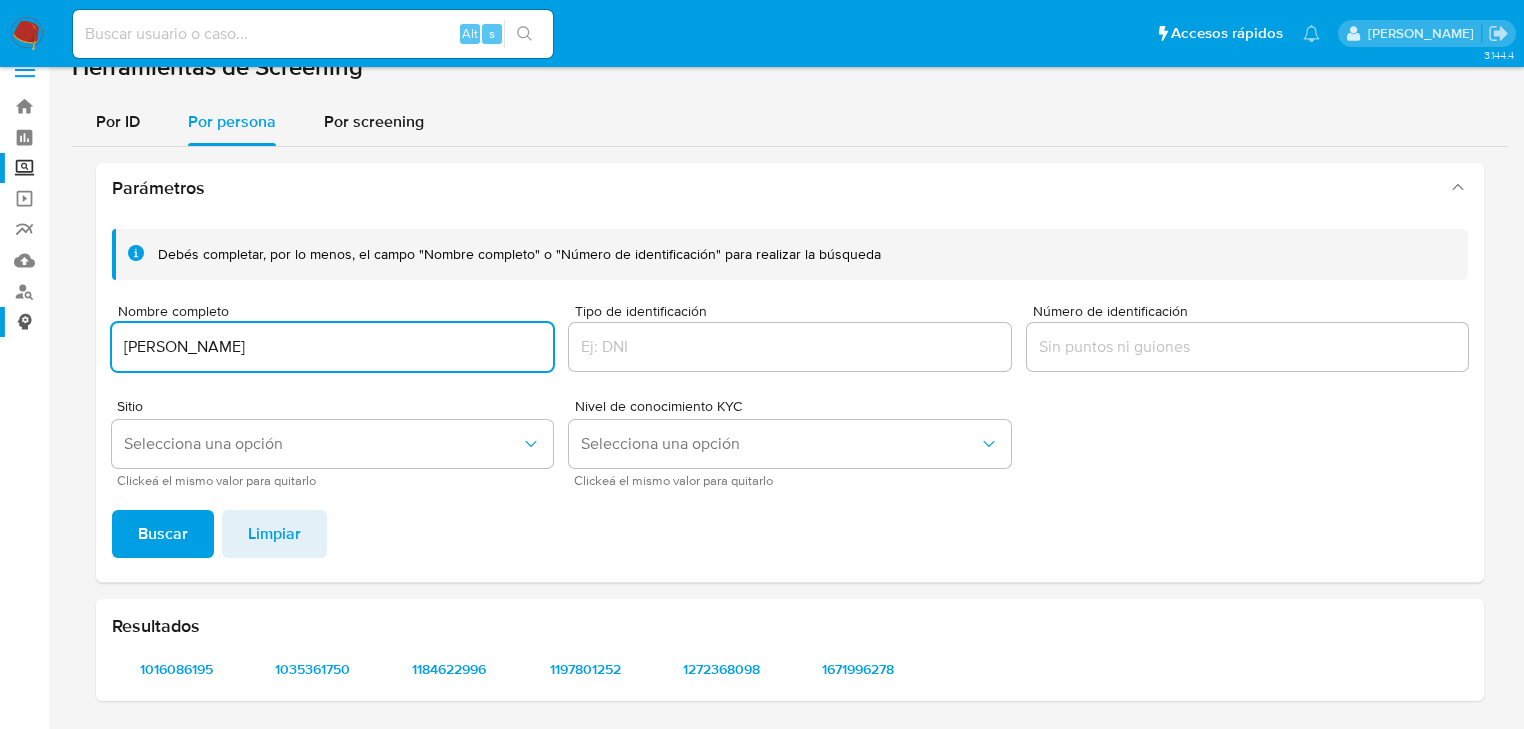 drag, startPoint x: 403, startPoint y: 351, endPoint x: 0, endPoint y: 332, distance: 403.44763 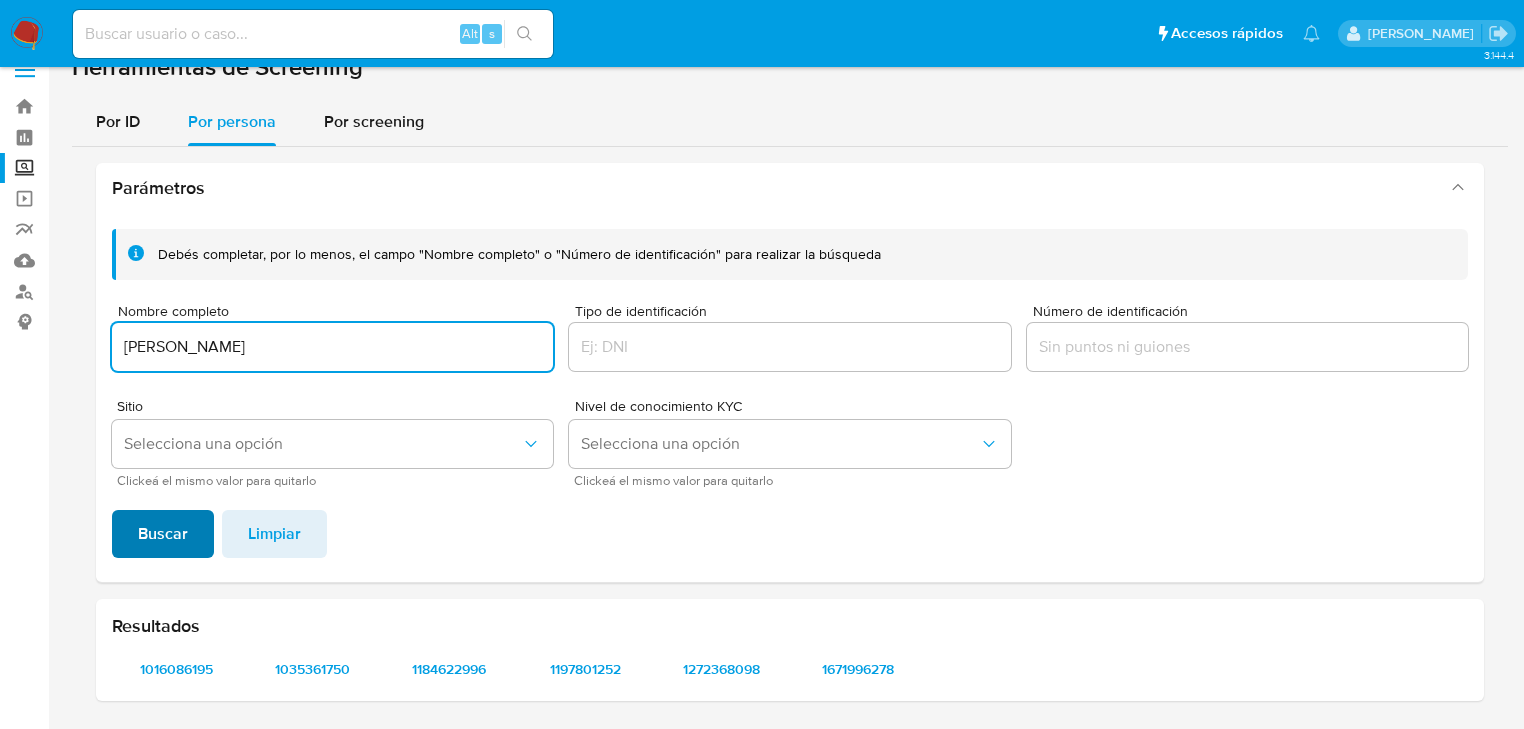 click on "Buscar" at bounding box center (163, 534) 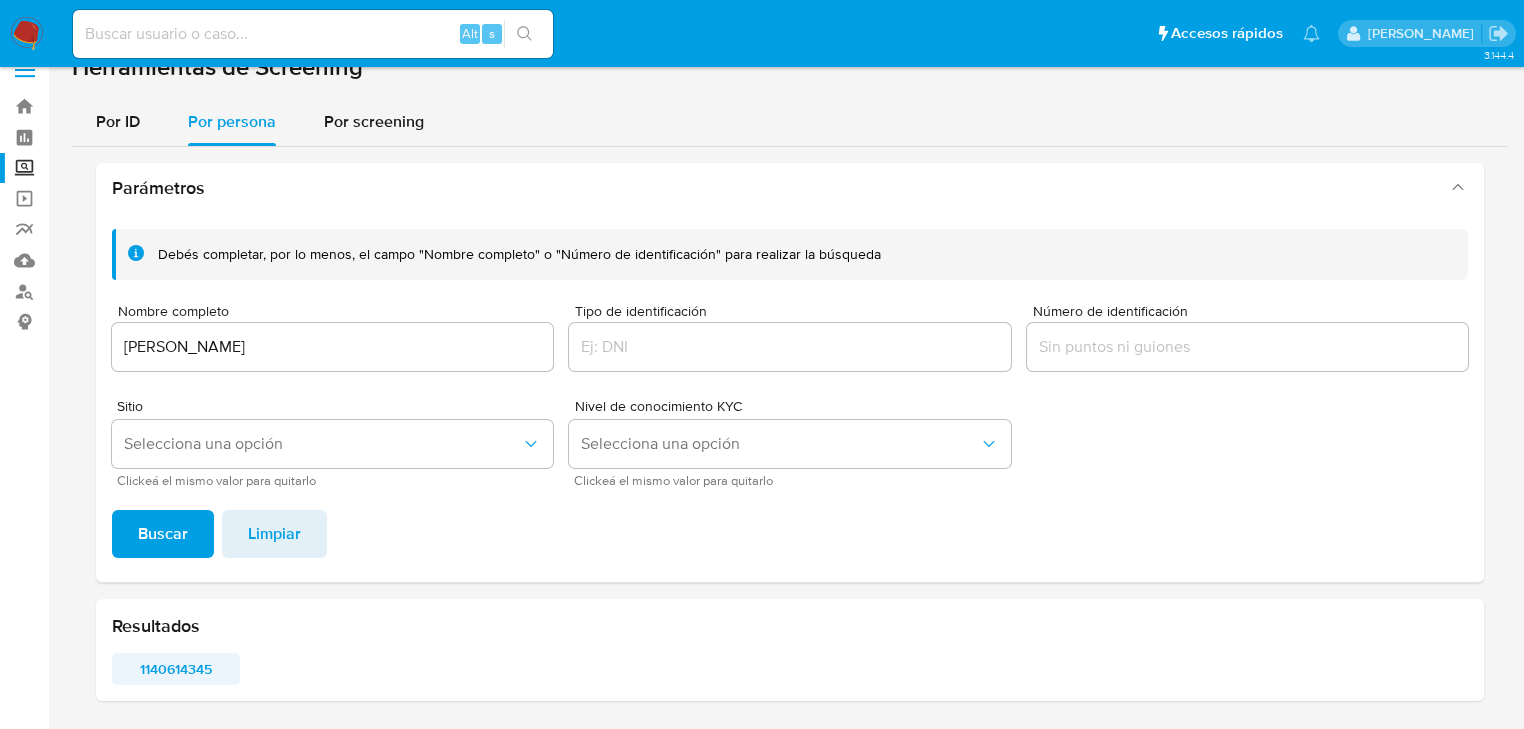 click on "1140614345" at bounding box center (176, 669) 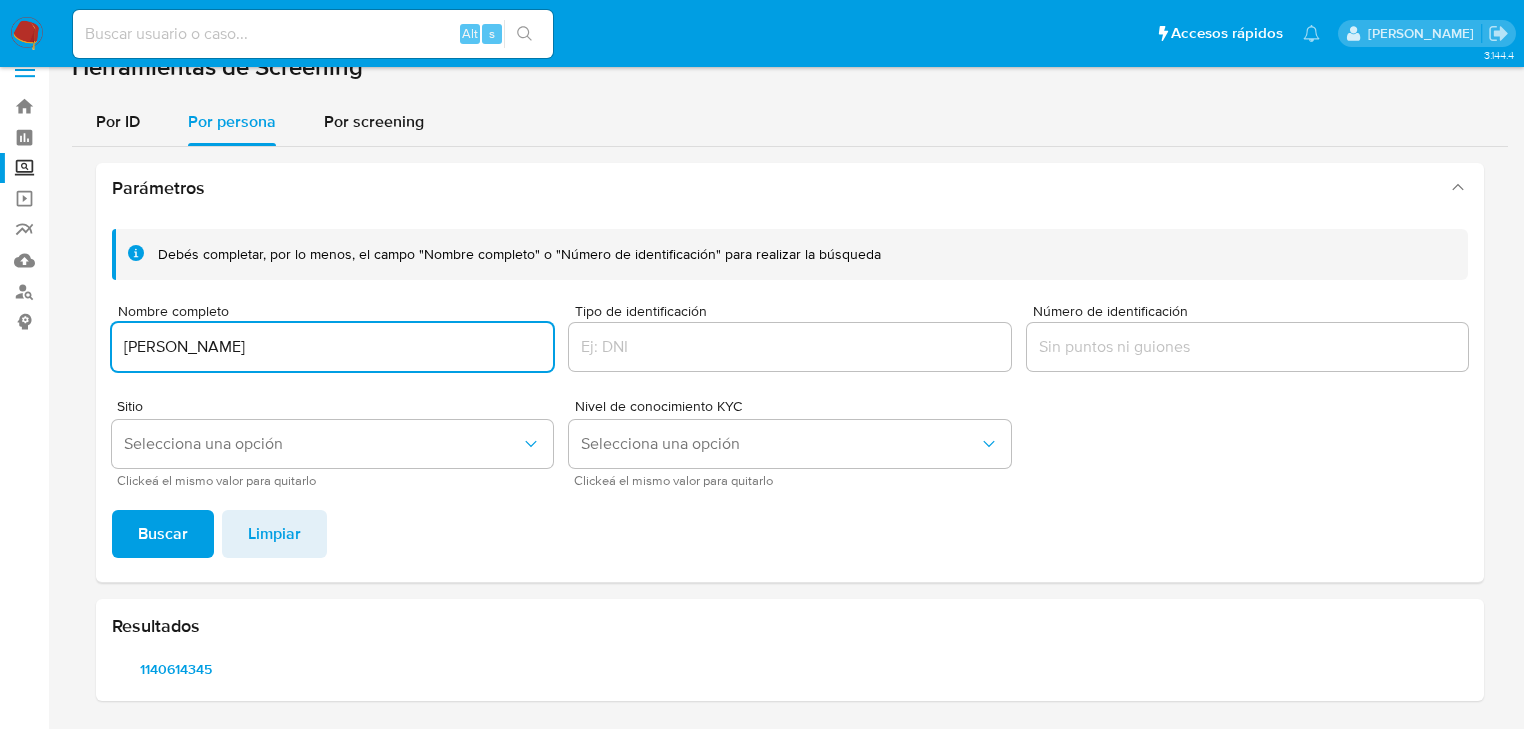 drag, startPoint x: 0, startPoint y: 318, endPoint x: 49, endPoint y: 288, distance: 57.45433 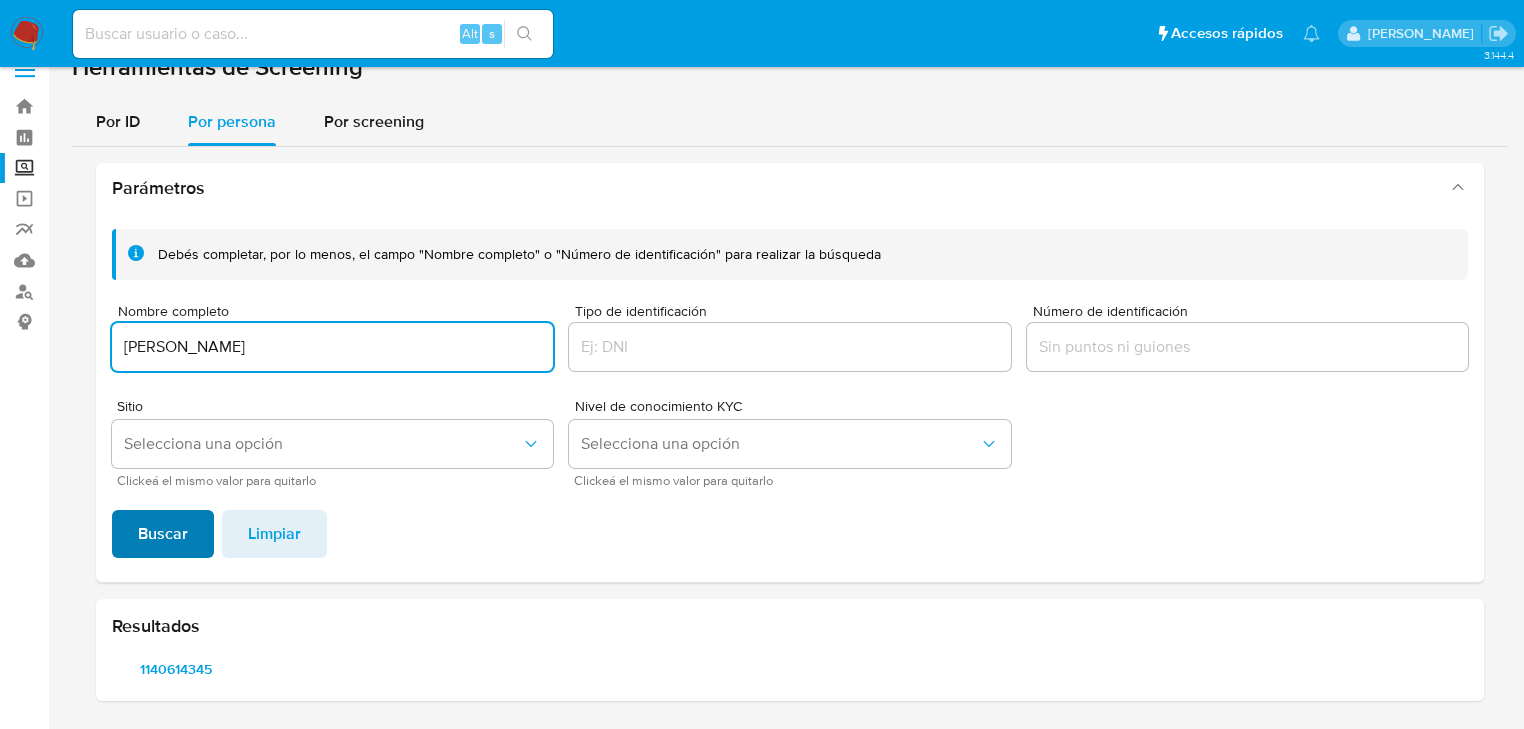 click on "Buscar" at bounding box center (163, 534) 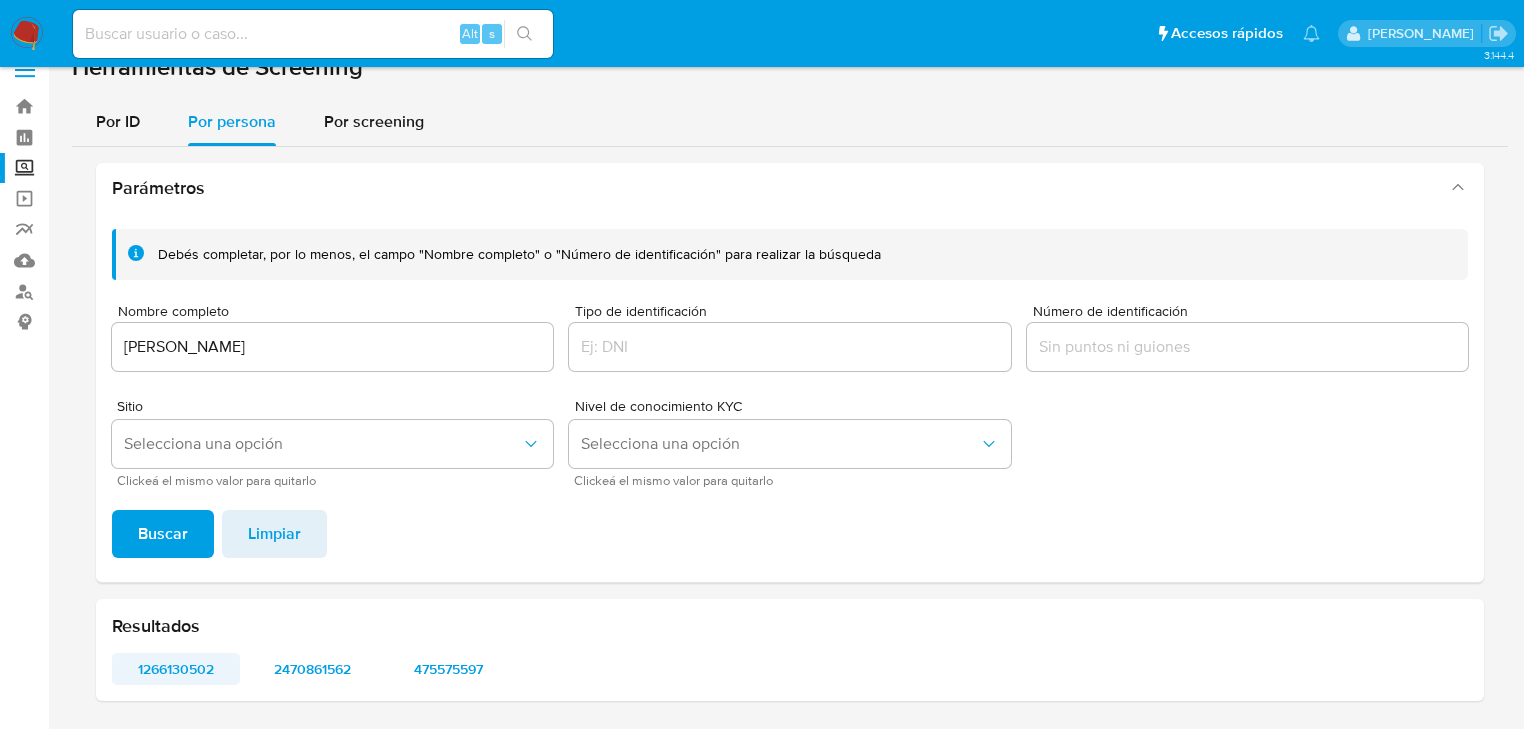 click on "1266130502" at bounding box center (176, 669) 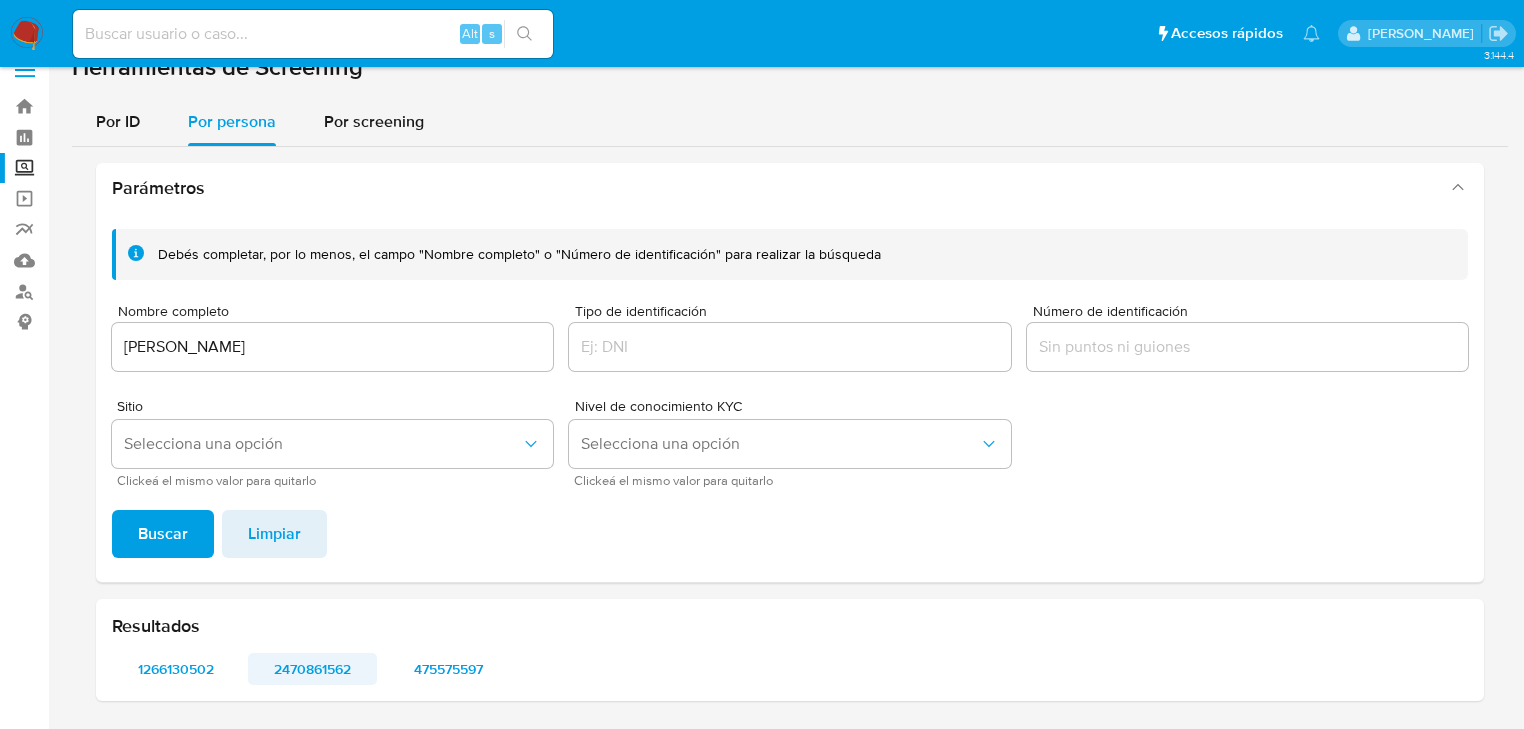 click on "2470861562" at bounding box center [312, 669] 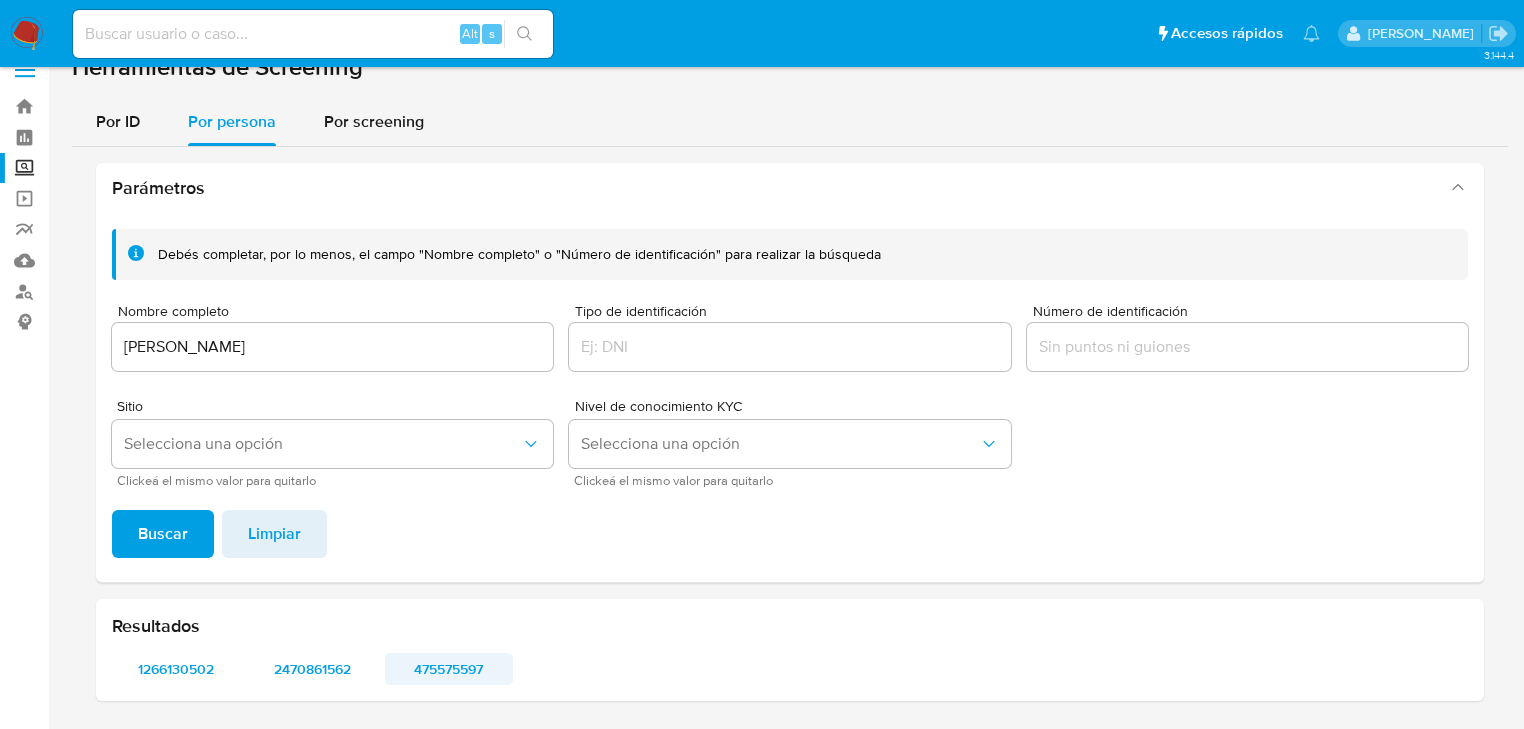 click on "475575597" at bounding box center (449, 669) 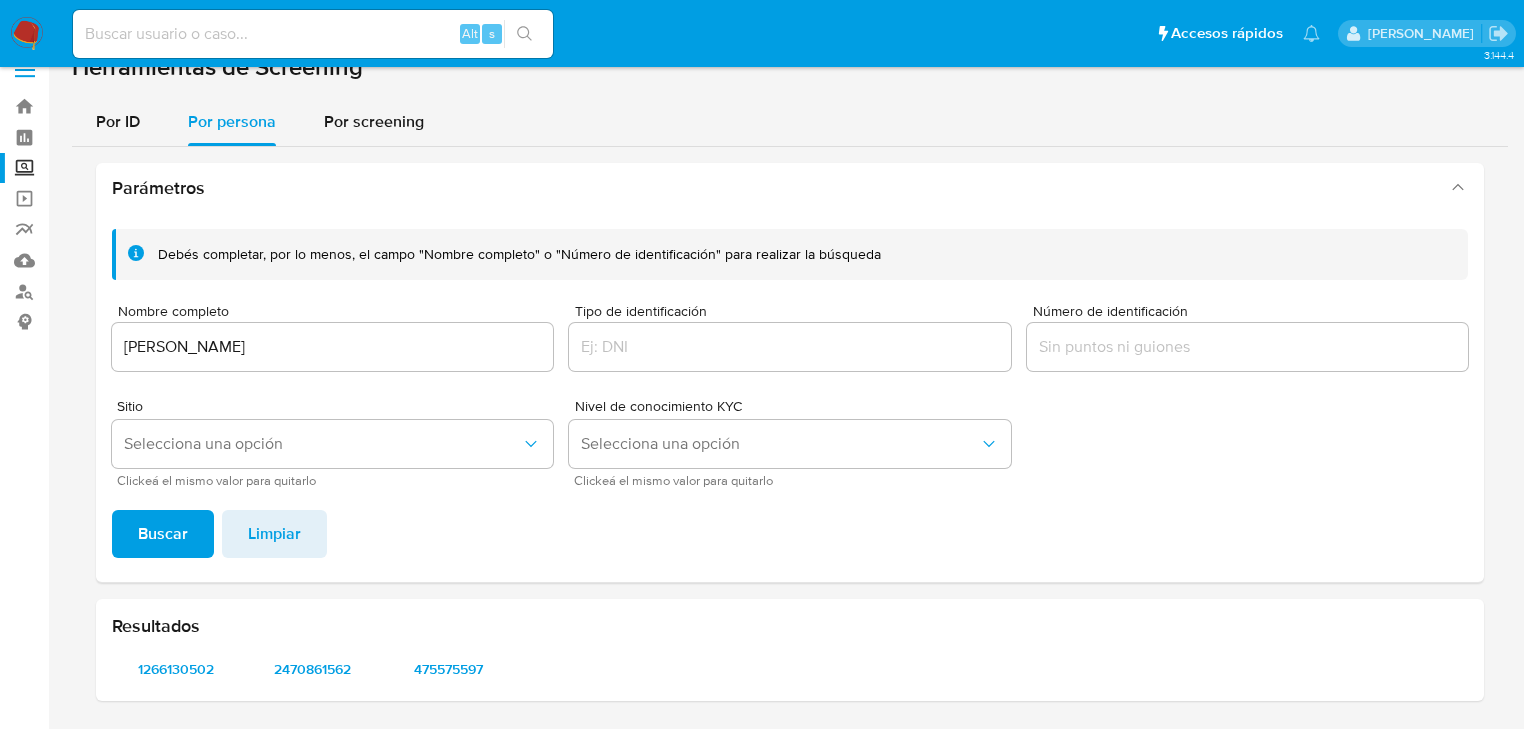drag, startPoint x: 176, startPoint y: 329, endPoint x: 99, endPoint y: 316, distance: 78.08969 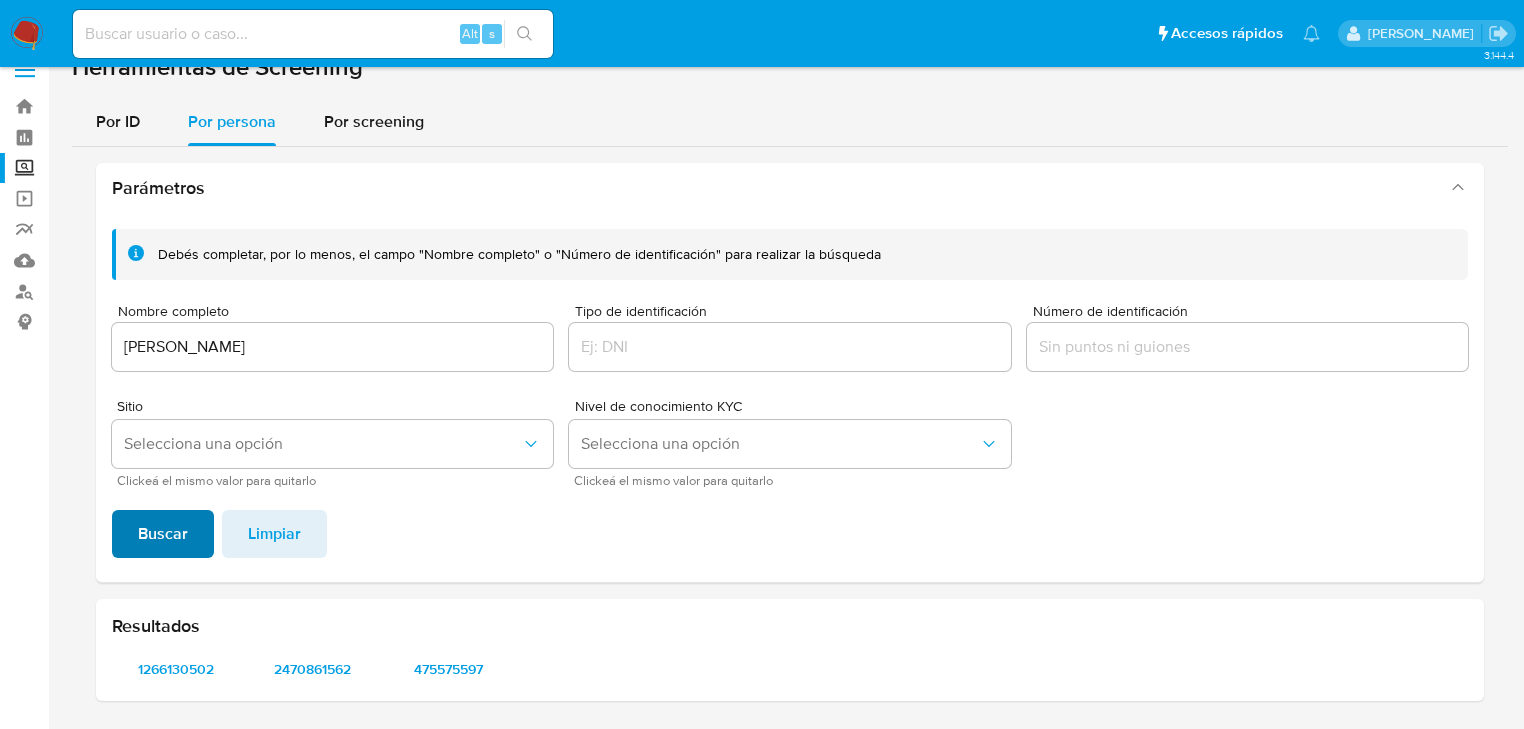 click on "Buscar" at bounding box center [163, 534] 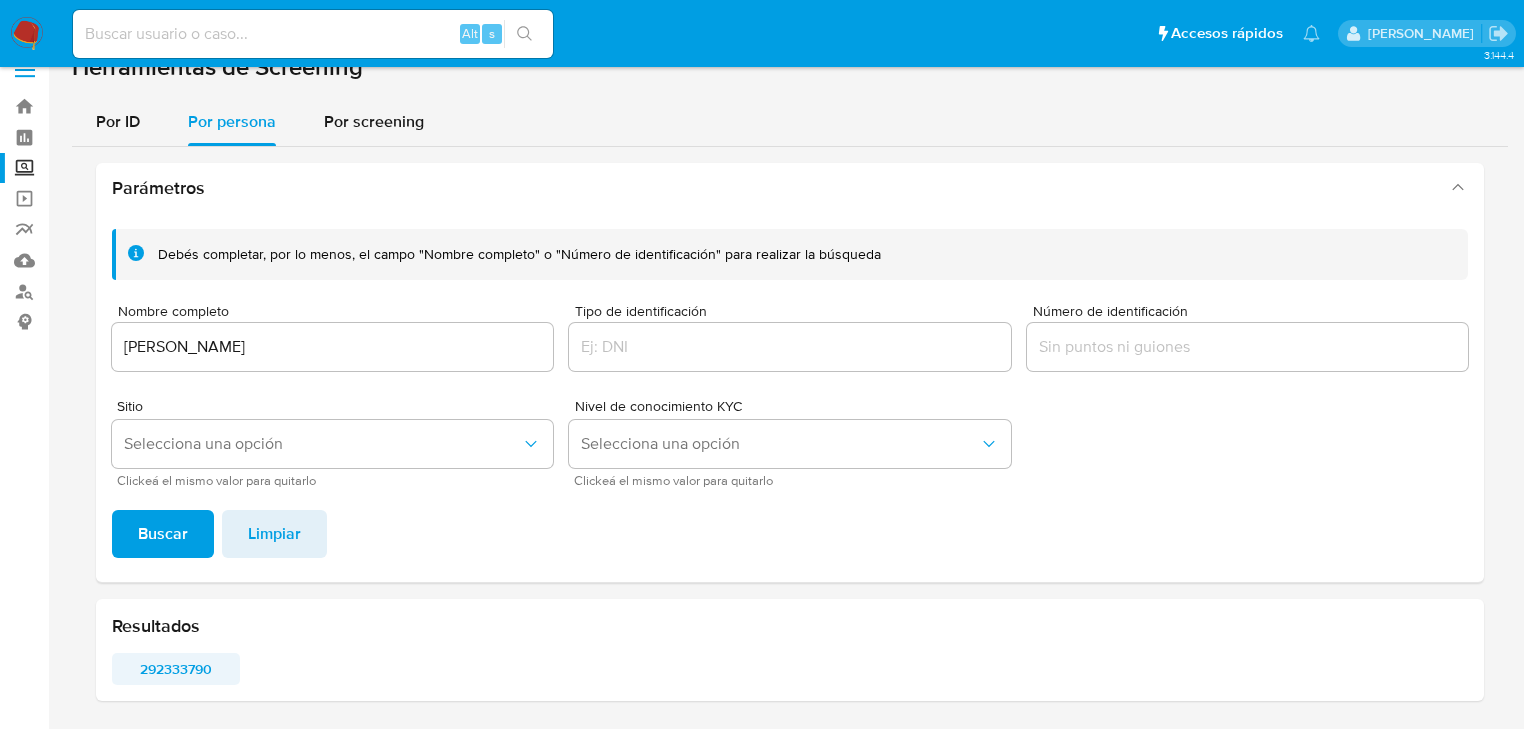 click on "292333790" at bounding box center [176, 669] 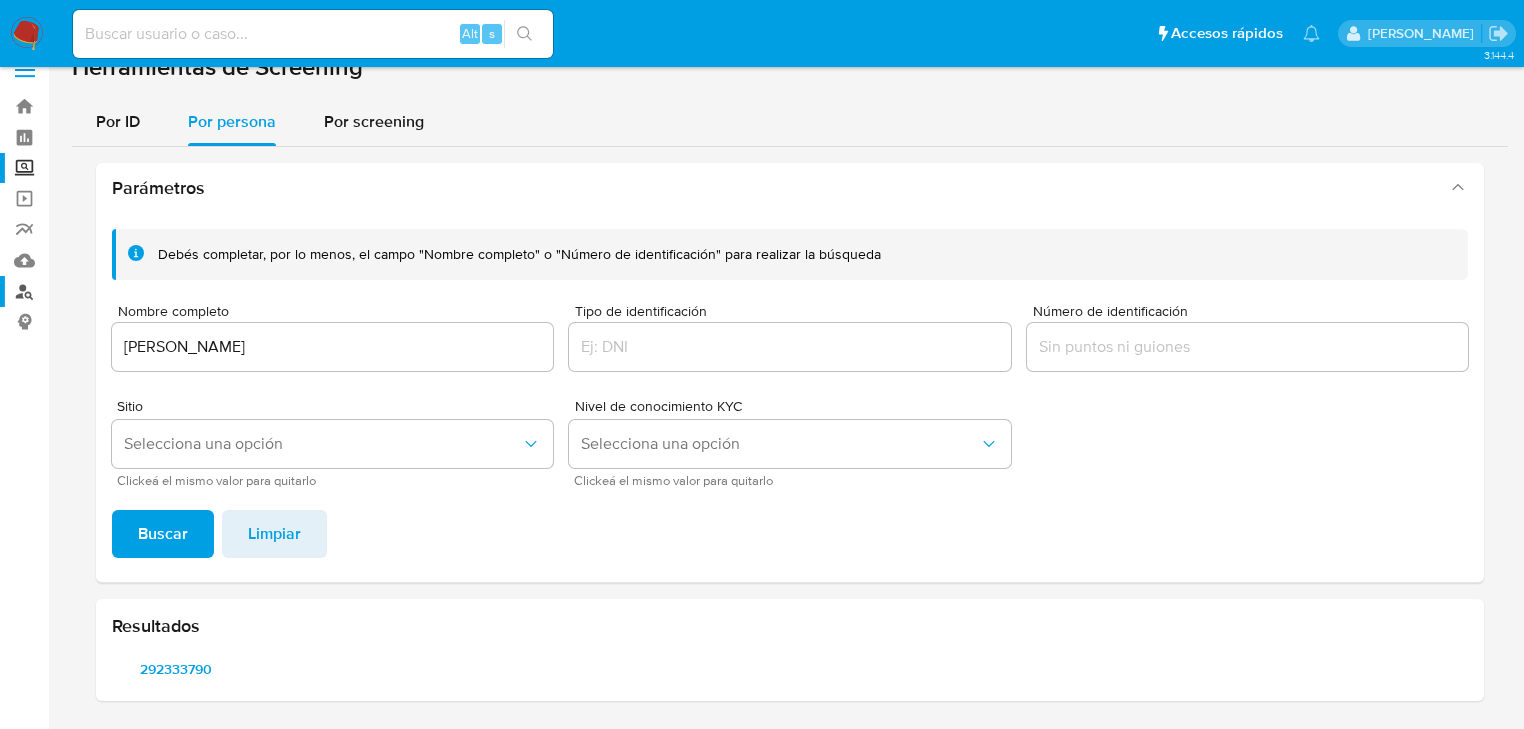 drag, startPoint x: 22, startPoint y: 316, endPoint x: 0, endPoint y: 298, distance: 28.42534 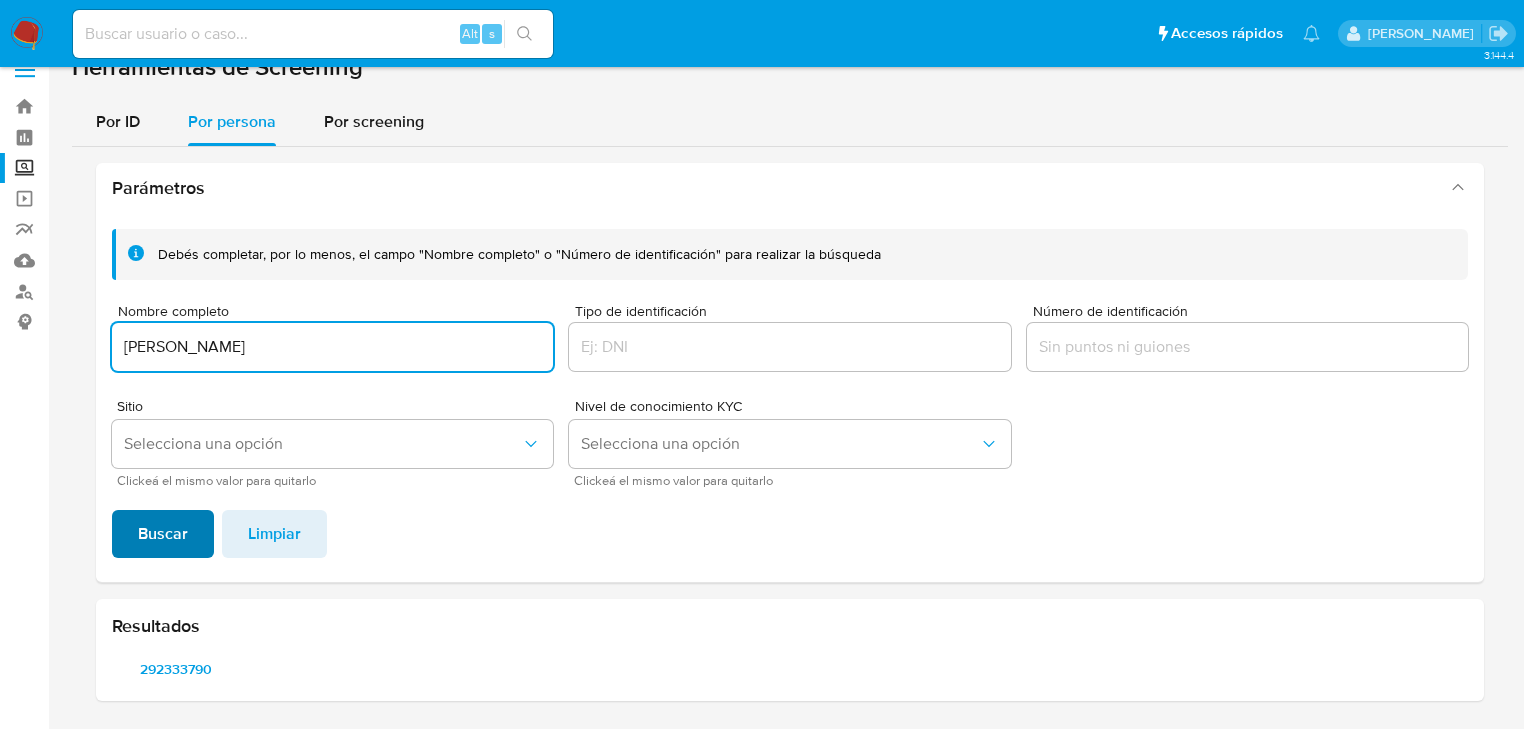 click on "Buscar" at bounding box center (163, 534) 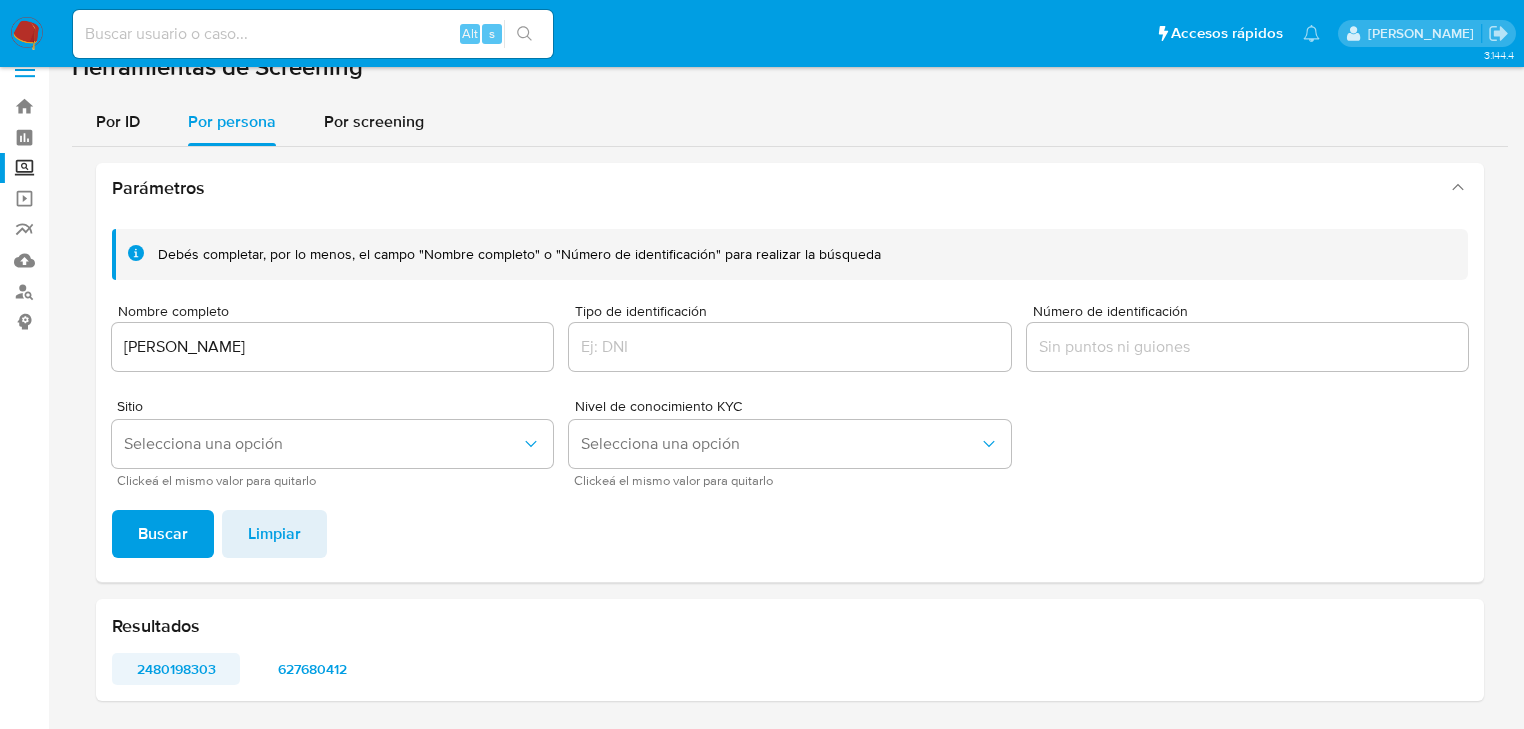 click on "2480198303" at bounding box center [176, 669] 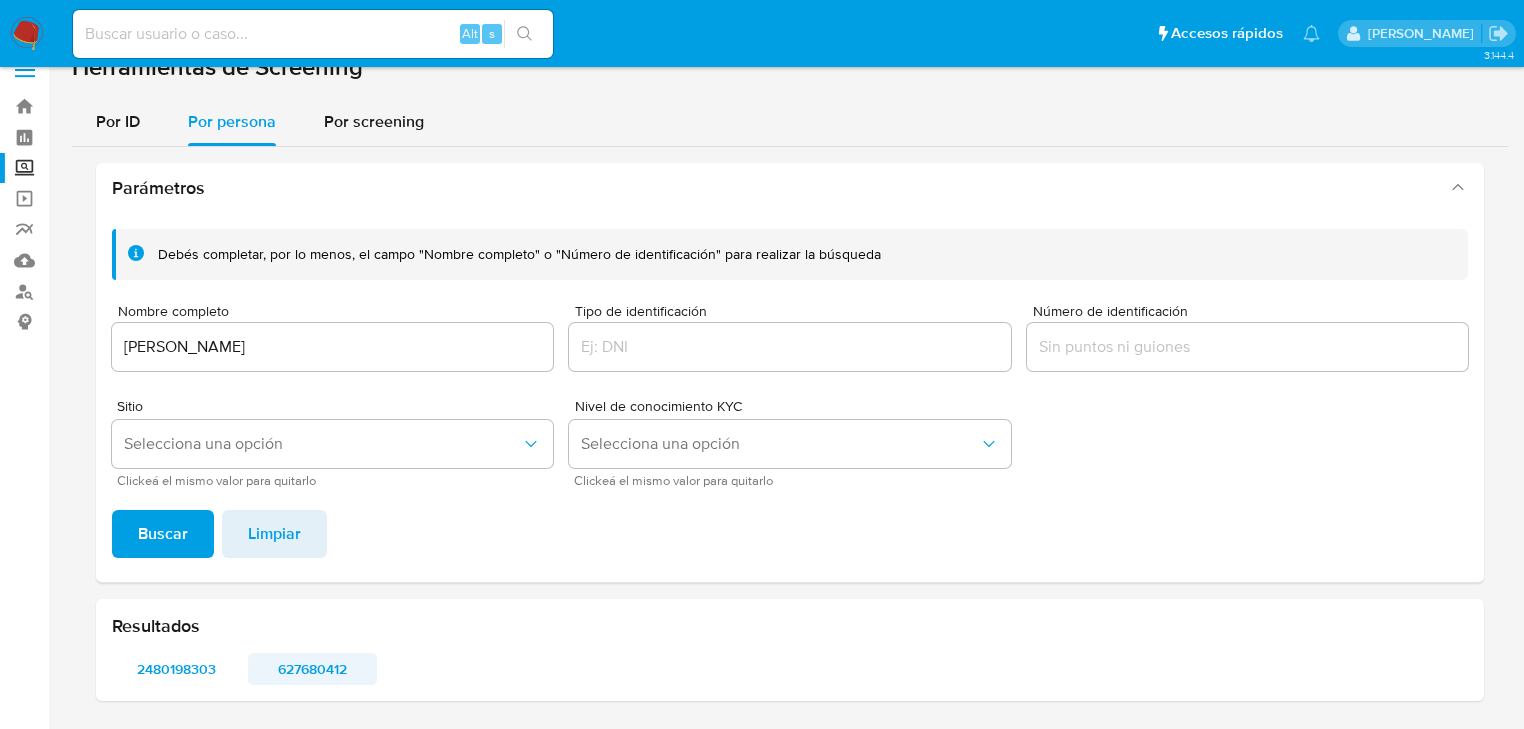 click on "627680412" at bounding box center [312, 669] 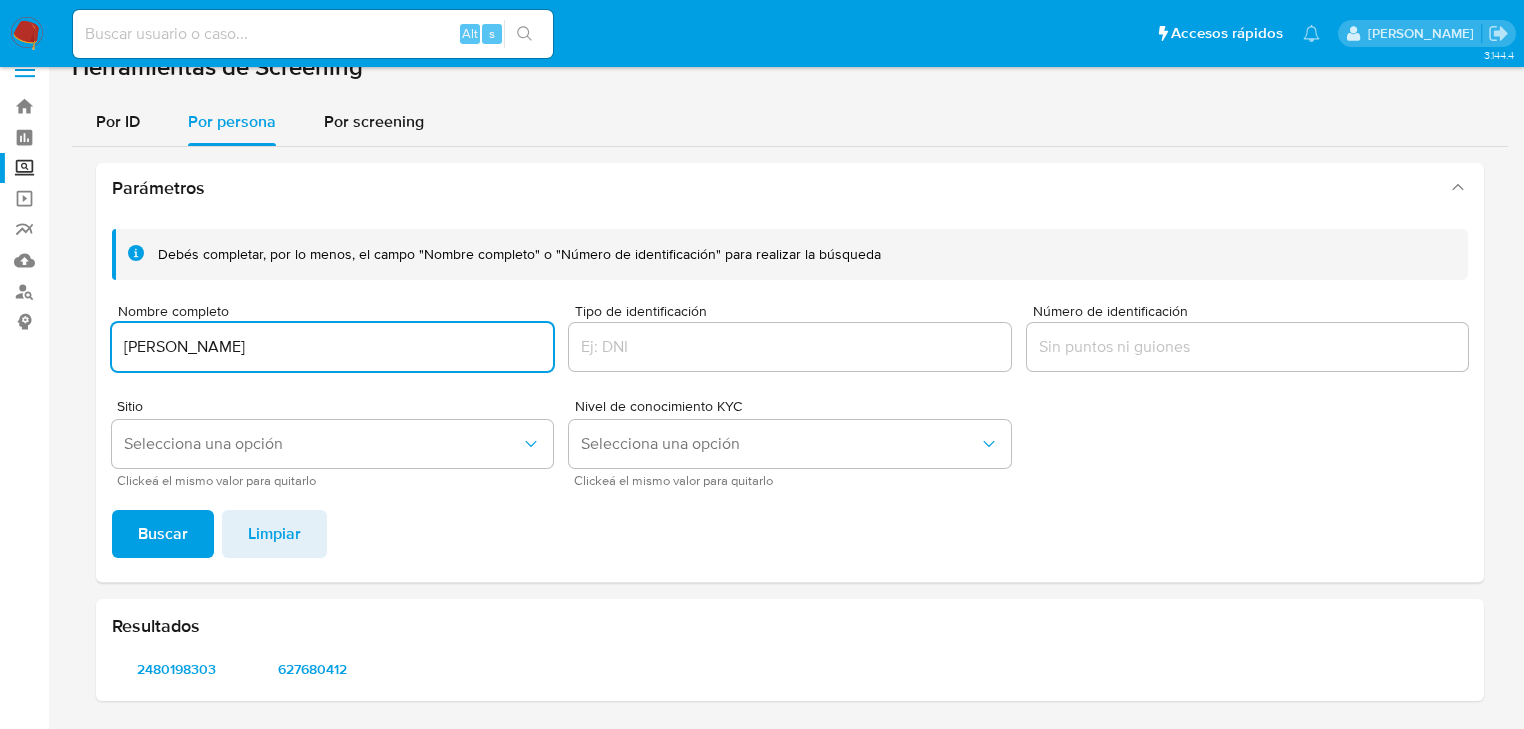 drag, startPoint x: 430, startPoint y: 348, endPoint x: 0, endPoint y: 336, distance: 430.16742 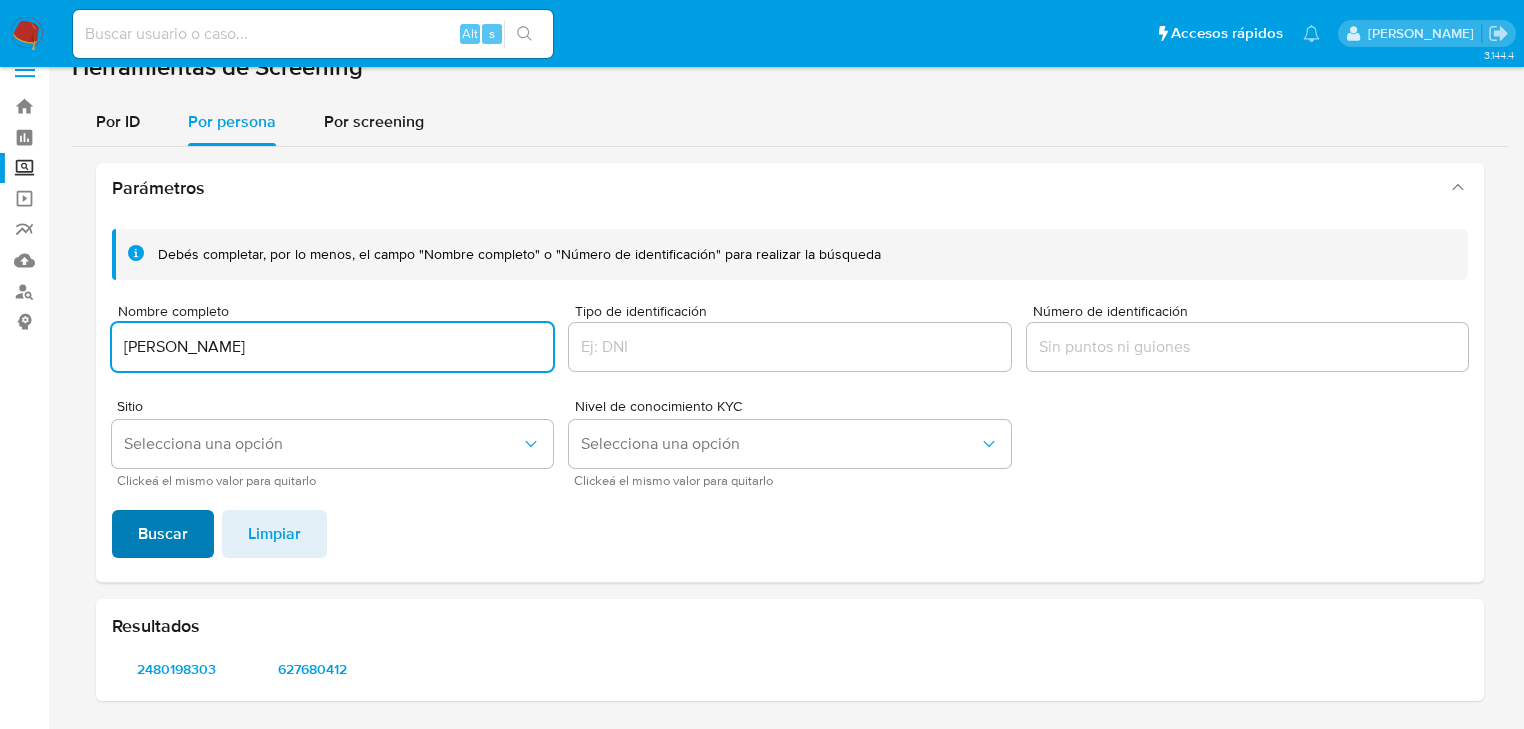 type on "GERARDO JESUS JARDINES CAMPOS" 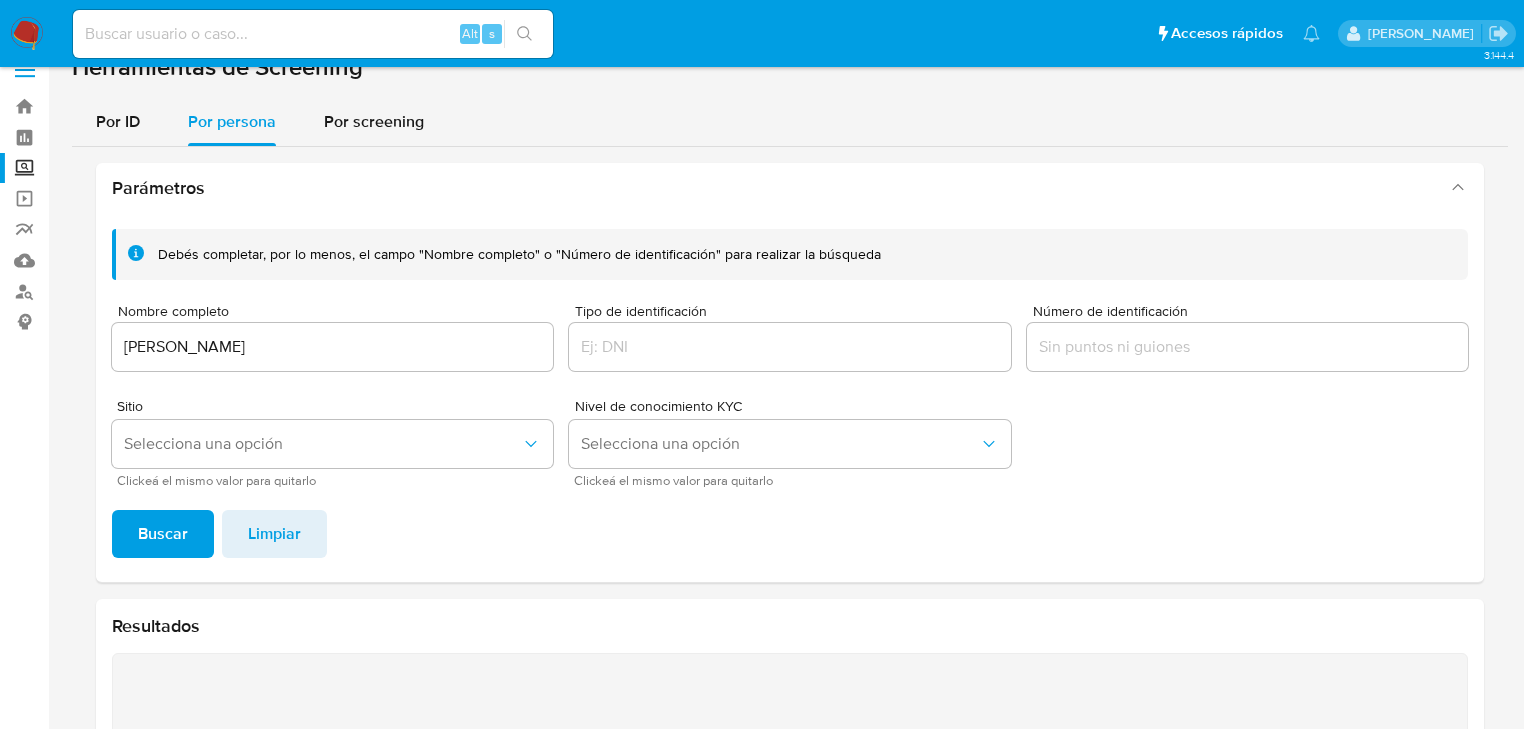 type 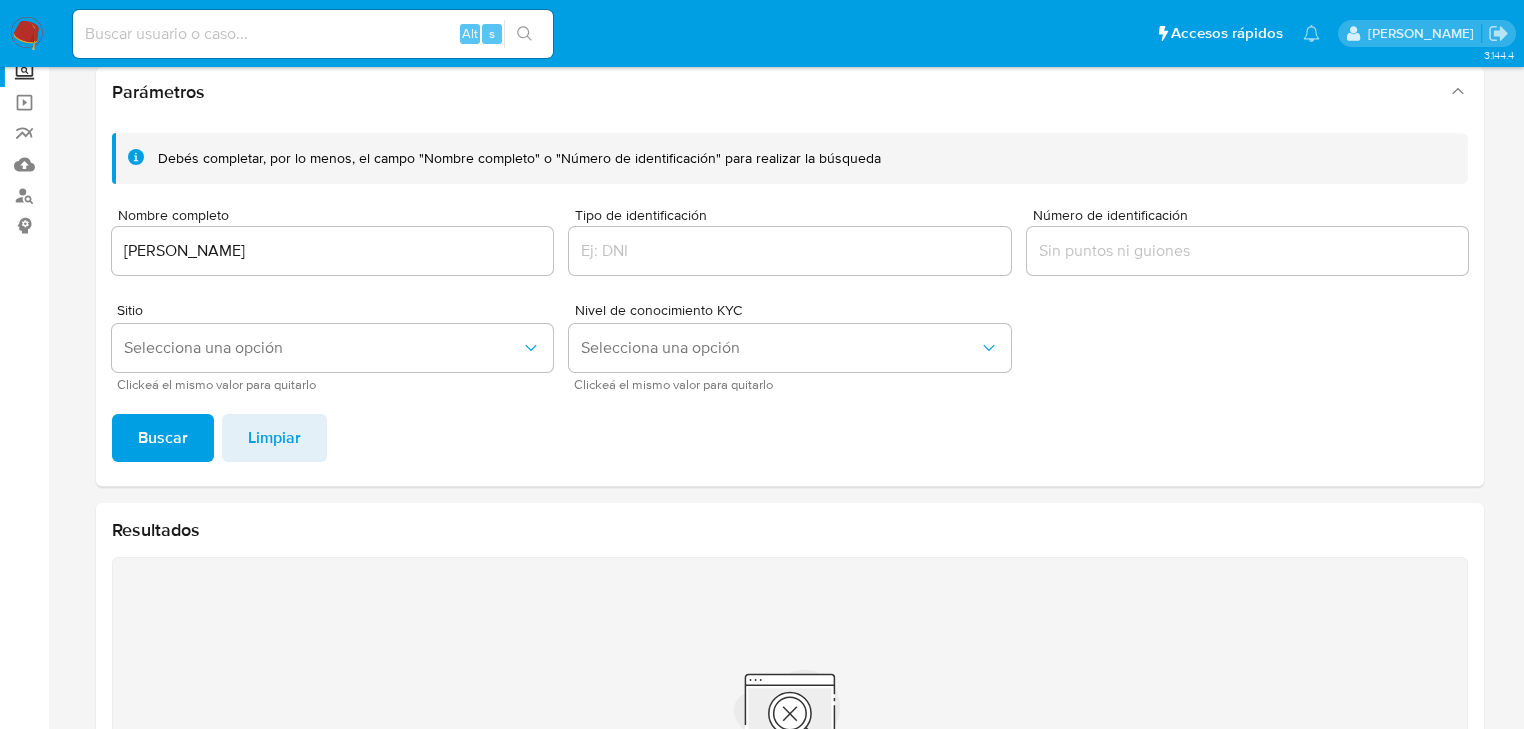 scroll, scrollTop: 0, scrollLeft: 0, axis: both 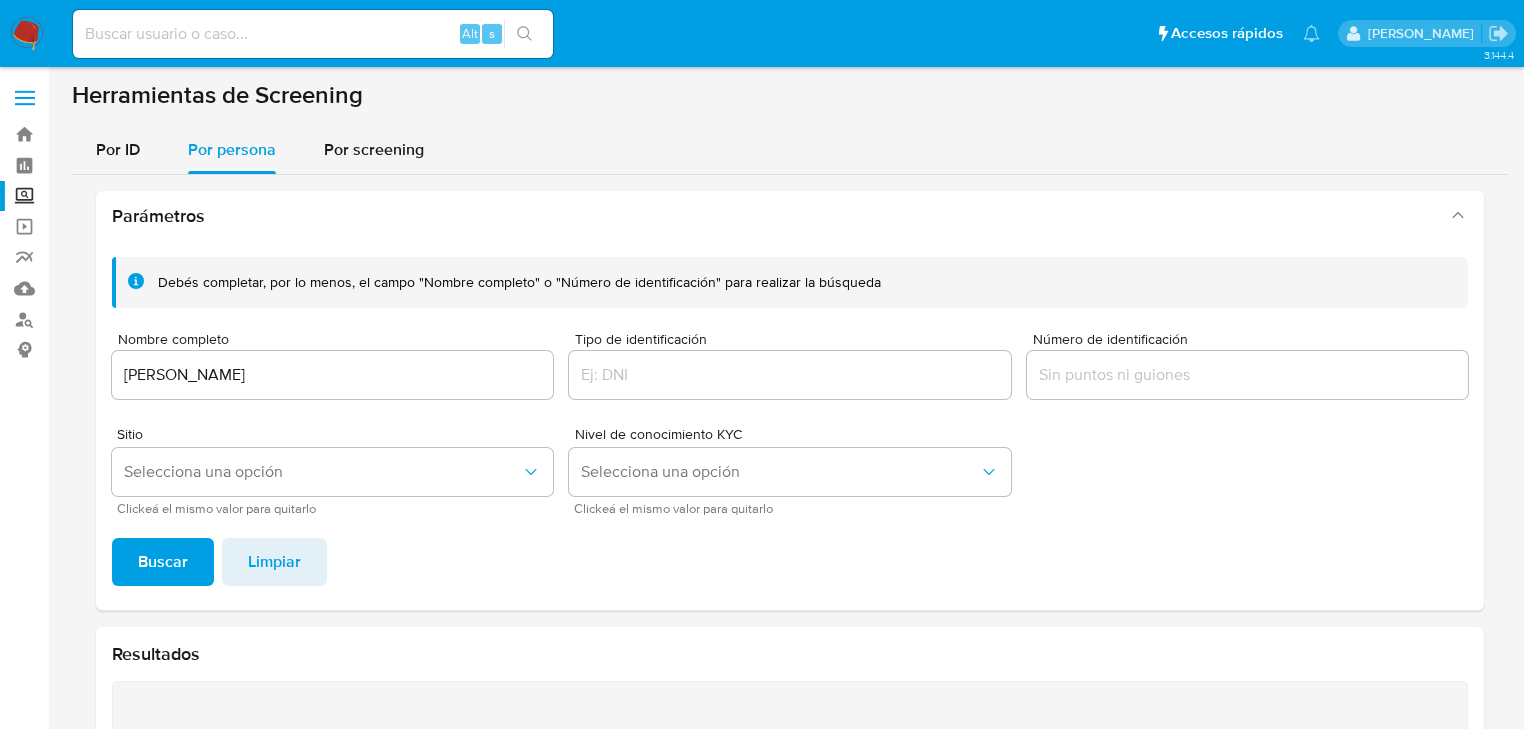 drag, startPoint x: 359, startPoint y: 378, endPoint x: 0, endPoint y: 376, distance: 359.00558 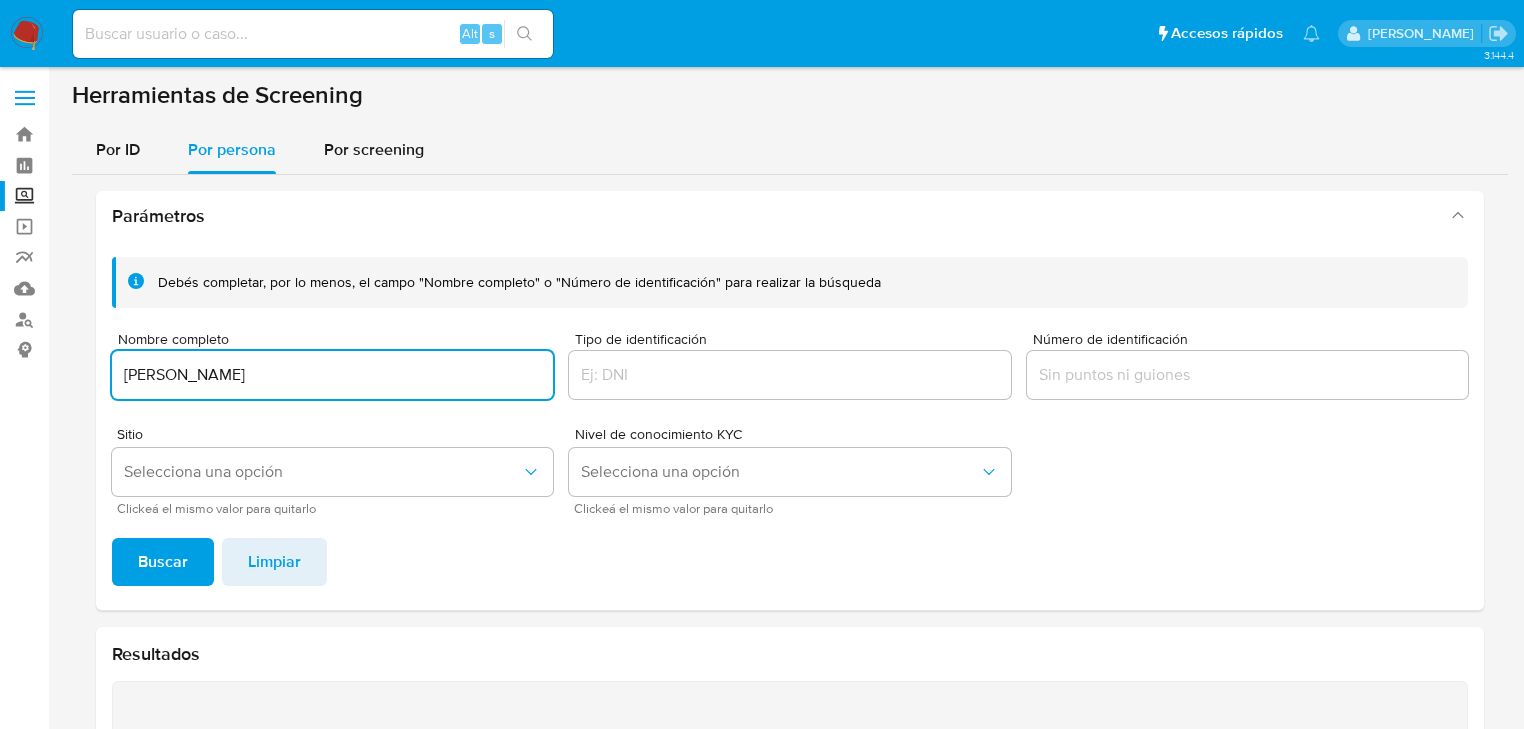 click on "Buscar" at bounding box center [163, 562] 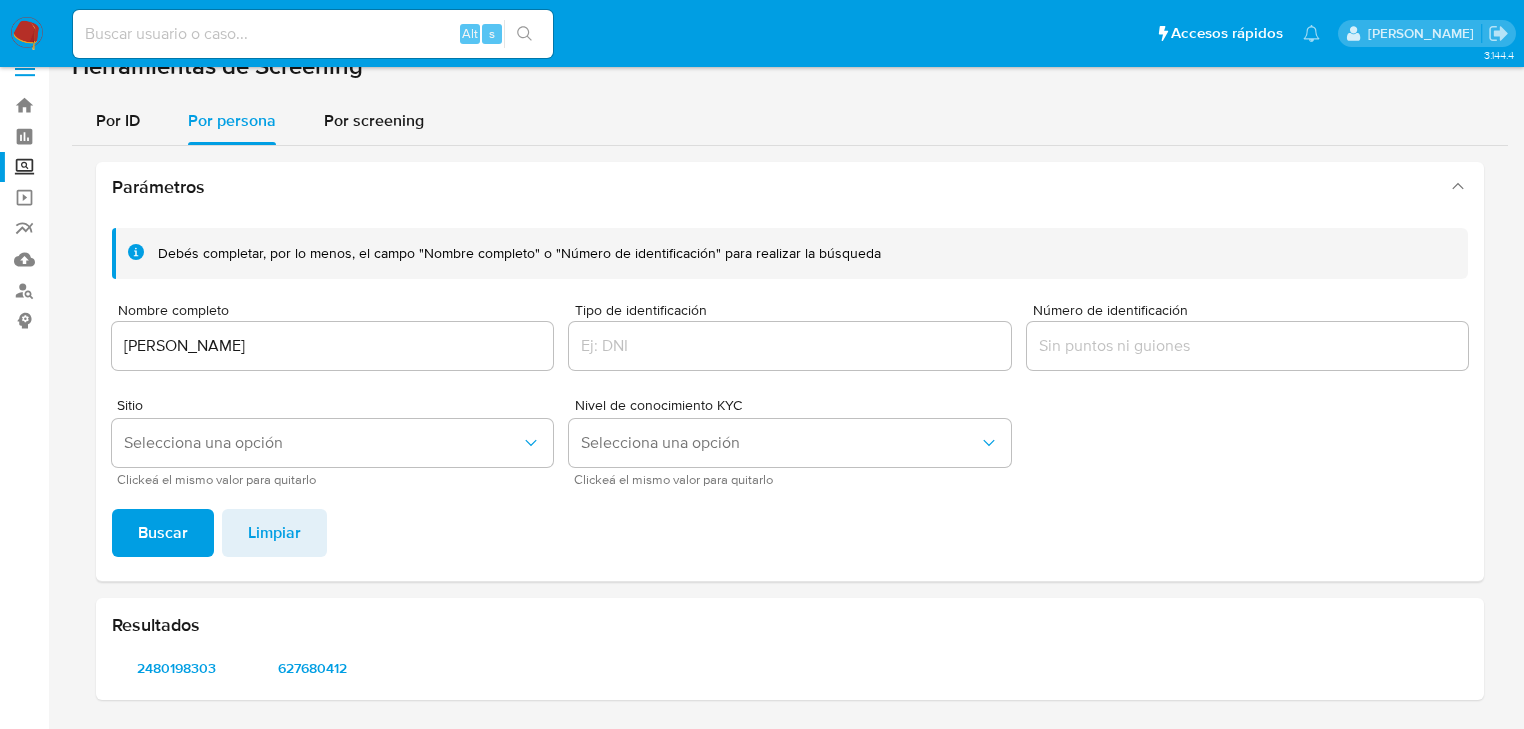 scroll, scrollTop: 28, scrollLeft: 0, axis: vertical 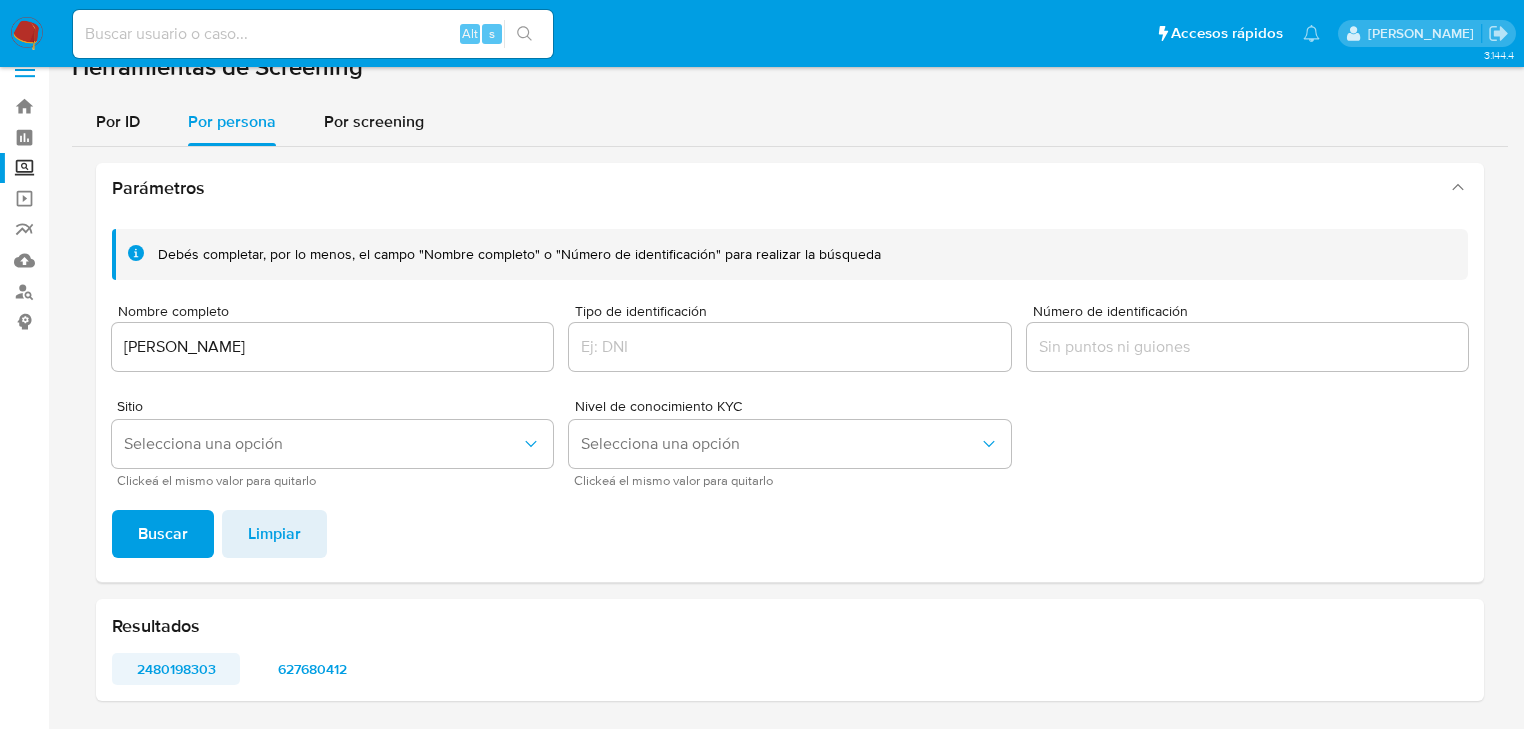 click on "2480198303" at bounding box center (176, 669) 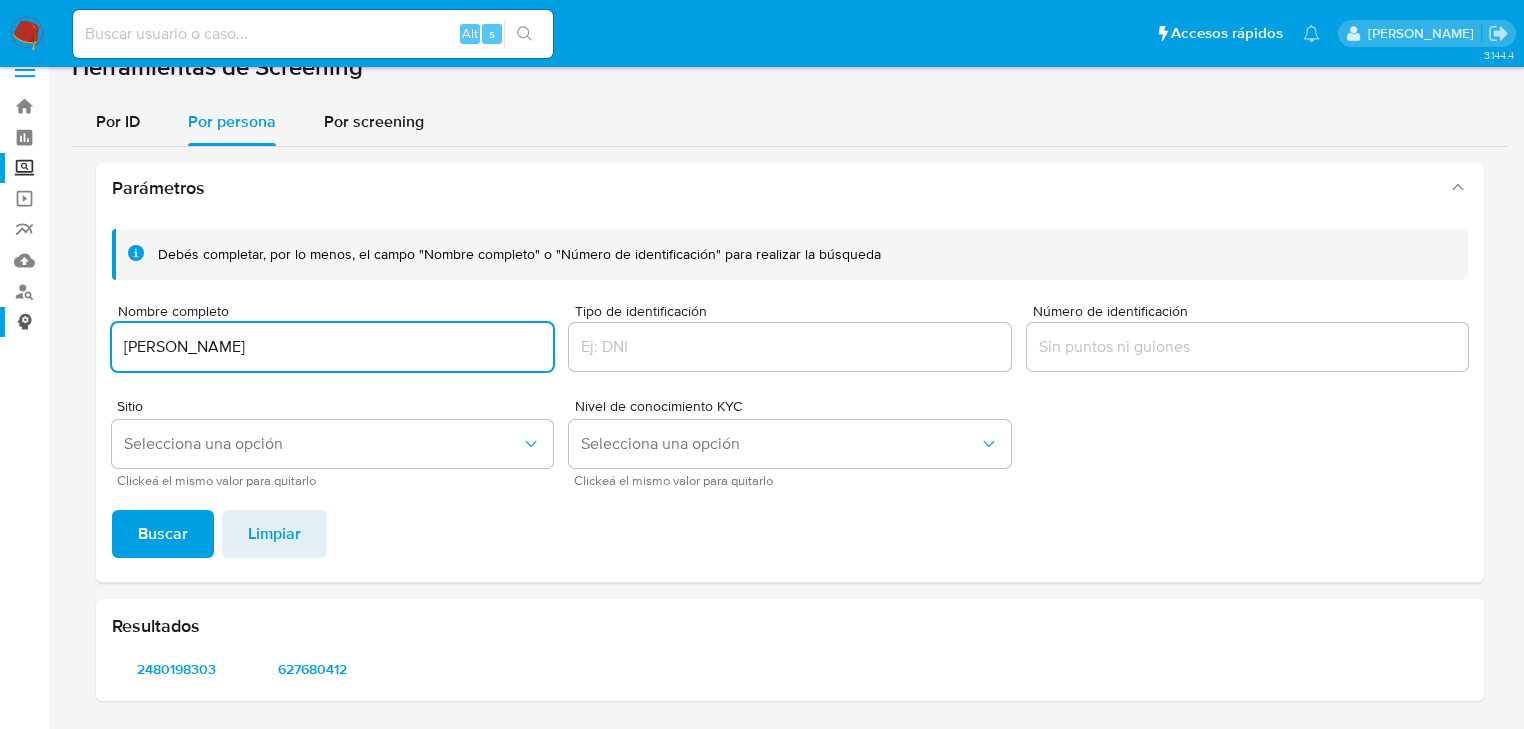drag, startPoint x: 418, startPoint y: 346, endPoint x: 27, endPoint y: 324, distance: 391.61844 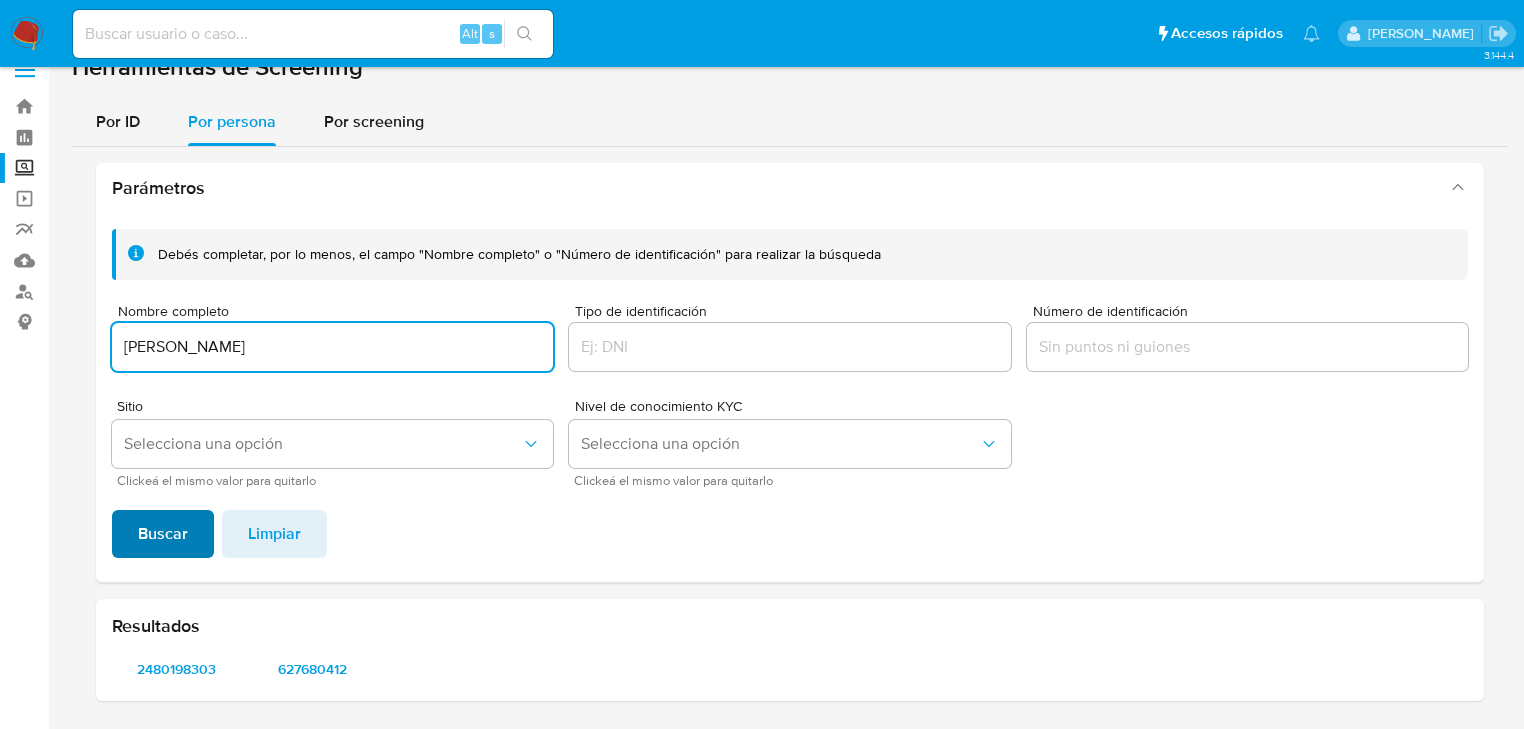 type on "CYNTHIA MALENY RODRIGUEZ VIZGUERRA" 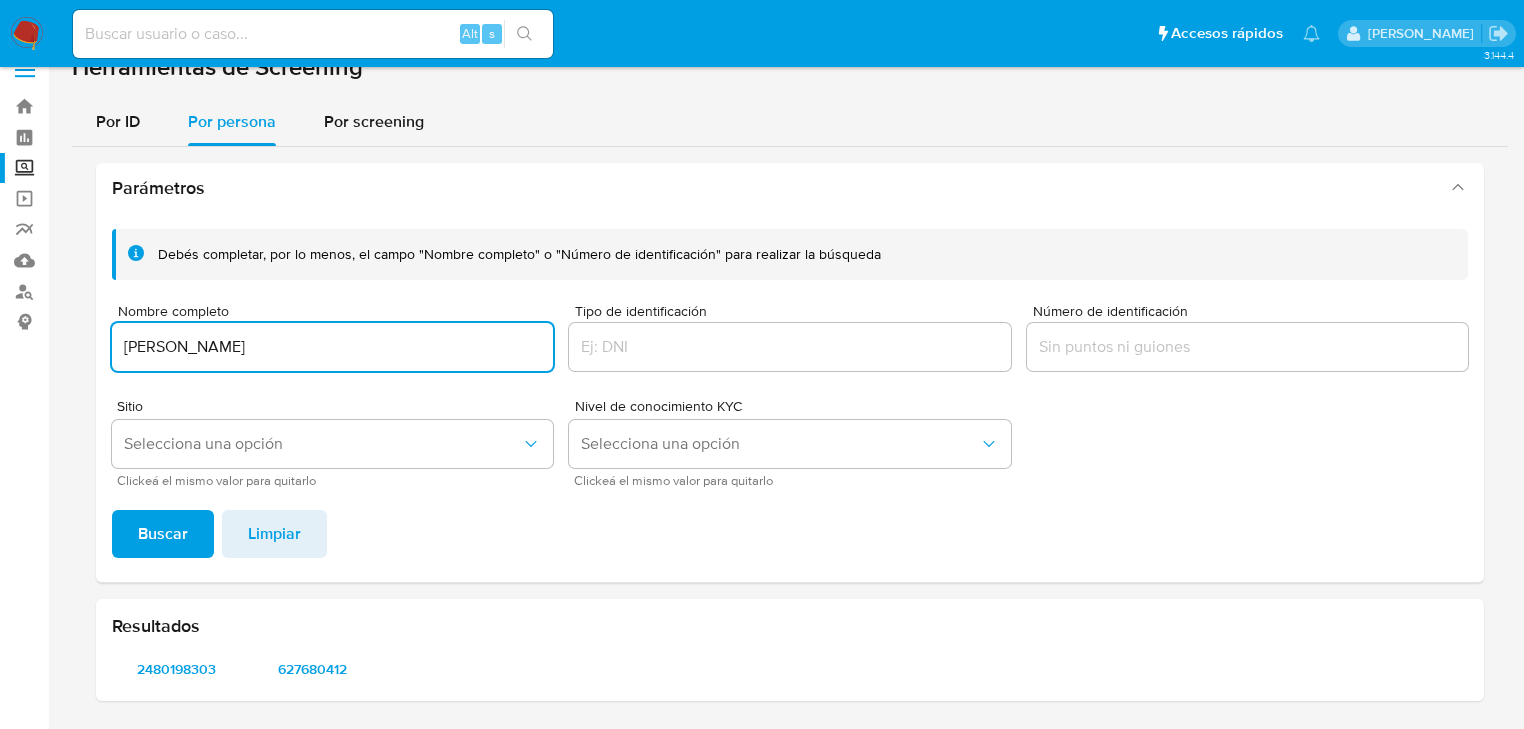 drag, startPoint x: 173, startPoint y: 530, endPoint x: 219, endPoint y: 513, distance: 49.0408 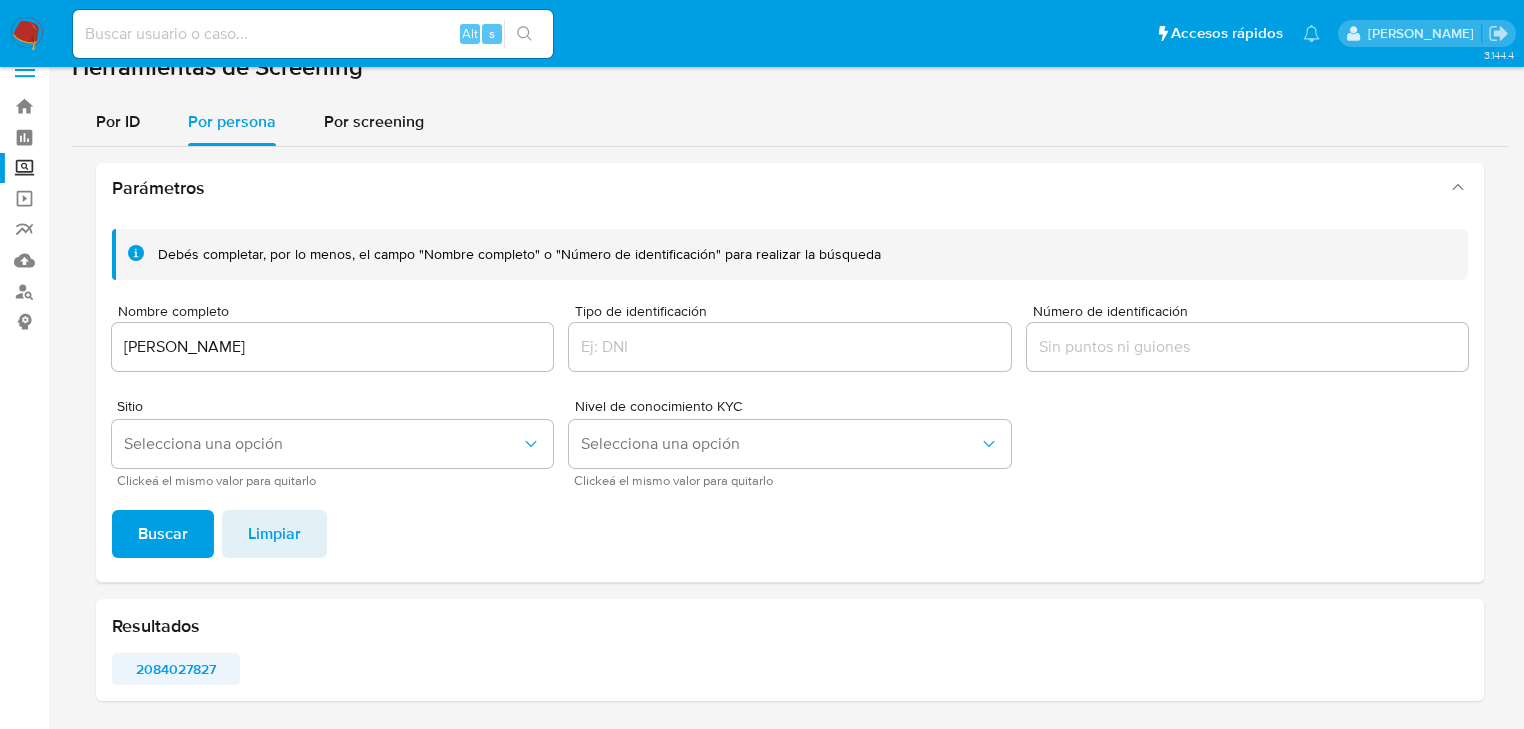 click on "2084027827" at bounding box center [176, 669] 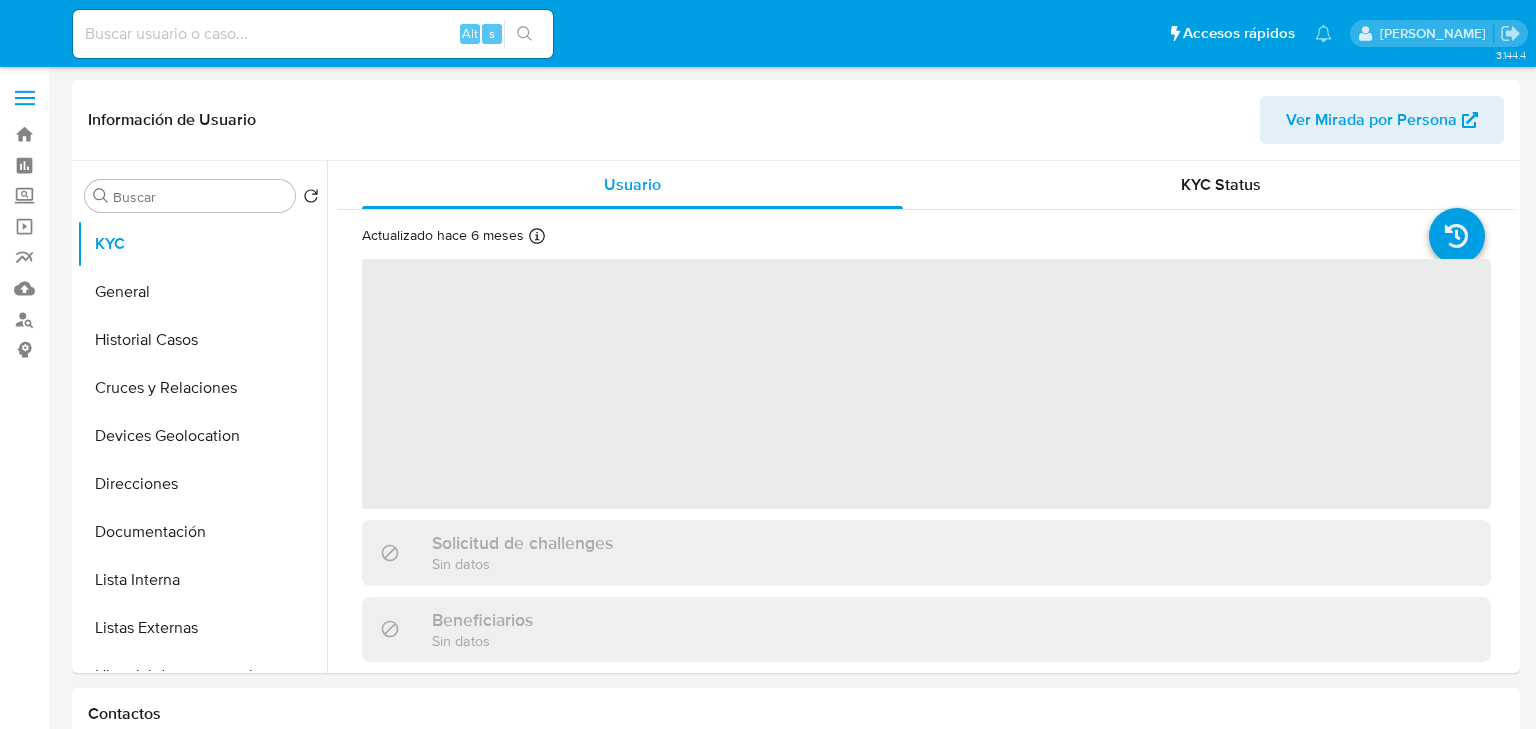 select on "10" 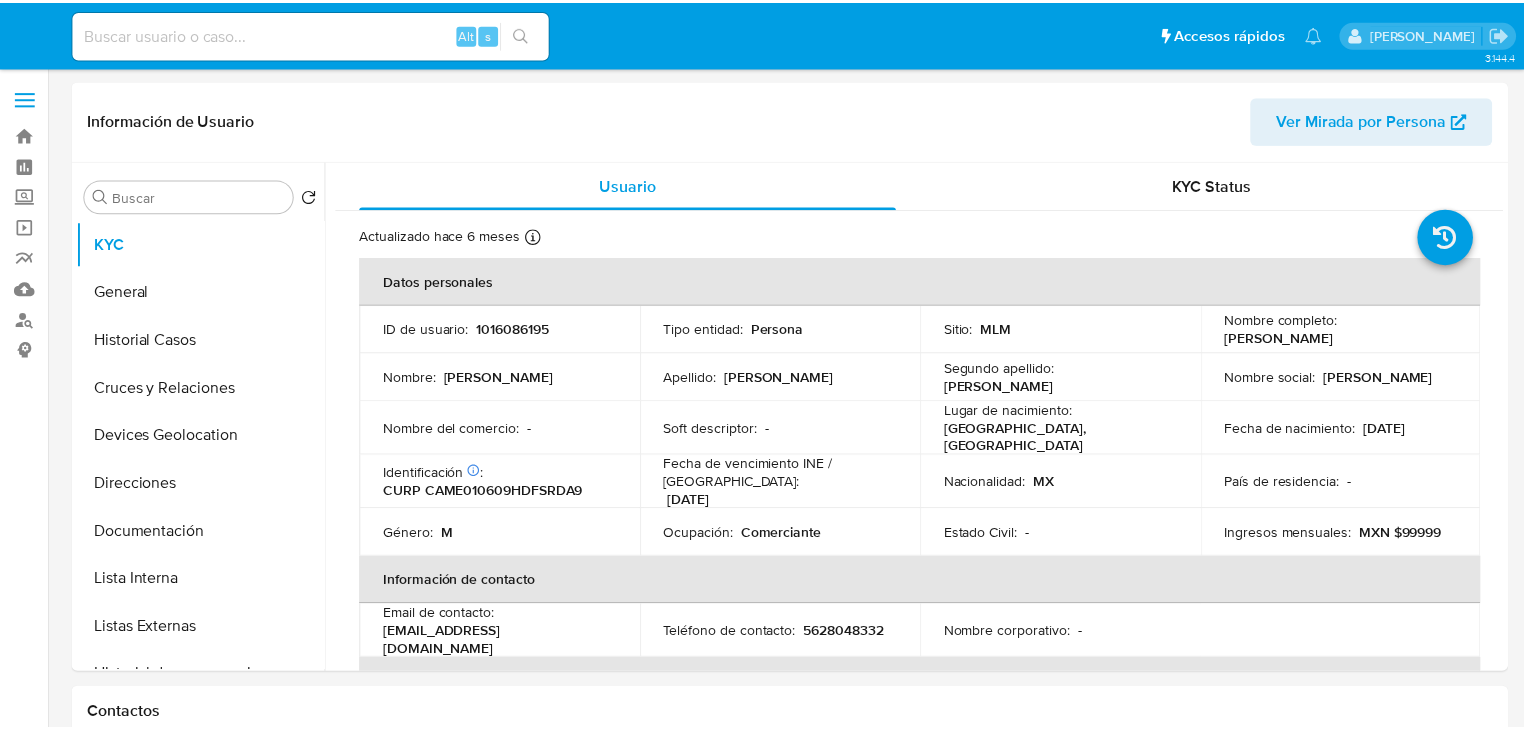 scroll, scrollTop: 0, scrollLeft: 0, axis: both 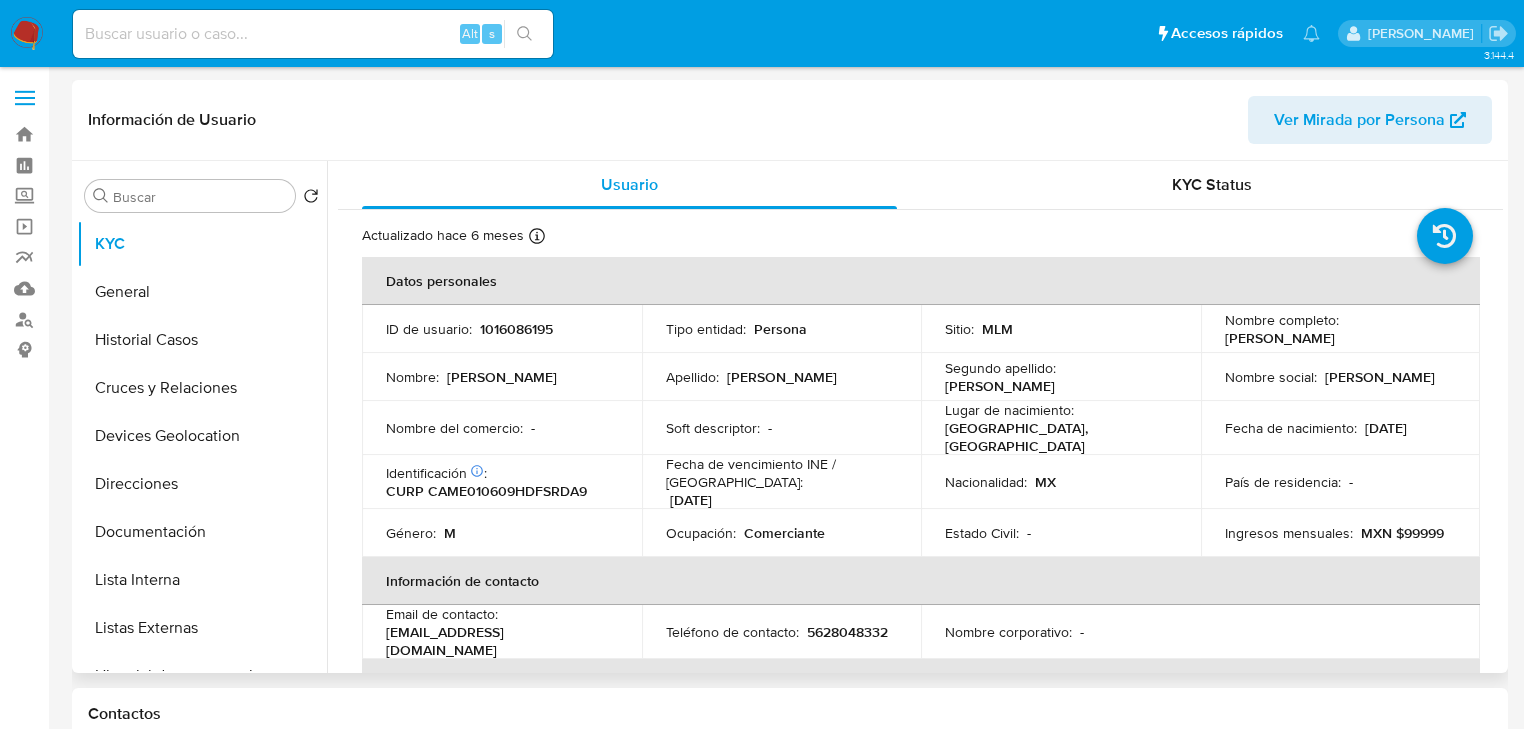 drag, startPoint x: 1418, startPoint y: 428, endPoint x: 1318, endPoint y: 408, distance: 101.98039 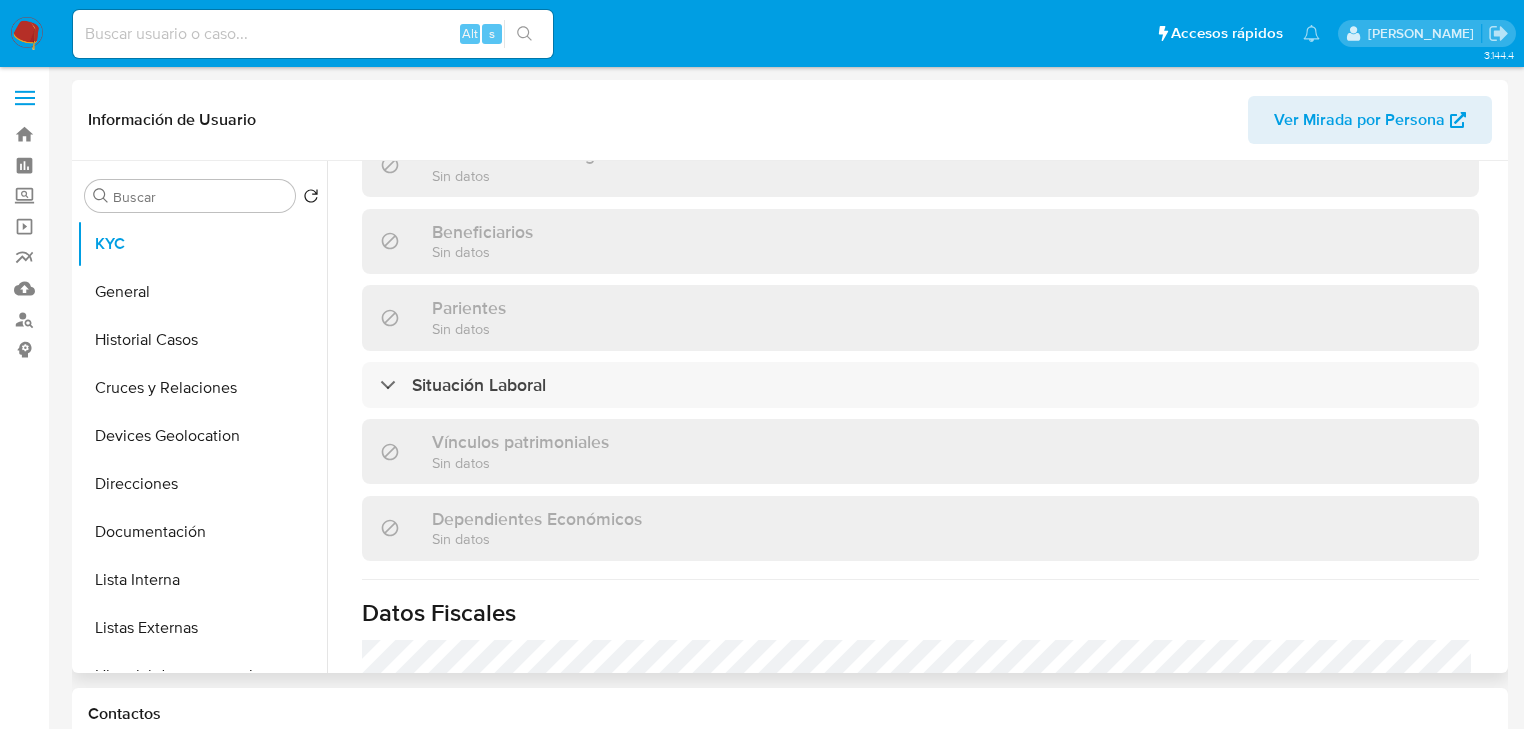 scroll, scrollTop: 1263, scrollLeft: 0, axis: vertical 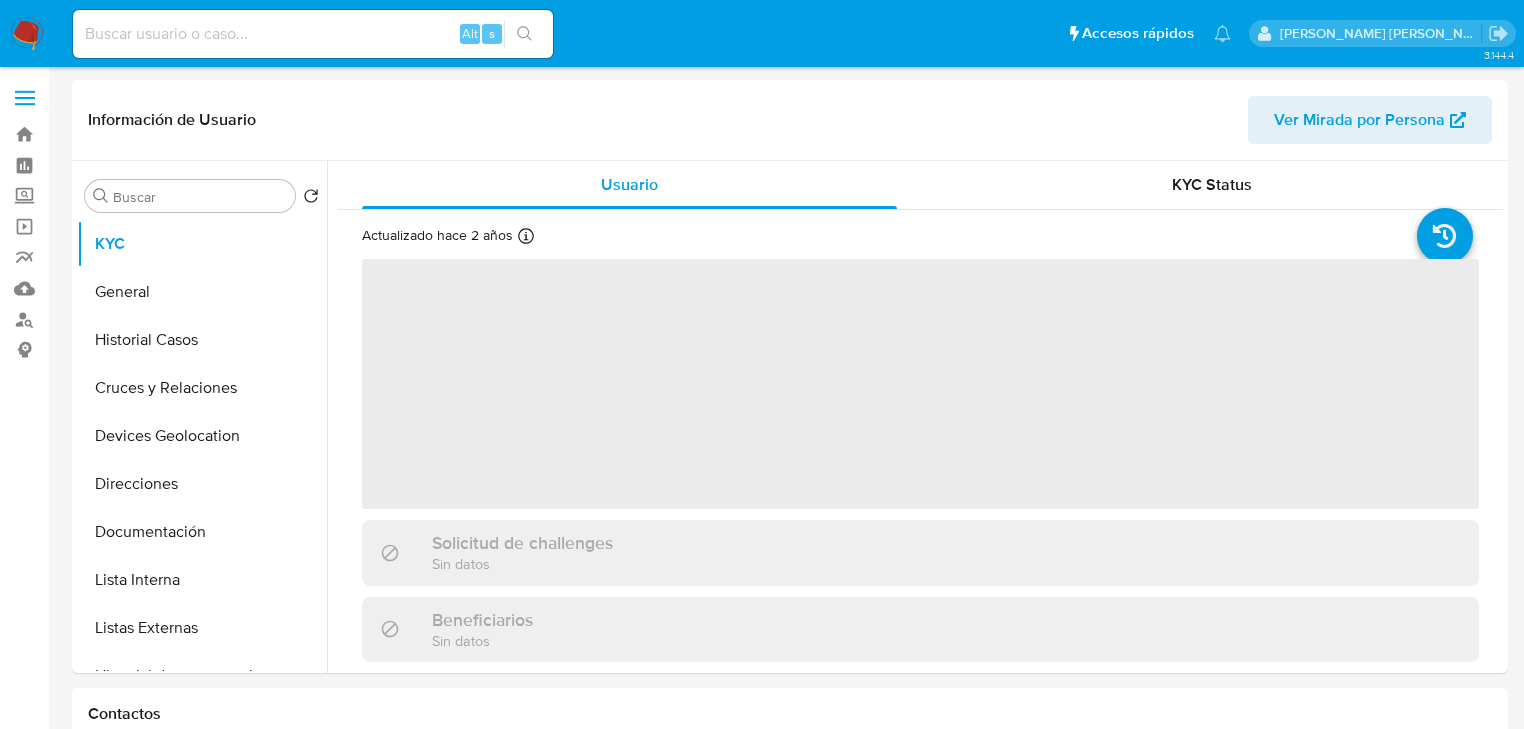 select on "10" 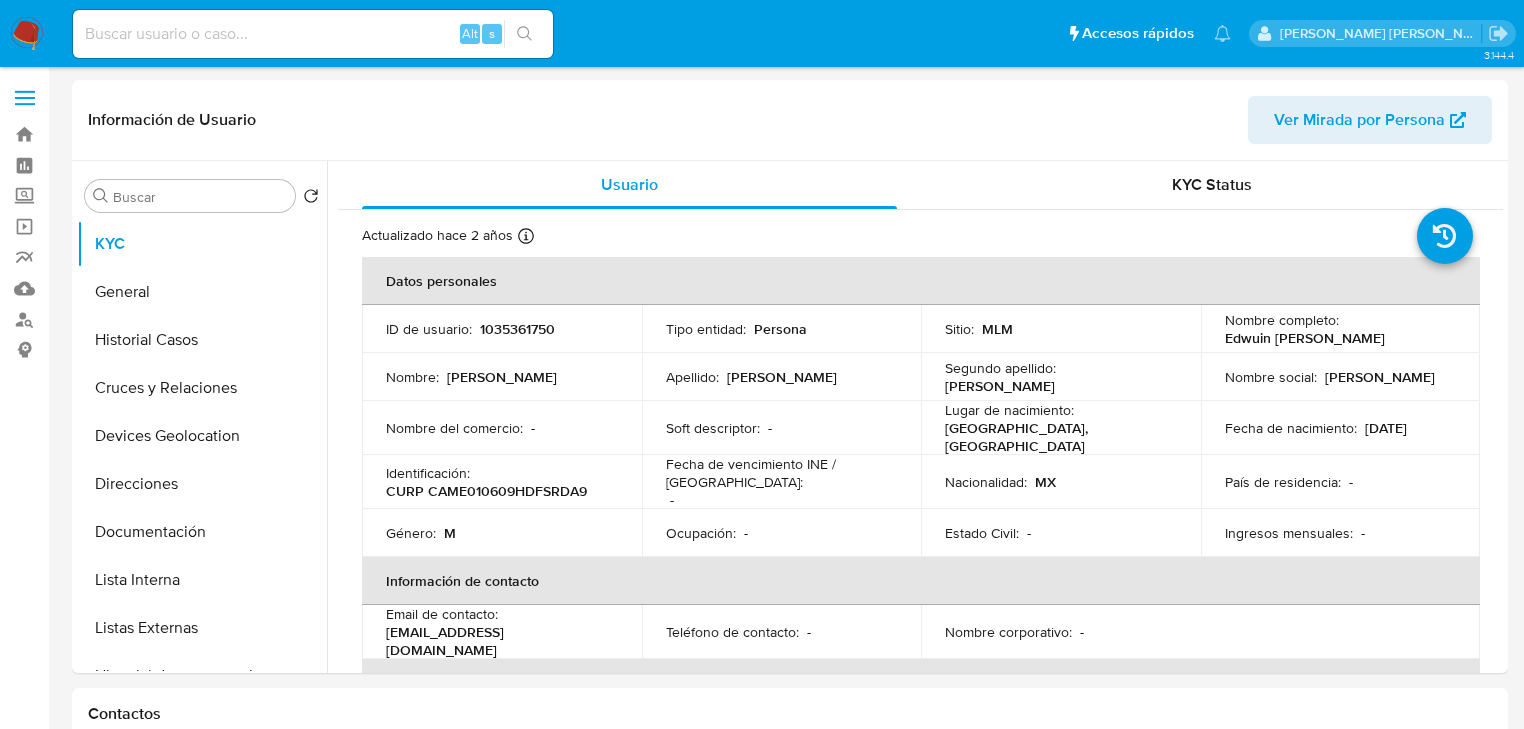 scroll, scrollTop: 0, scrollLeft: 0, axis: both 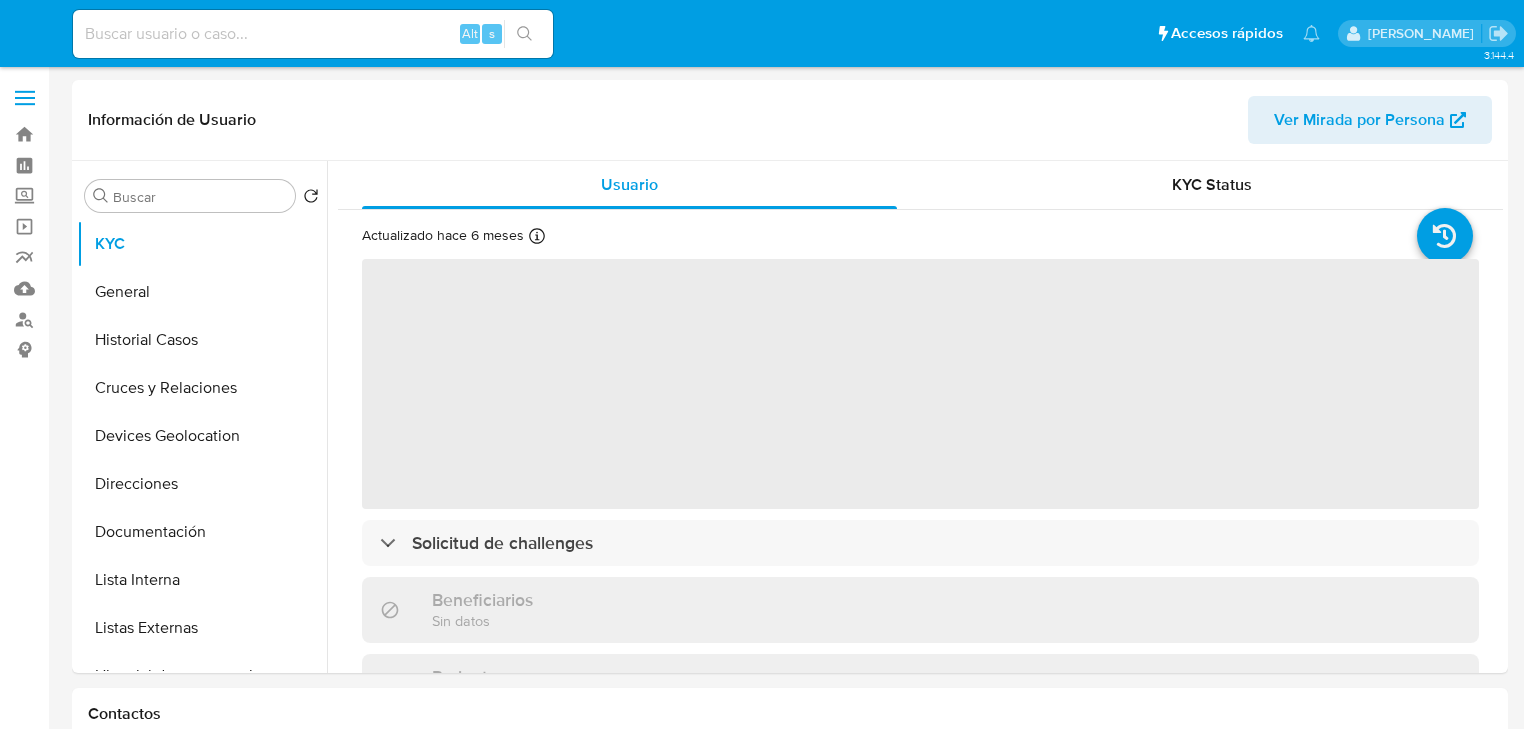 select on "10" 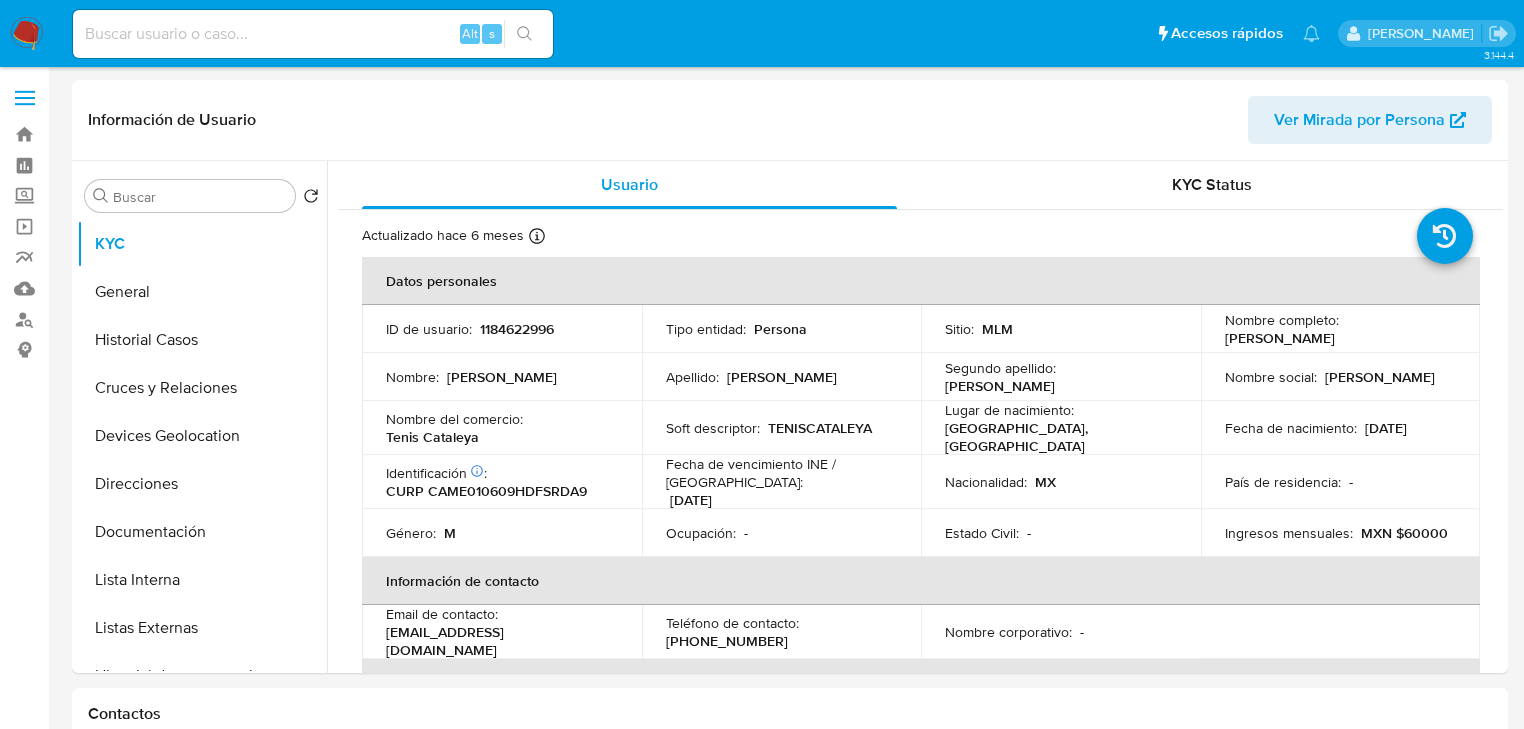 scroll, scrollTop: 0, scrollLeft: 0, axis: both 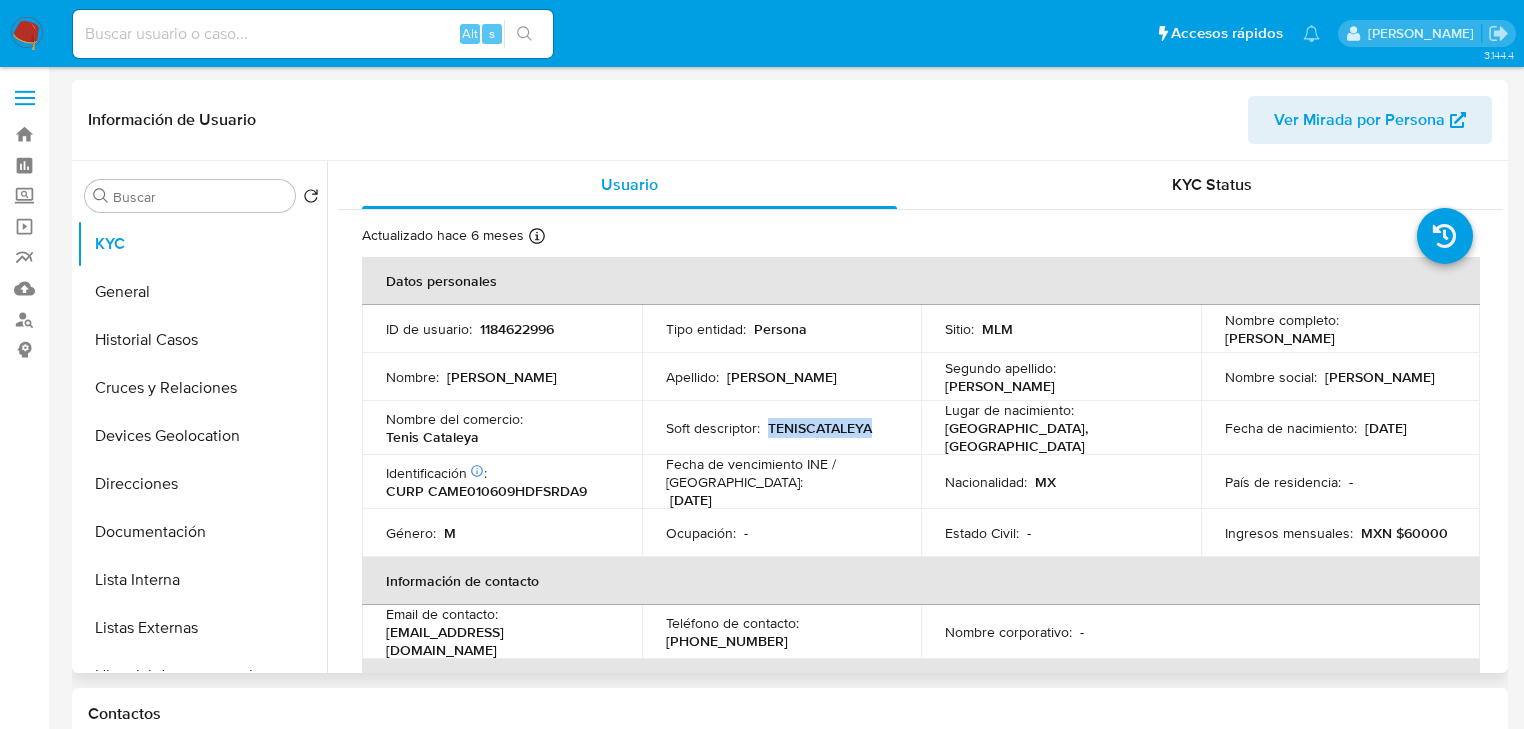 drag, startPoint x: 812, startPoint y: 422, endPoint x: 891, endPoint y: 424, distance: 79.025314 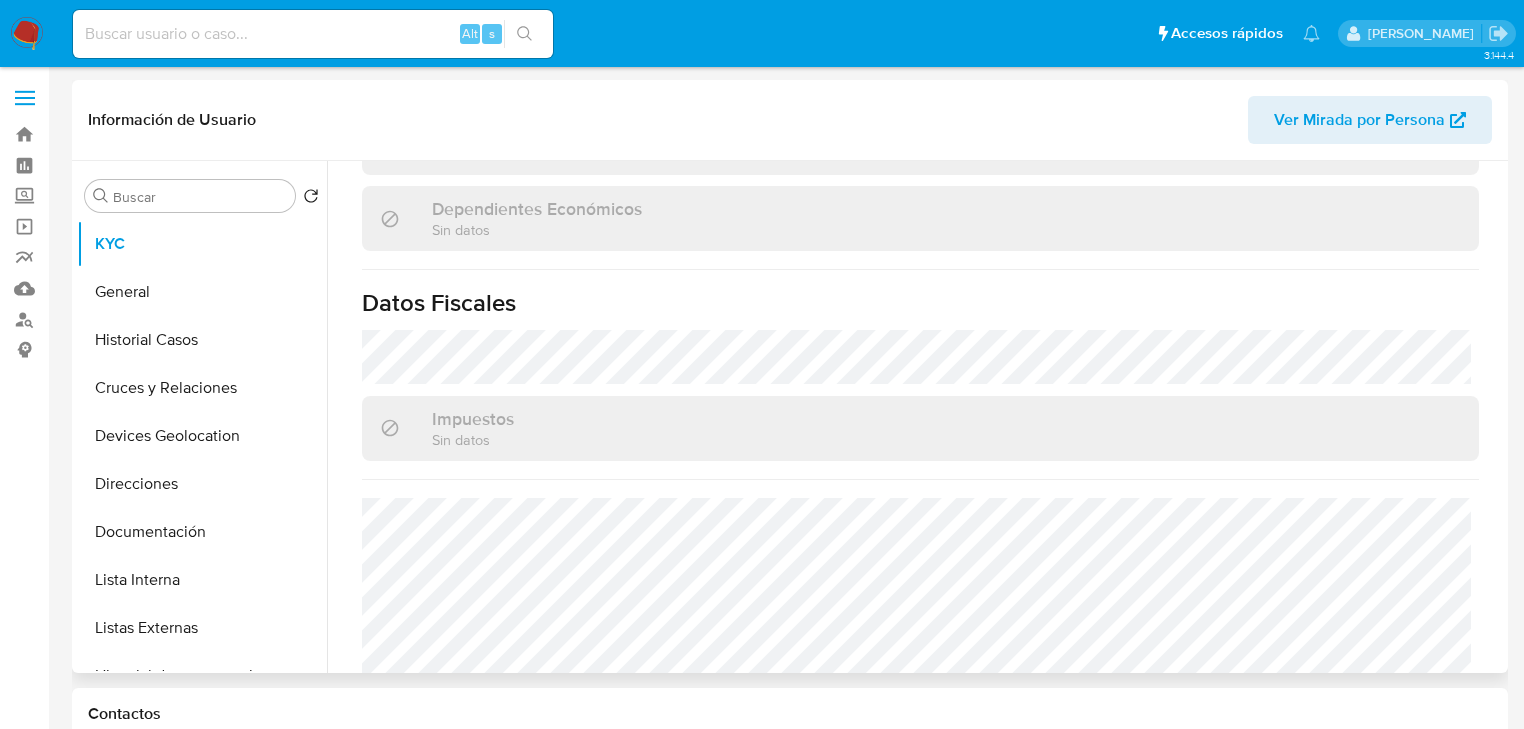 scroll, scrollTop: 1243, scrollLeft: 0, axis: vertical 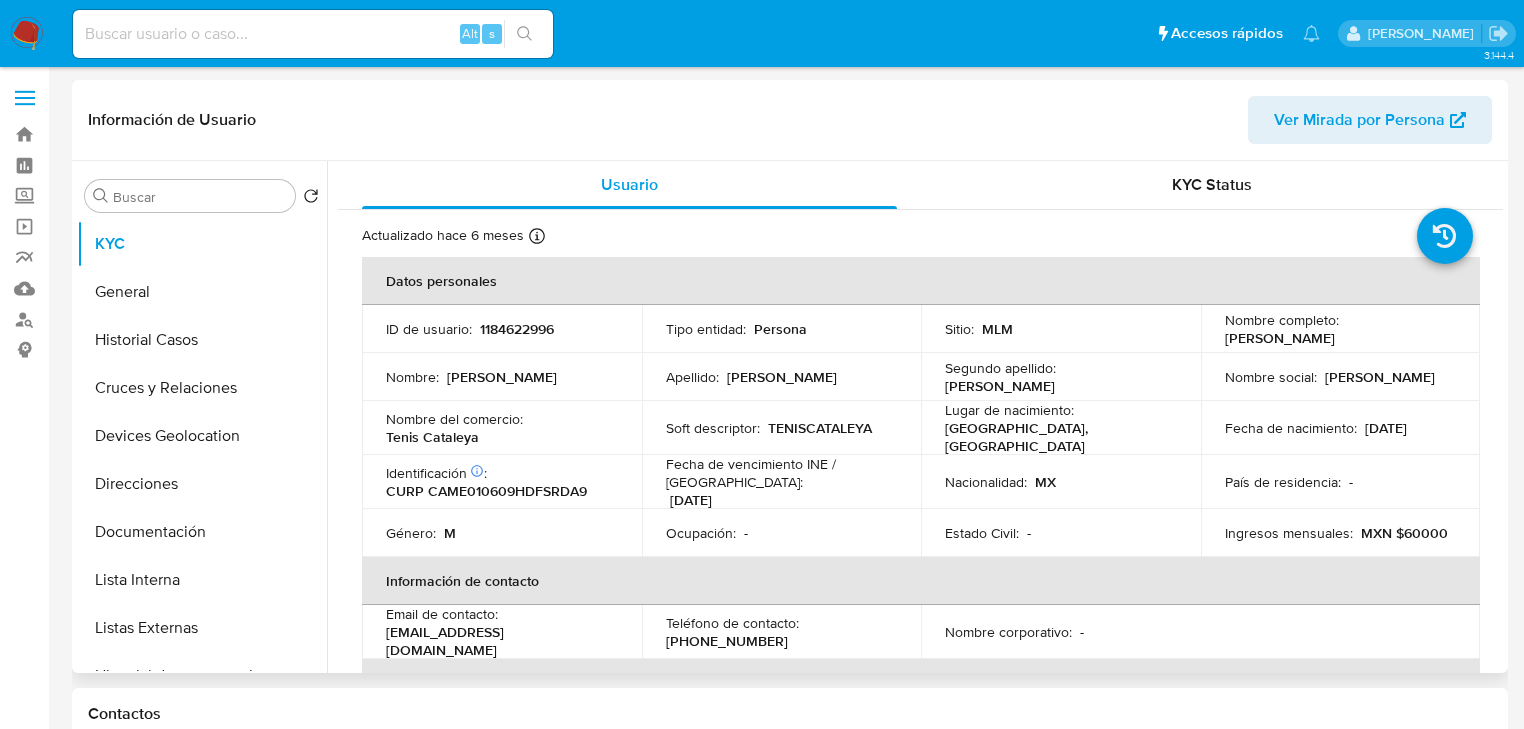 click on "Ocupación :    -" at bounding box center [782, 533] 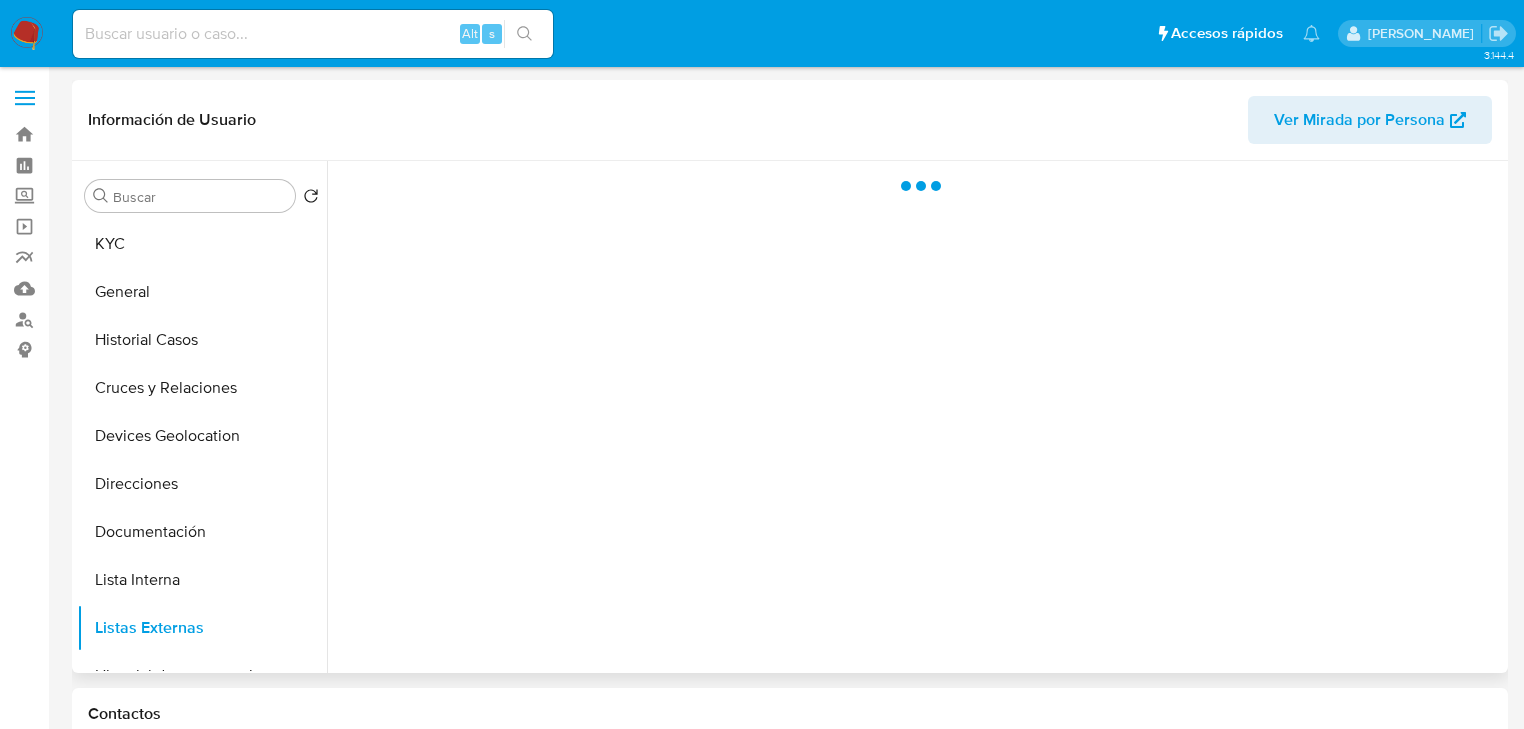 click at bounding box center [915, 417] 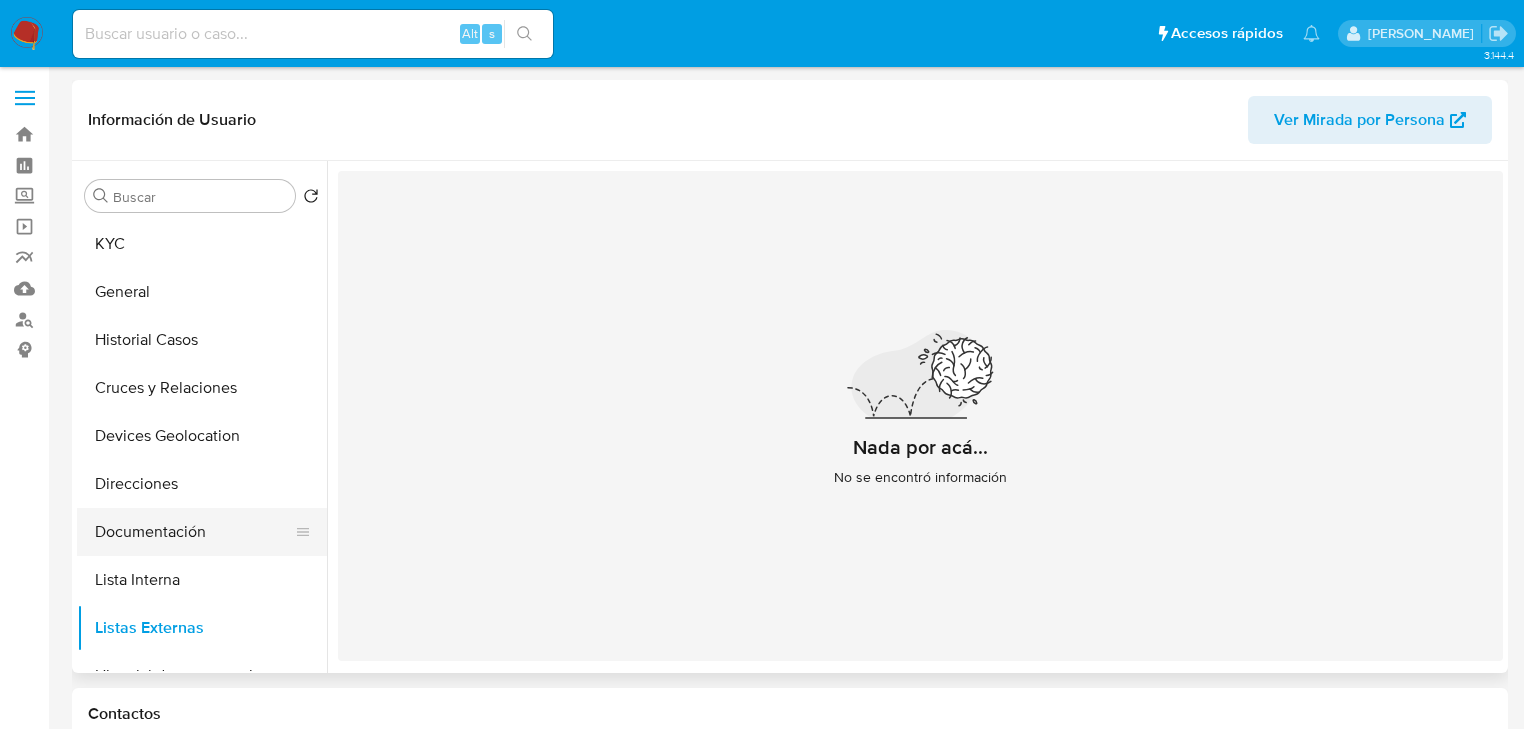 click on "Documentación" at bounding box center (194, 532) 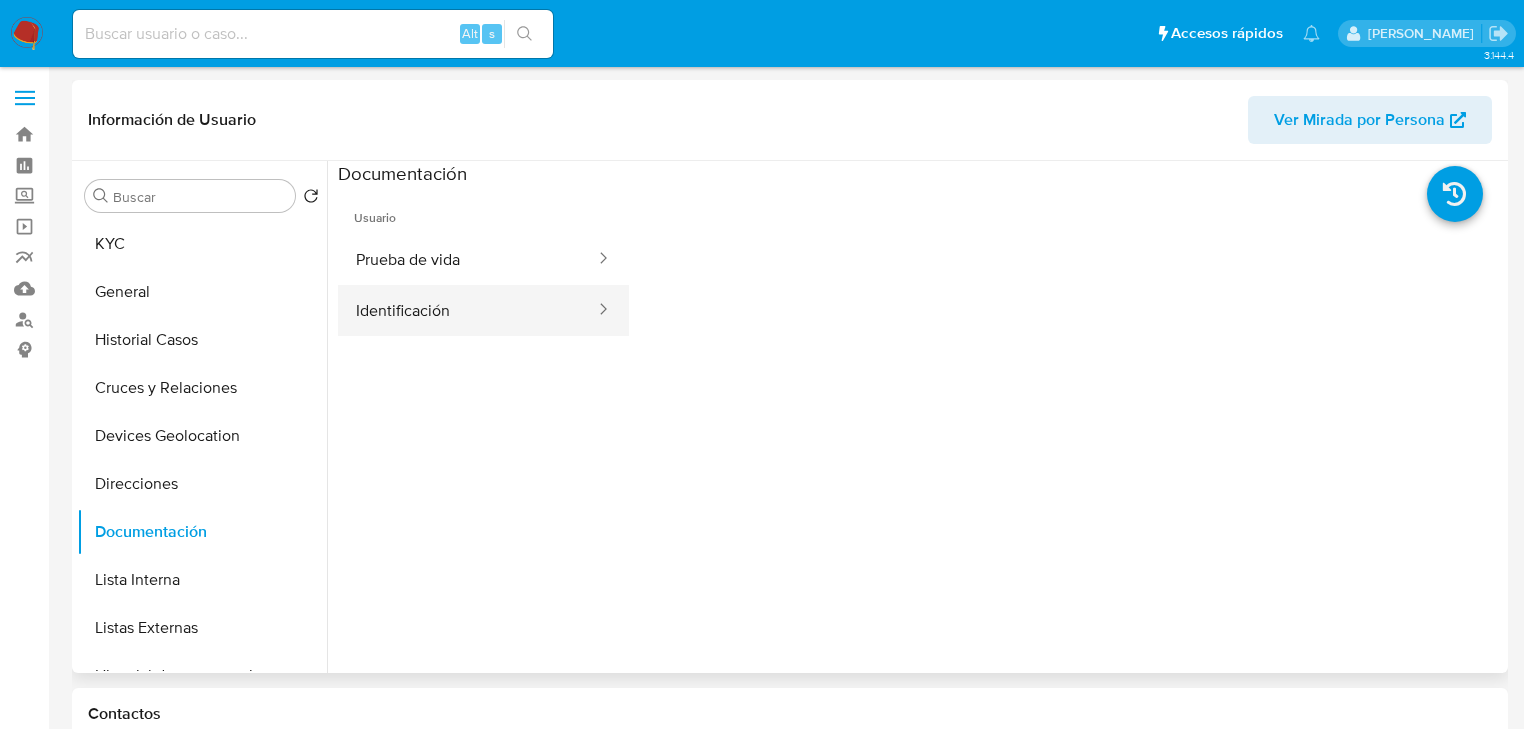 click on "Identificación" at bounding box center [467, 310] 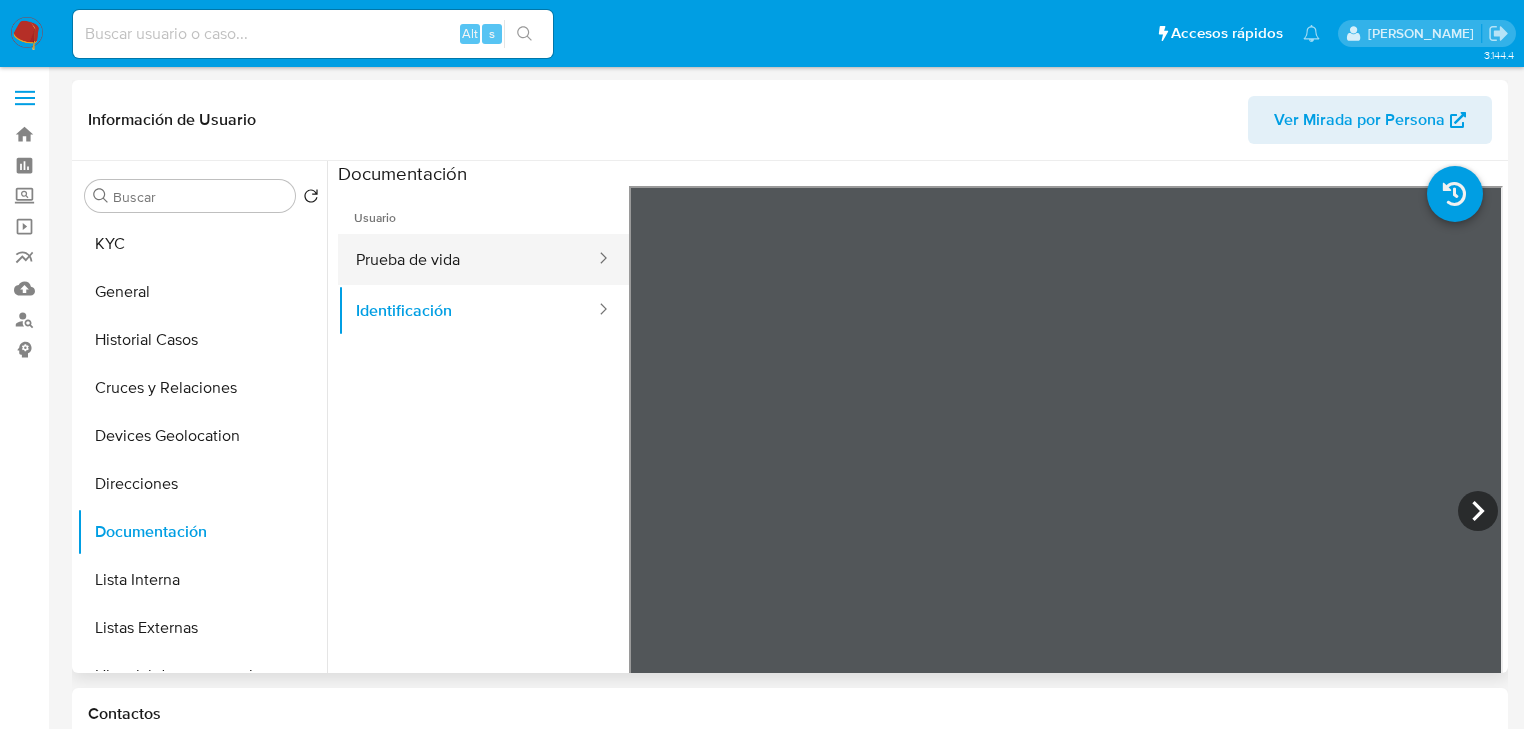 click on "Prueba de vida" at bounding box center (467, 259) 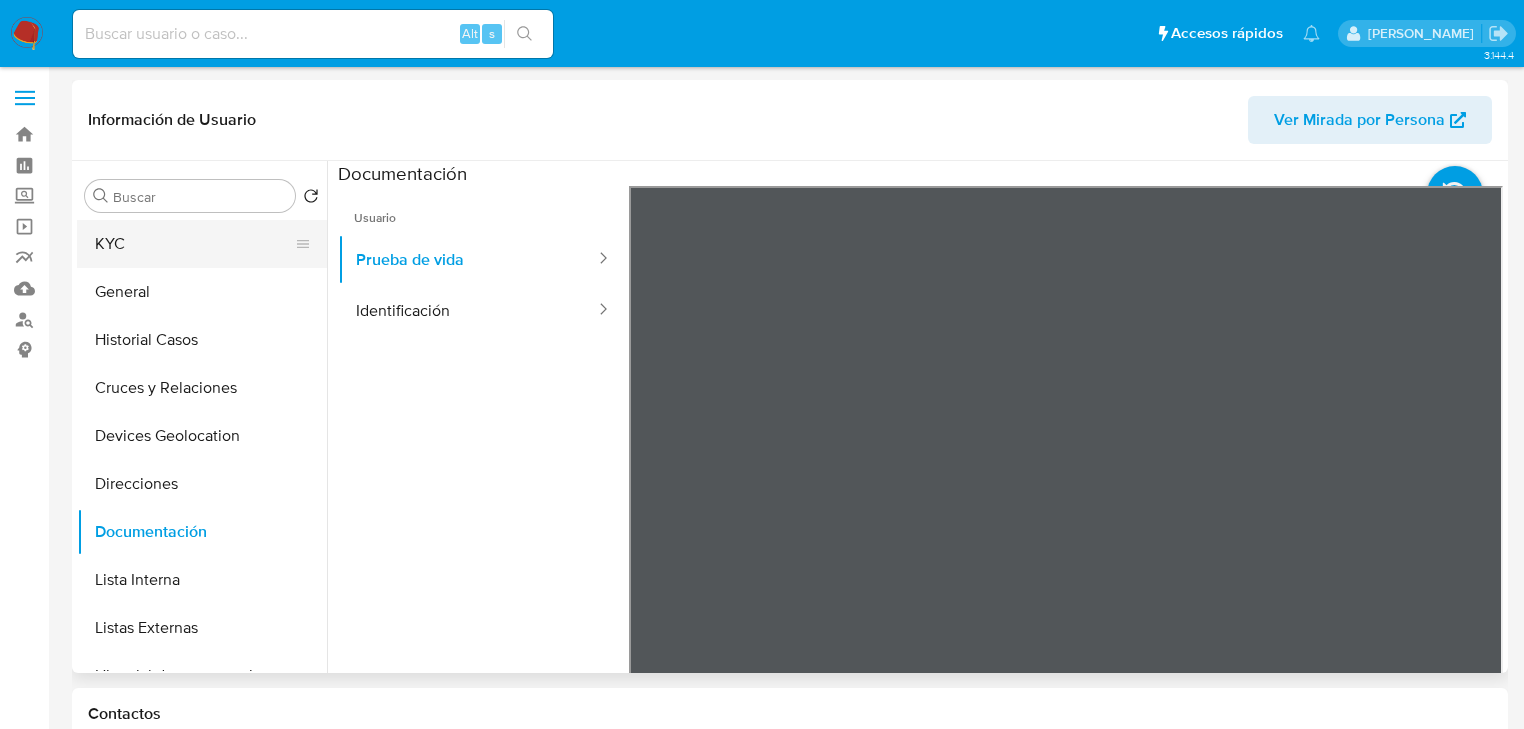 click on "KYC" at bounding box center (194, 244) 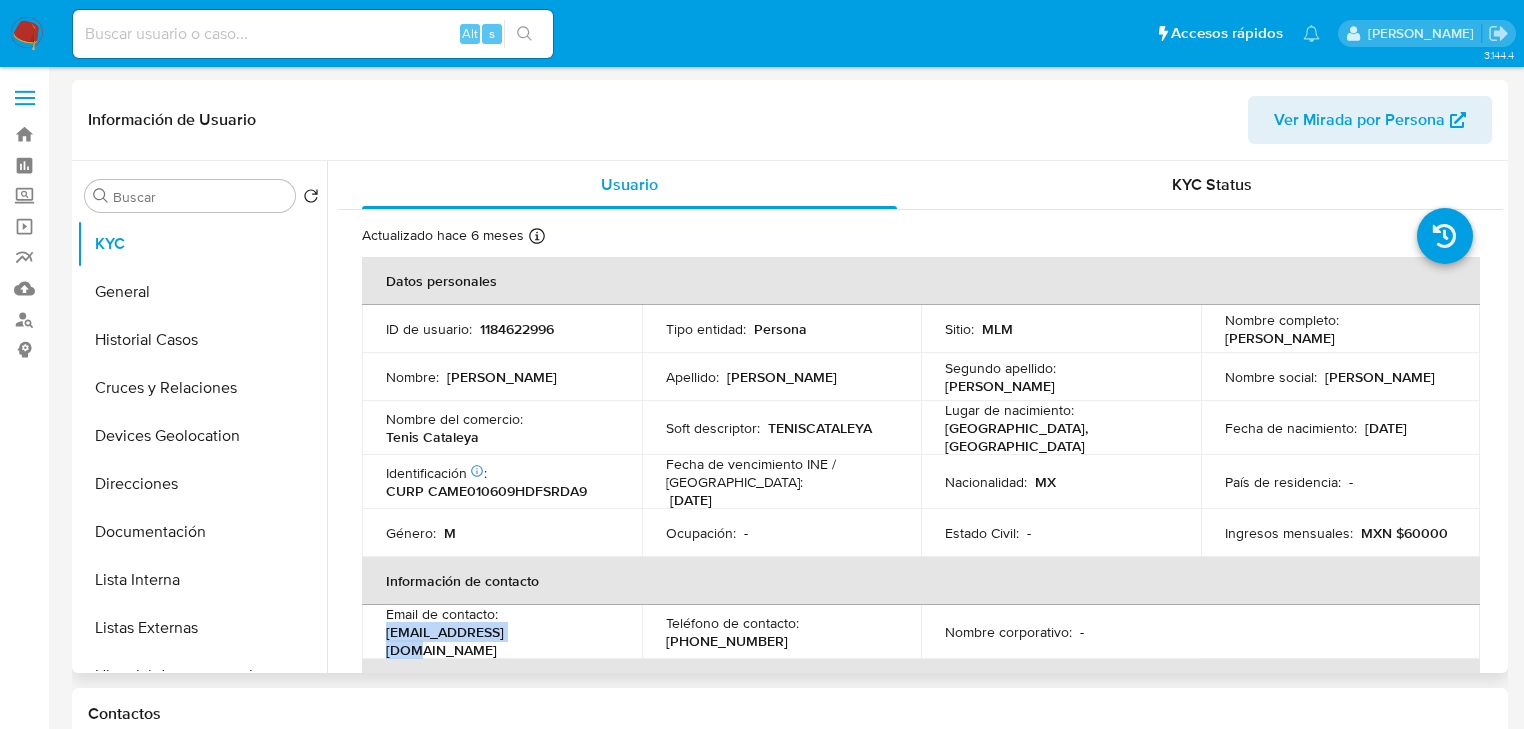 drag, startPoint x: 471, startPoint y: 636, endPoint x: 607, endPoint y: 253, distance: 406.42957 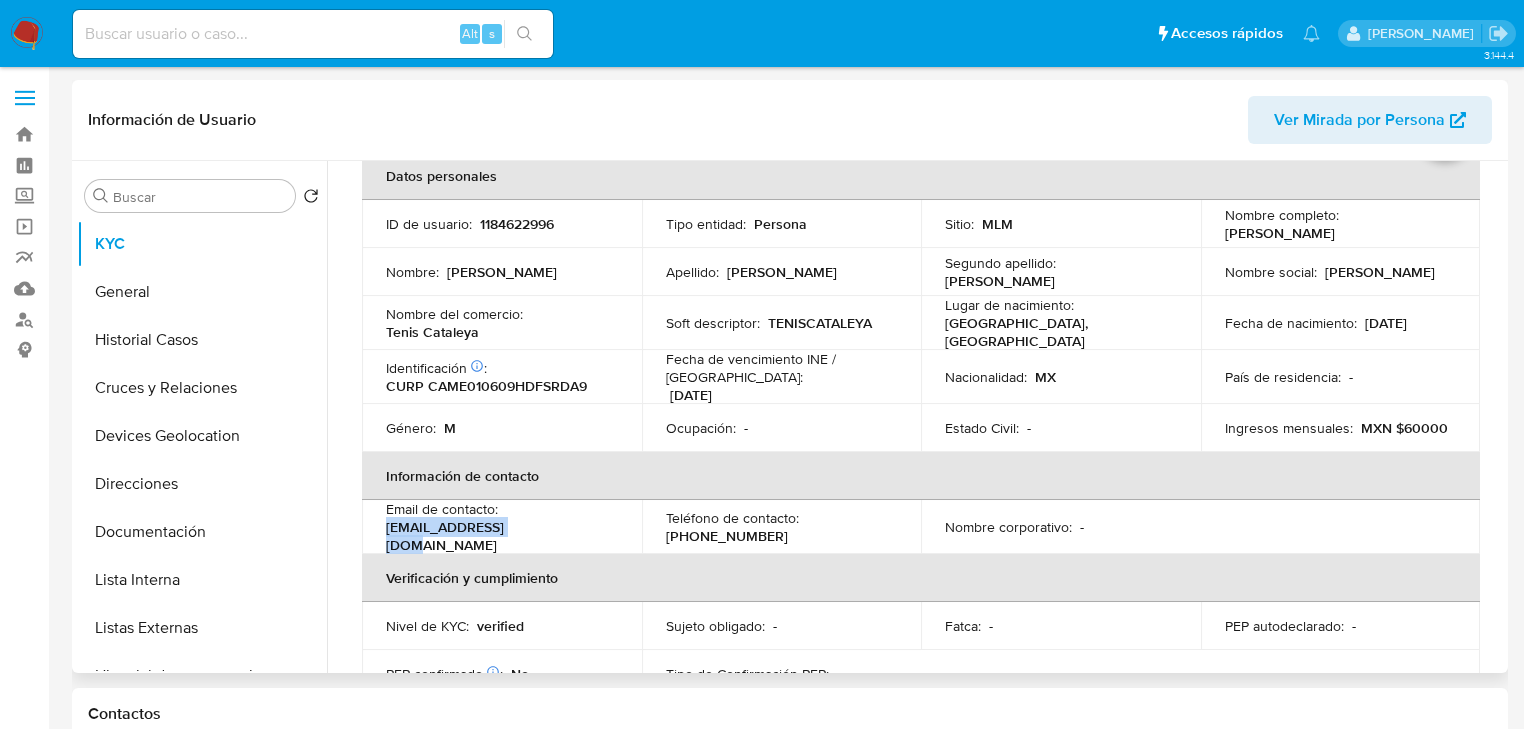 scroll, scrollTop: 160, scrollLeft: 0, axis: vertical 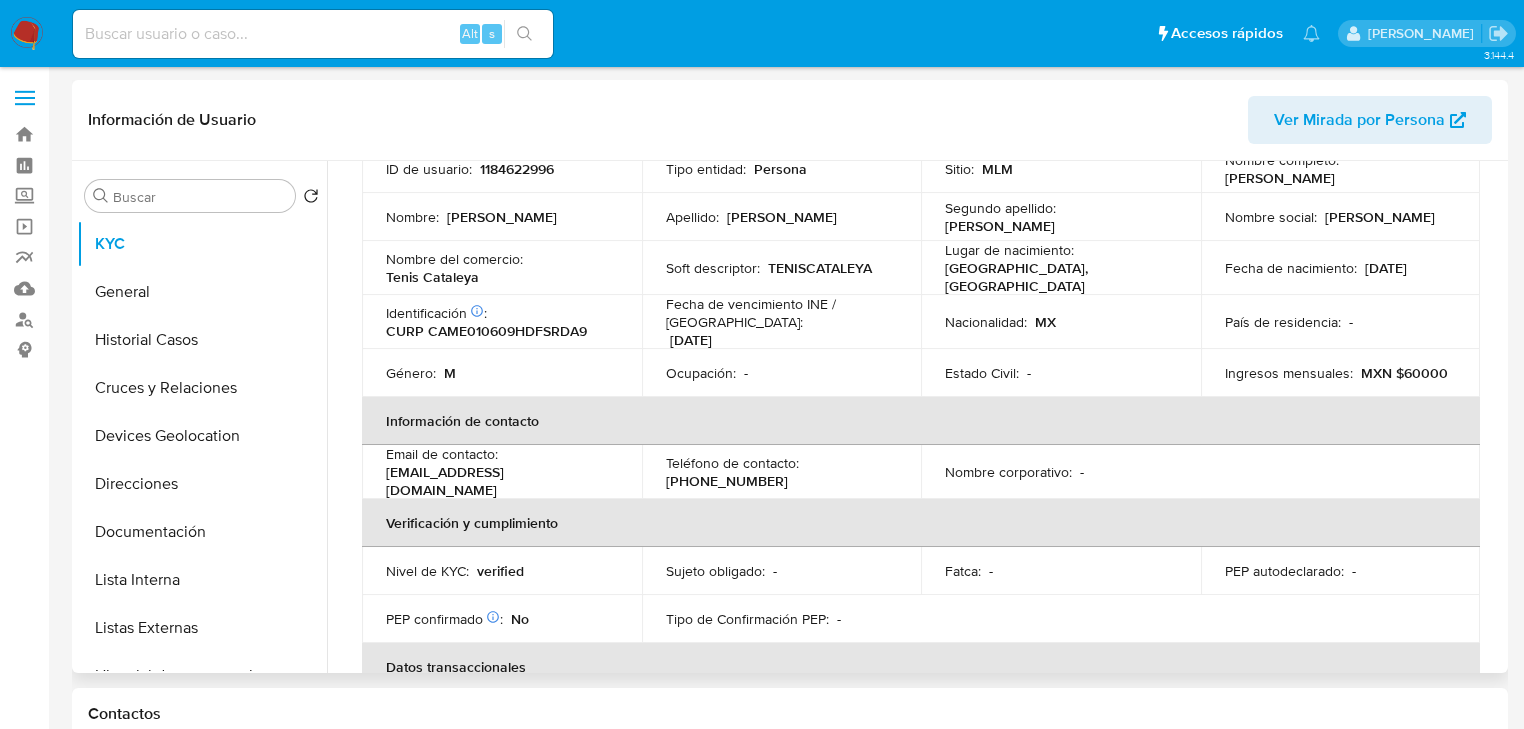 click on "(55) 65582799" at bounding box center (727, 481) 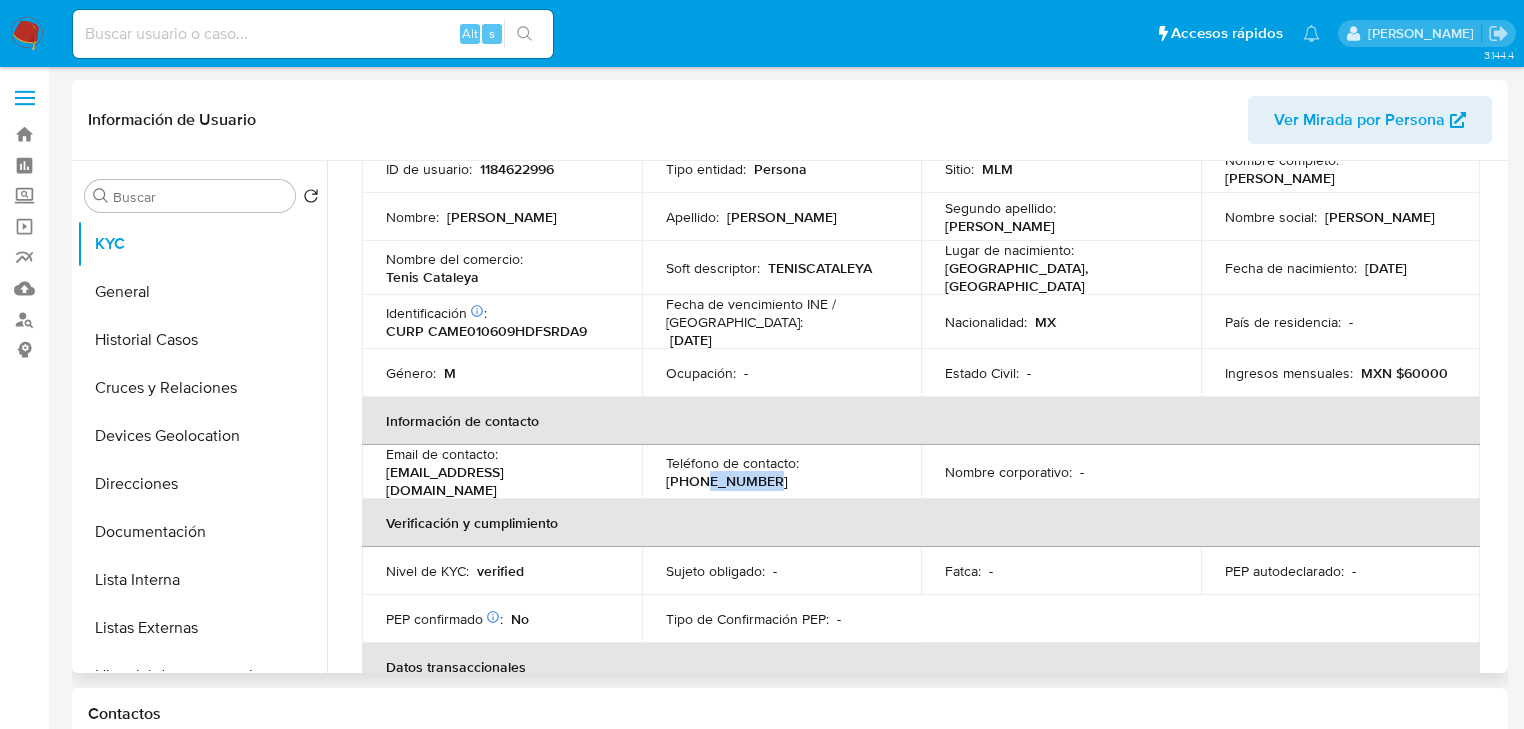 click on "(55) 65582799" at bounding box center [727, 481] 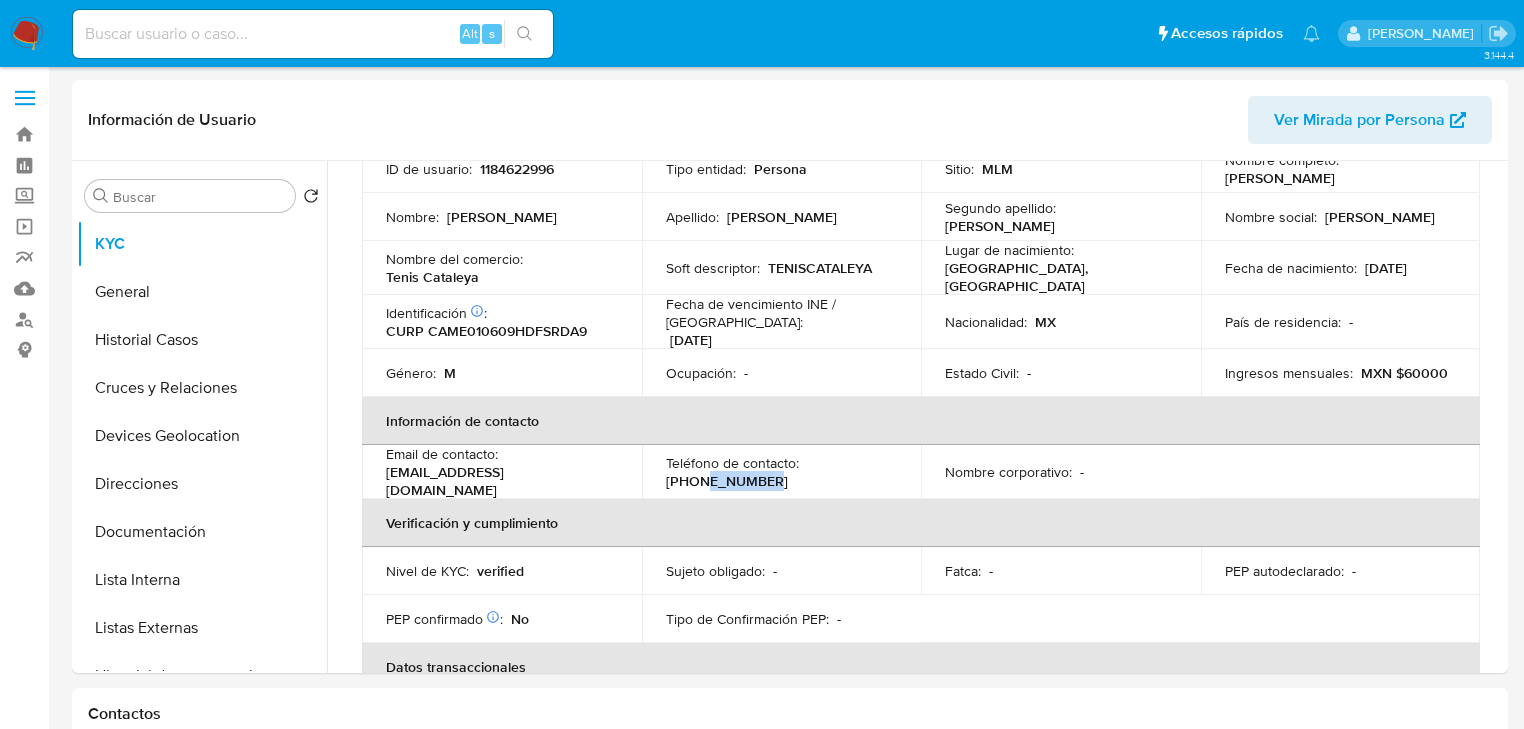 copy on "65582799" 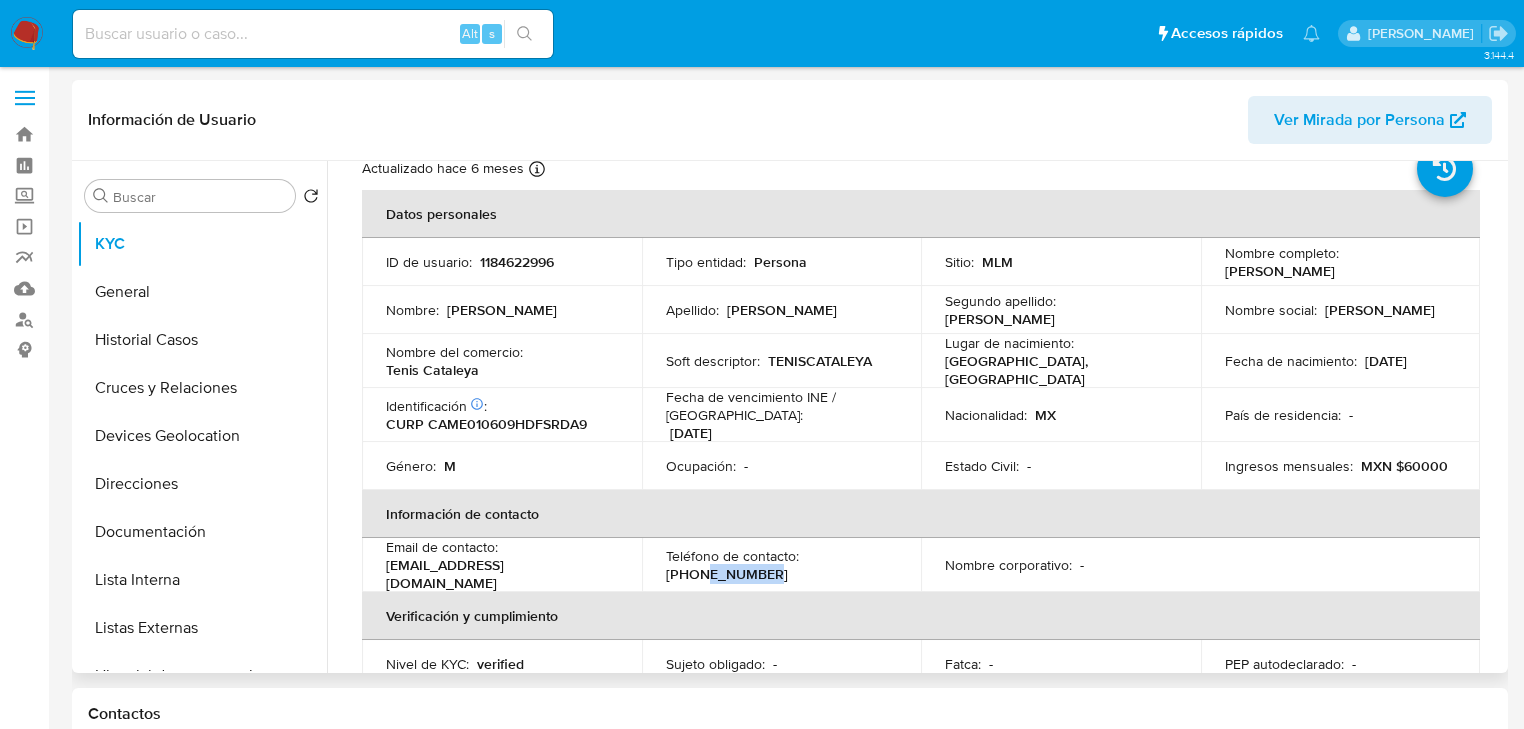 scroll, scrollTop: 0, scrollLeft: 0, axis: both 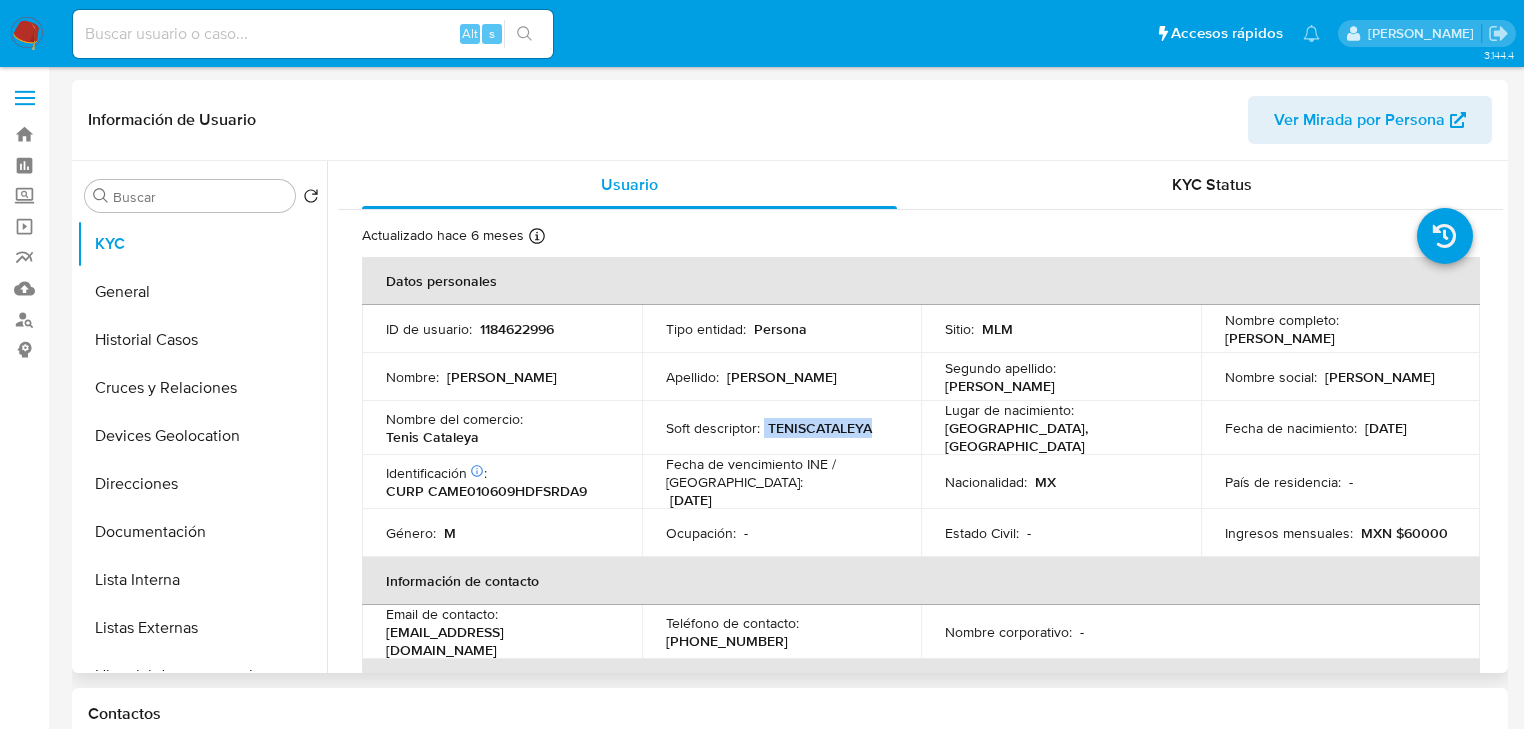 drag, startPoint x: 869, startPoint y: 422, endPoint x: 760, endPoint y: 423, distance: 109.004585 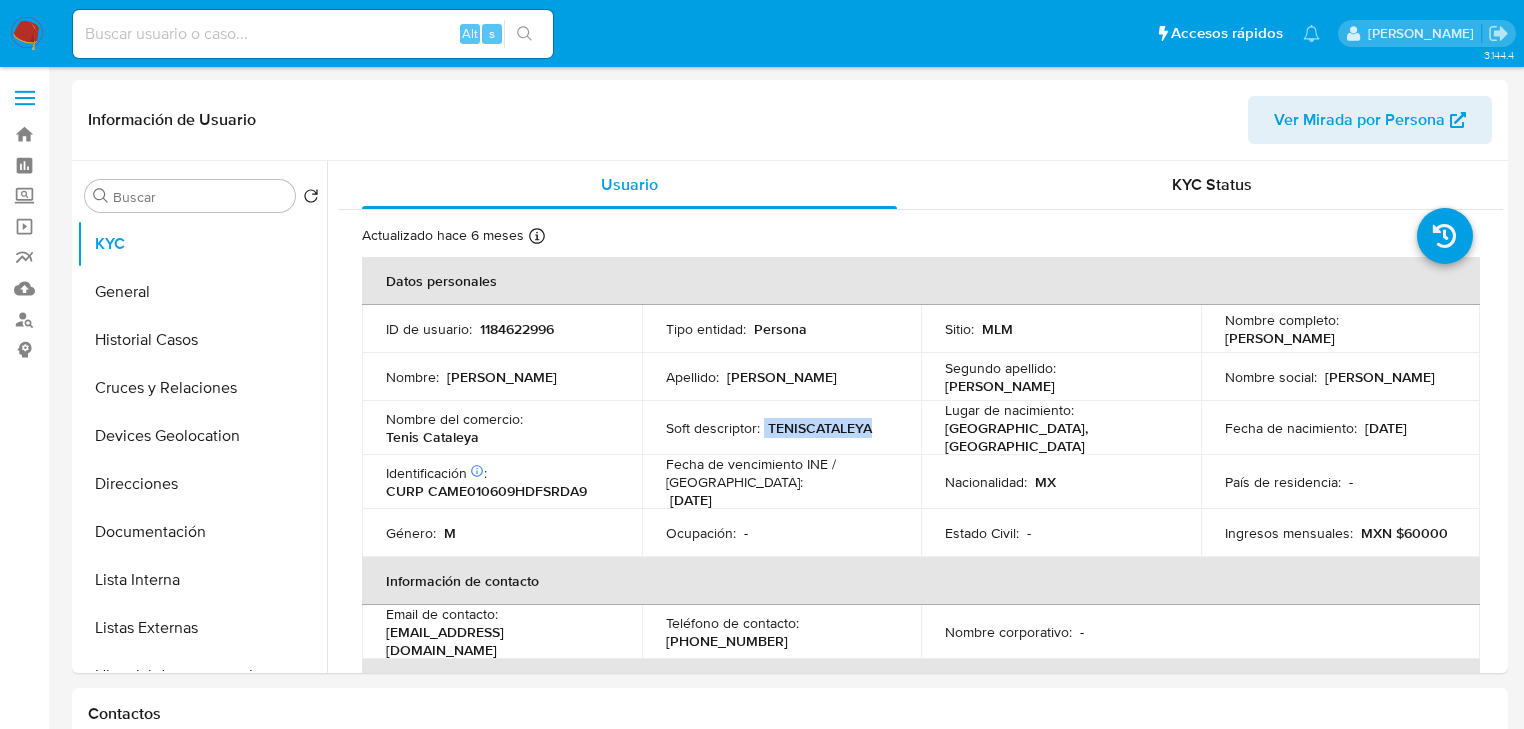 copy on "TENISCATALEYA" 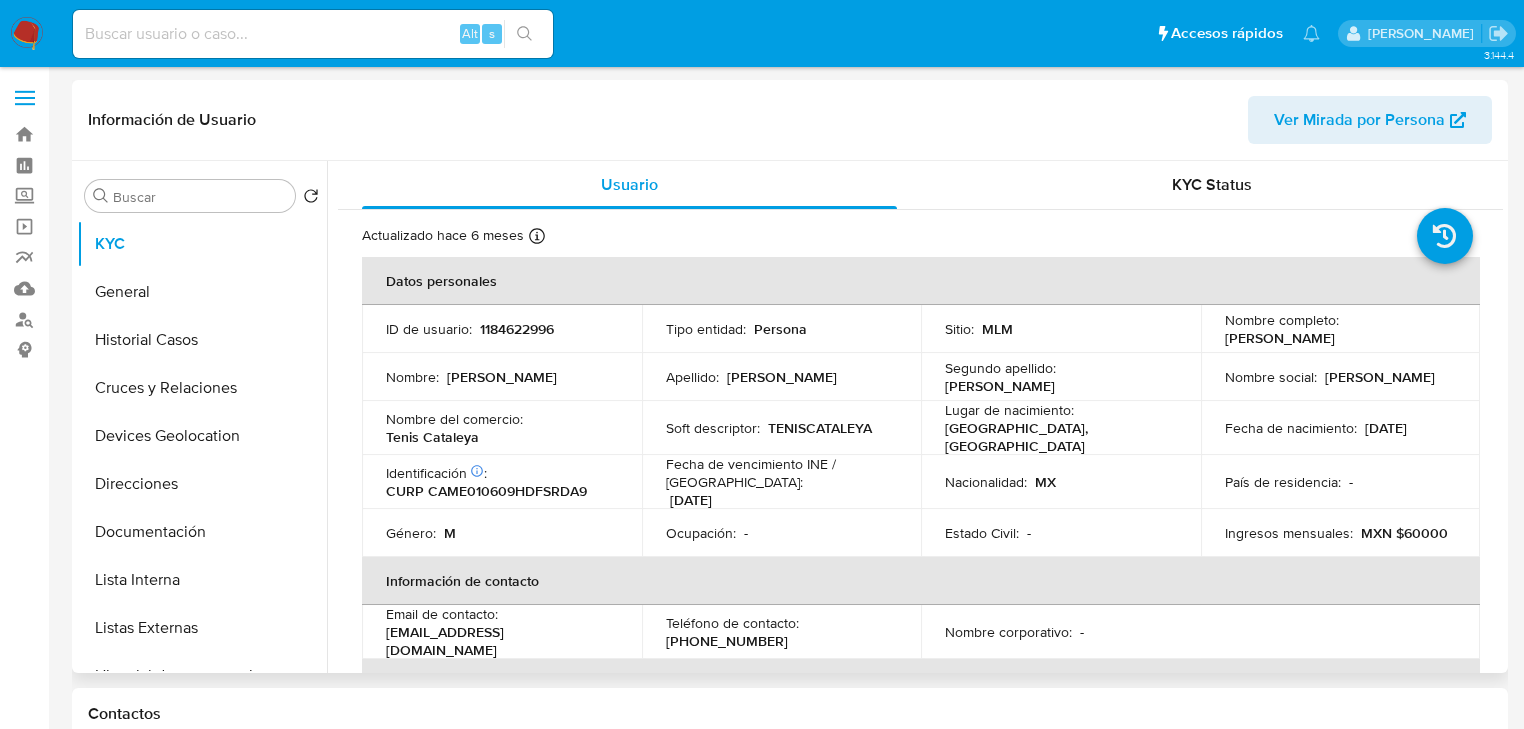 click on "1184622996" at bounding box center (517, 329) 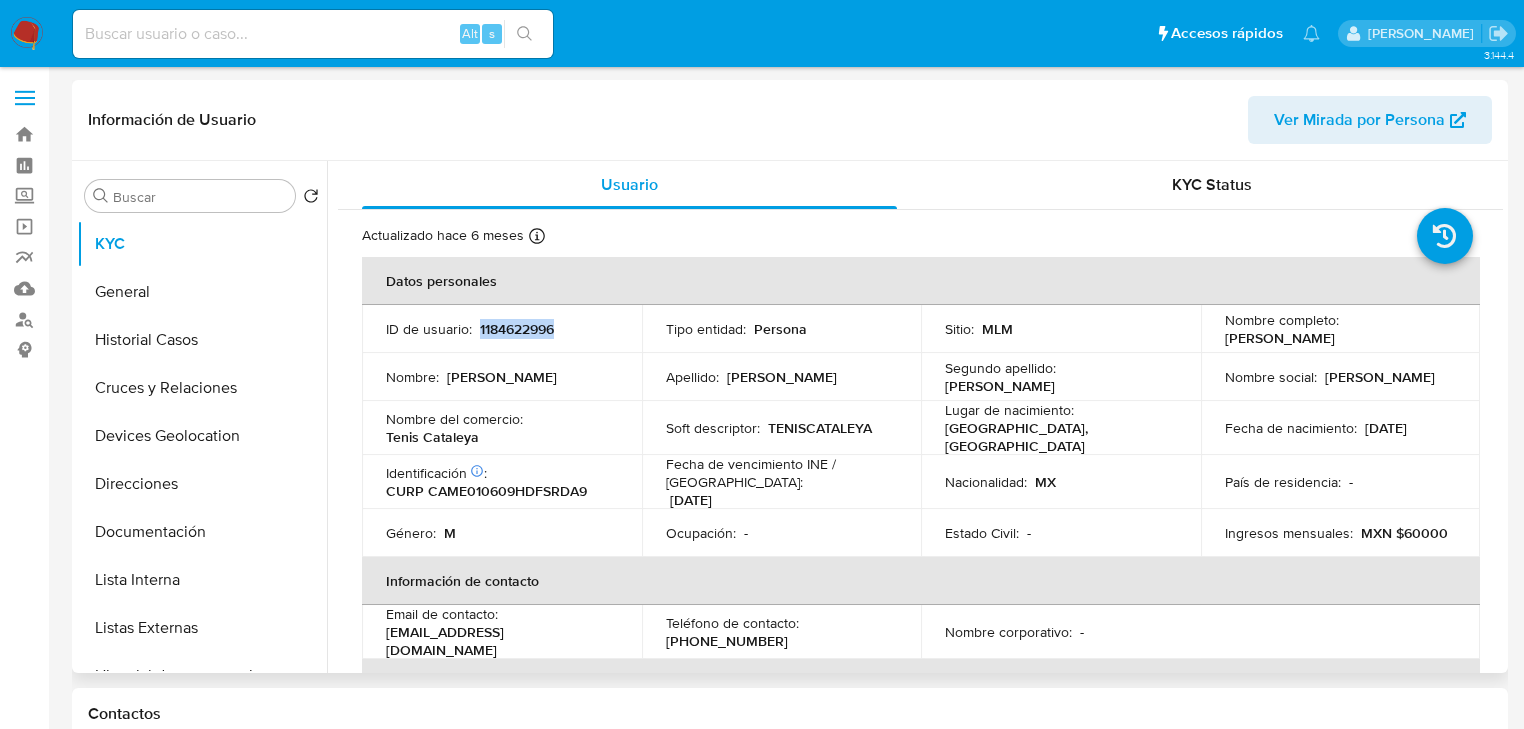 click on "1184622996" at bounding box center [517, 329] 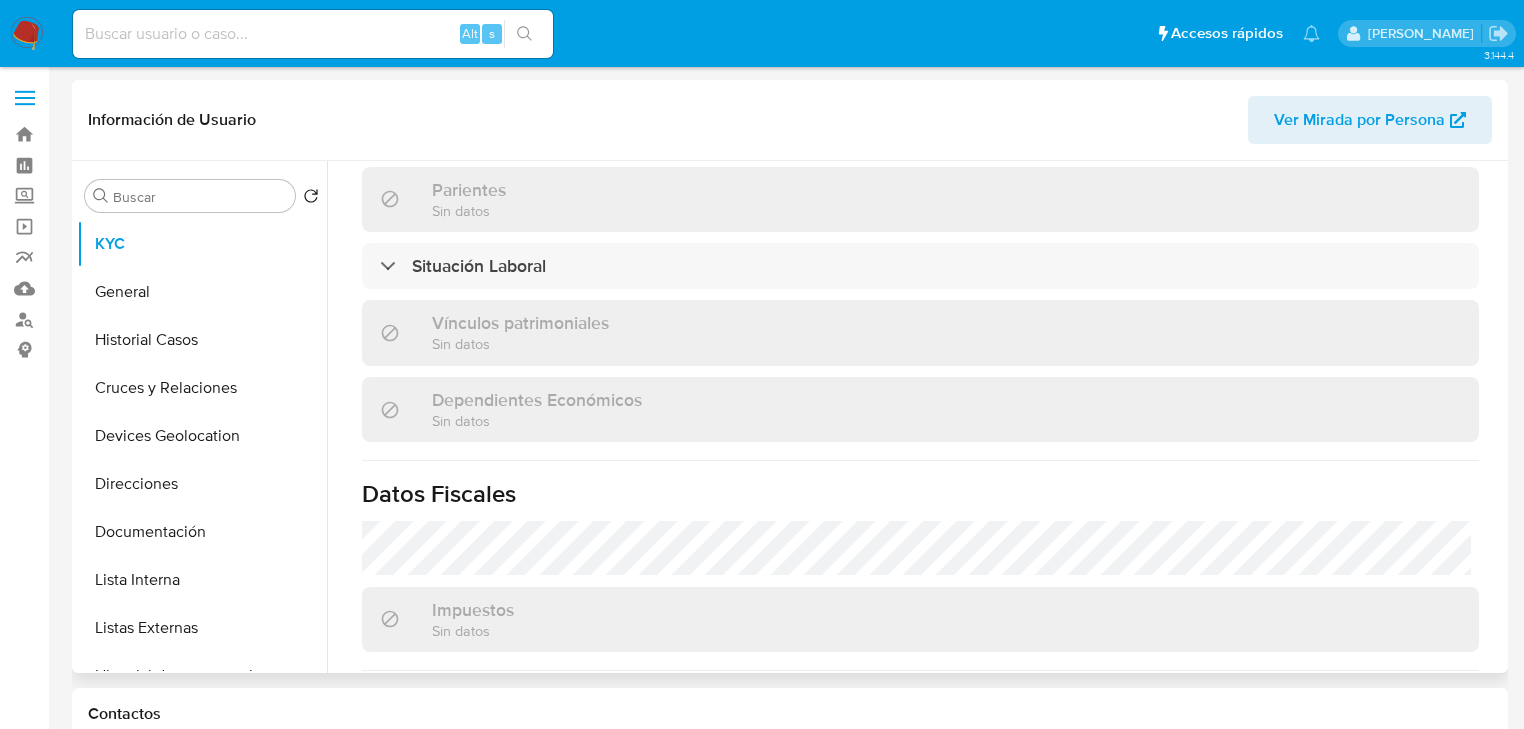 scroll, scrollTop: 1120, scrollLeft: 0, axis: vertical 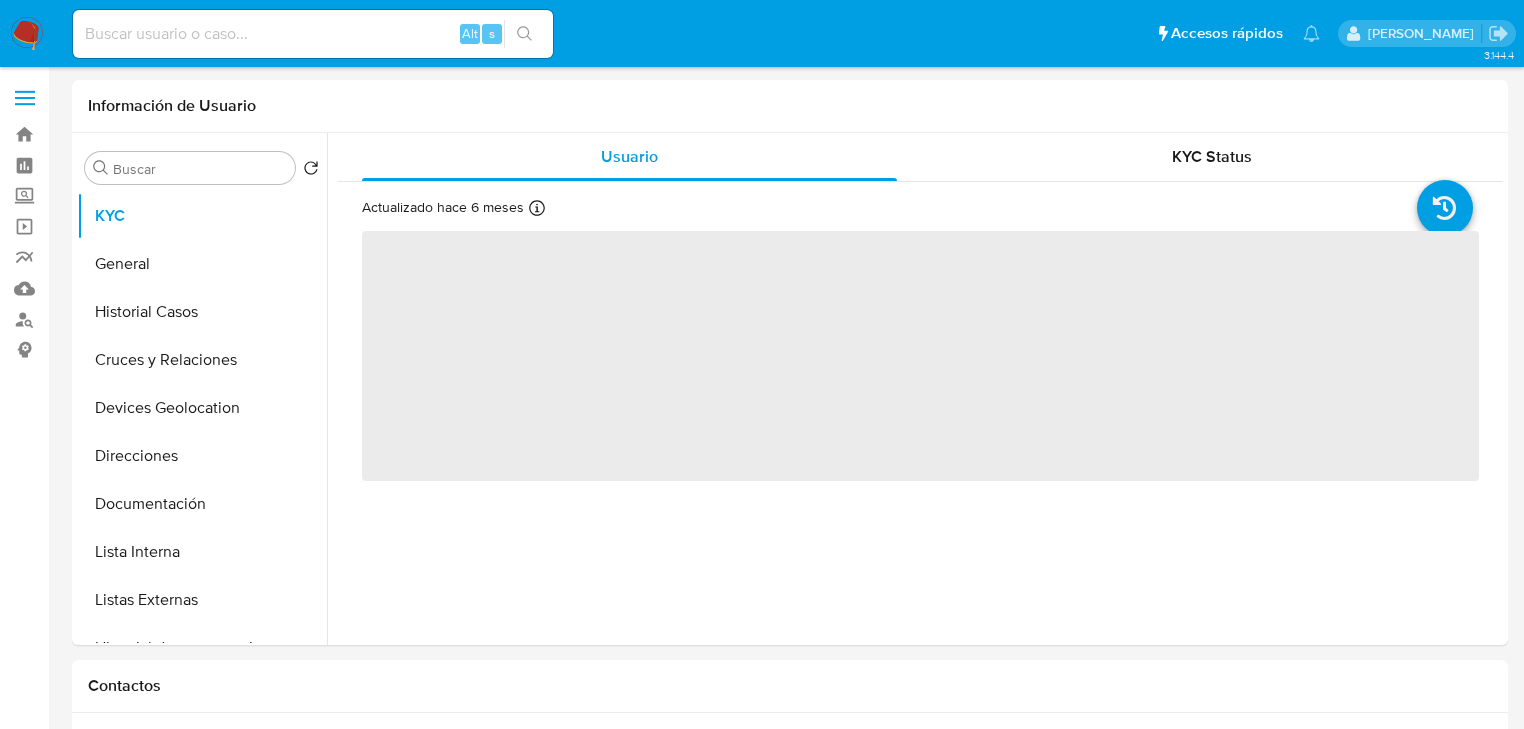 select on "10" 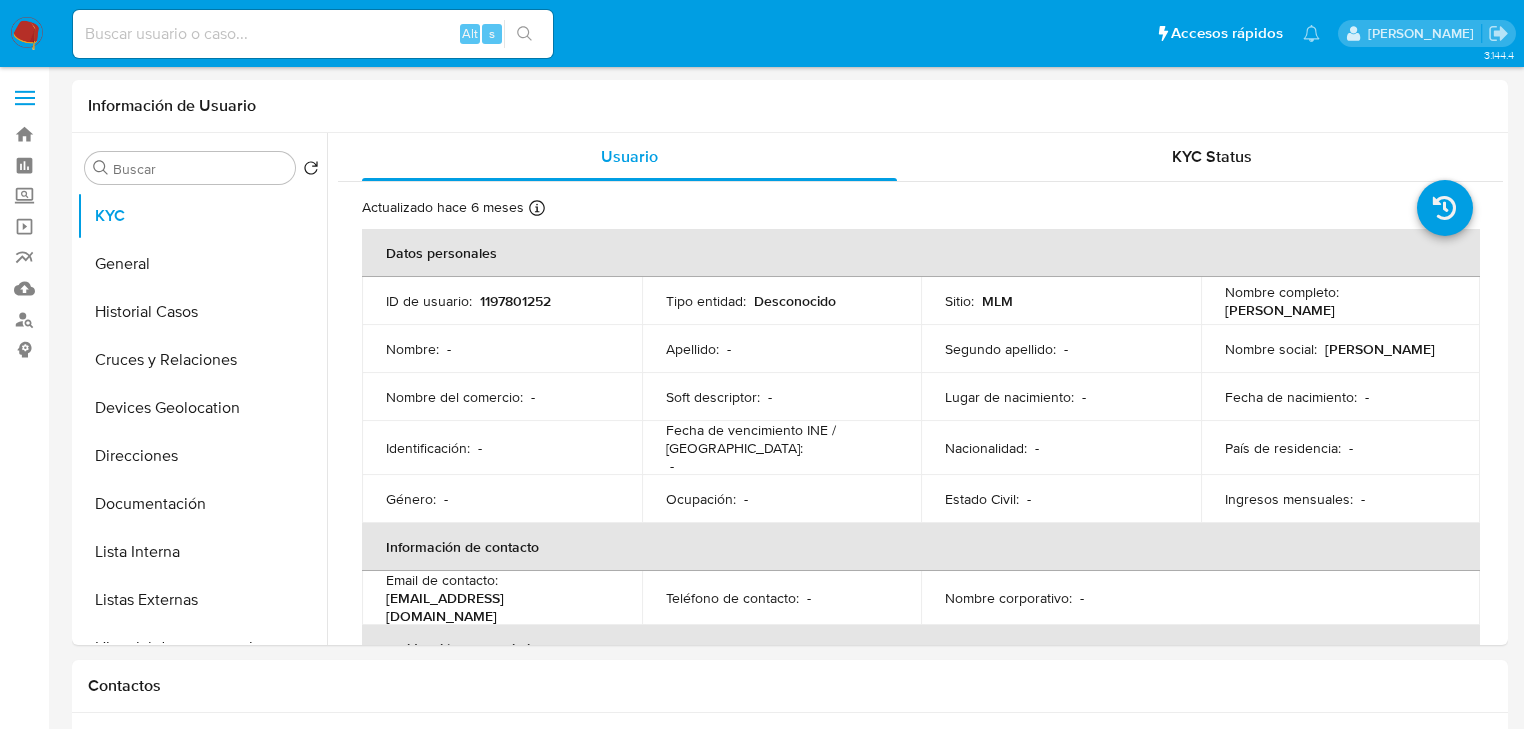 scroll, scrollTop: 0, scrollLeft: 0, axis: both 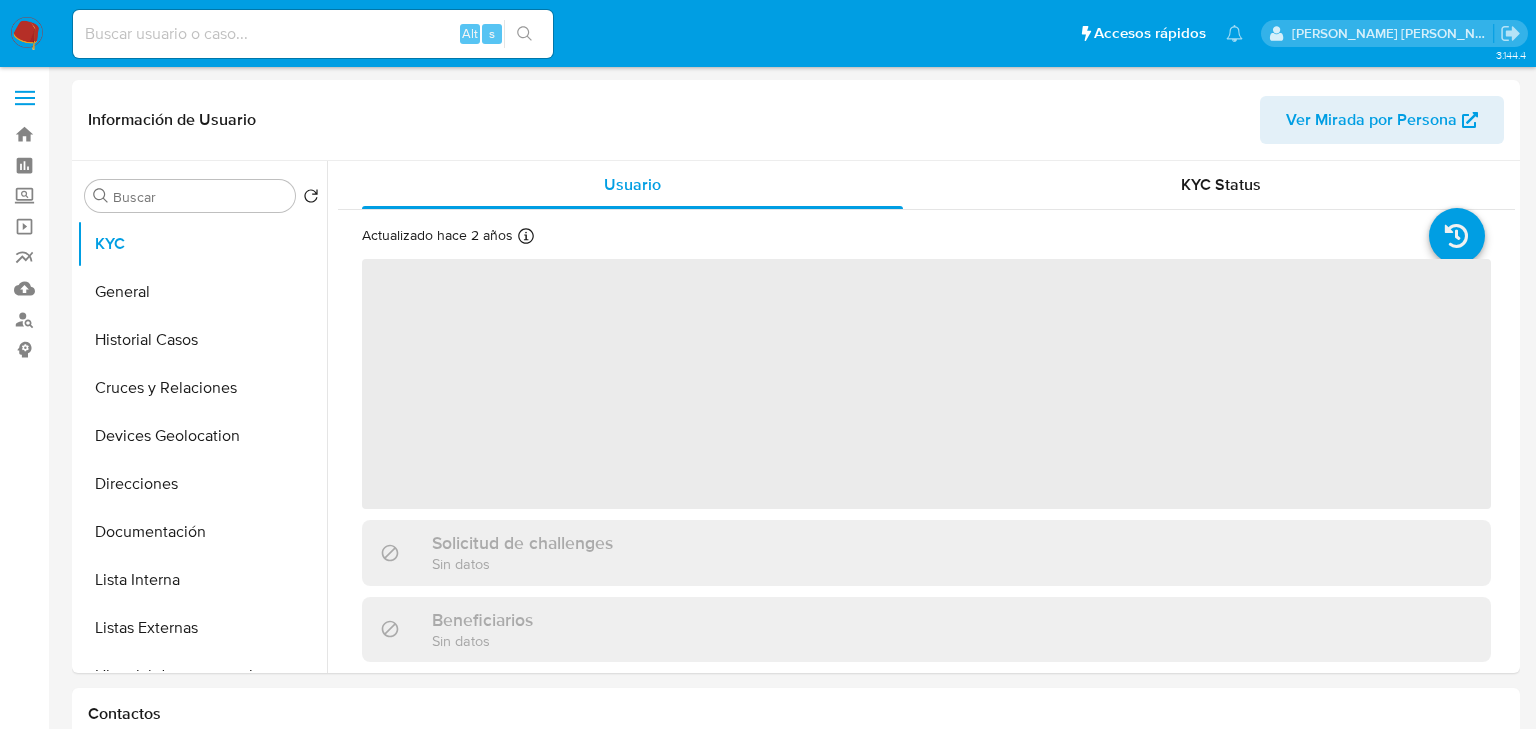 select on "10" 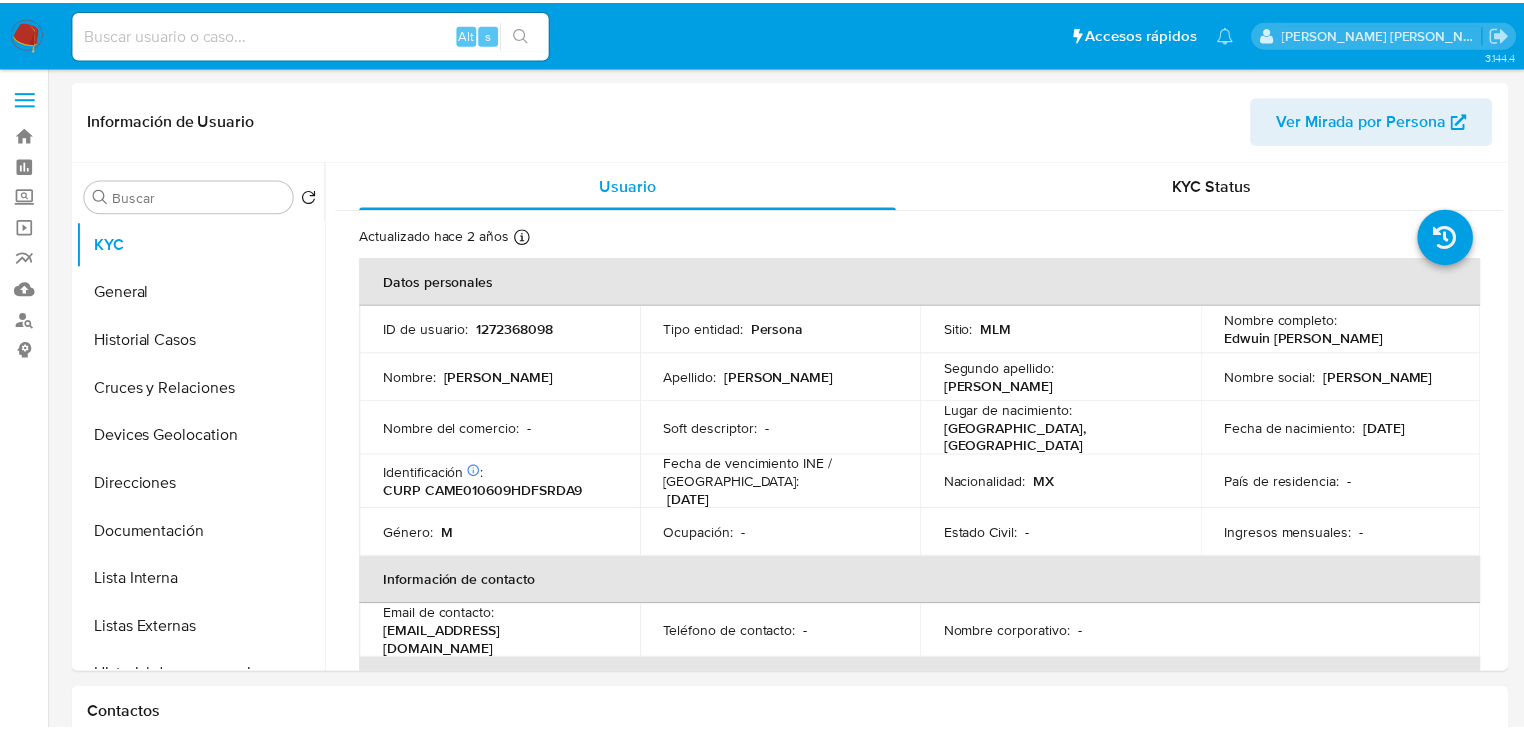 scroll, scrollTop: 0, scrollLeft: 0, axis: both 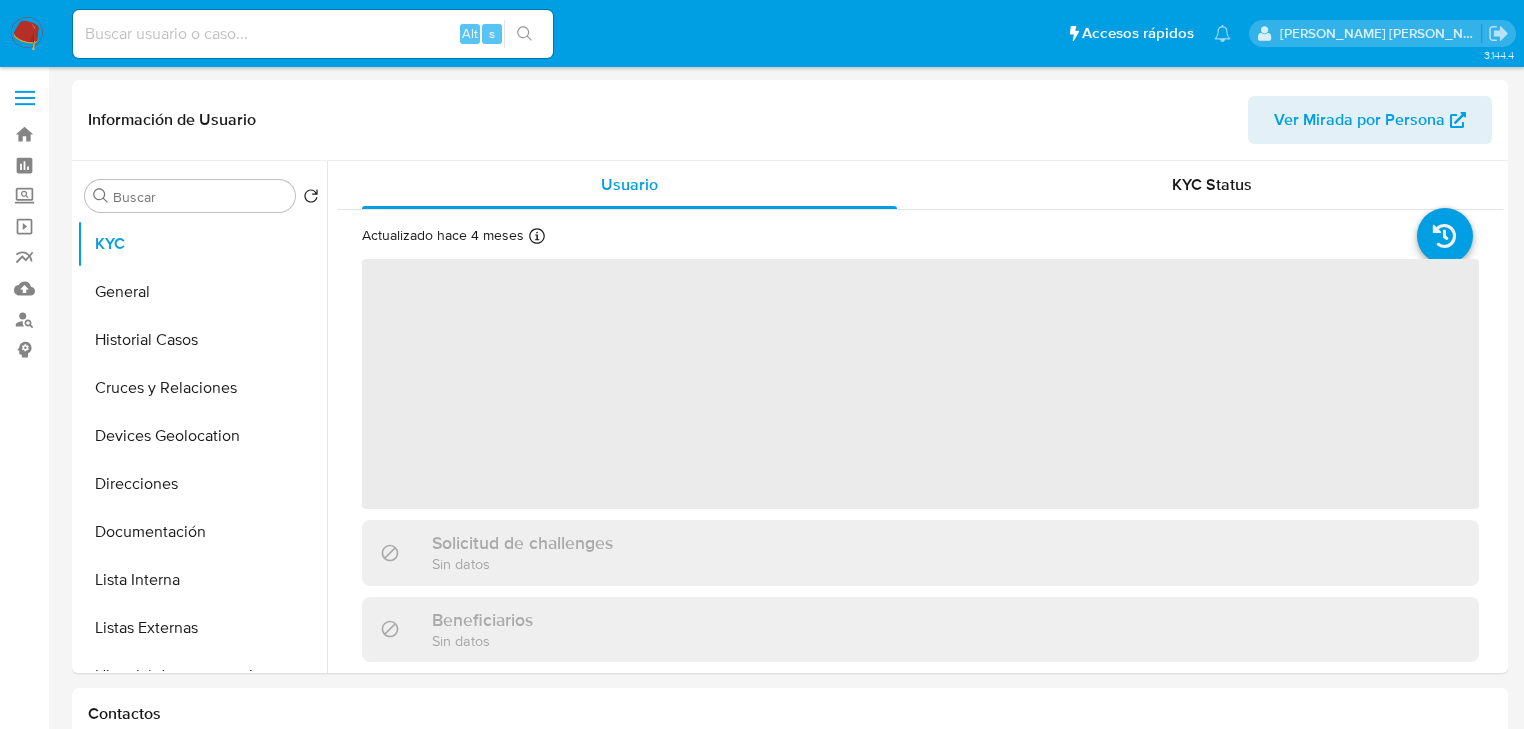 select on "10" 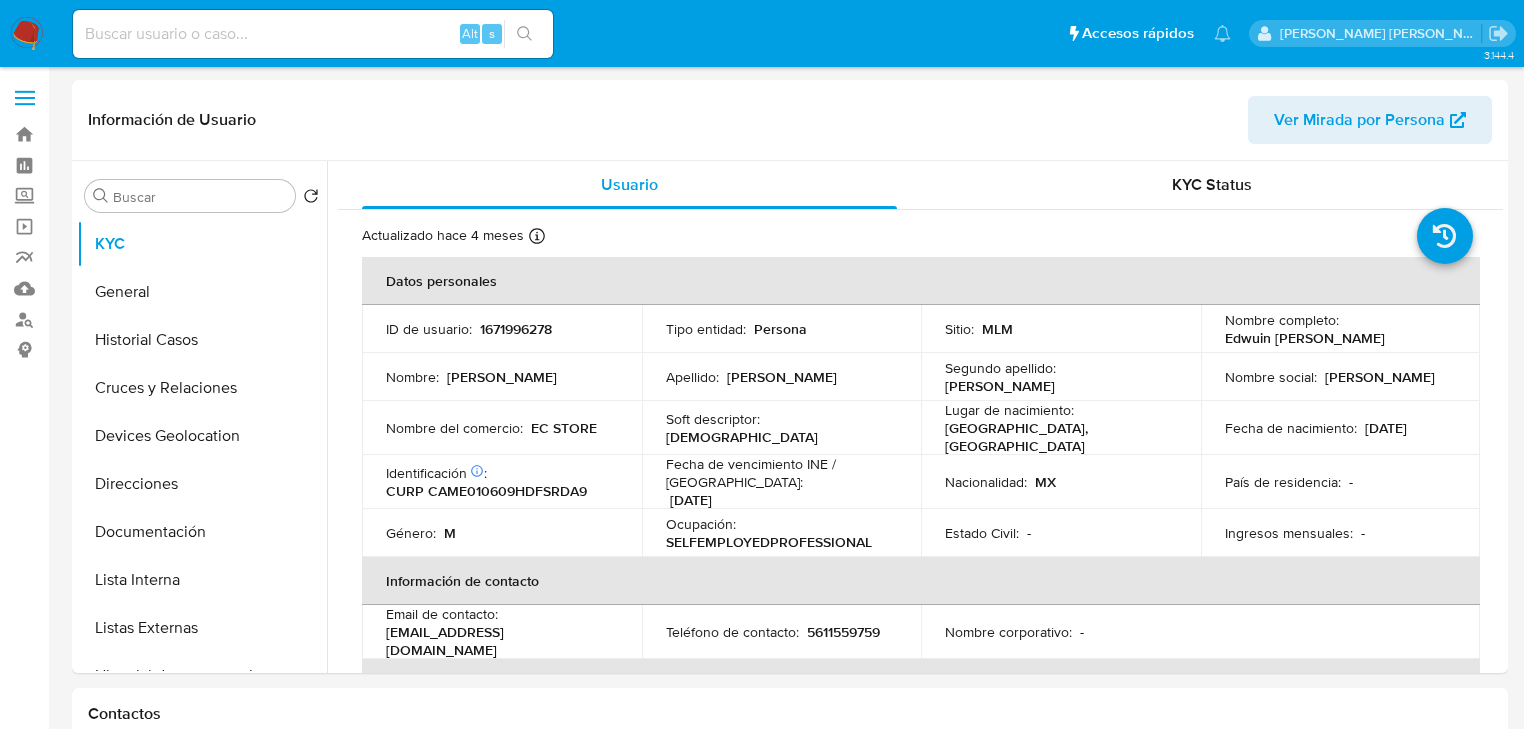 scroll, scrollTop: 0, scrollLeft: 0, axis: both 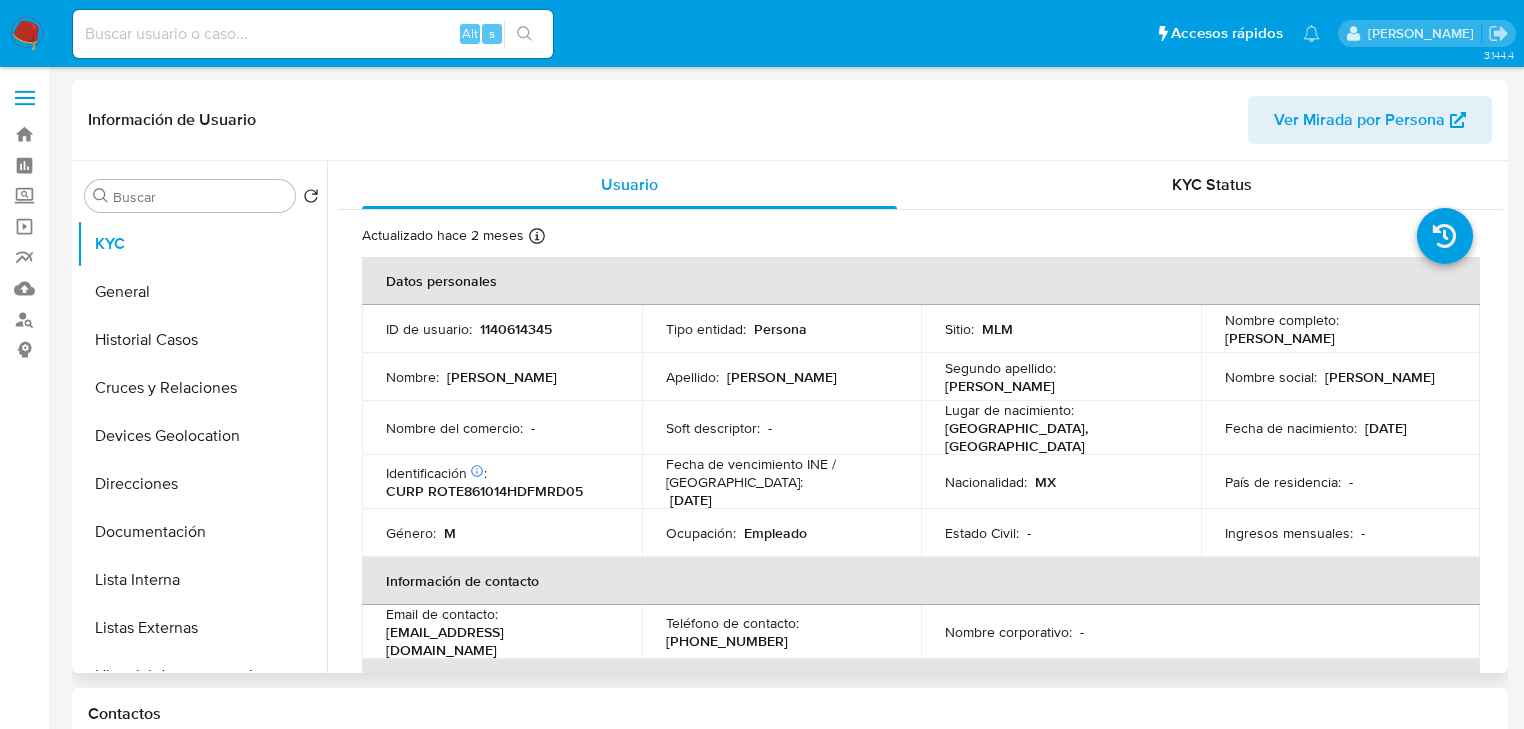 select on "10" 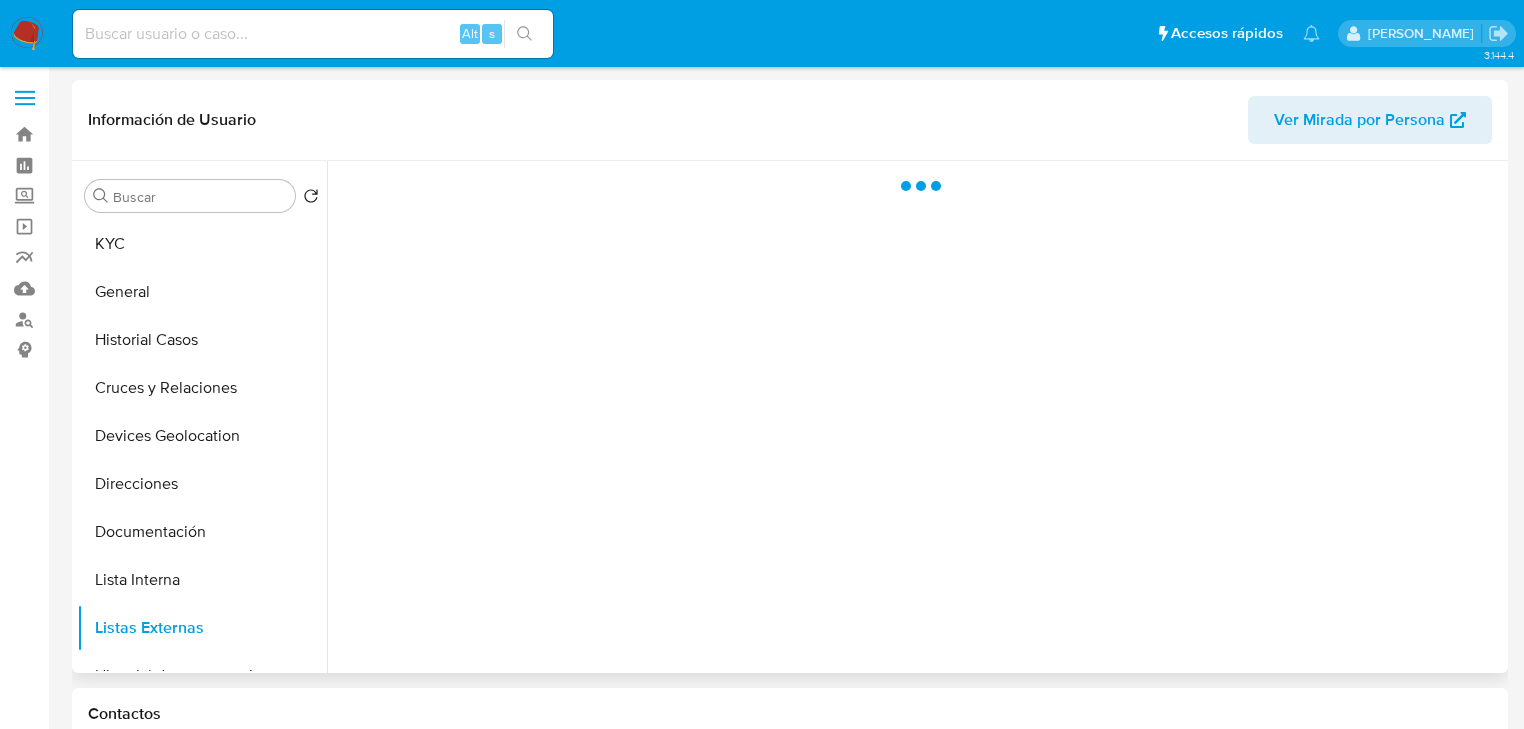 click at bounding box center [915, 417] 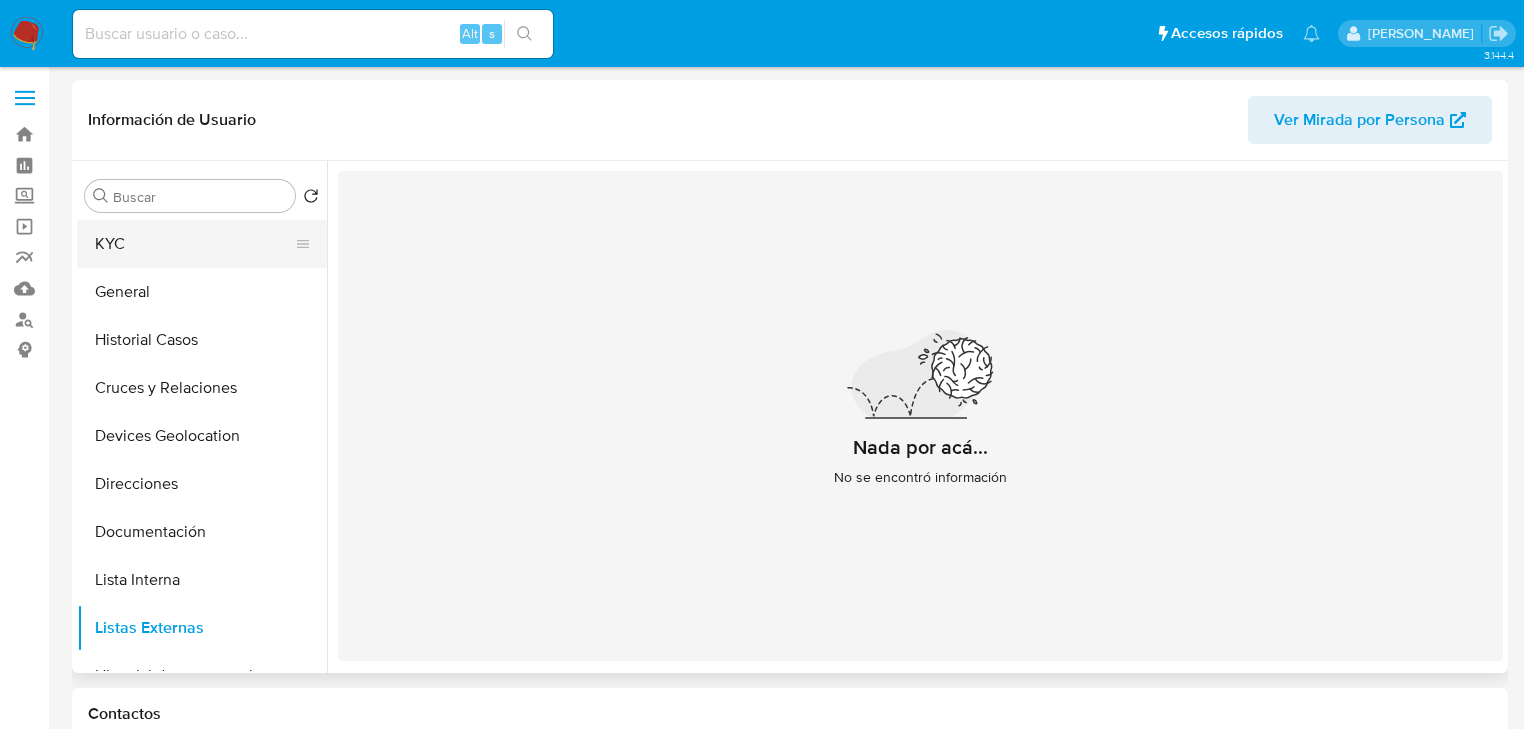 drag, startPoint x: 103, startPoint y: 255, endPoint x: 167, endPoint y: 260, distance: 64.195015 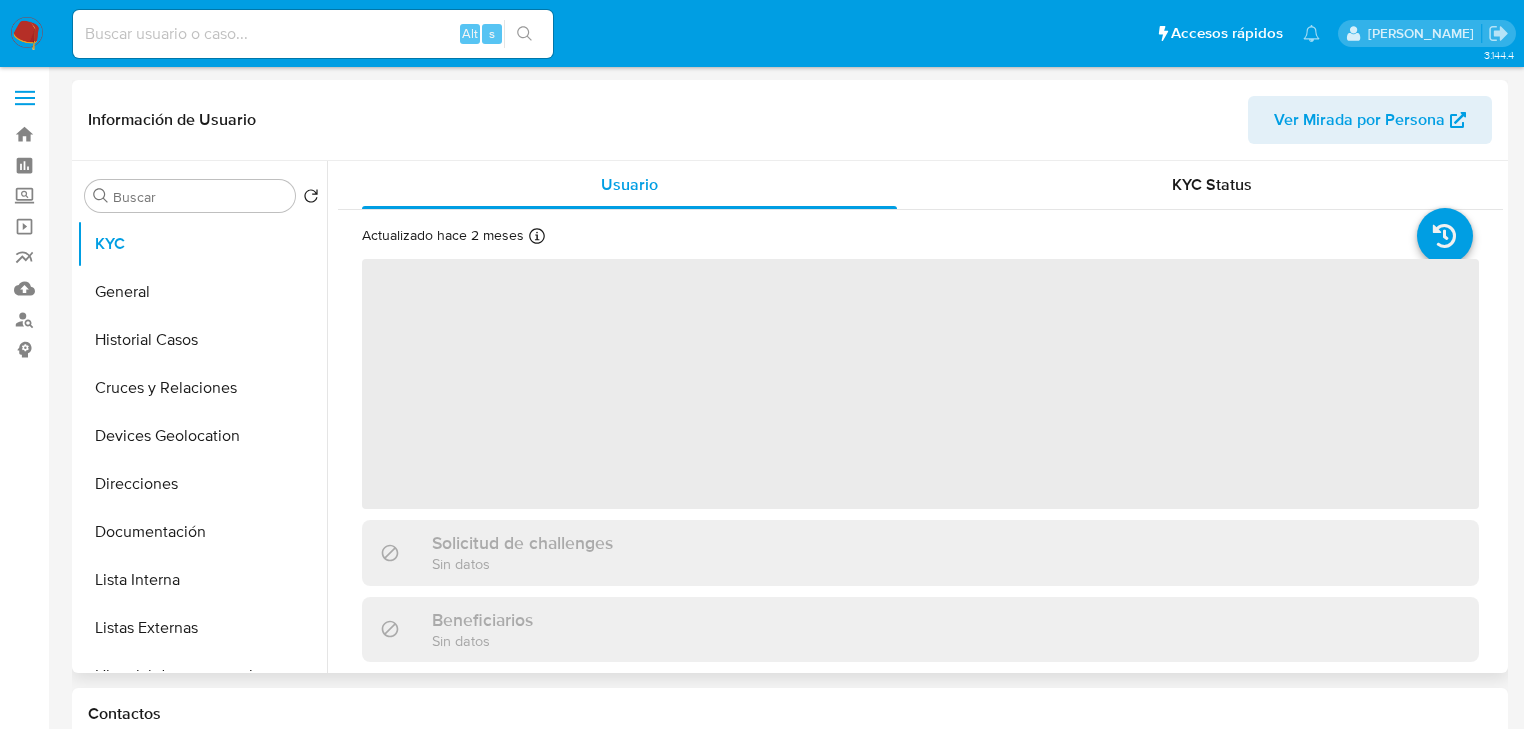 click on "‌" at bounding box center [920, 384] 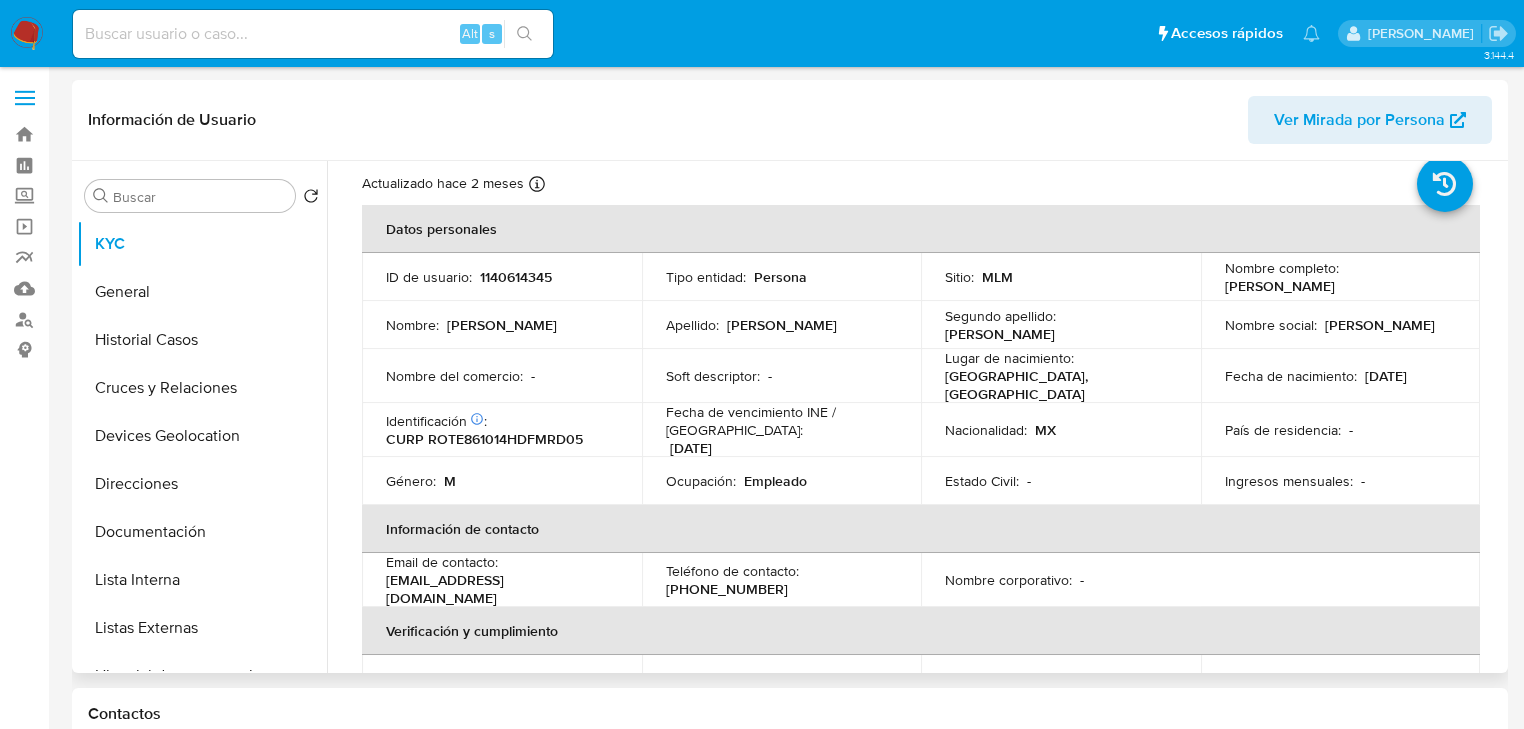 scroll, scrollTop: 80, scrollLeft: 0, axis: vertical 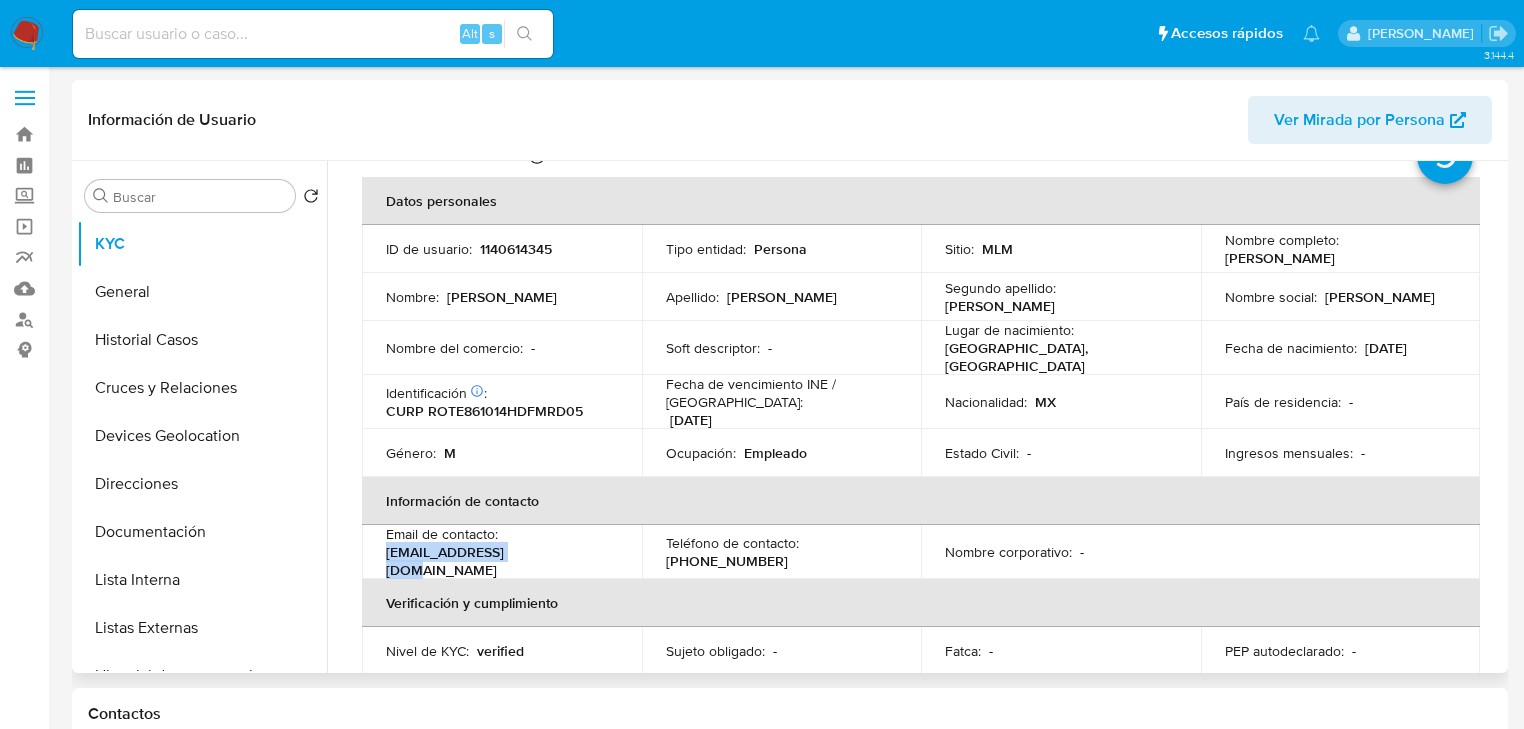 drag, startPoint x: 538, startPoint y: 554, endPoint x: 519, endPoint y: 284, distance: 270.6677 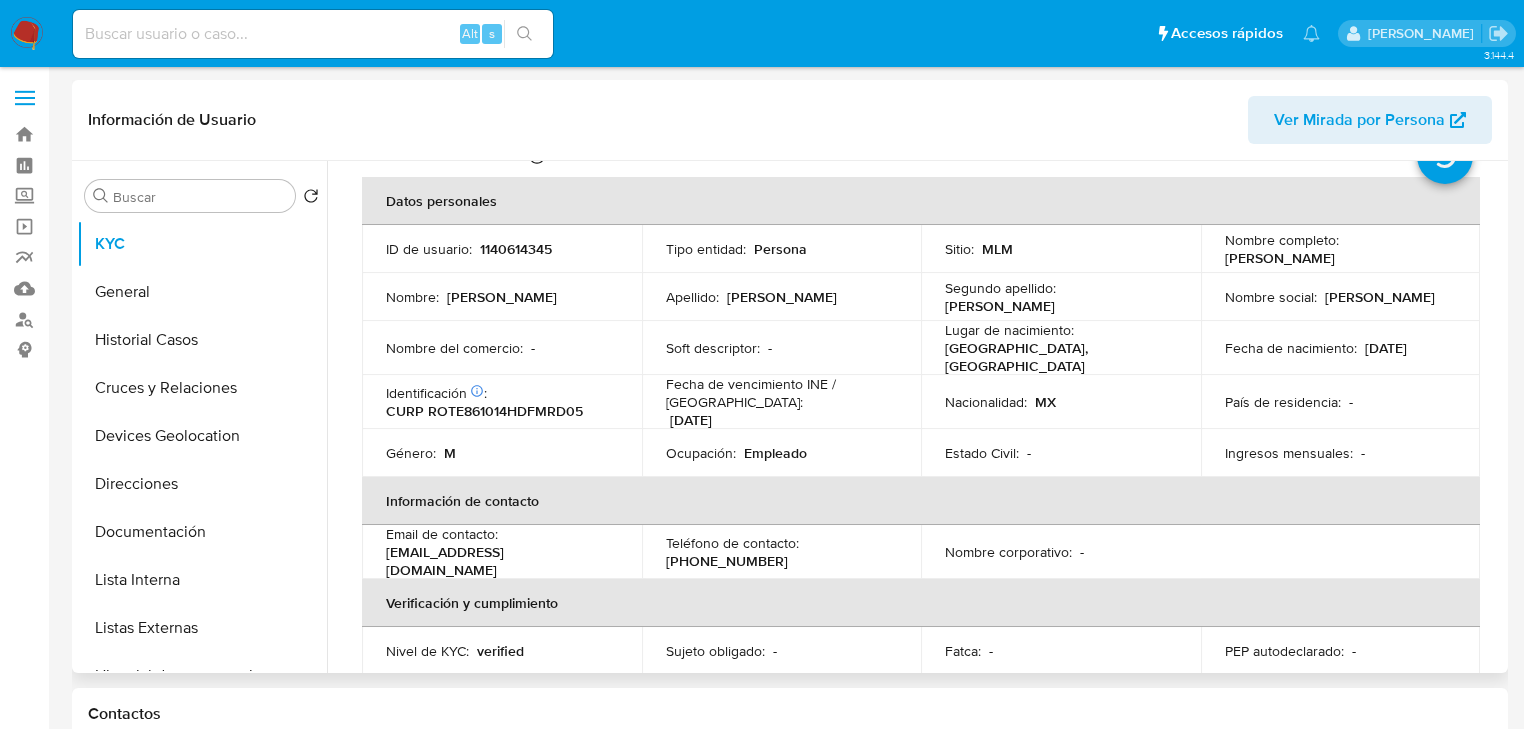 click on "(55) 11406435" at bounding box center (727, 561) 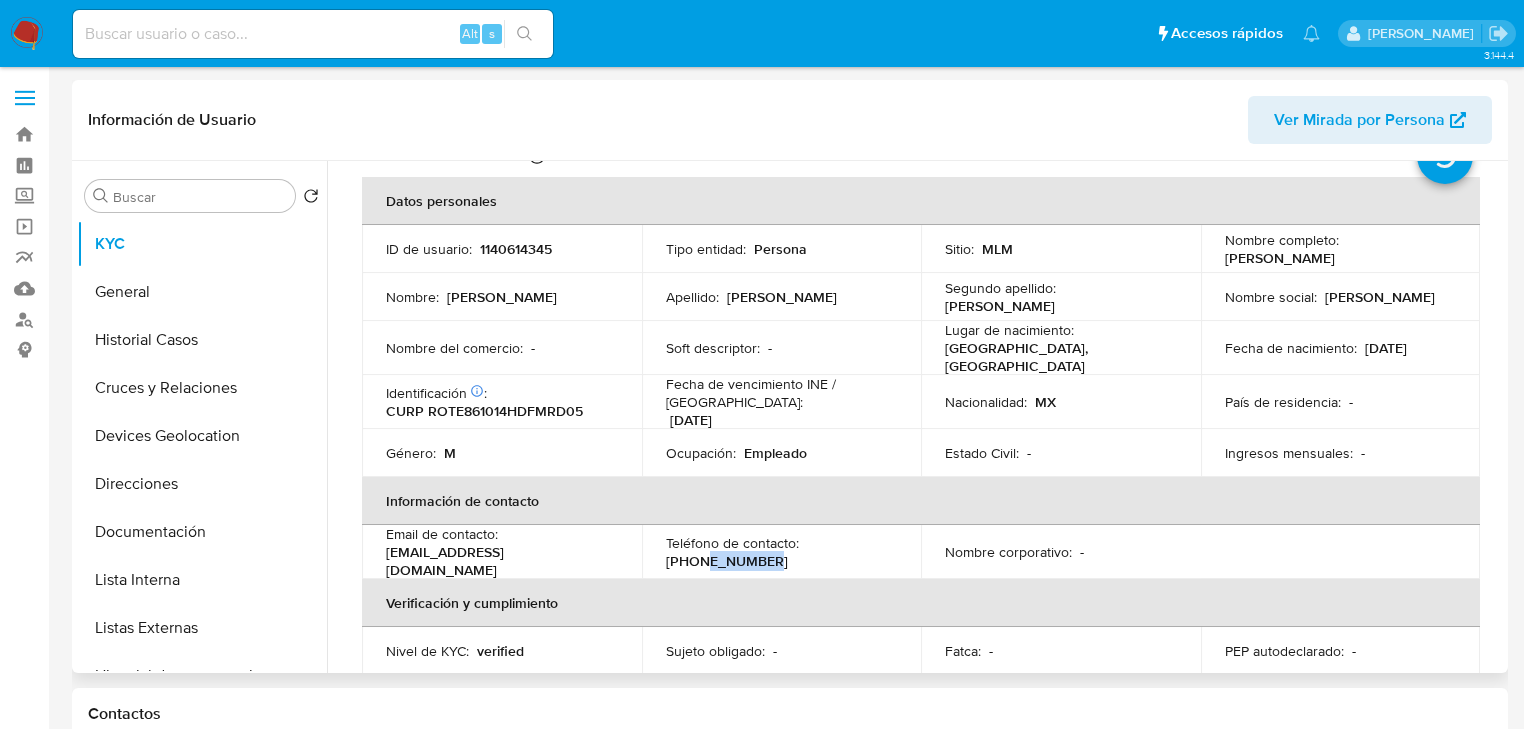 click on "(55) 11406435" at bounding box center [727, 561] 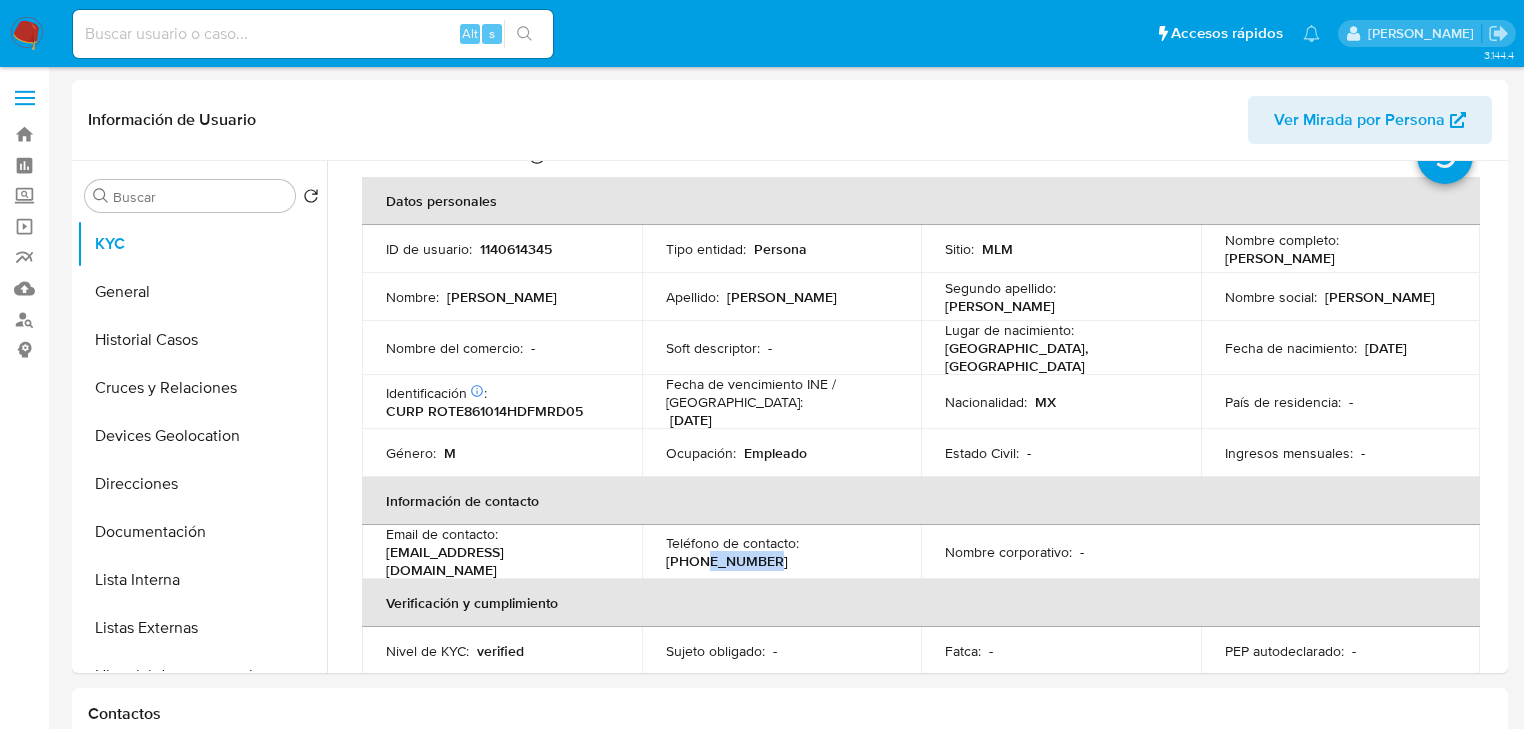 copy on "11406435" 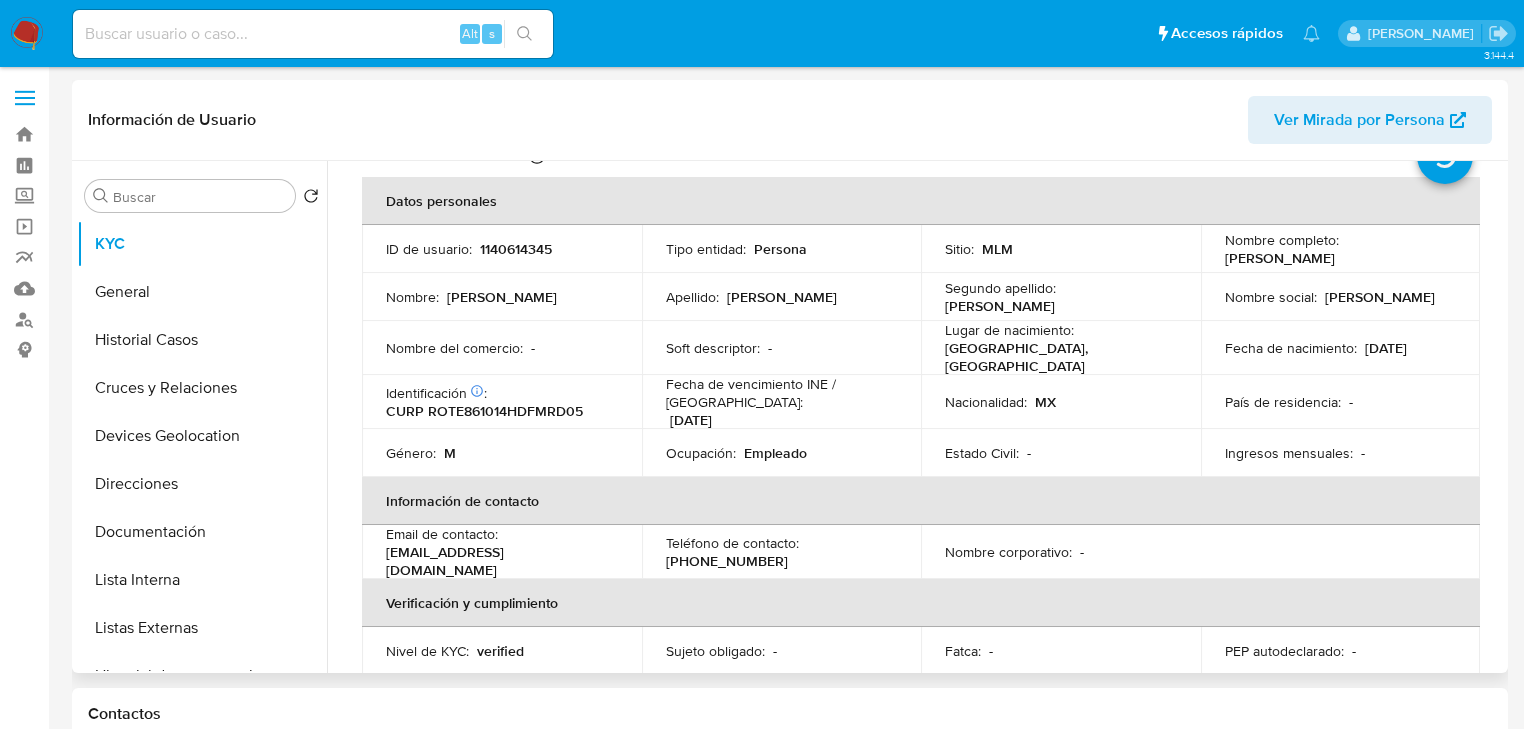 click on "1140614345" at bounding box center [516, 249] 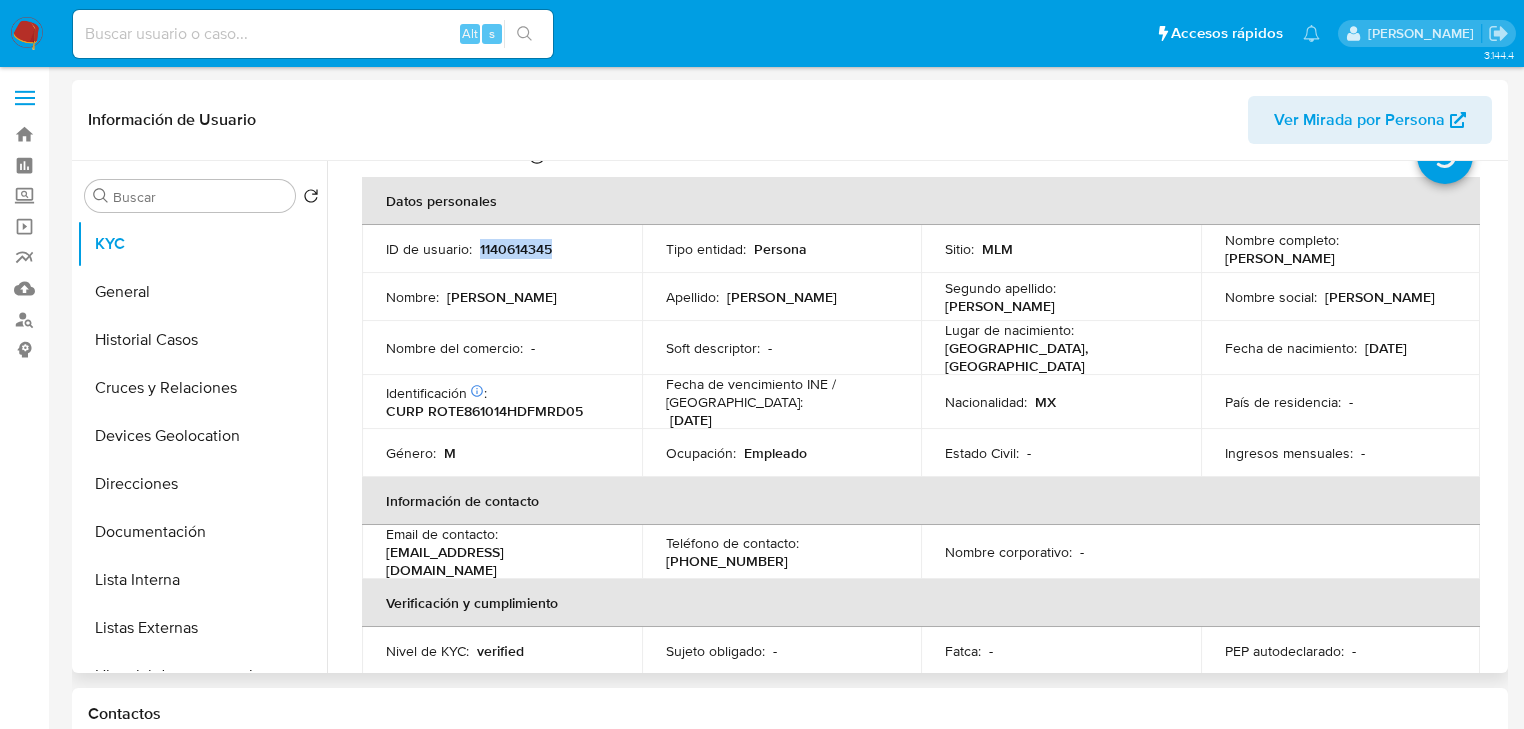 click on "1140614345" at bounding box center (516, 249) 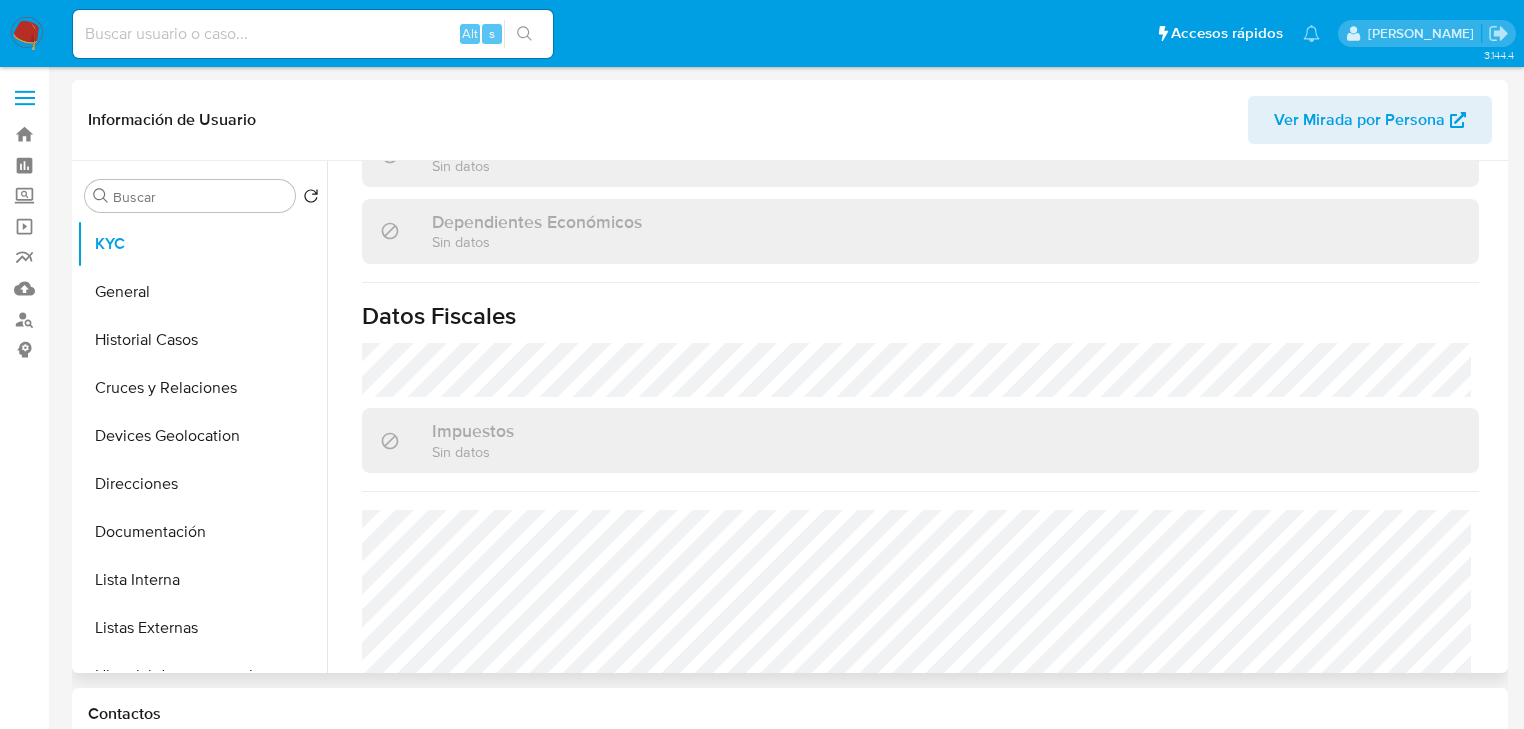 scroll, scrollTop: 1263, scrollLeft: 0, axis: vertical 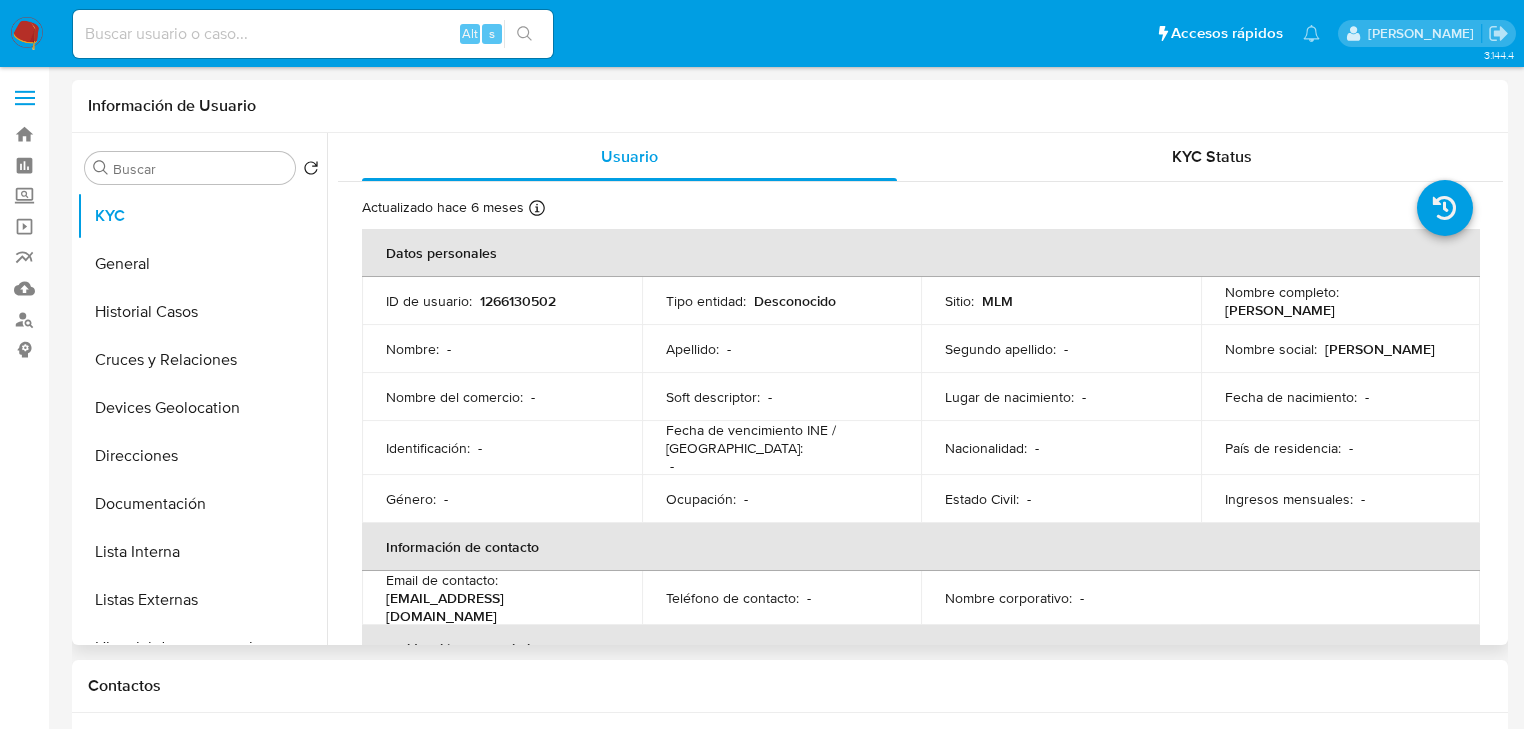 select on "10" 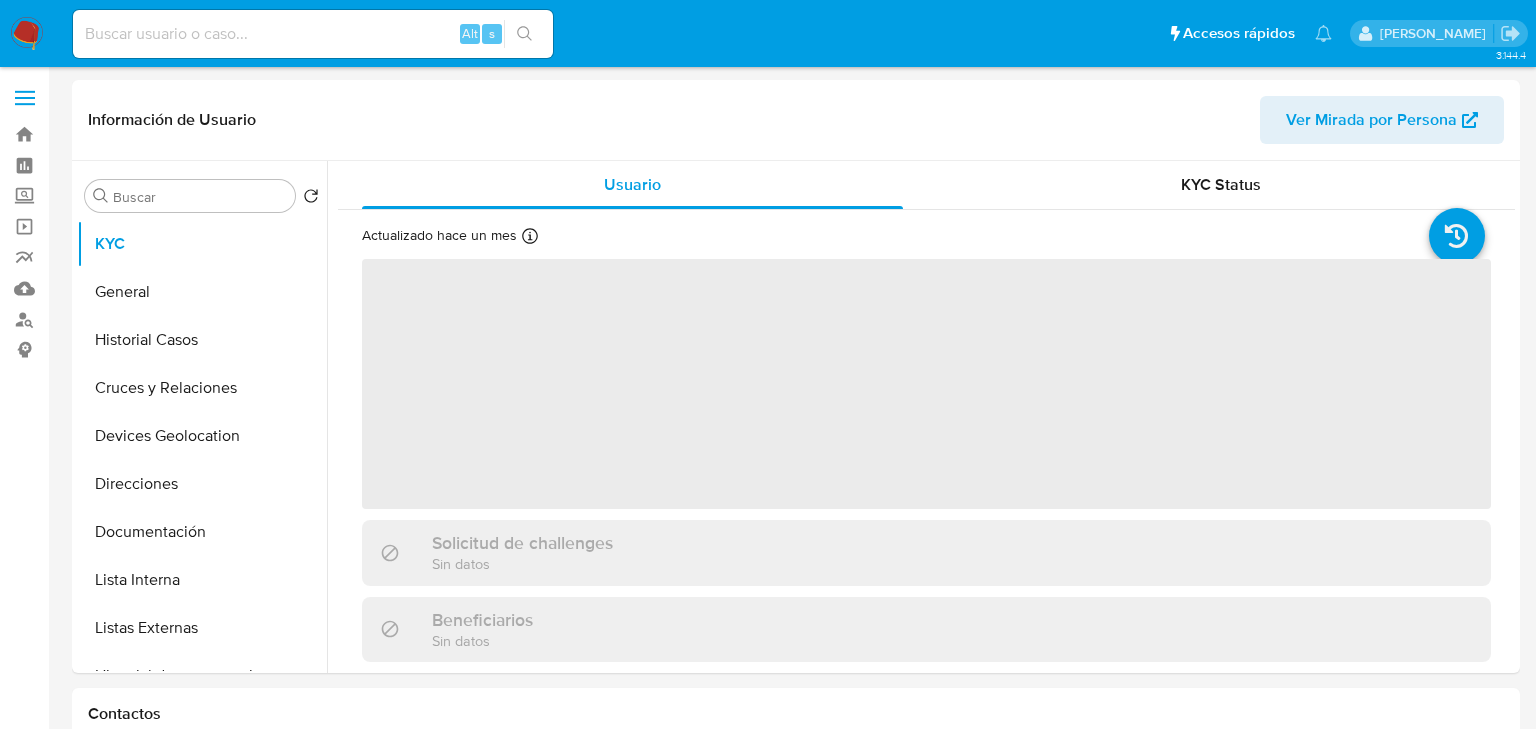 select on "10" 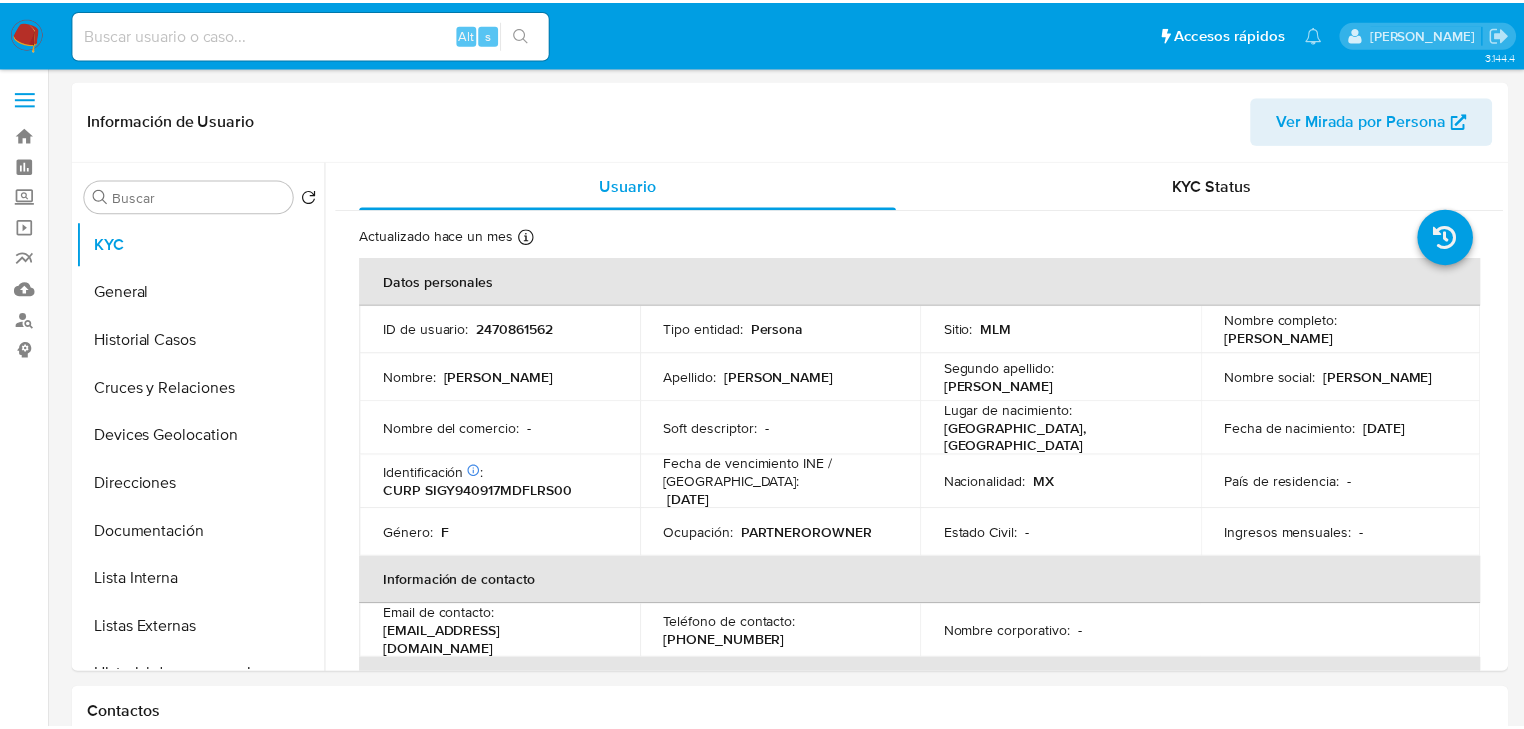 scroll, scrollTop: 0, scrollLeft: 0, axis: both 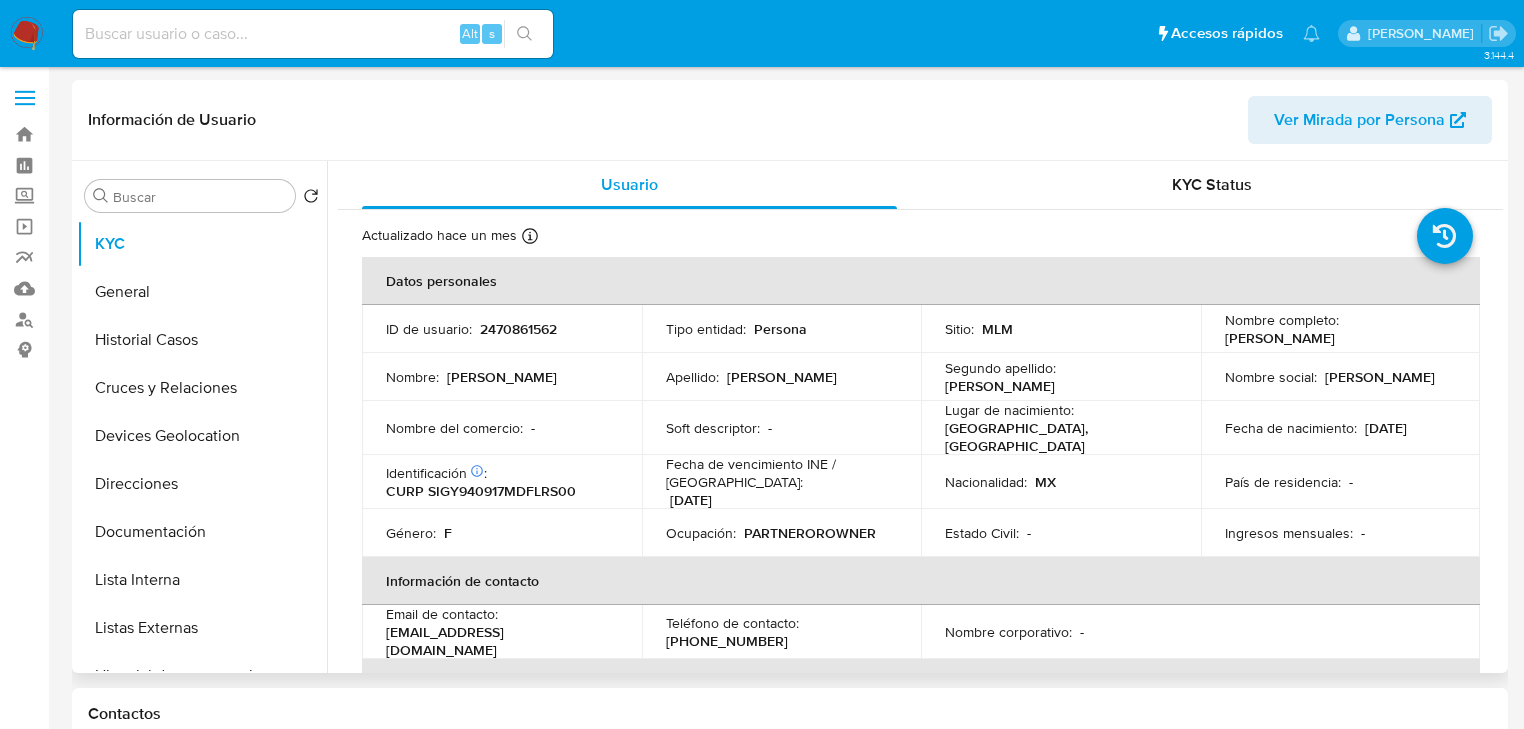 click on "Lugar de nacimiento :" at bounding box center [1009, 410] 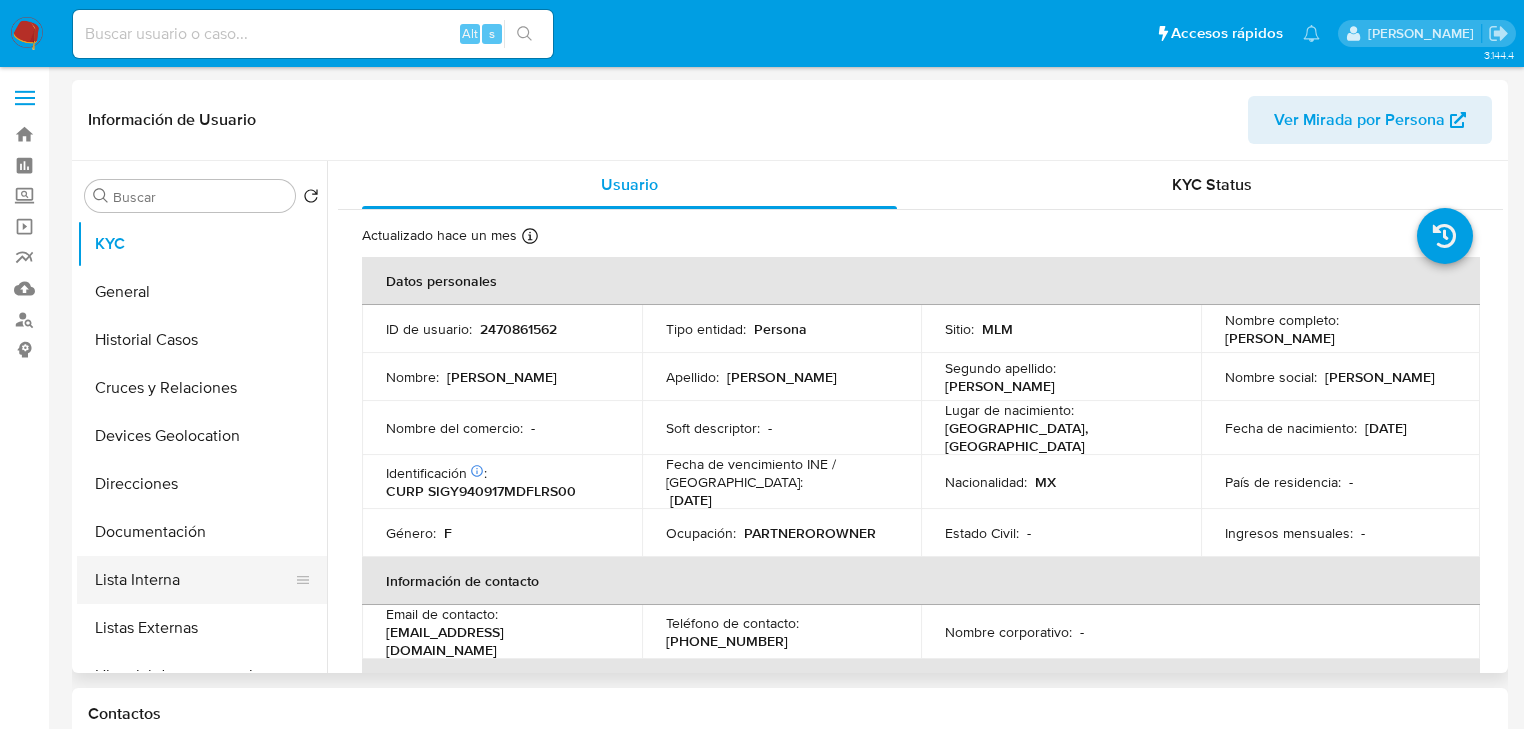 click on "Listas Externas" at bounding box center [202, 628] 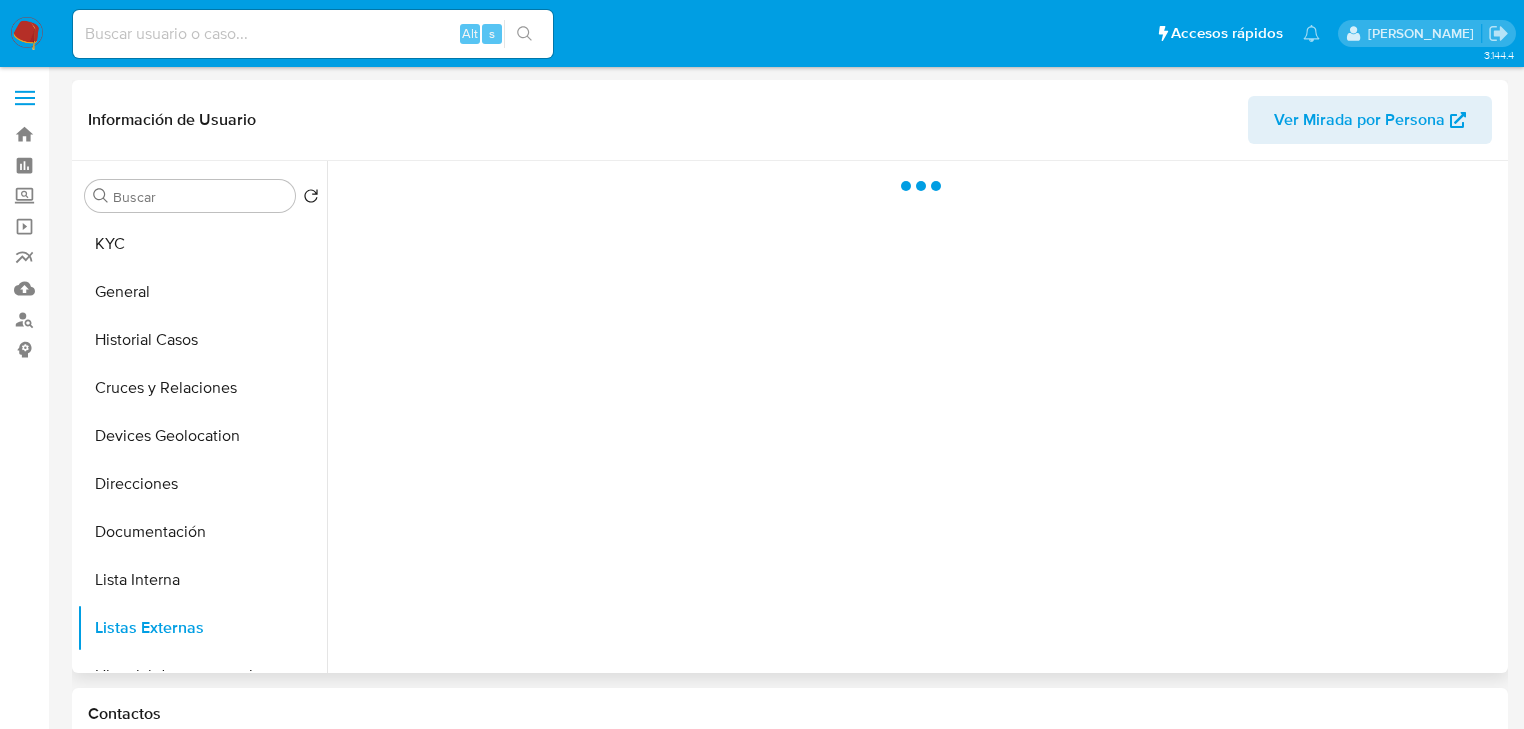 click at bounding box center [915, 417] 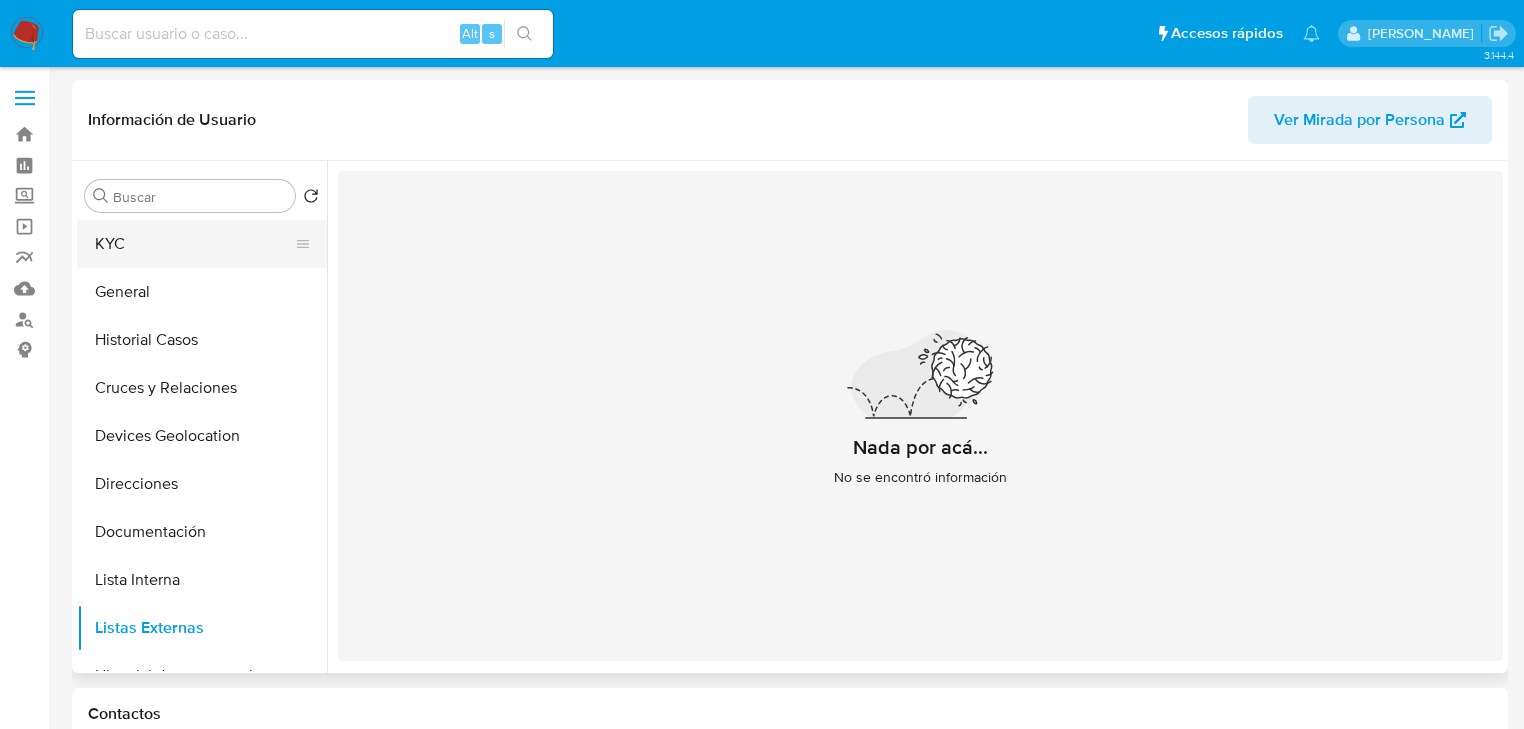 click on "KYC" at bounding box center (194, 244) 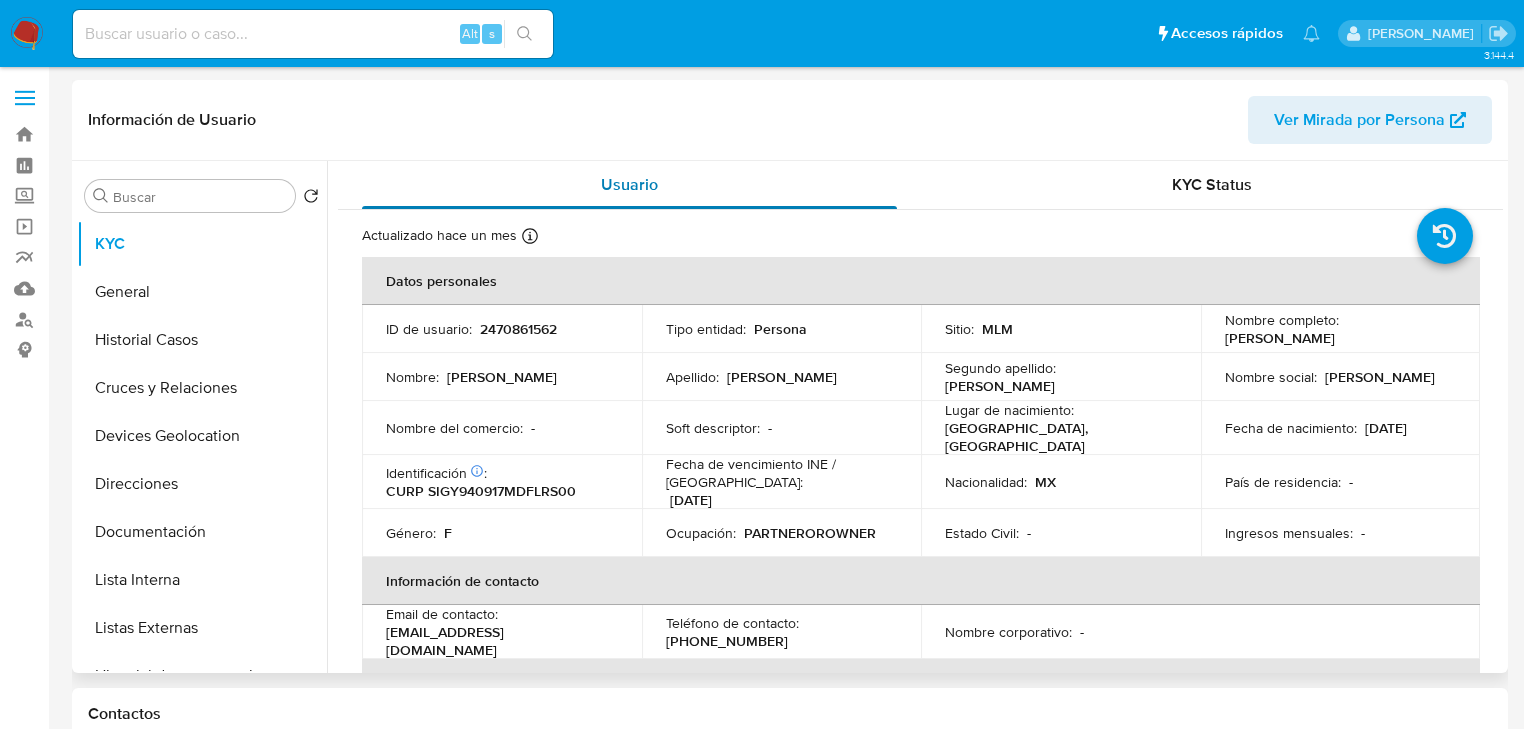 type 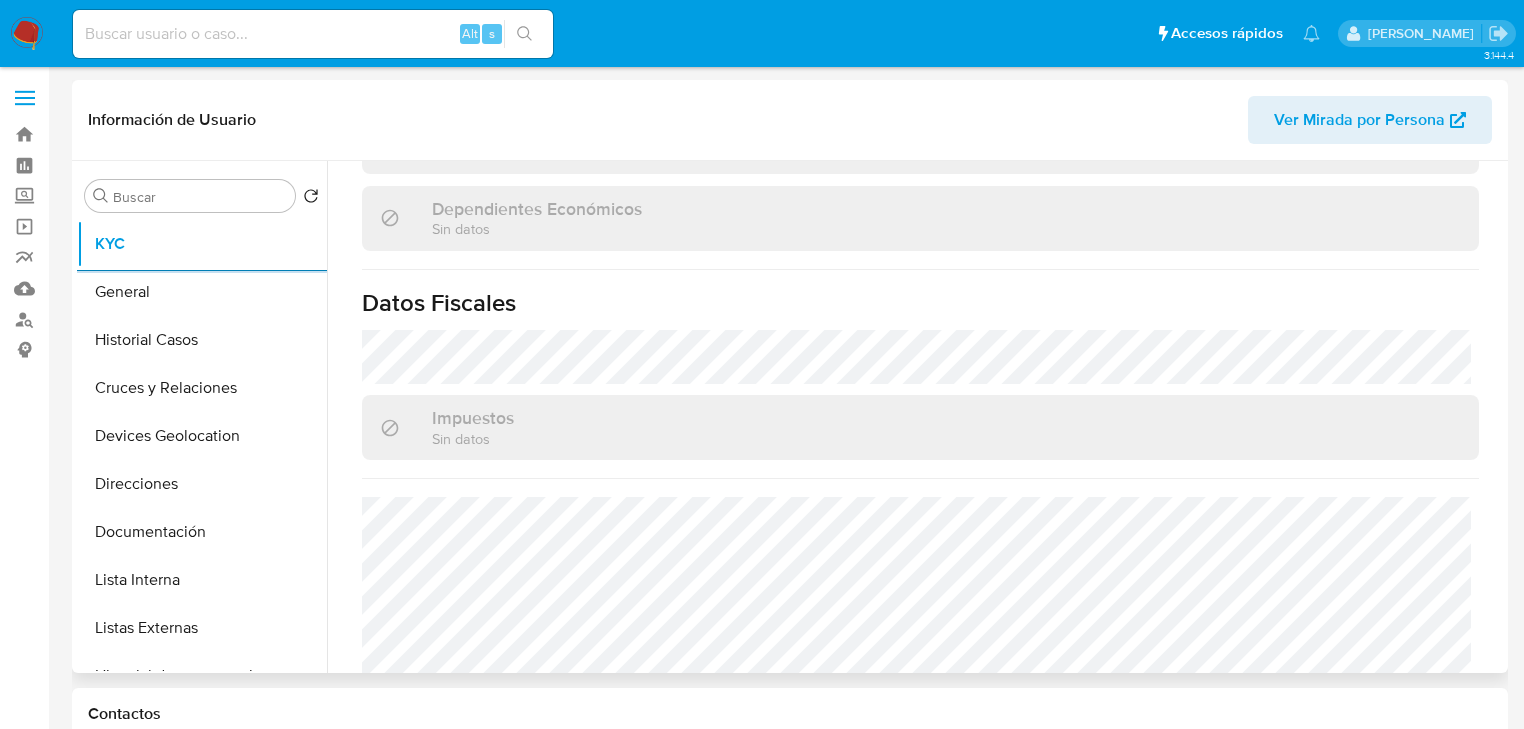 scroll, scrollTop: 1263, scrollLeft: 0, axis: vertical 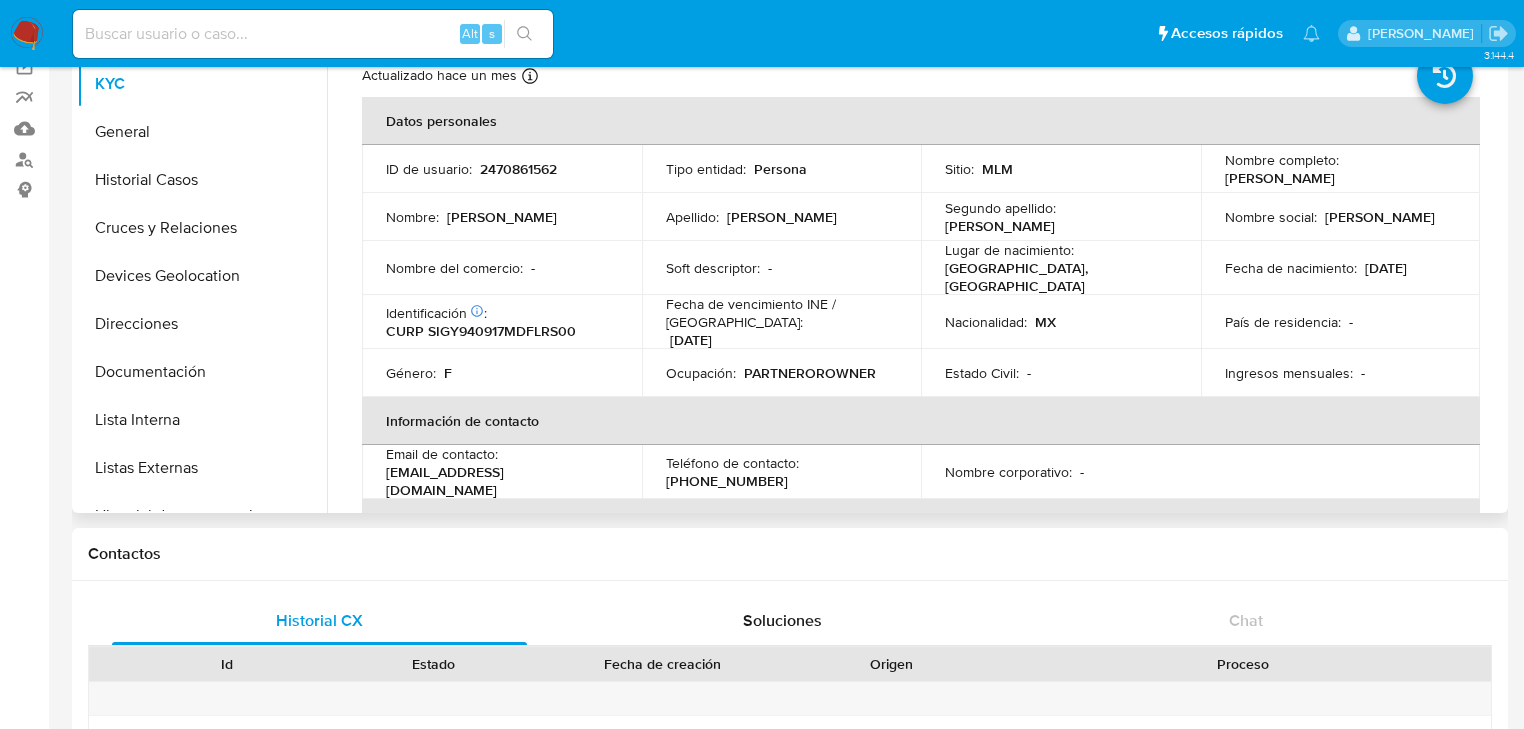 click on "2470861562" at bounding box center (518, 169) 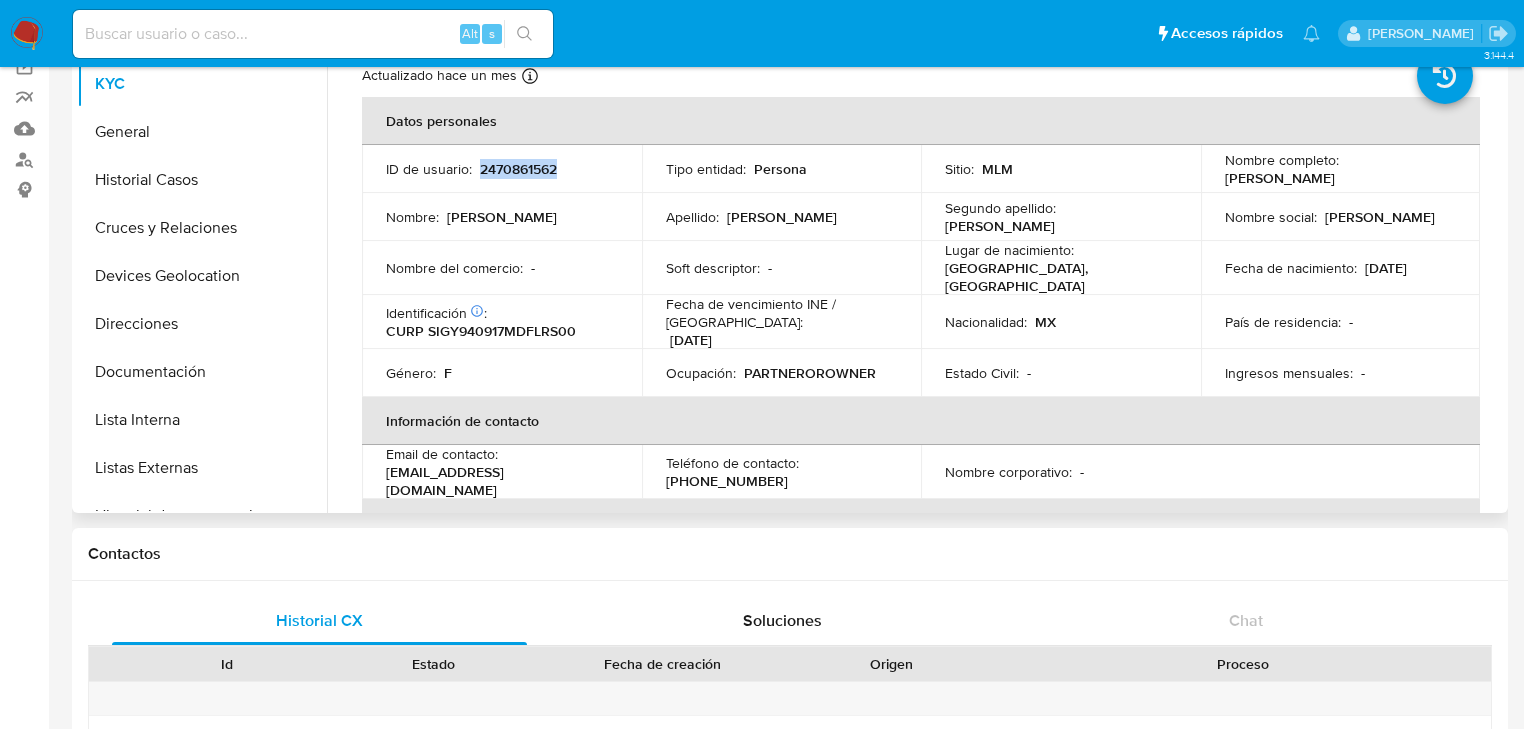 click on "2470861562" at bounding box center (518, 169) 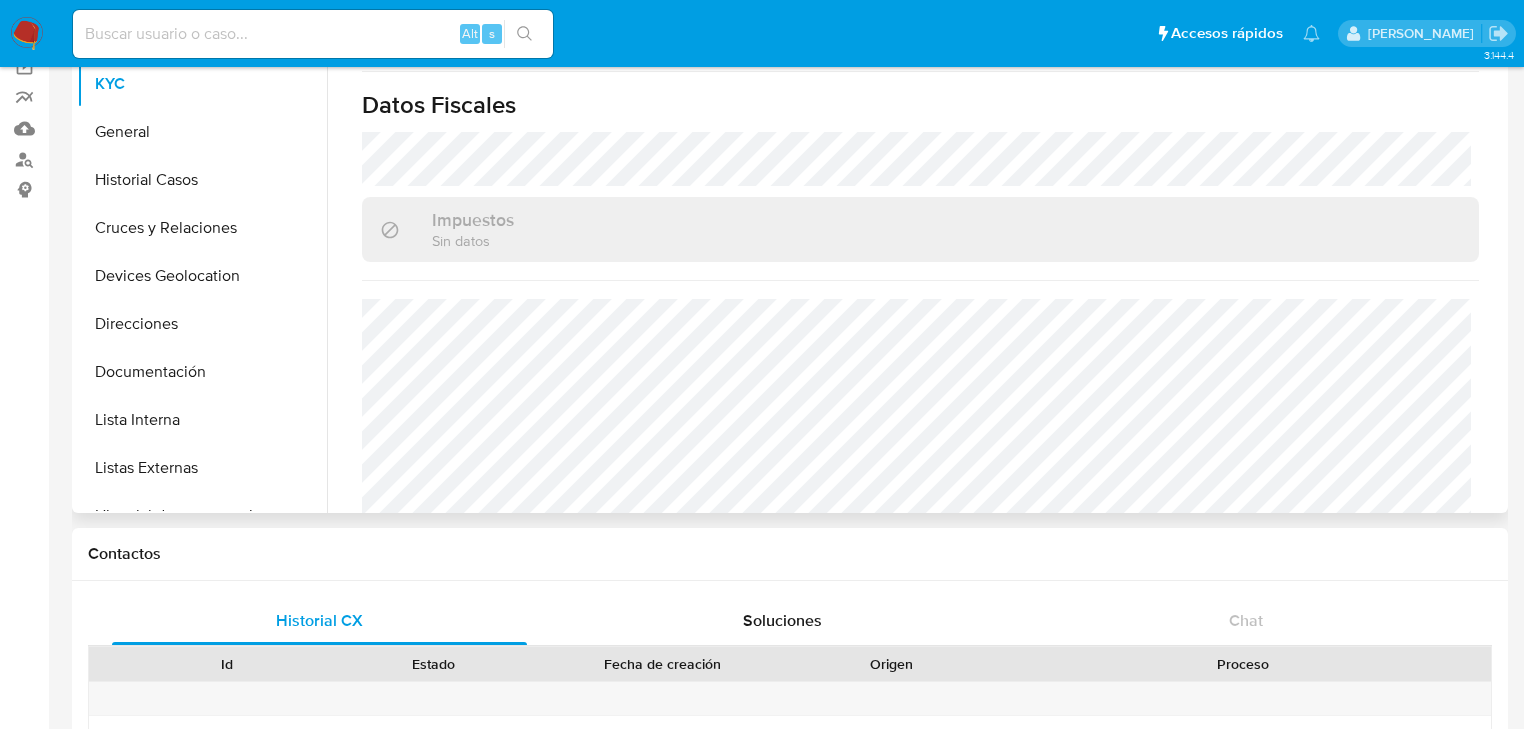 scroll, scrollTop: 1263, scrollLeft: 0, axis: vertical 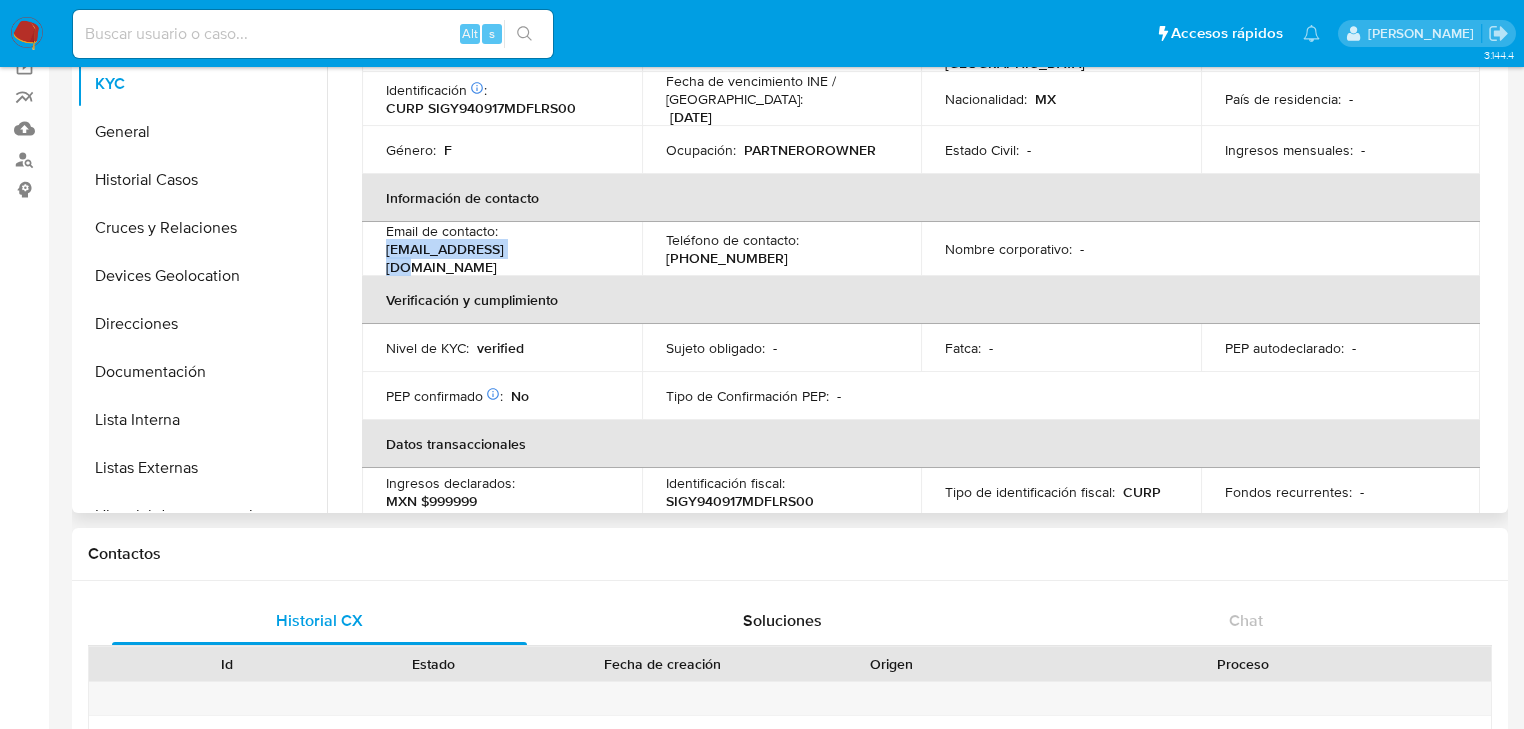 drag, startPoint x: 489, startPoint y: 251, endPoint x: 384, endPoint y: 248, distance: 105.04285 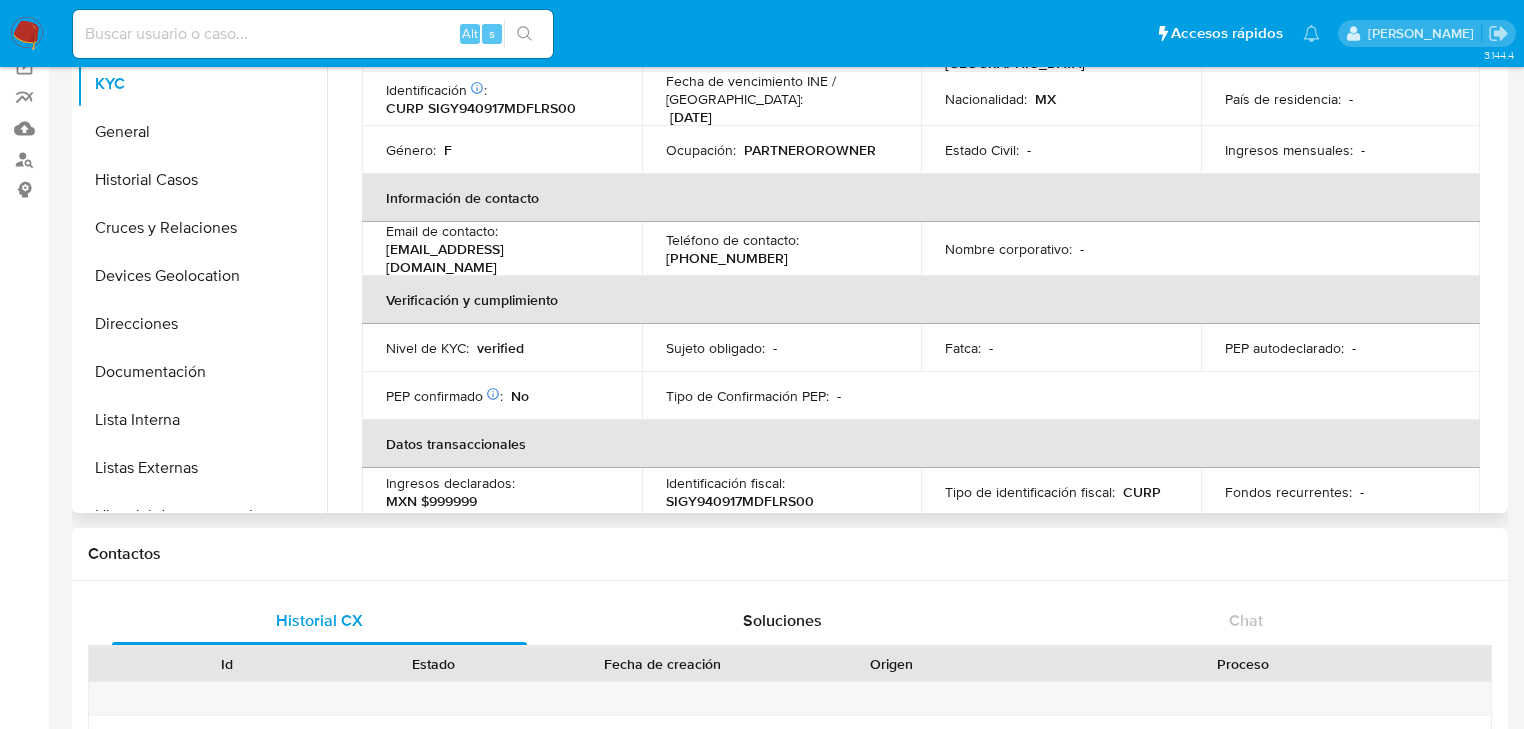 click on "Teléfono de contacto :" at bounding box center (732, 240) 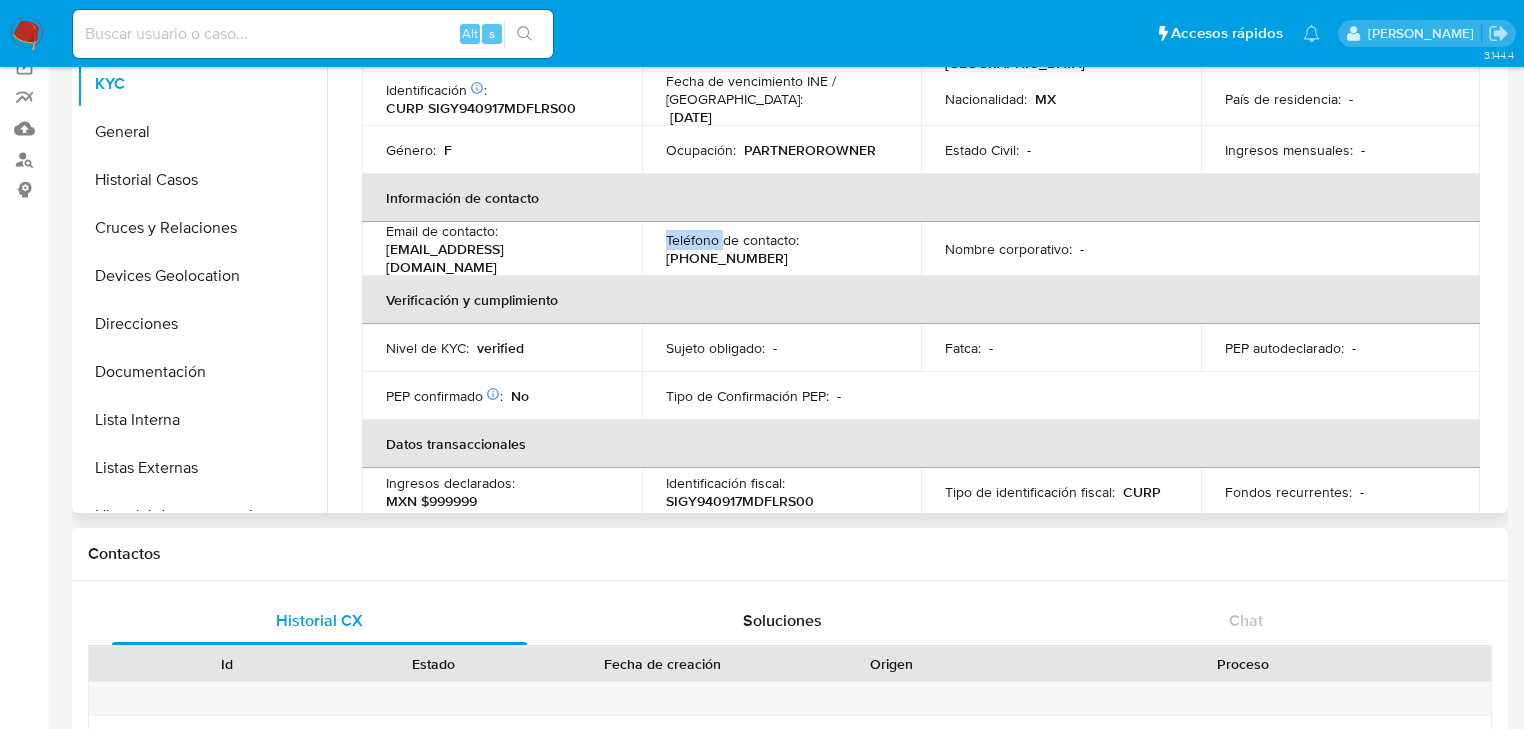 click on "Teléfono de contacto :" at bounding box center (732, 240) 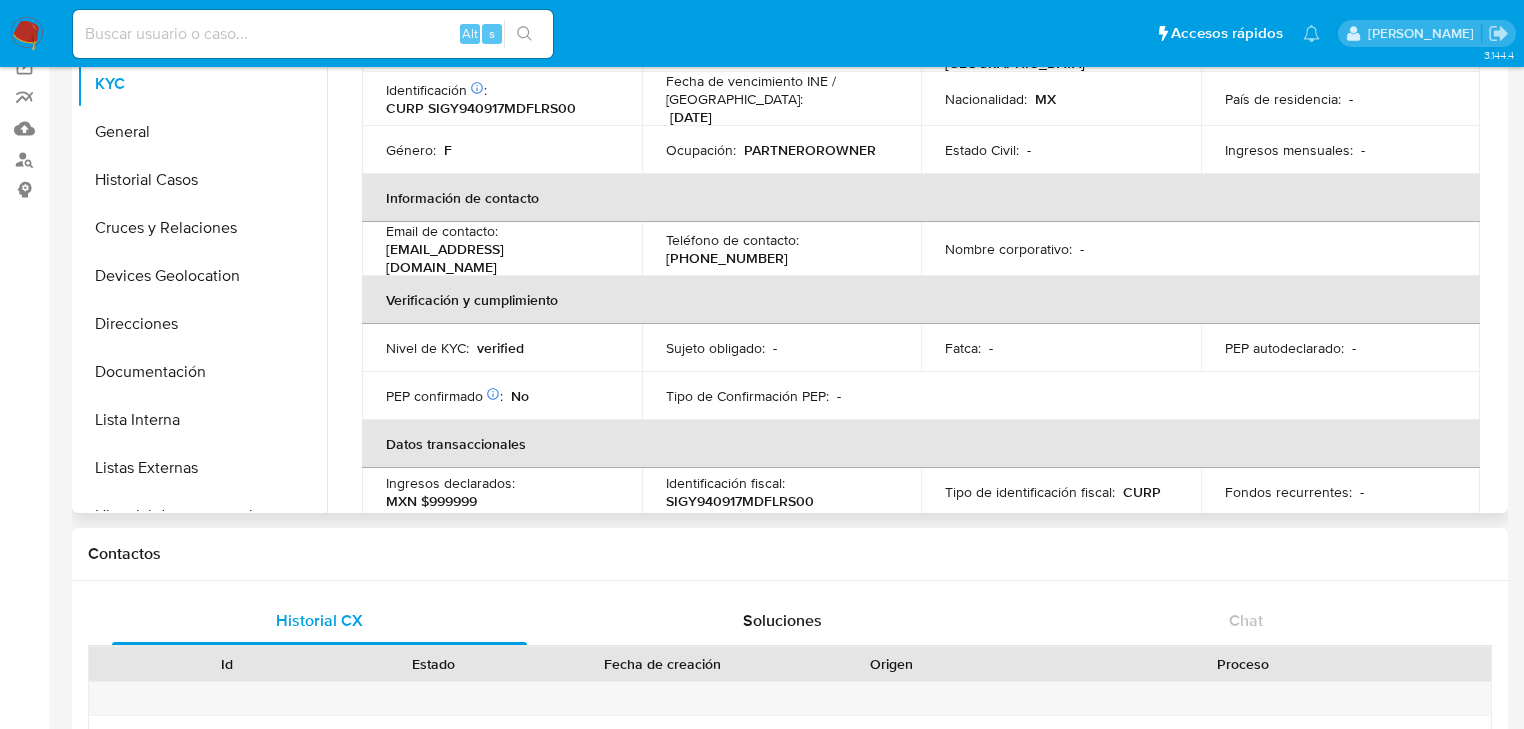 click on "(55) 14553359" at bounding box center [727, 258] 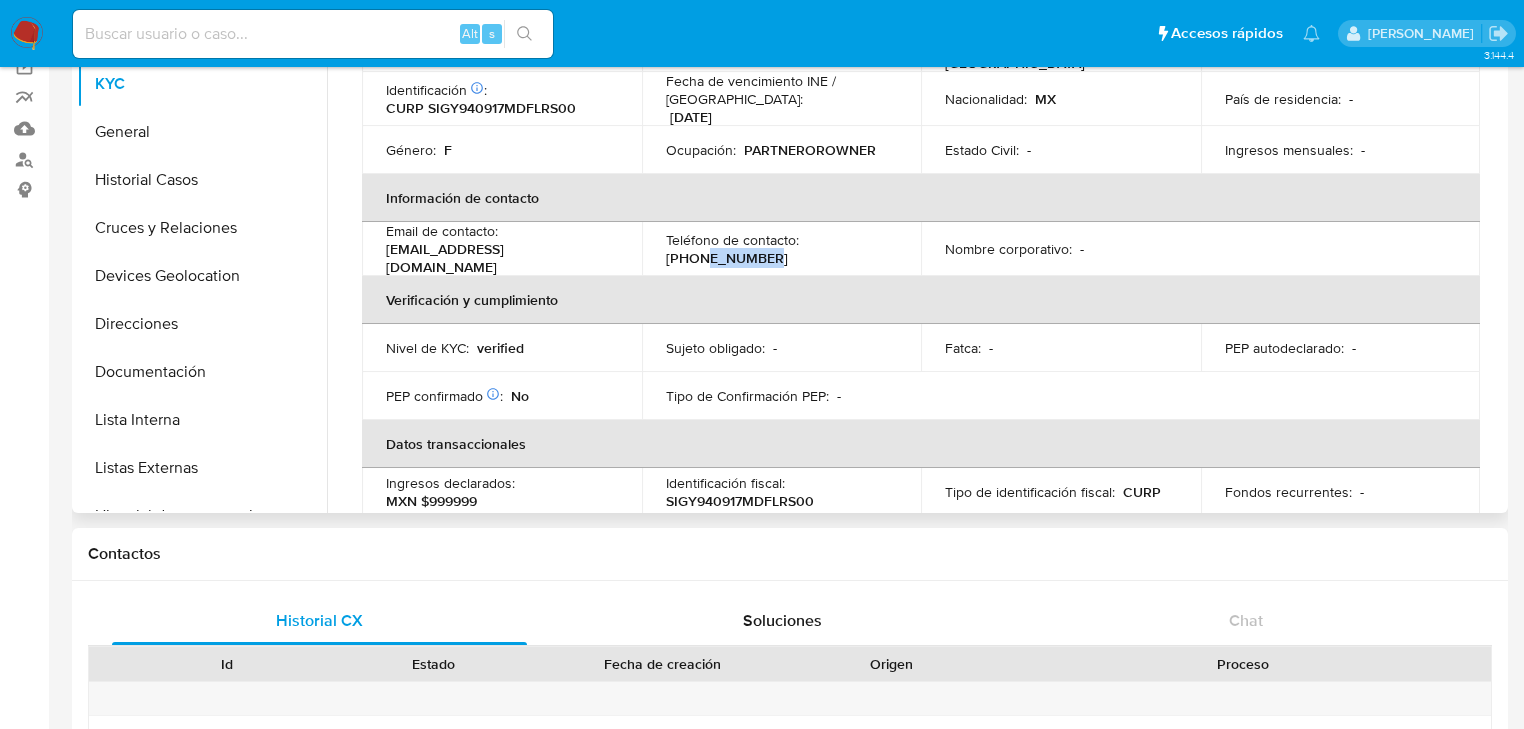 click on "(55) 14553359" at bounding box center [727, 258] 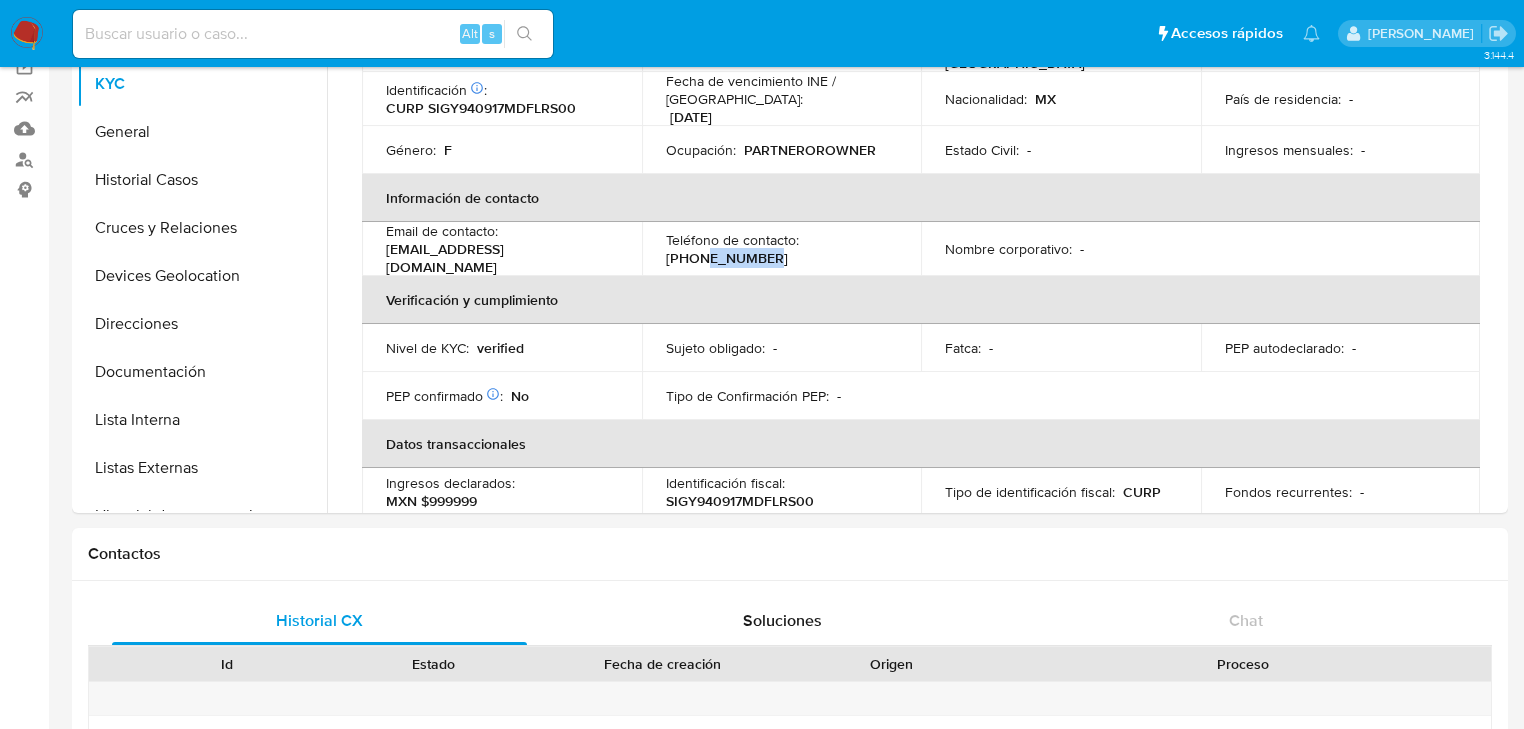 copy on "14553359" 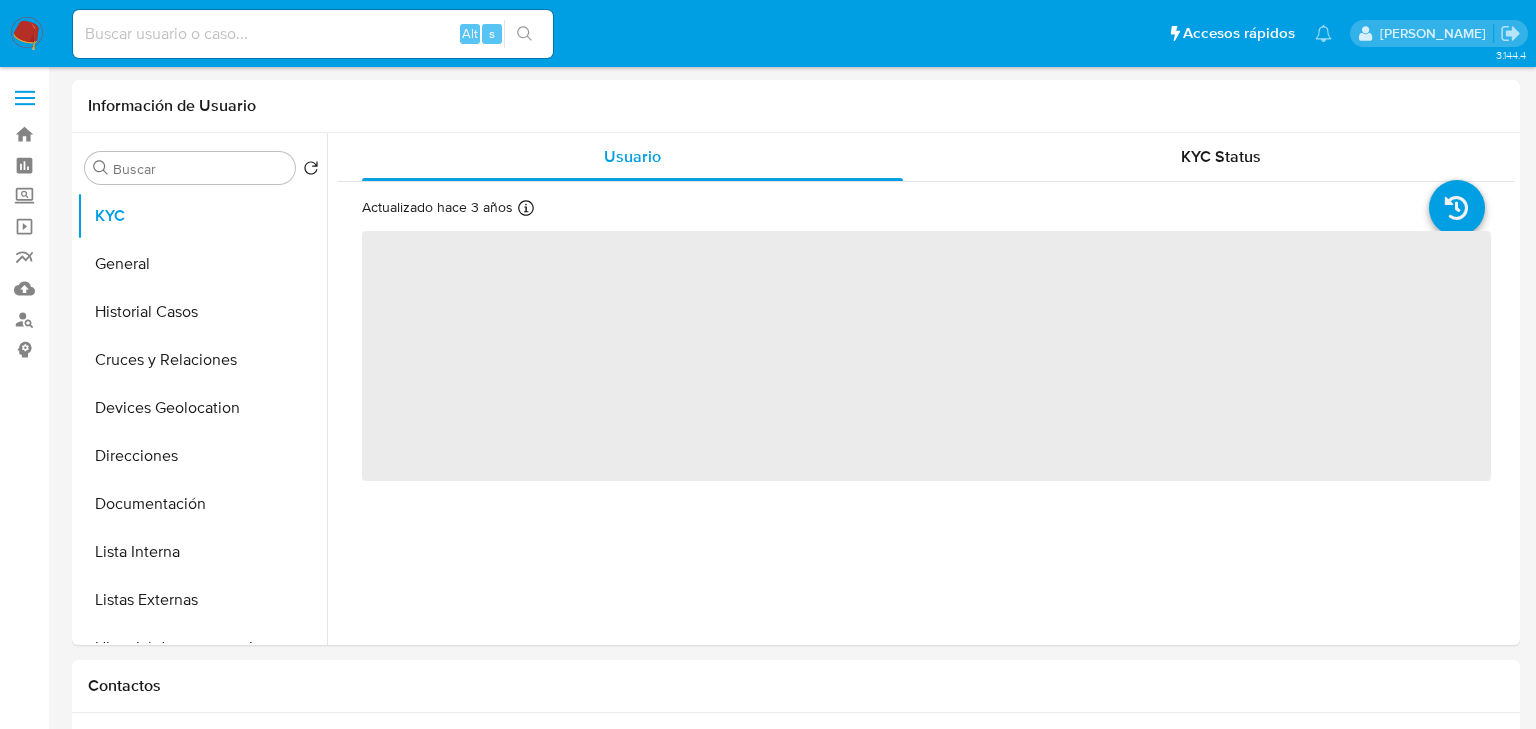 select on "10" 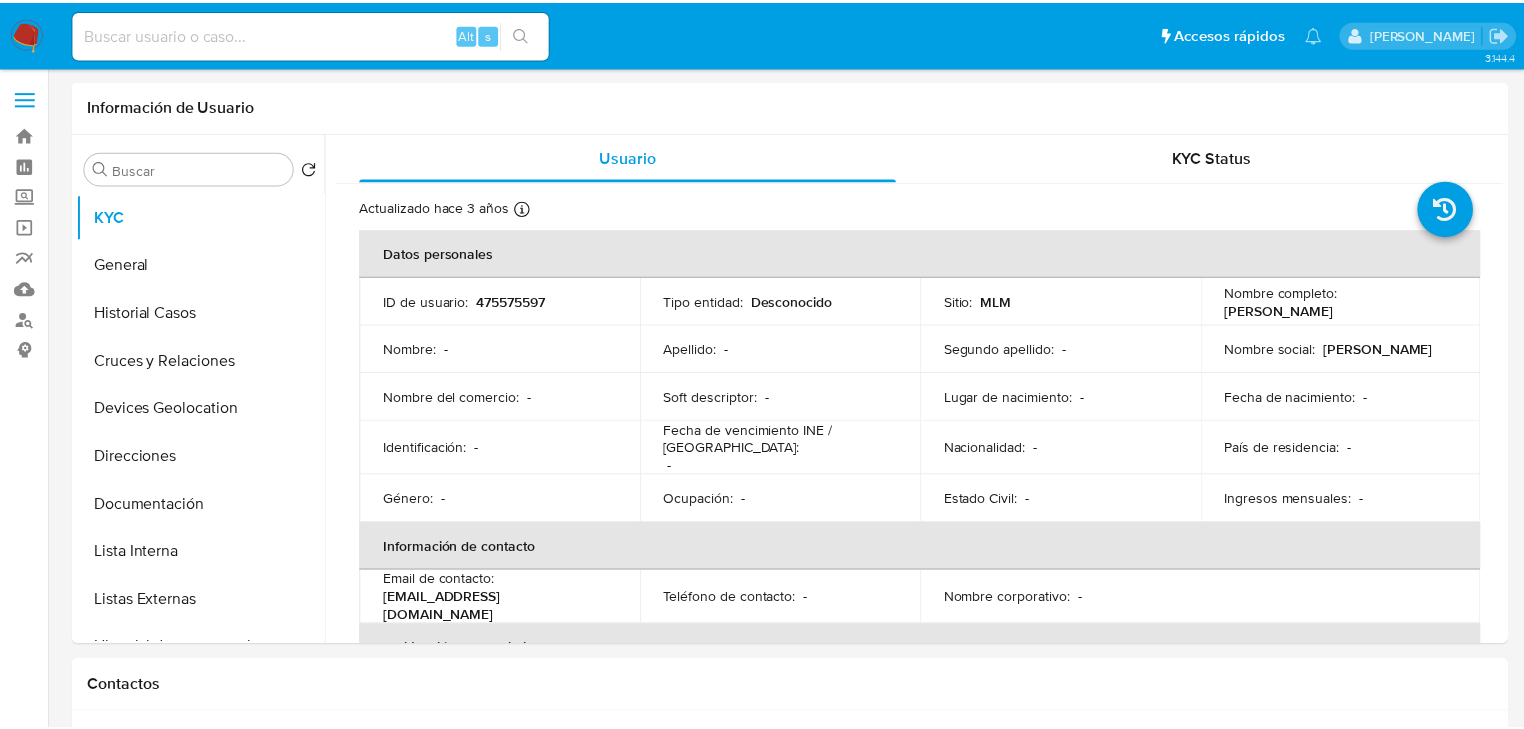 scroll, scrollTop: 0, scrollLeft: 0, axis: both 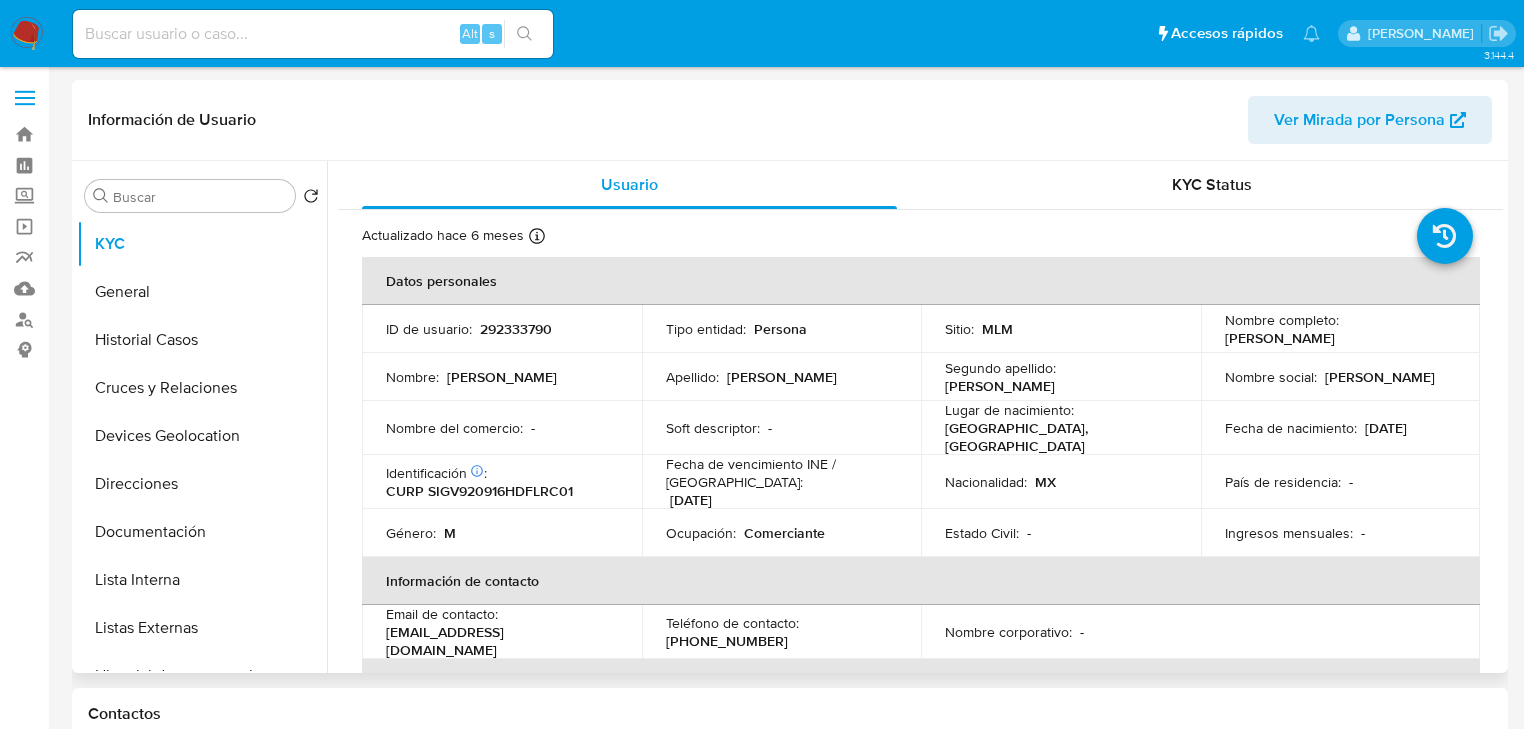 select on "10" 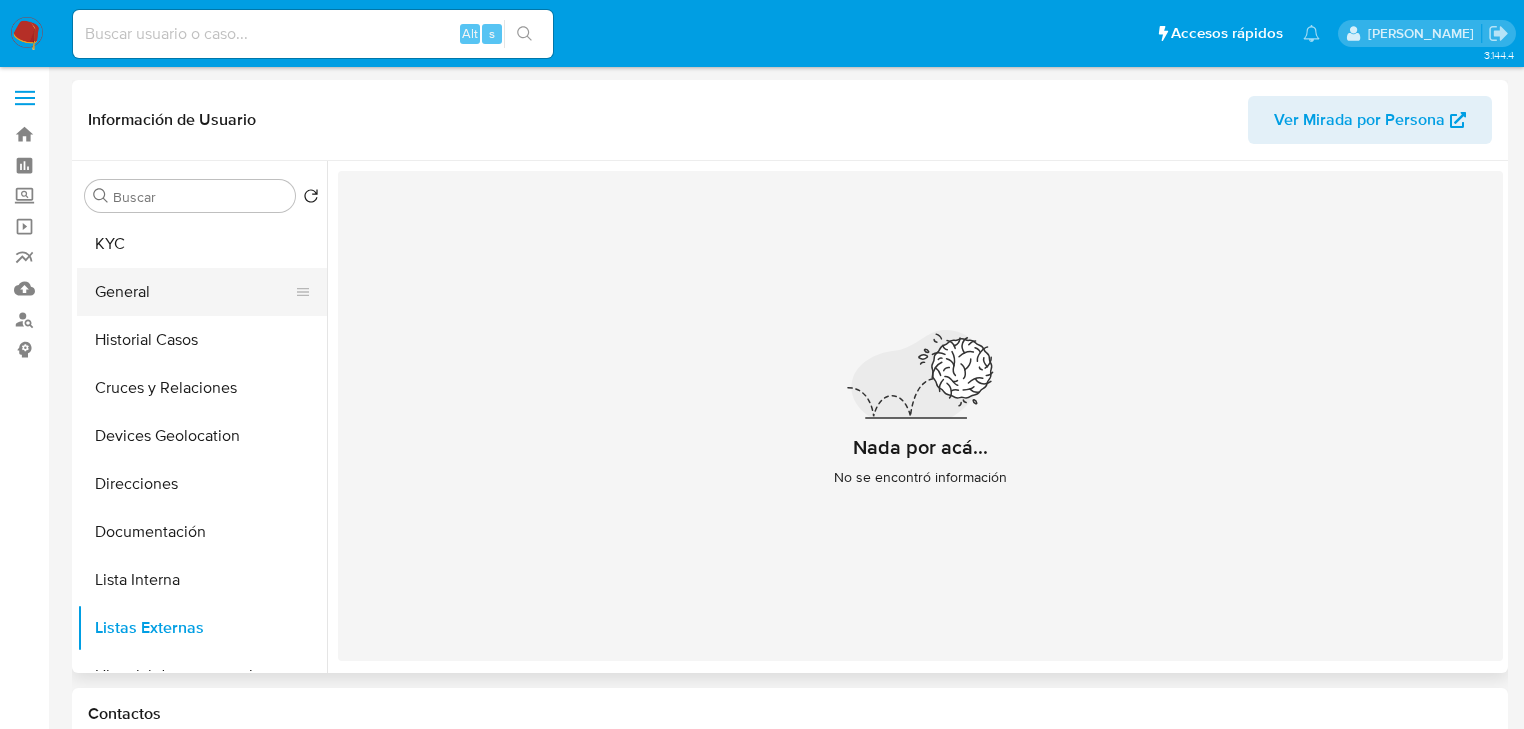 drag, startPoint x: 160, startPoint y: 247, endPoint x: 243, endPoint y: 268, distance: 85.61542 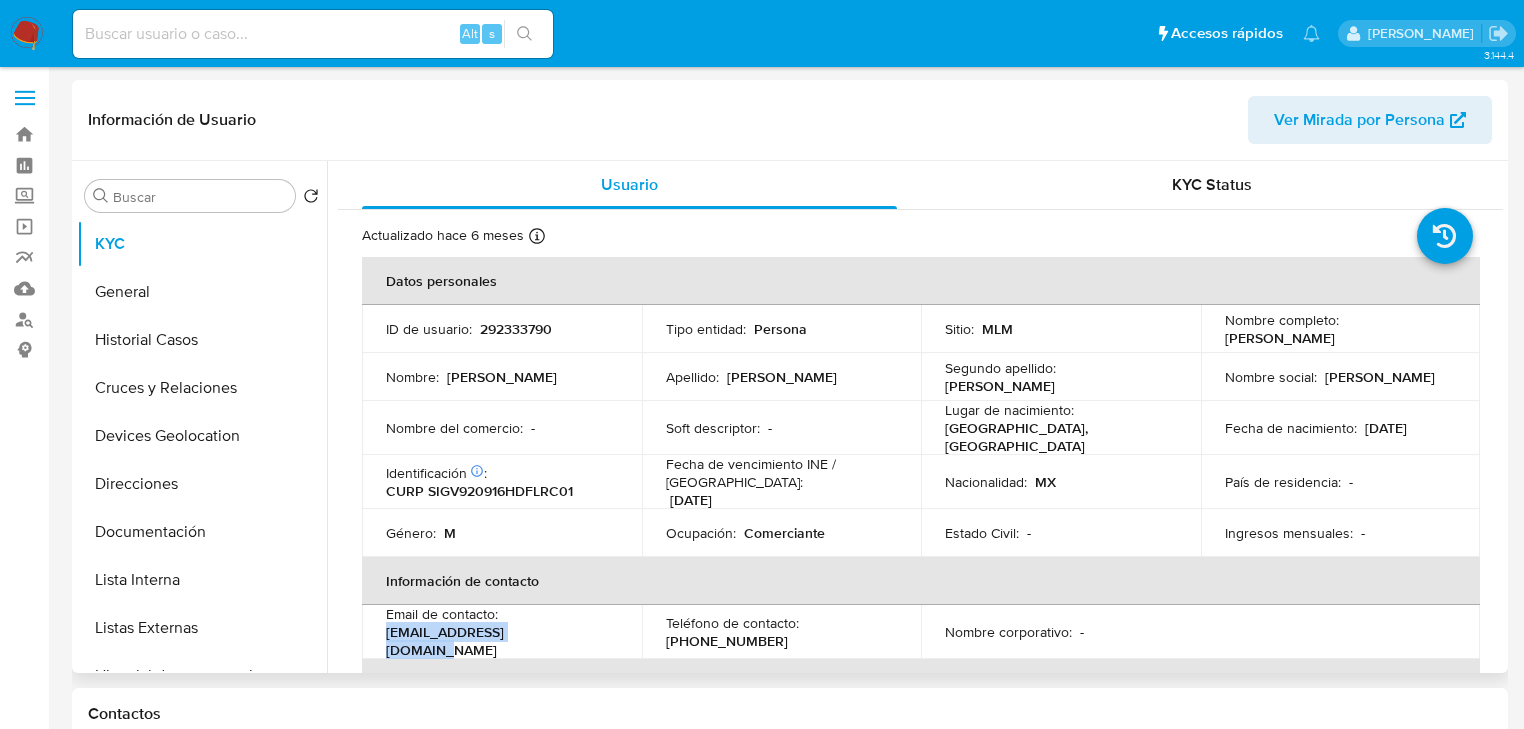 drag, startPoint x: 550, startPoint y: 633, endPoint x: 378, endPoint y: 628, distance: 172.07266 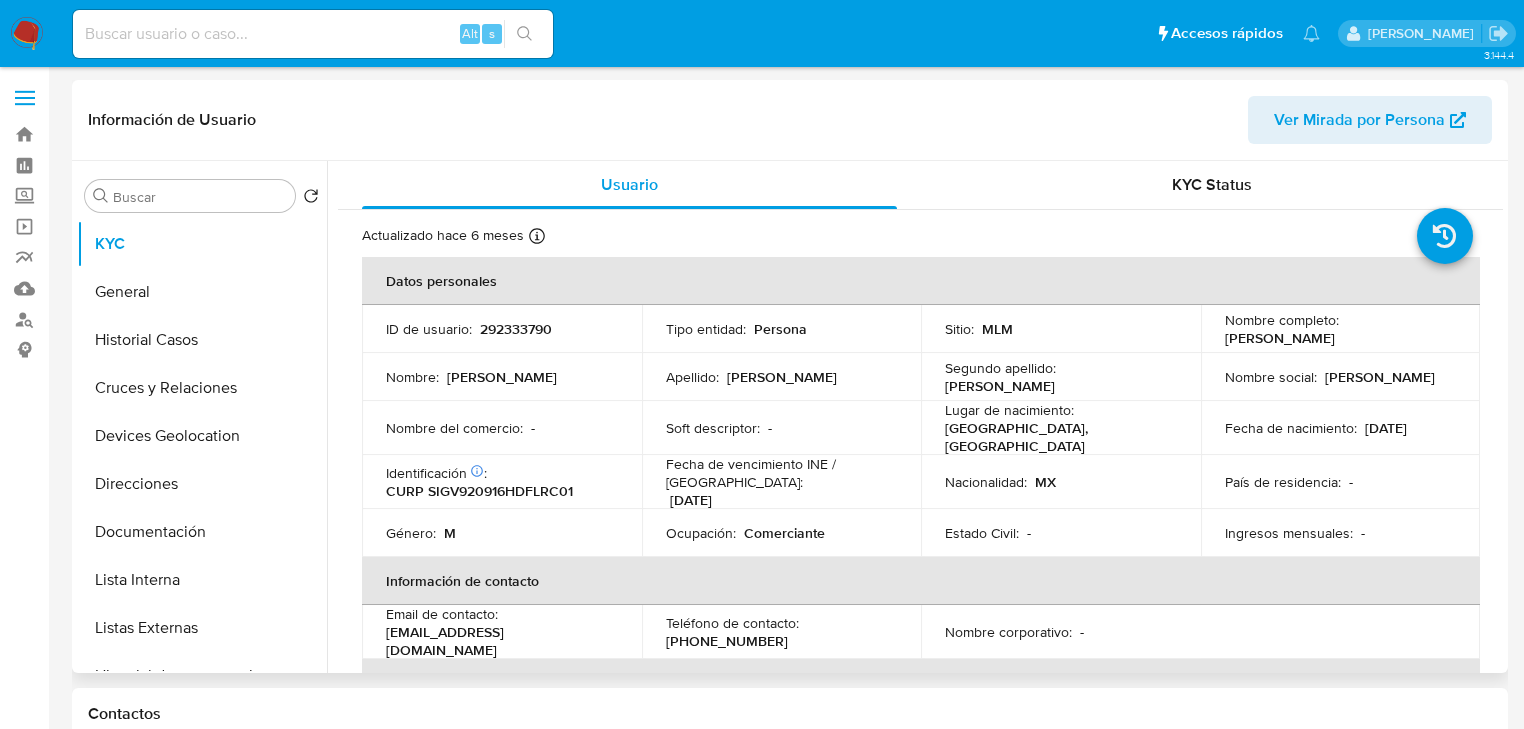 click on "(55) 38244457" at bounding box center (727, 641) 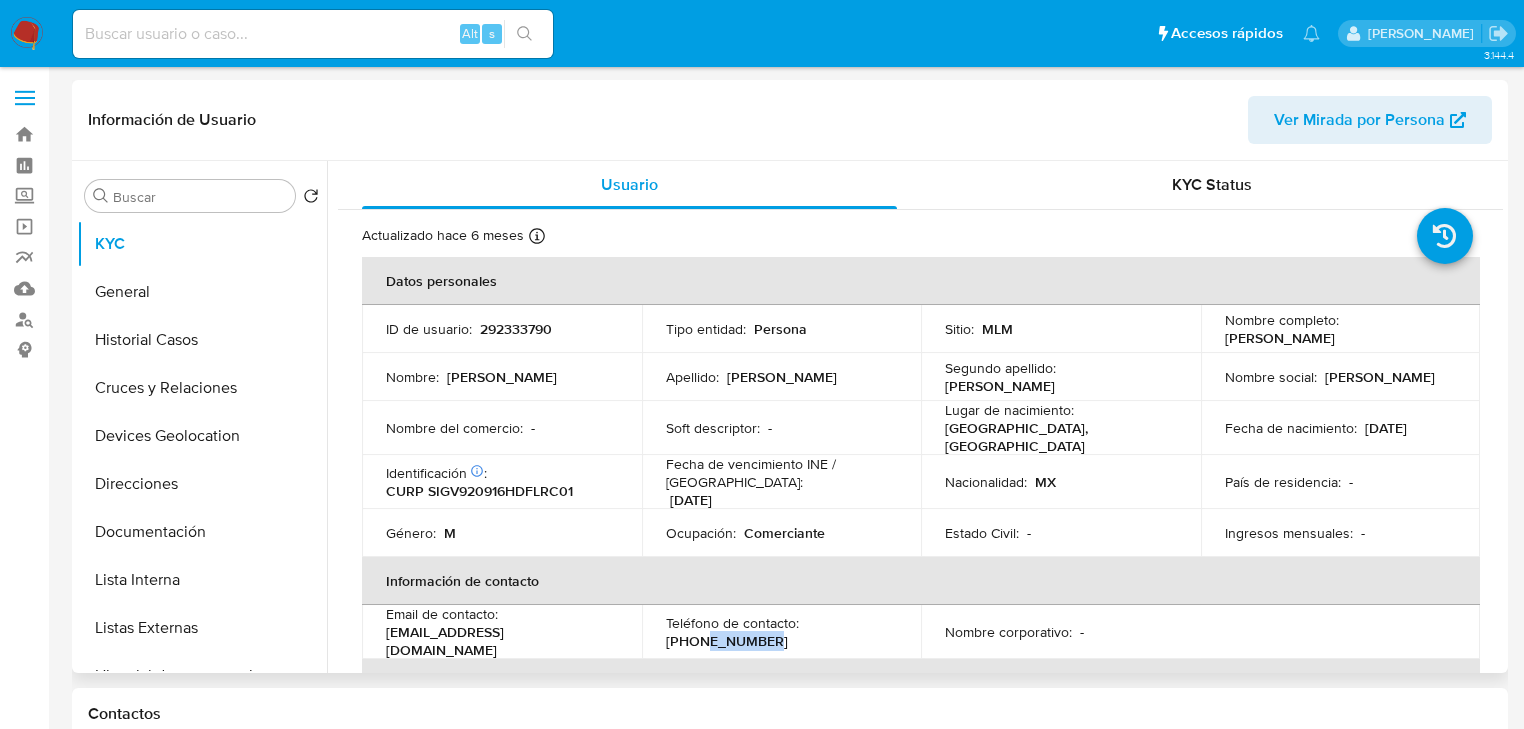 click on "(55) 38244457" at bounding box center [727, 641] 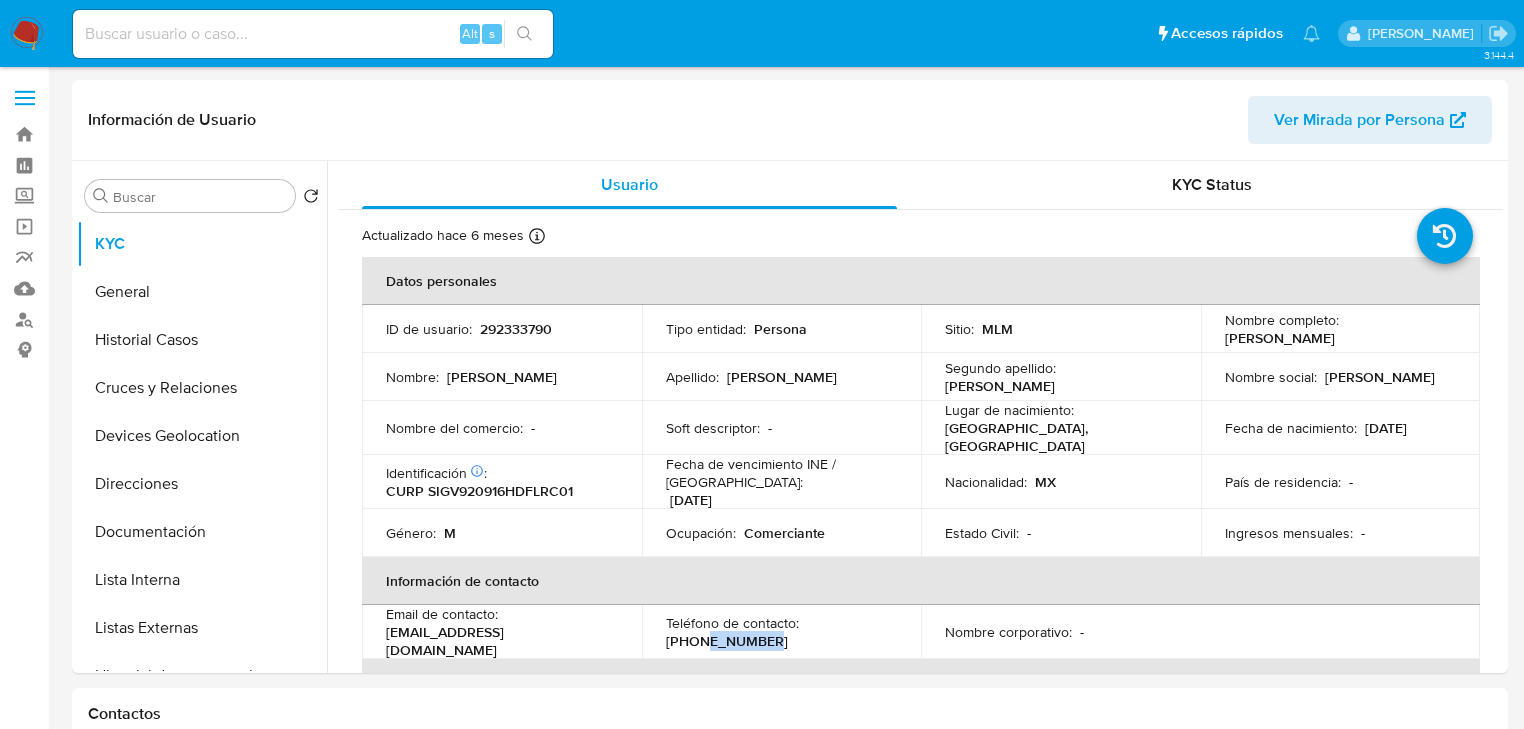 copy on "38244457" 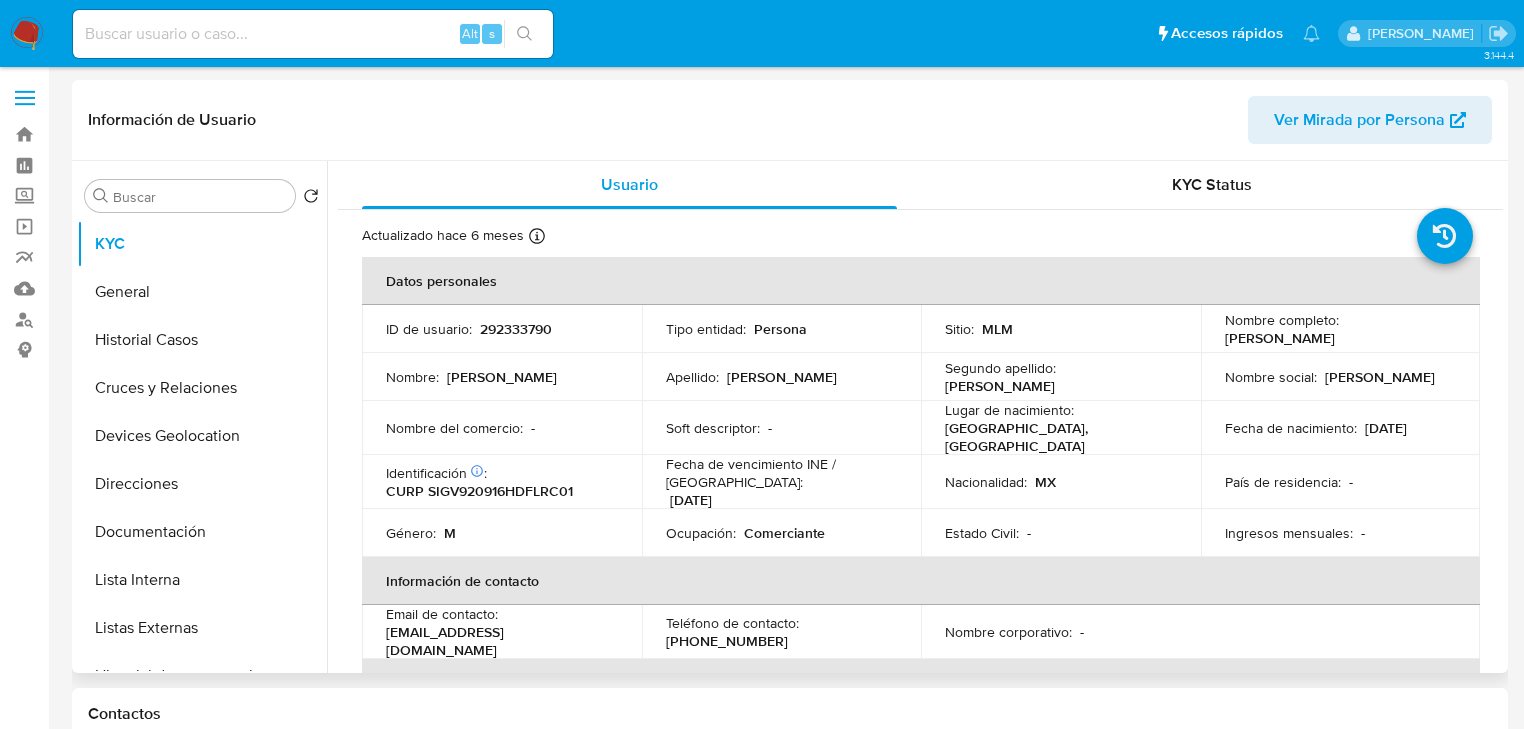 click on "292333790" at bounding box center [516, 329] 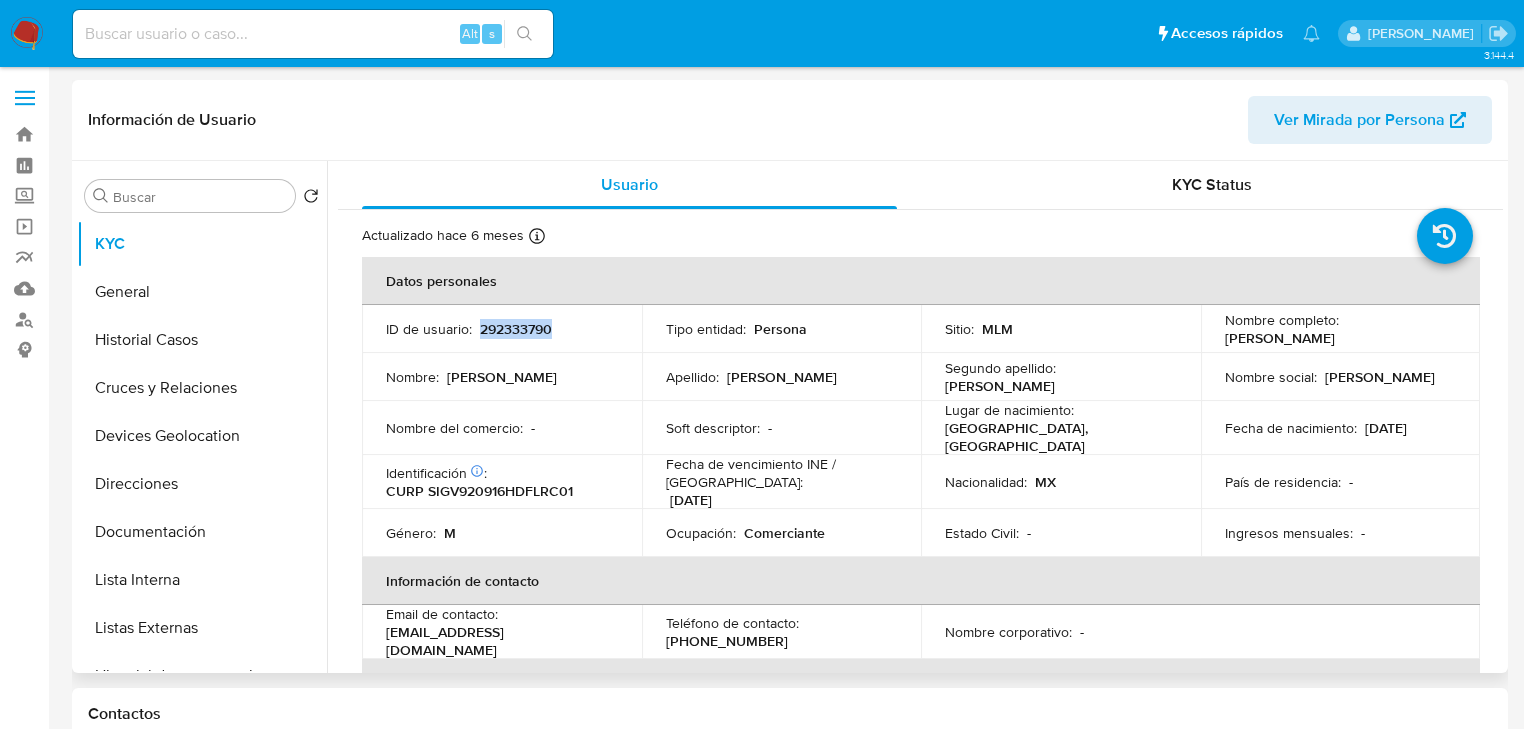 click on "292333790" at bounding box center [516, 329] 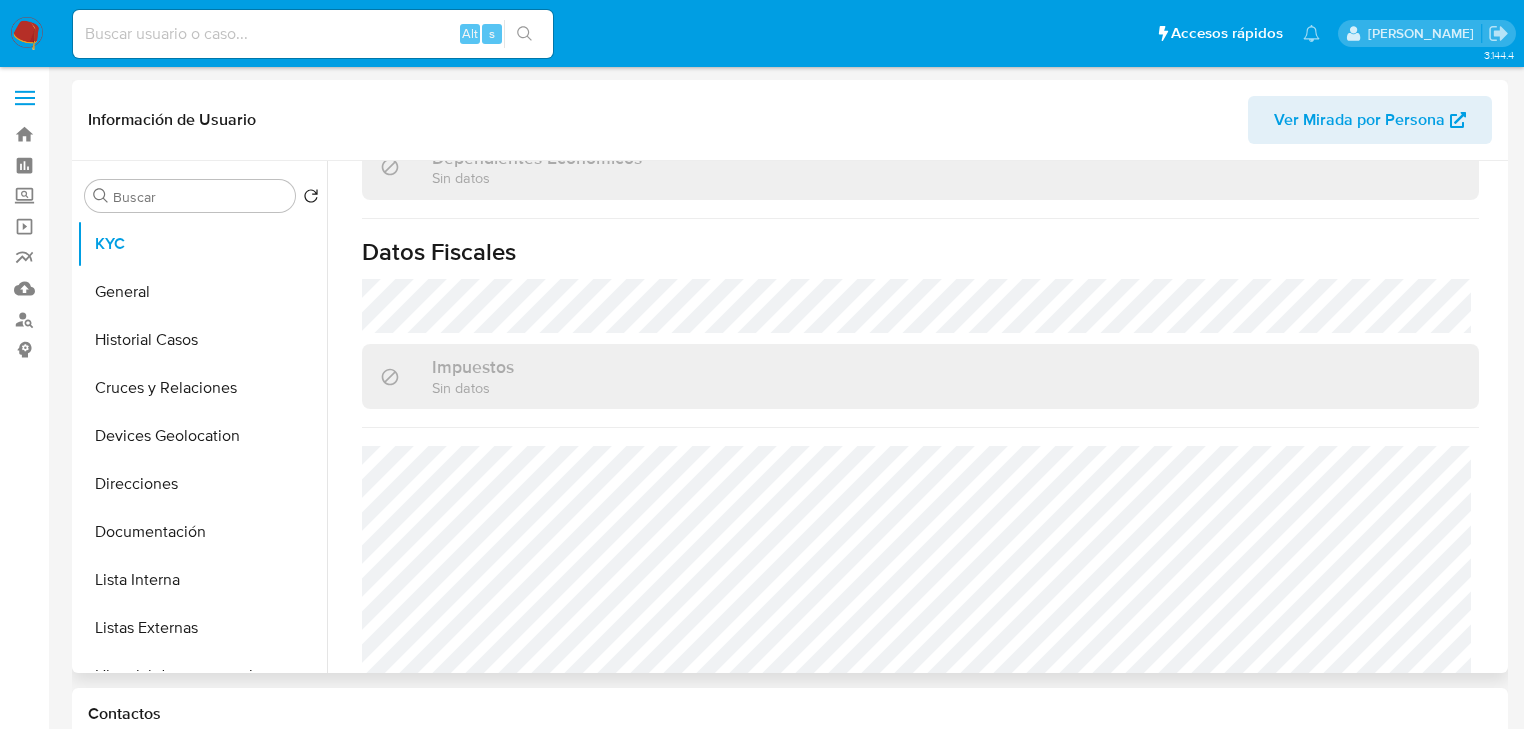 scroll, scrollTop: 1263, scrollLeft: 0, axis: vertical 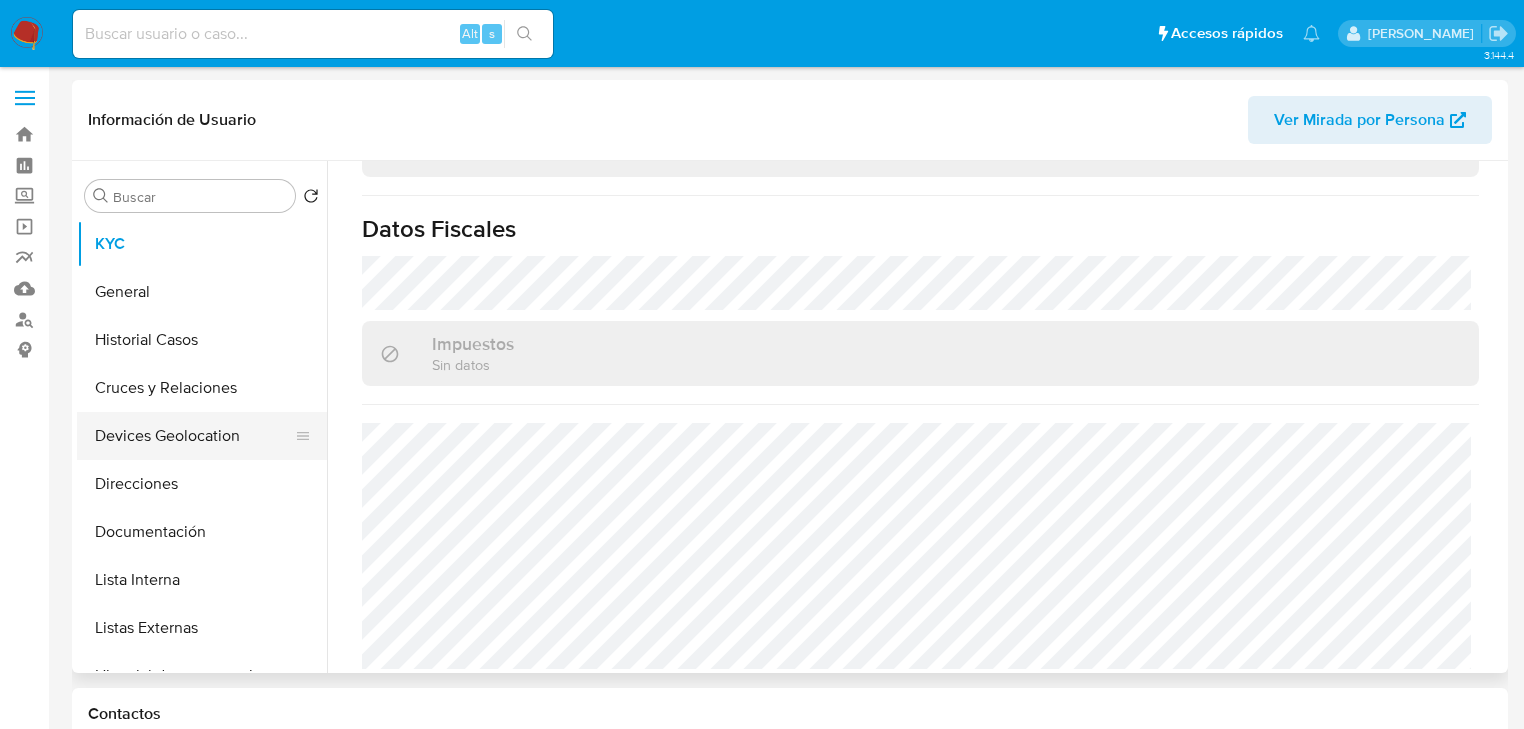 drag, startPoint x: 230, startPoint y: 410, endPoint x: 228, endPoint y: 431, distance: 21.095022 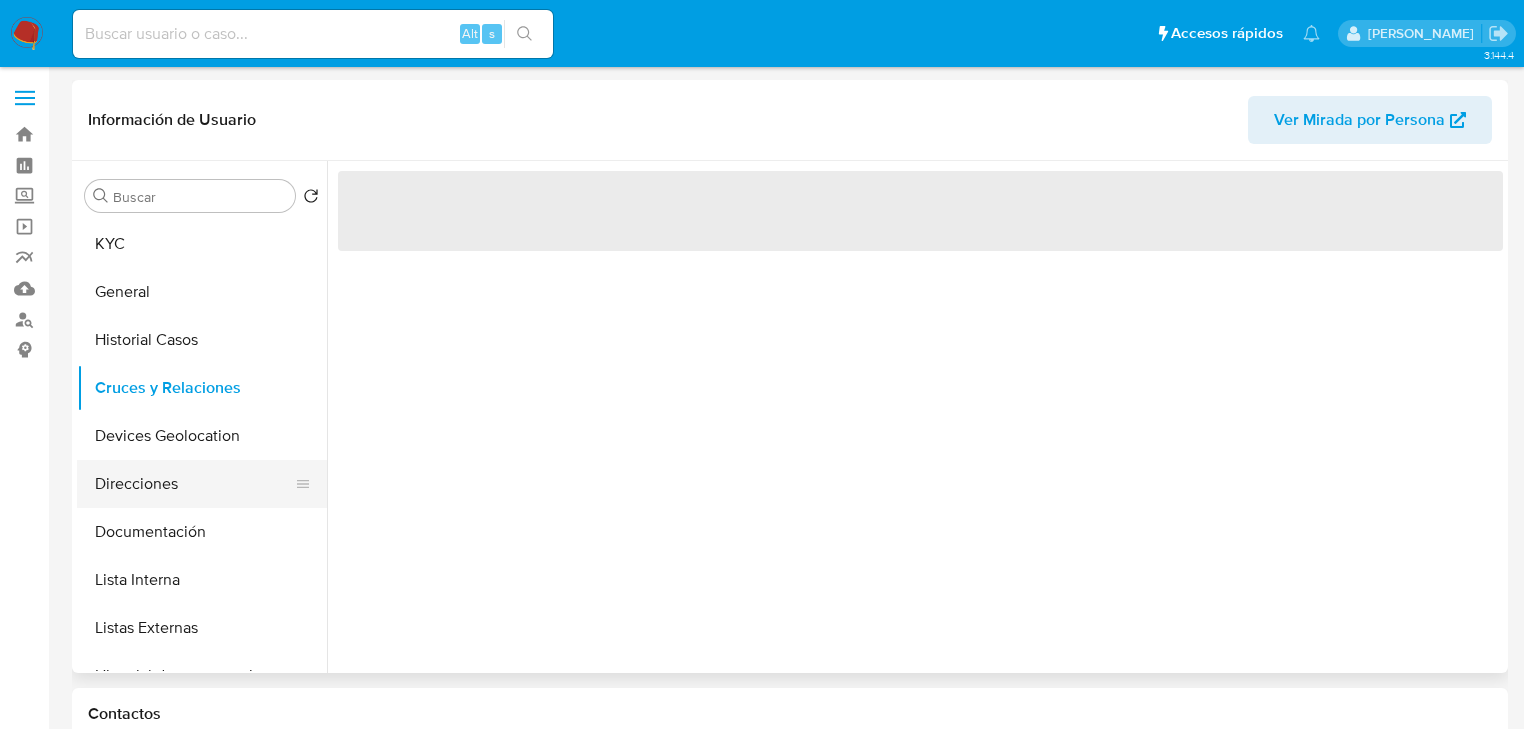 scroll, scrollTop: 0, scrollLeft: 0, axis: both 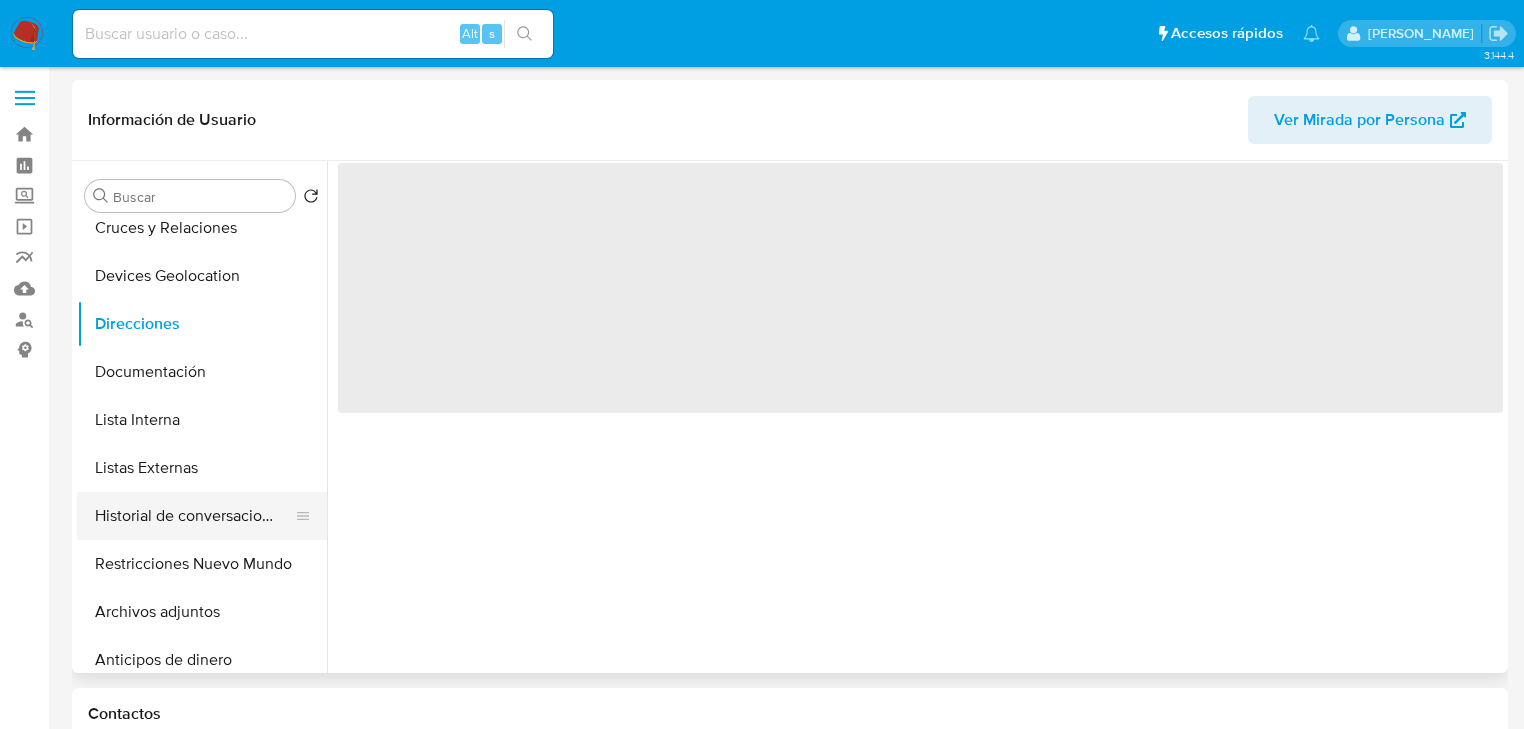 click on "Historial de conversaciones" at bounding box center (194, 516) 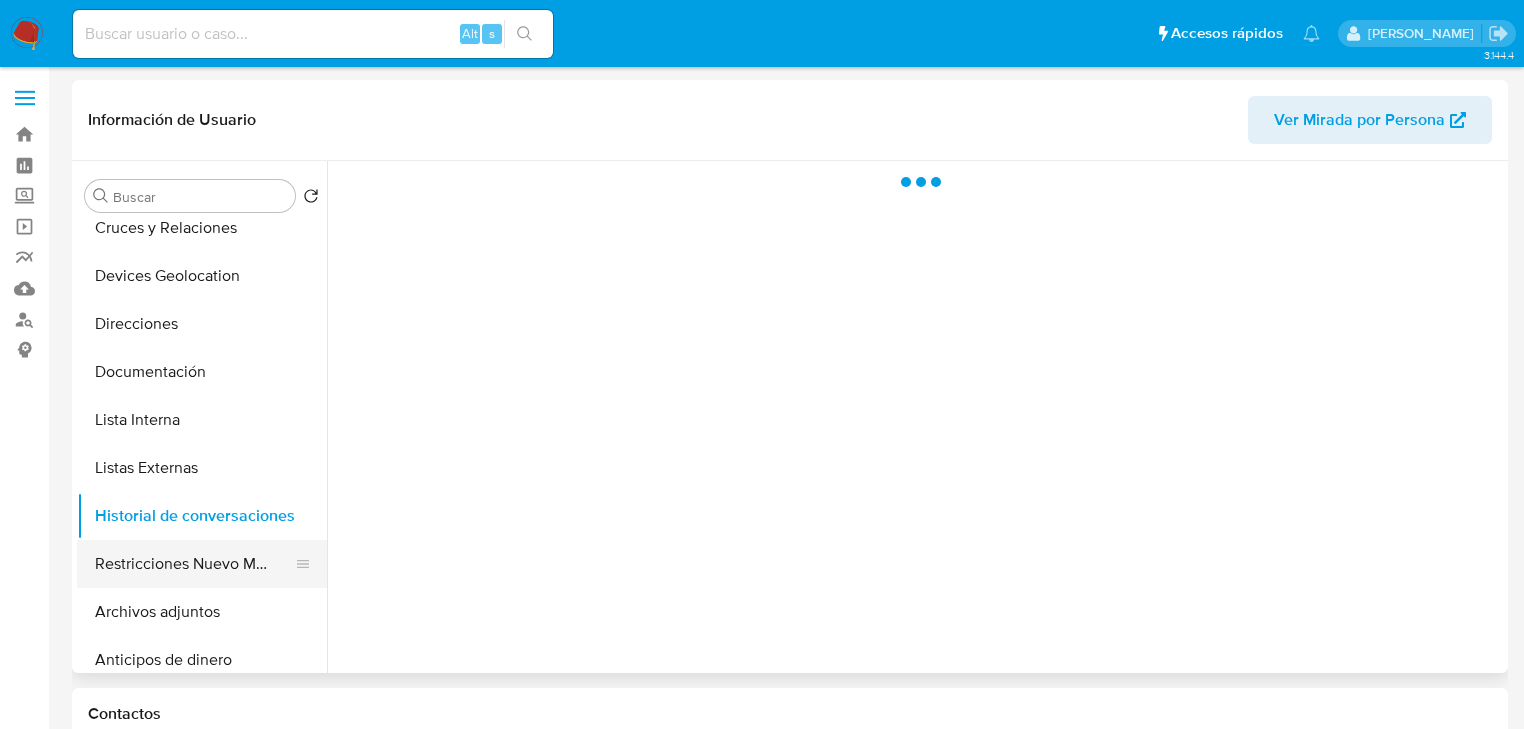 click on "Restricciones Nuevo Mundo" at bounding box center (194, 564) 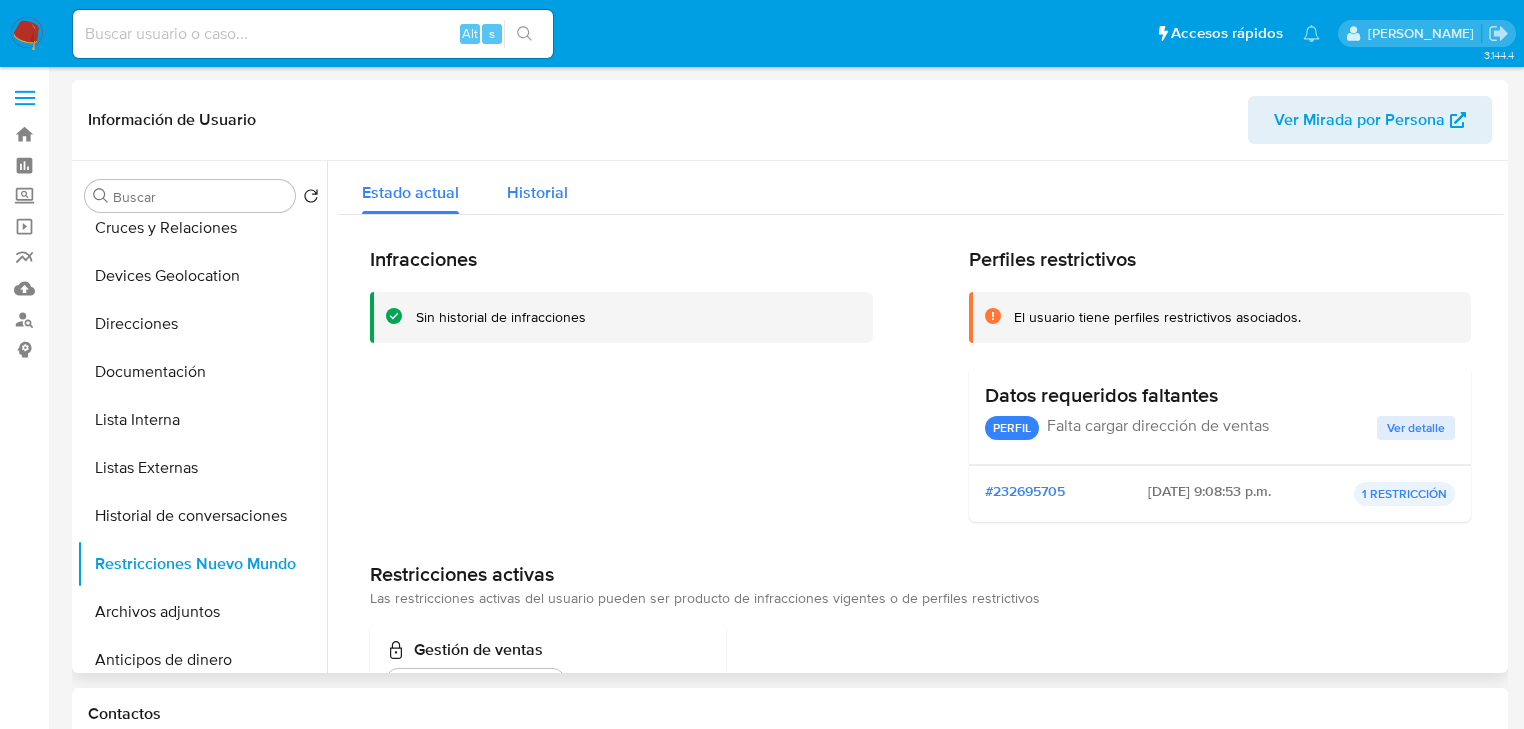 click on "Historial" at bounding box center (537, 187) 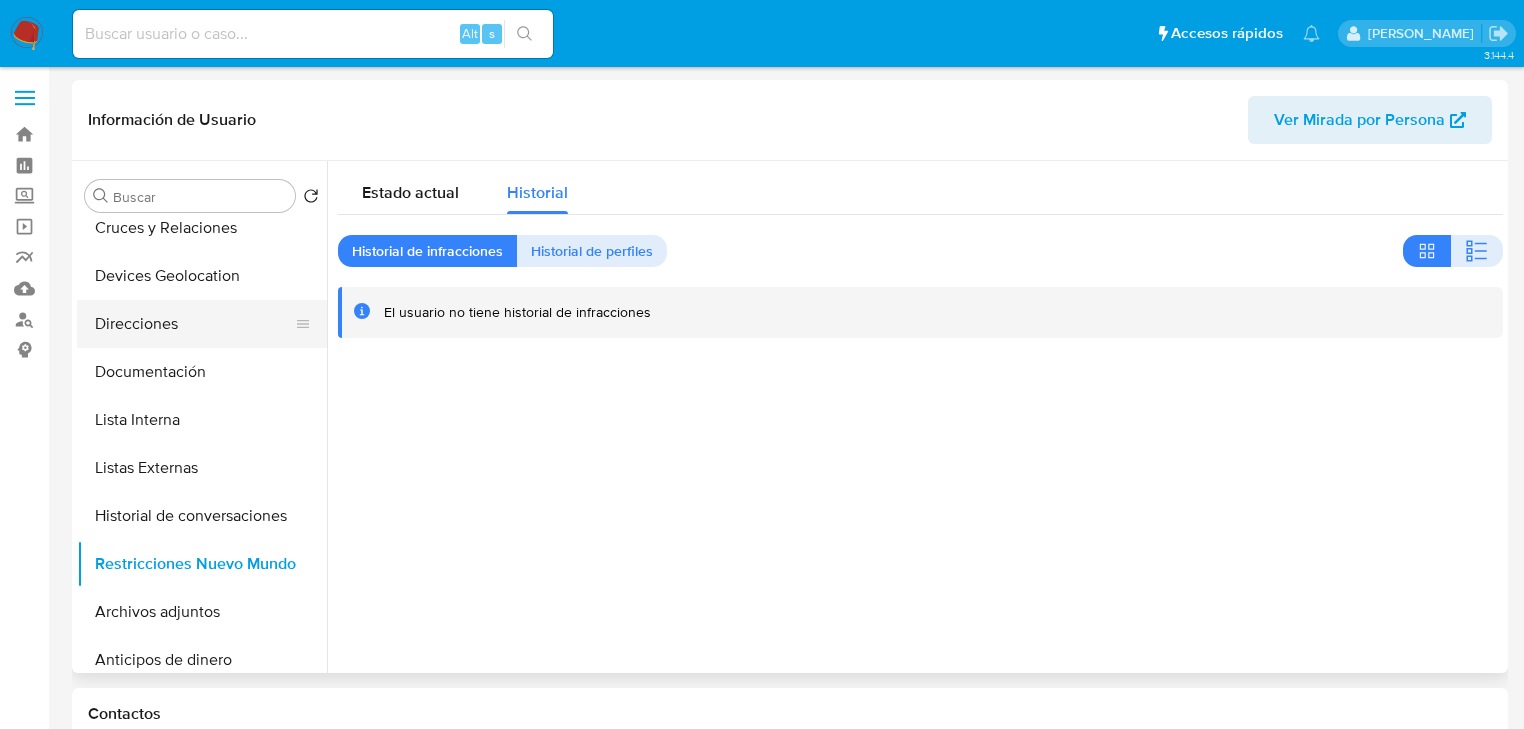 click on "Documentación" at bounding box center (202, 372) 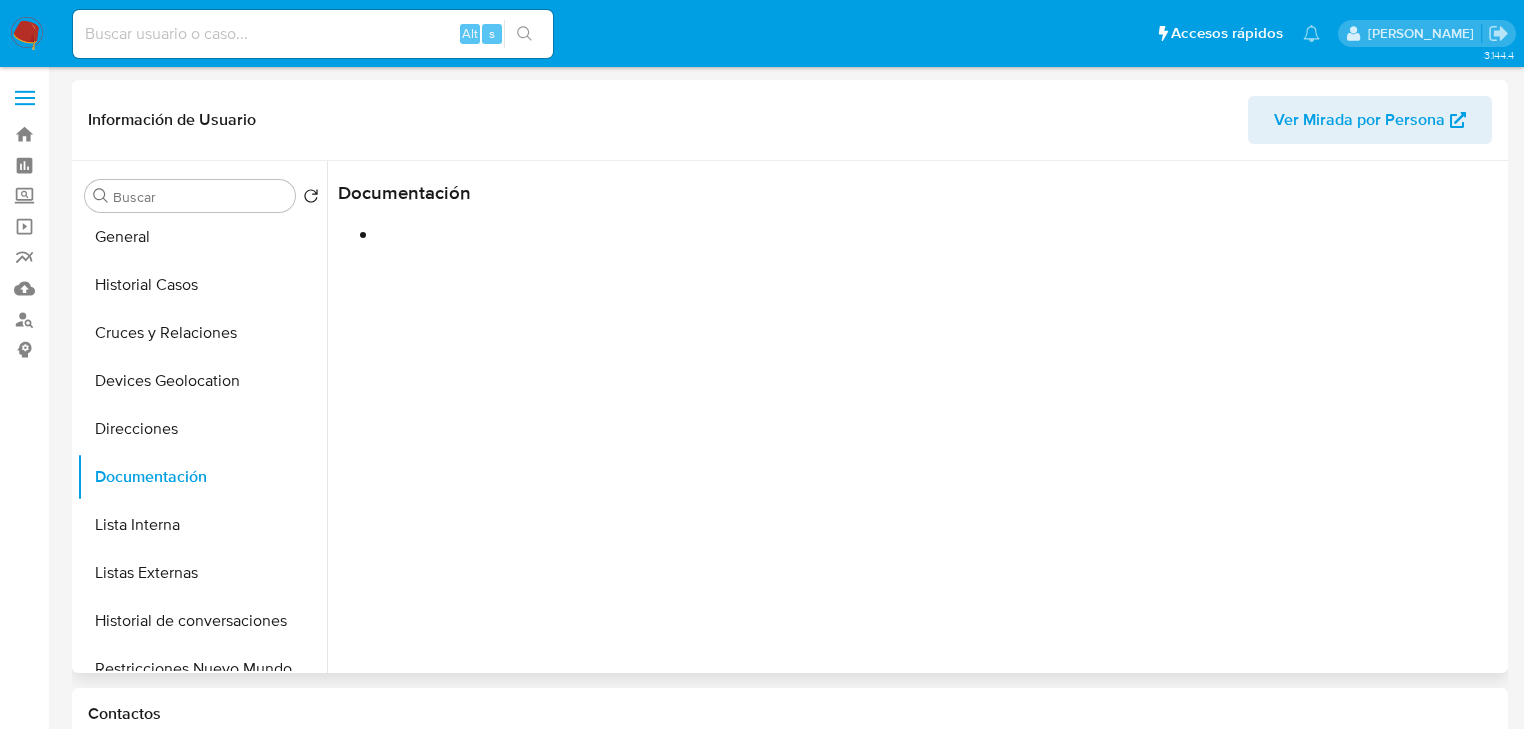 scroll, scrollTop: 0, scrollLeft: 0, axis: both 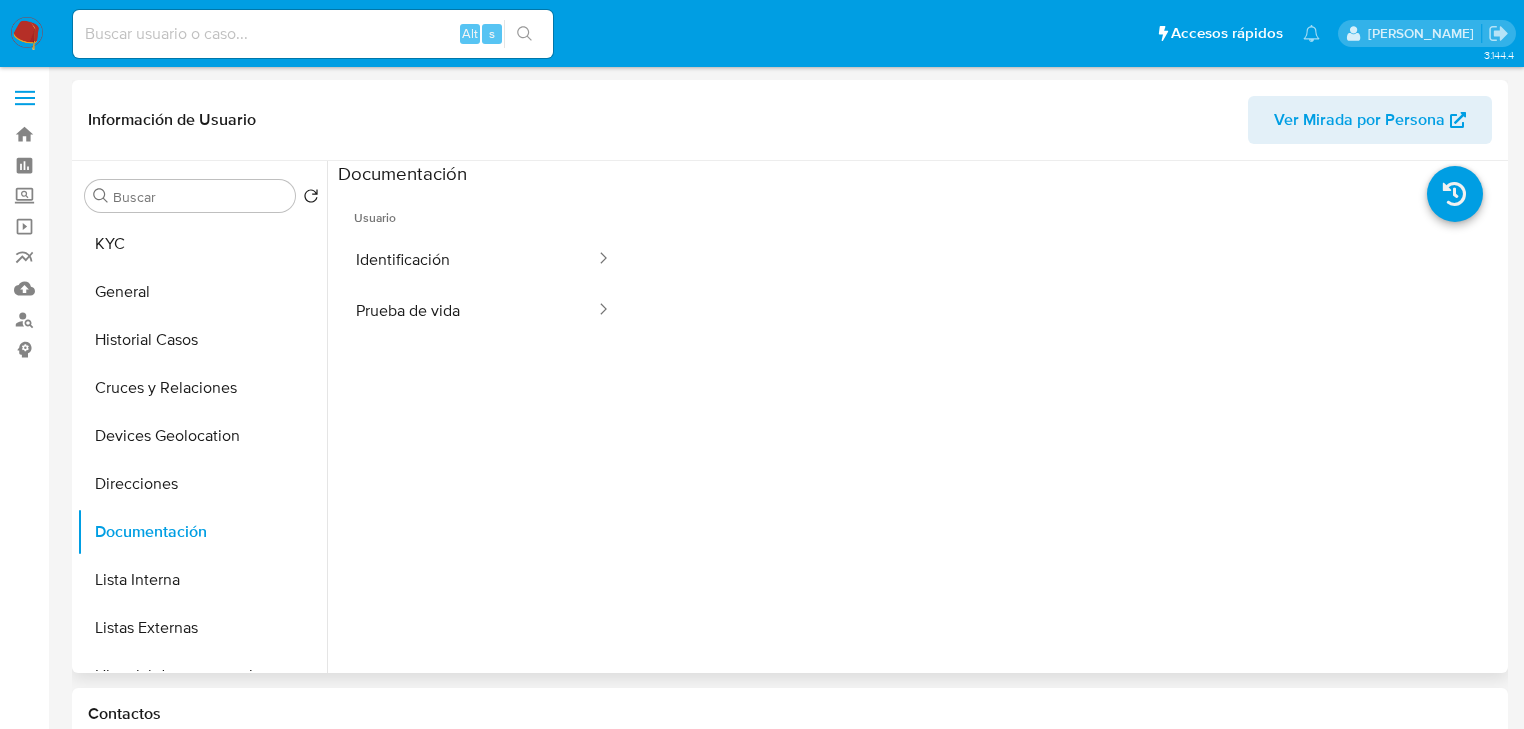 type 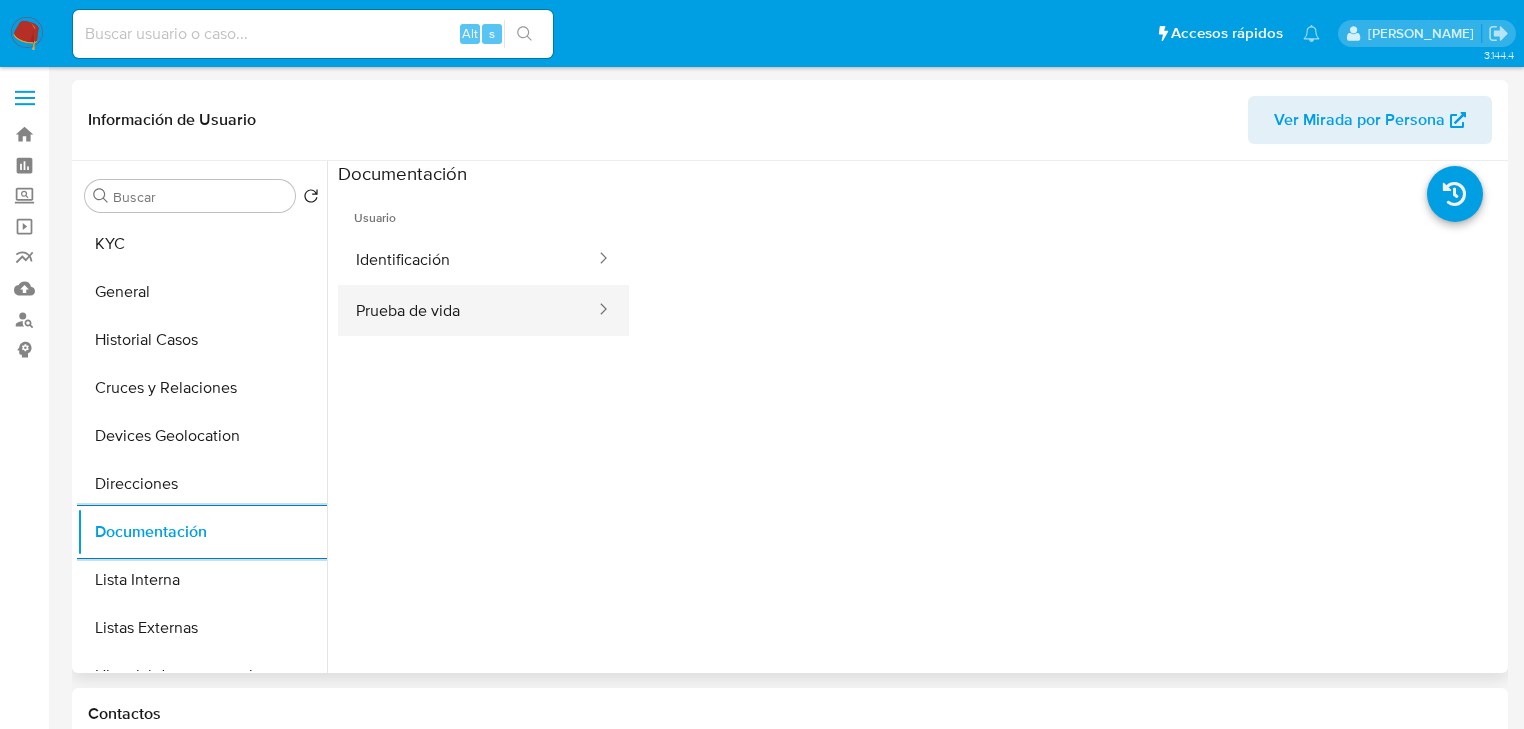 drag, startPoint x: 488, startPoint y: 315, endPoint x: 519, endPoint y: 304, distance: 32.89377 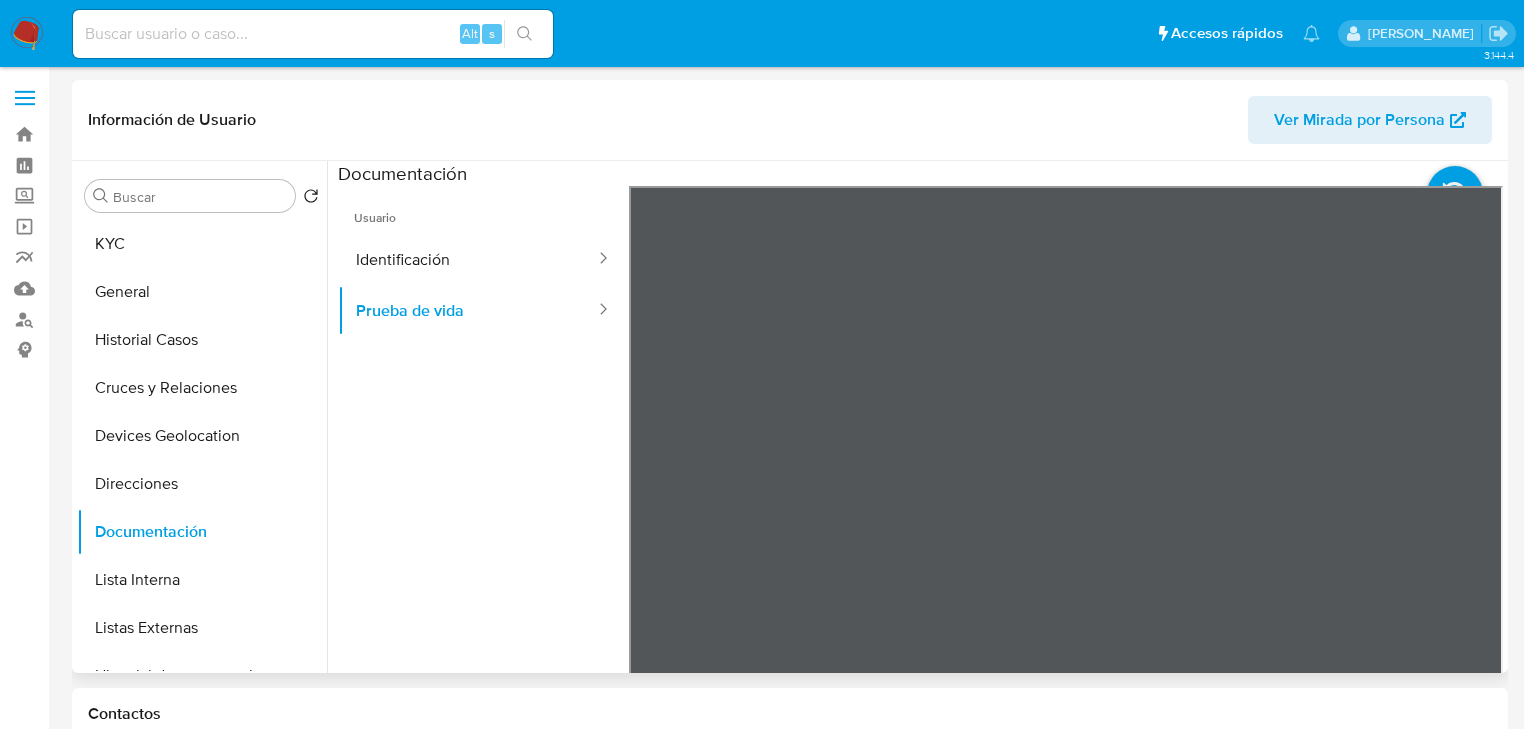 type 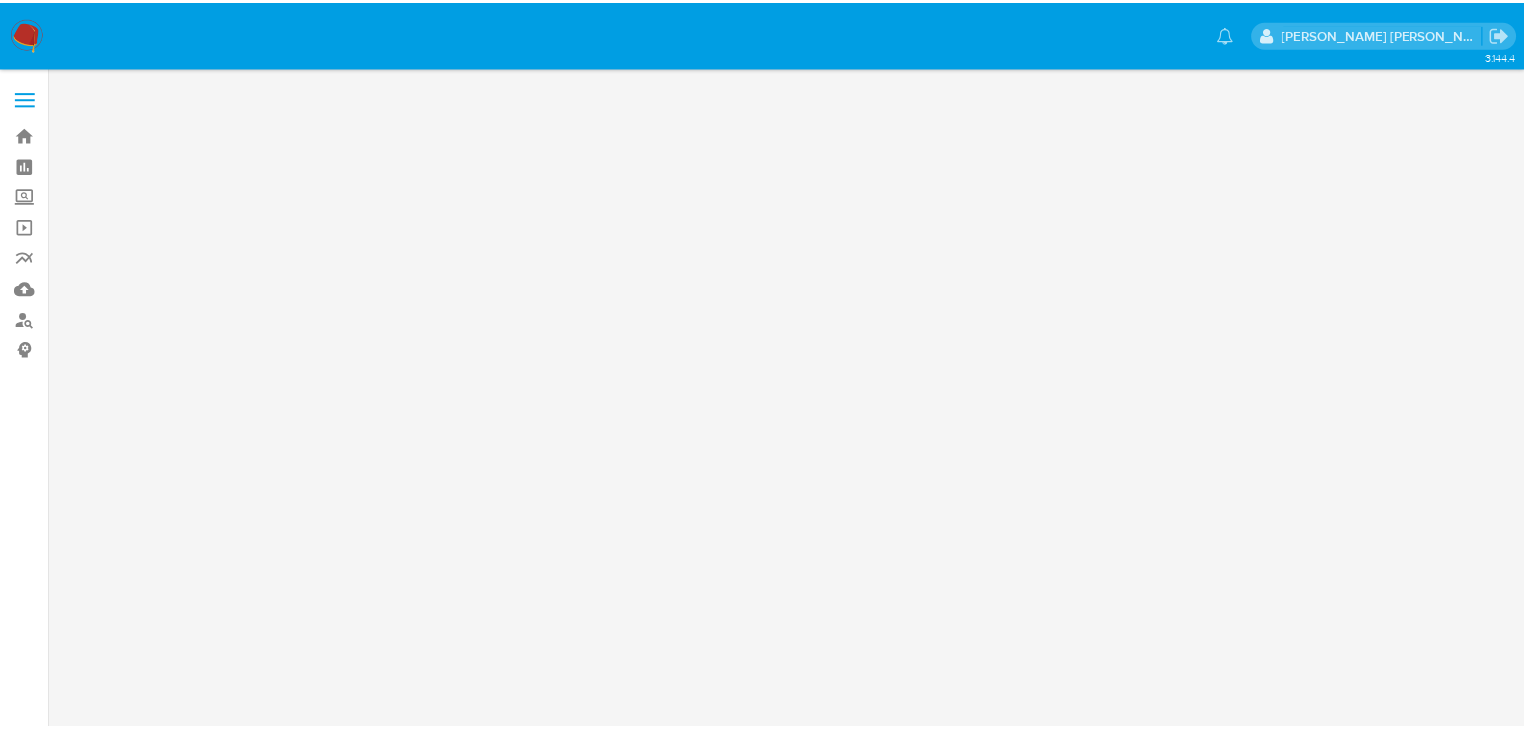 scroll, scrollTop: 0, scrollLeft: 0, axis: both 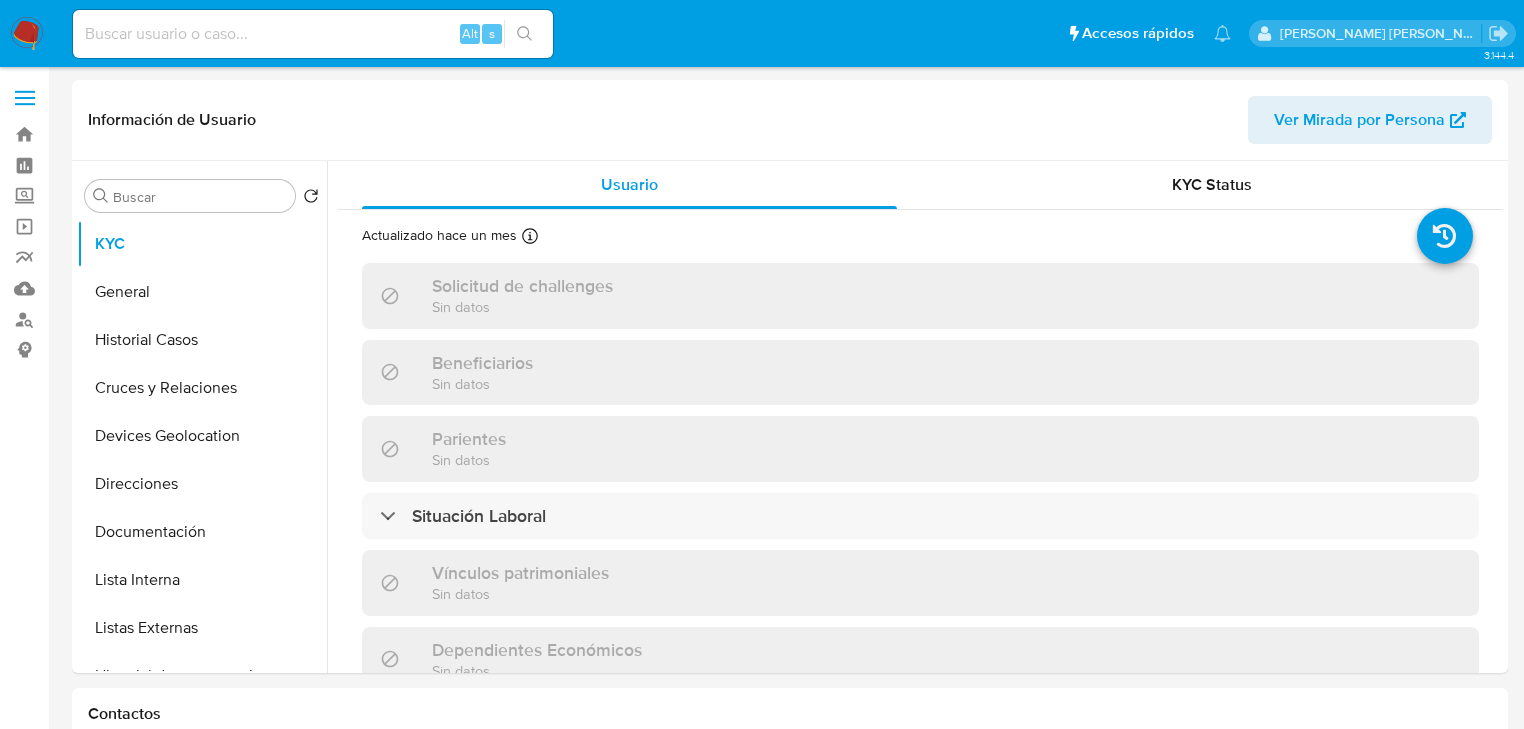 select on "10" 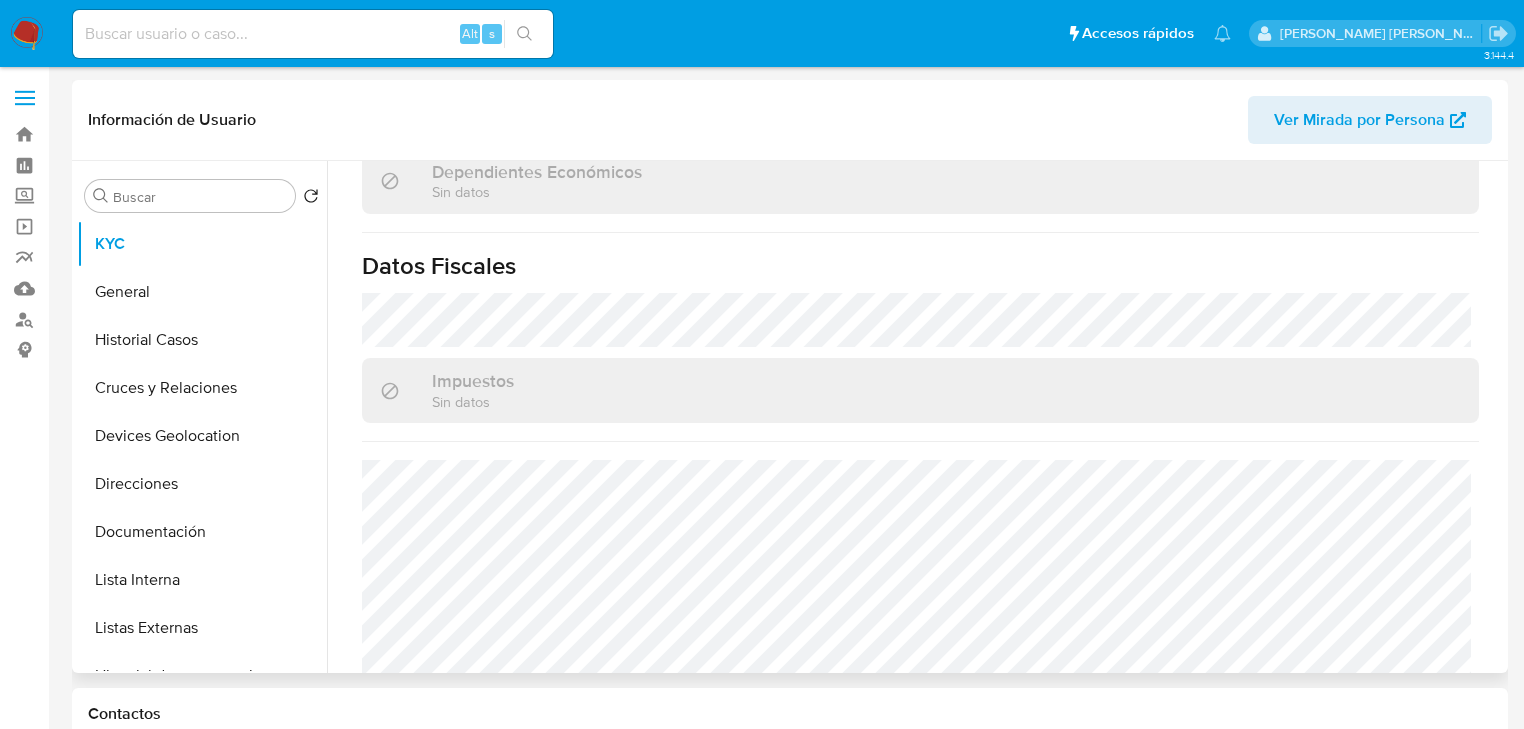scroll, scrollTop: 1263, scrollLeft: 0, axis: vertical 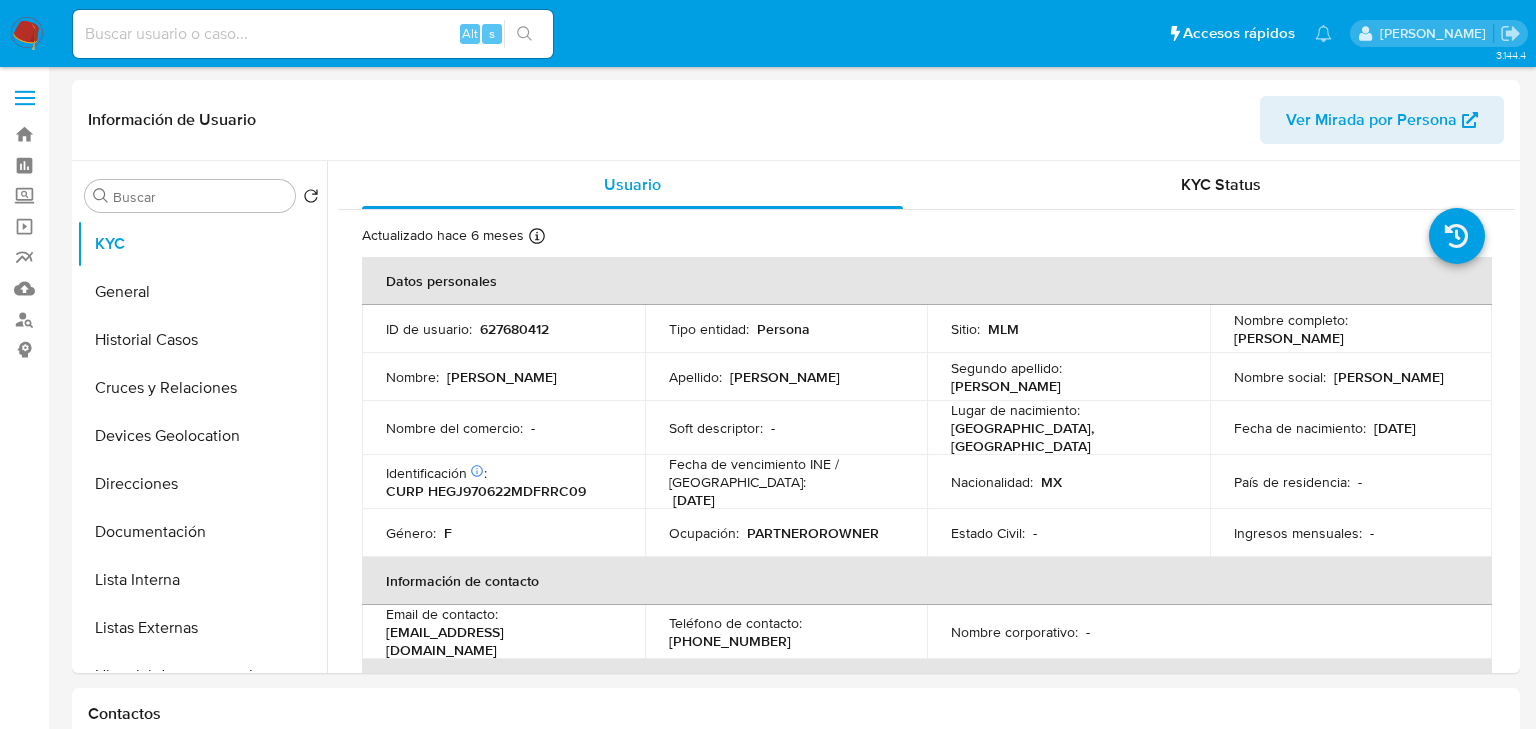 select on "10" 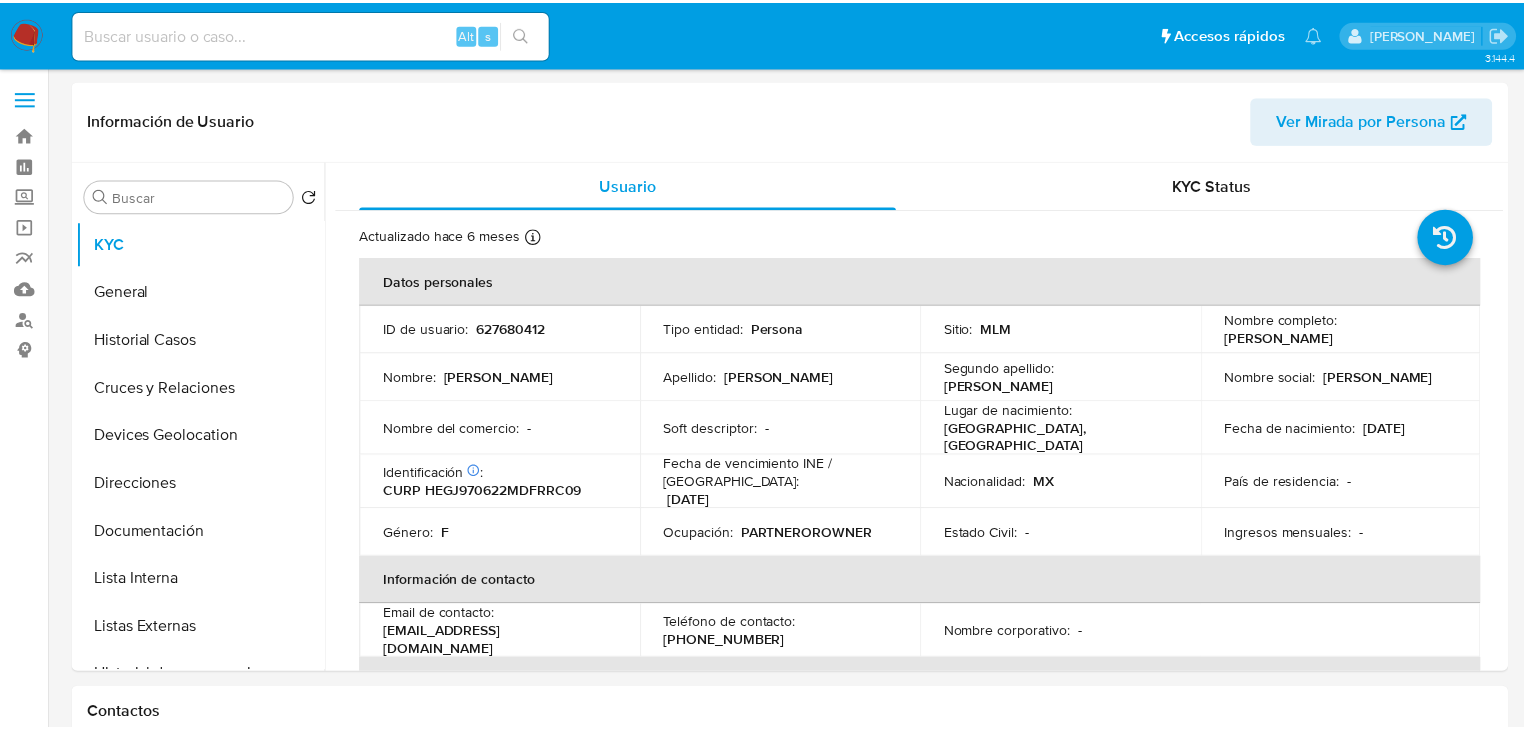 scroll, scrollTop: 0, scrollLeft: 0, axis: both 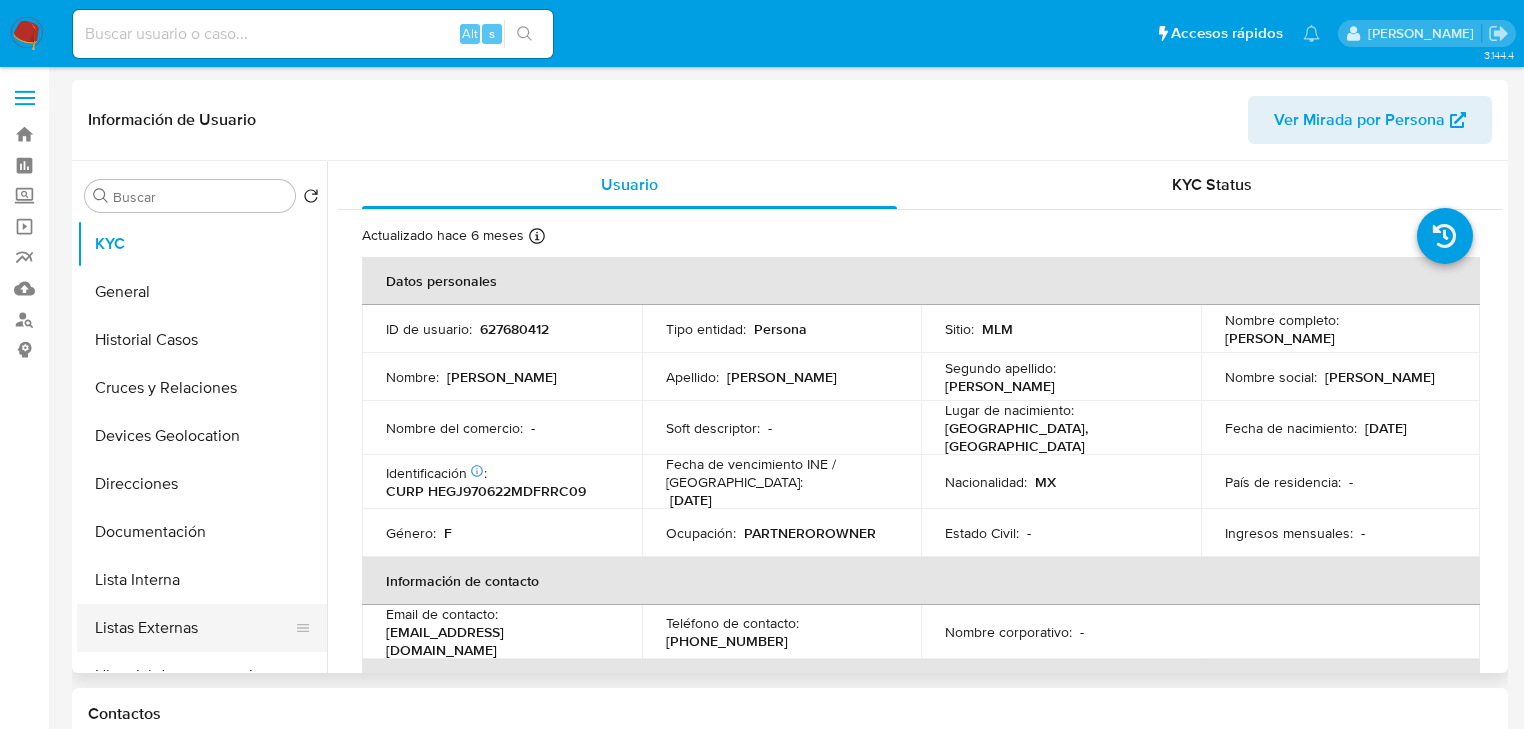 click on "Listas Externas" at bounding box center [194, 628] 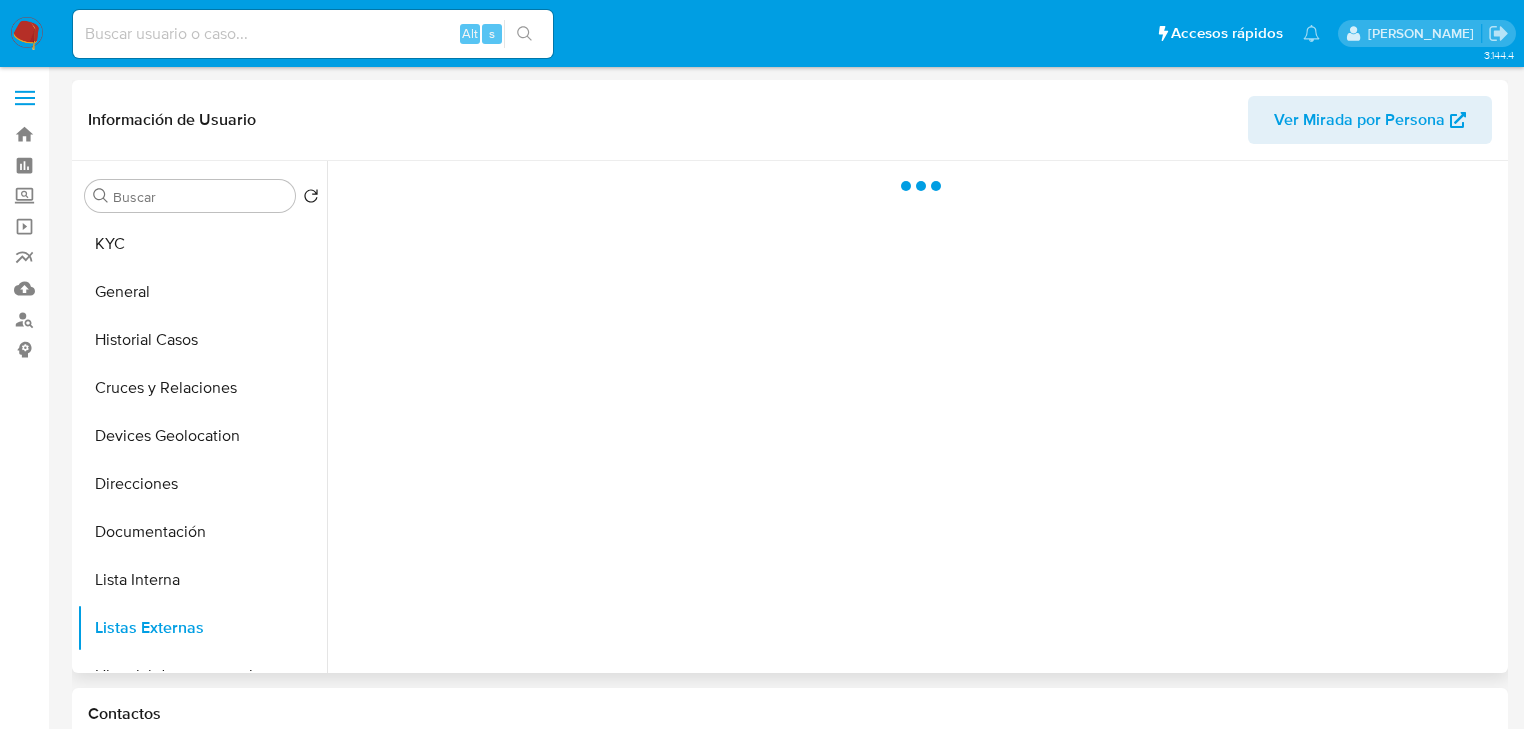 click at bounding box center [915, 417] 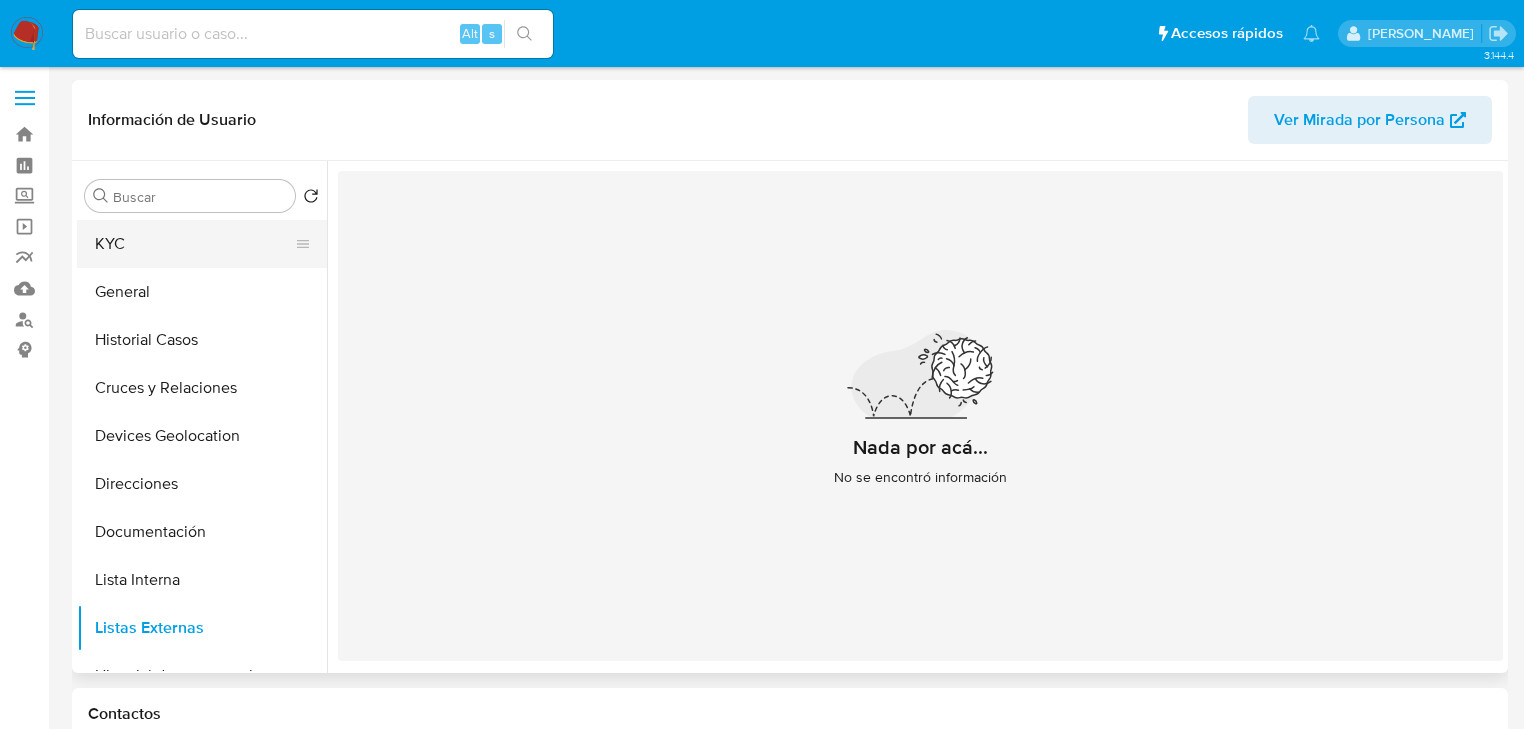 drag, startPoint x: 155, startPoint y: 243, endPoint x: 306, endPoint y: 251, distance: 151.21178 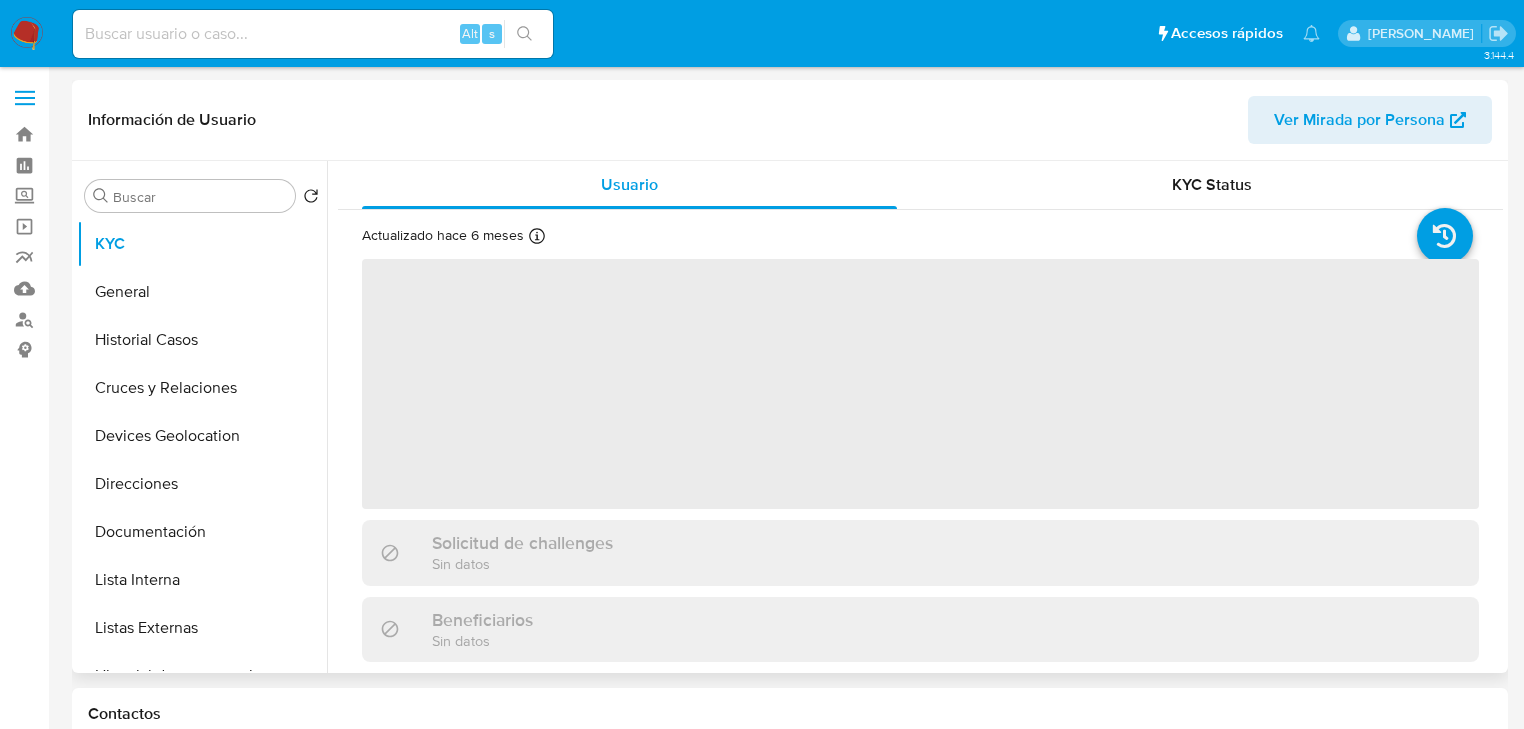 click on "‌" at bounding box center (920, 384) 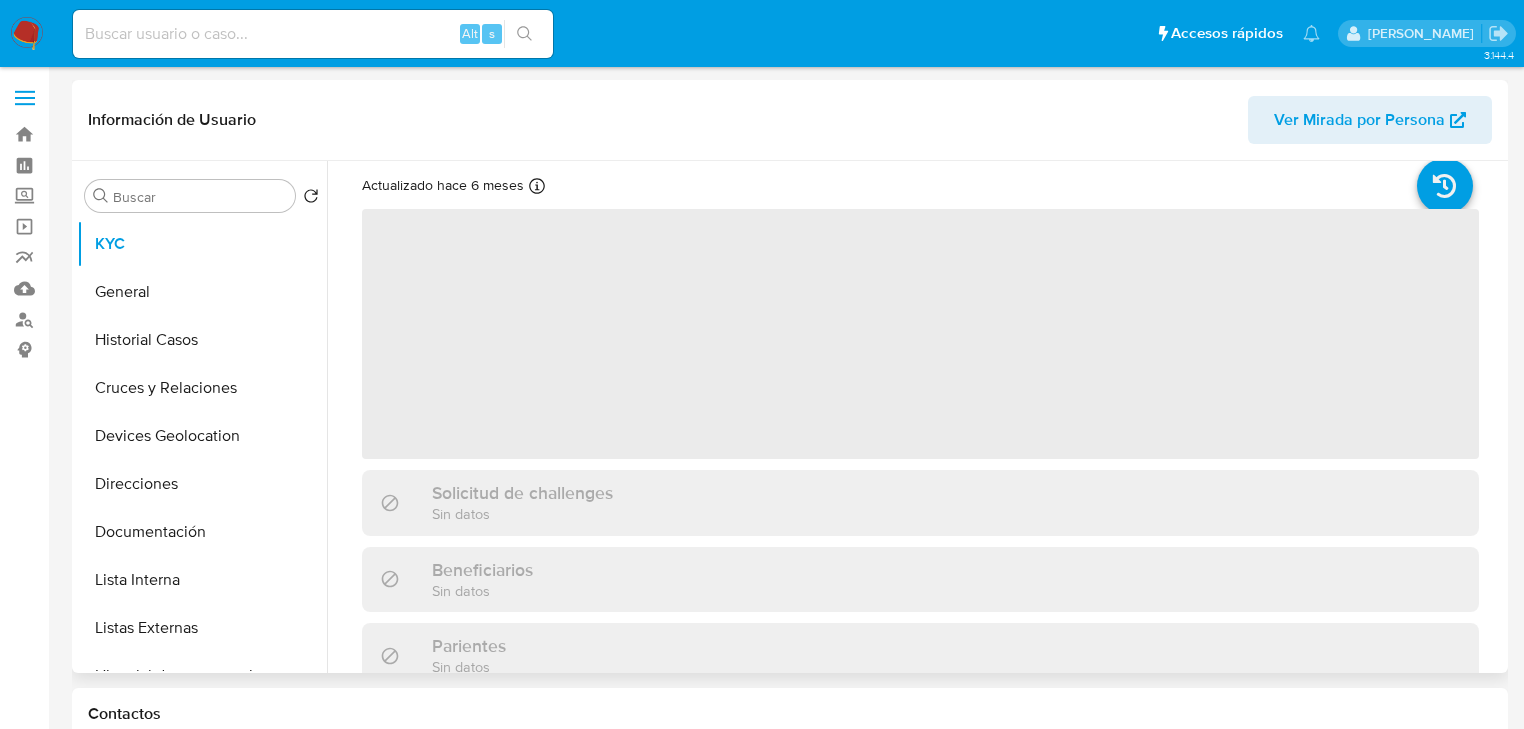 scroll, scrollTop: 160, scrollLeft: 0, axis: vertical 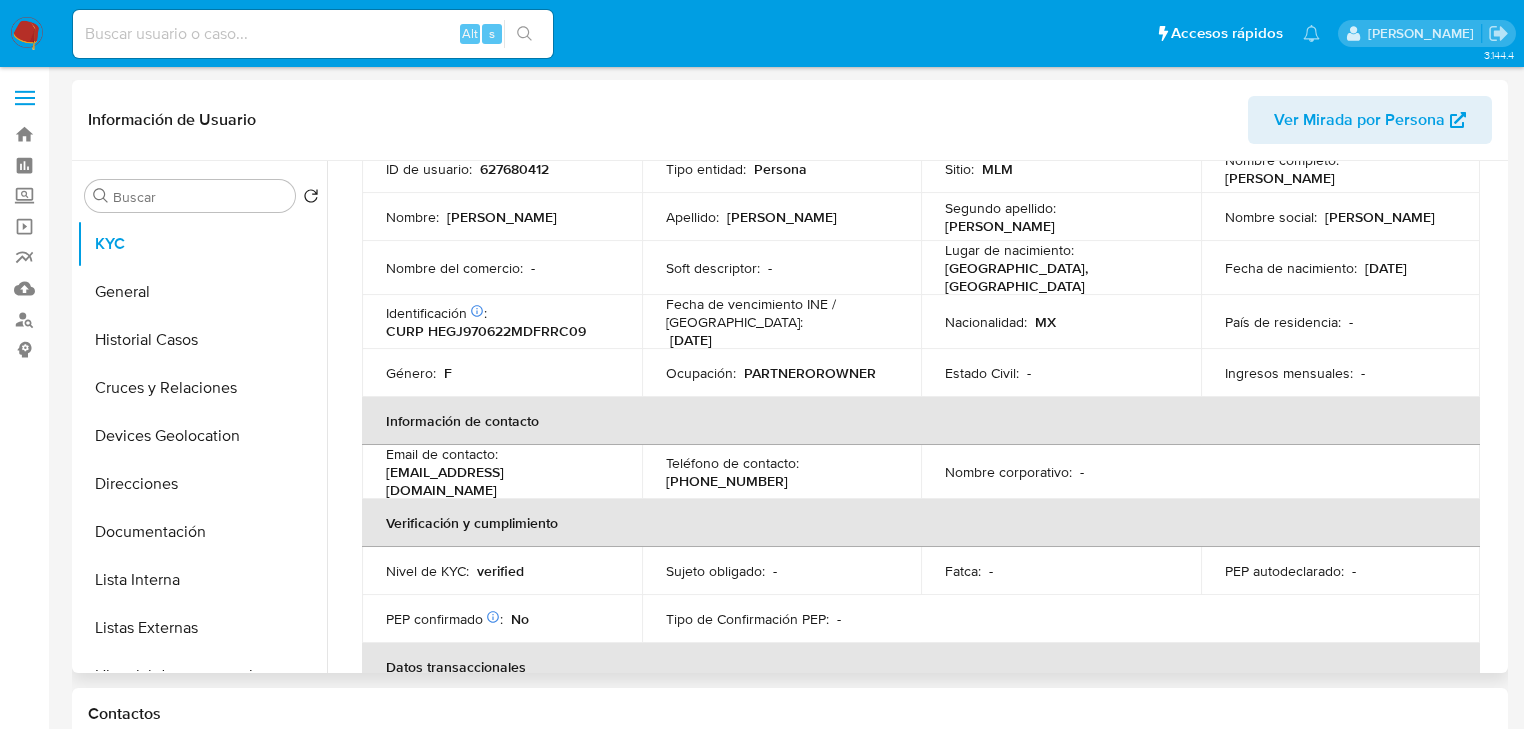 drag, startPoint x: 652, startPoint y: 471, endPoint x: 364, endPoint y: 472, distance: 288.00174 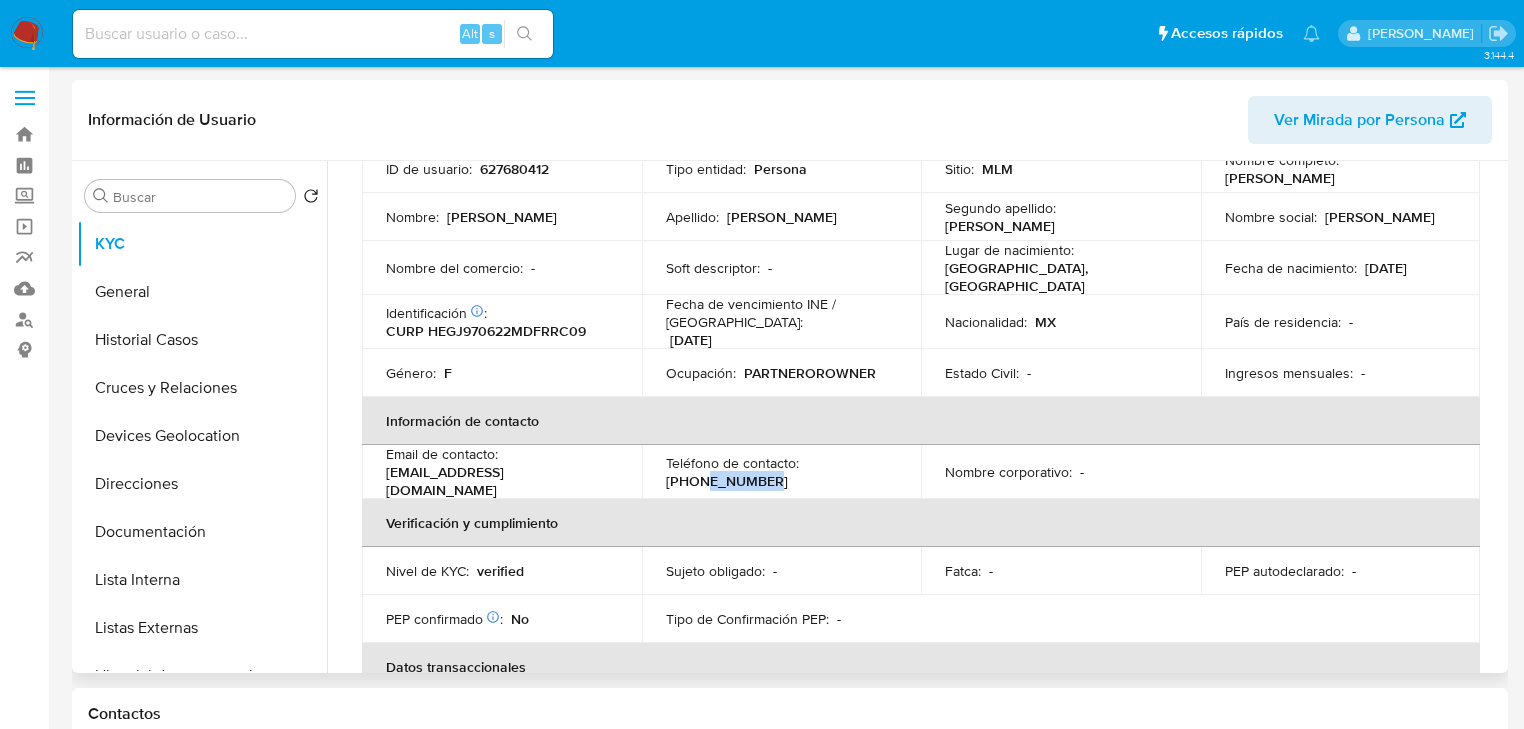 click on "(55) 32232098" at bounding box center [727, 481] 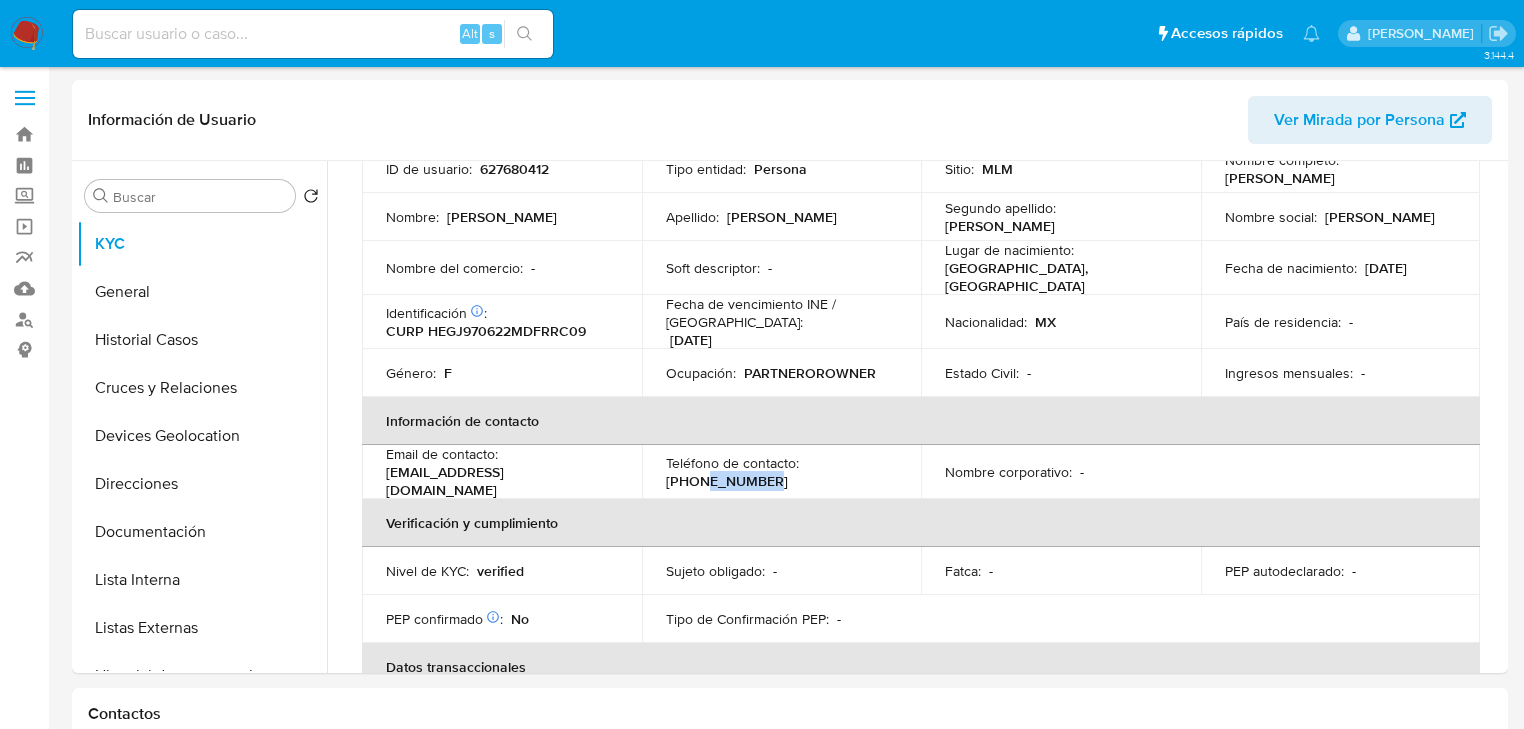 copy on "32232098" 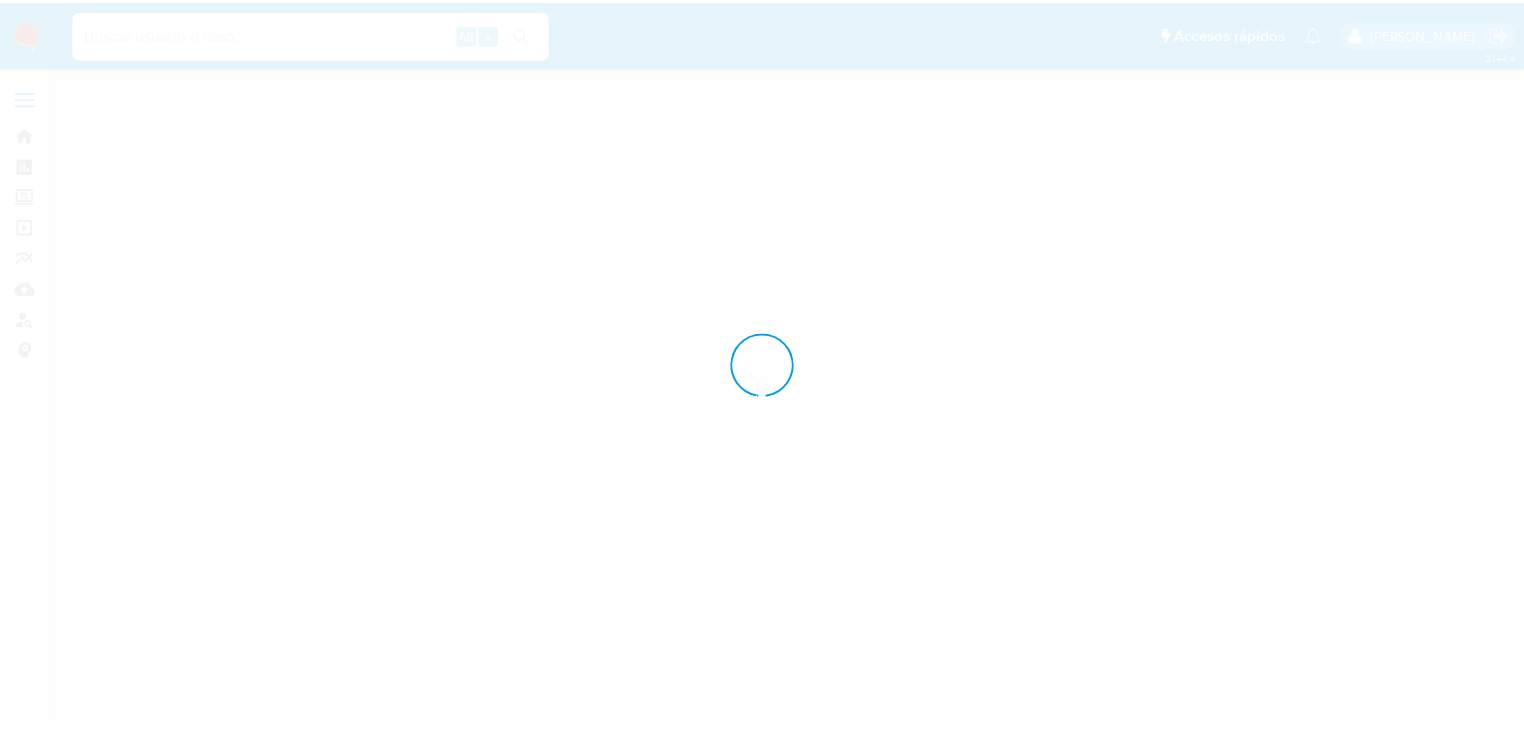 scroll, scrollTop: 0, scrollLeft: 0, axis: both 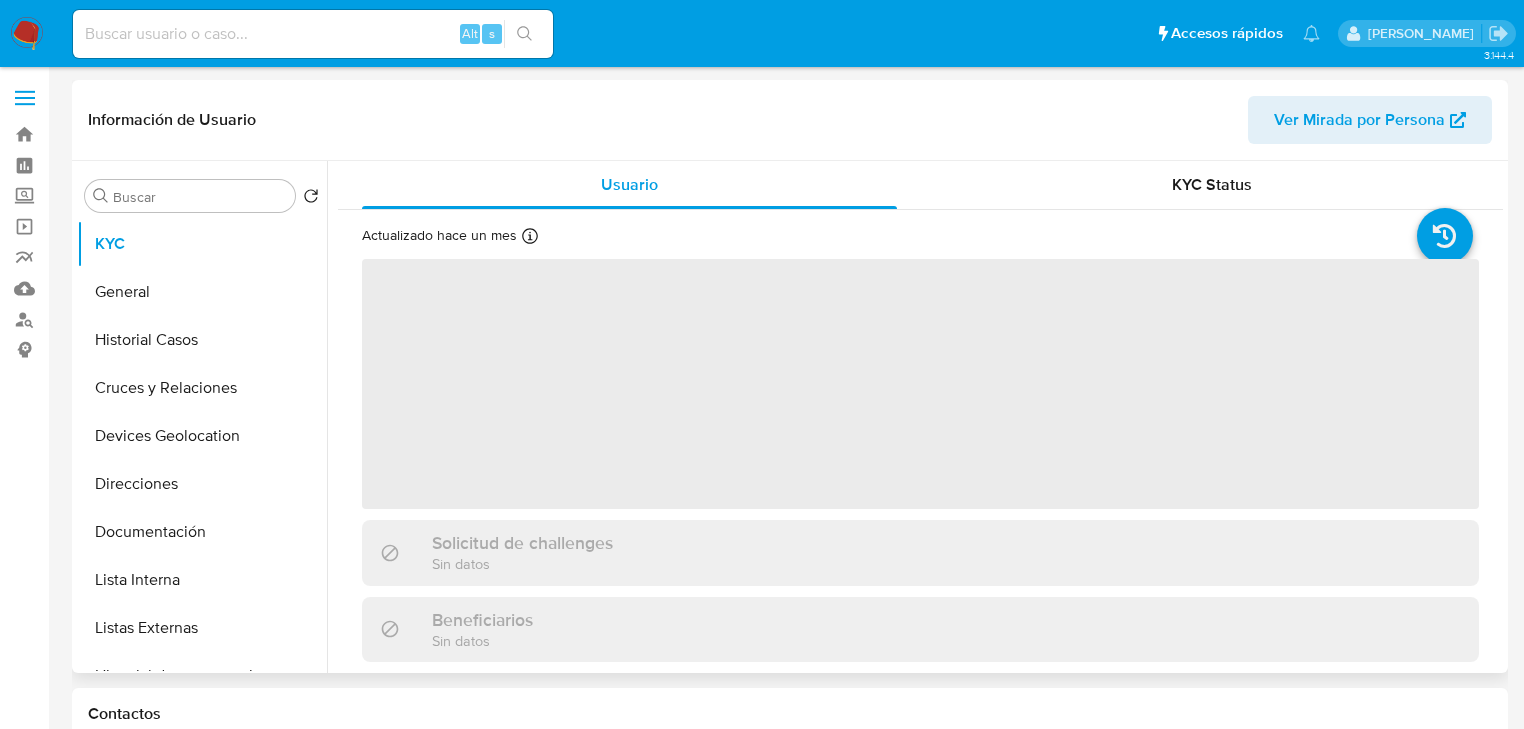 click on "‌" at bounding box center [920, 384] 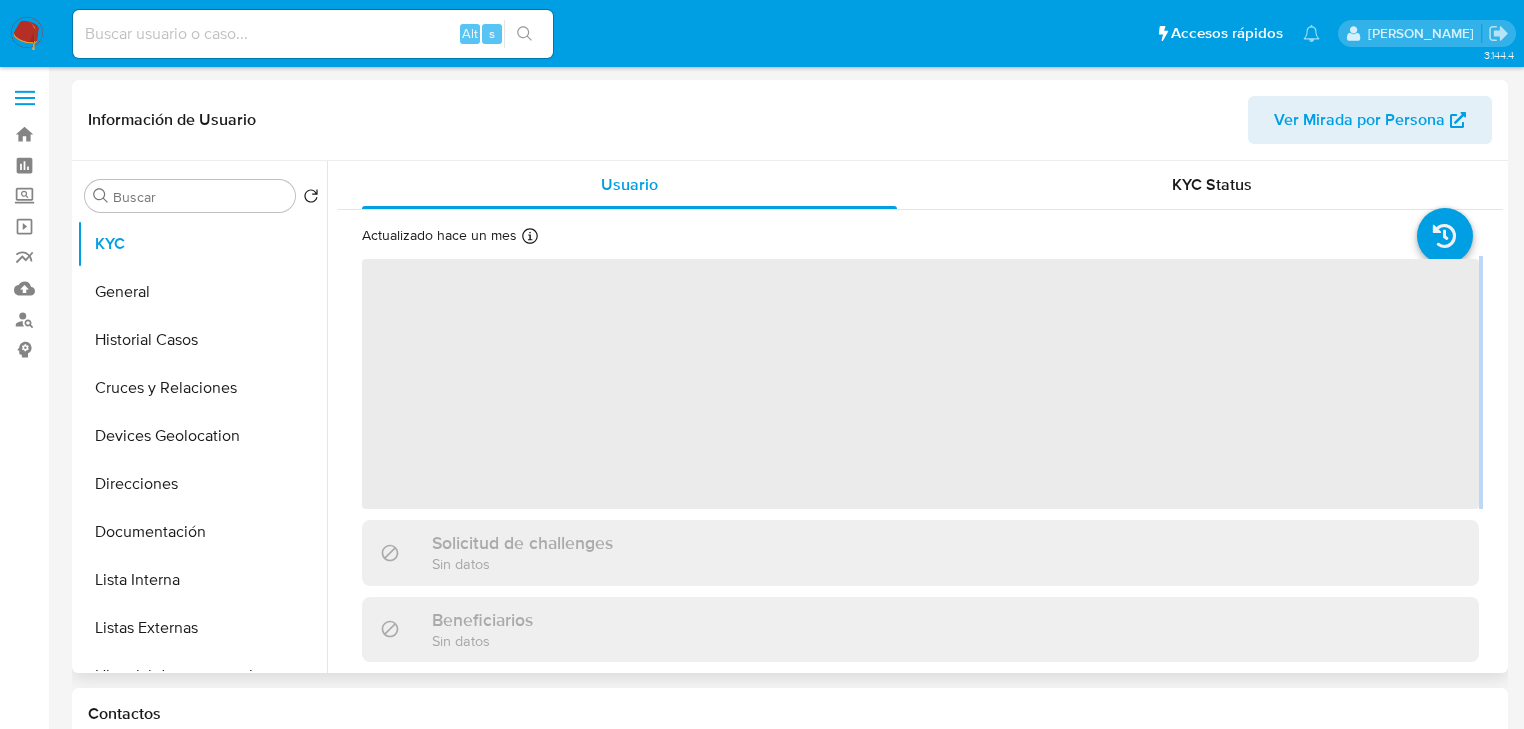 click on "‌" at bounding box center (920, 384) 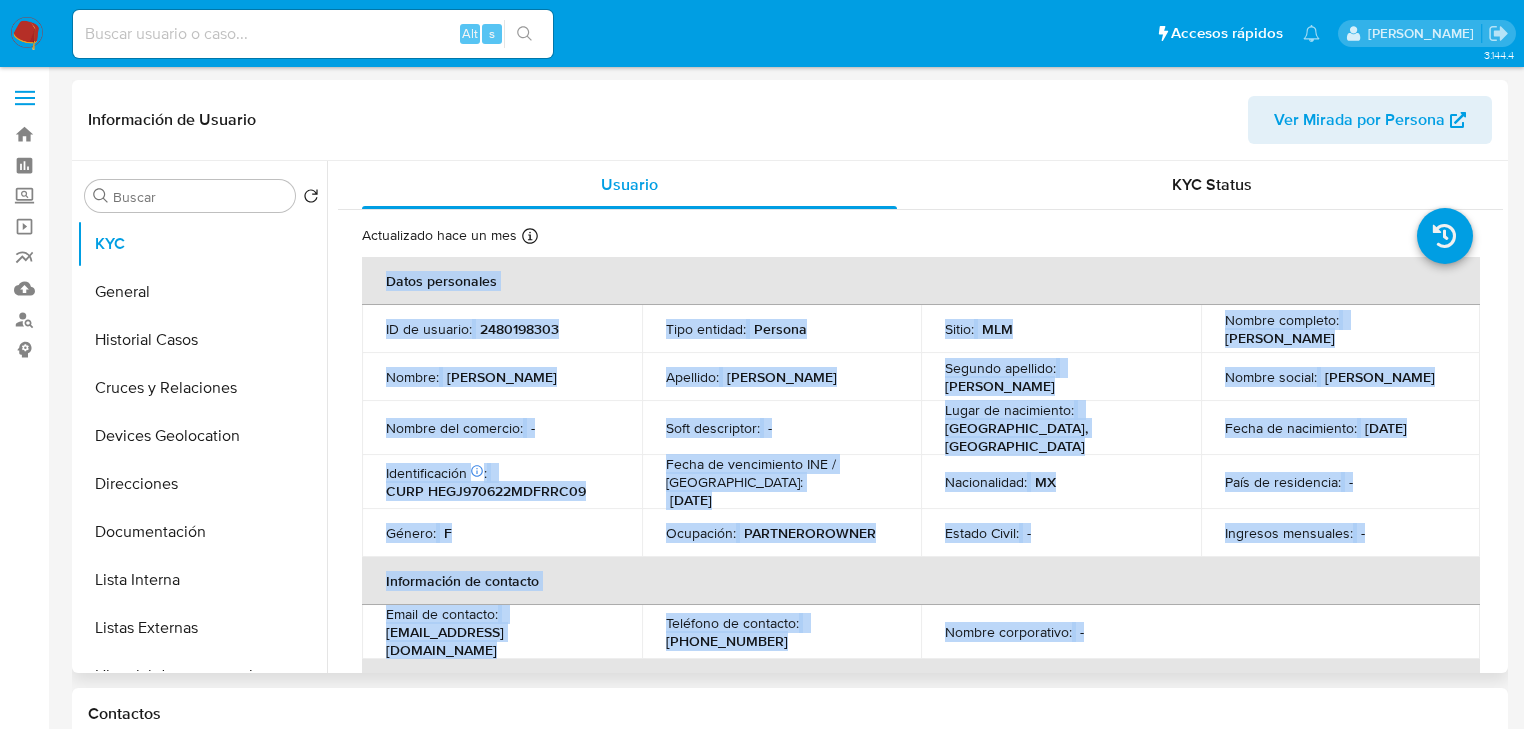 select on "10" 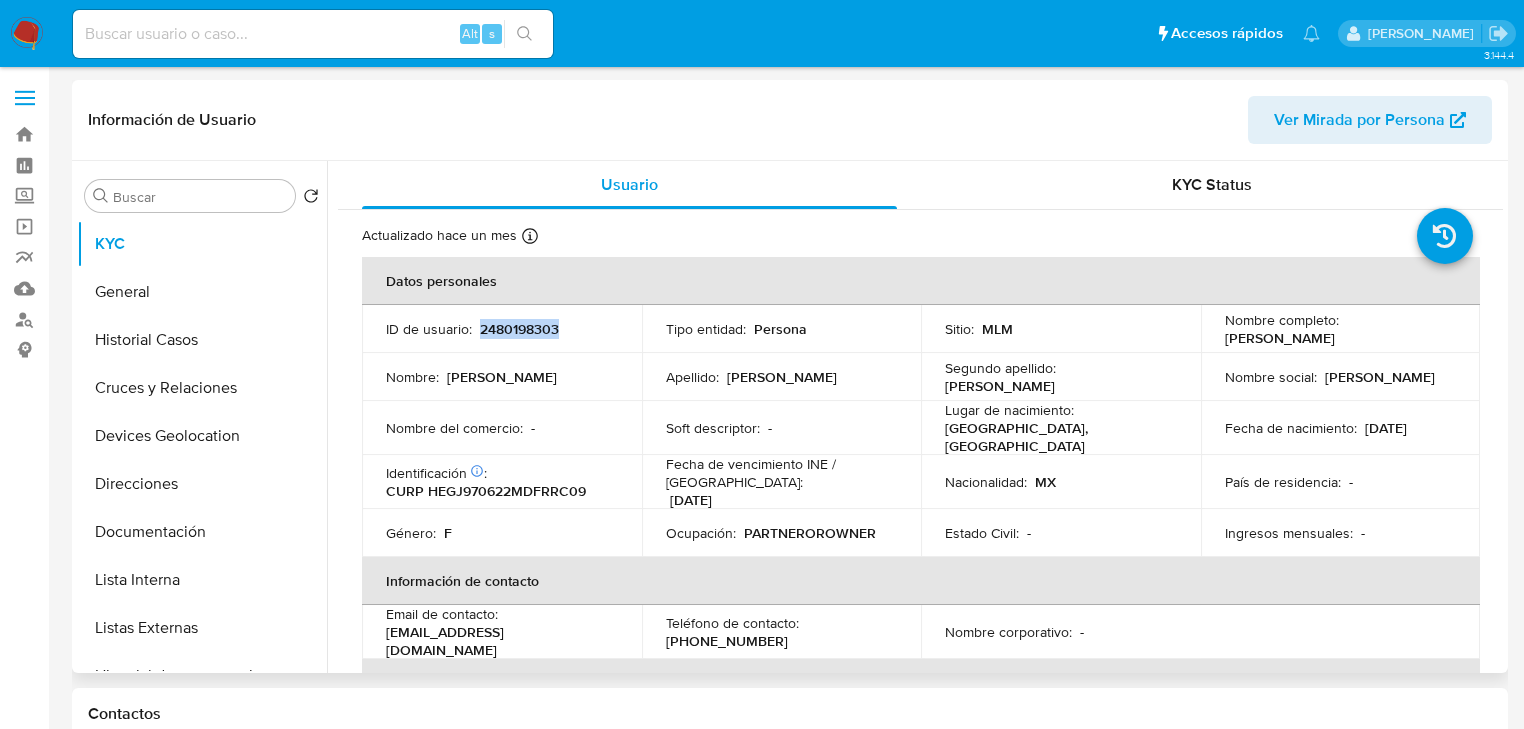 click on "2480198303" at bounding box center [519, 329] 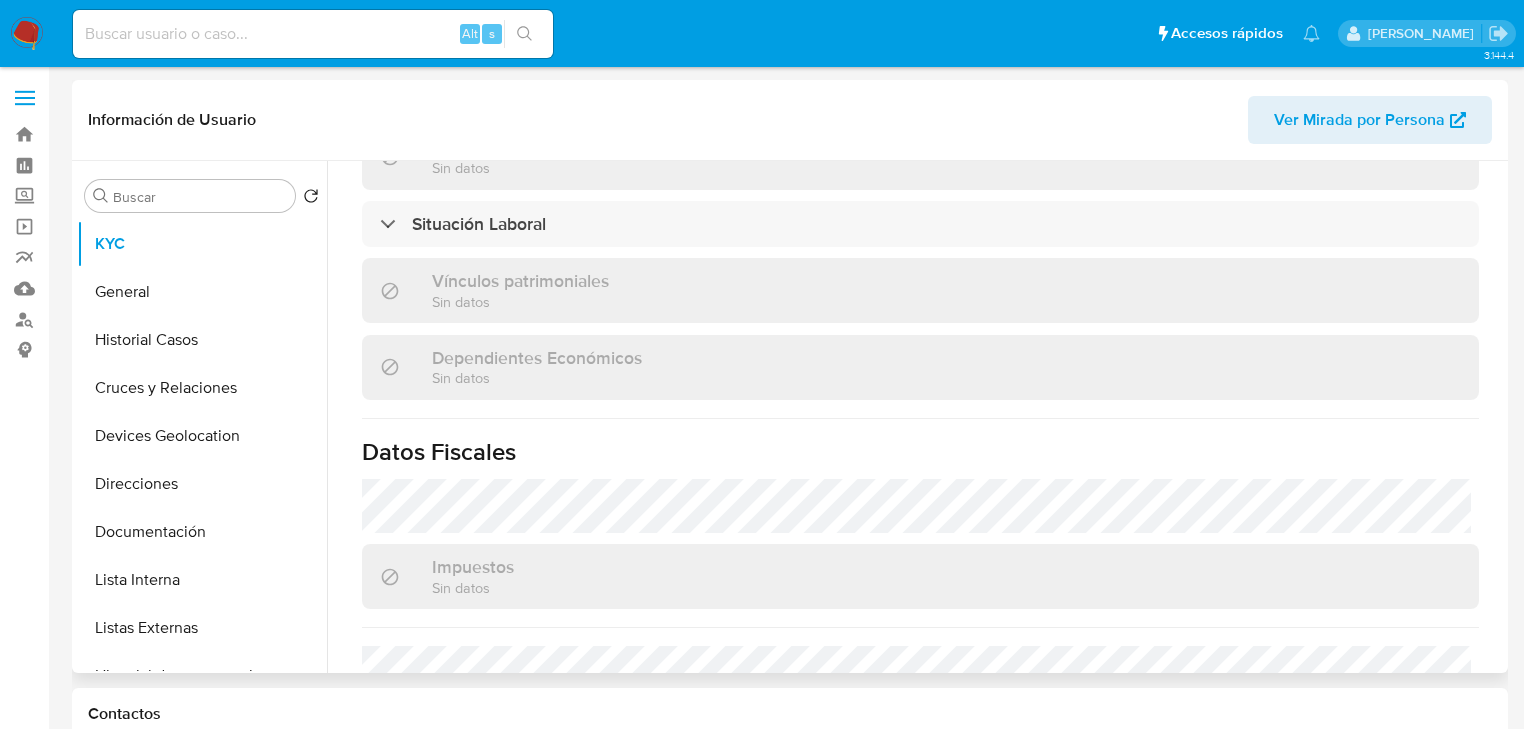 scroll, scrollTop: 1263, scrollLeft: 0, axis: vertical 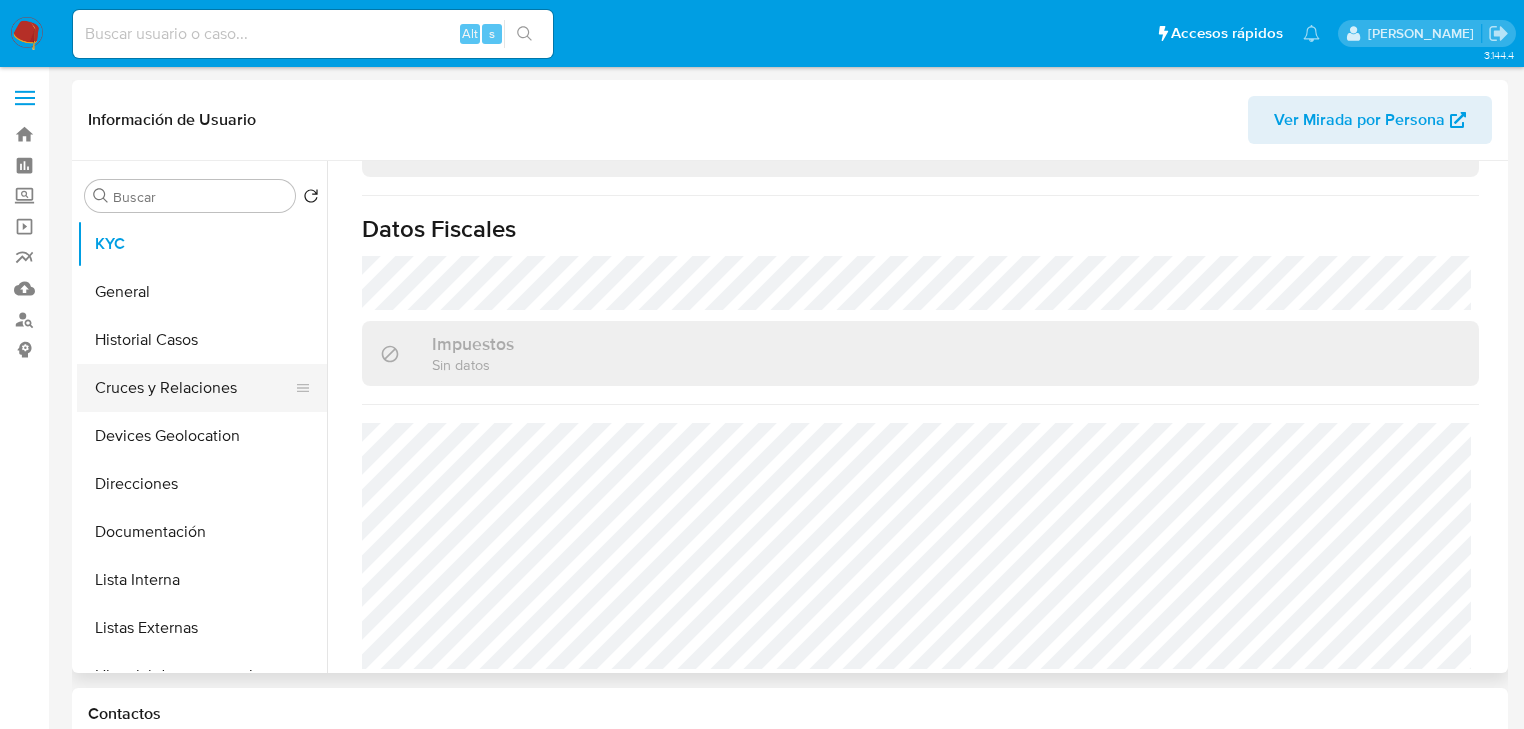 click on "Cruces y Relaciones" at bounding box center (194, 388) 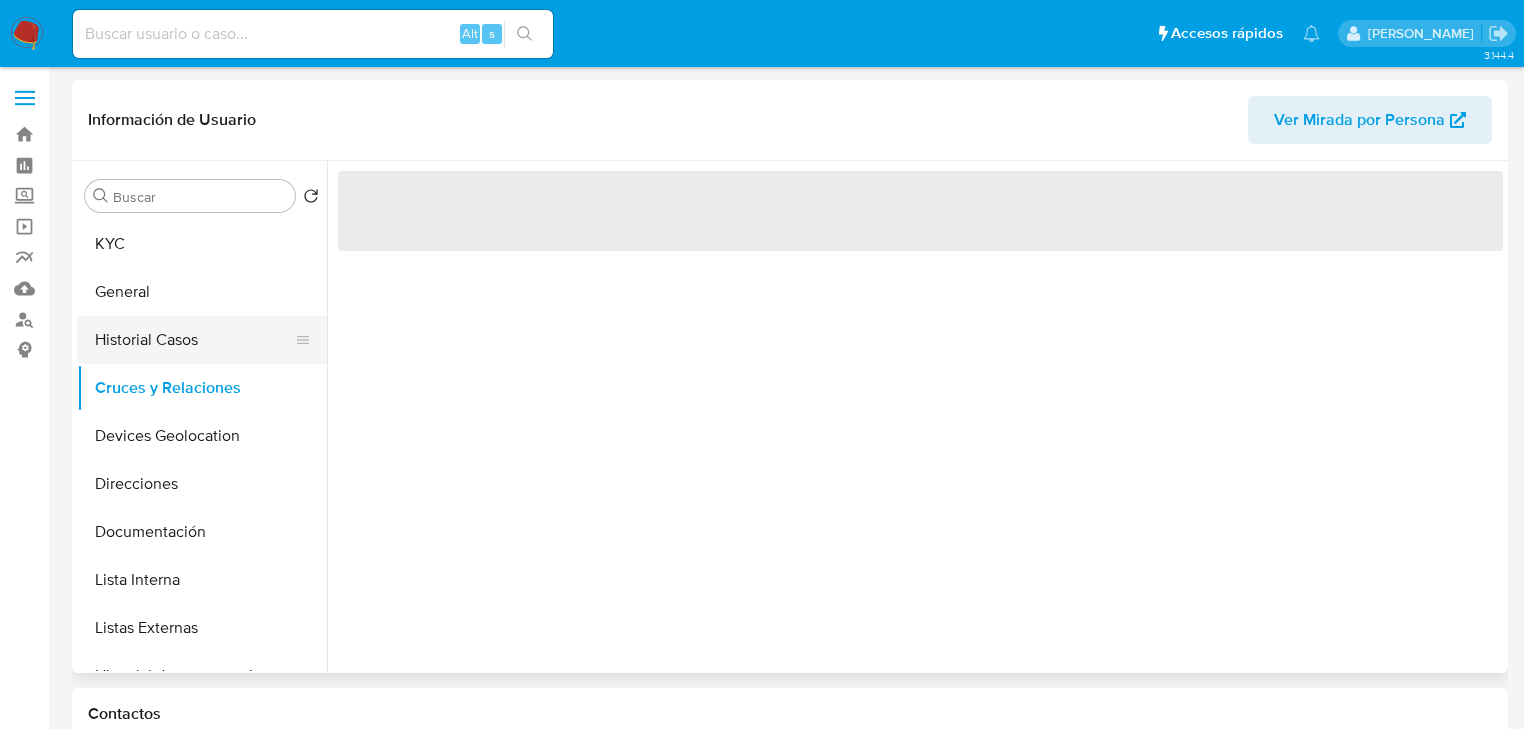 scroll, scrollTop: 0, scrollLeft: 0, axis: both 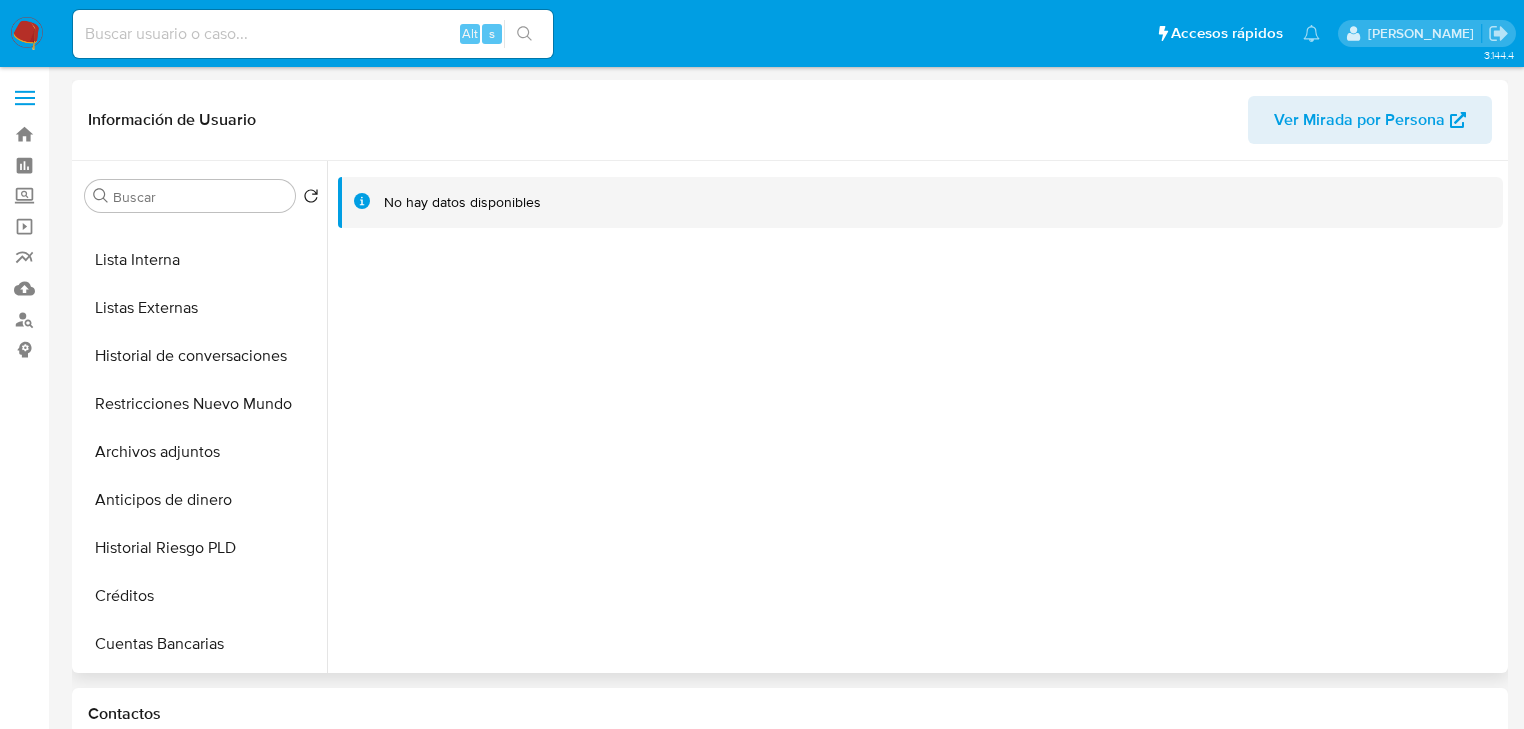 type 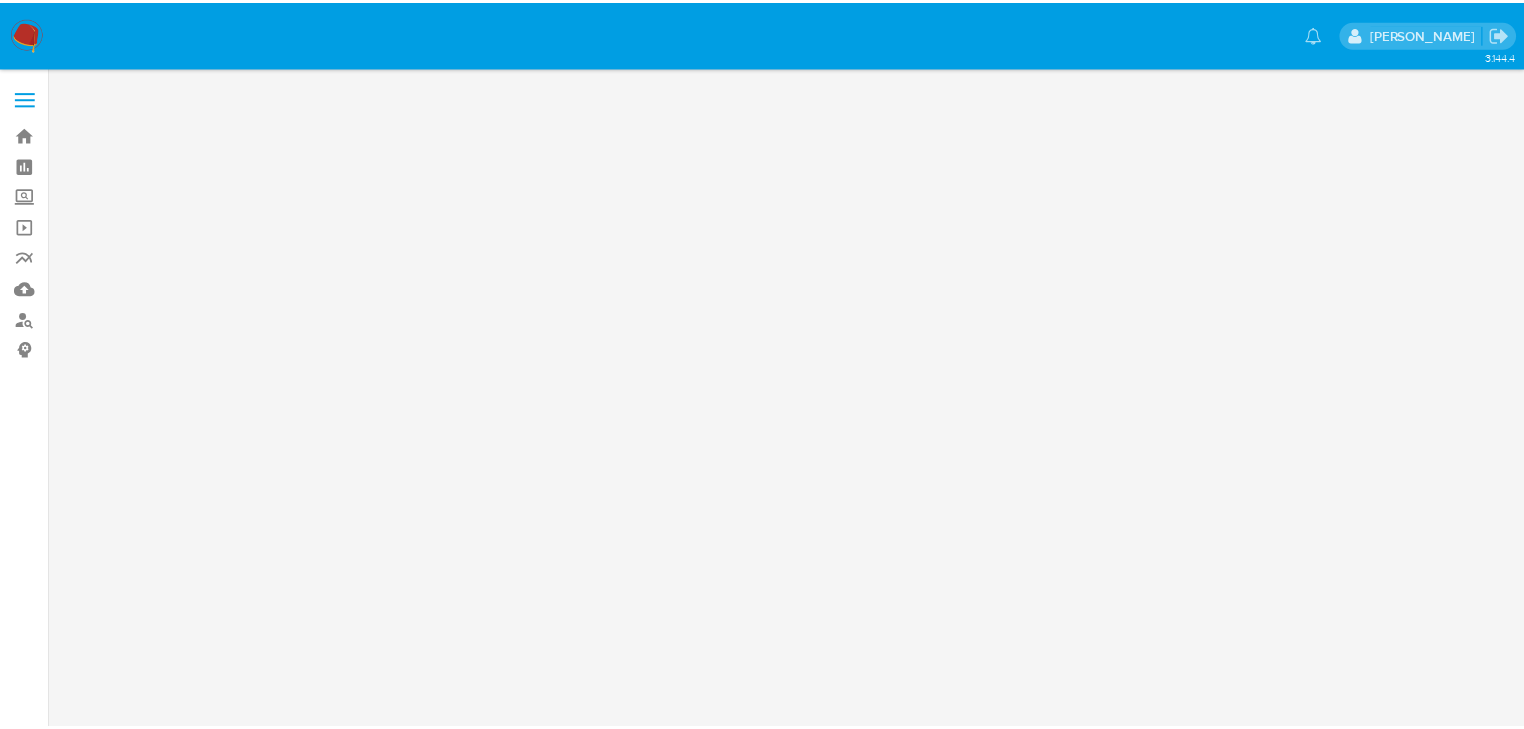 scroll, scrollTop: 0, scrollLeft: 0, axis: both 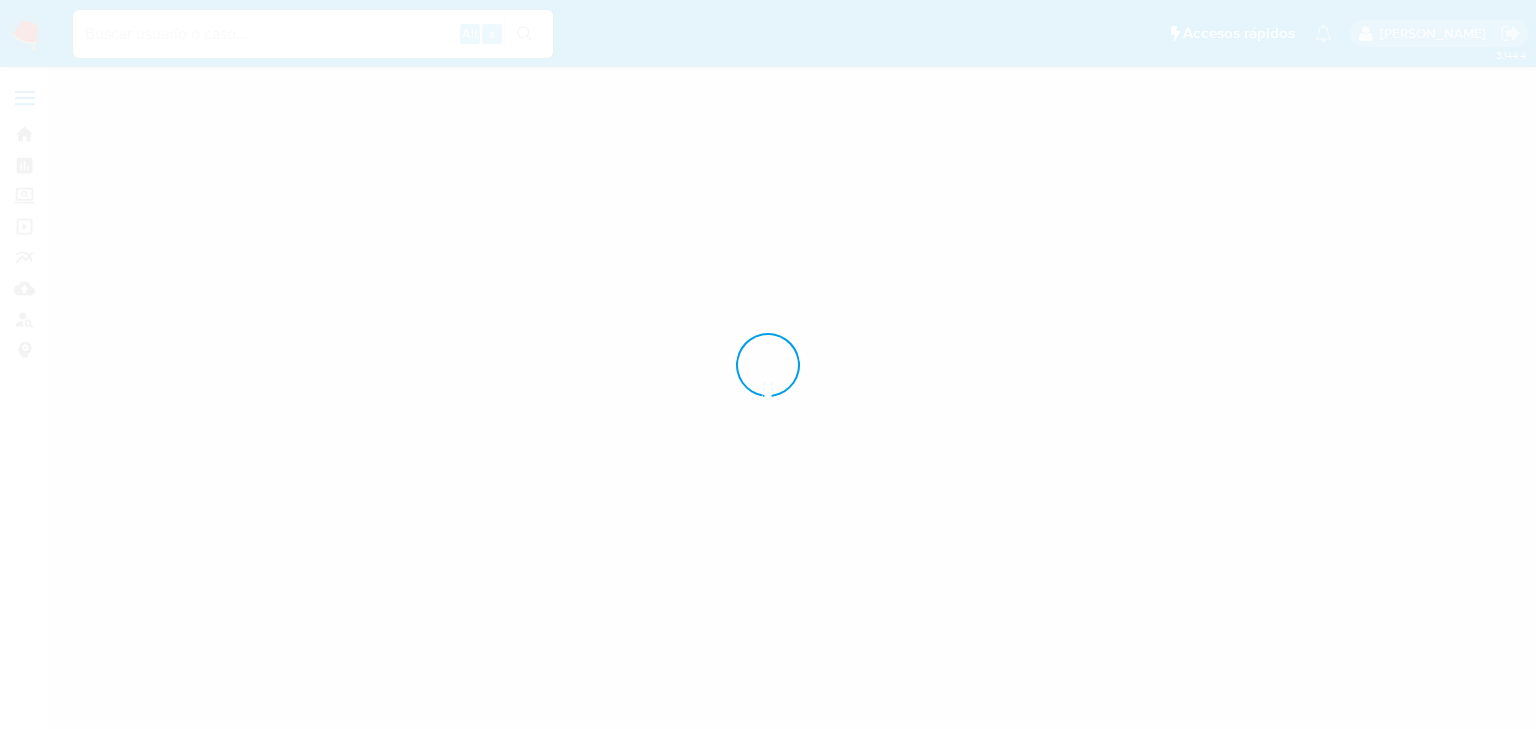 click at bounding box center [777, 351] 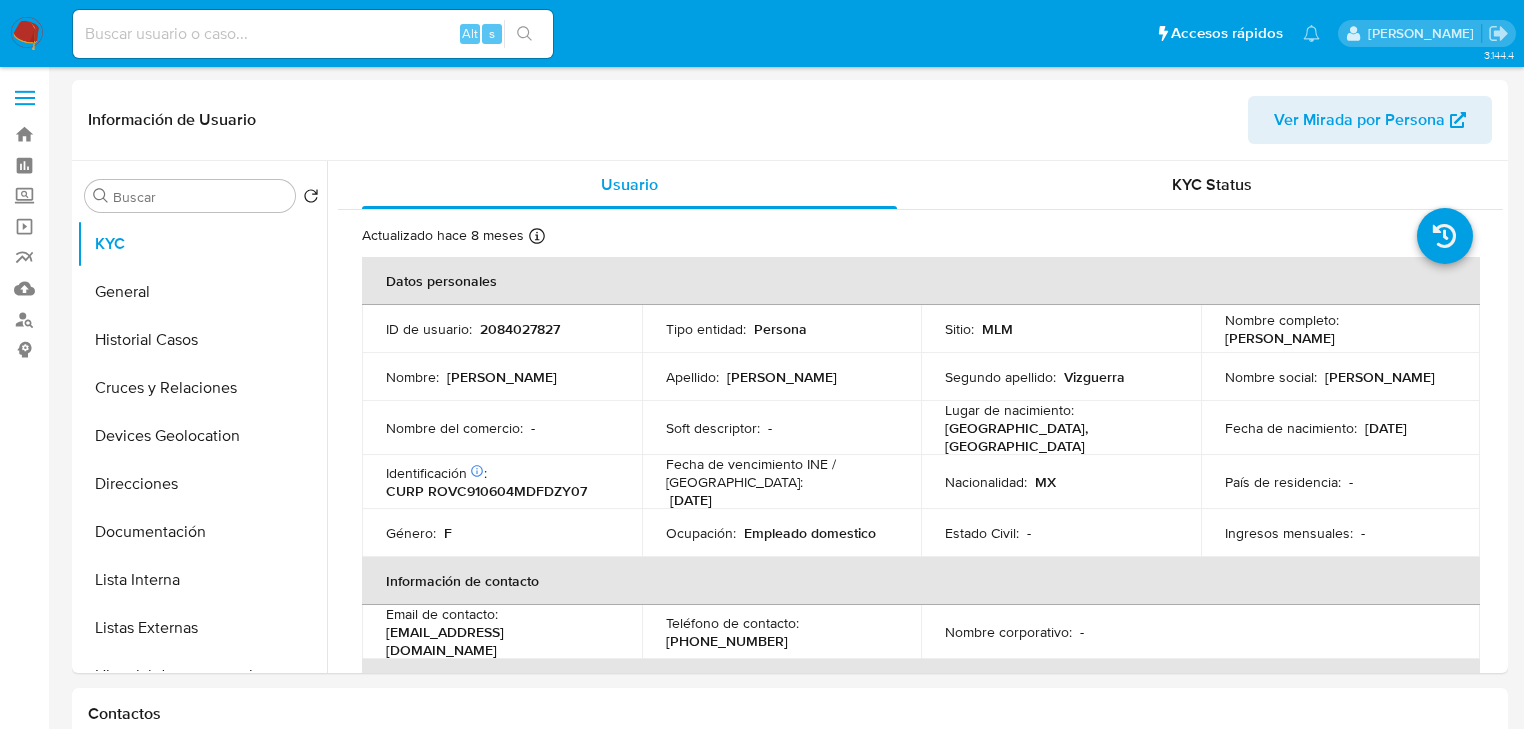 select on "10" 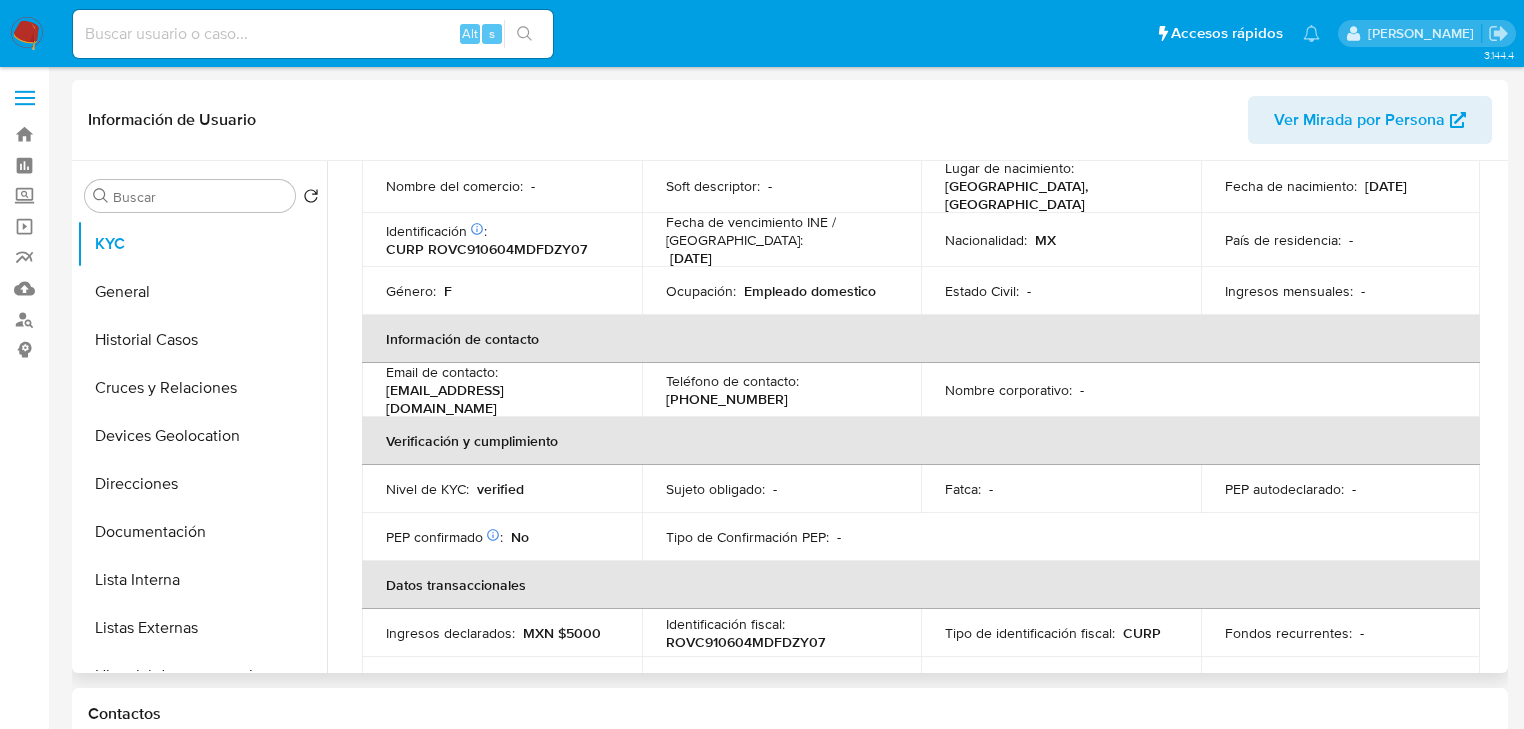 scroll, scrollTop: 400, scrollLeft: 0, axis: vertical 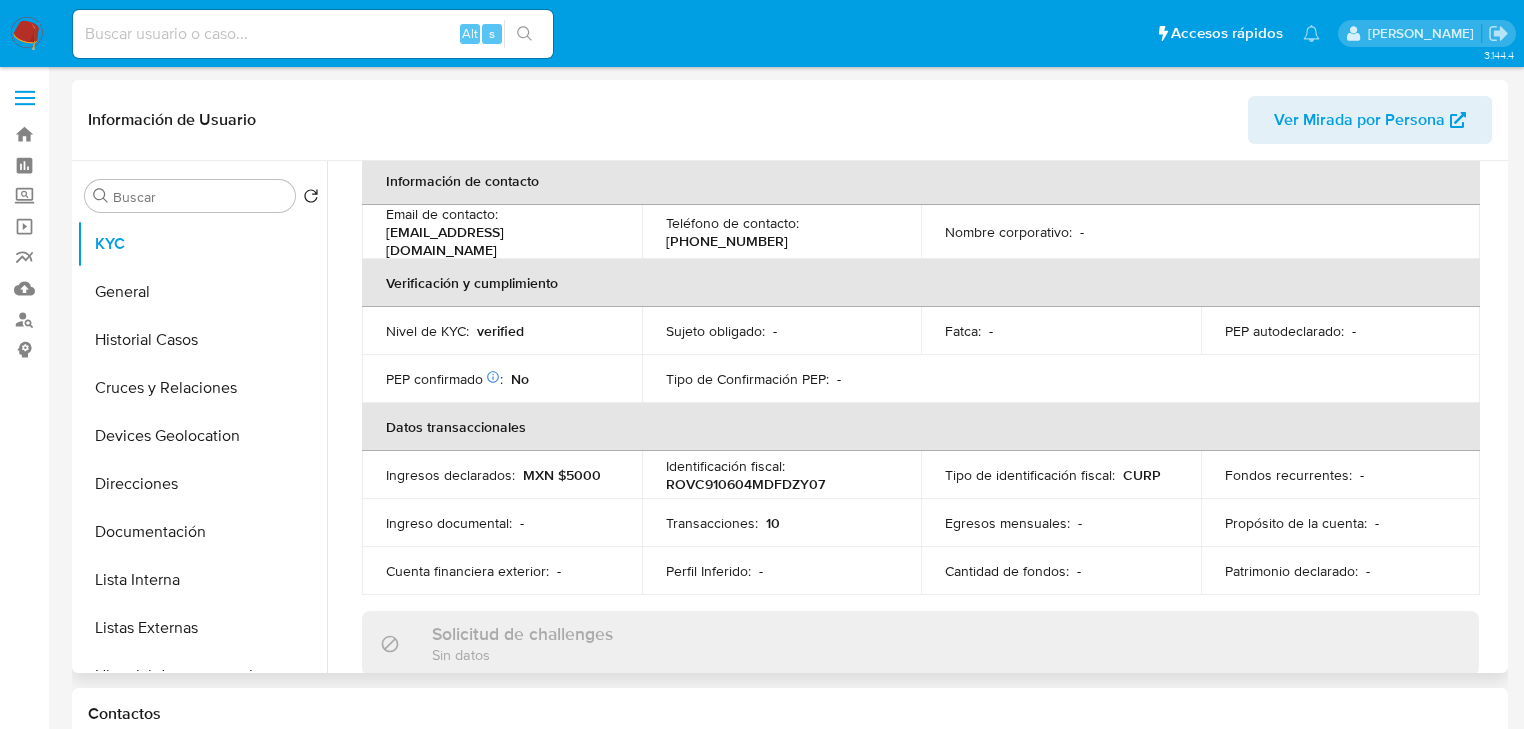 drag, startPoint x: 181, startPoint y: 626, endPoint x: 662, endPoint y: 432, distance: 518.64923 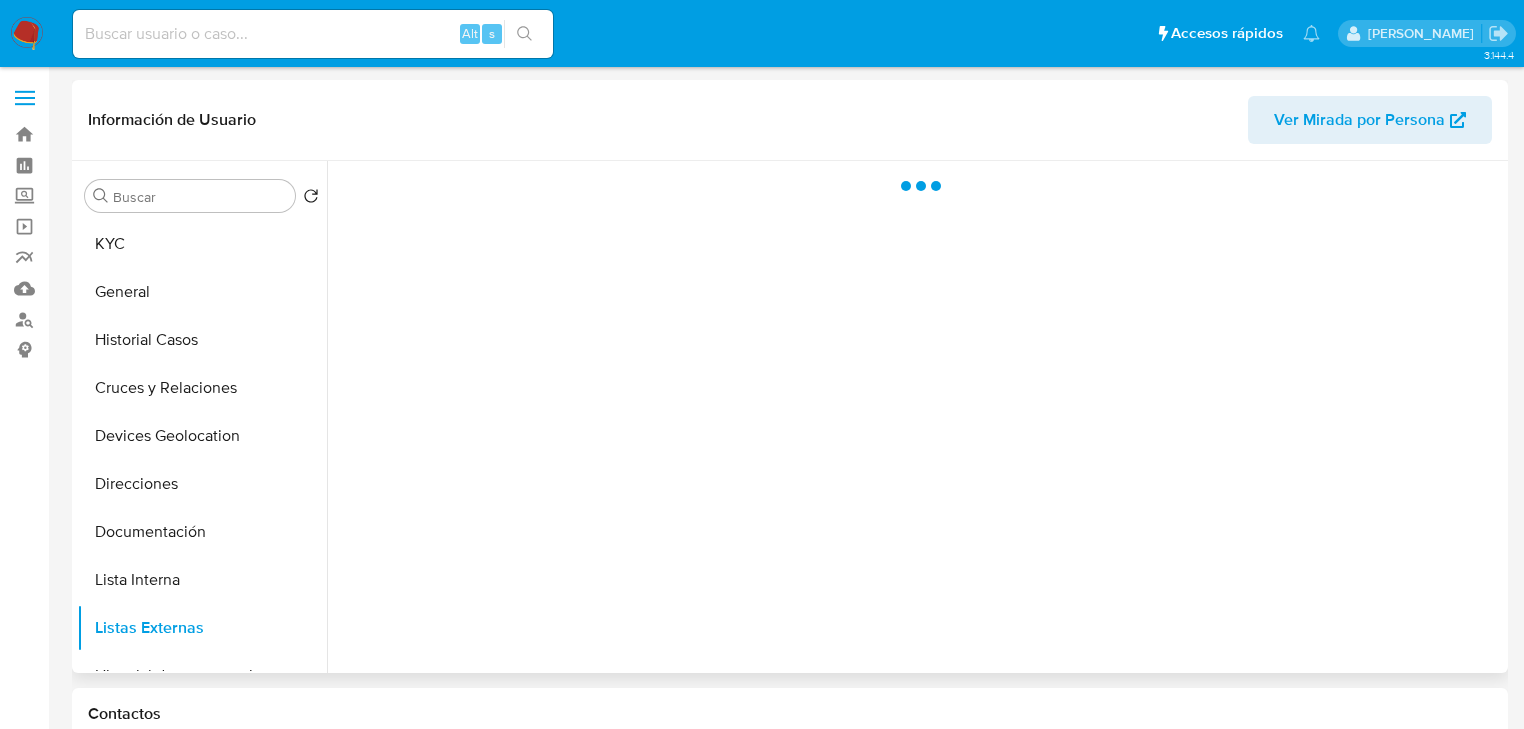 click at bounding box center [915, 417] 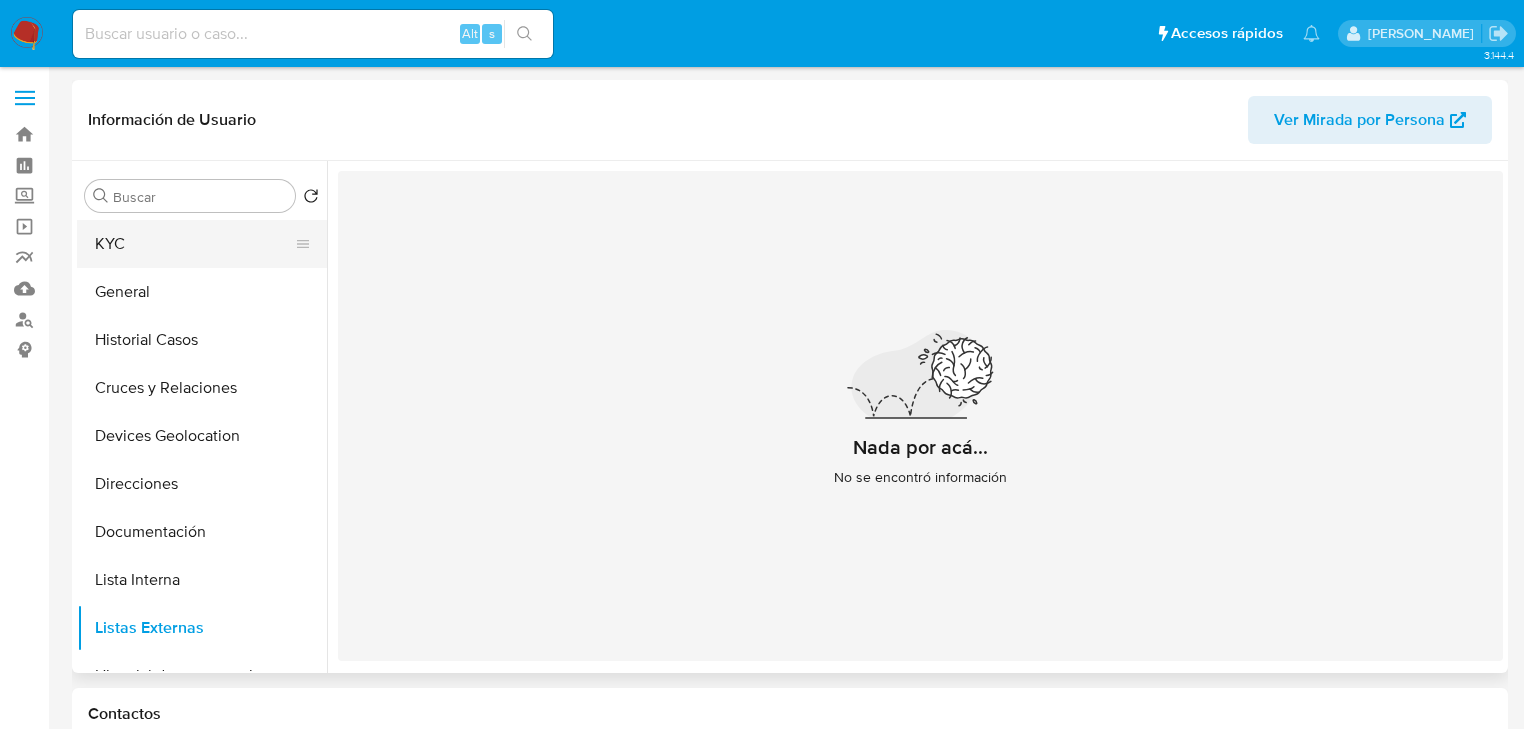drag, startPoint x: 213, startPoint y: 244, endPoint x: 246, endPoint y: 241, distance: 33.13608 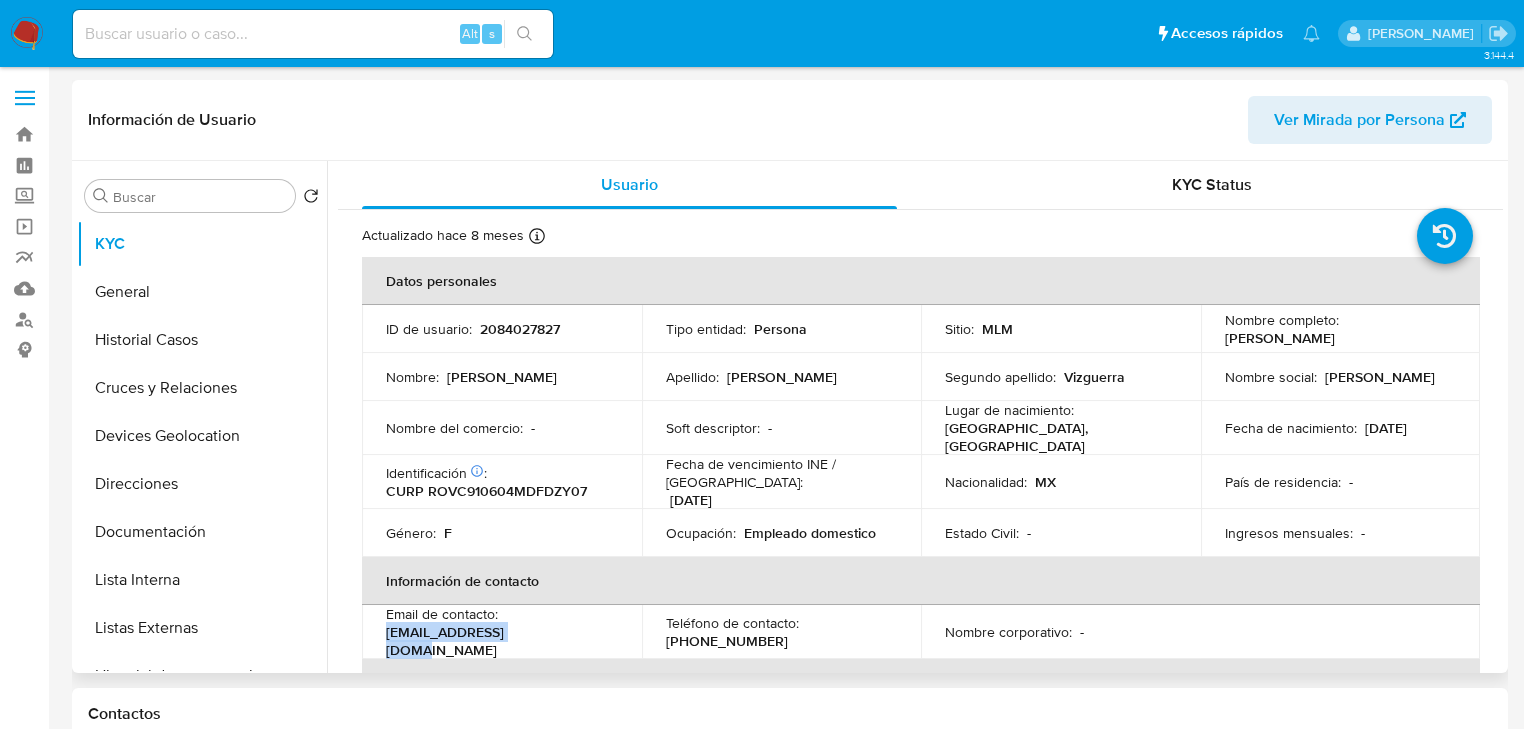 drag, startPoint x: 535, startPoint y: 642, endPoint x: 374, endPoint y: 641, distance: 161.00311 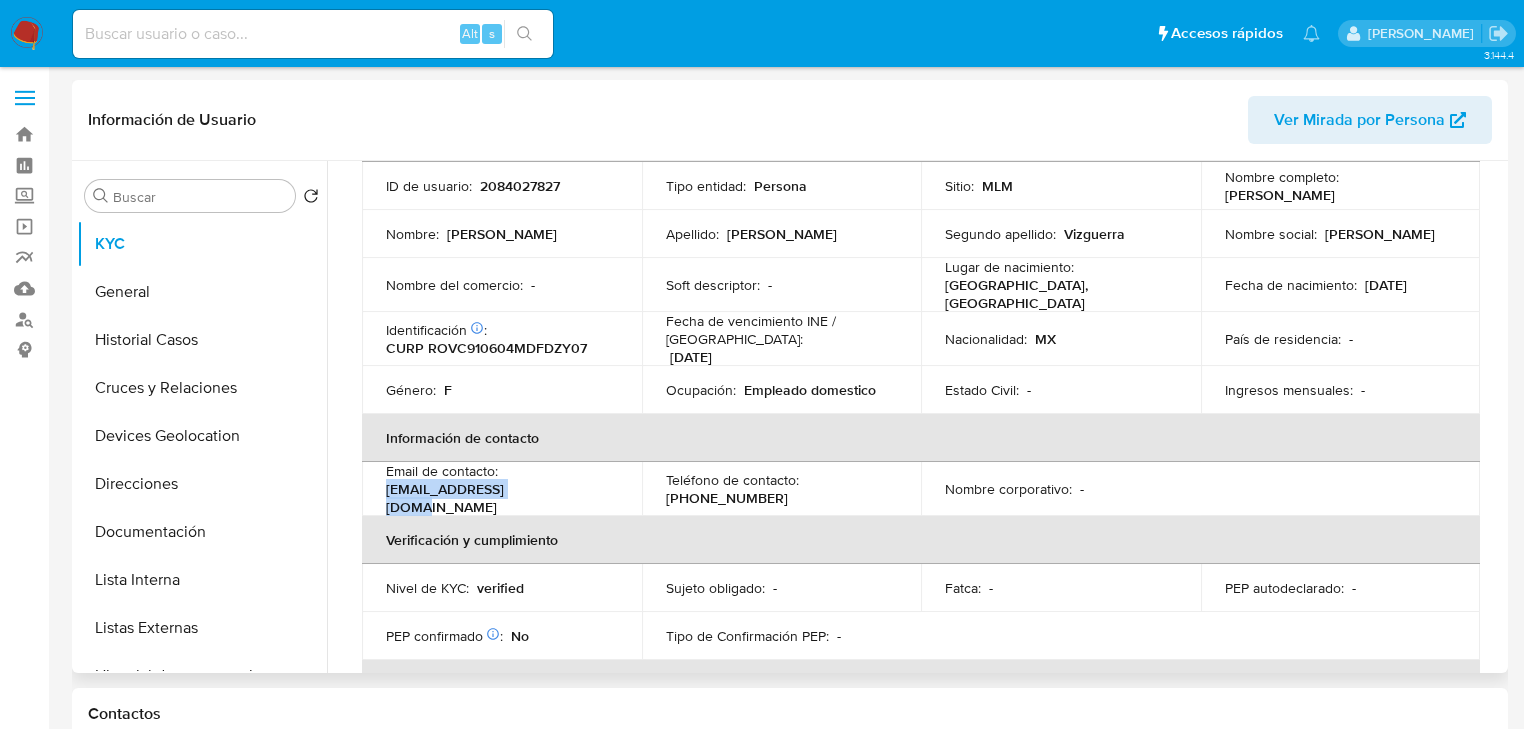 scroll, scrollTop: 240, scrollLeft: 0, axis: vertical 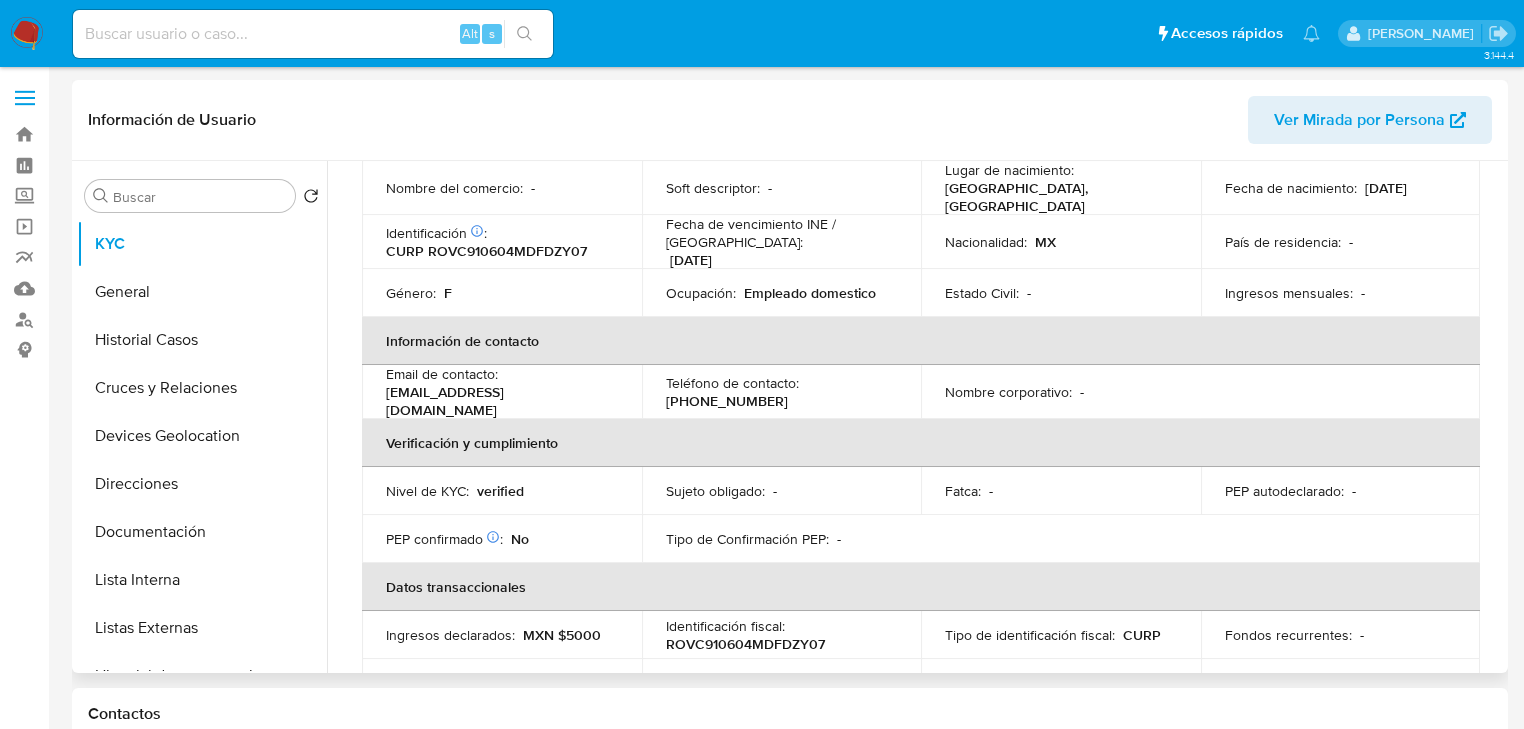 click on "(55) 35936104" at bounding box center [727, 401] 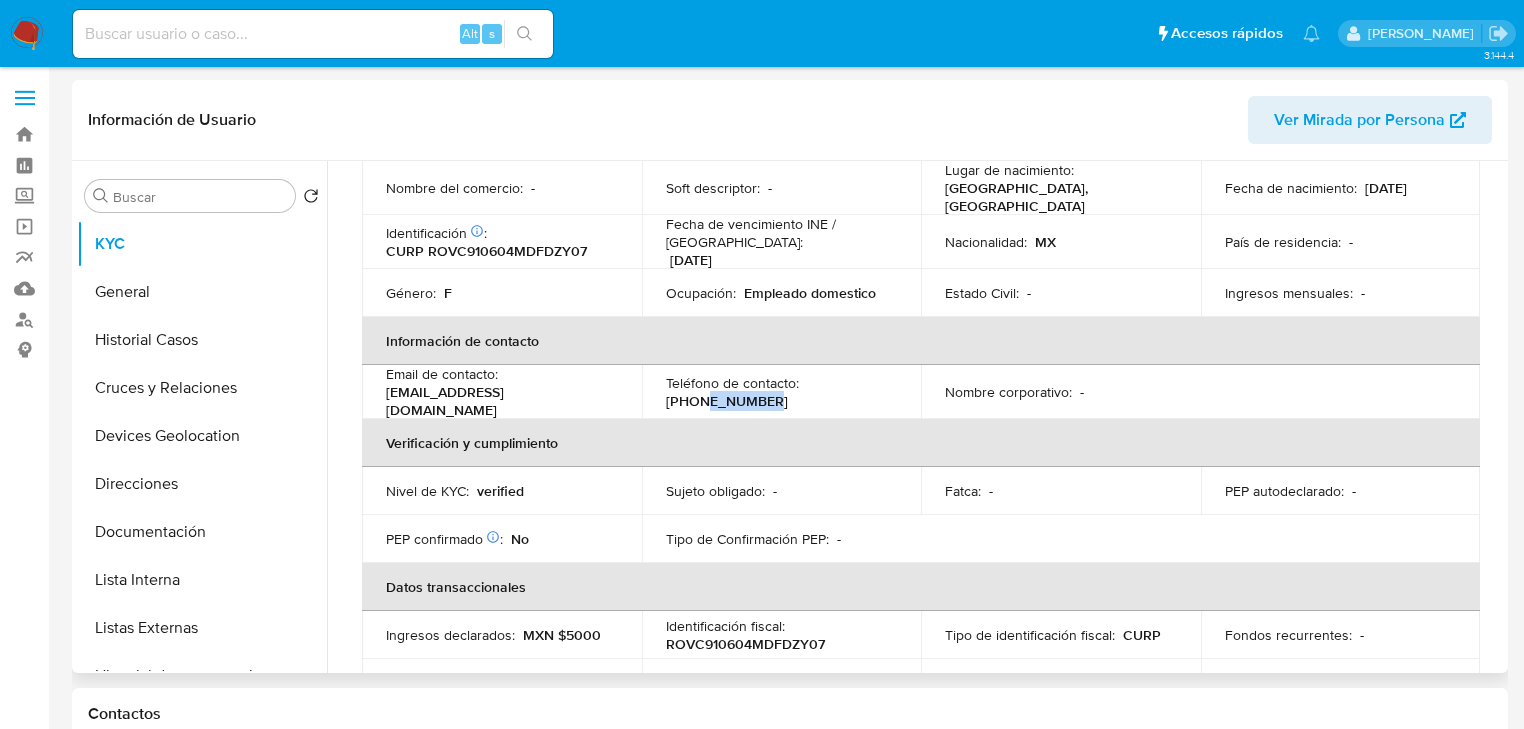click on "(55) 35936104" at bounding box center [727, 401] 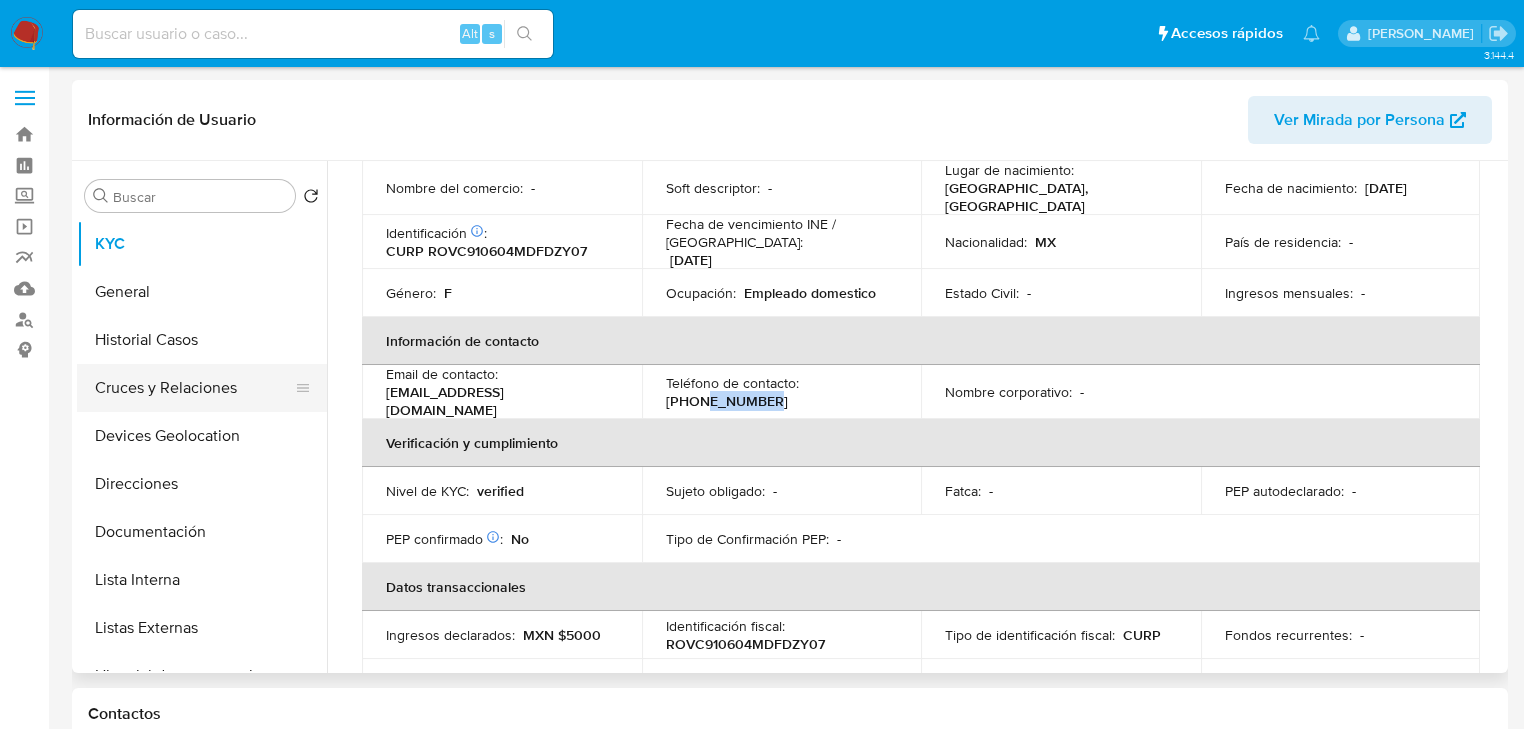 drag, startPoint x: 190, startPoint y: 424, endPoint x: 196, endPoint y: 405, distance: 19.924858 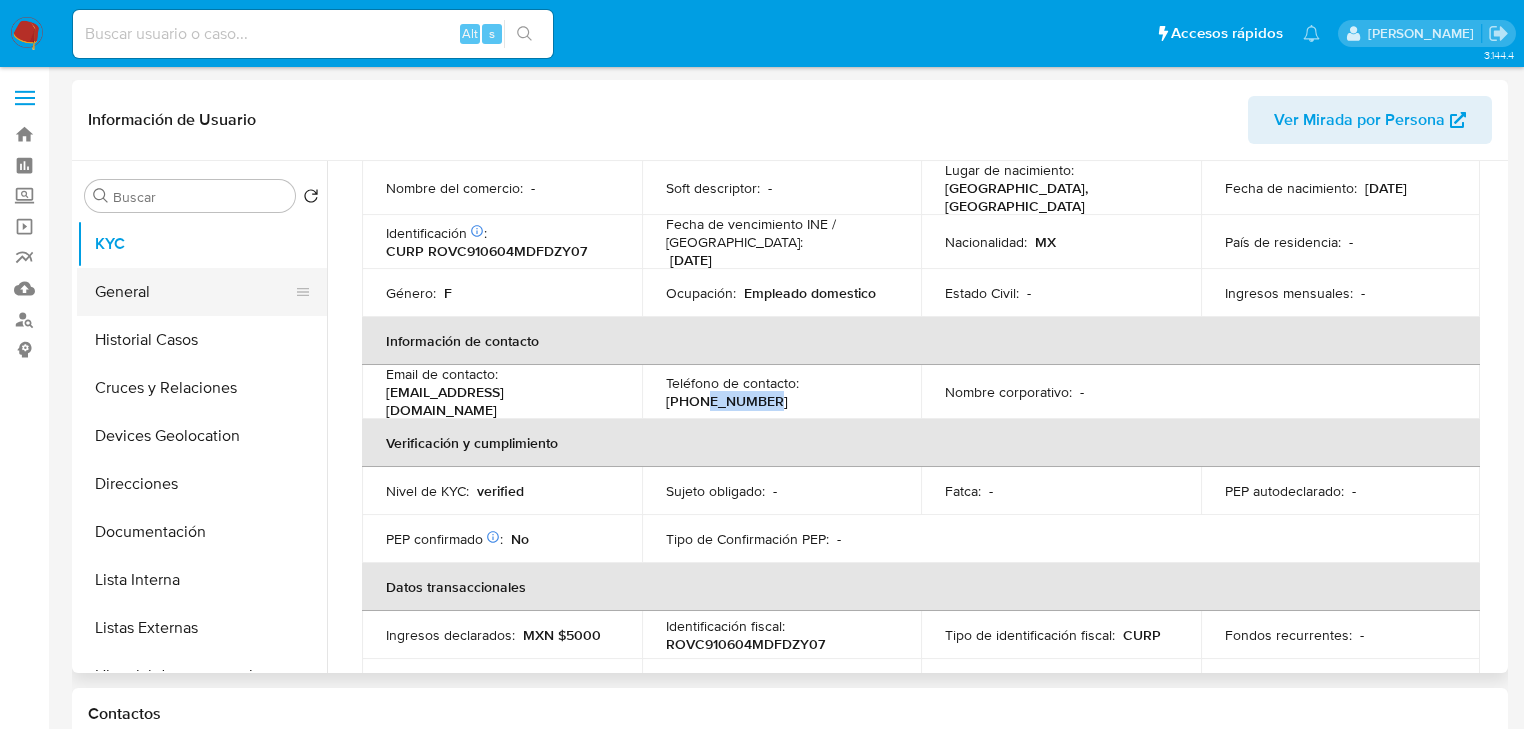 click on "General" at bounding box center [194, 292] 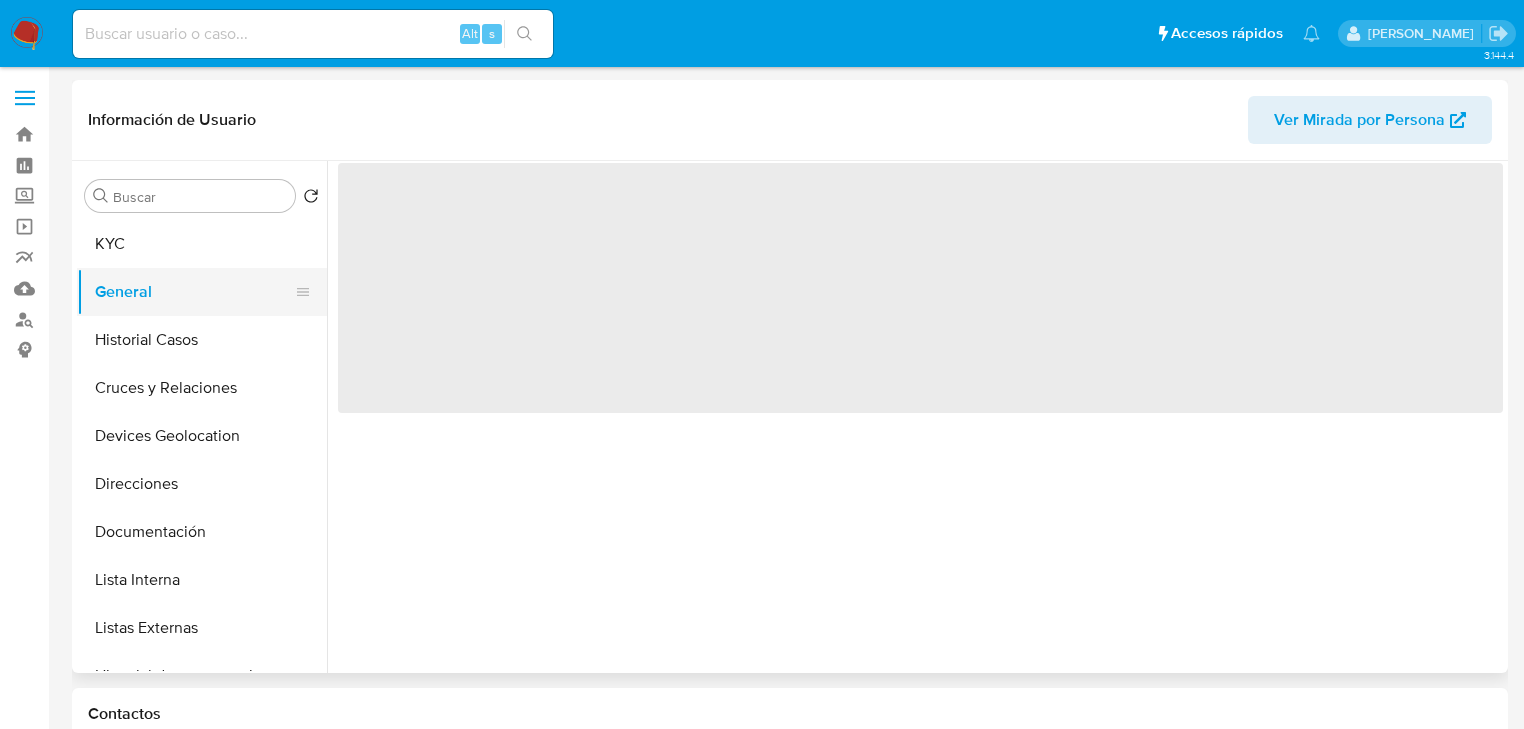 scroll, scrollTop: 0, scrollLeft: 0, axis: both 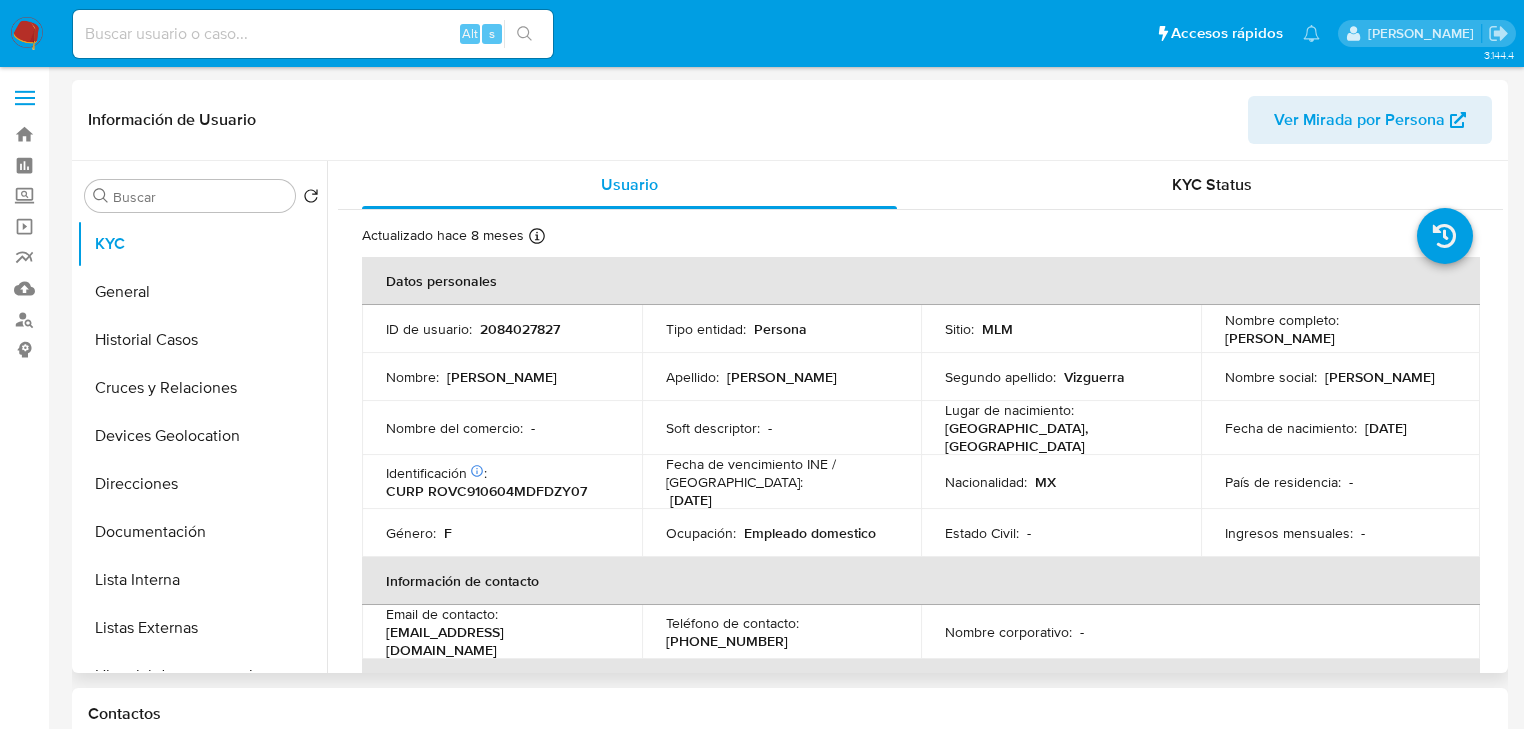 type 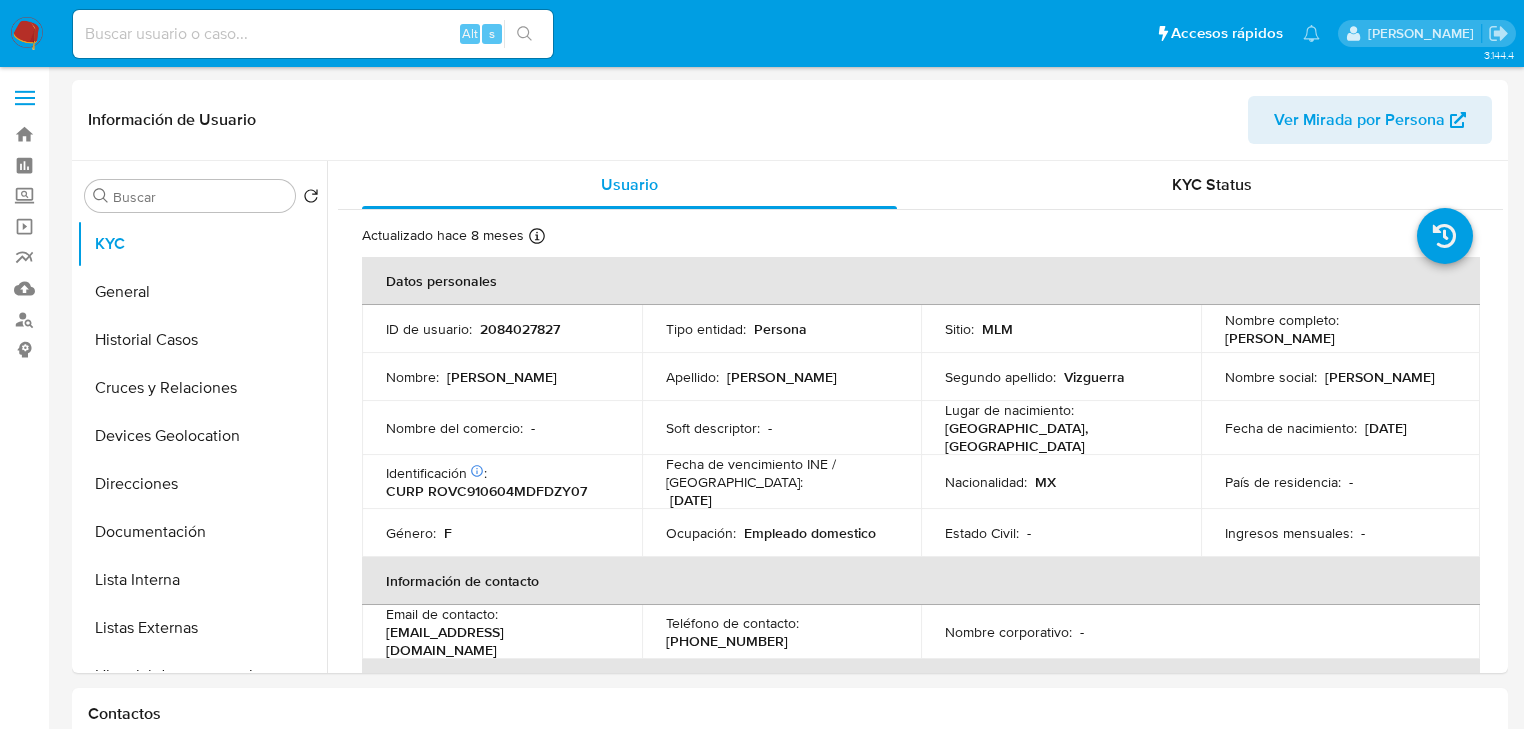 click at bounding box center [313, 34] 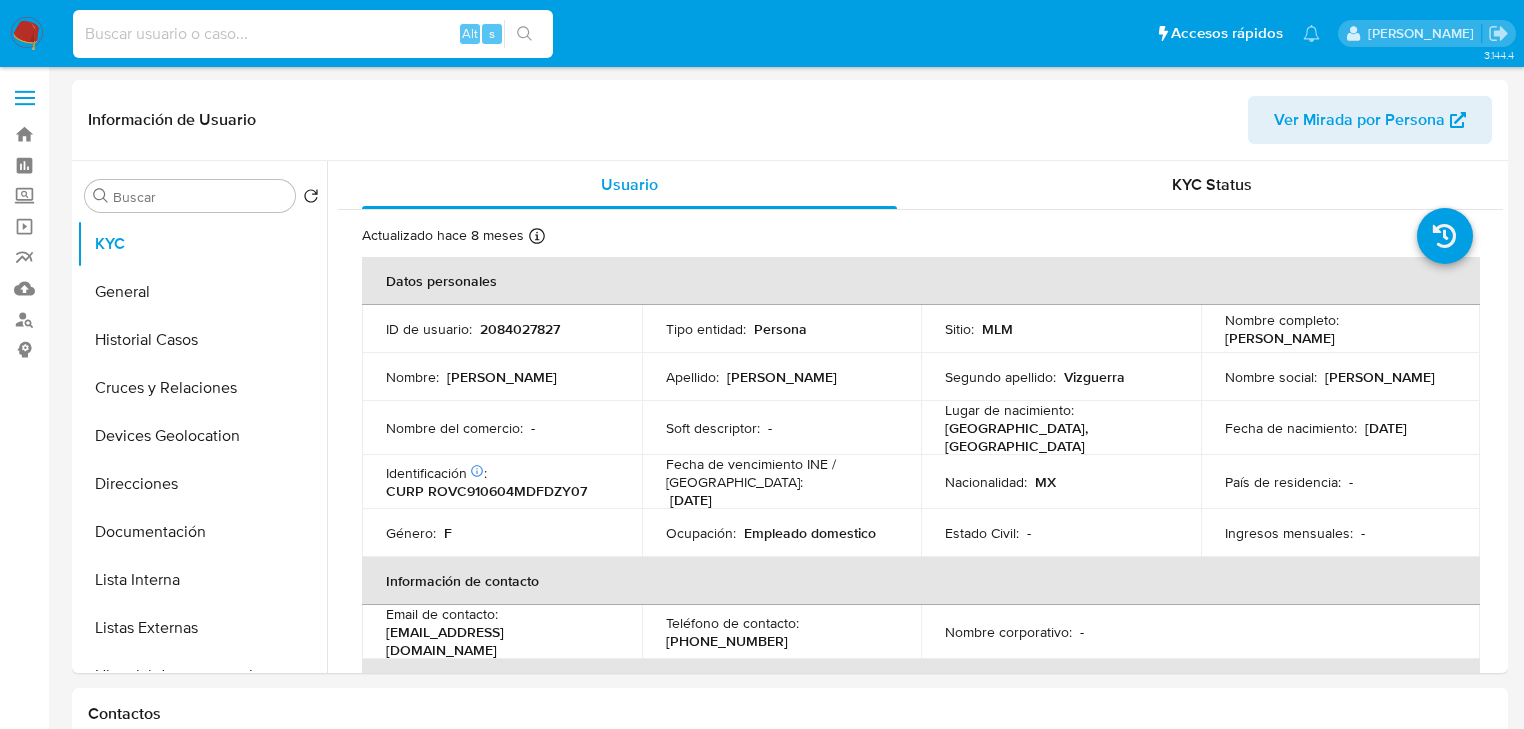 paste on "zWI4yga4JlmgNgikFDLNvvZb" 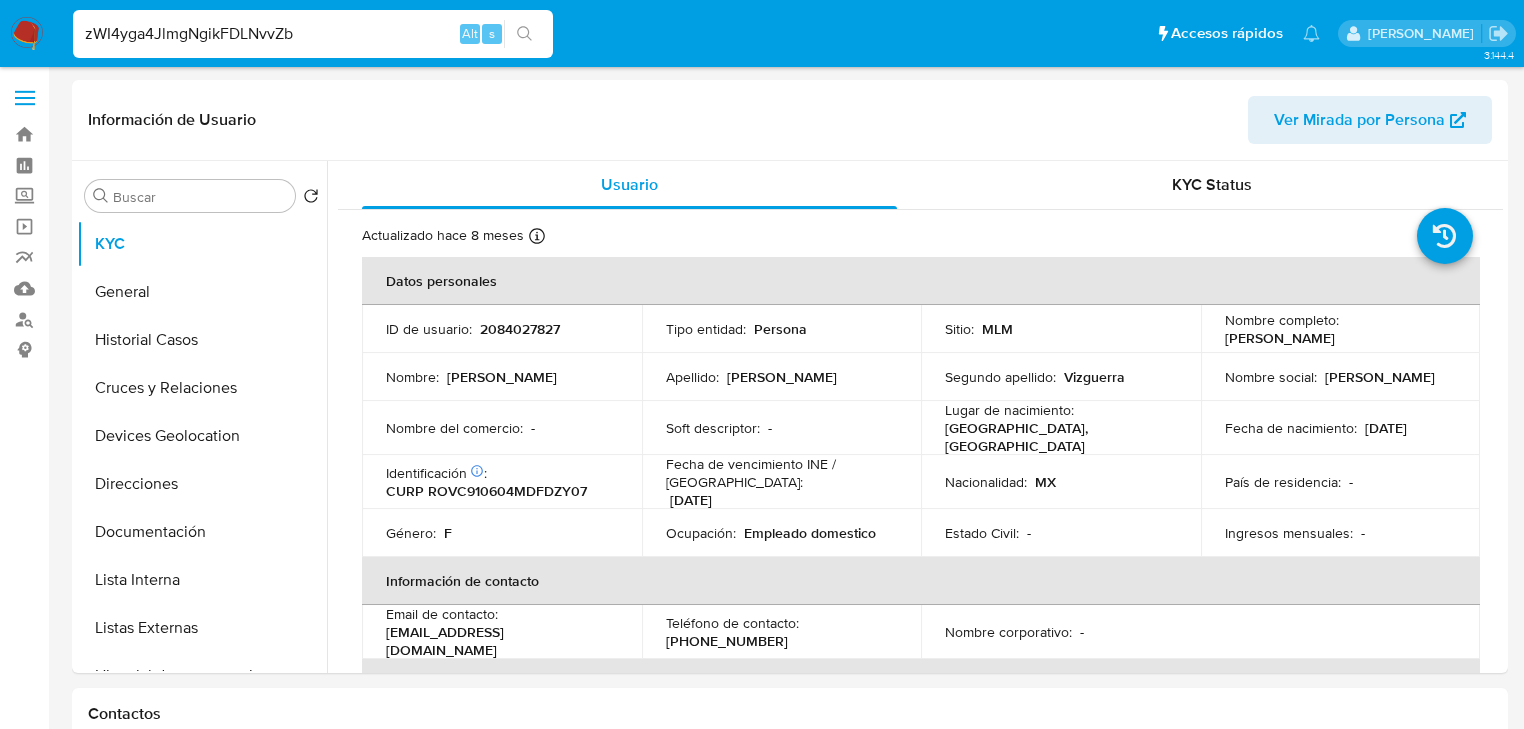 type on "zWI4yga4JlmgNgikFDLNvvZb" 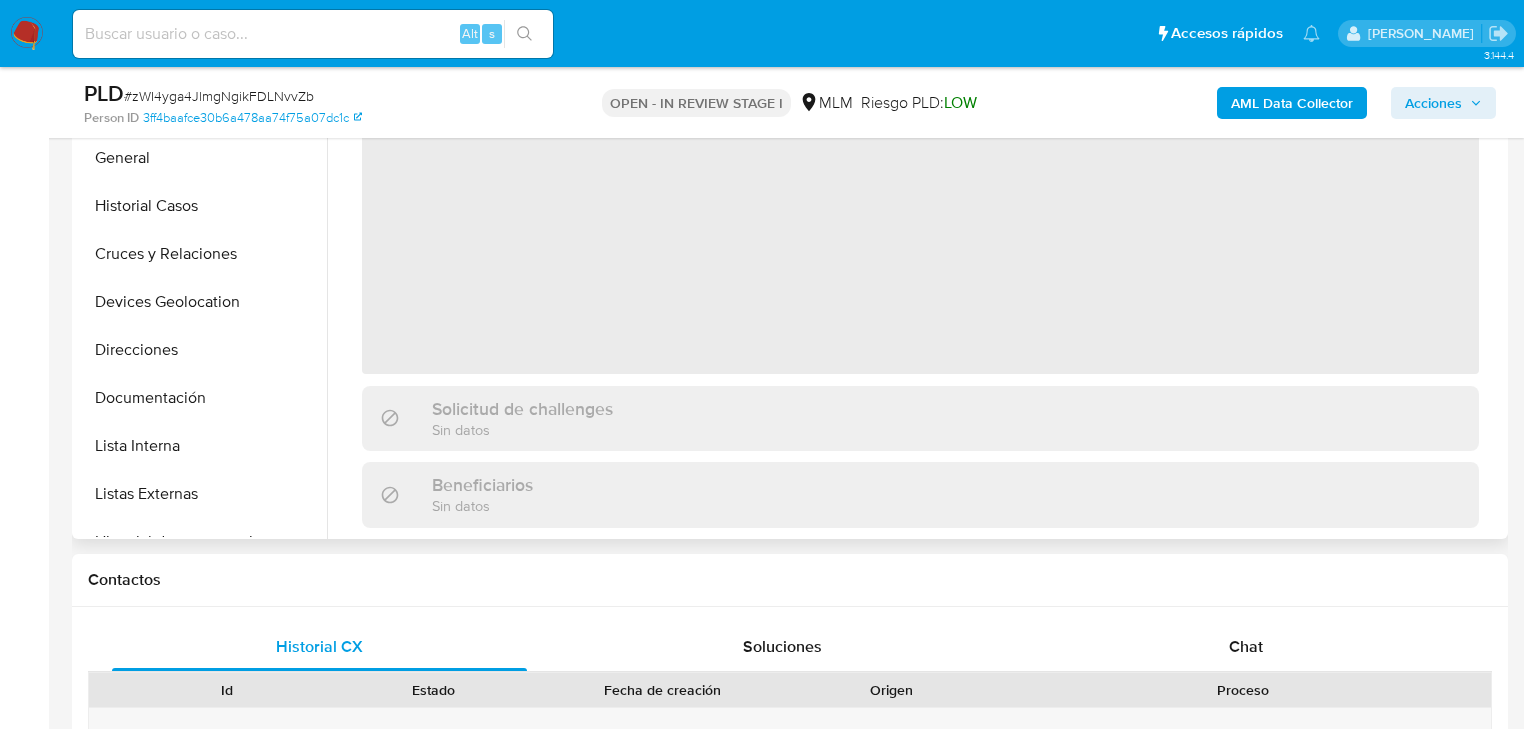 scroll, scrollTop: 237, scrollLeft: 0, axis: vertical 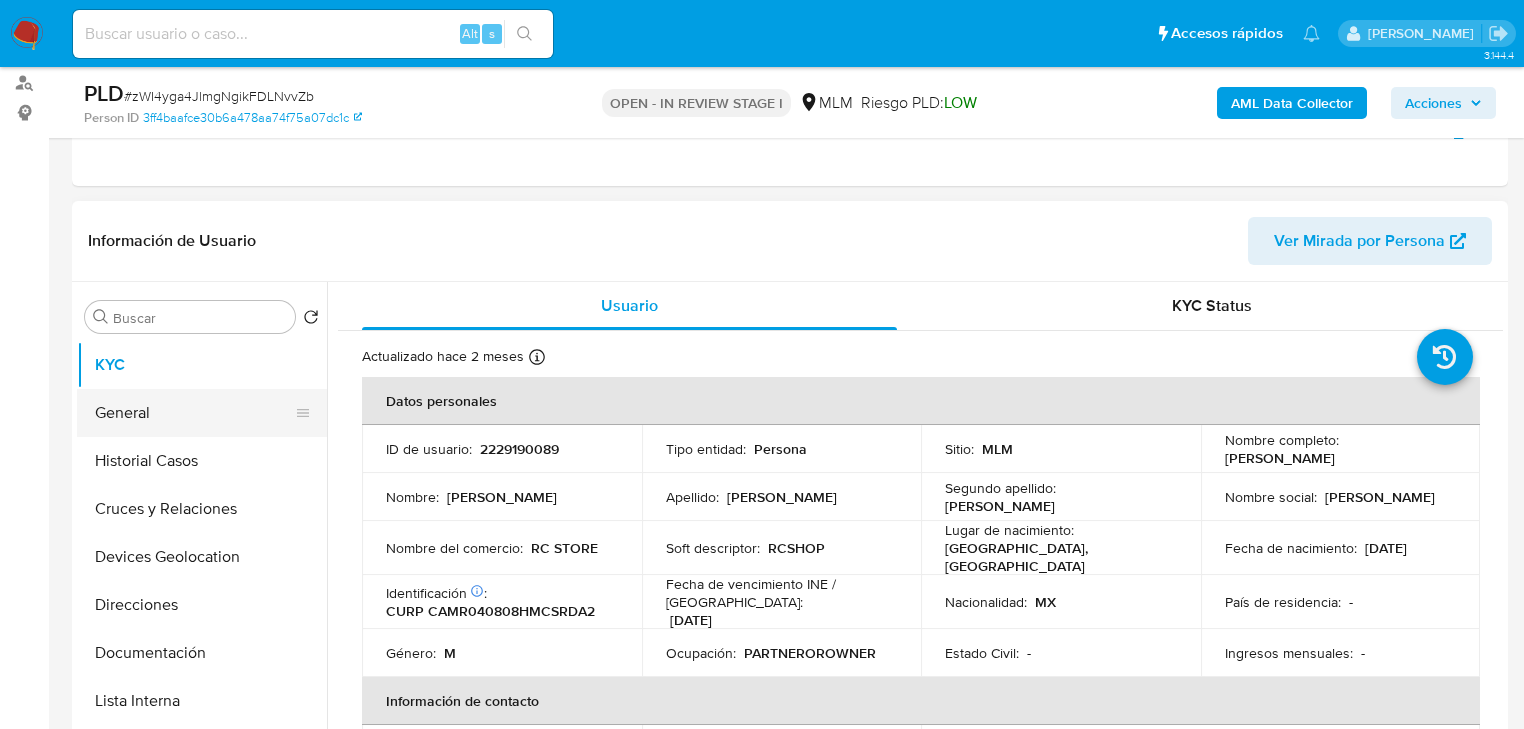 select on "10" 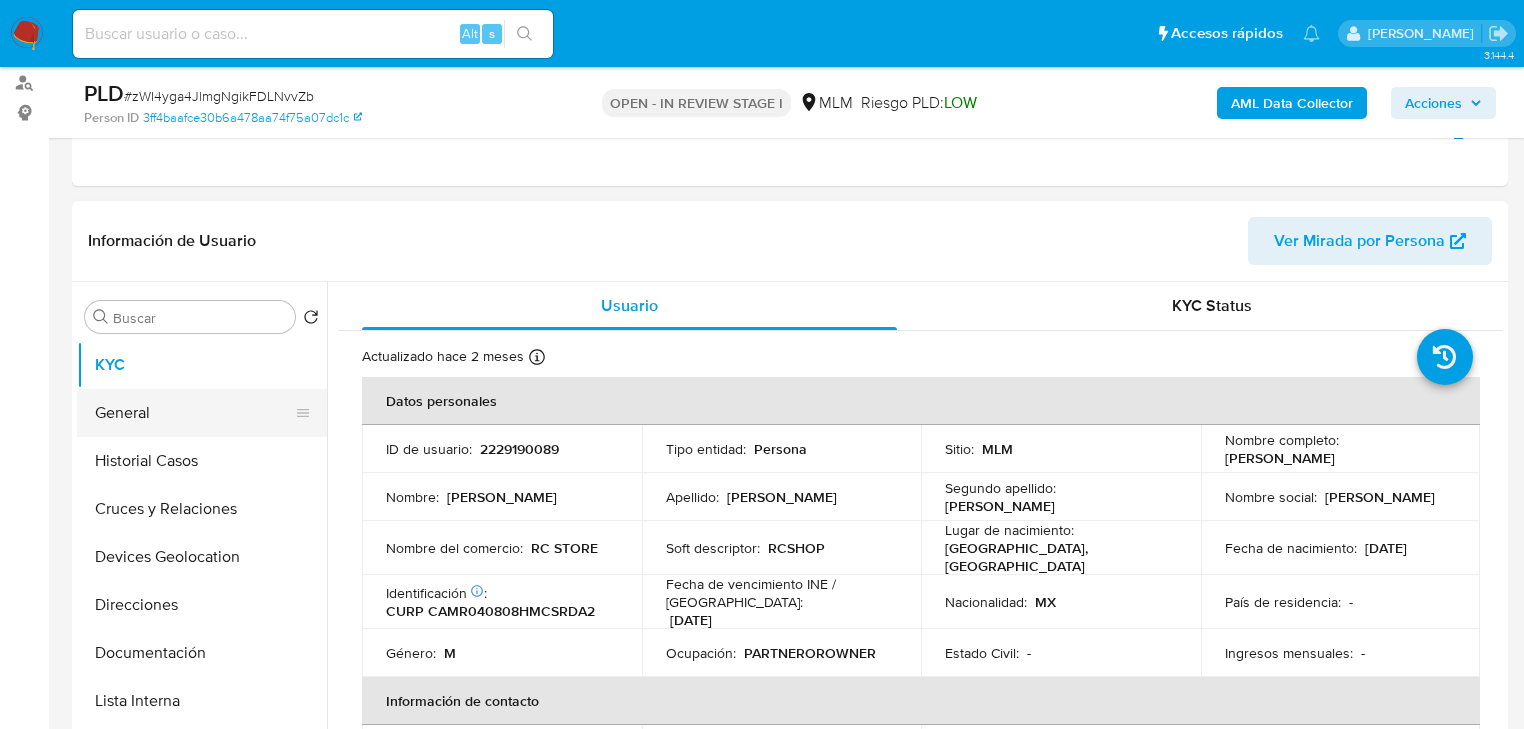click on "General" at bounding box center (194, 413) 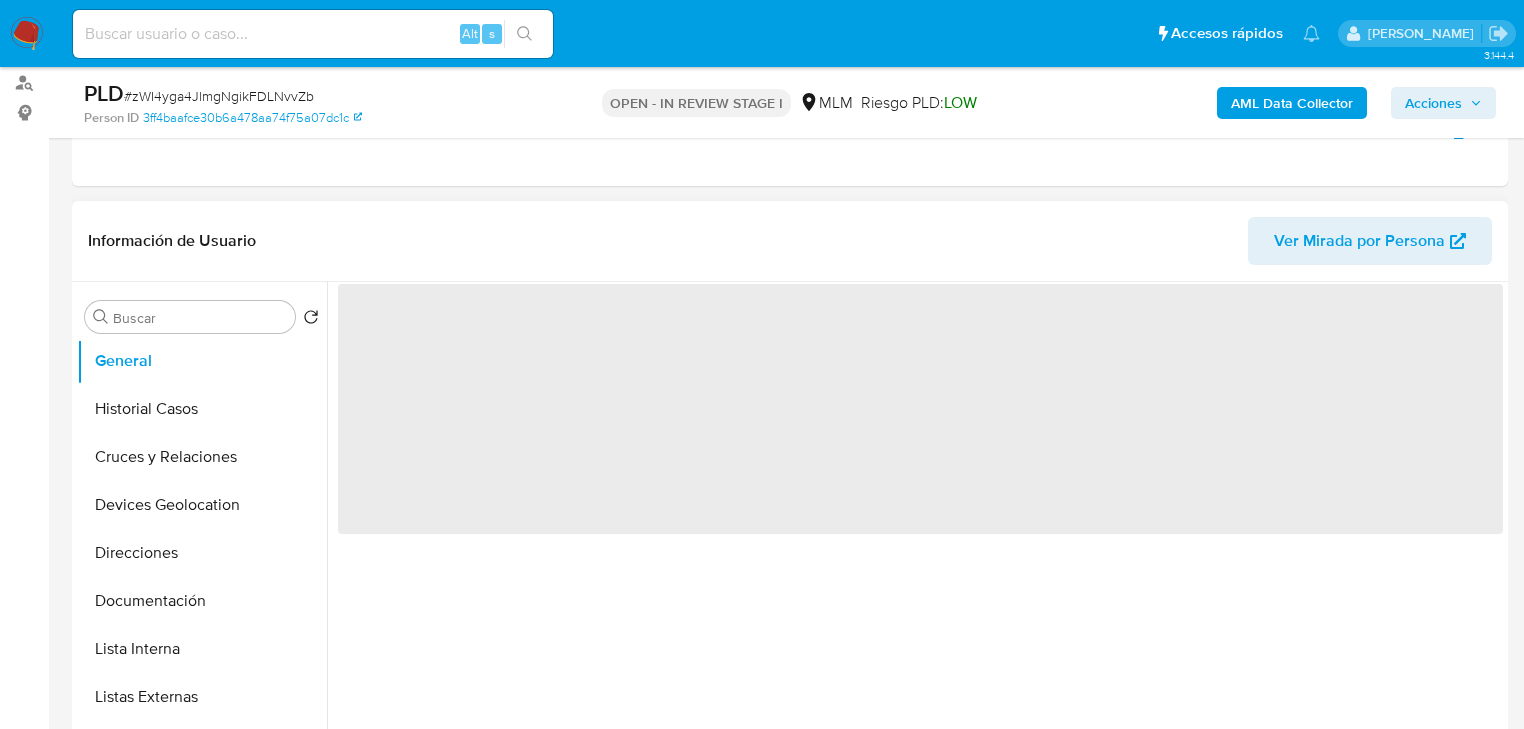 scroll, scrollTop: 80, scrollLeft: 0, axis: vertical 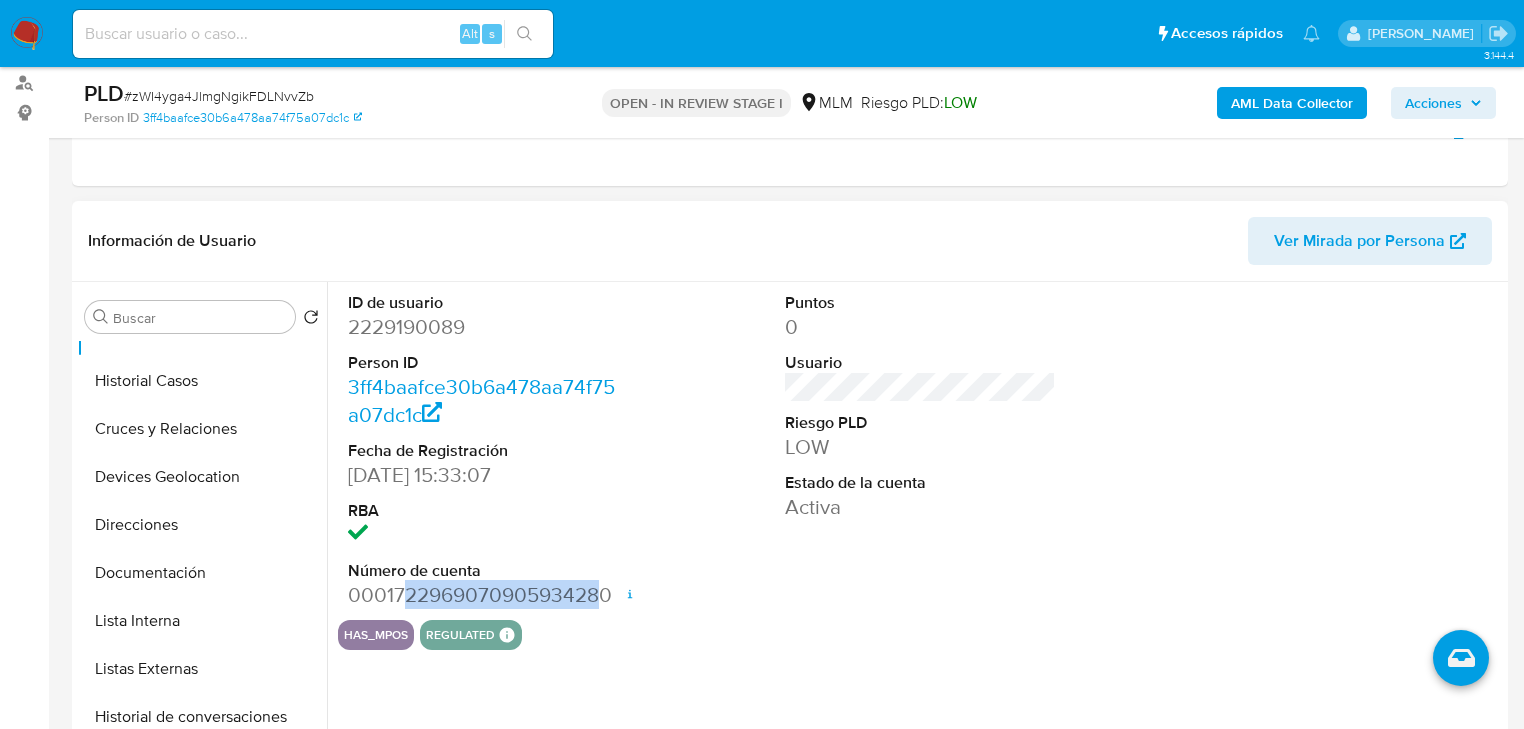 drag, startPoint x: 398, startPoint y: 601, endPoint x: 604, endPoint y: 587, distance: 206.47517 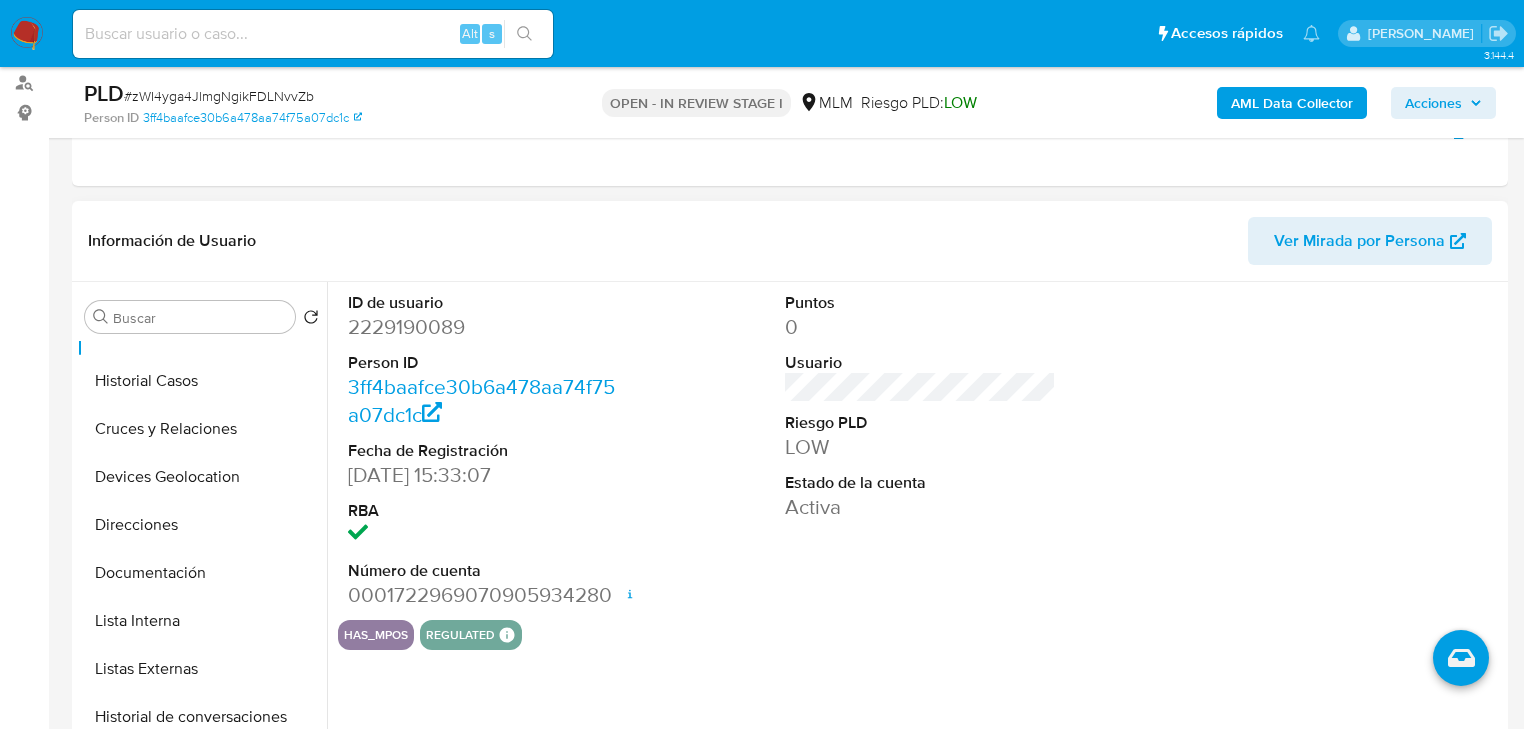 click on "0001722969070905934280   Fecha de apertura 24/01/2025 15:51 Estado ACTIVE" at bounding box center [483, 595] 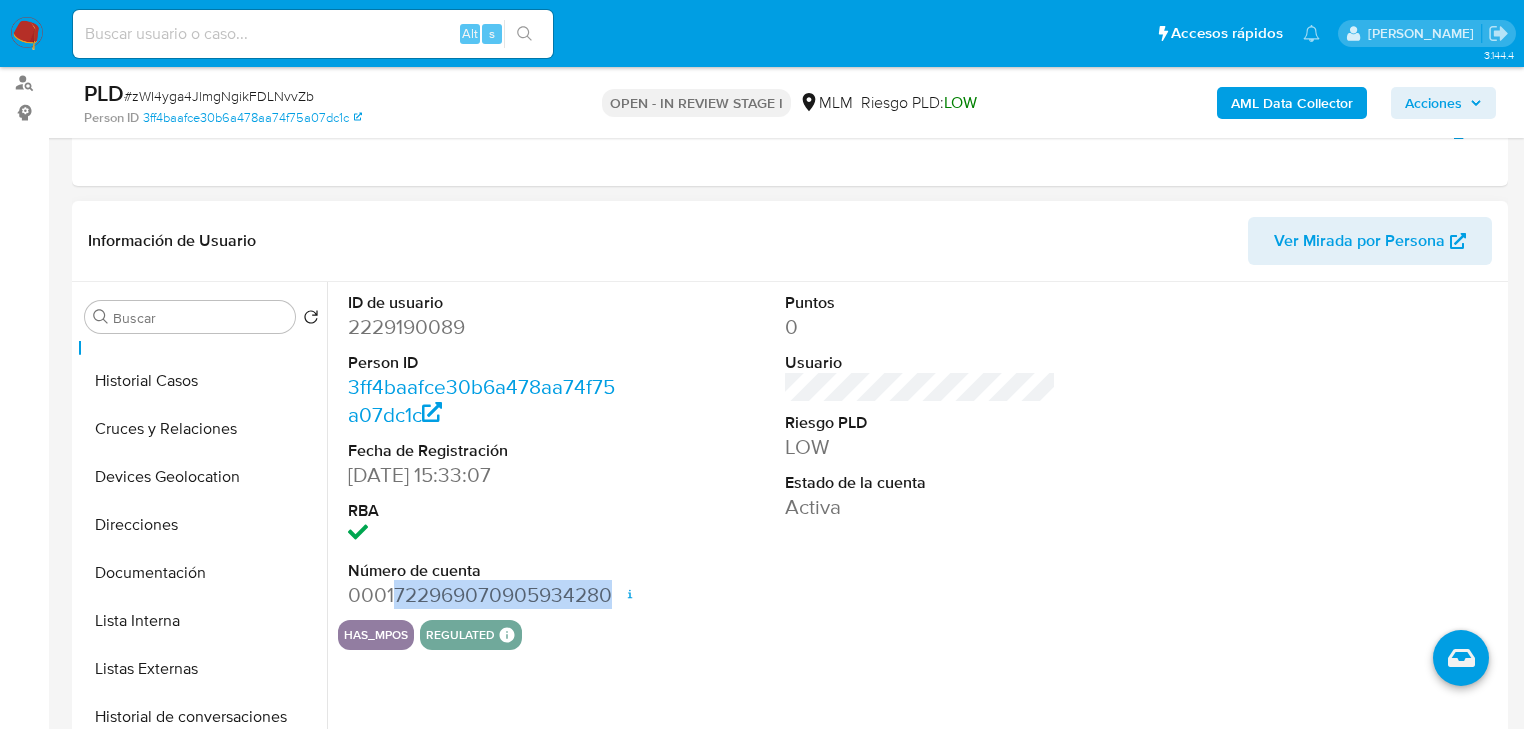 drag, startPoint x: 504, startPoint y: 597, endPoint x: 395, endPoint y: 595, distance: 109.01835 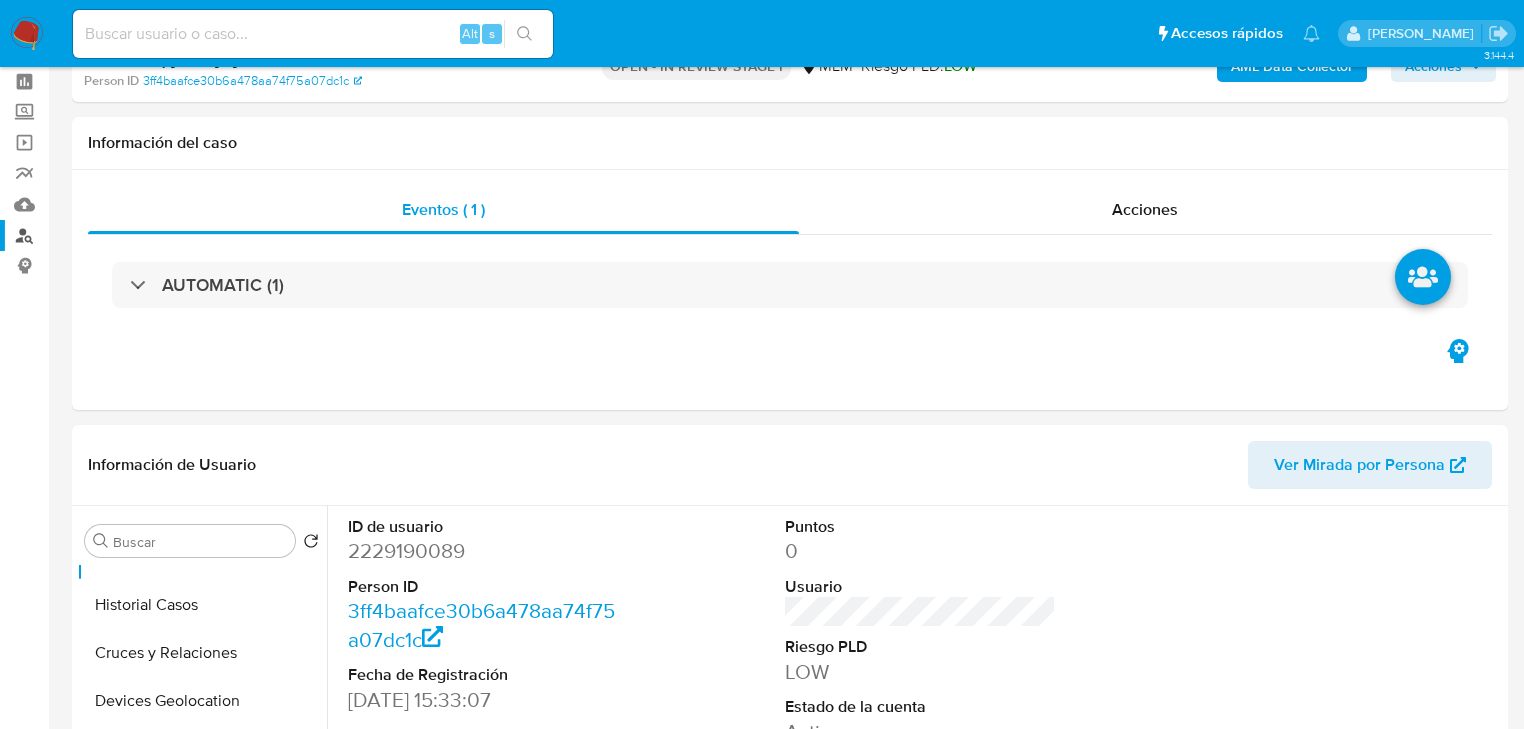 scroll, scrollTop: 0, scrollLeft: 0, axis: both 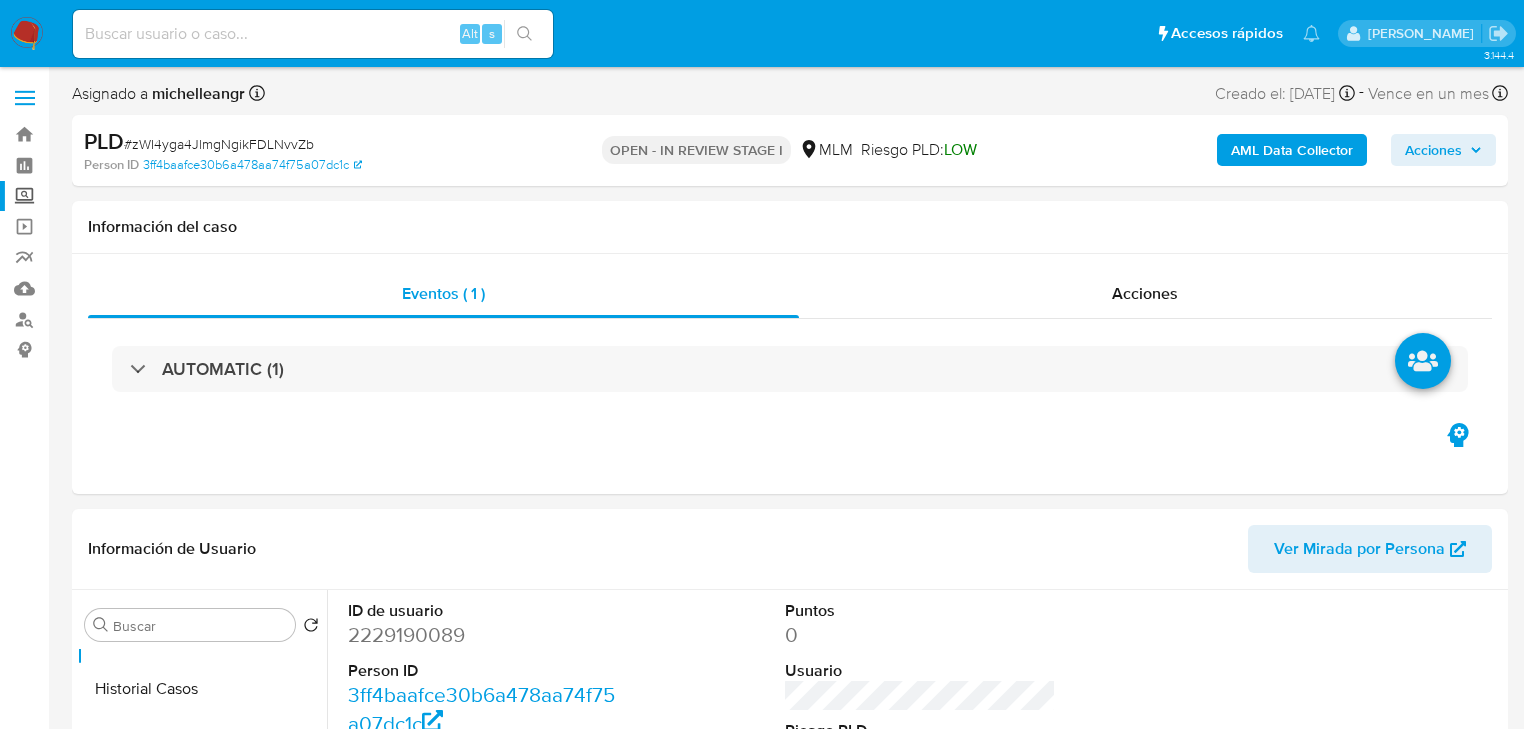 click on "Screening" at bounding box center (119, 196) 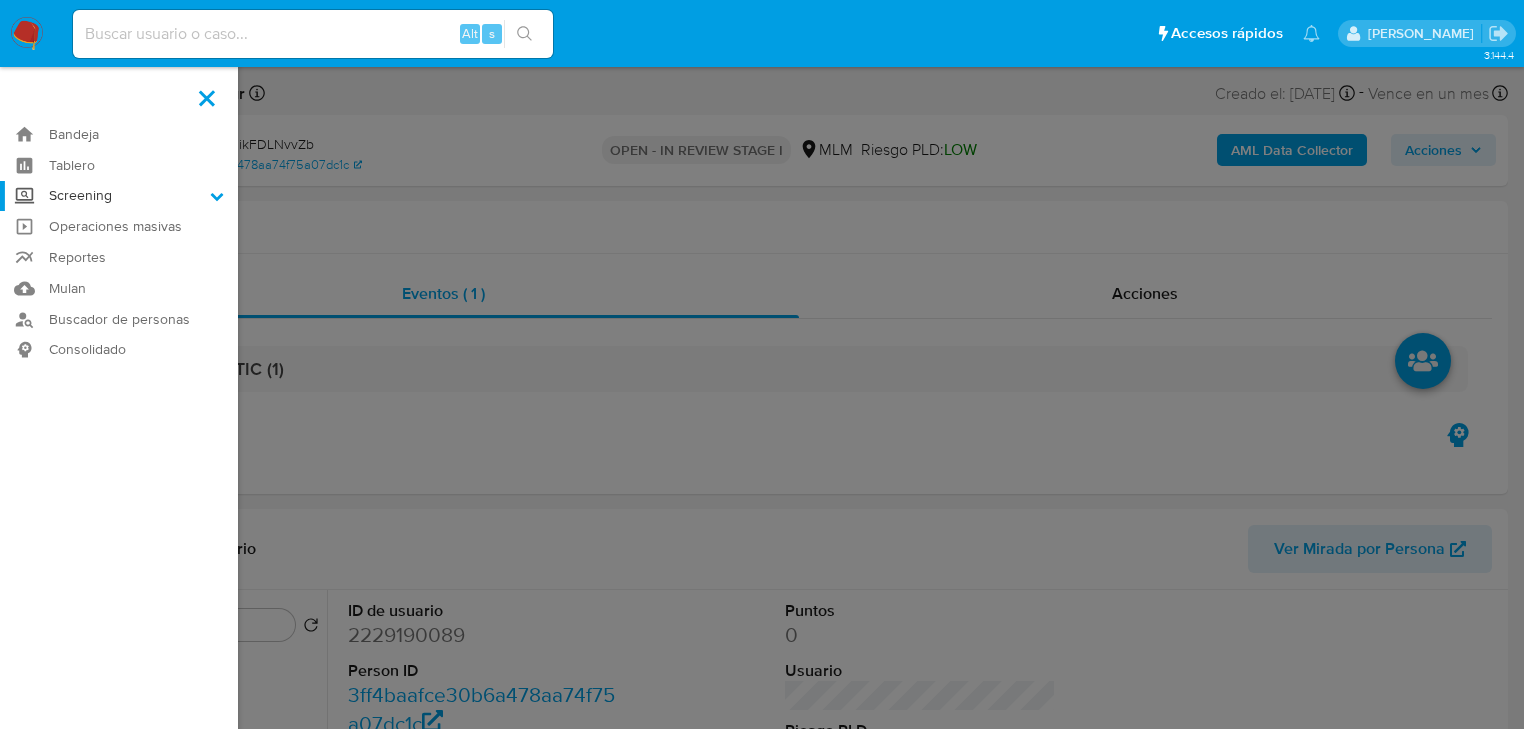 click on "Screening" at bounding box center (0, 0) 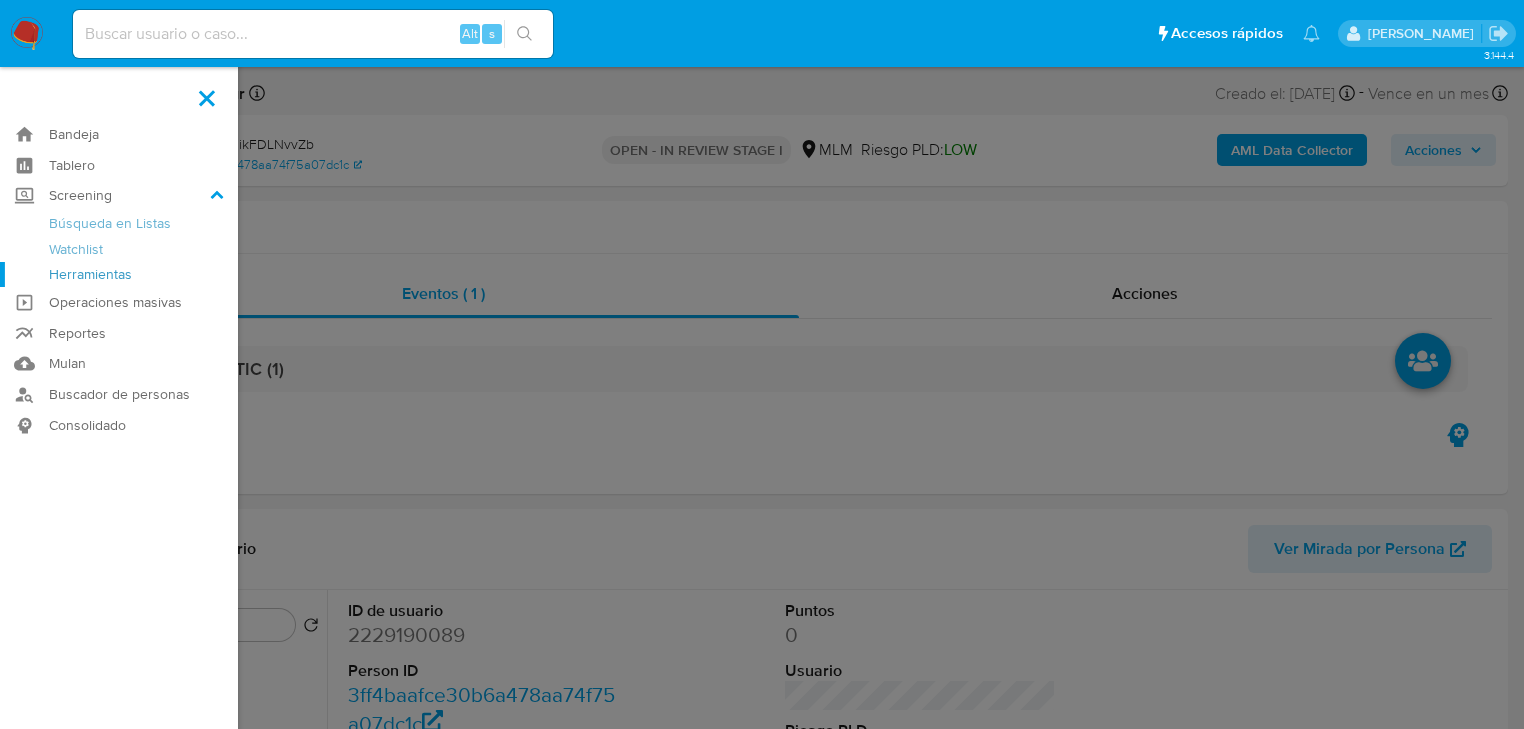 click on "Herramientas" at bounding box center [119, 274] 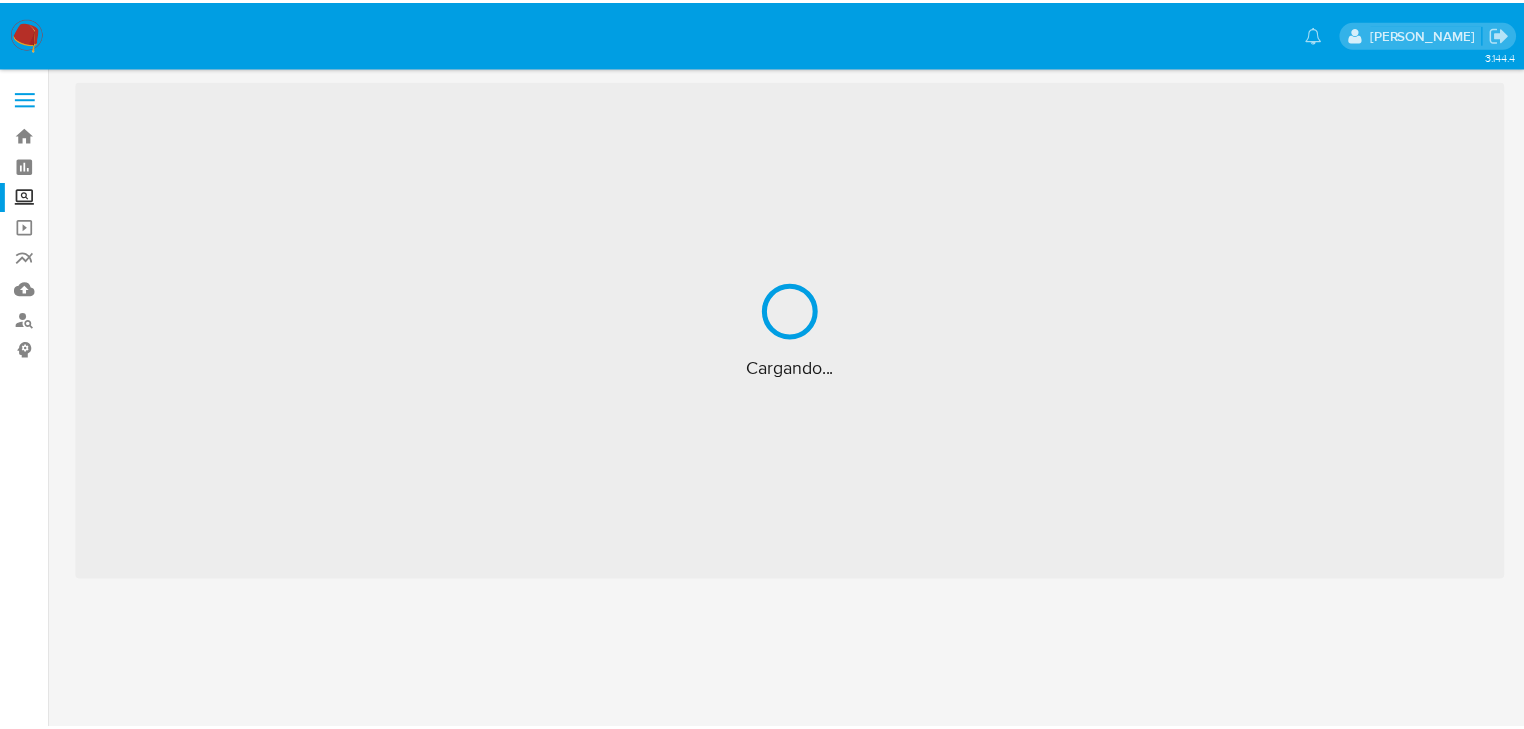 scroll, scrollTop: 0, scrollLeft: 0, axis: both 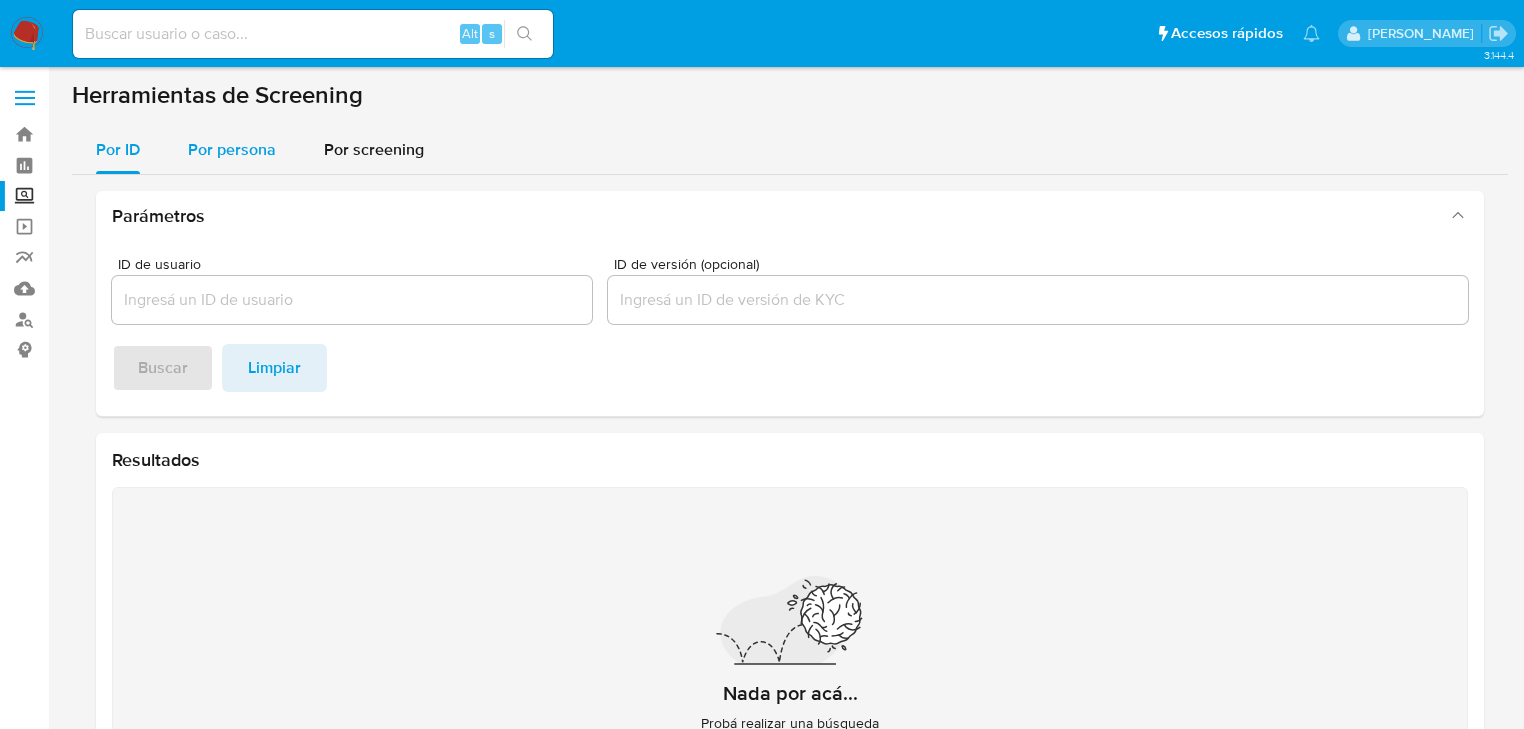 click on "Por persona" at bounding box center [232, 149] 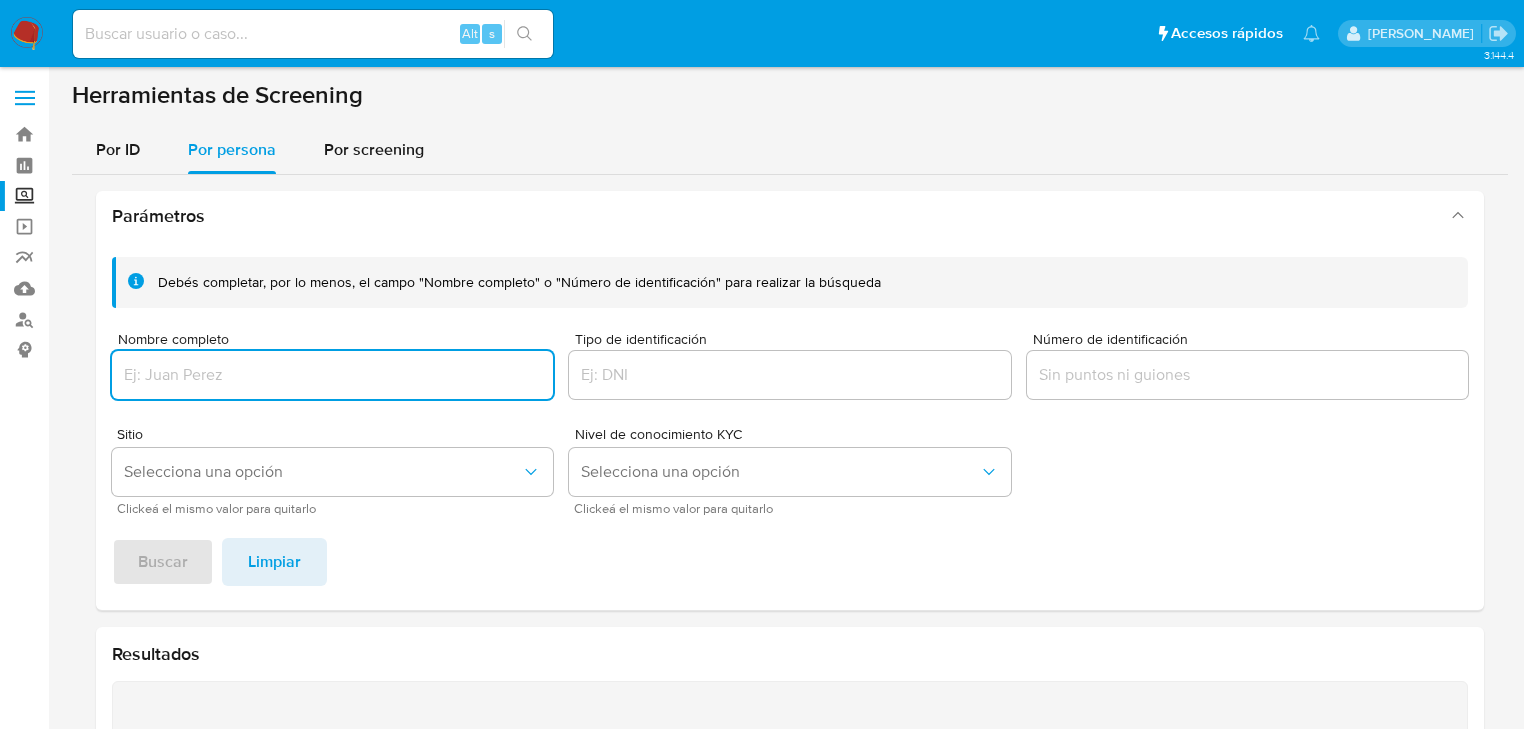 click at bounding box center (332, 375) 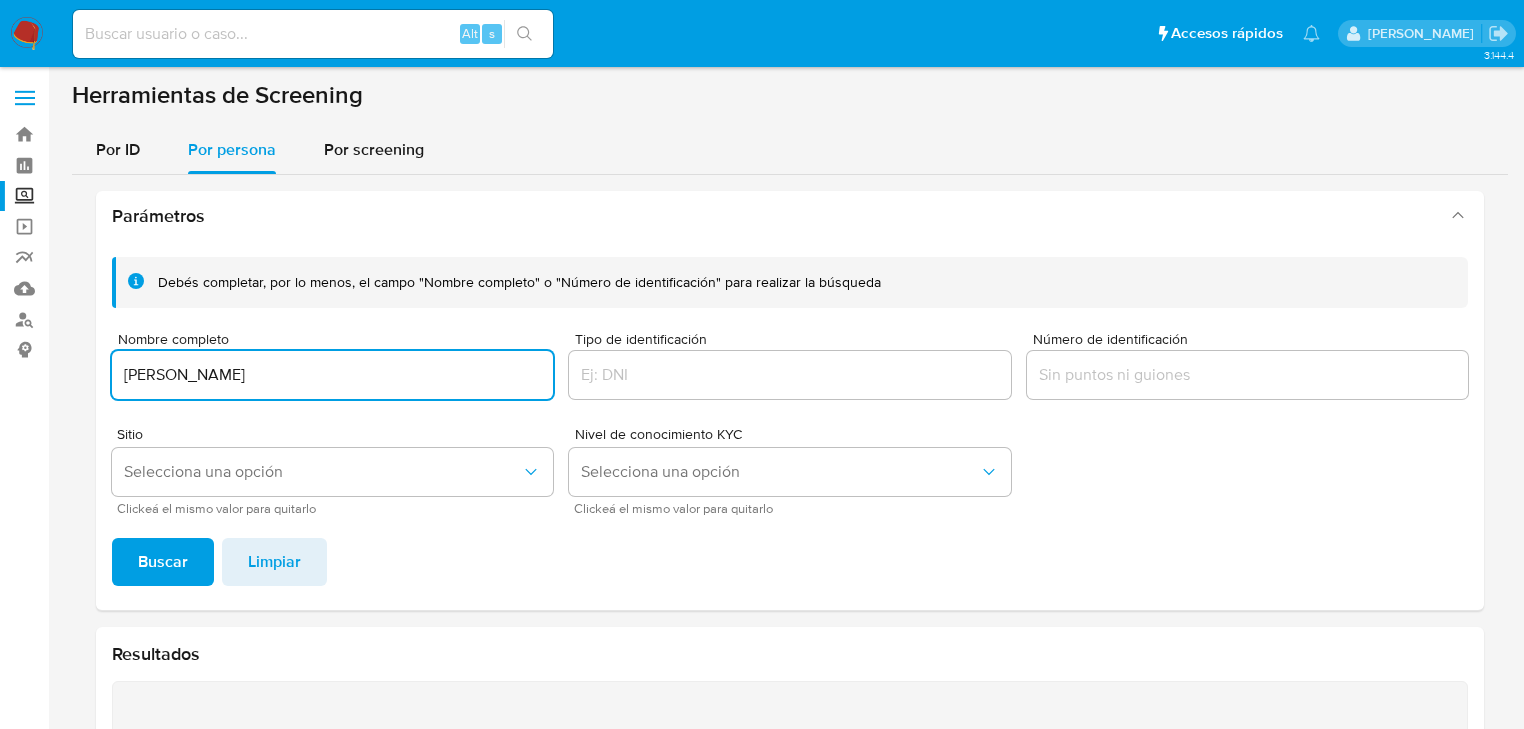 type on "[PERSON_NAME]" 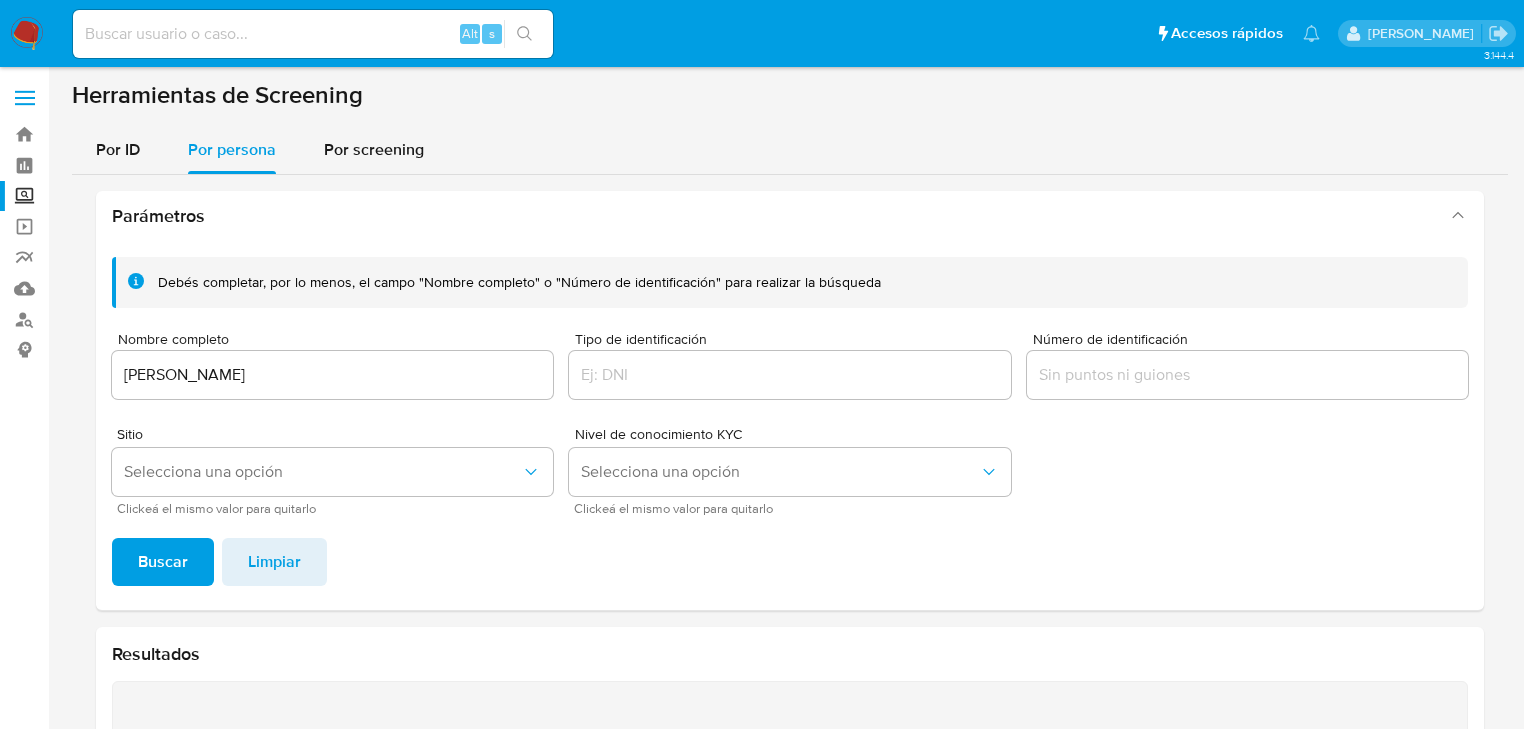 click on "Debés completar, por lo menos, el campo "Nombre completo" o "Número de identificación" para realizar la búsqueda Nombre completo [PERSON_NAME] Tipo de identificación Número de identificación Sitio Selecciona una opción Clickeá el mismo valor para quitarlo Nivel de conocimiento KYC Selecciona una opción Clickeá el mismo valor para quitarlo Buscar Limpiar" at bounding box center [790, 425] 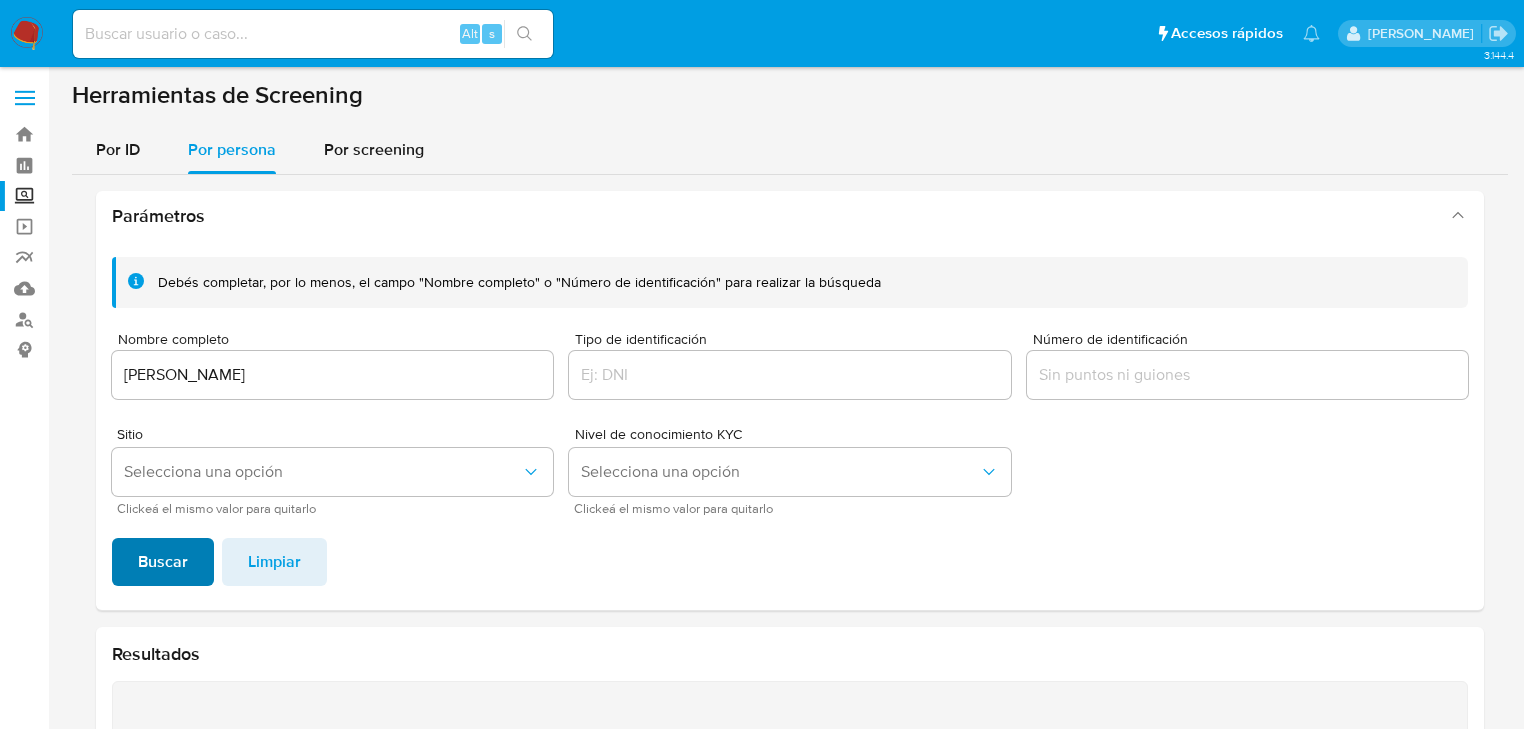 click on "Buscar" at bounding box center (163, 562) 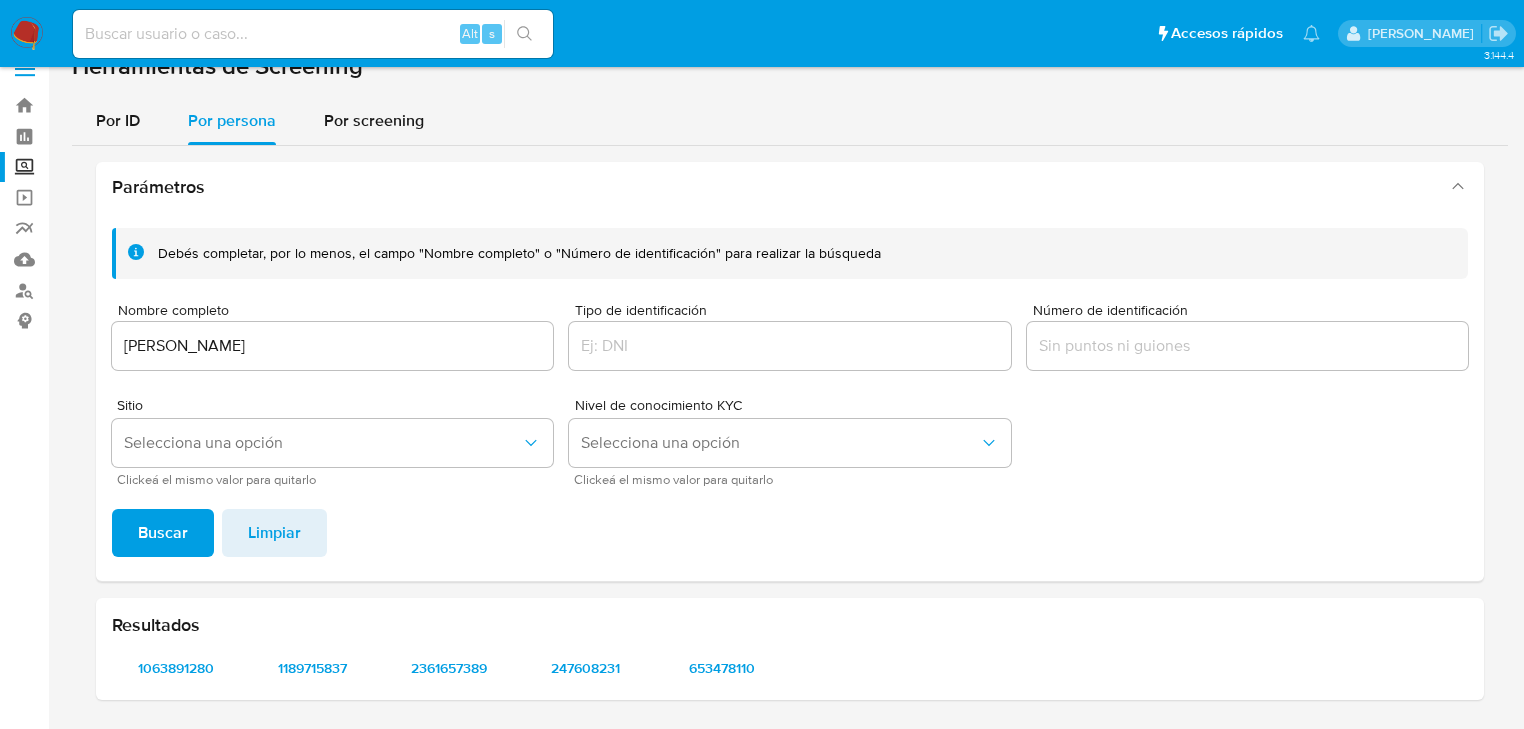 scroll, scrollTop: 28, scrollLeft: 0, axis: vertical 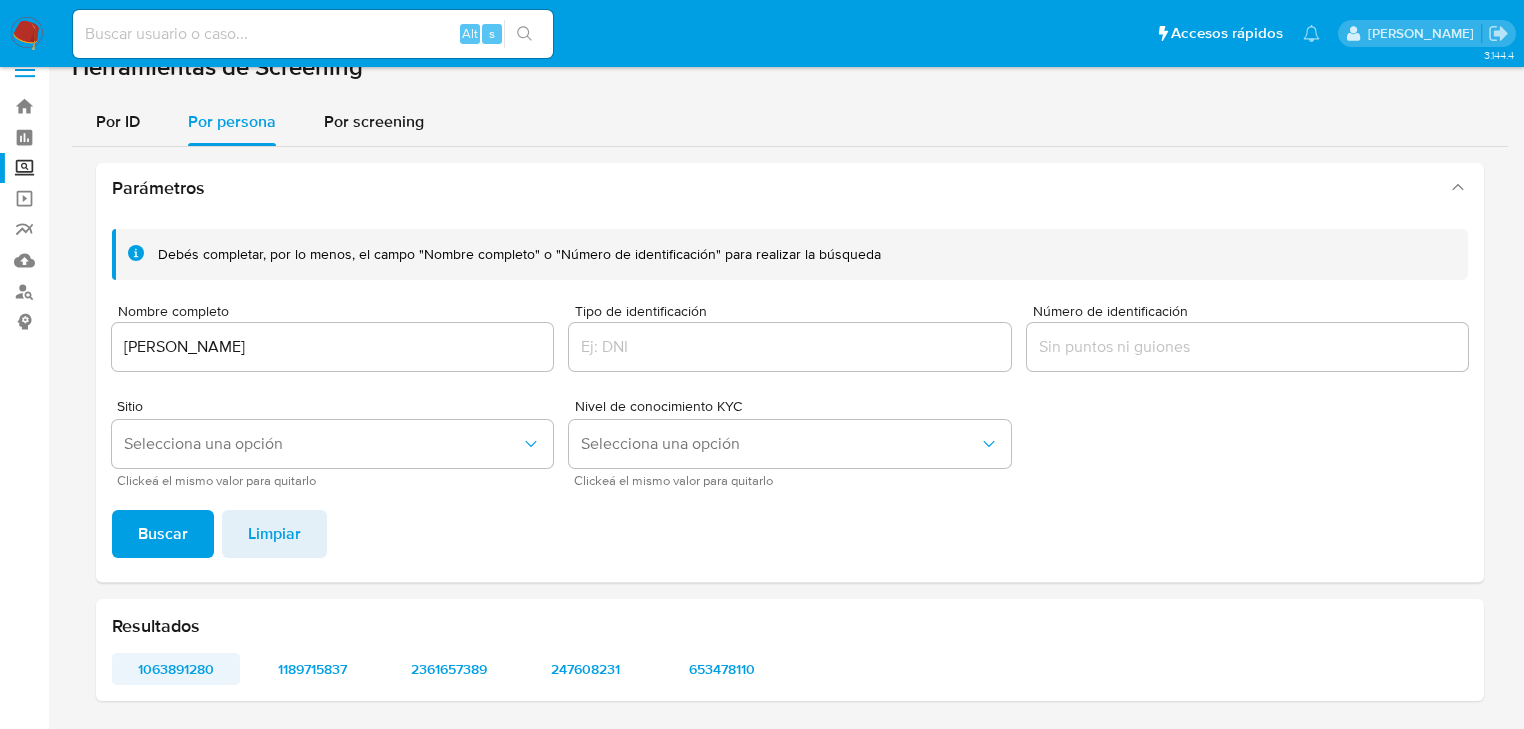 click on "1063891280" at bounding box center (176, 669) 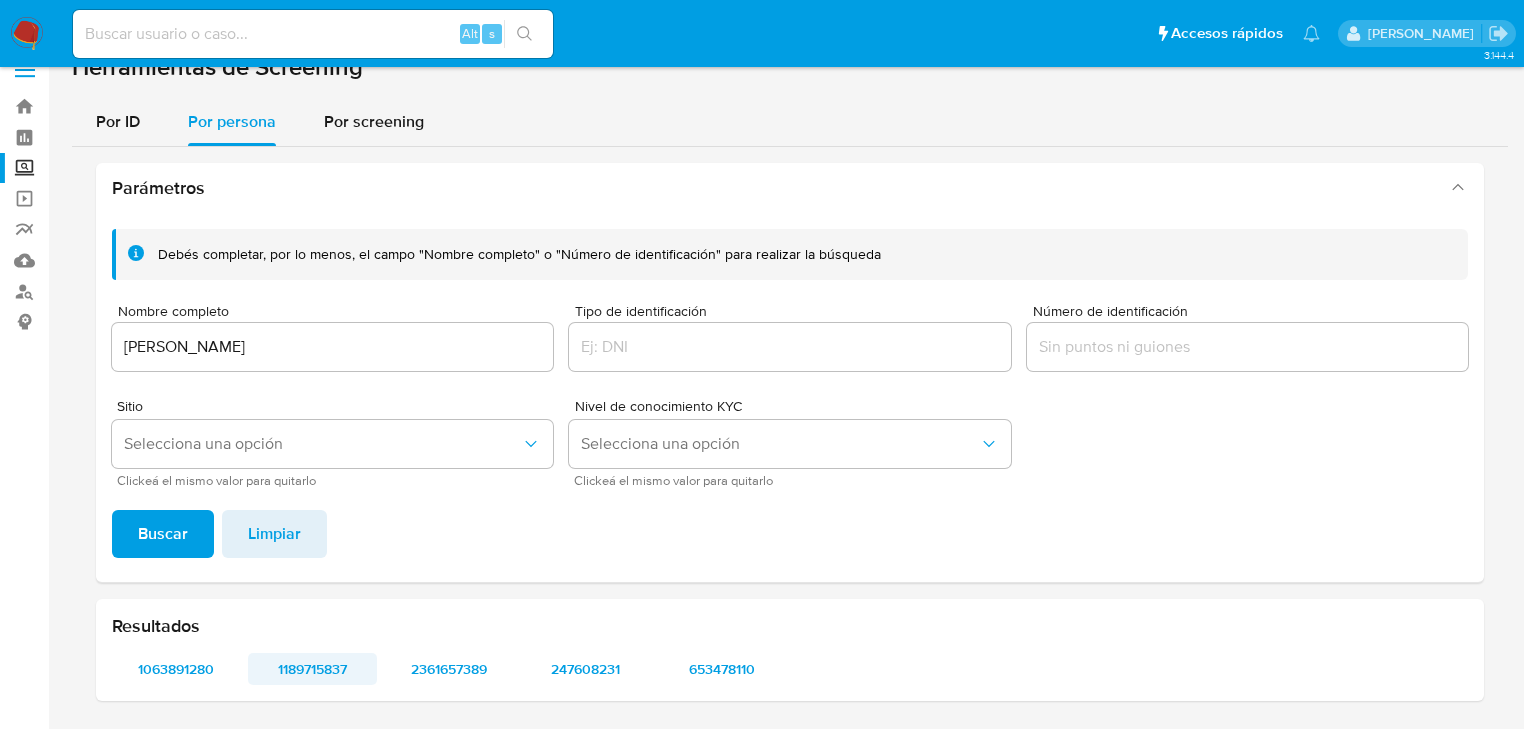 click on "1189715837" at bounding box center (312, 669) 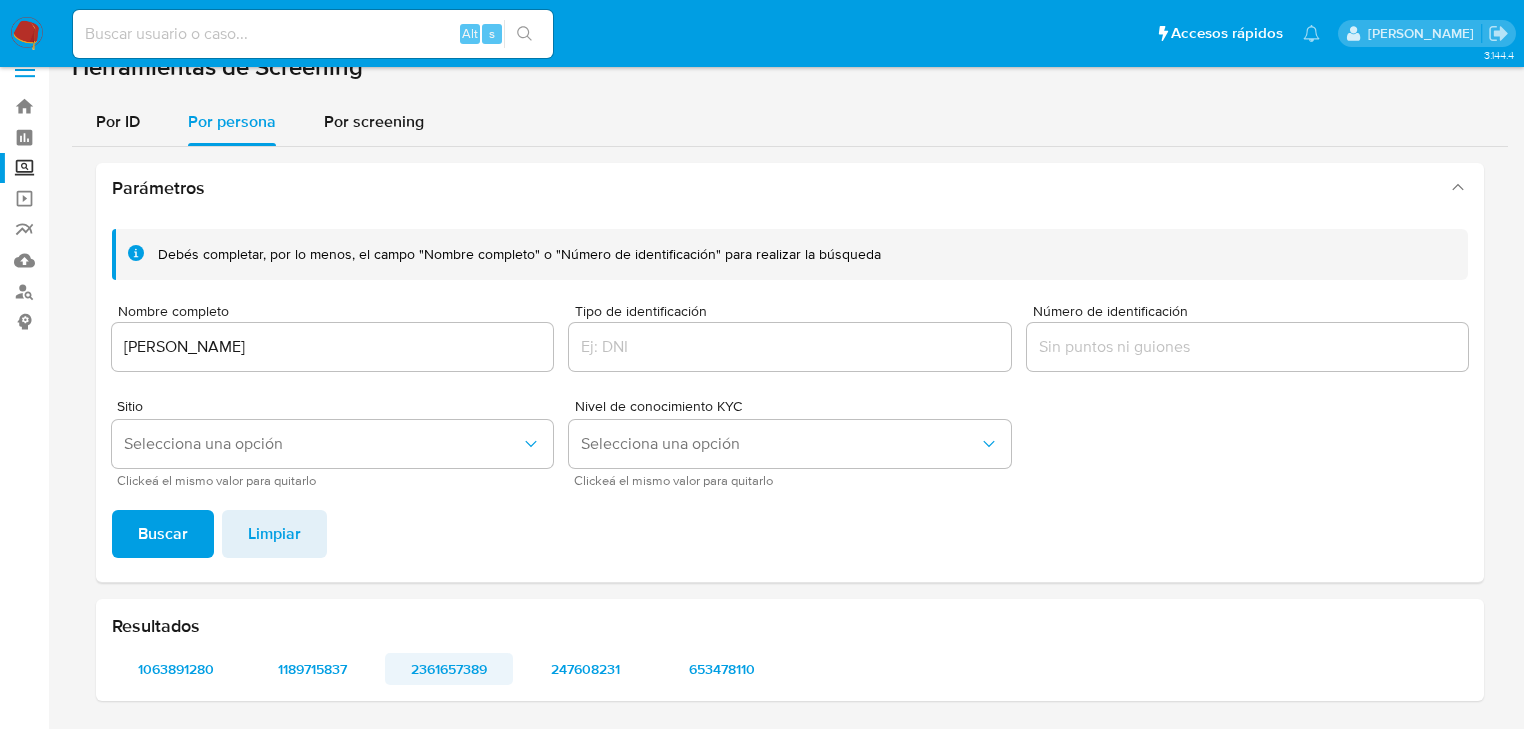click on "2361657389" at bounding box center [449, 669] 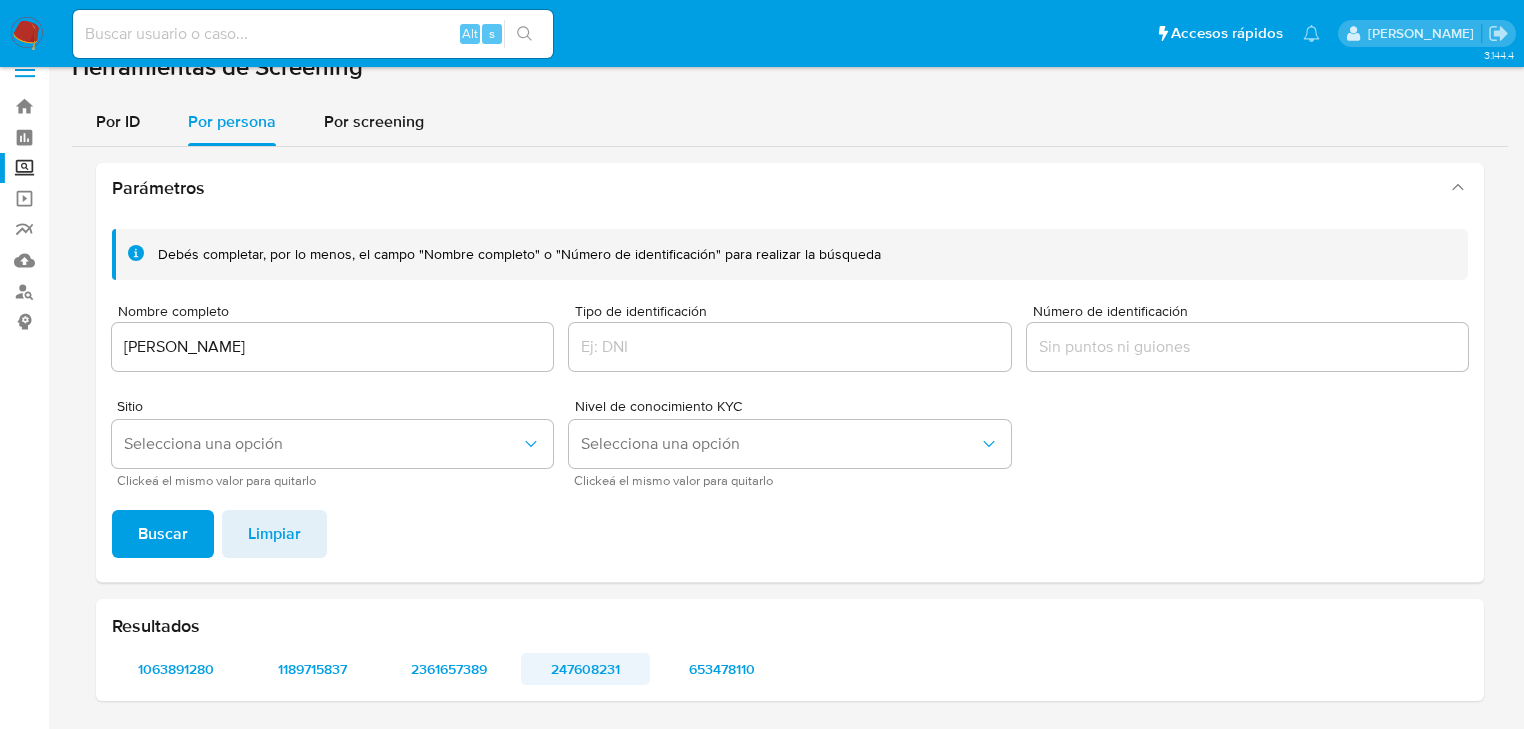 click on "247608231" at bounding box center [585, 669] 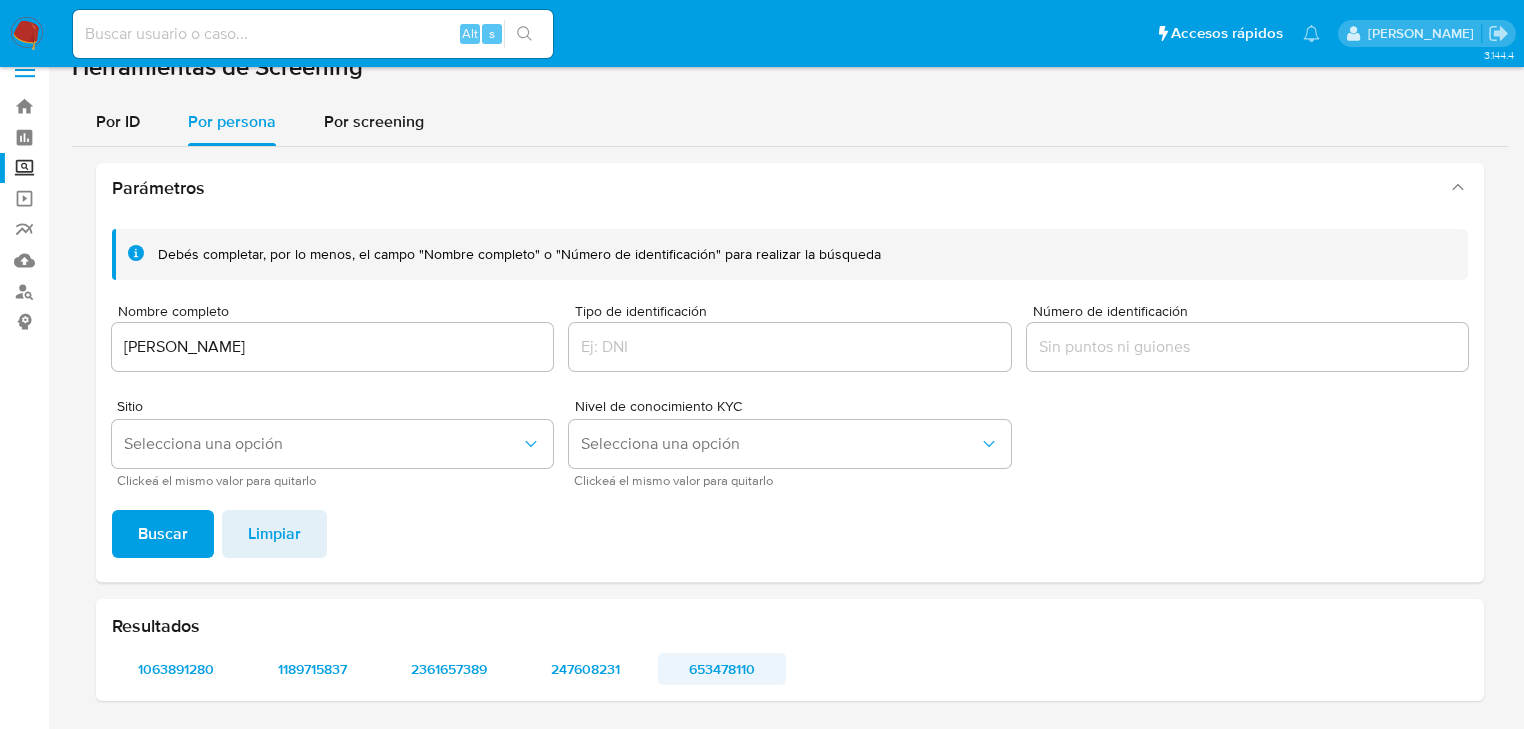 drag, startPoint x: 726, startPoint y: 671, endPoint x: 720, endPoint y: 652, distance: 19.924858 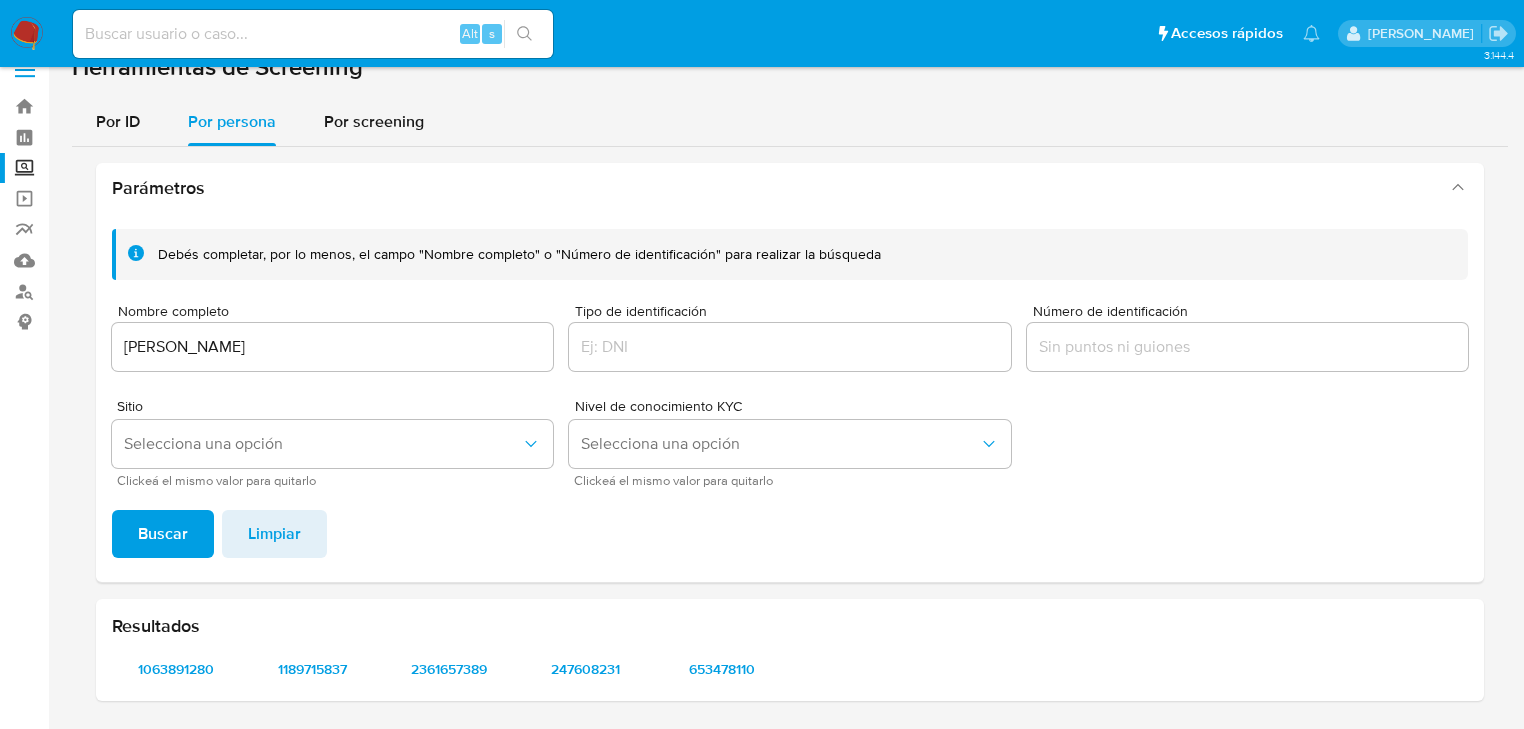 type 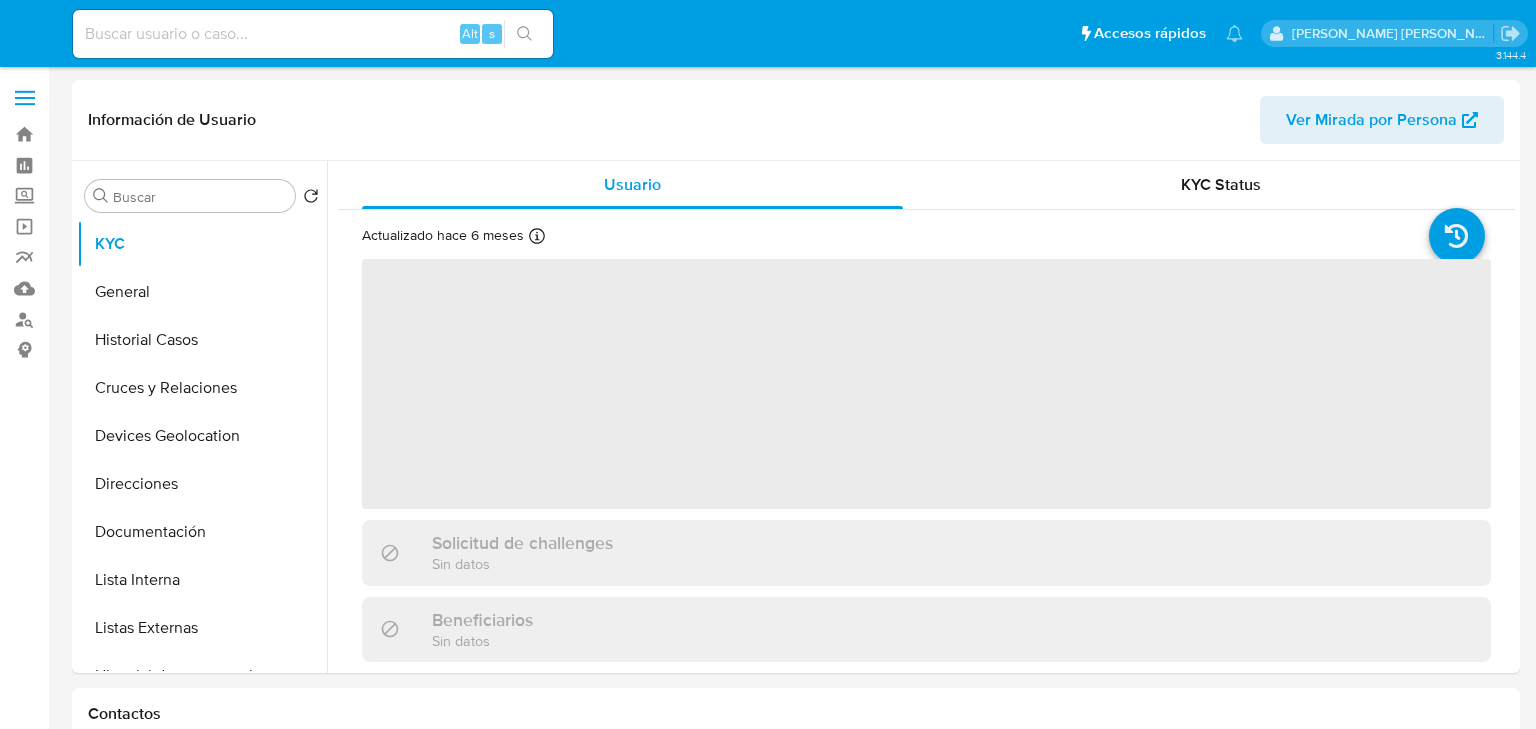 select on "10" 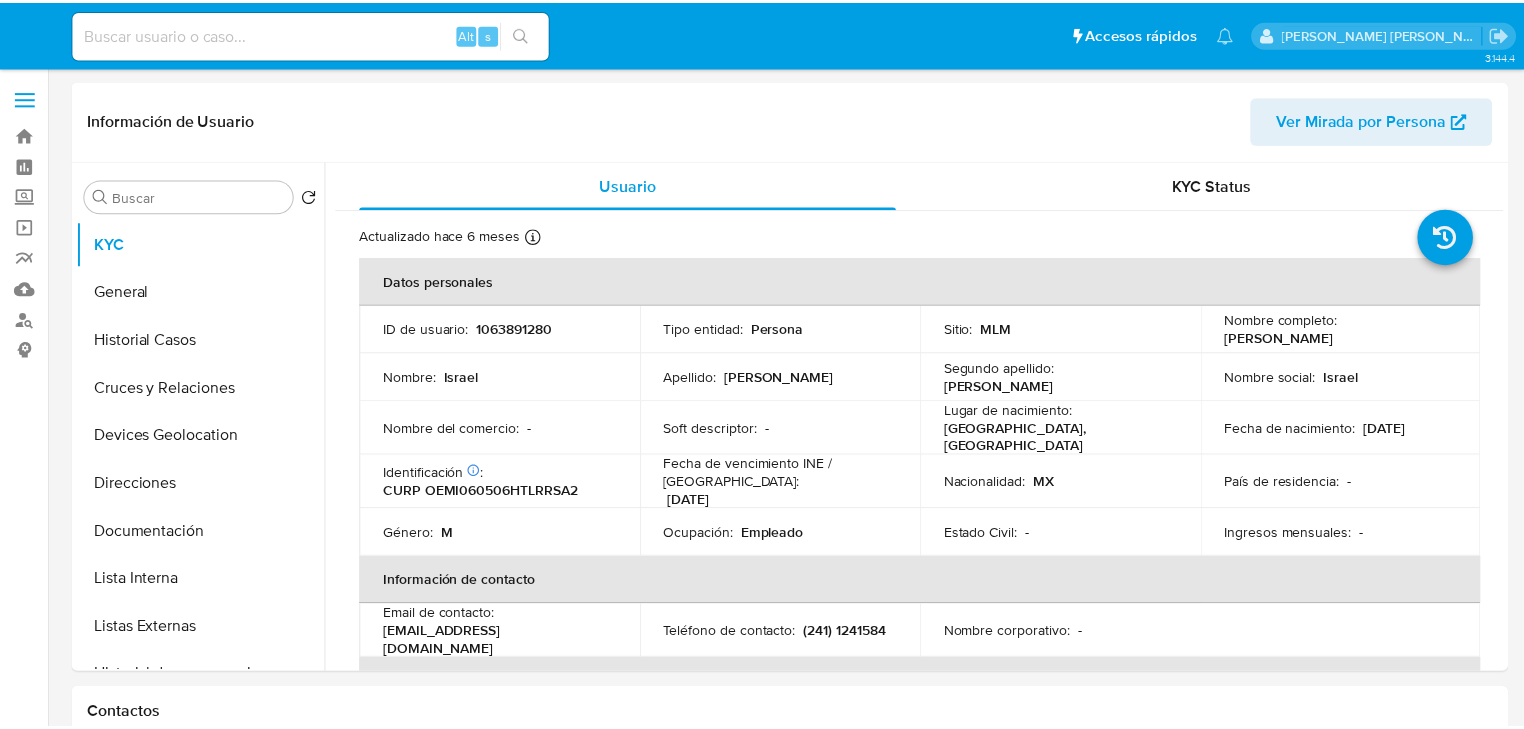 scroll, scrollTop: 0, scrollLeft: 0, axis: both 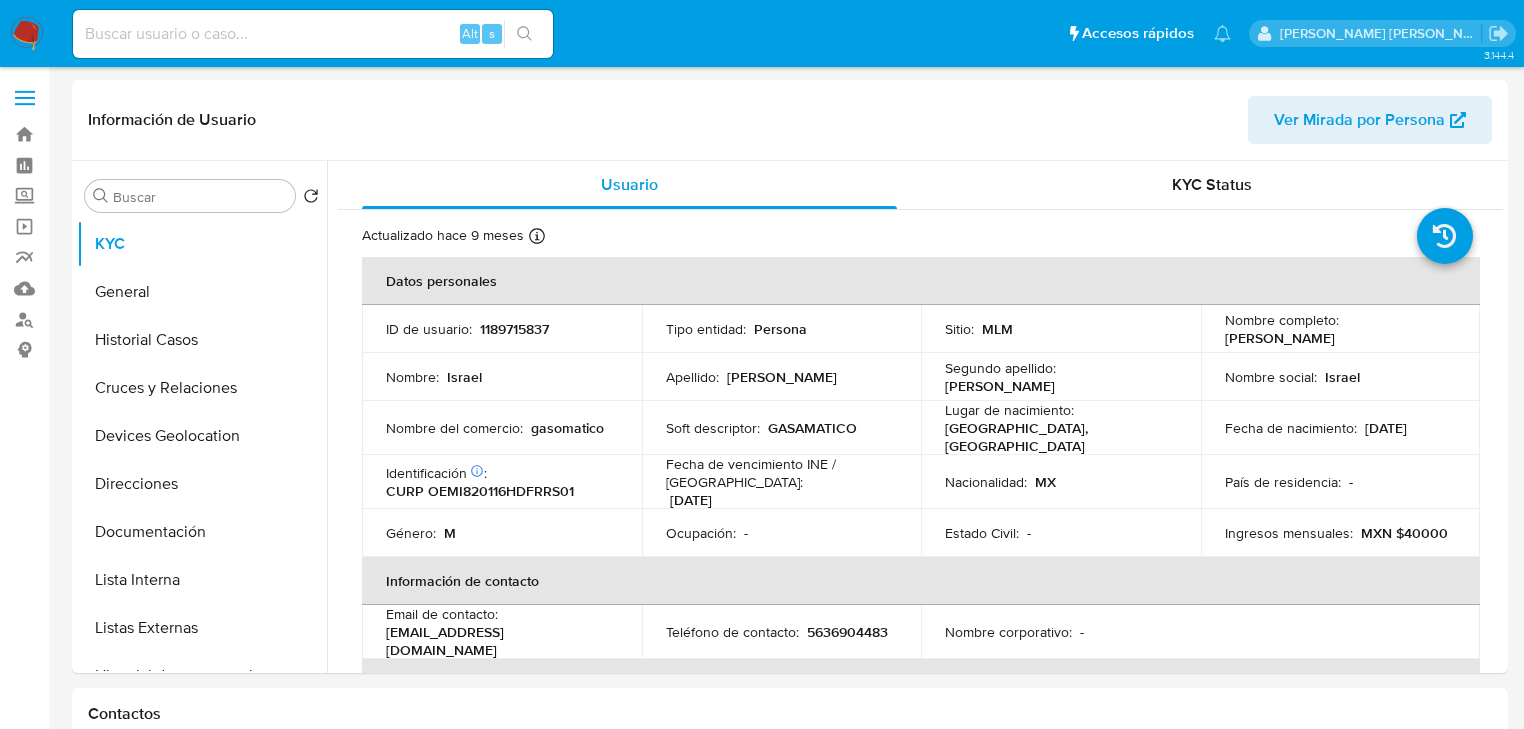 select on "10" 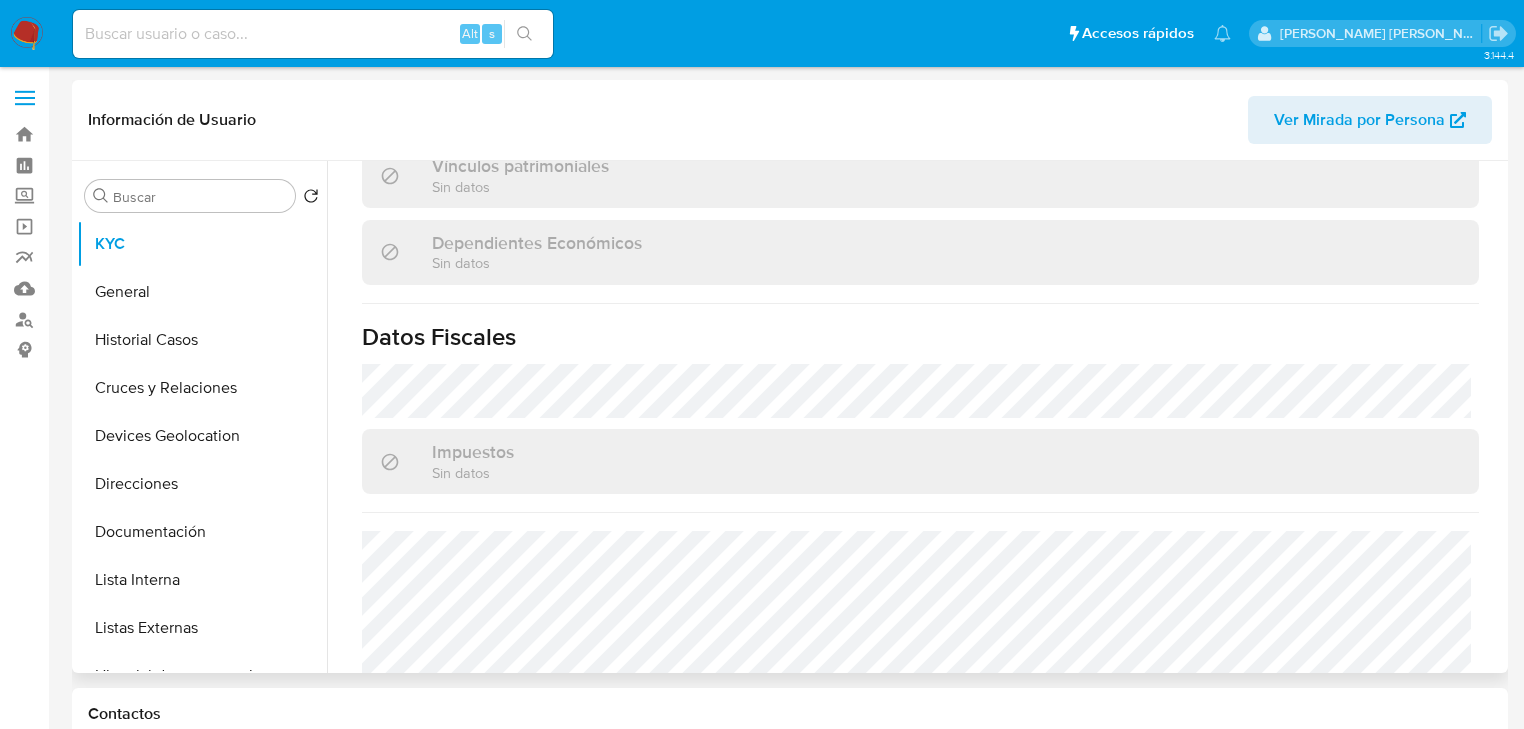 scroll, scrollTop: 1263, scrollLeft: 0, axis: vertical 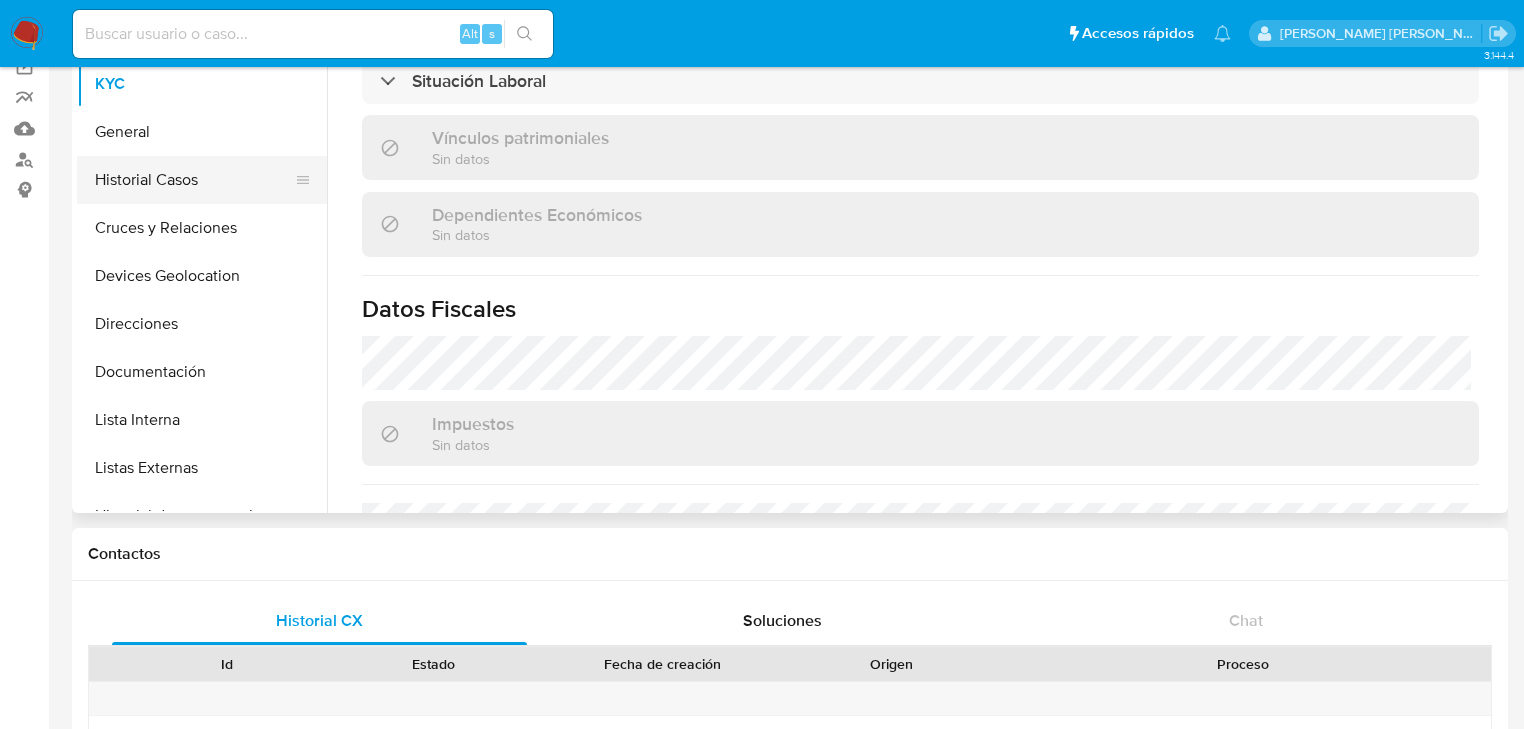 click on "Historial Casos" at bounding box center [194, 180] 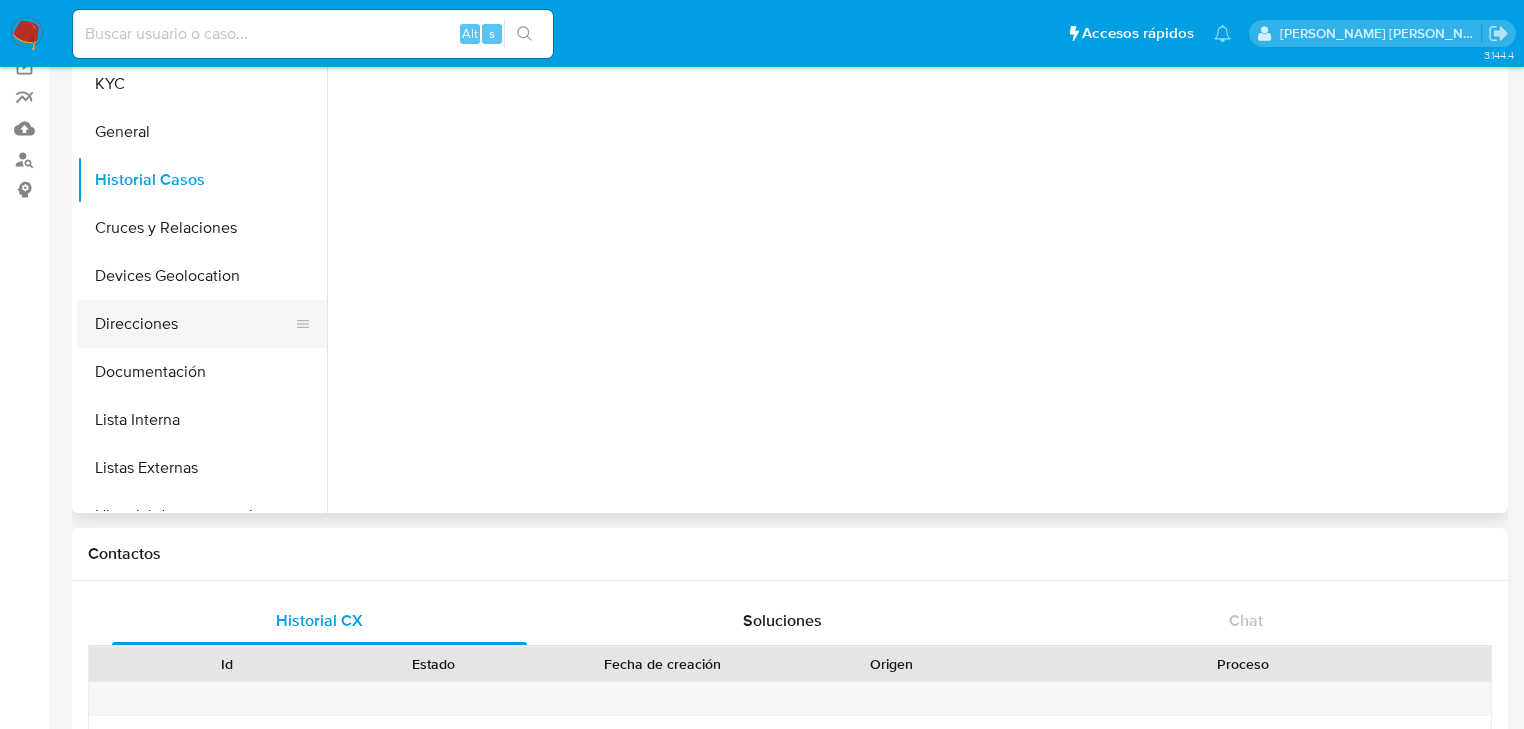 scroll, scrollTop: 0, scrollLeft: 0, axis: both 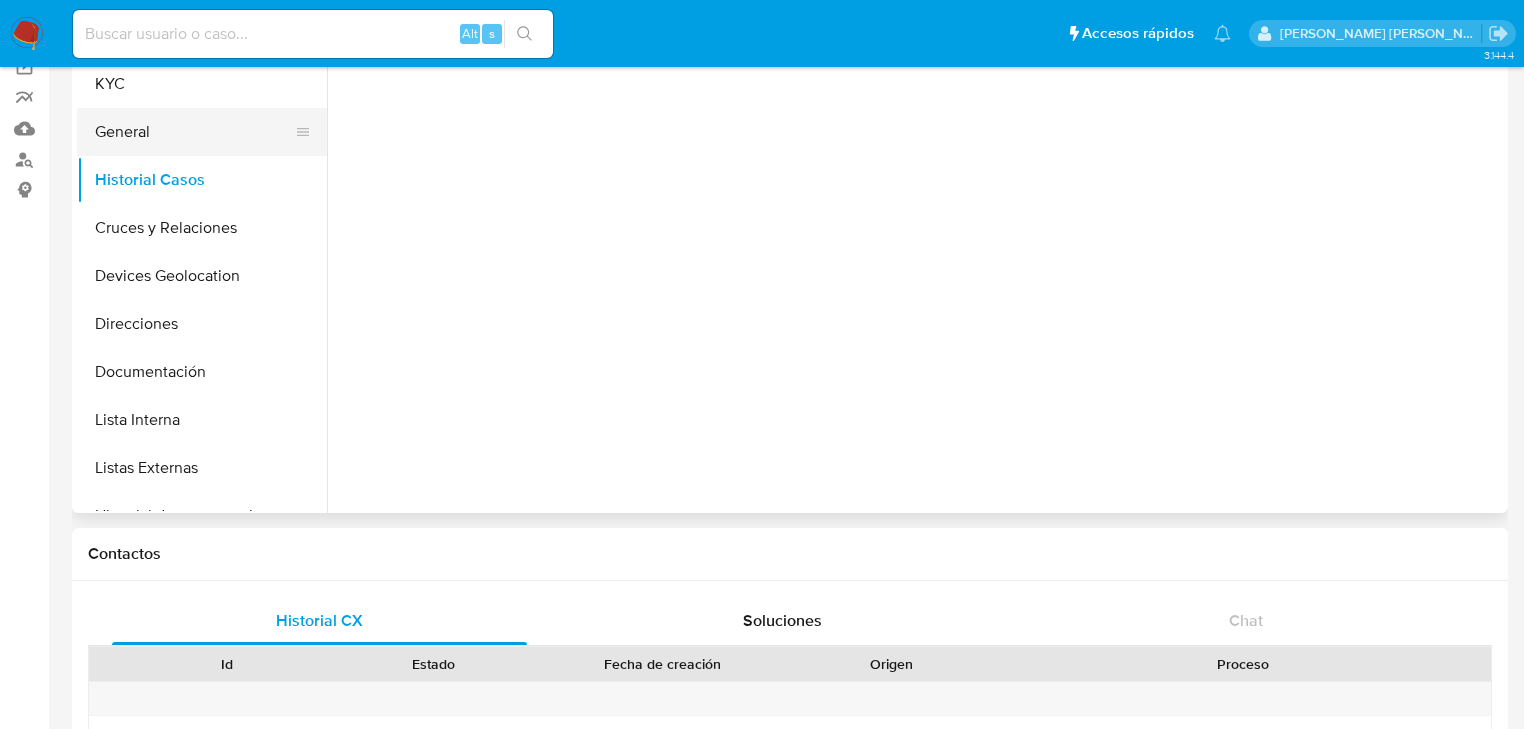 drag, startPoint x: 176, startPoint y: 139, endPoint x: 188, endPoint y: 140, distance: 12.0415945 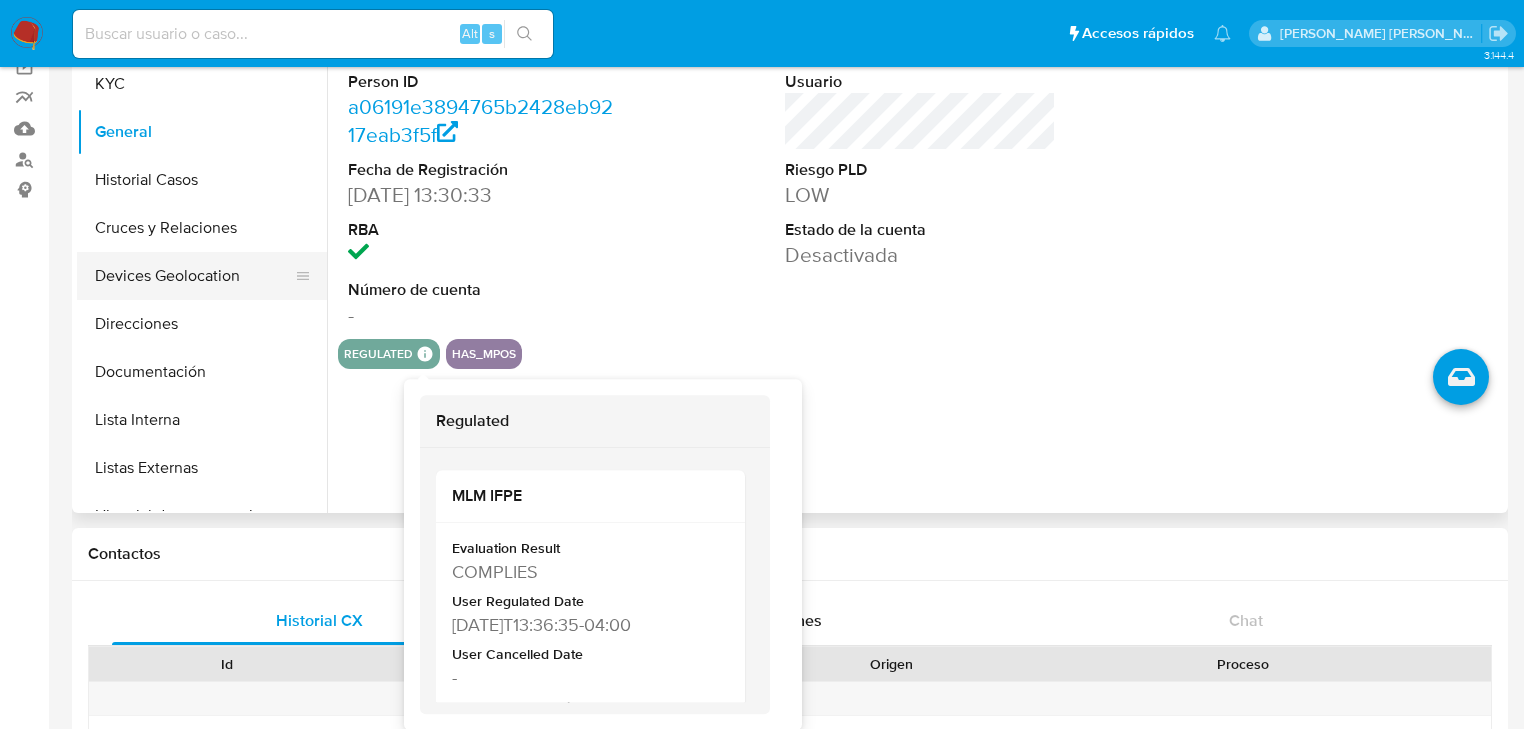 click on "Devices Geolocation" at bounding box center (194, 276) 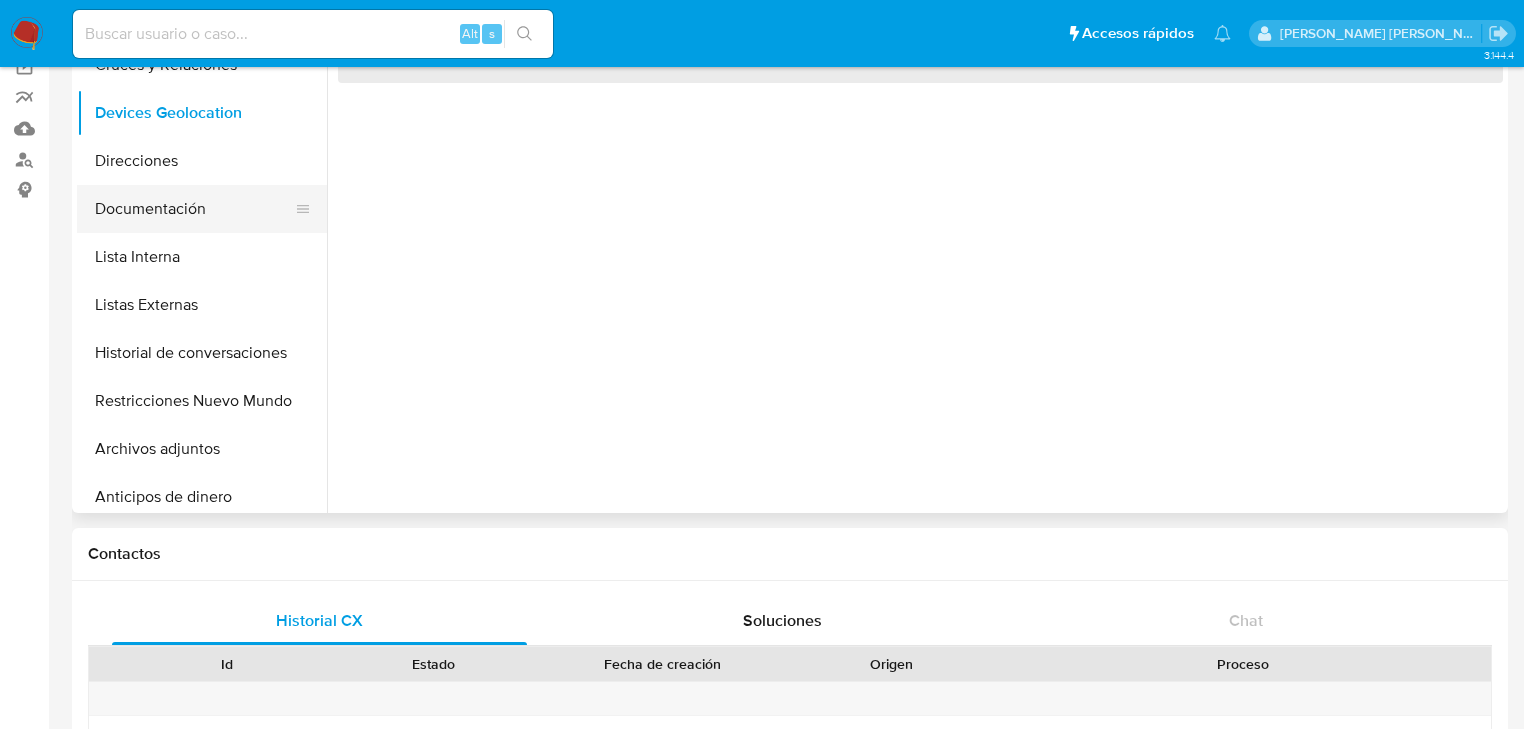 scroll, scrollTop: 80, scrollLeft: 0, axis: vertical 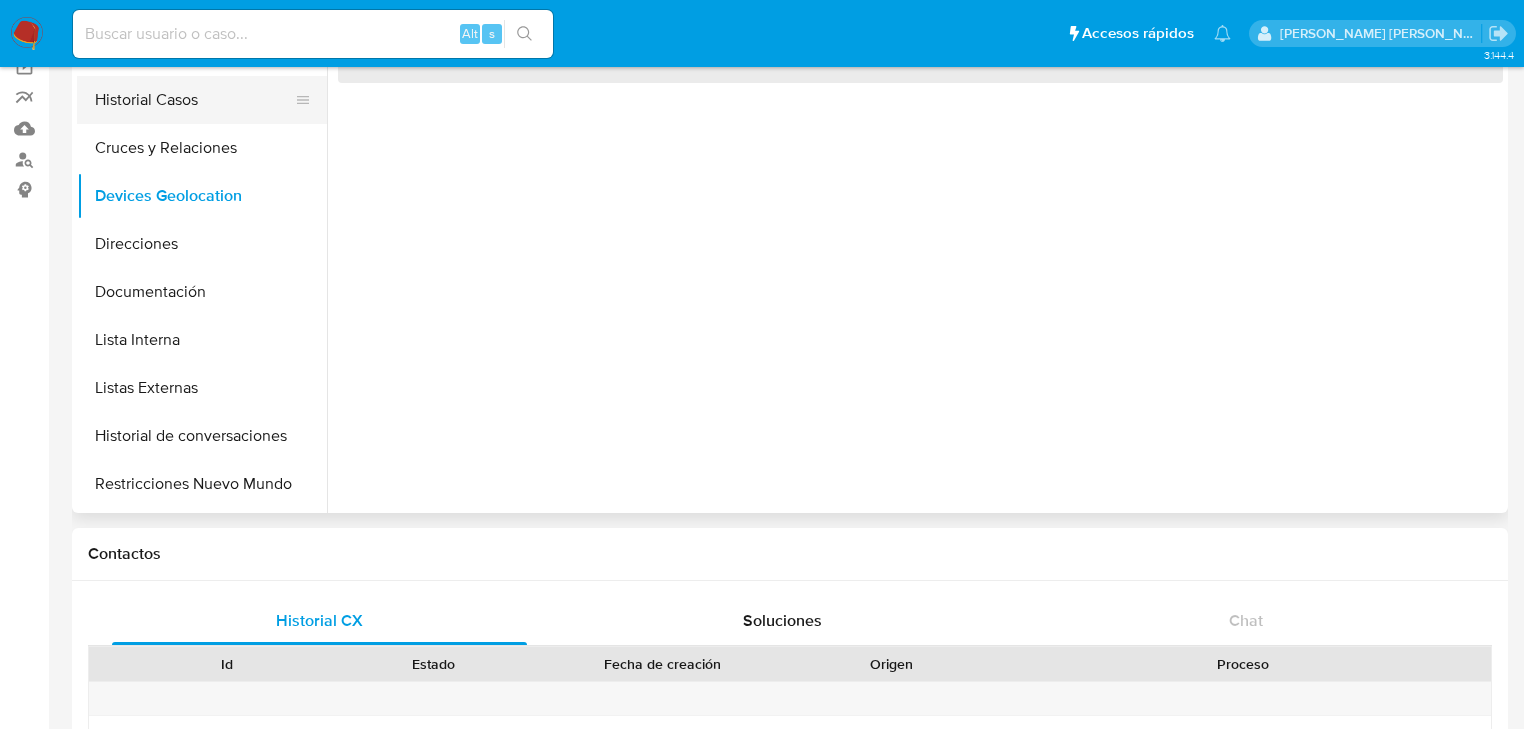 click on "Historial Casos" at bounding box center [194, 100] 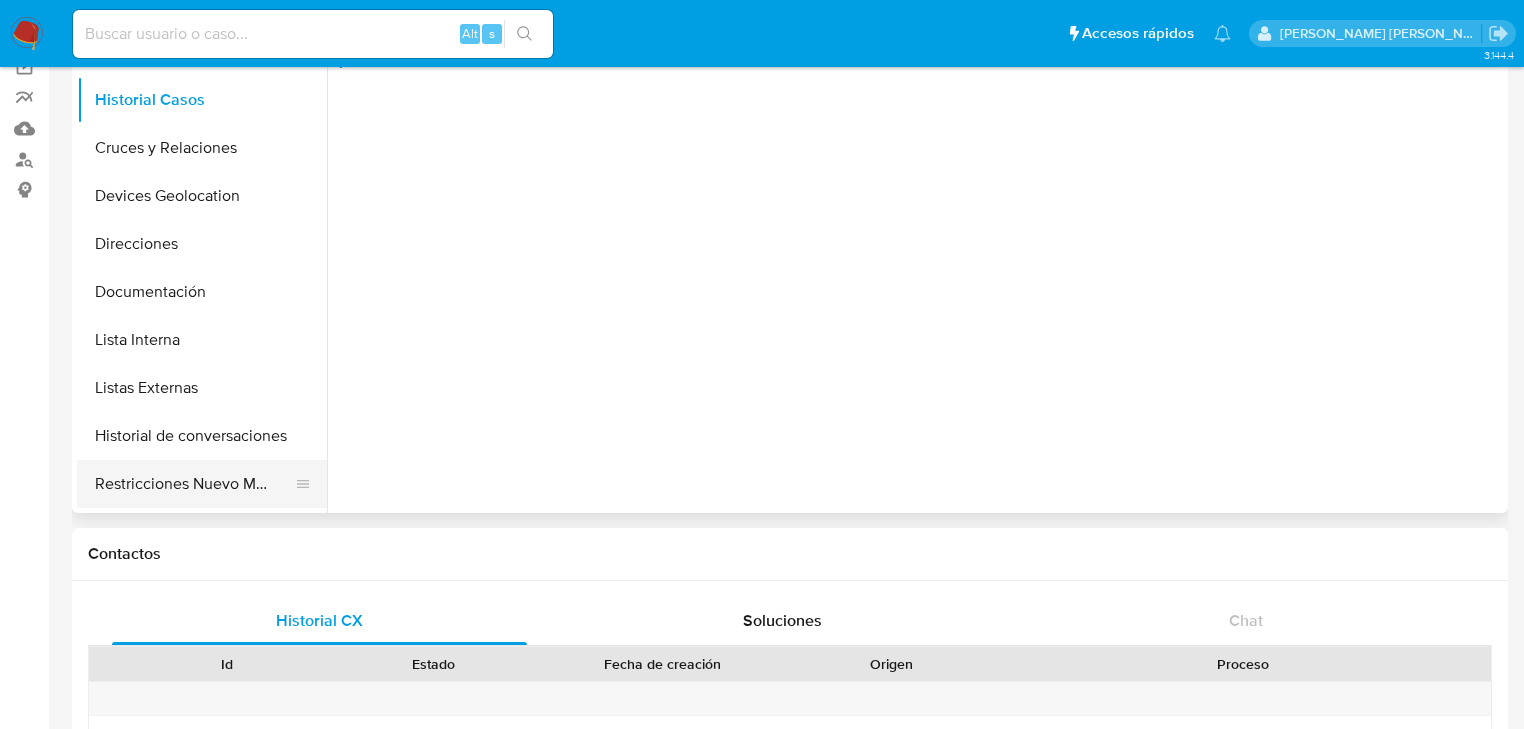 click on "Restricciones Nuevo Mundo" at bounding box center (194, 484) 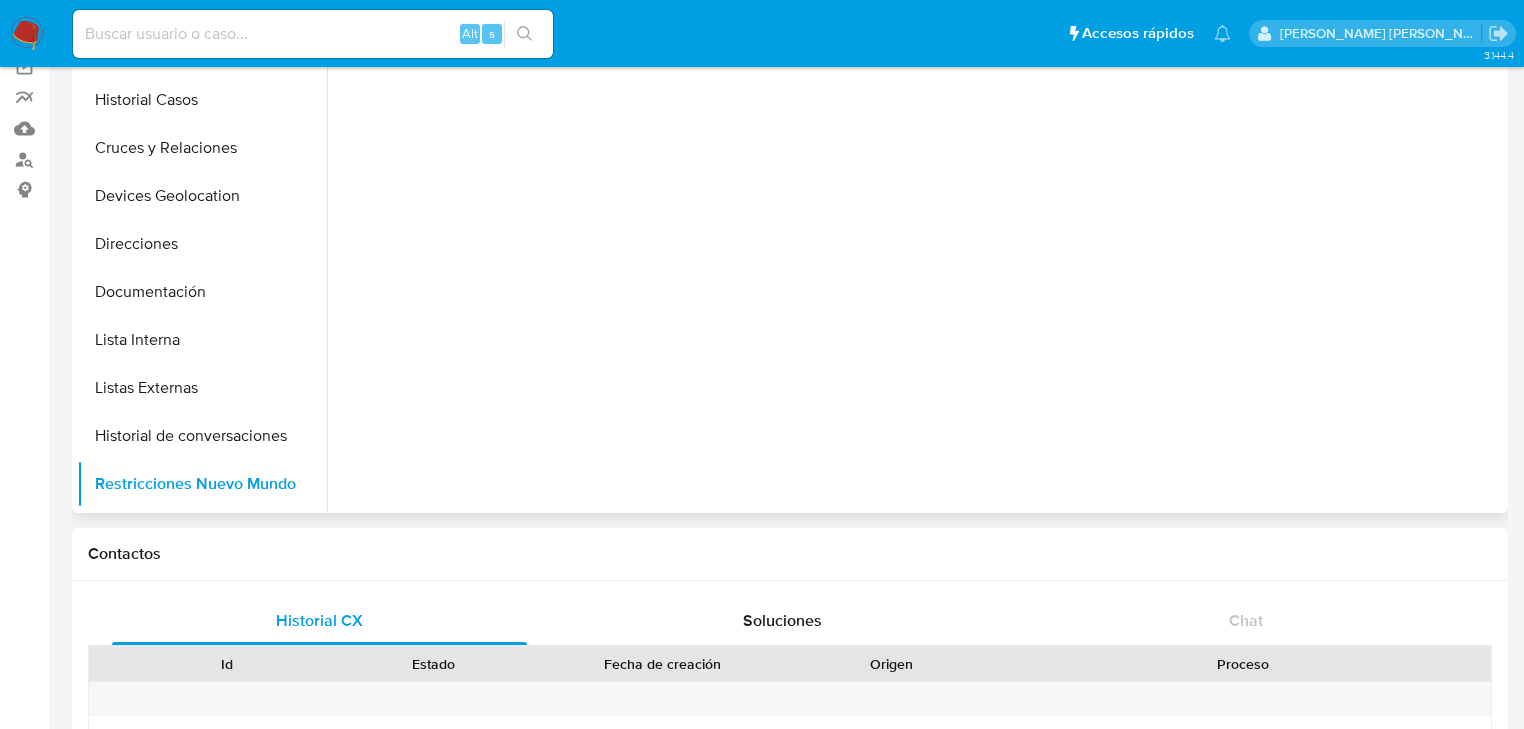 scroll, scrollTop: 0, scrollLeft: 0, axis: both 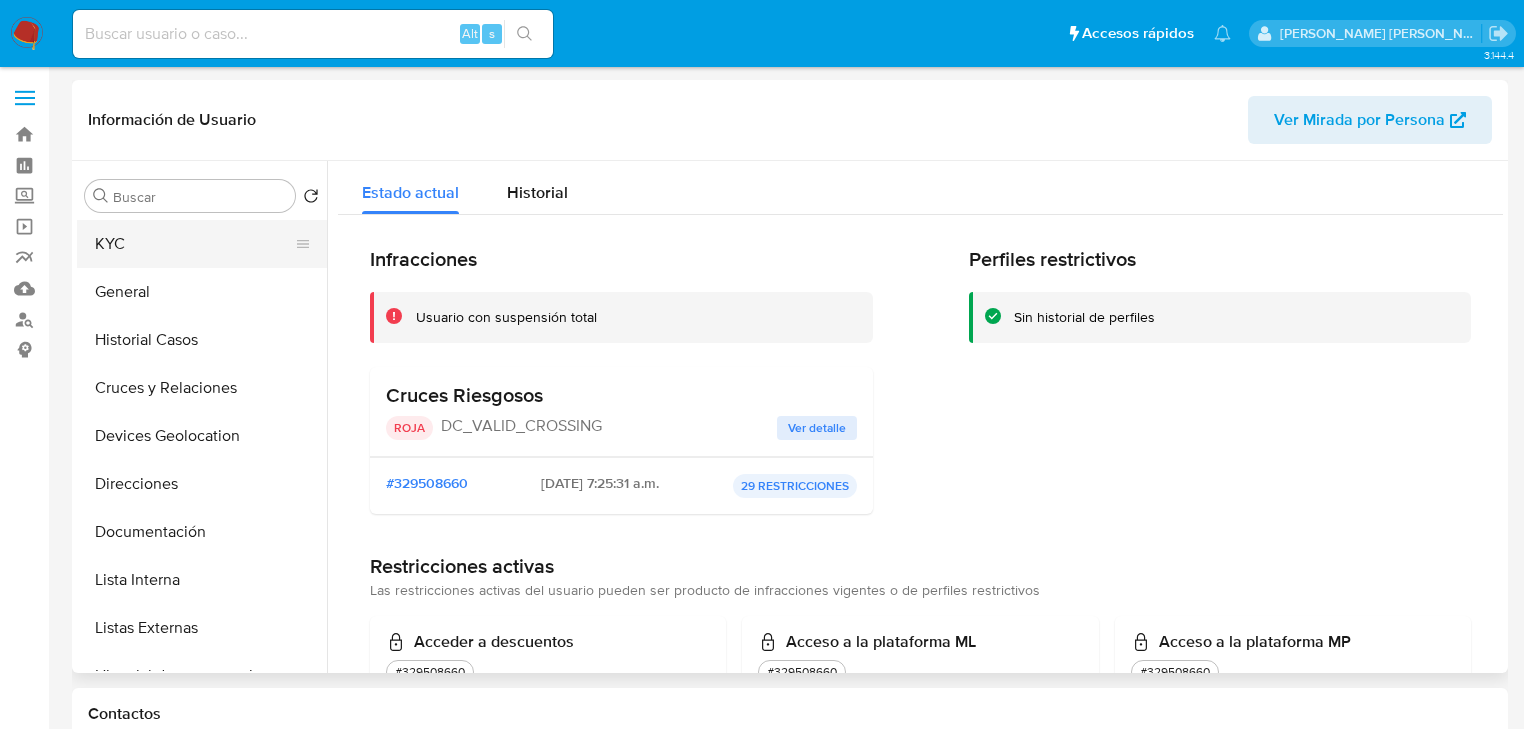 click on "KYC" at bounding box center (194, 244) 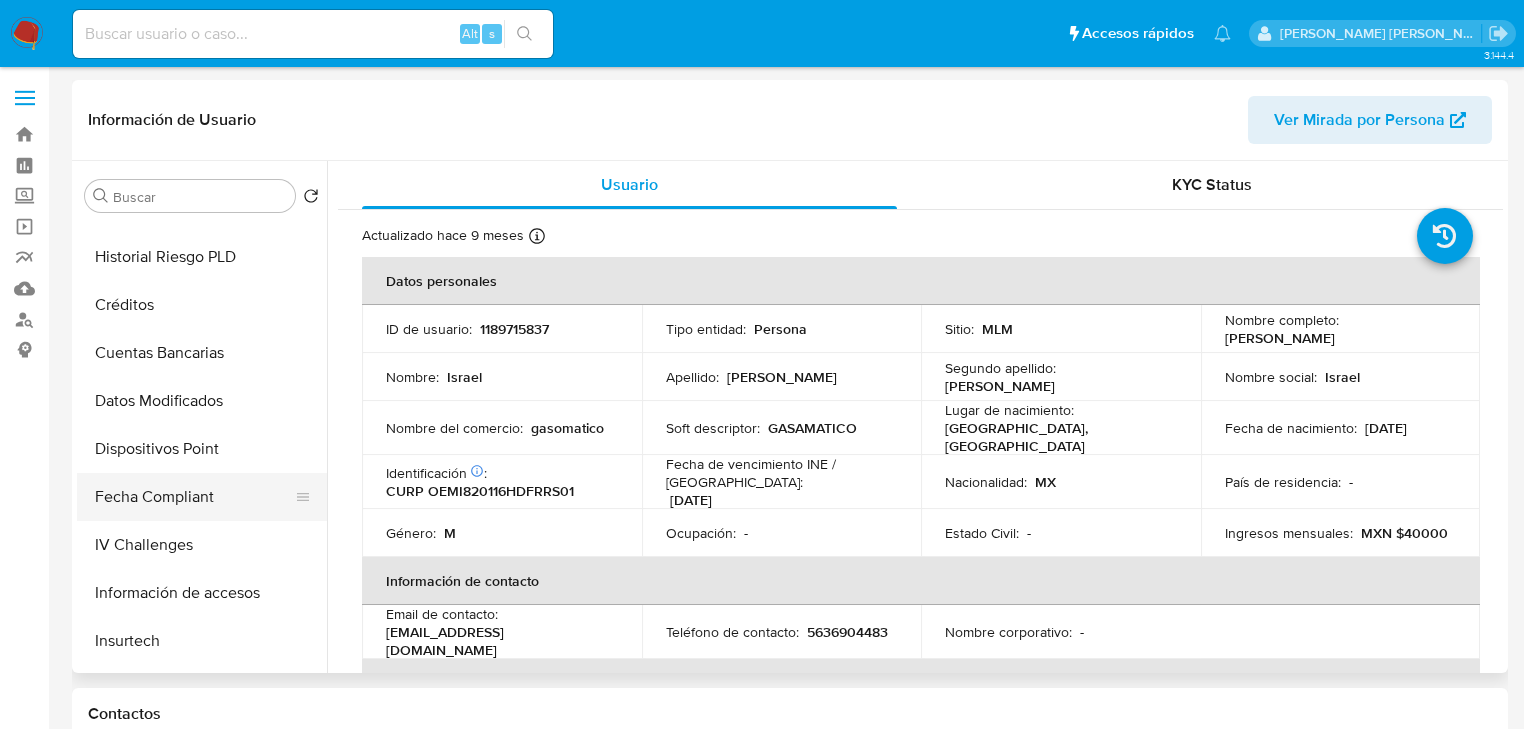 scroll, scrollTop: 720, scrollLeft: 0, axis: vertical 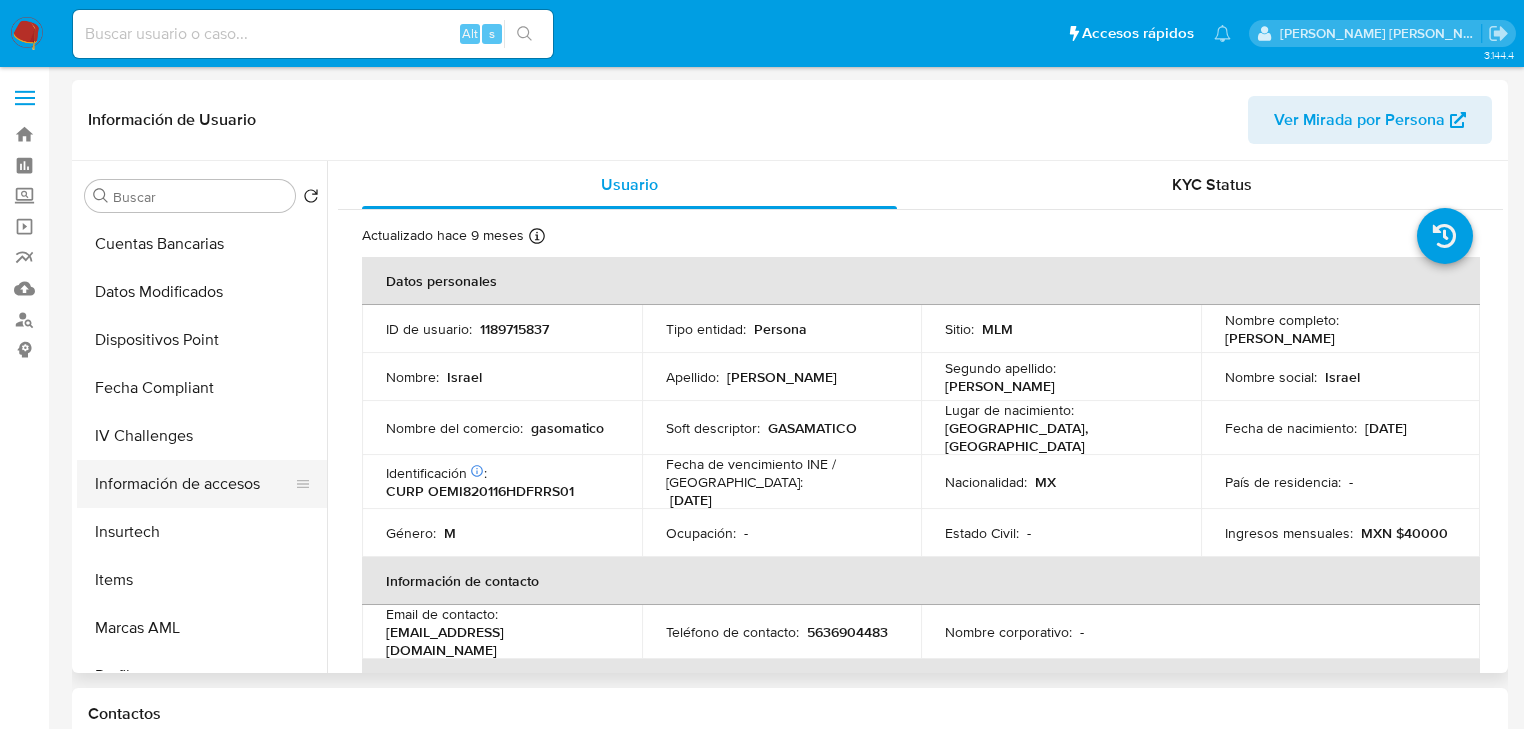 click on "Información de accesos" at bounding box center (194, 484) 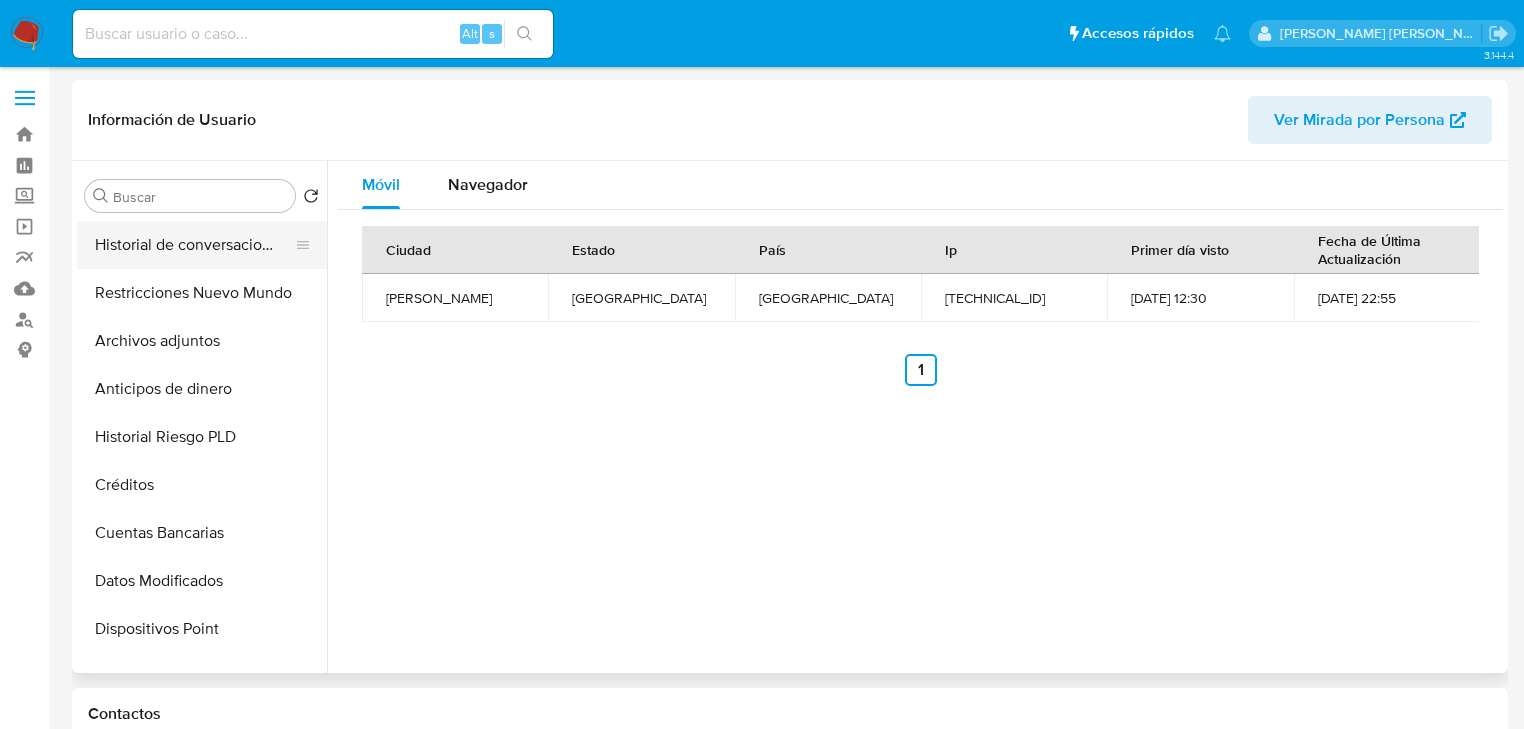 scroll, scrollTop: 316, scrollLeft: 0, axis: vertical 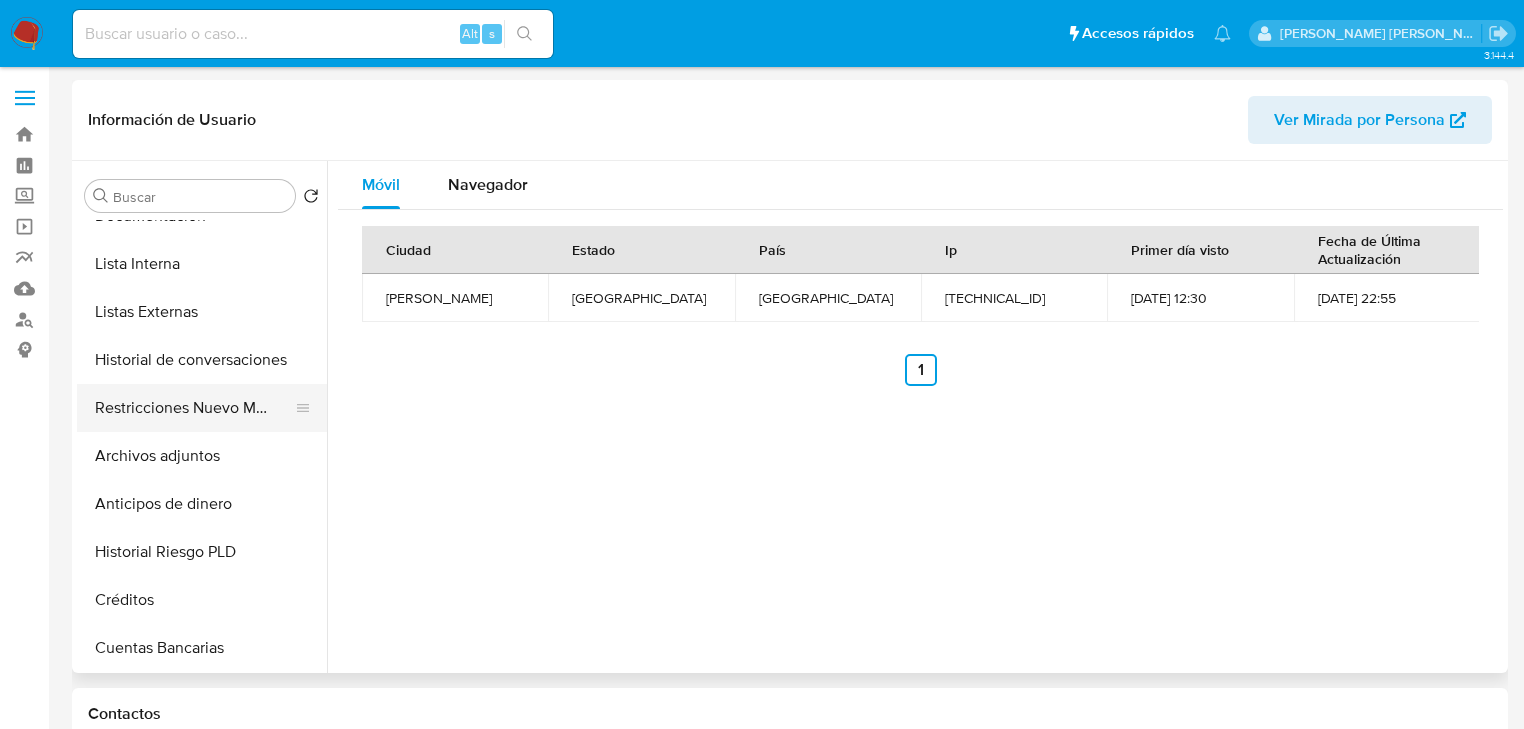 click on "Restricciones Nuevo Mundo" at bounding box center (194, 408) 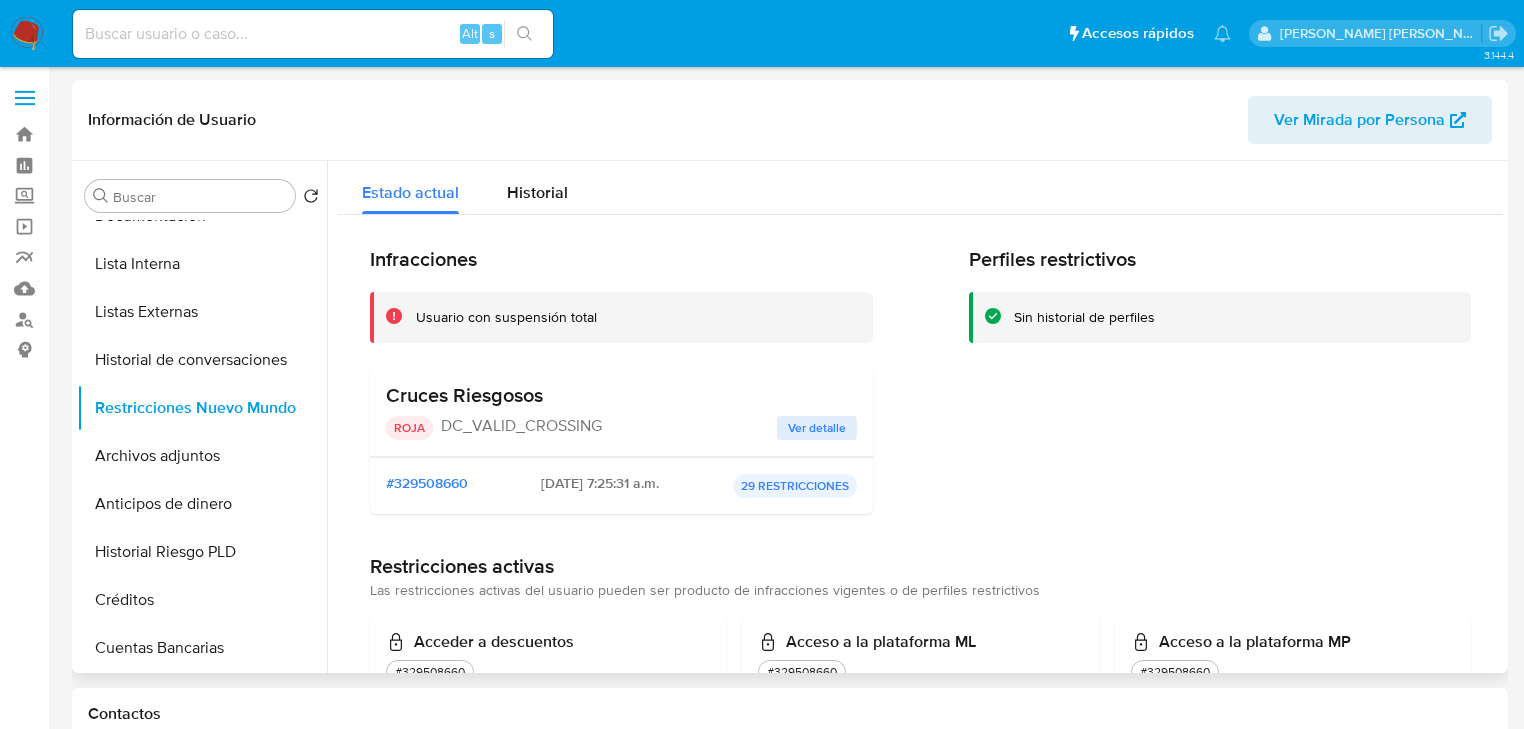 click on "Ver detalle" at bounding box center (817, 428) 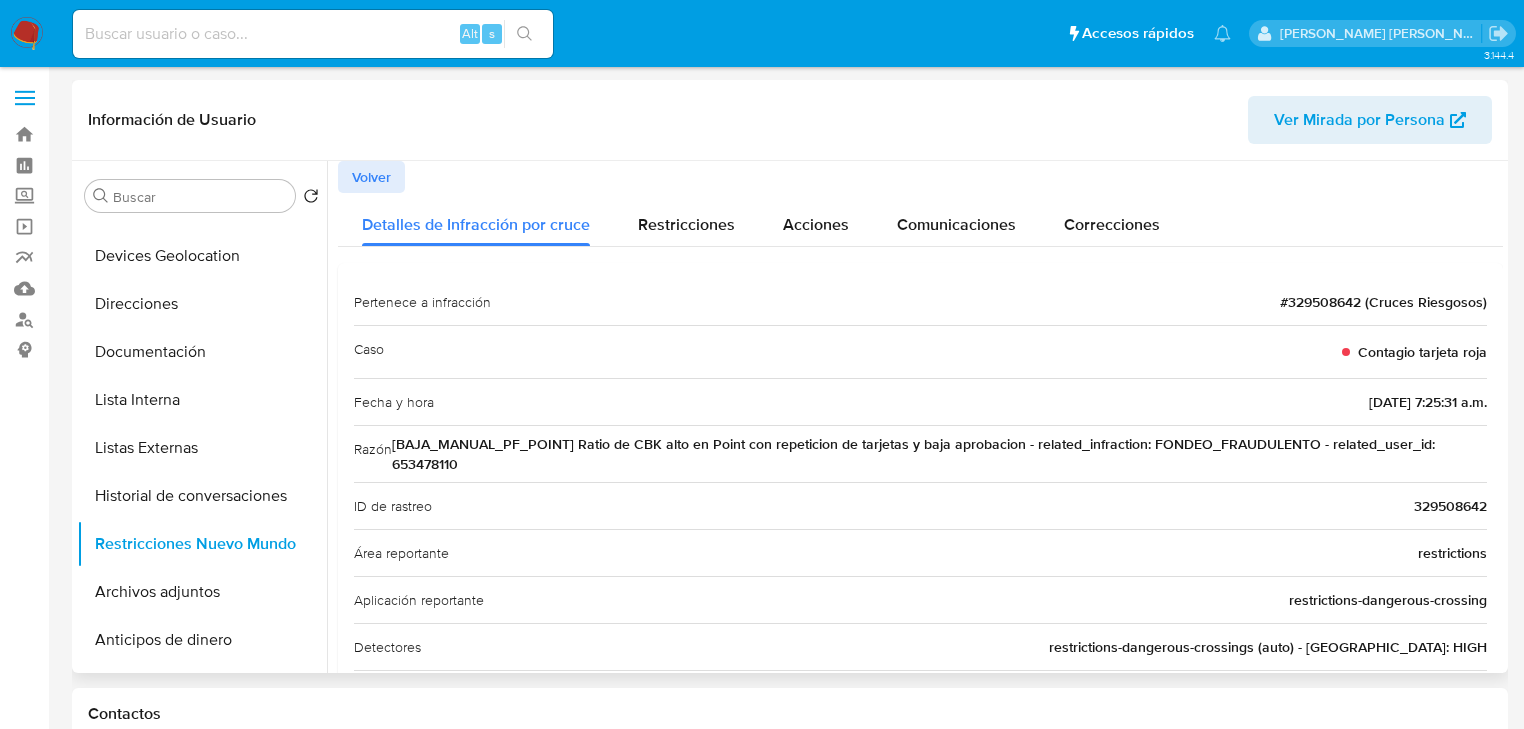 scroll, scrollTop: 0, scrollLeft: 0, axis: both 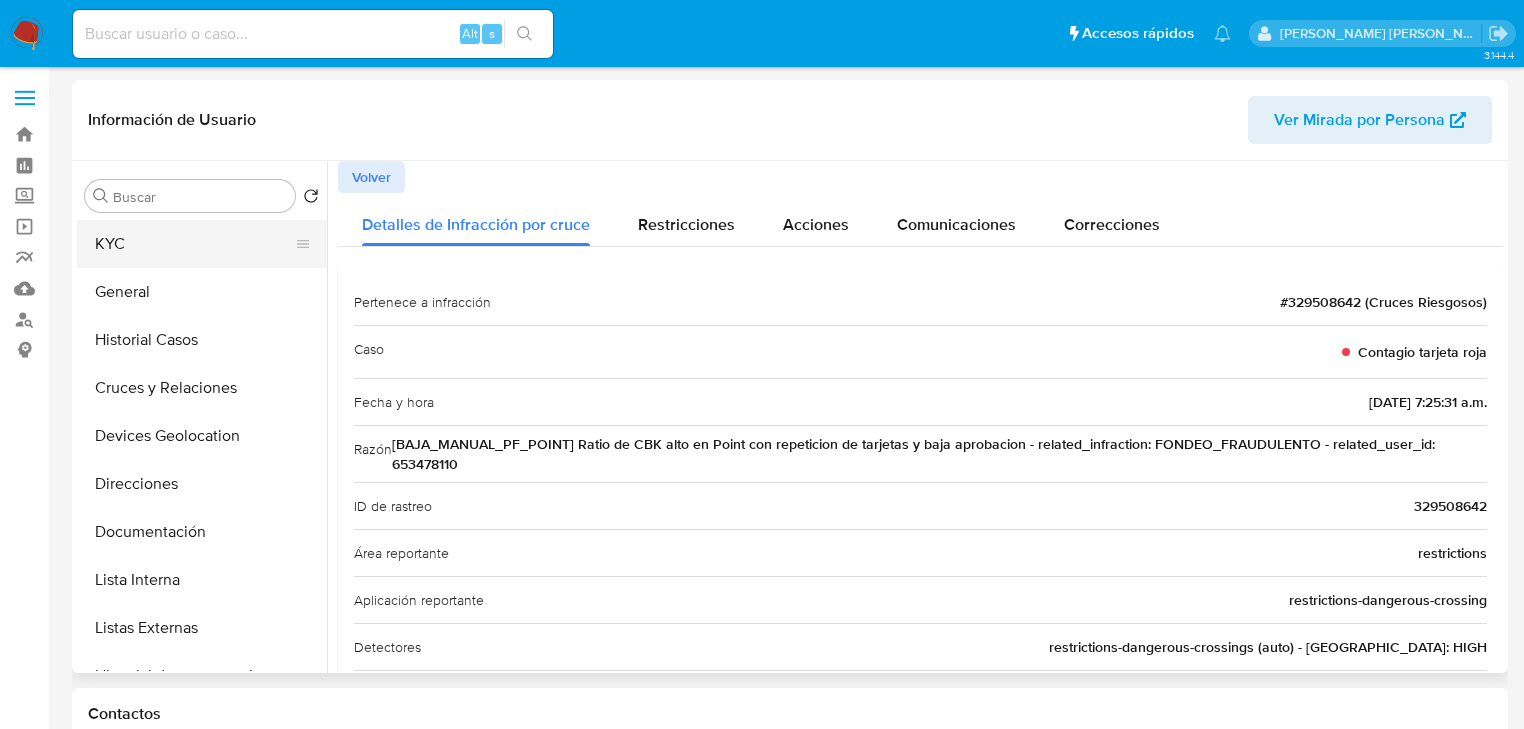 click on "KYC" at bounding box center (194, 244) 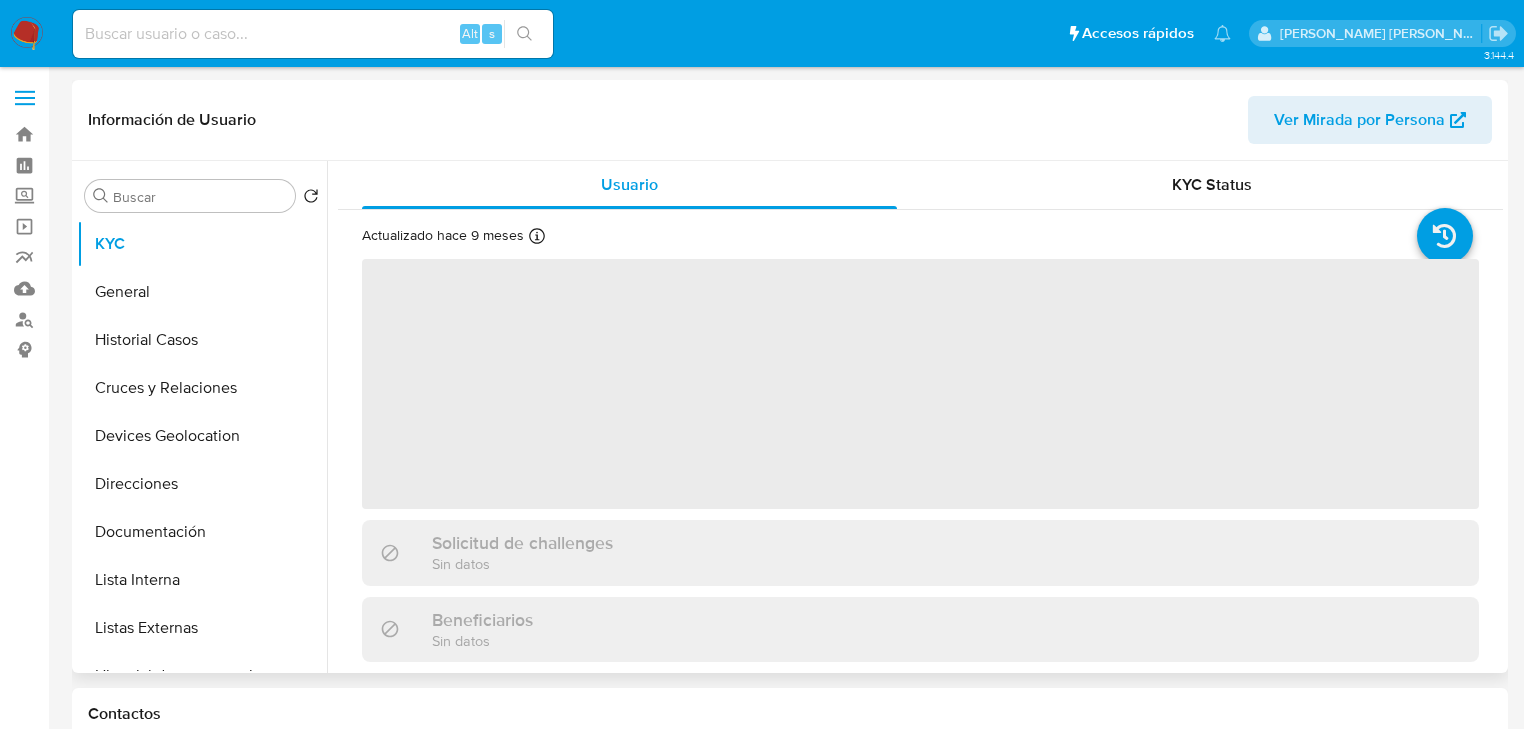type 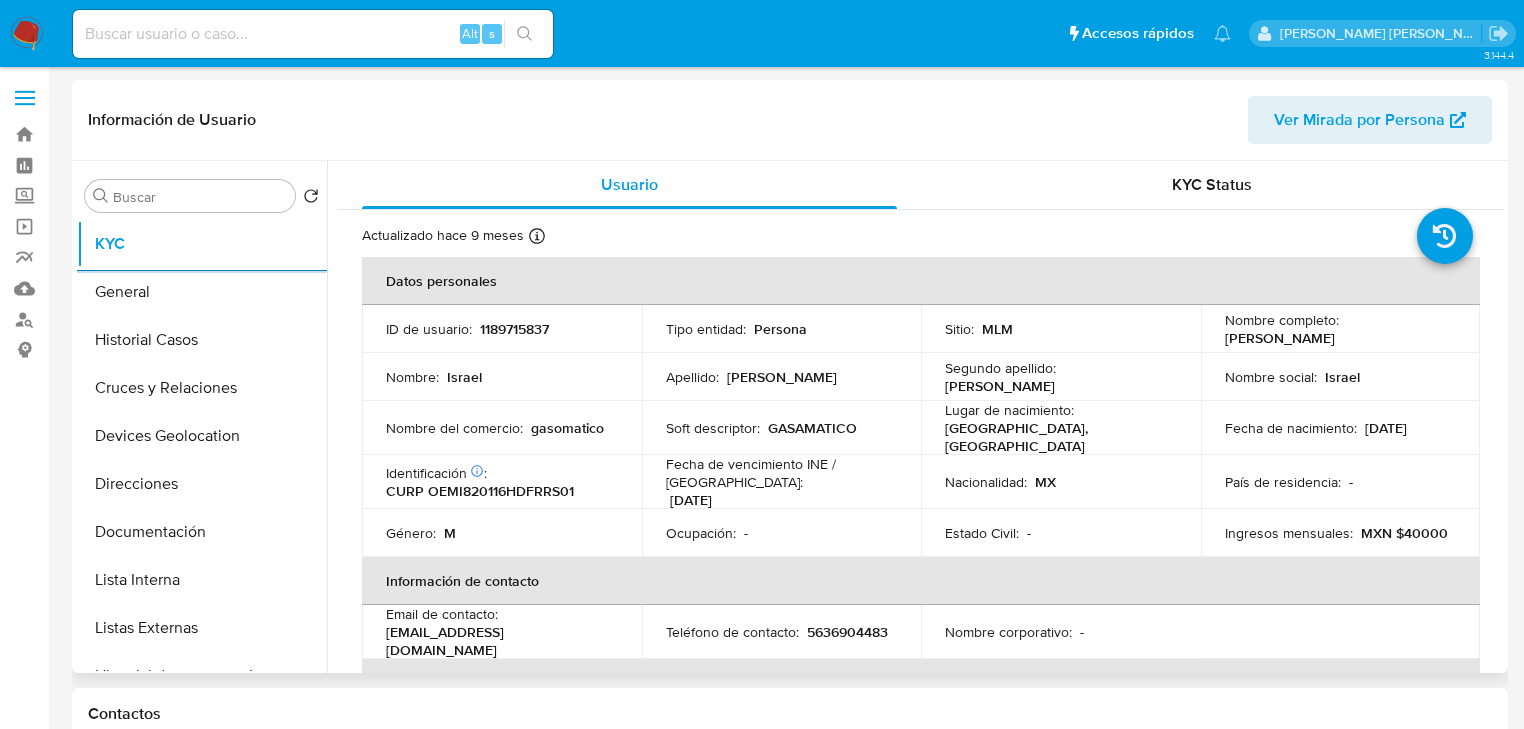 drag, startPoint x: 192, startPoint y: 619, endPoint x: 397, endPoint y: 546, distance: 217.60974 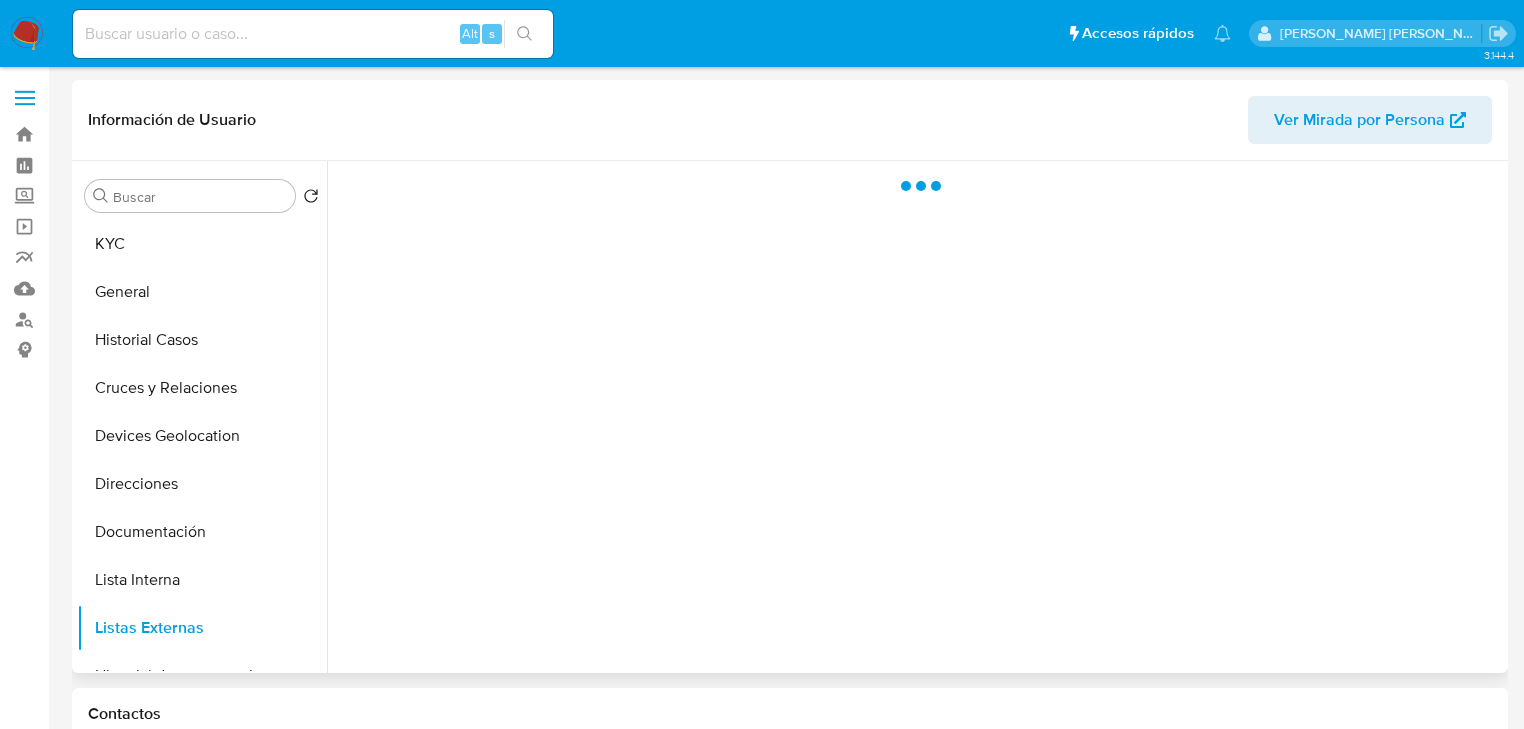 click at bounding box center (915, 417) 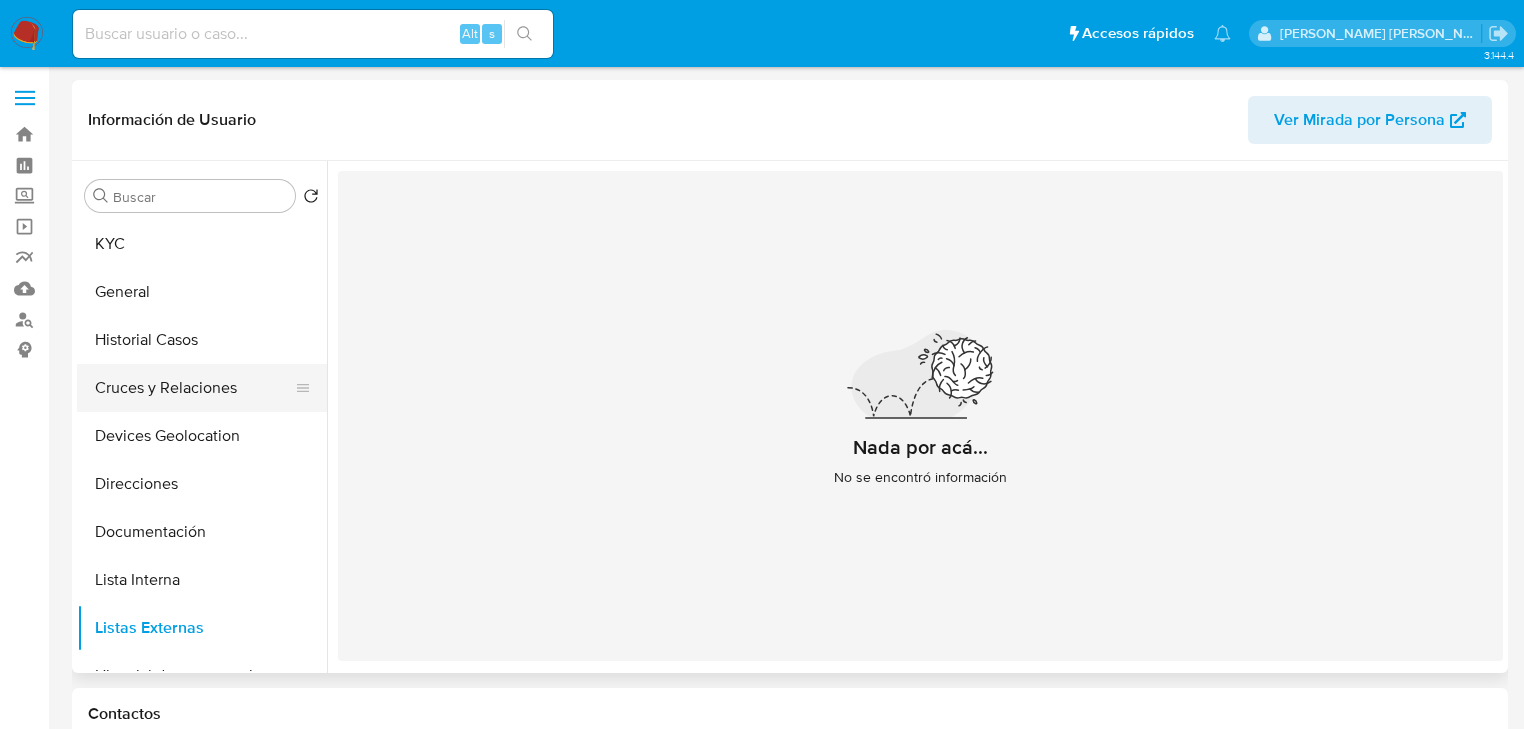 click on "Cruces y Relaciones" at bounding box center (194, 388) 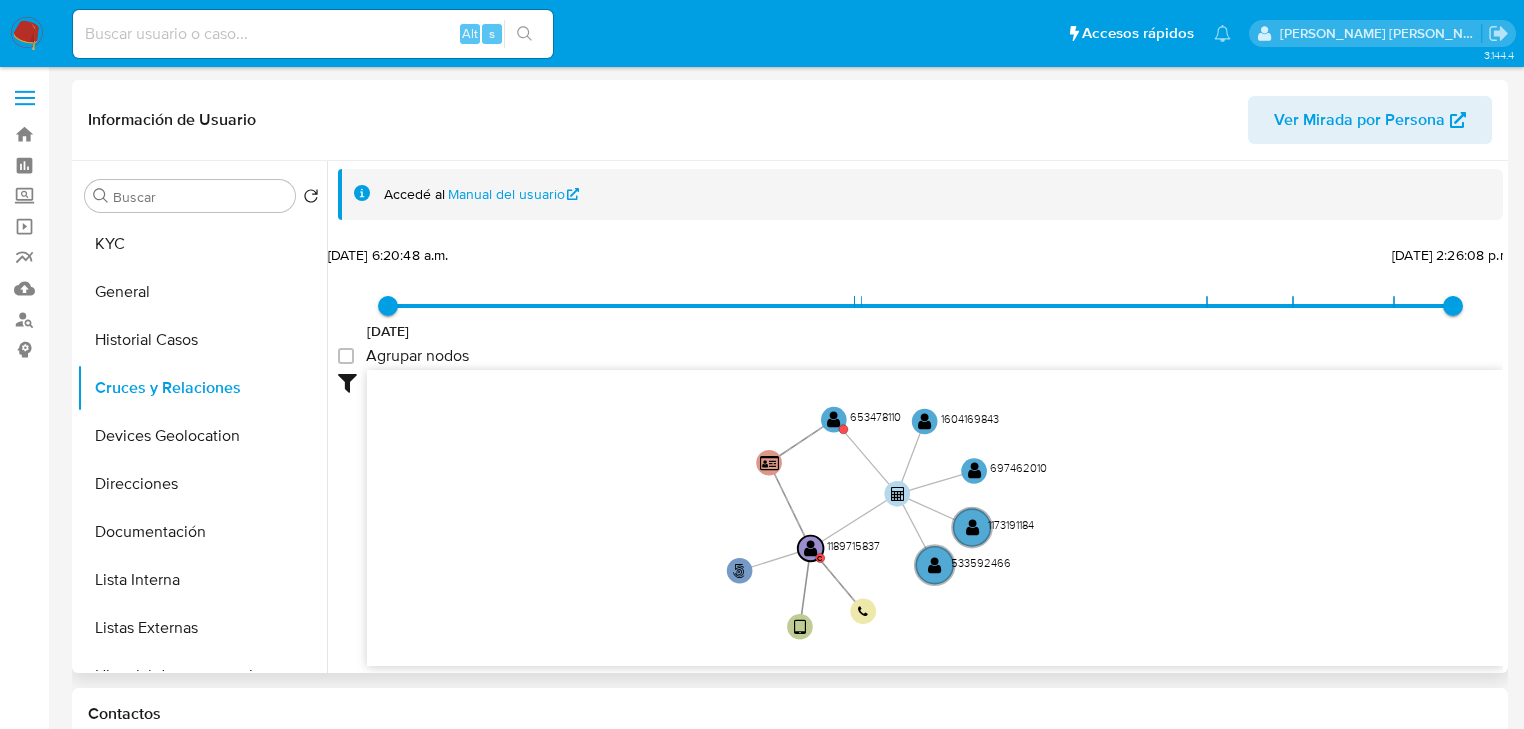 drag, startPoint x: 742, startPoint y: 504, endPoint x: 741, endPoint y: 541, distance: 37.01351 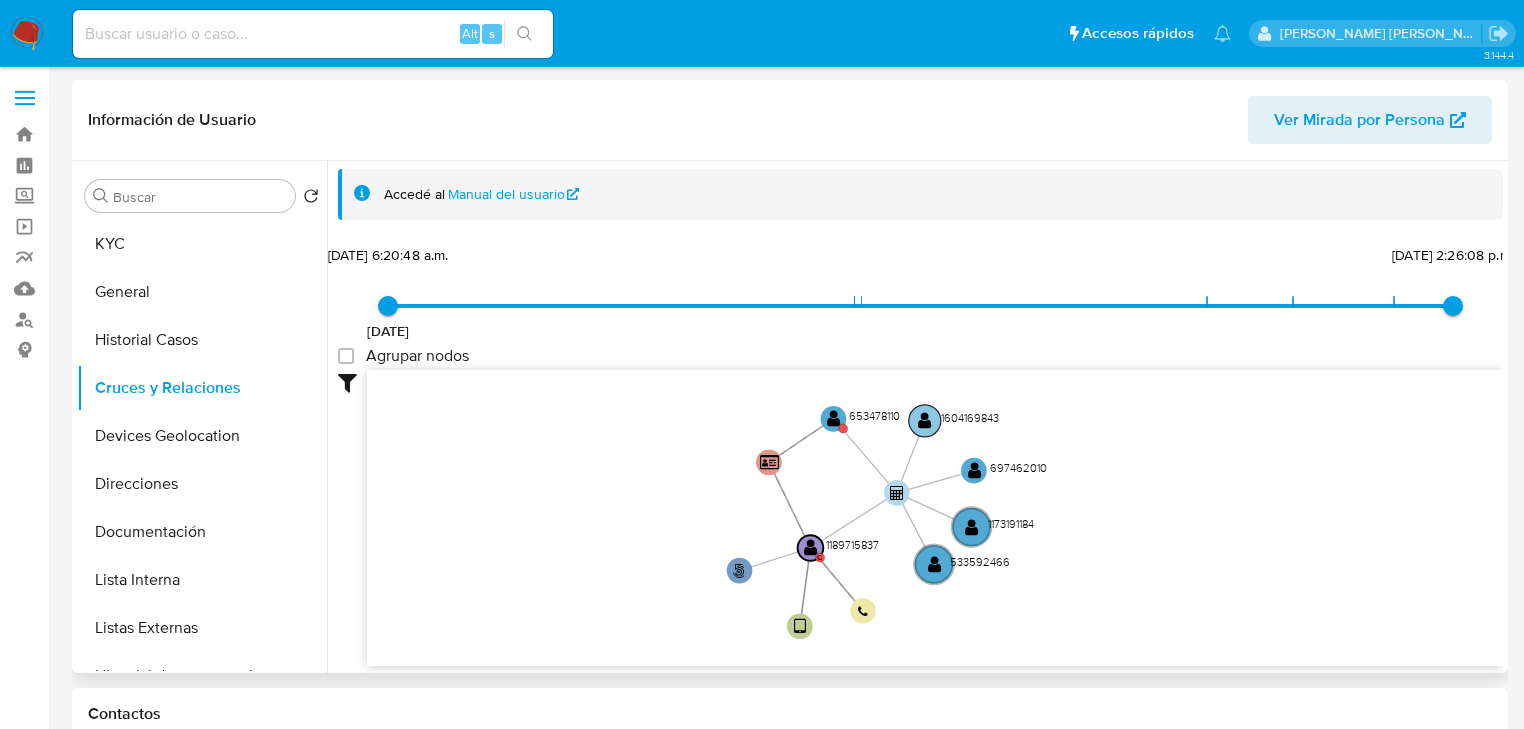 click 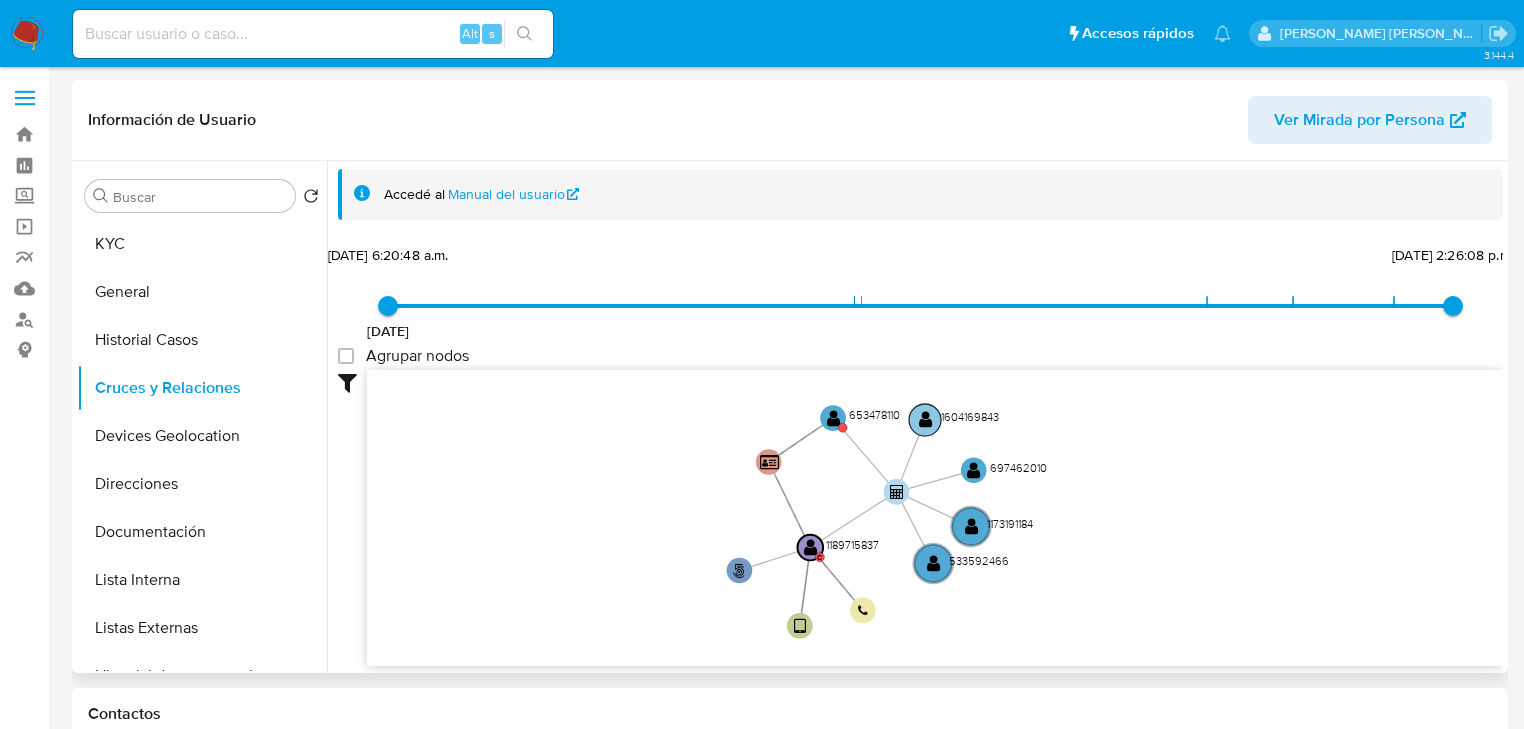 click on "" 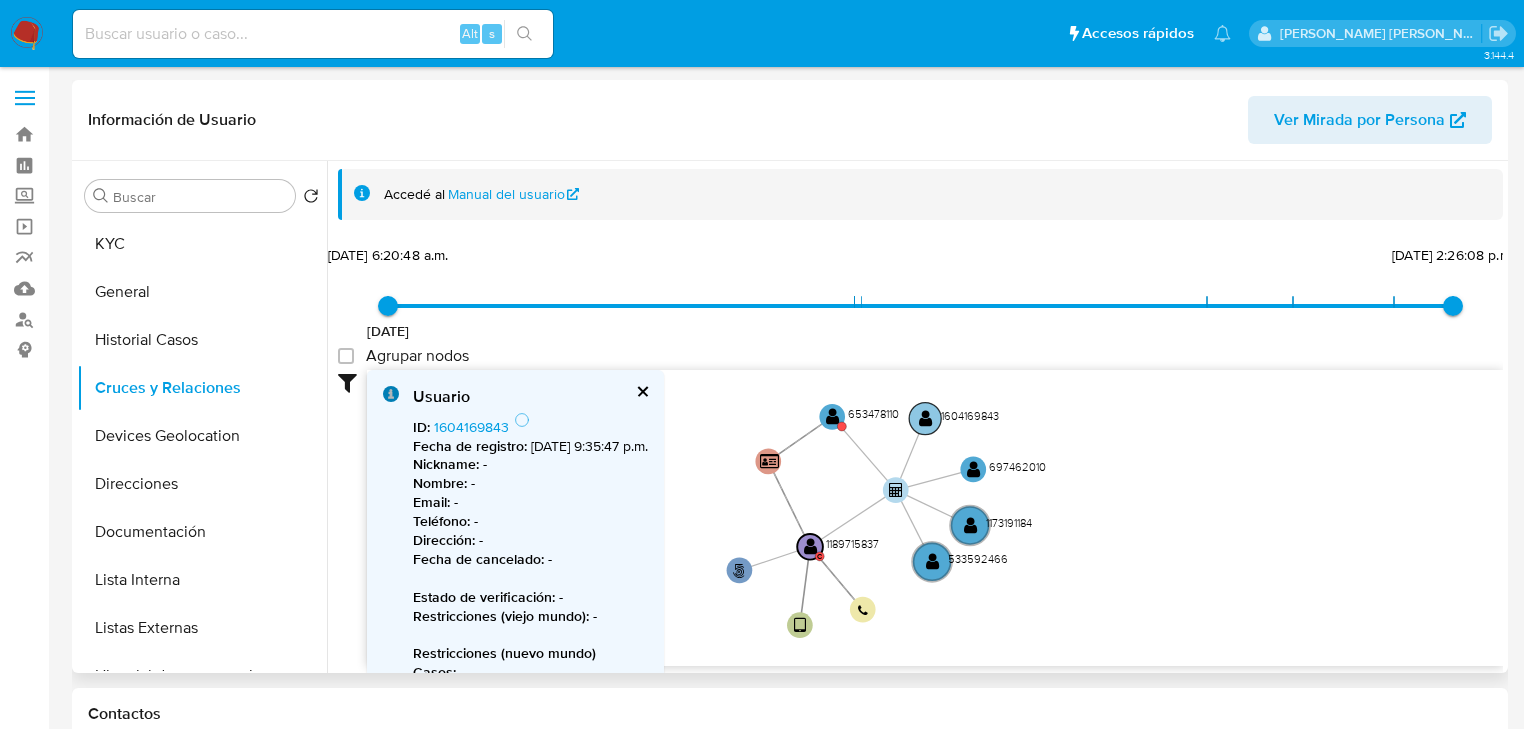 click on "" 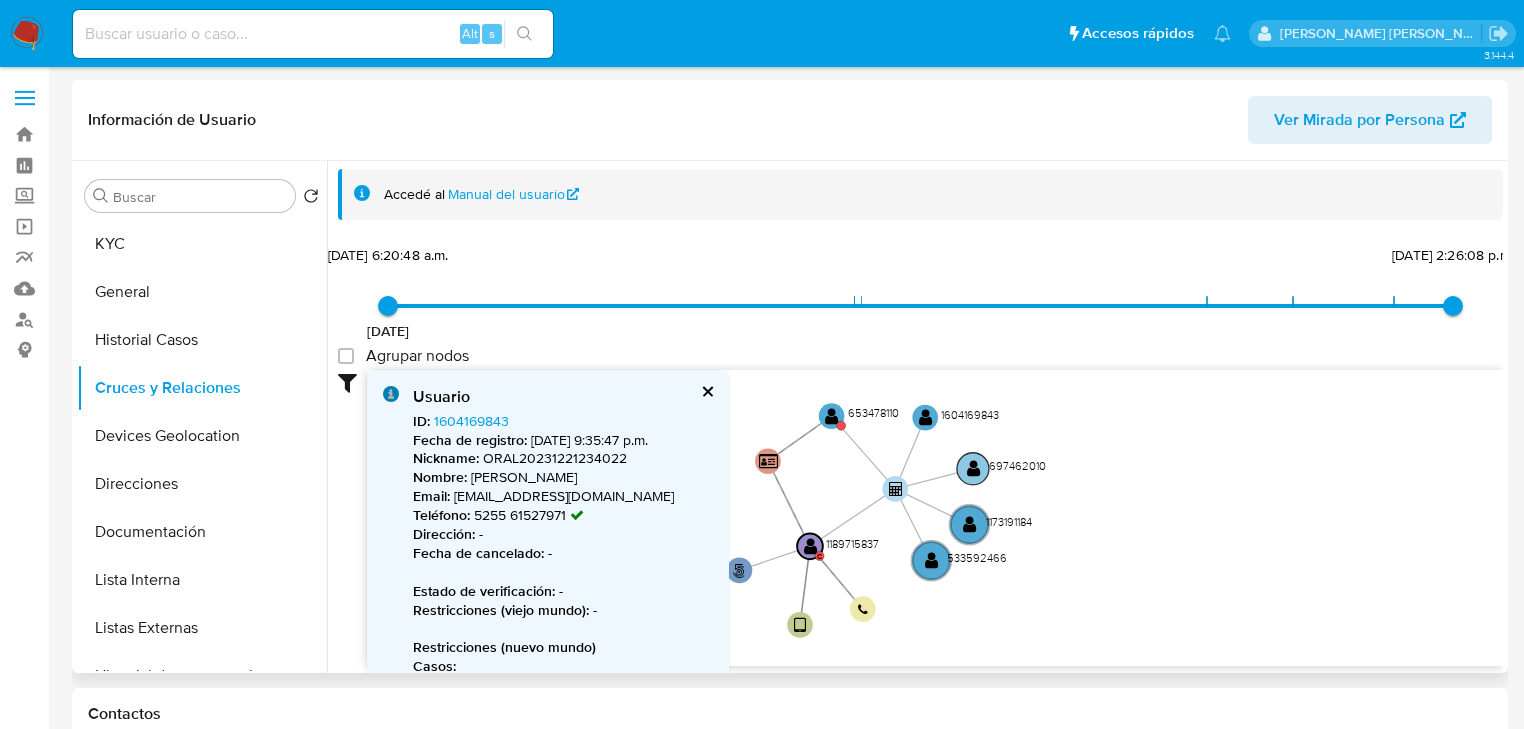 click on "" 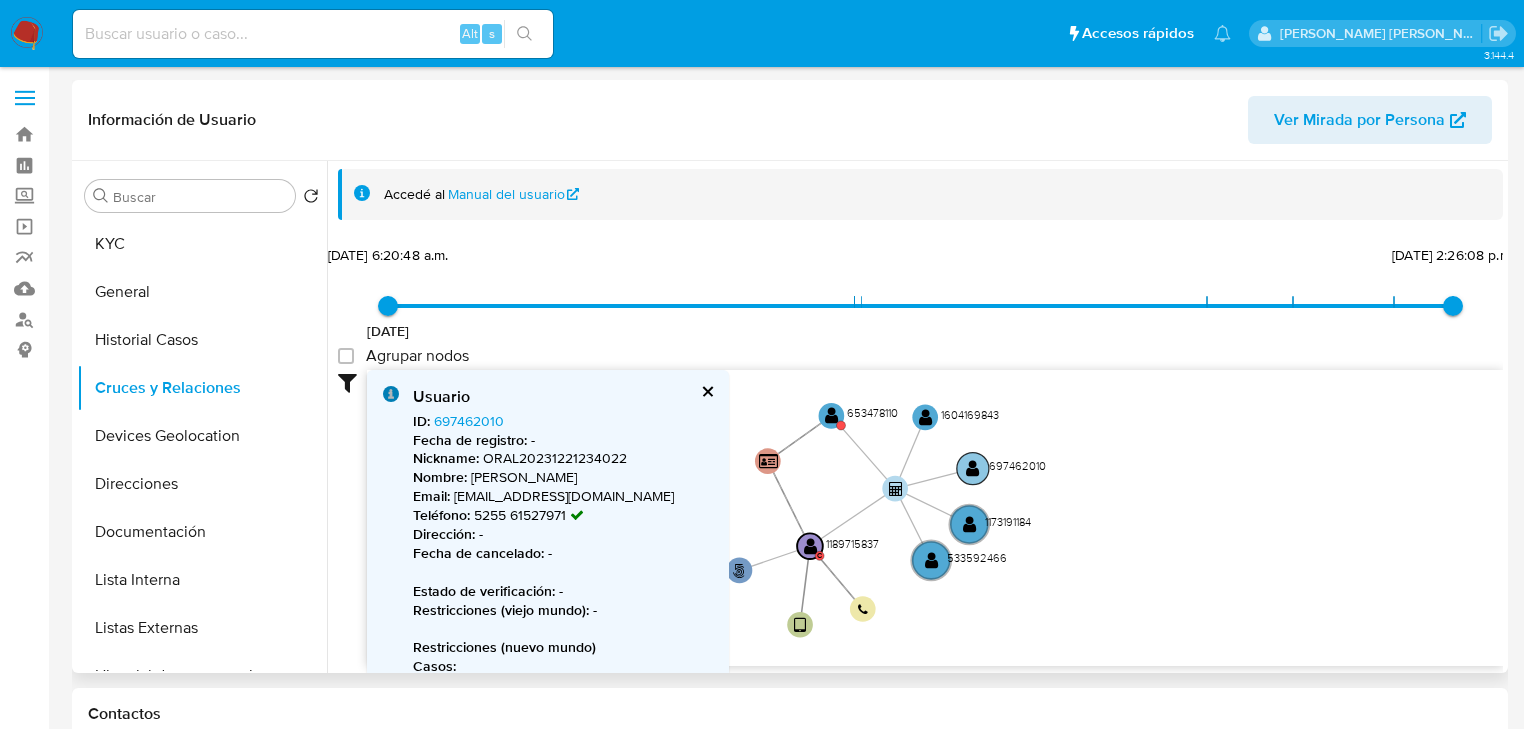 click on "" 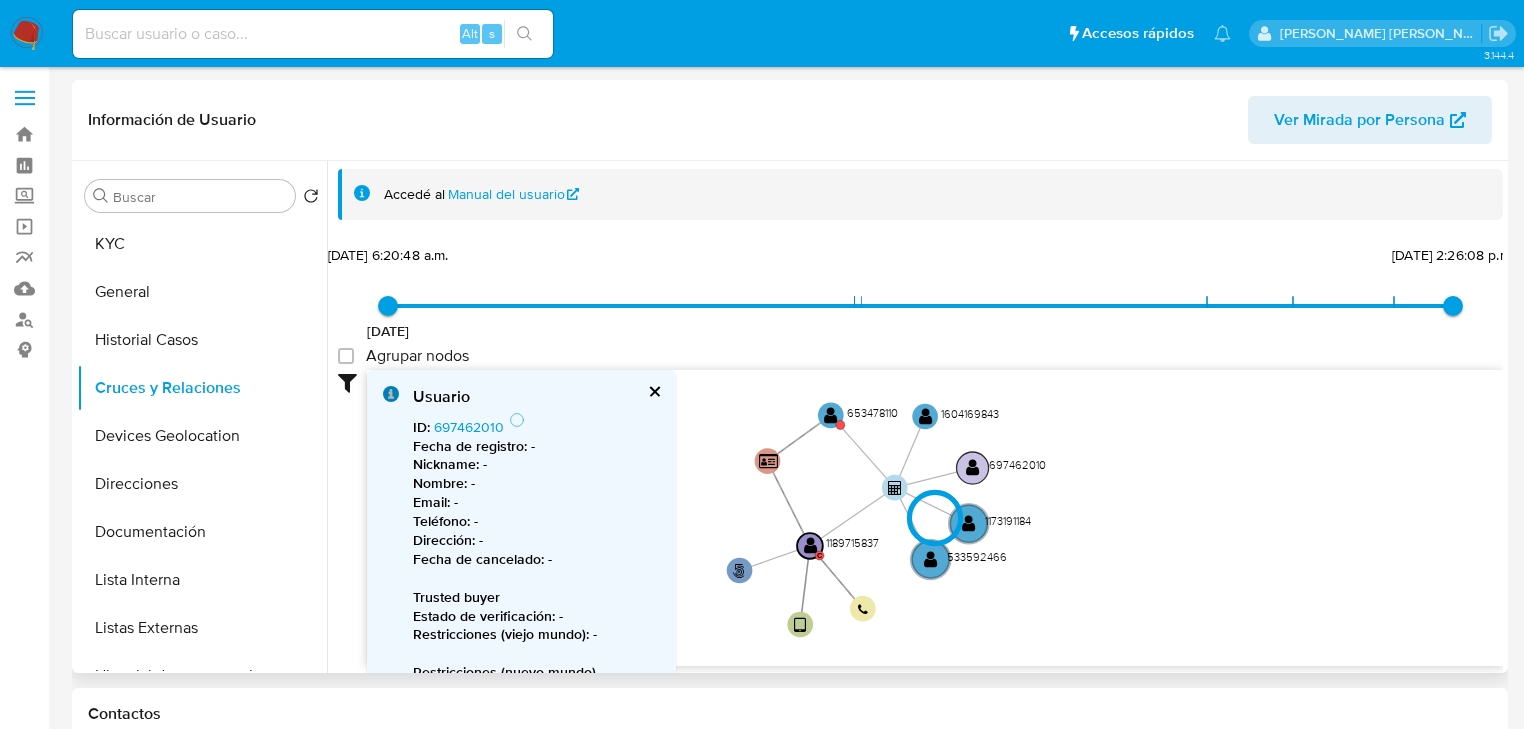 type on "1623037262000" 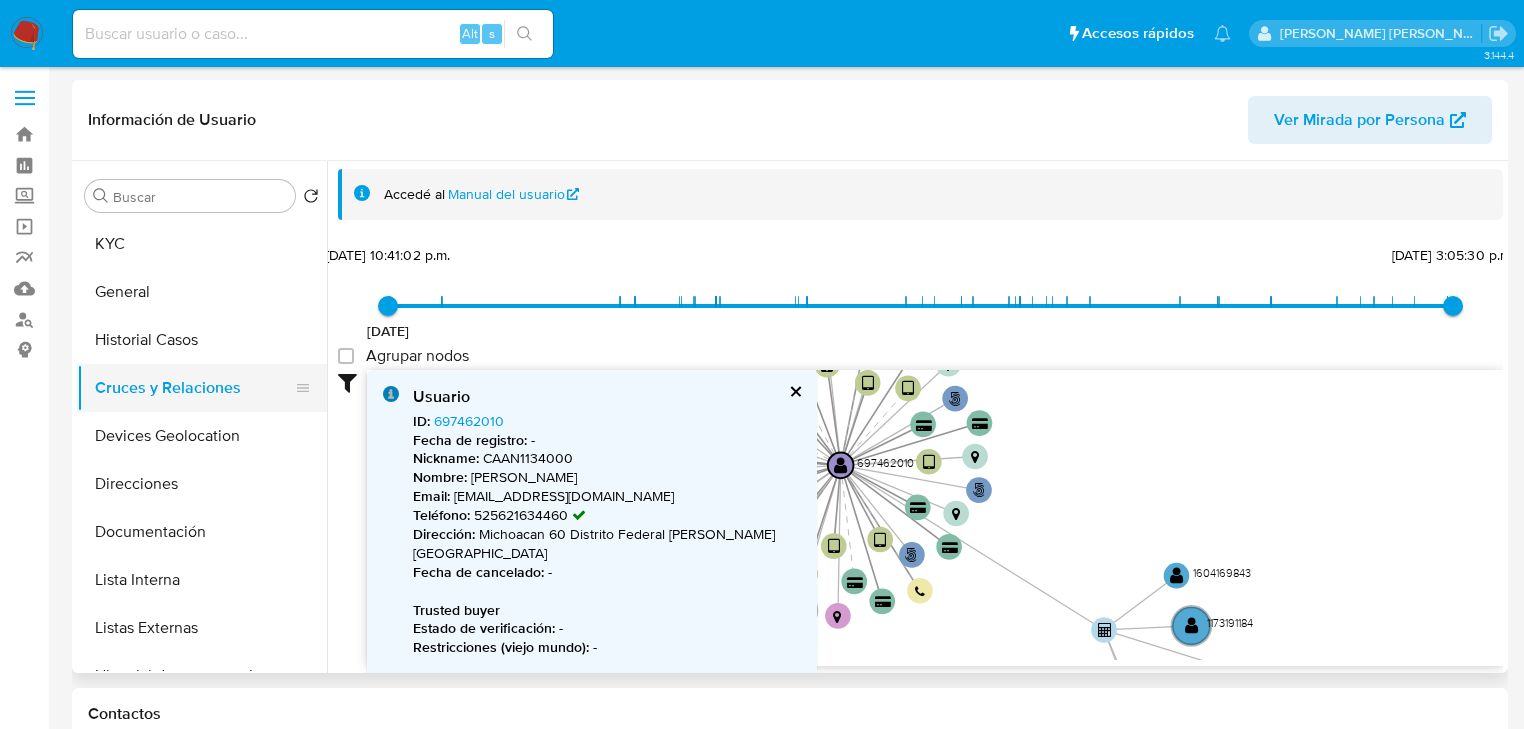 drag, startPoint x: 207, startPoint y: 433, endPoint x: 204, endPoint y: 411, distance: 22.203604 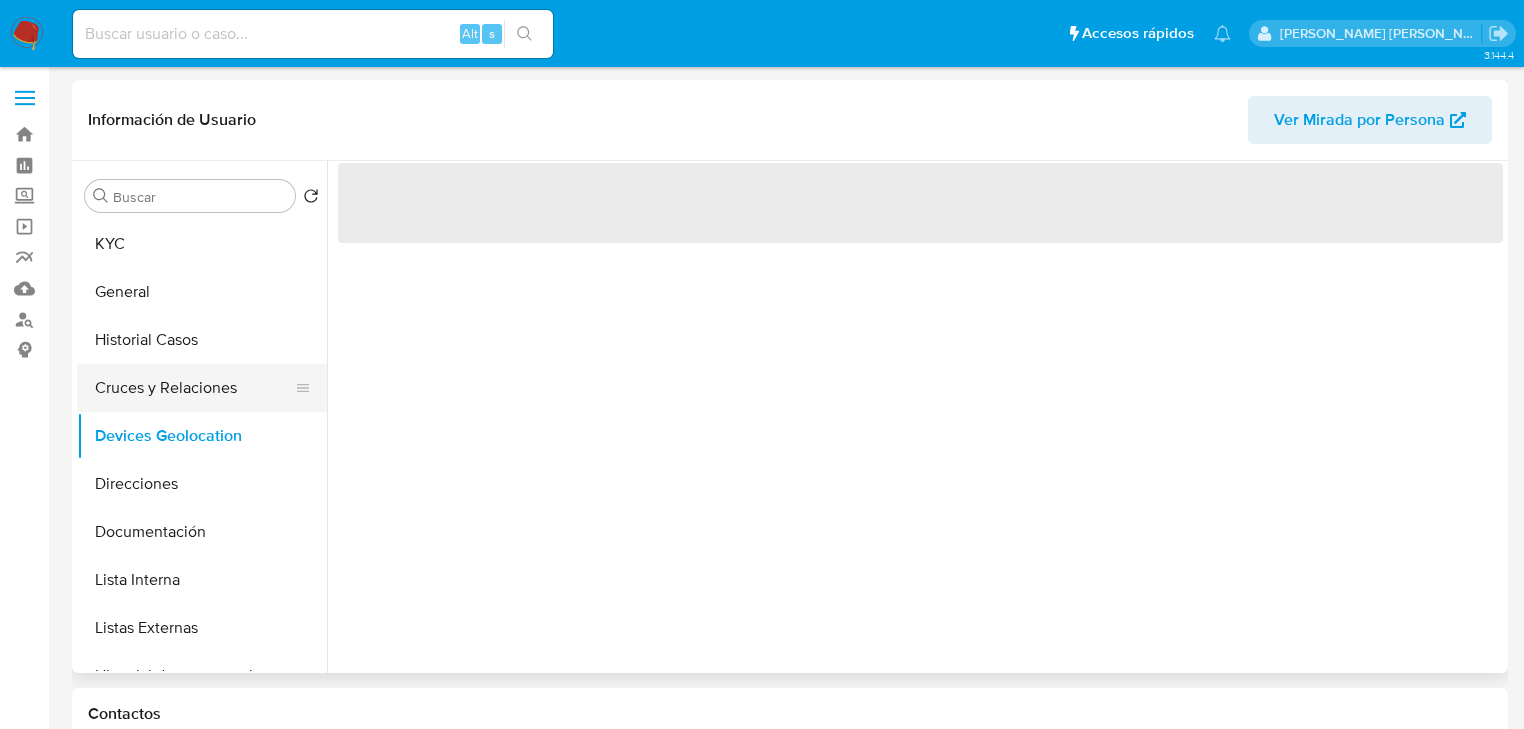 click on "Cruces y Relaciones" at bounding box center [194, 388] 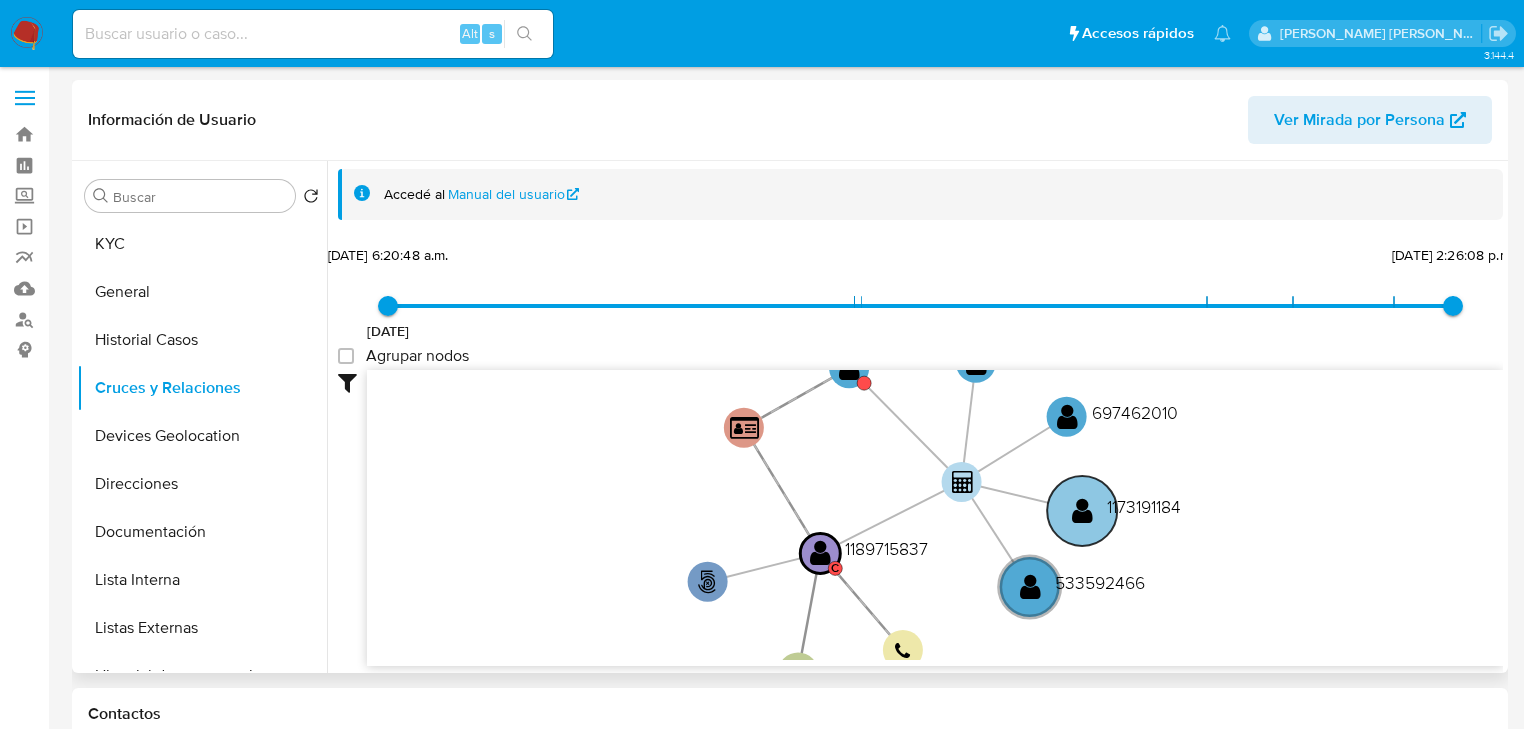 click on "" 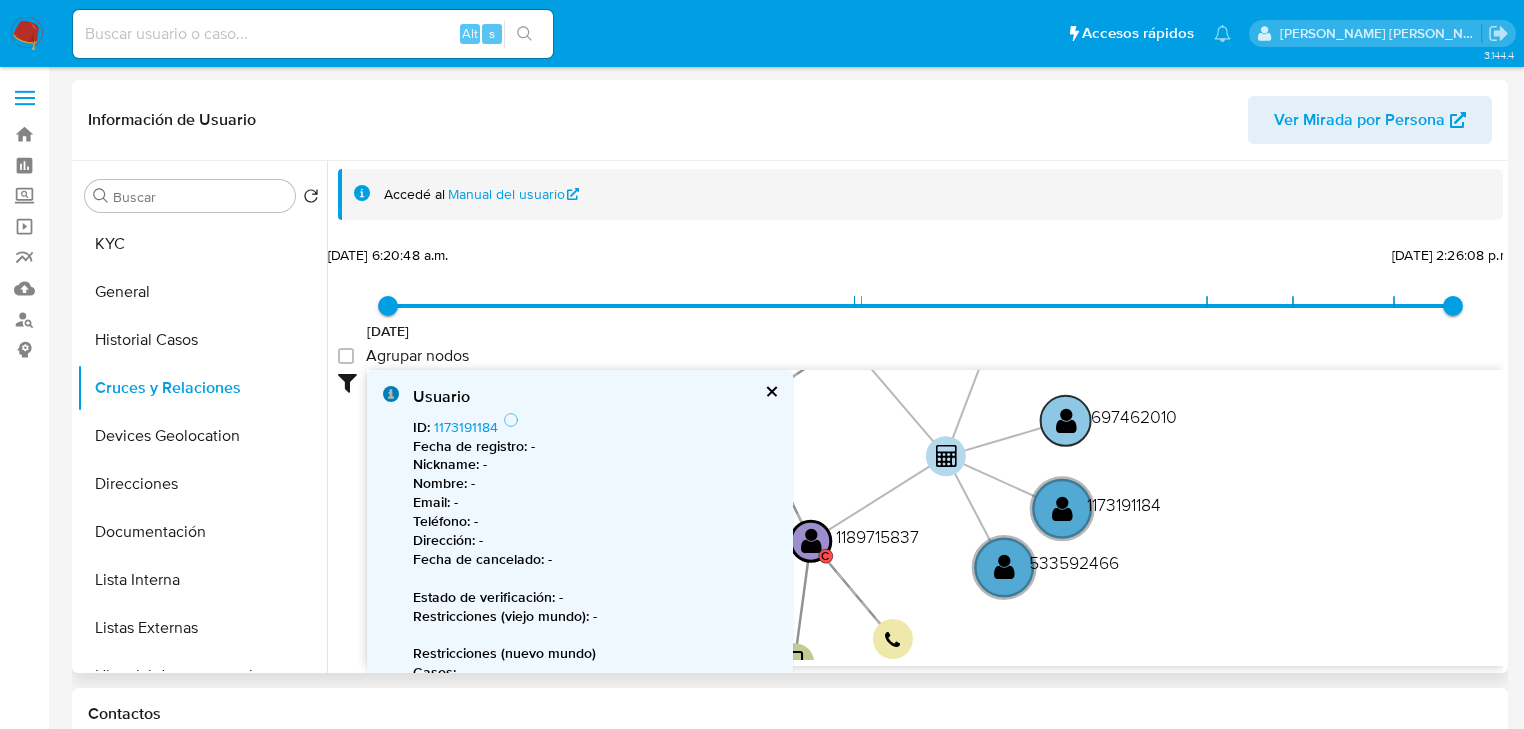 click on "" 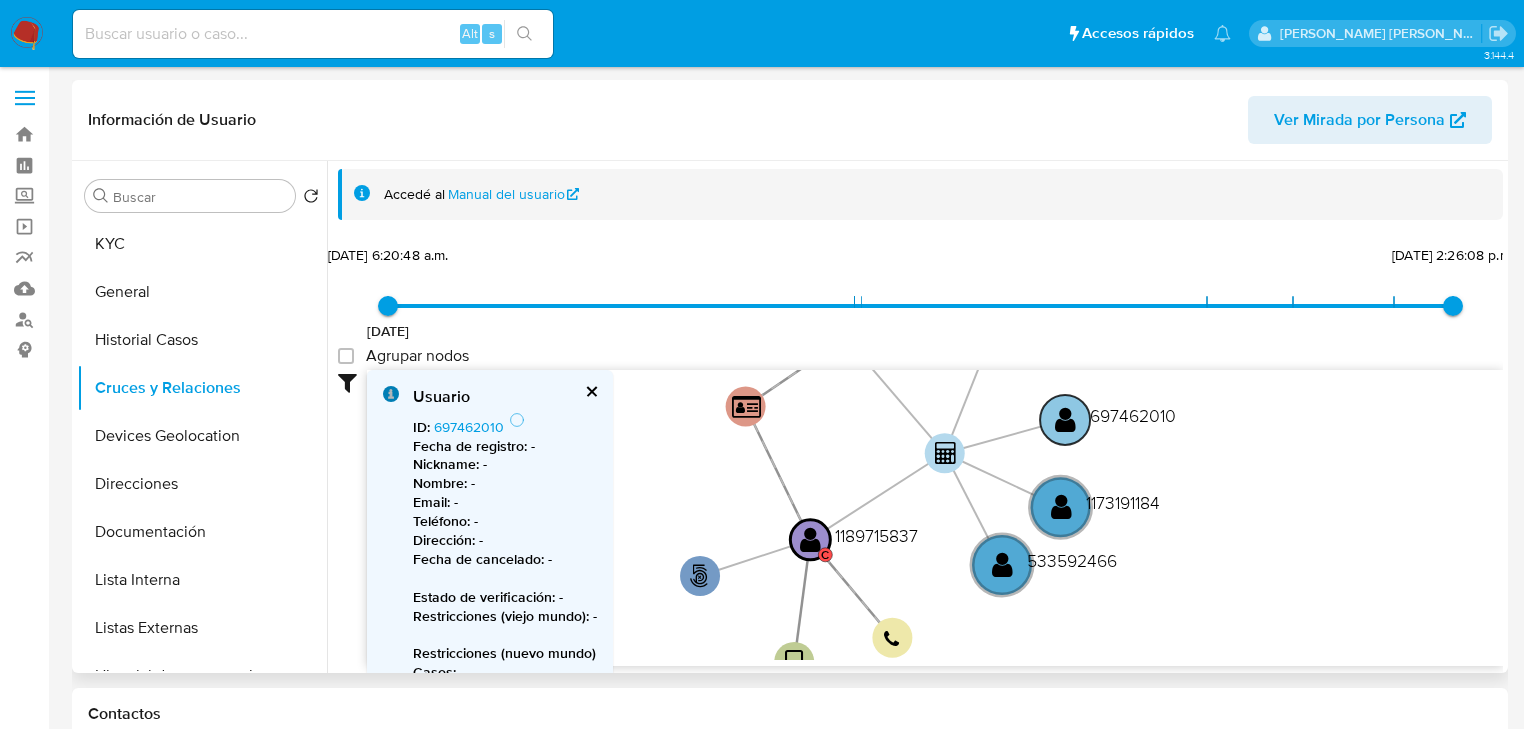 click on "" 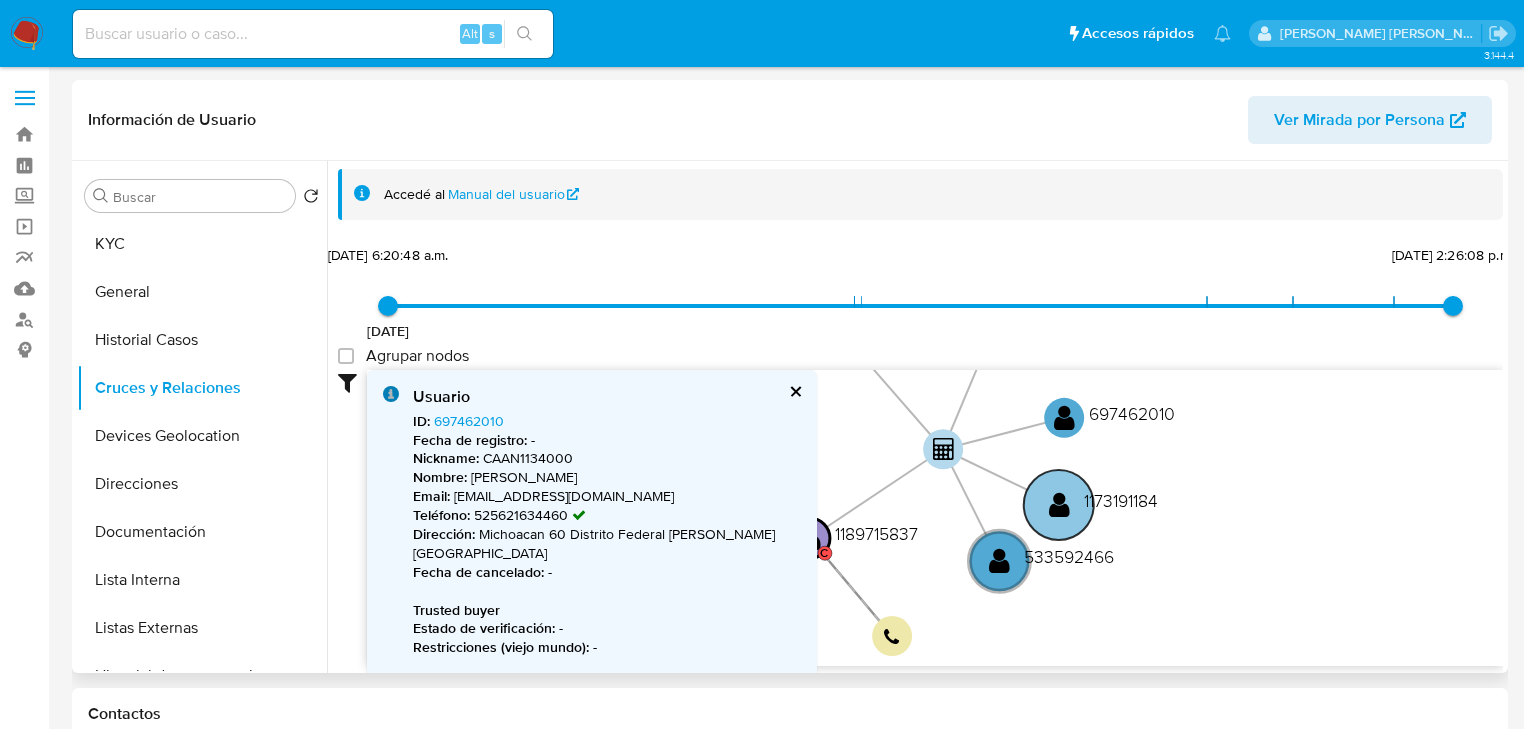 click on "" 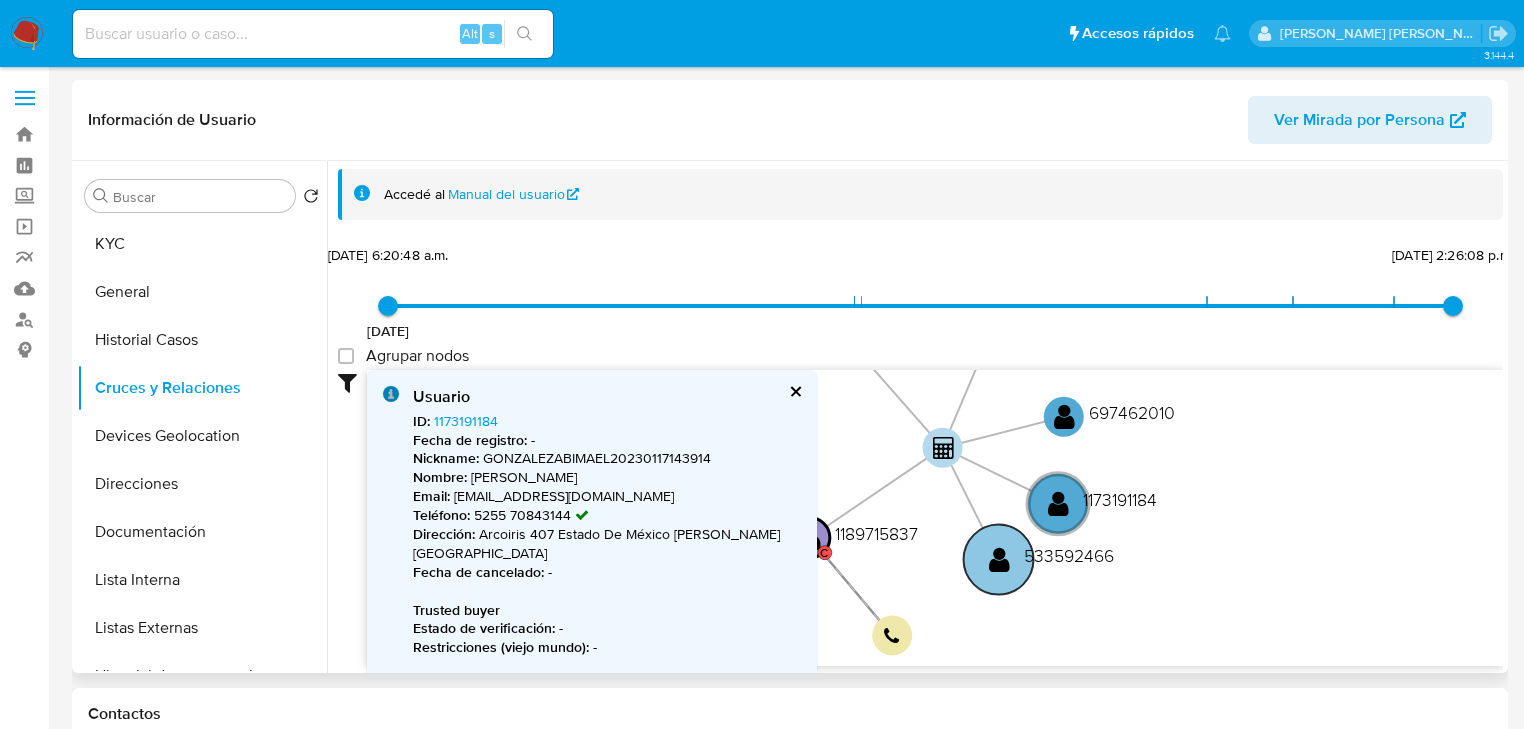 click on "" 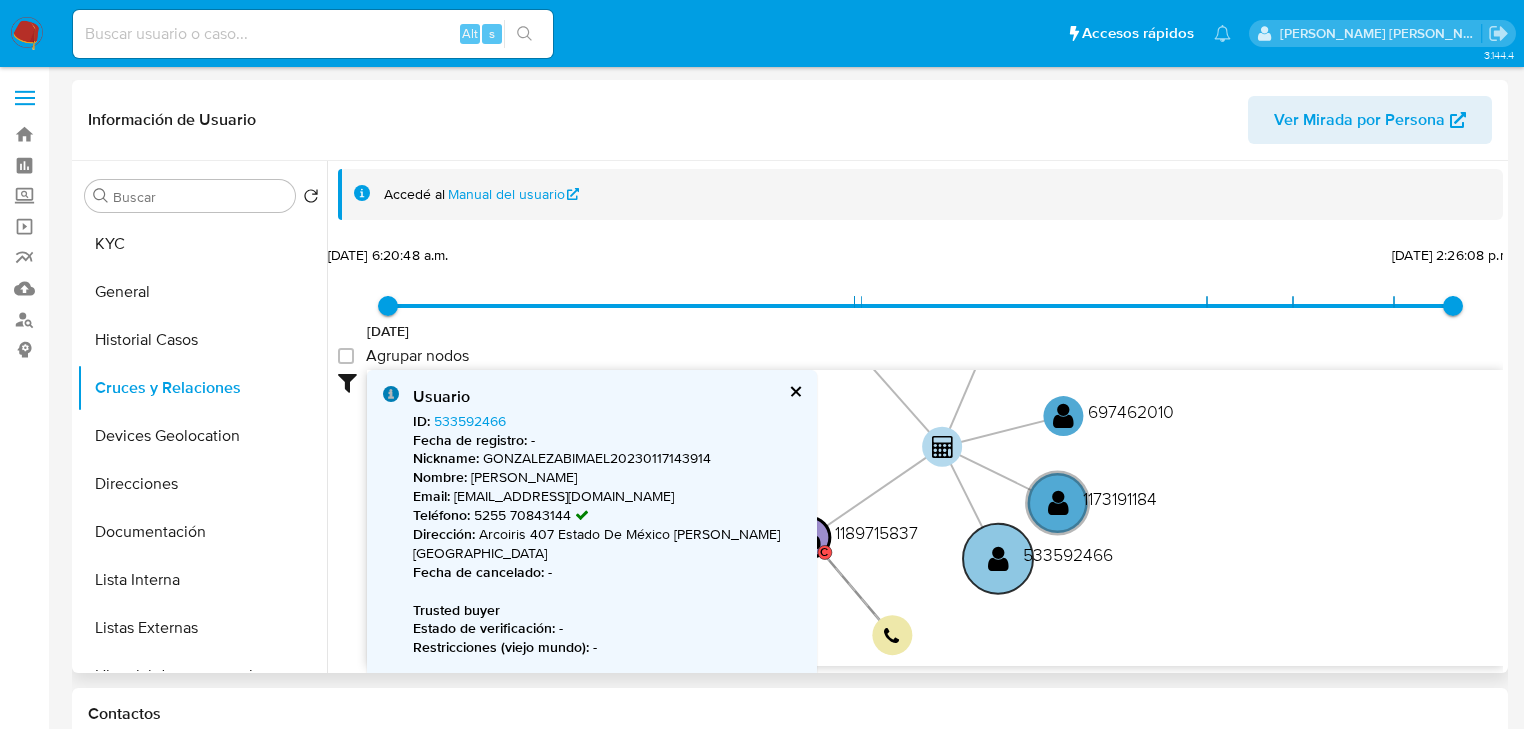 click on "" 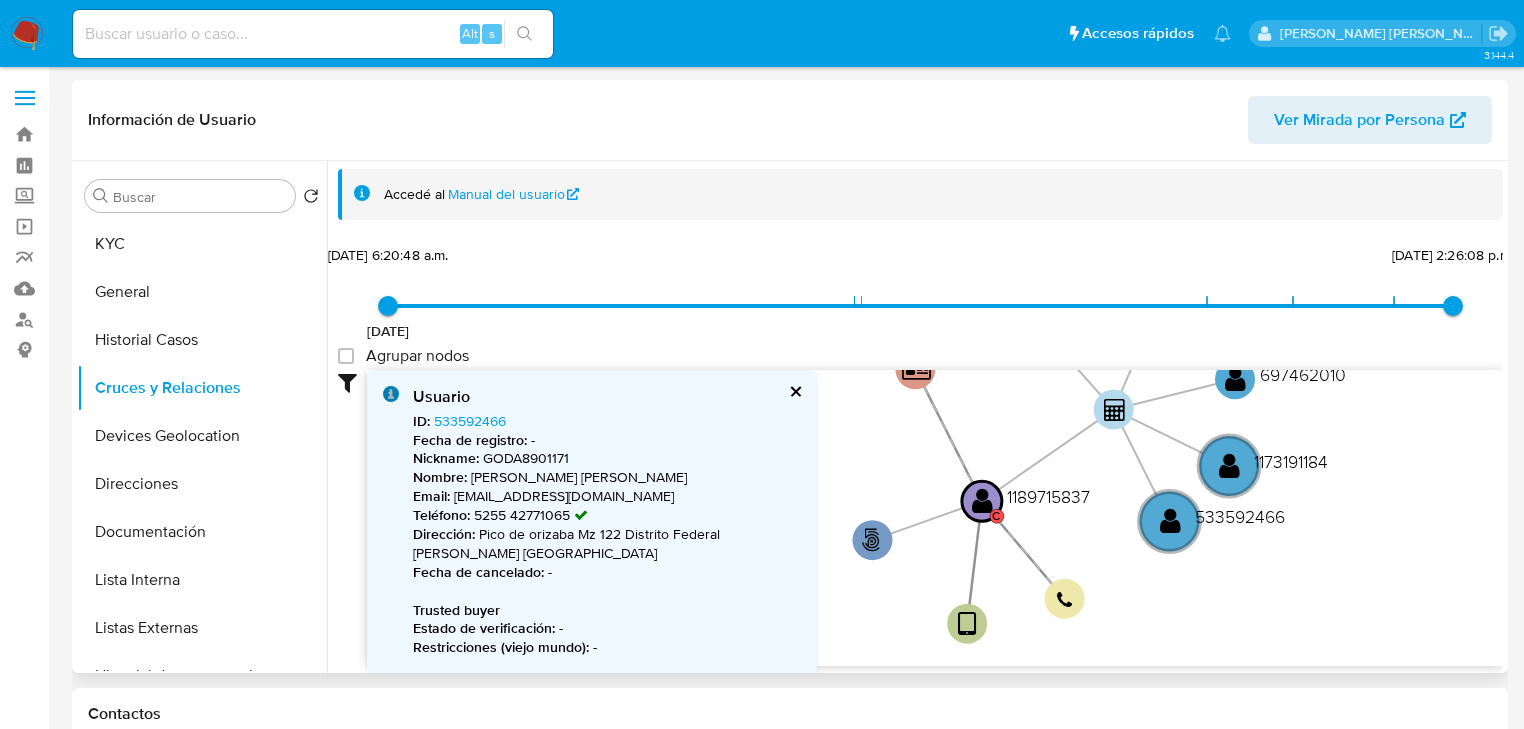 drag, startPoint x: 900, startPoint y: 473, endPoint x: 1039, endPoint y: 448, distance: 141.2303 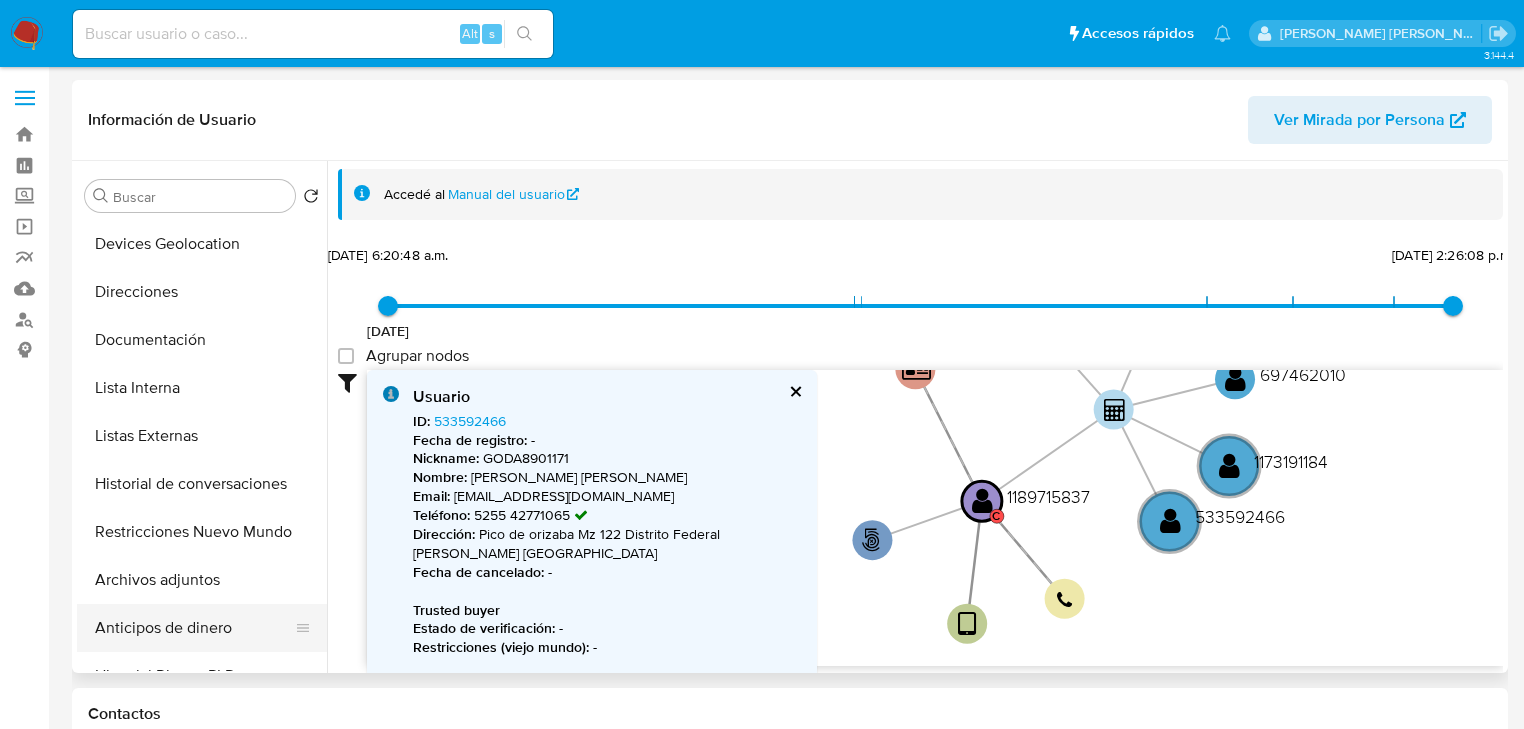scroll, scrollTop: 320, scrollLeft: 0, axis: vertical 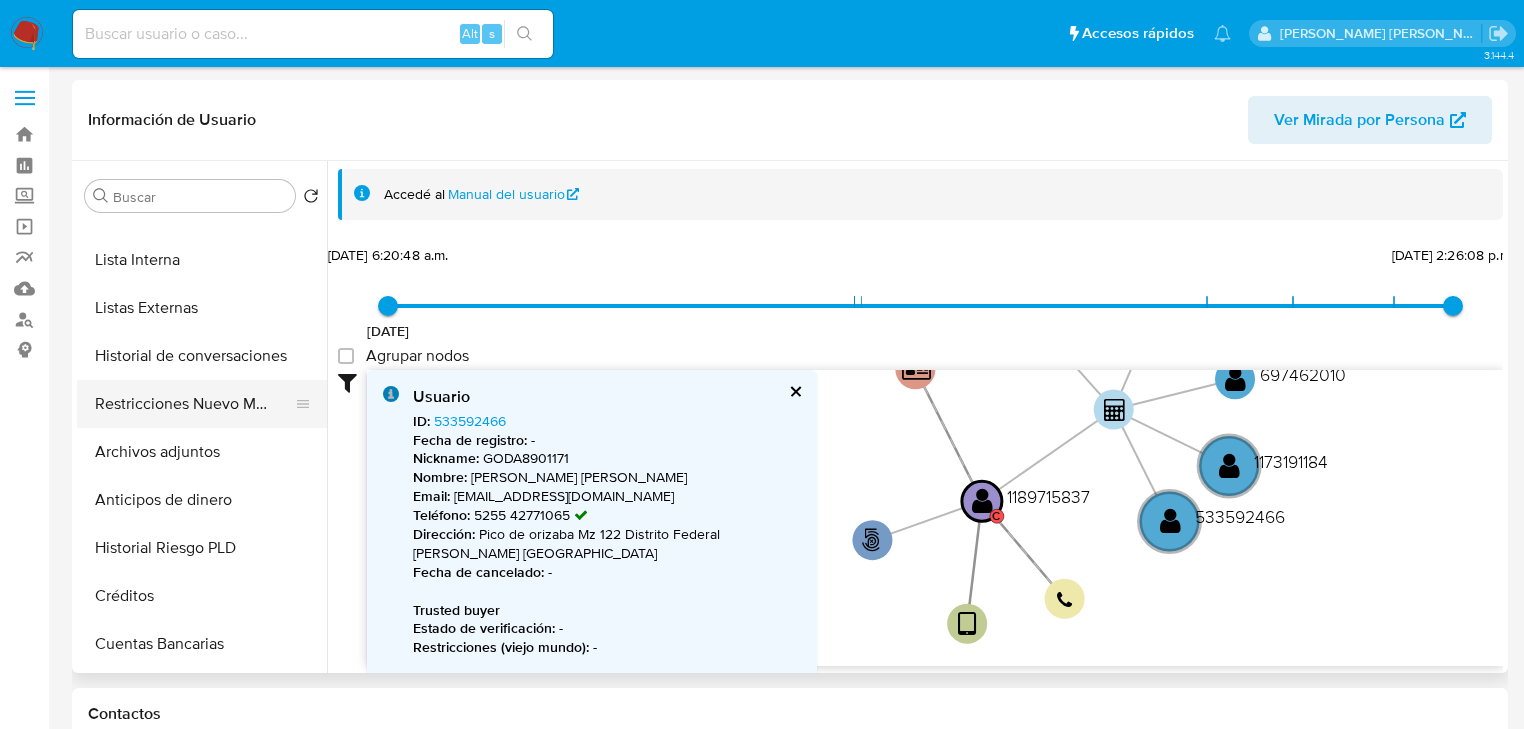 click on "Restricciones Nuevo Mundo" at bounding box center (194, 404) 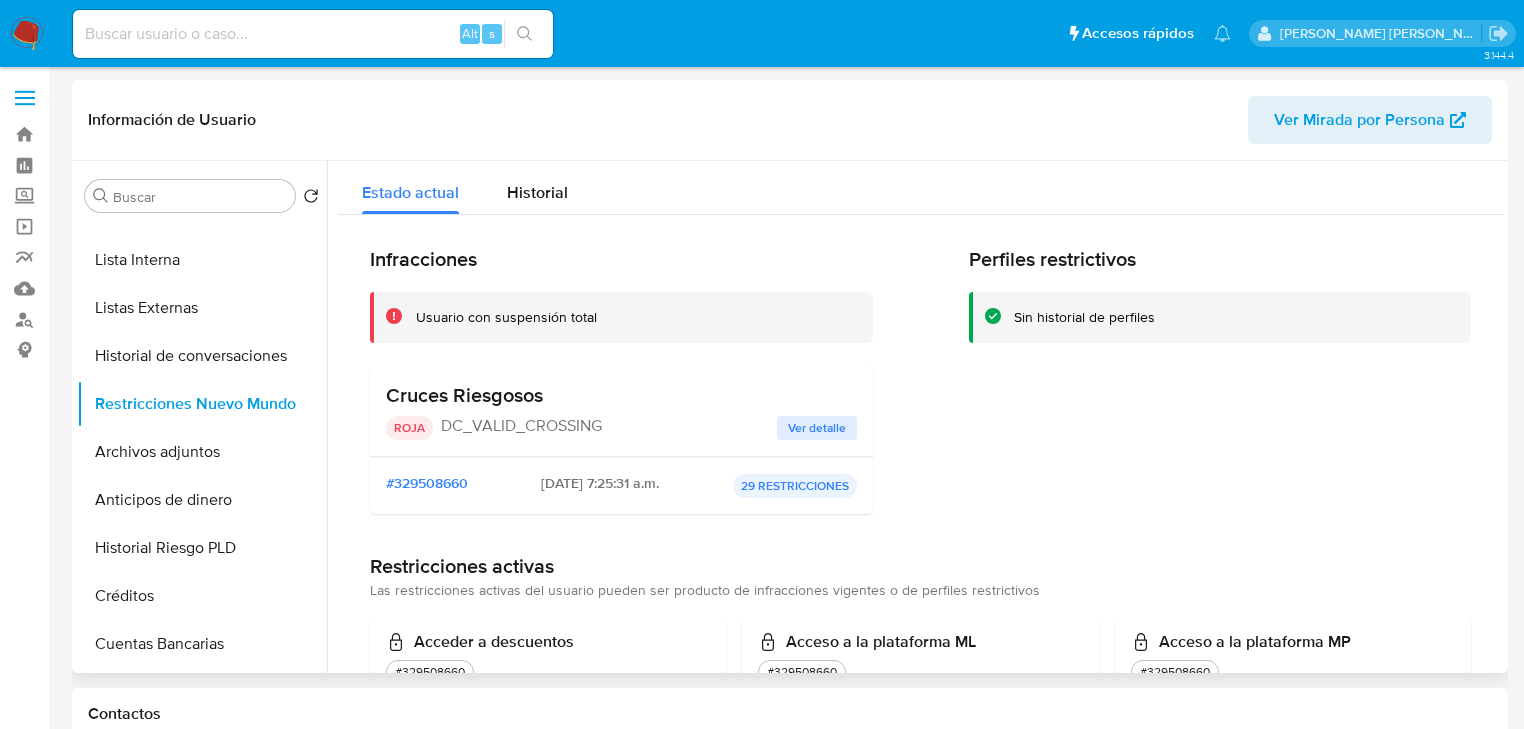 click on "ROJA DC_VALID_CROSSING Ver detalle" at bounding box center [621, 428] 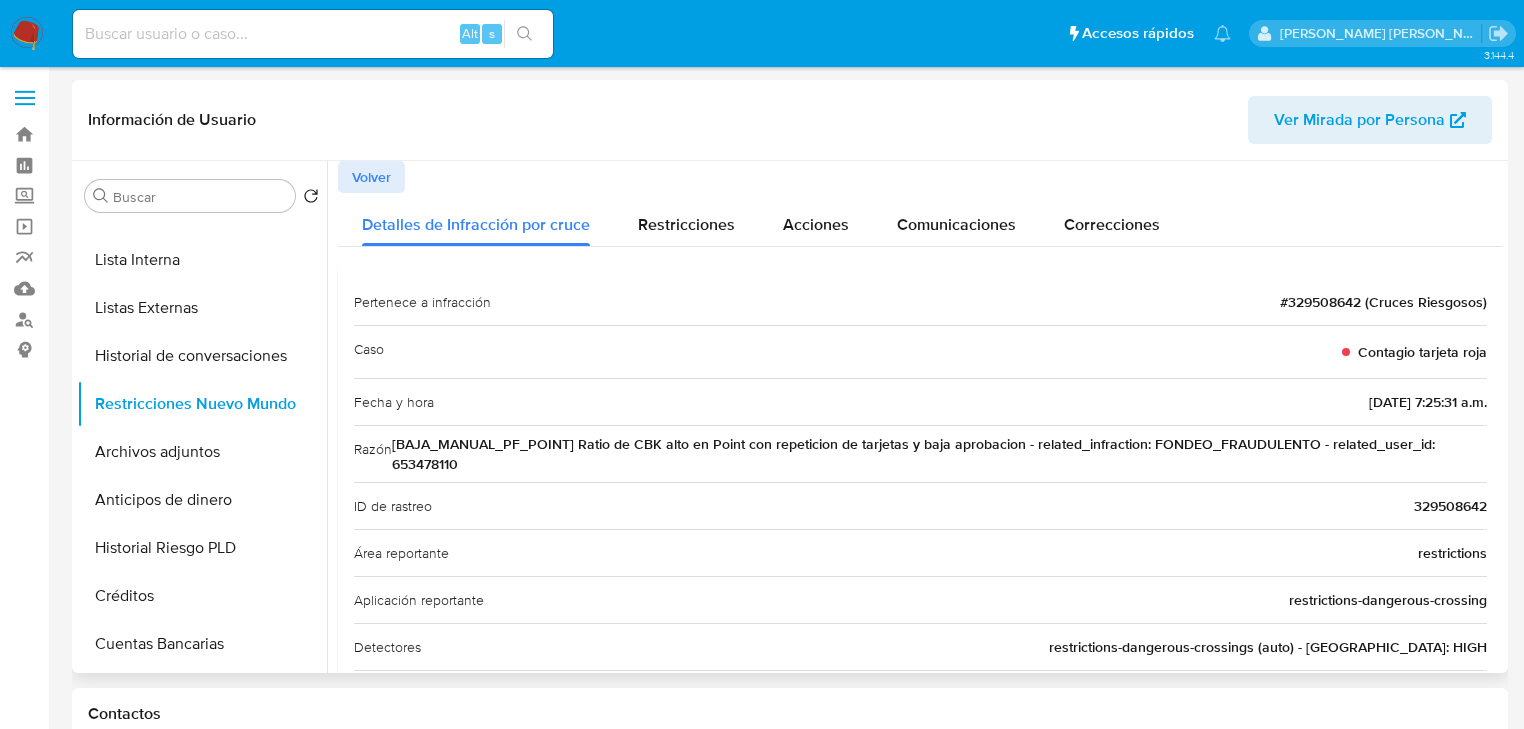 click on "[BAJA_MANUAL_PF_POINT] Ratio de CBK alto en Point con repeticion de tarjetas y baja aprobacion - related_infraction: FONDEO_FRAUDULENTO - related_user_id: 653478110" at bounding box center (939, 454) 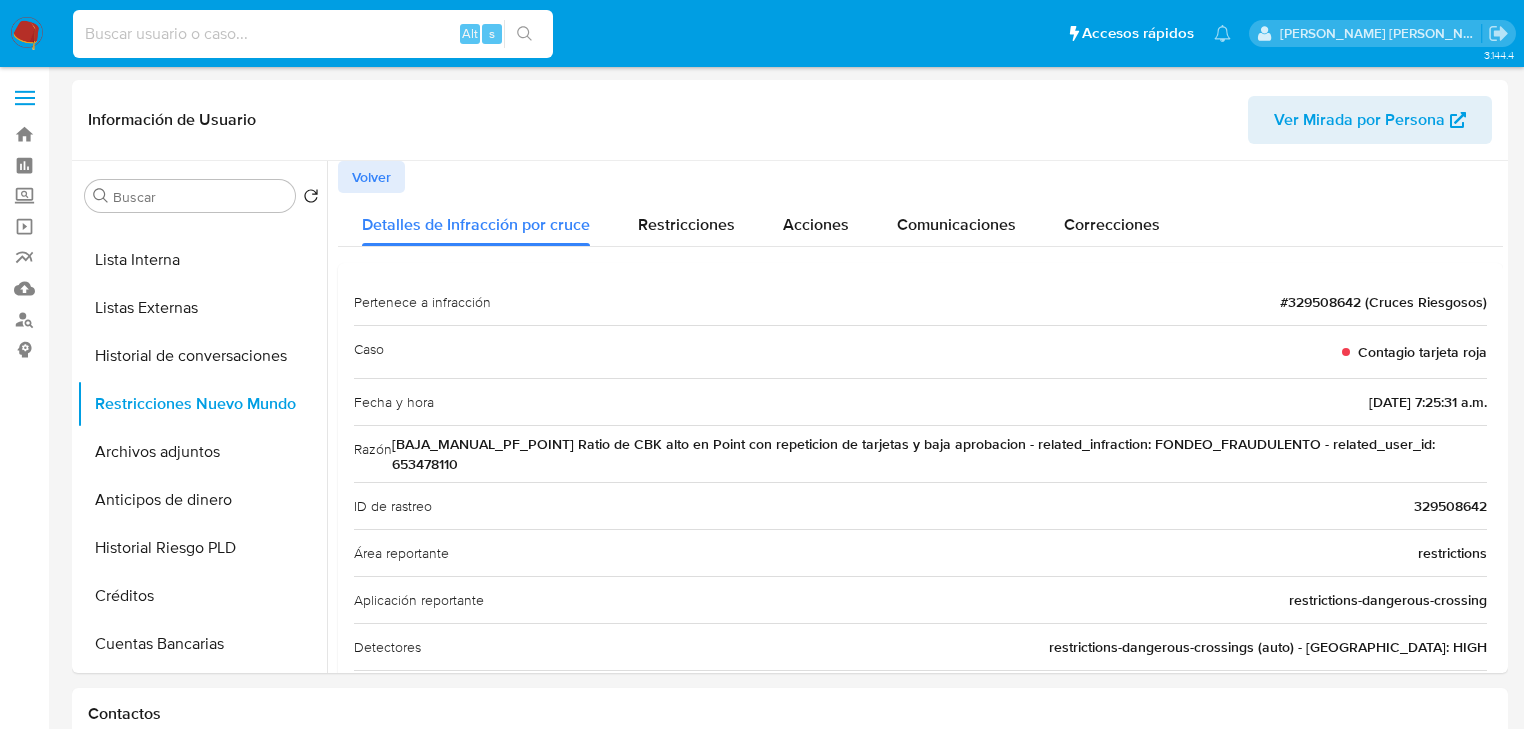 click at bounding box center [313, 34] 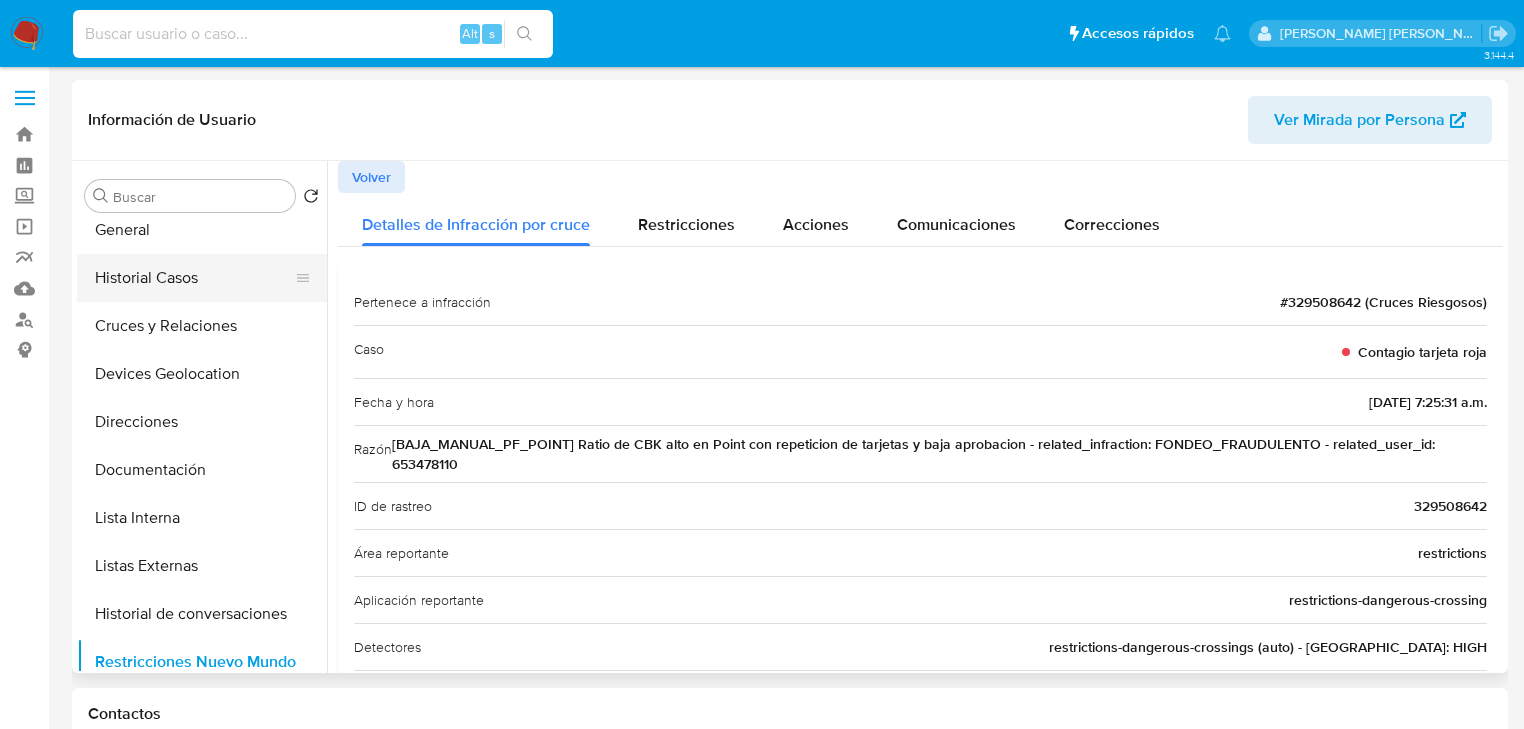 scroll, scrollTop: 0, scrollLeft: 0, axis: both 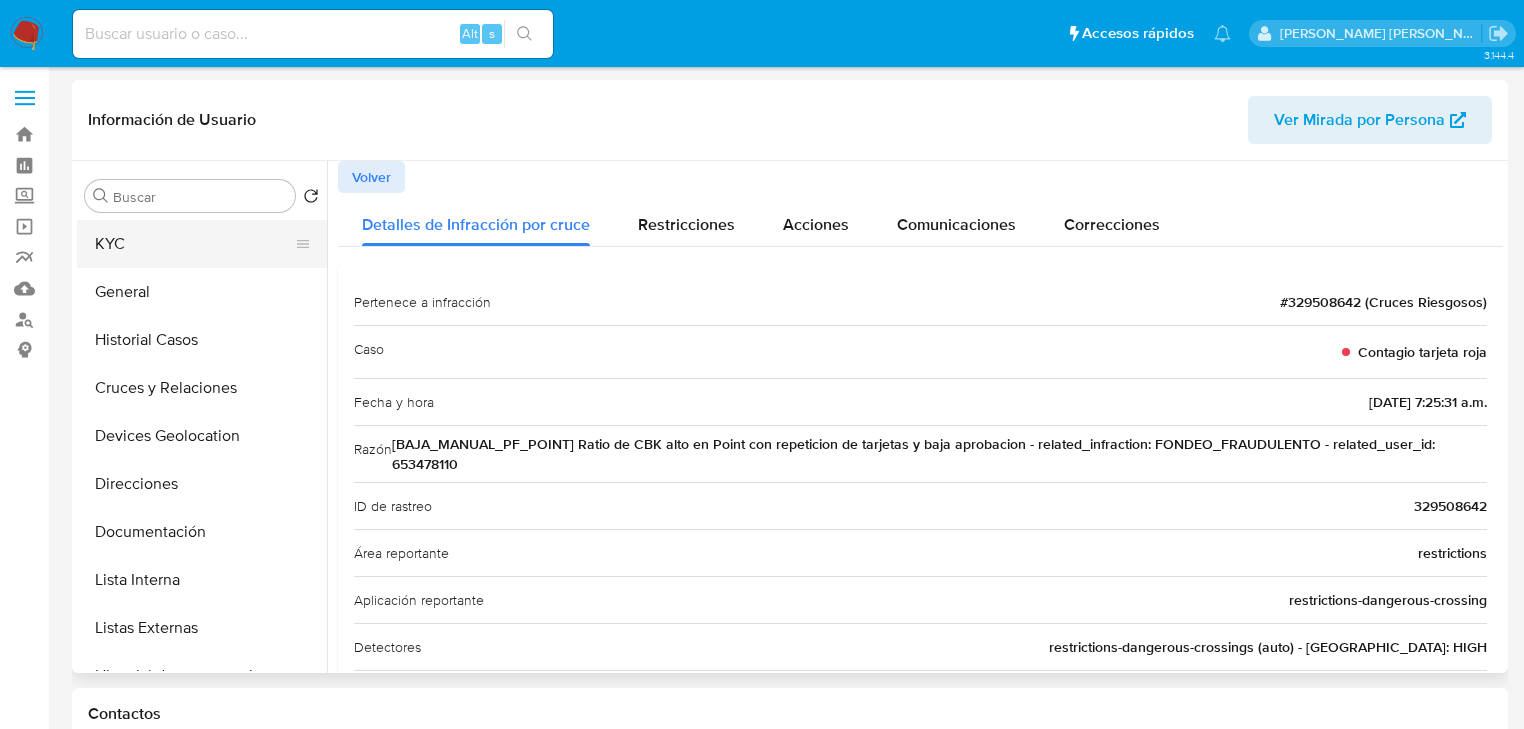 drag, startPoint x: 130, startPoint y: 228, endPoint x: 152, endPoint y: 232, distance: 22.36068 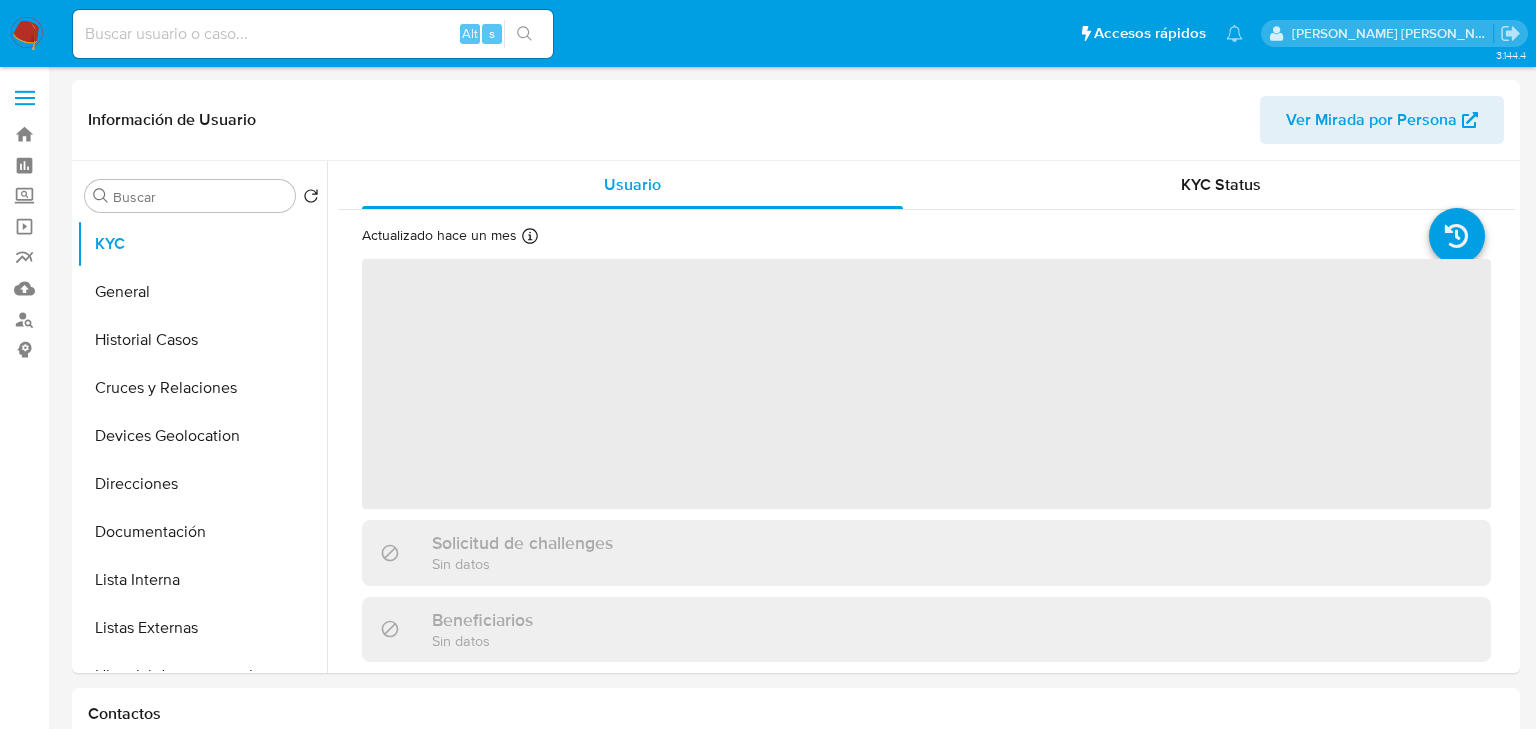 select on "10" 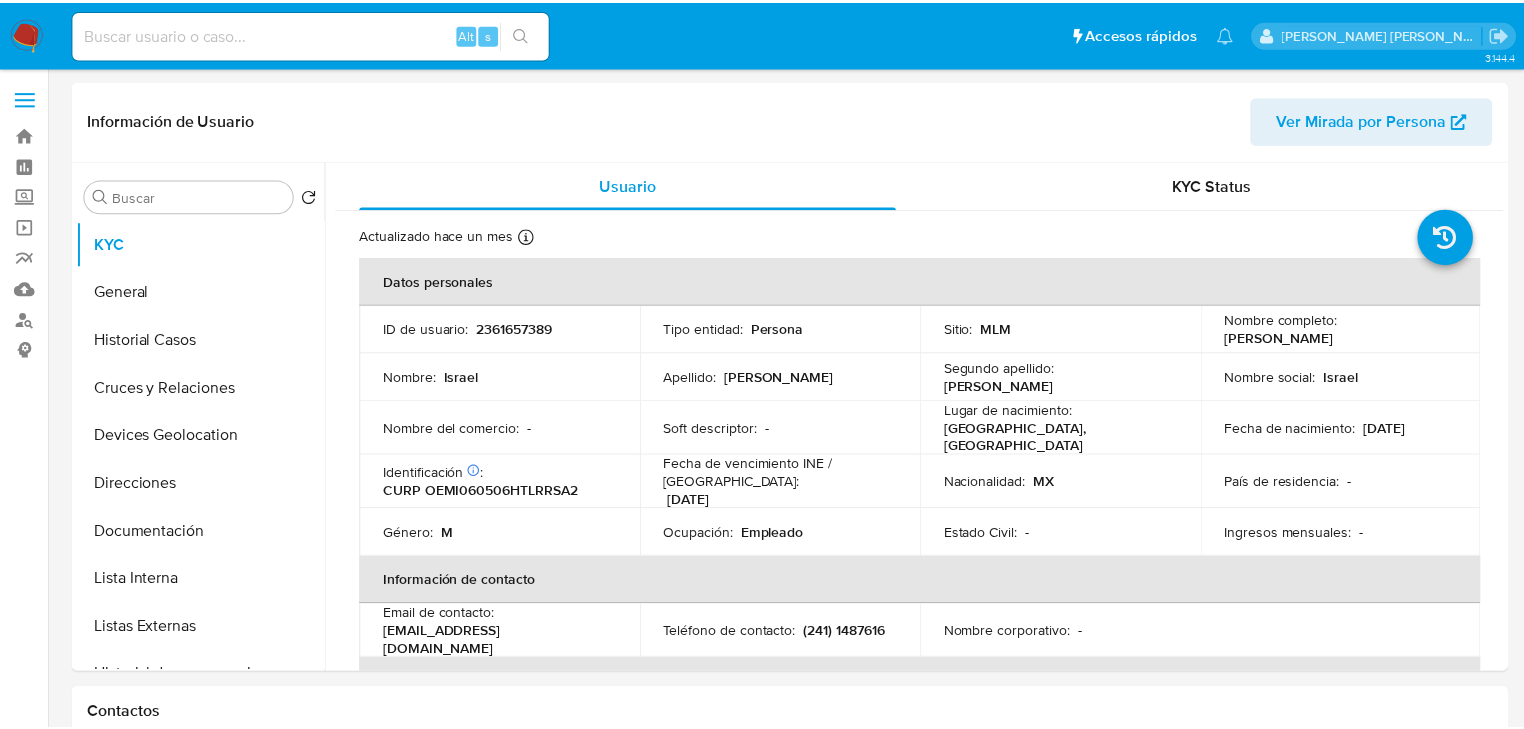 scroll, scrollTop: 0, scrollLeft: 0, axis: both 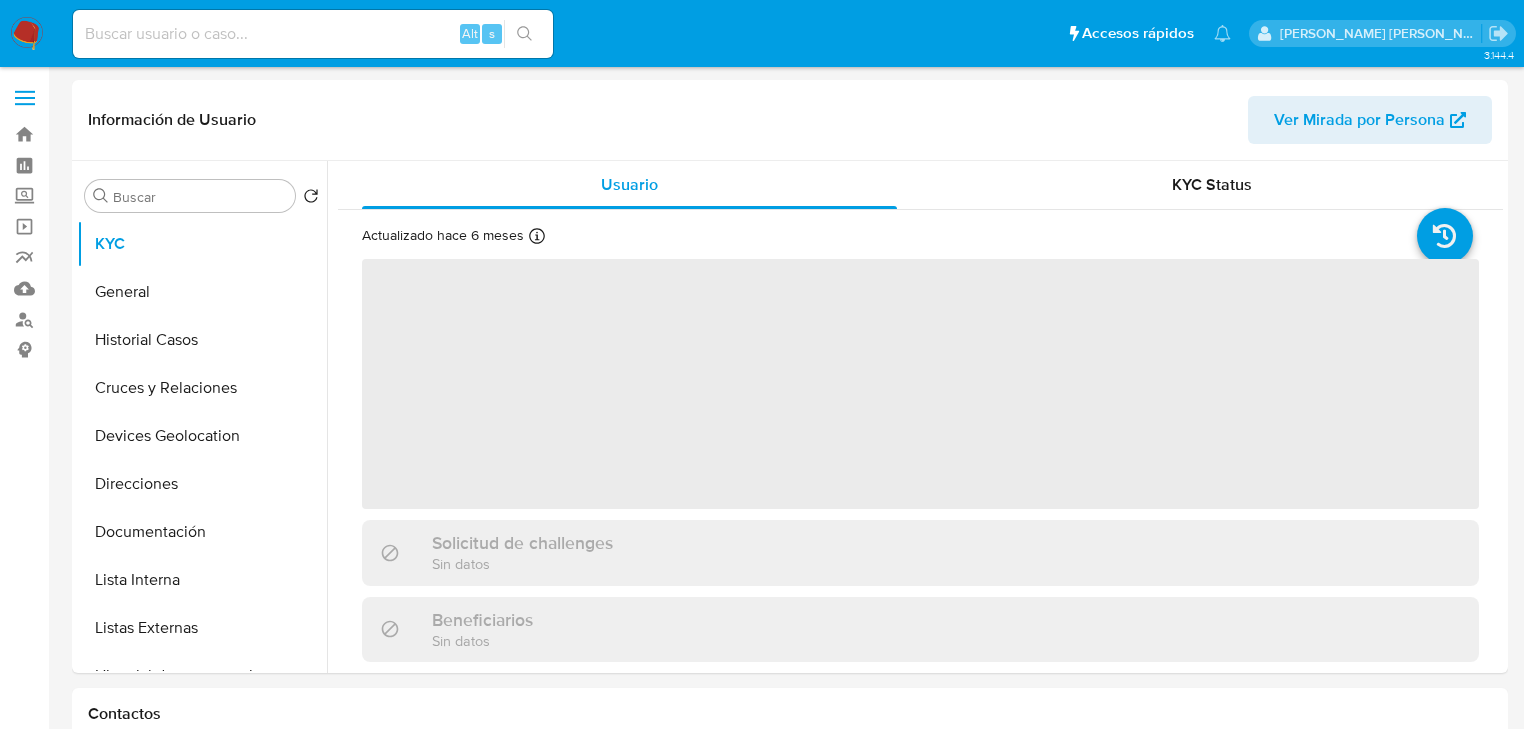 select on "10" 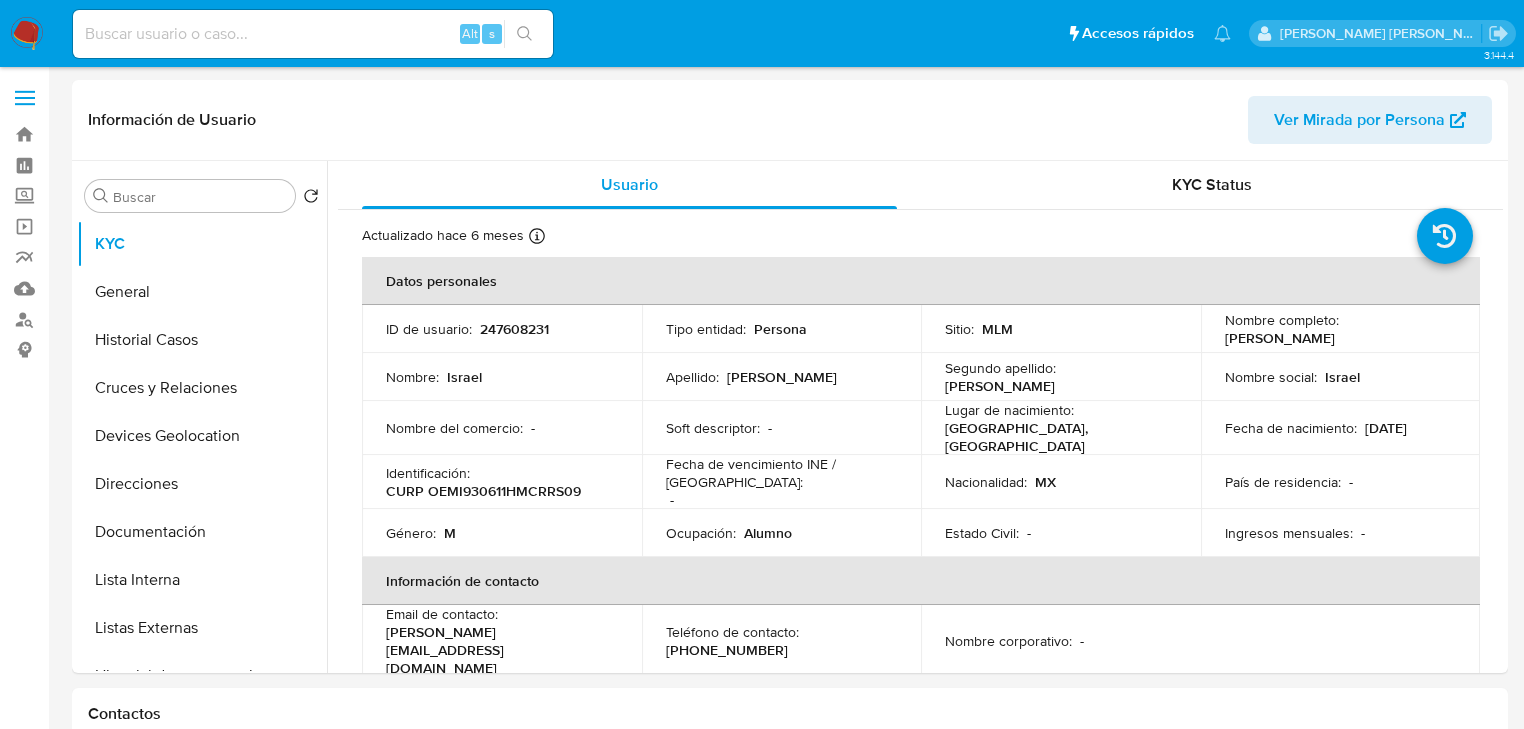 scroll, scrollTop: 0, scrollLeft: 0, axis: both 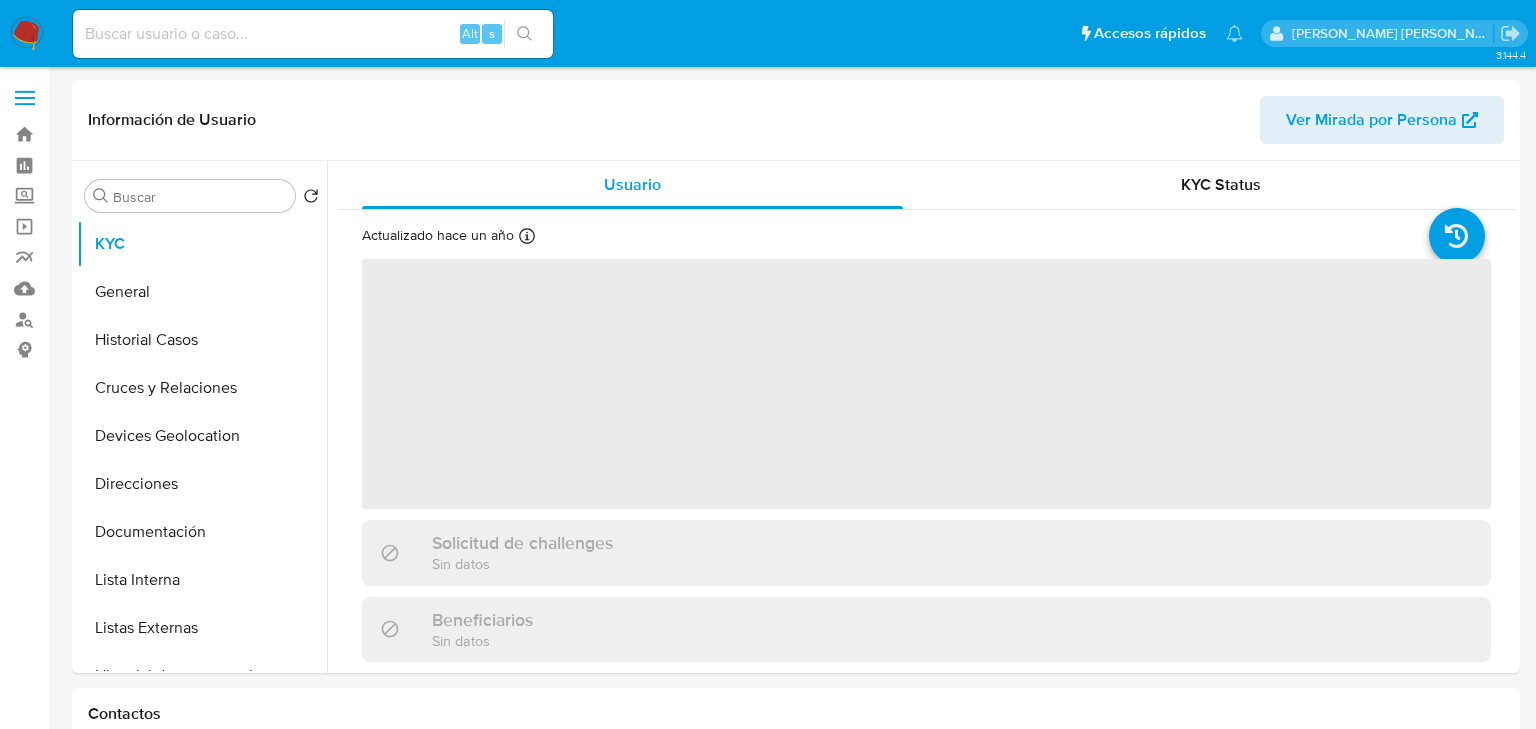 select on "10" 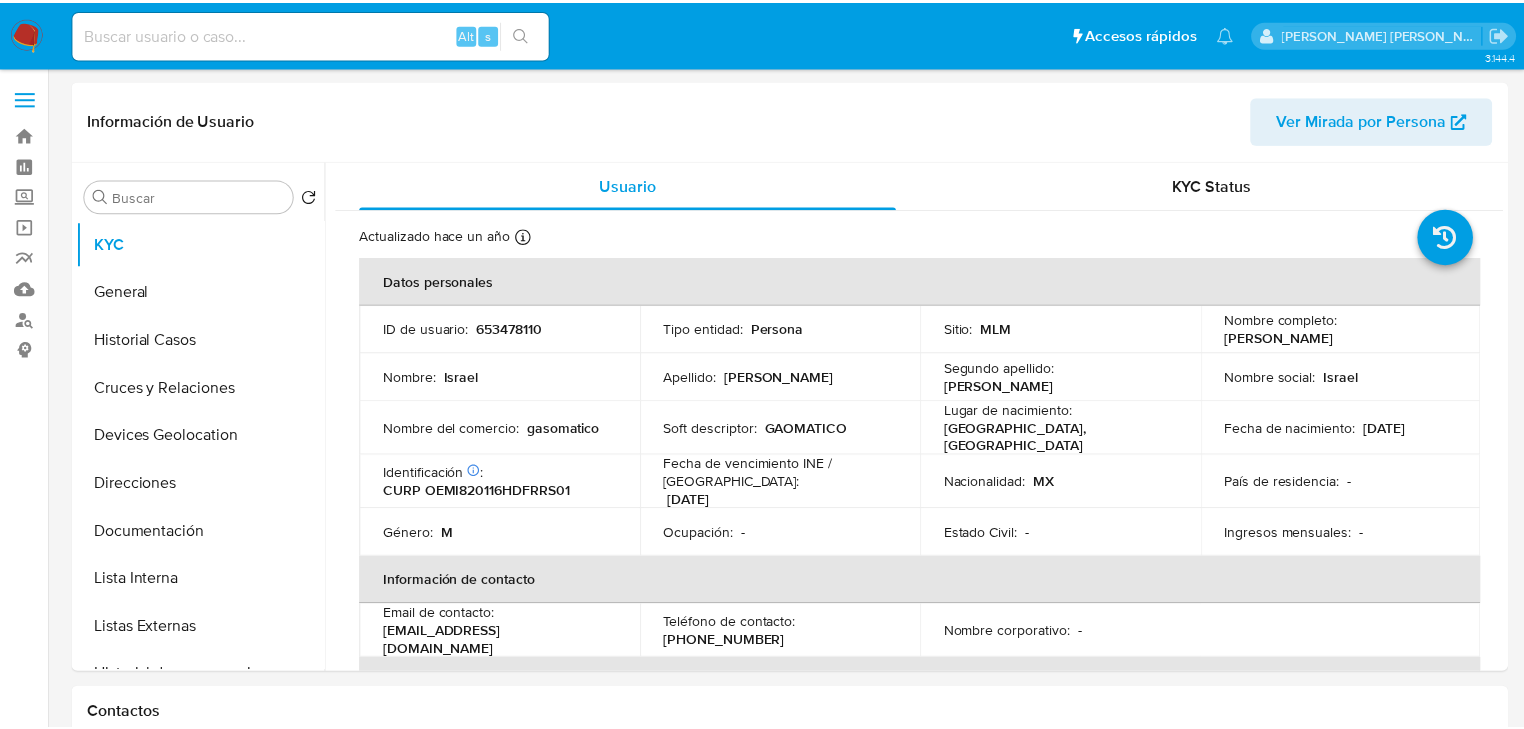 scroll, scrollTop: 0, scrollLeft: 0, axis: both 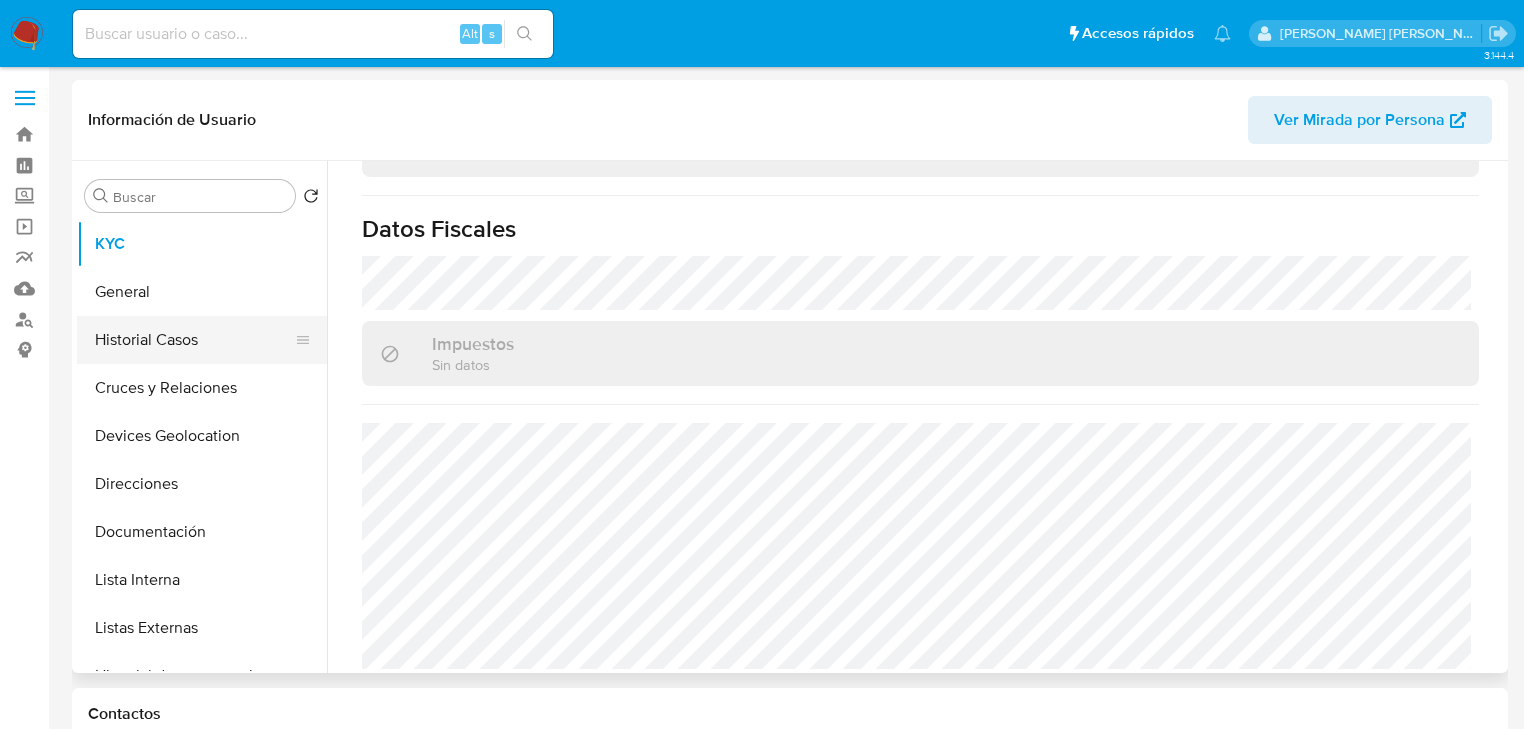 click on "Historial Casos" at bounding box center [194, 340] 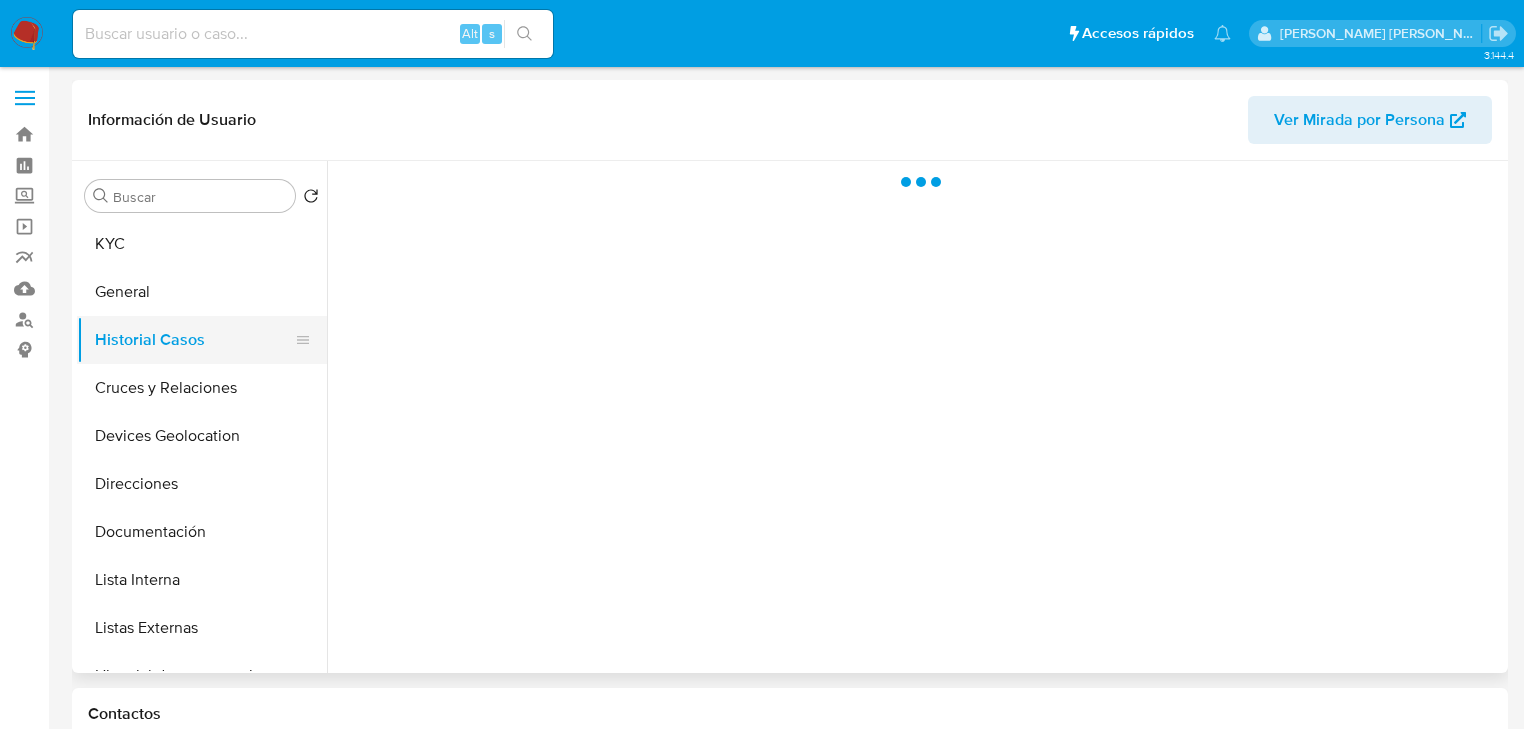 scroll, scrollTop: 0, scrollLeft: 0, axis: both 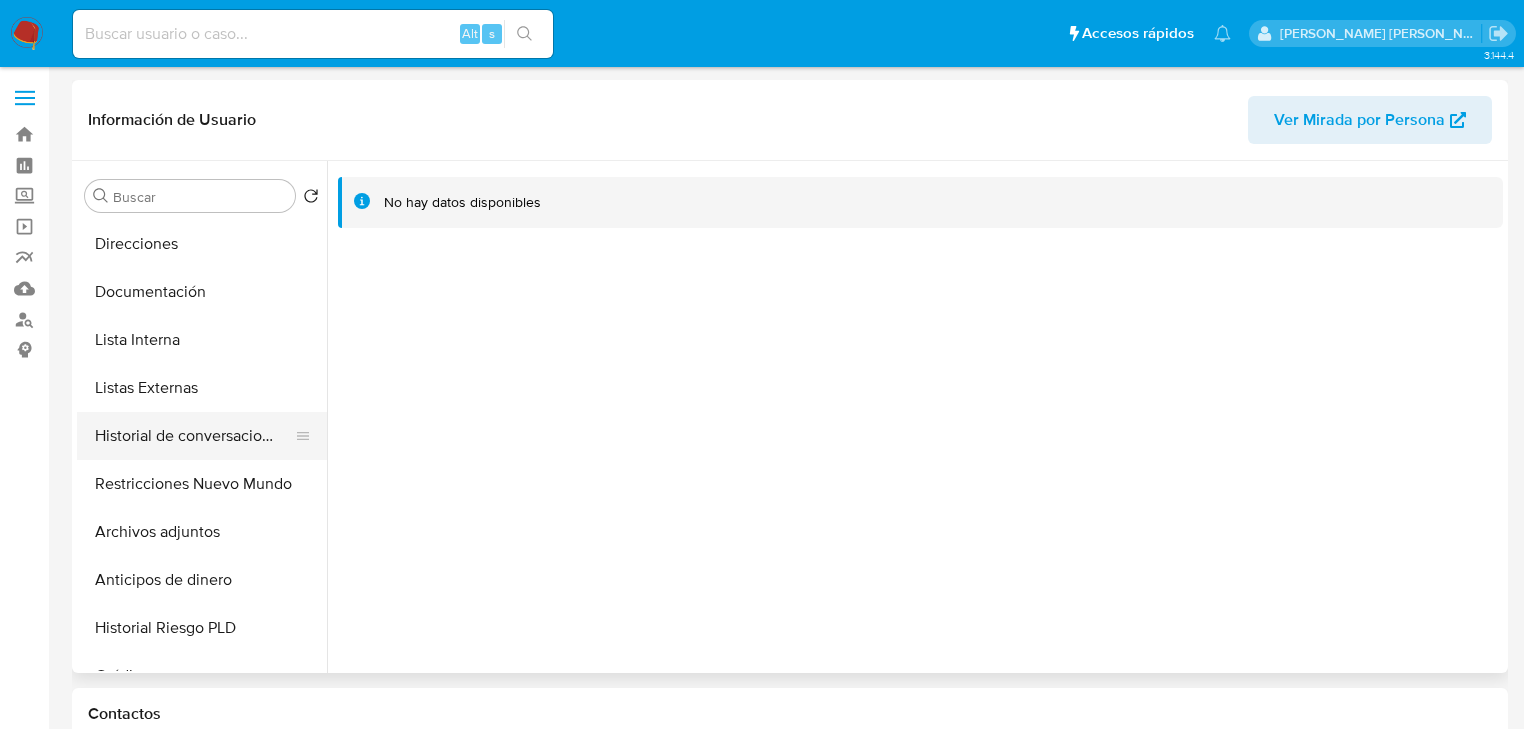 click on "Historial de conversaciones" at bounding box center (194, 436) 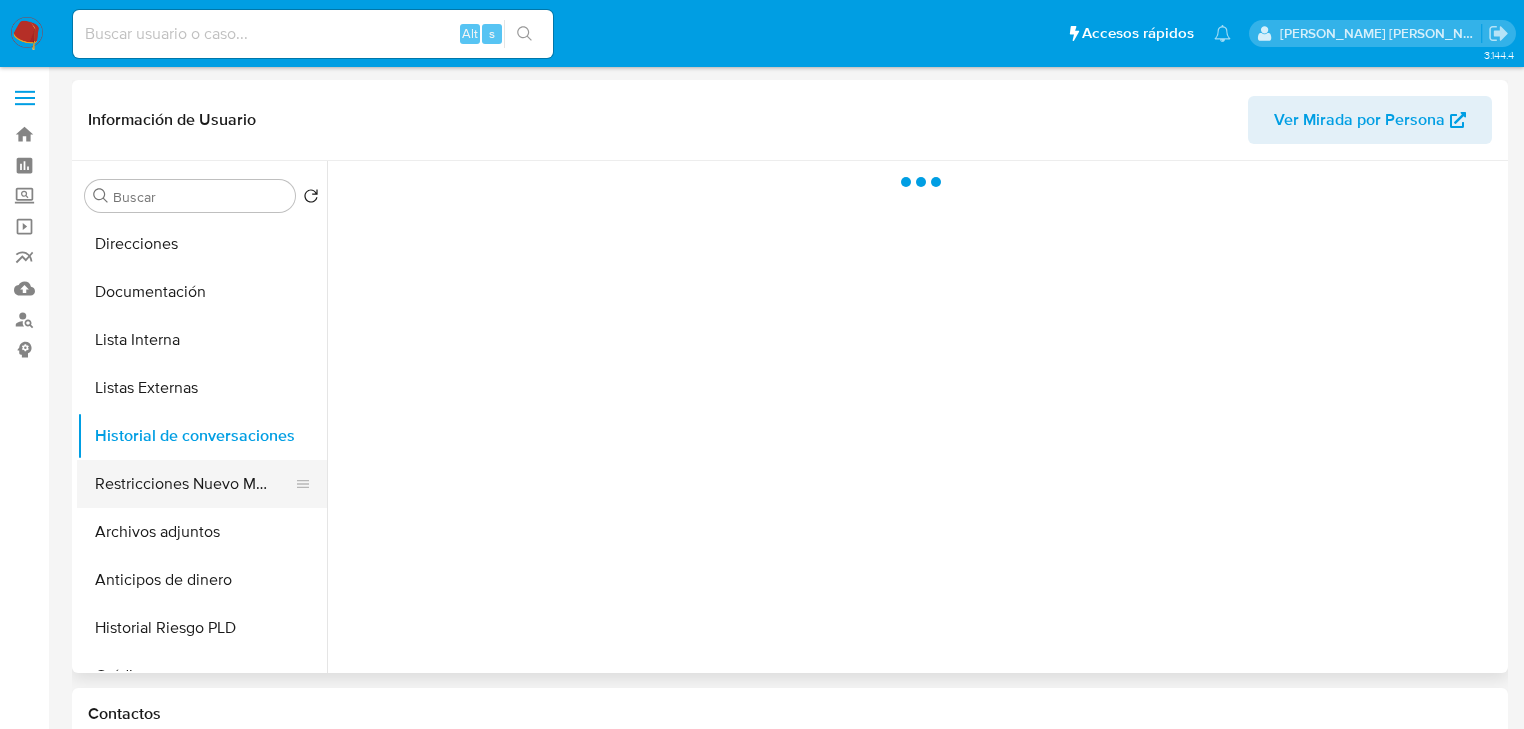 click on "Restricciones Nuevo Mundo" at bounding box center (194, 484) 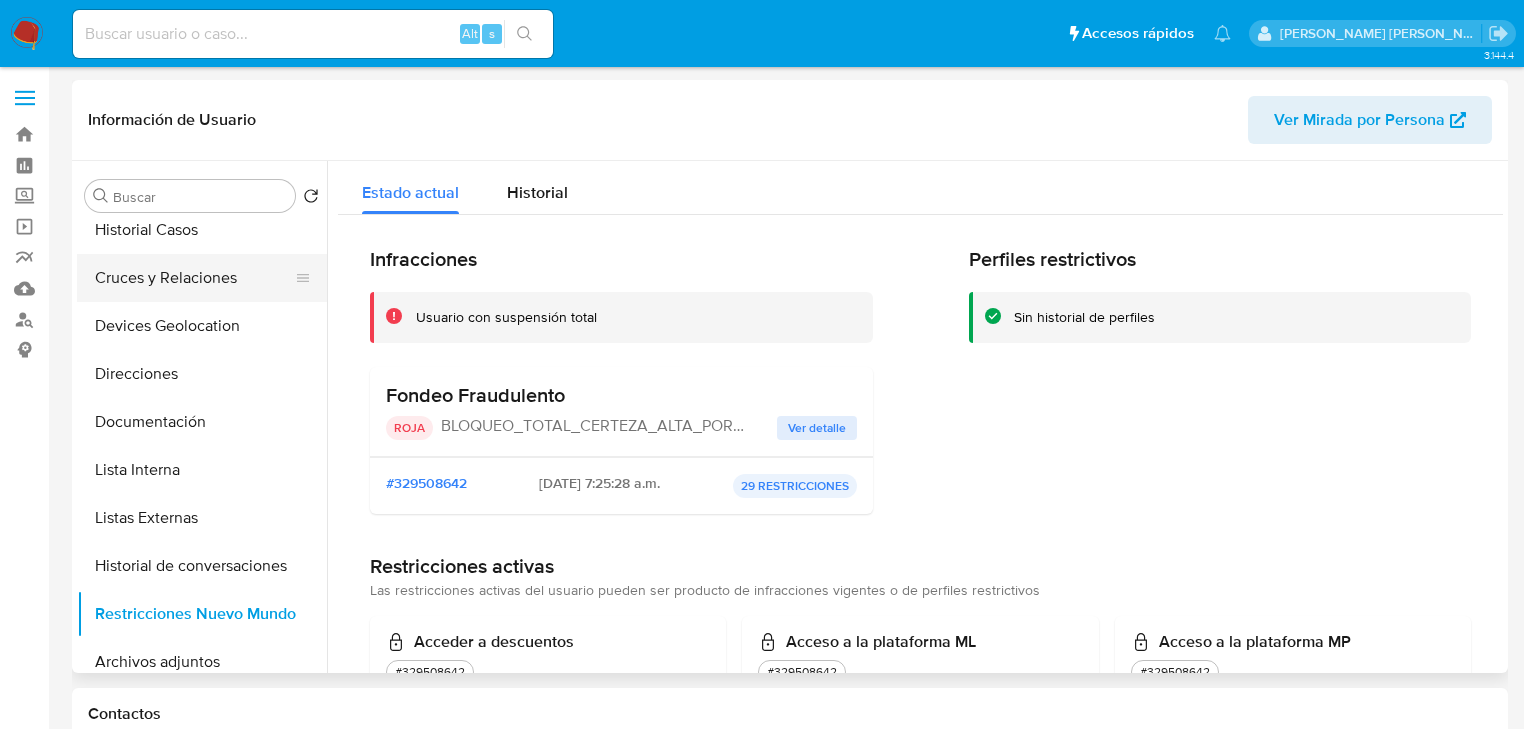 scroll, scrollTop: 0, scrollLeft: 0, axis: both 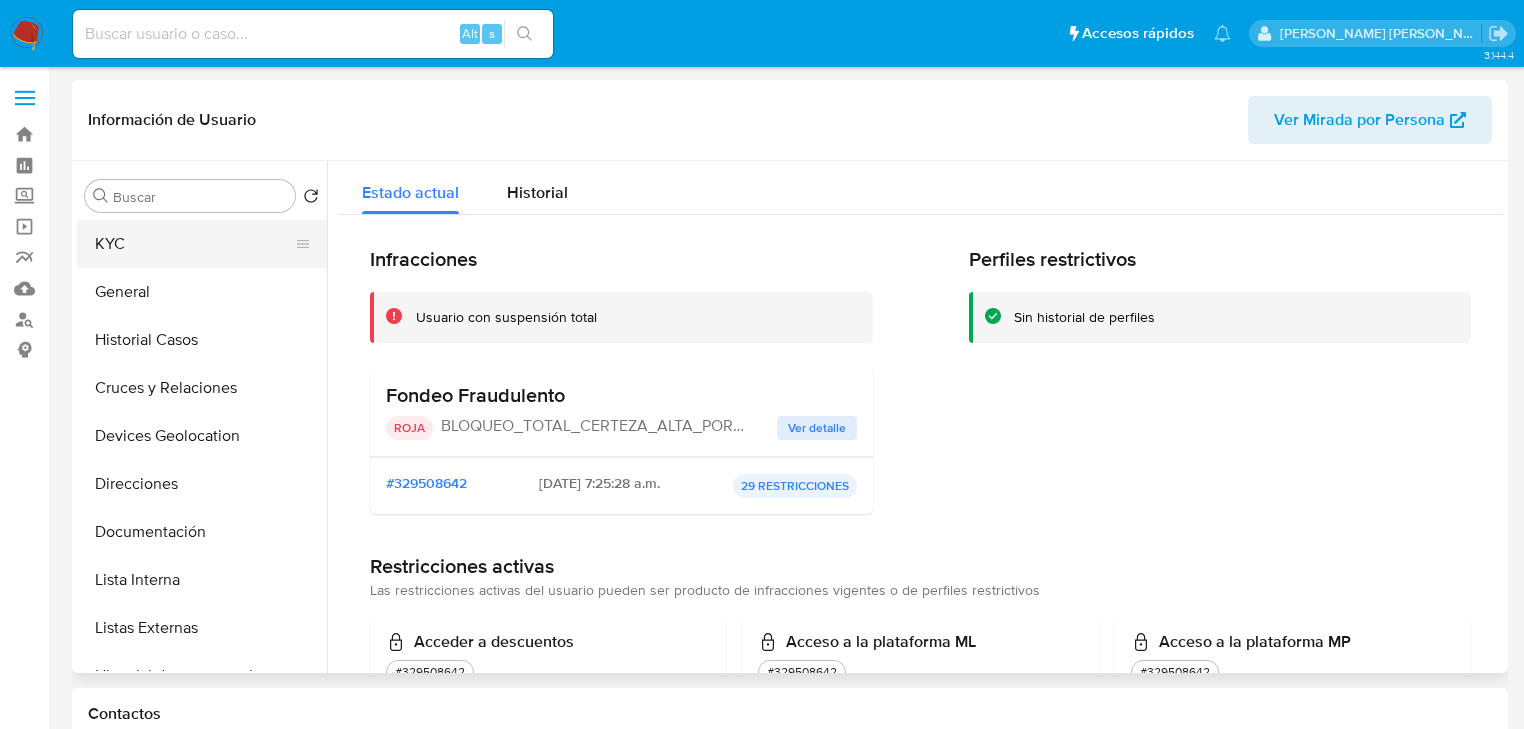 click on "KYC" at bounding box center [194, 244] 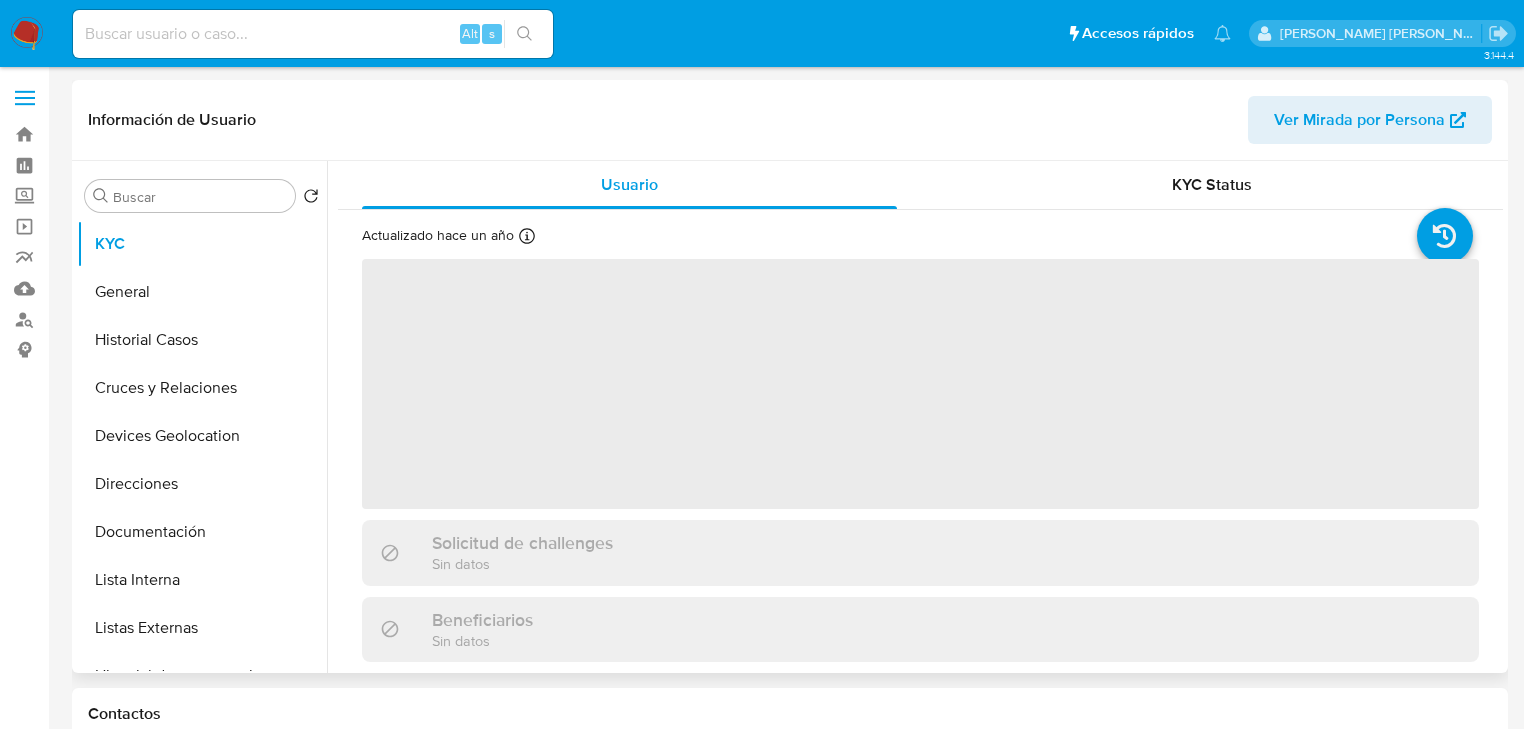 type 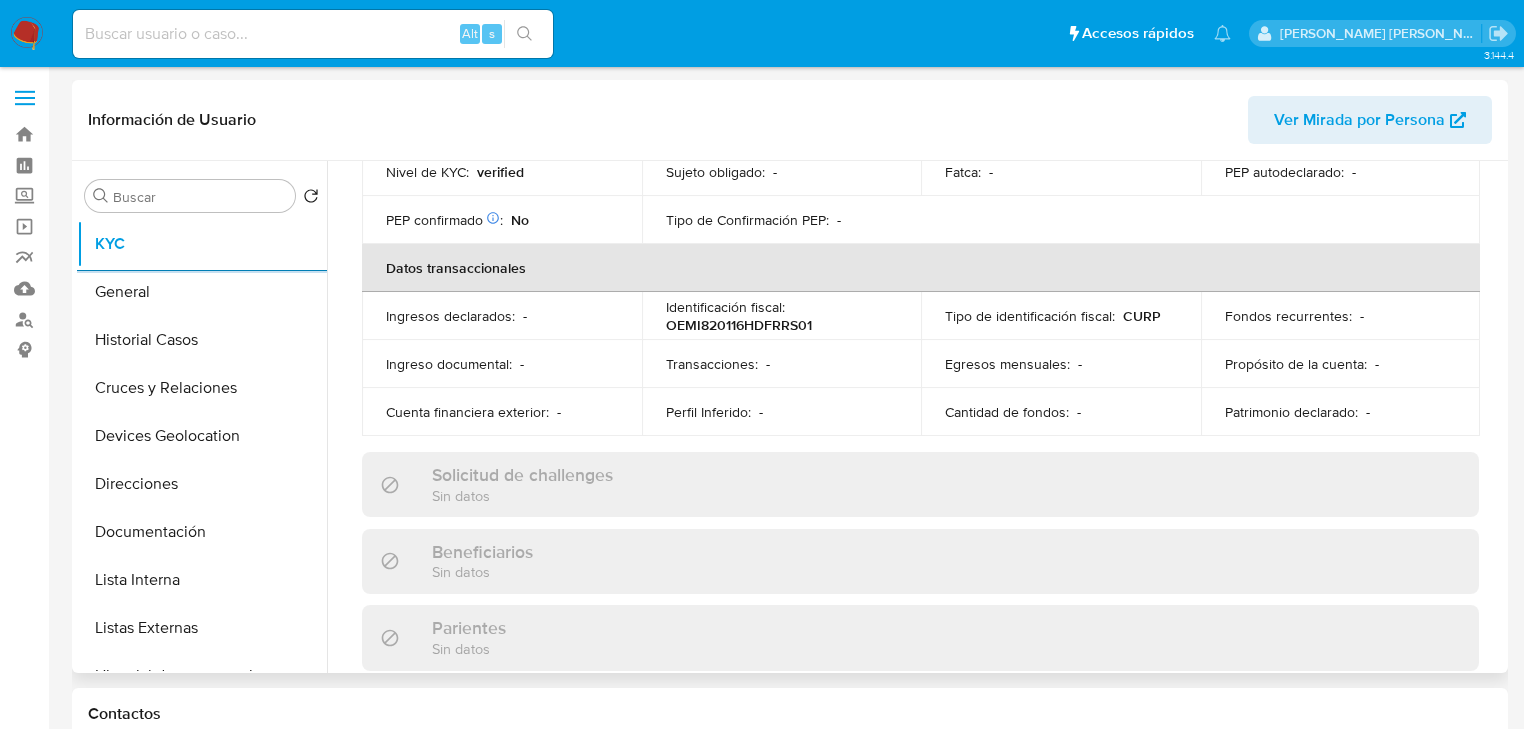 scroll, scrollTop: 560, scrollLeft: 0, axis: vertical 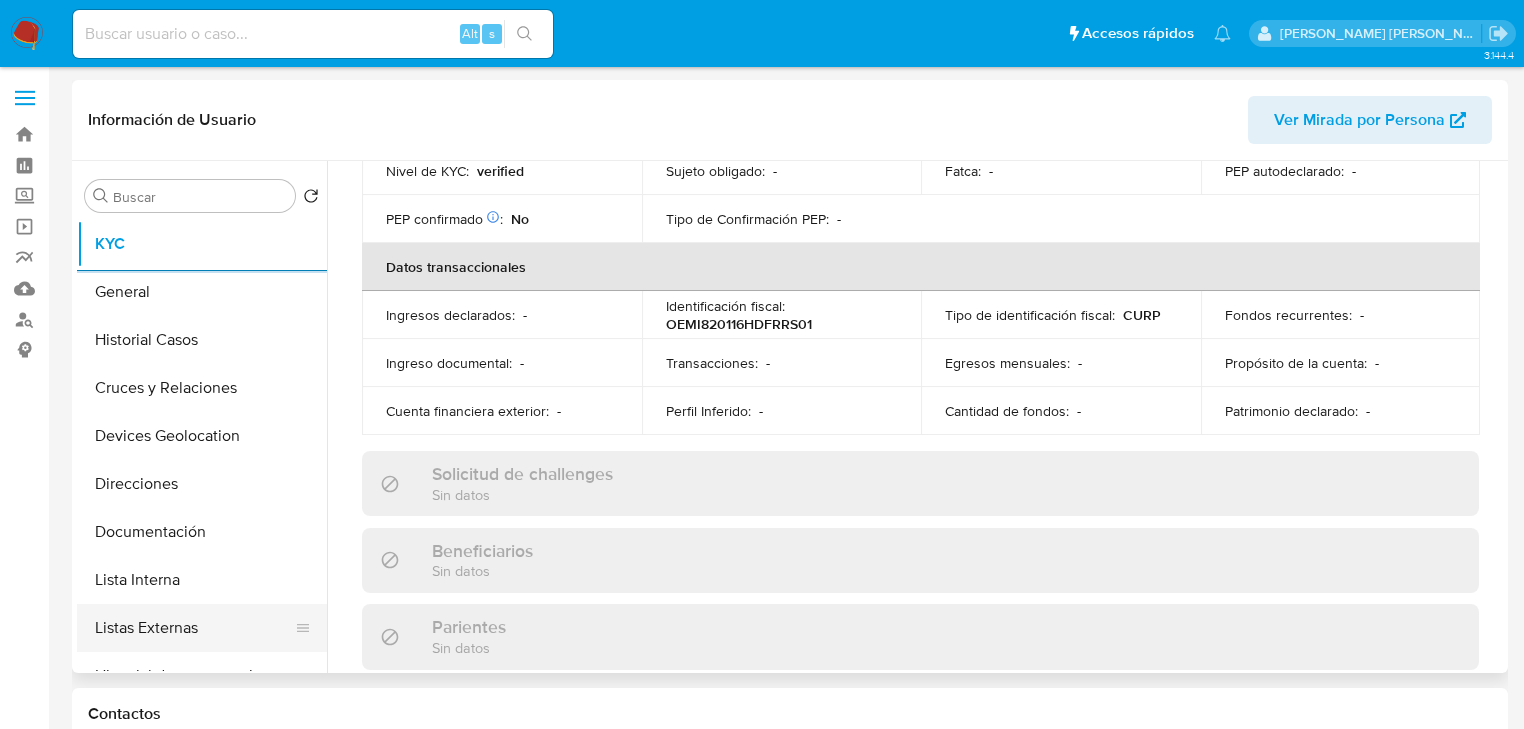 drag, startPoint x: 237, startPoint y: 634, endPoint x: 248, endPoint y: 625, distance: 14.21267 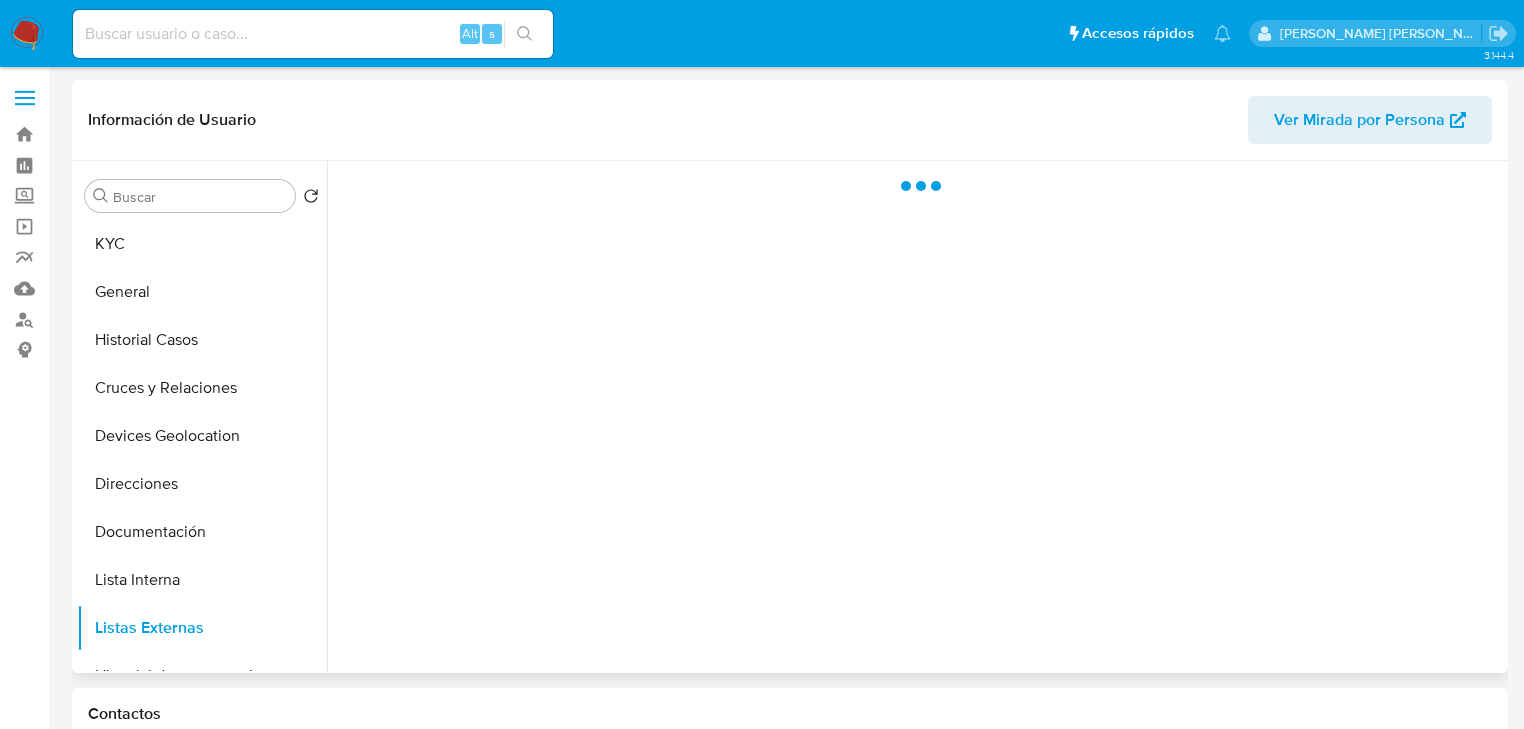 scroll, scrollTop: 0, scrollLeft: 0, axis: both 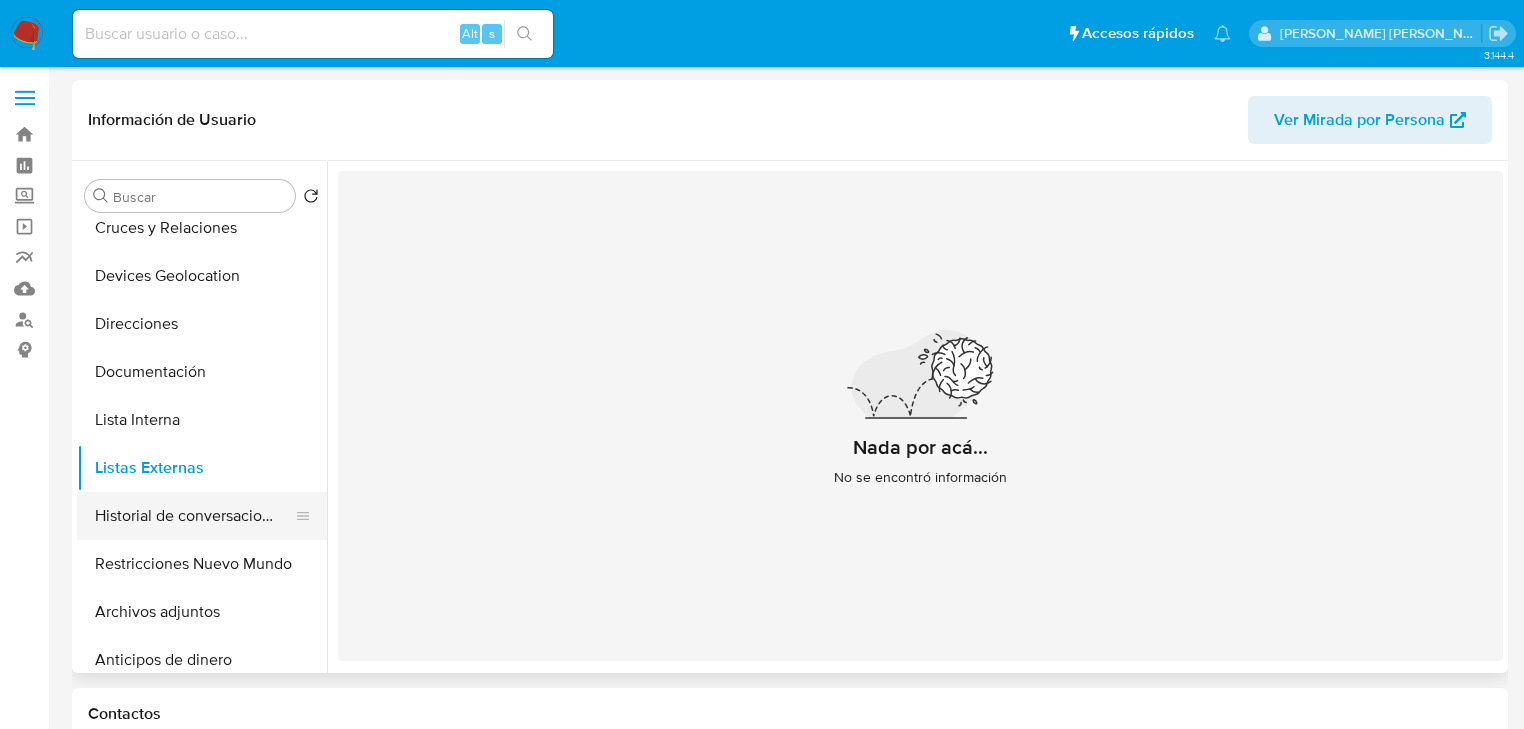 click on "Historial de conversaciones" at bounding box center (194, 516) 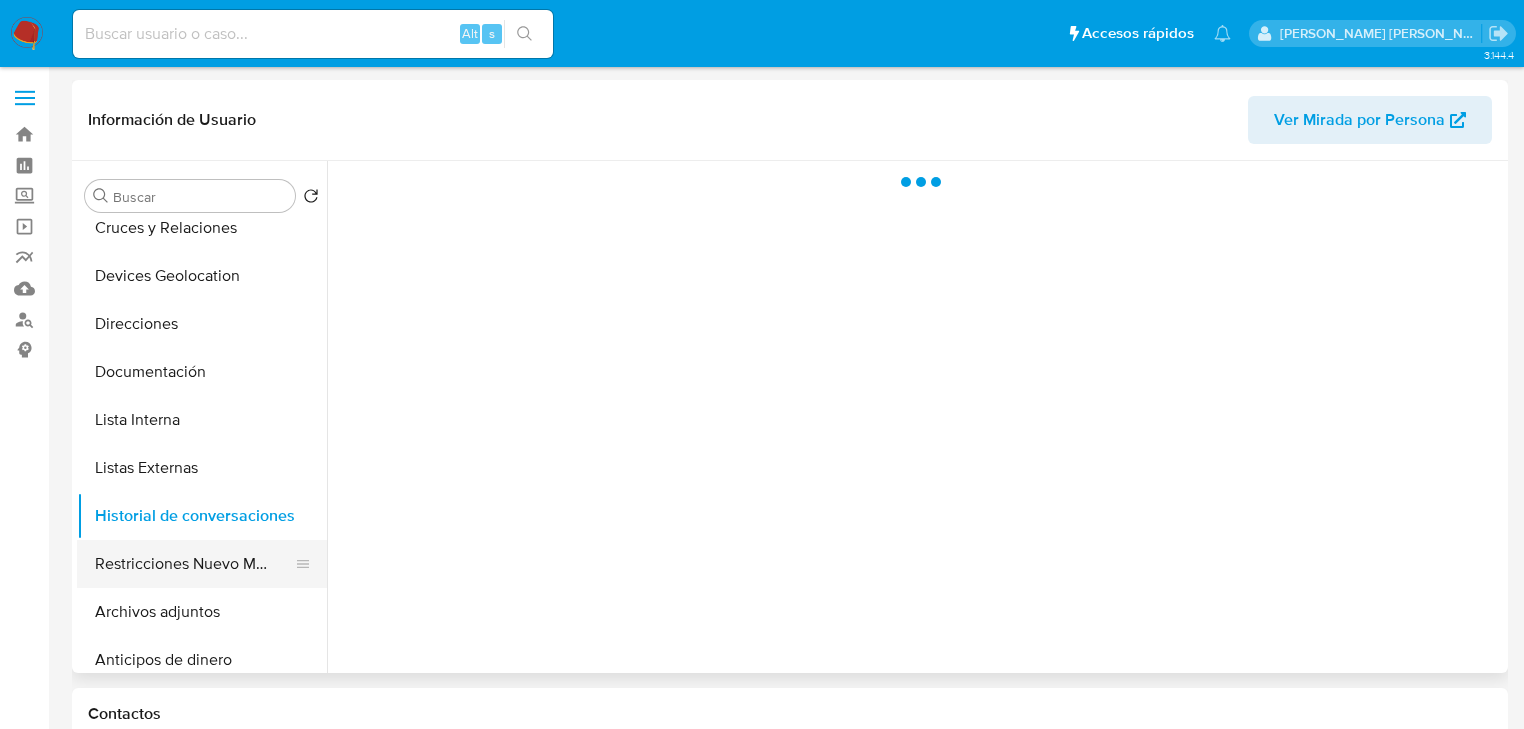 click on "Restricciones Nuevo Mundo" at bounding box center (194, 564) 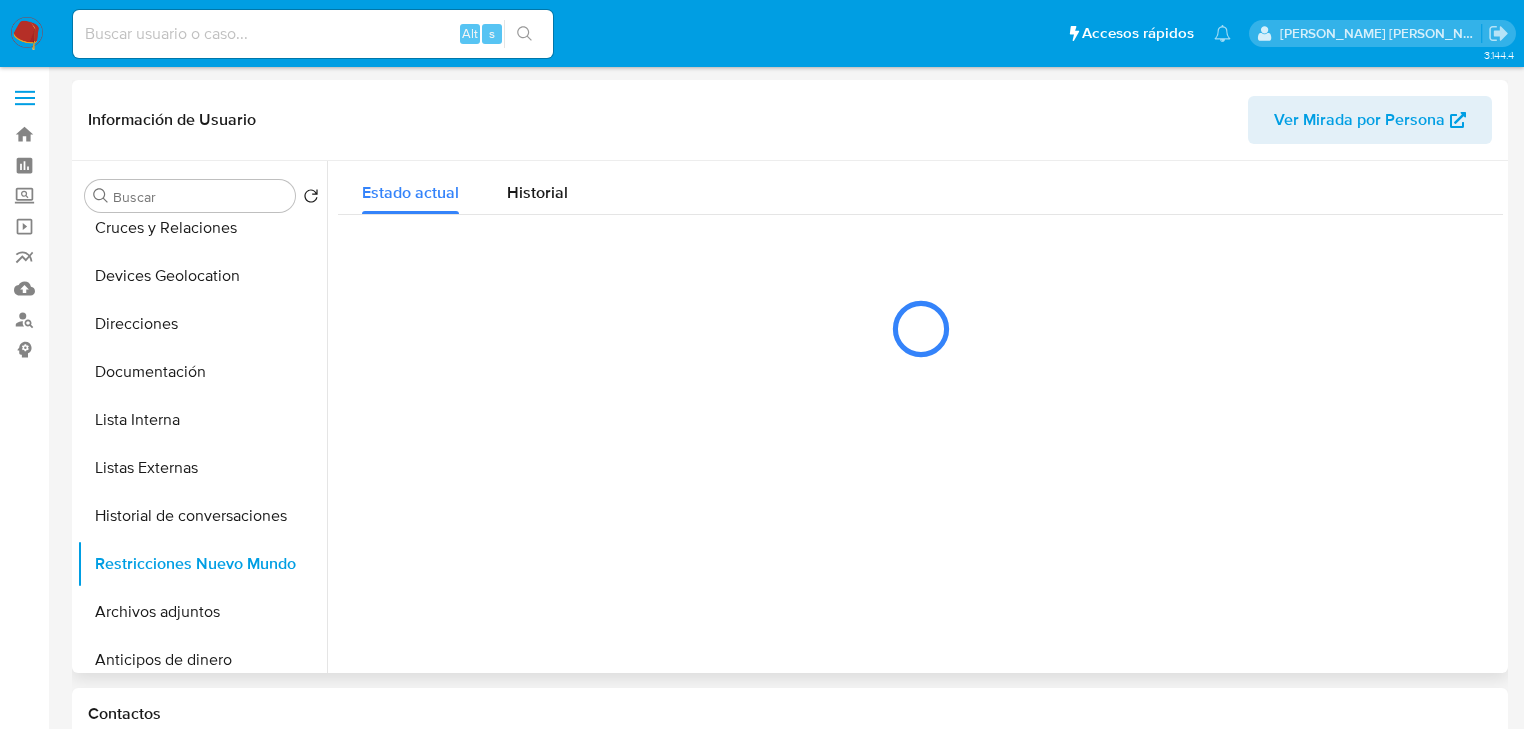 click at bounding box center [915, 417] 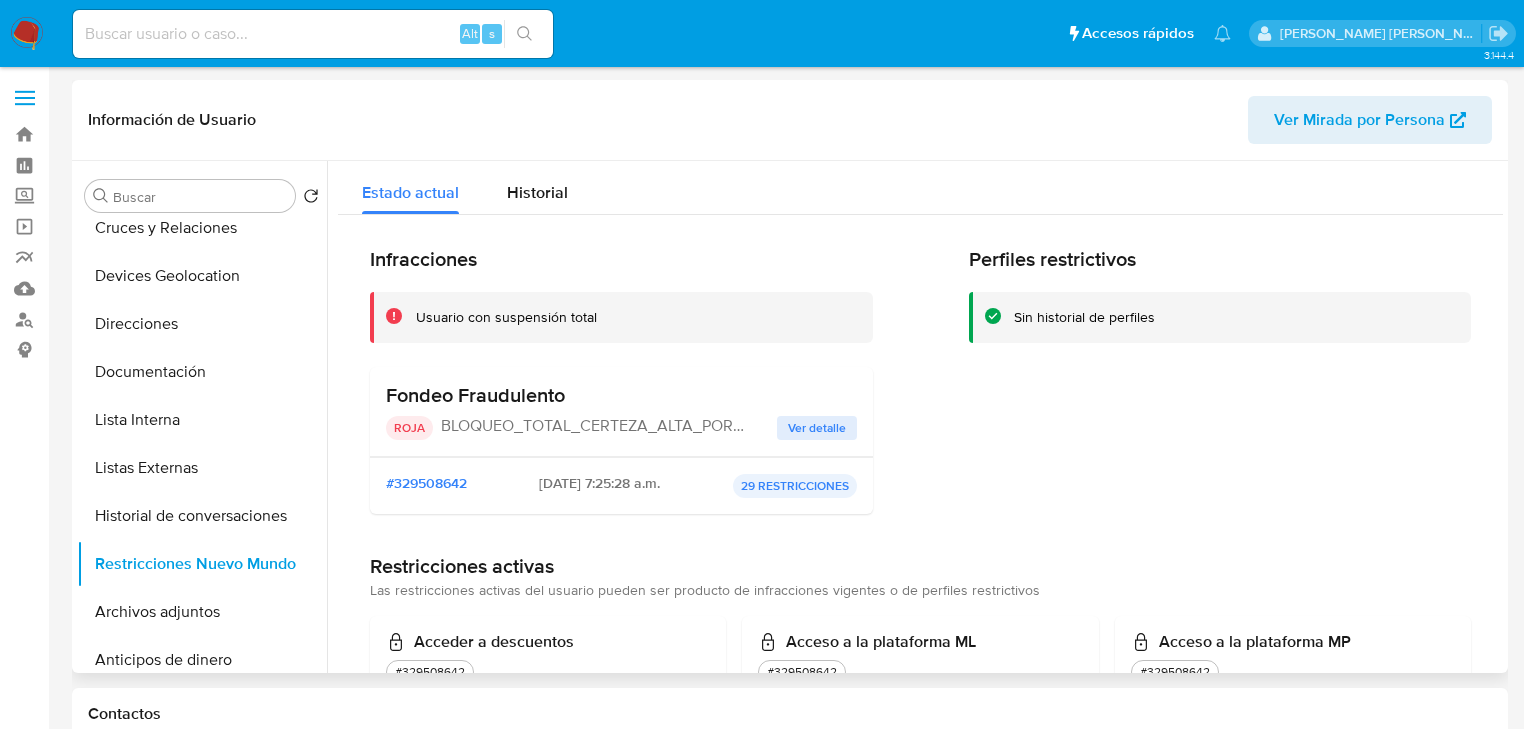 click on "Ver detalle" at bounding box center [817, 428] 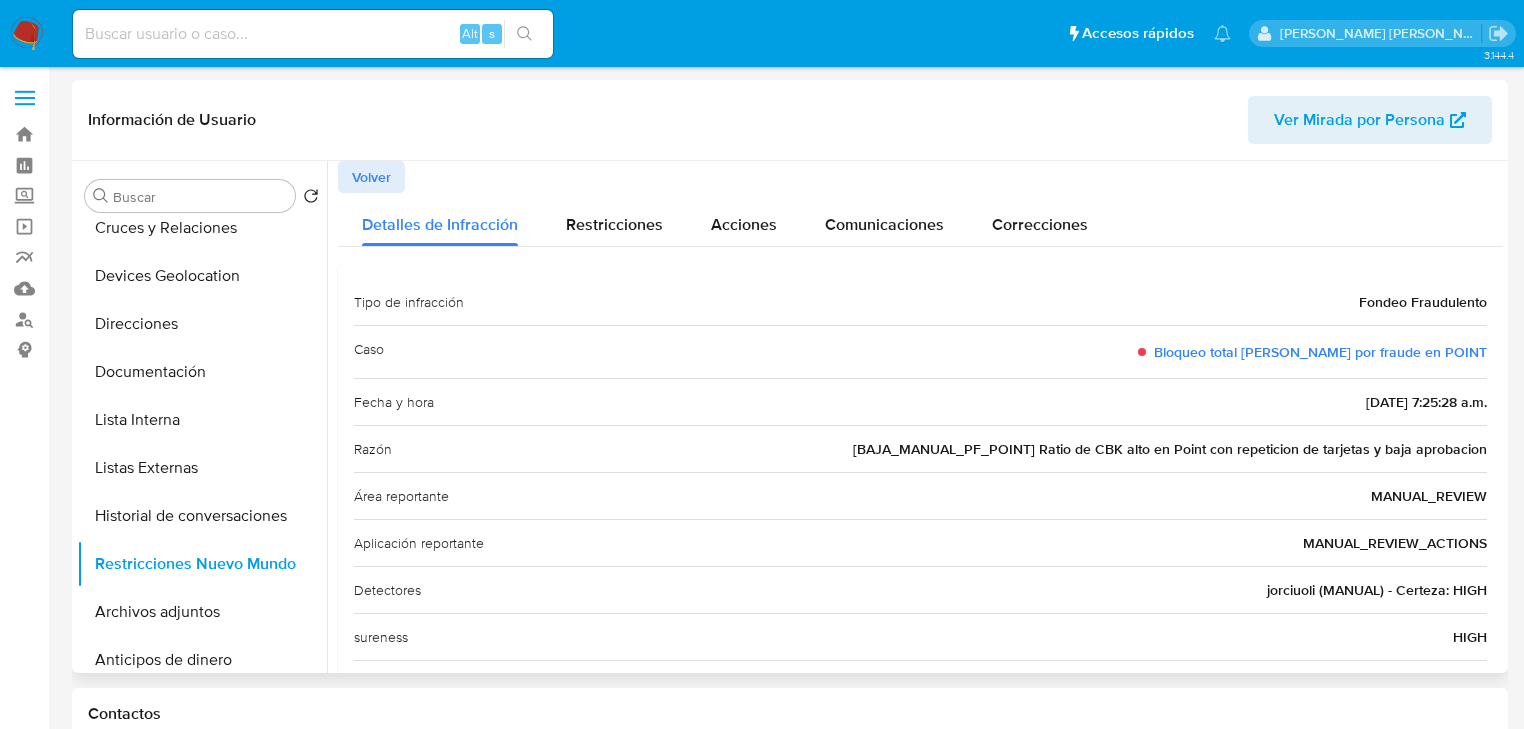 drag, startPoint x: 1096, startPoint y: 451, endPoint x: 1325, endPoint y: 450, distance: 229.00218 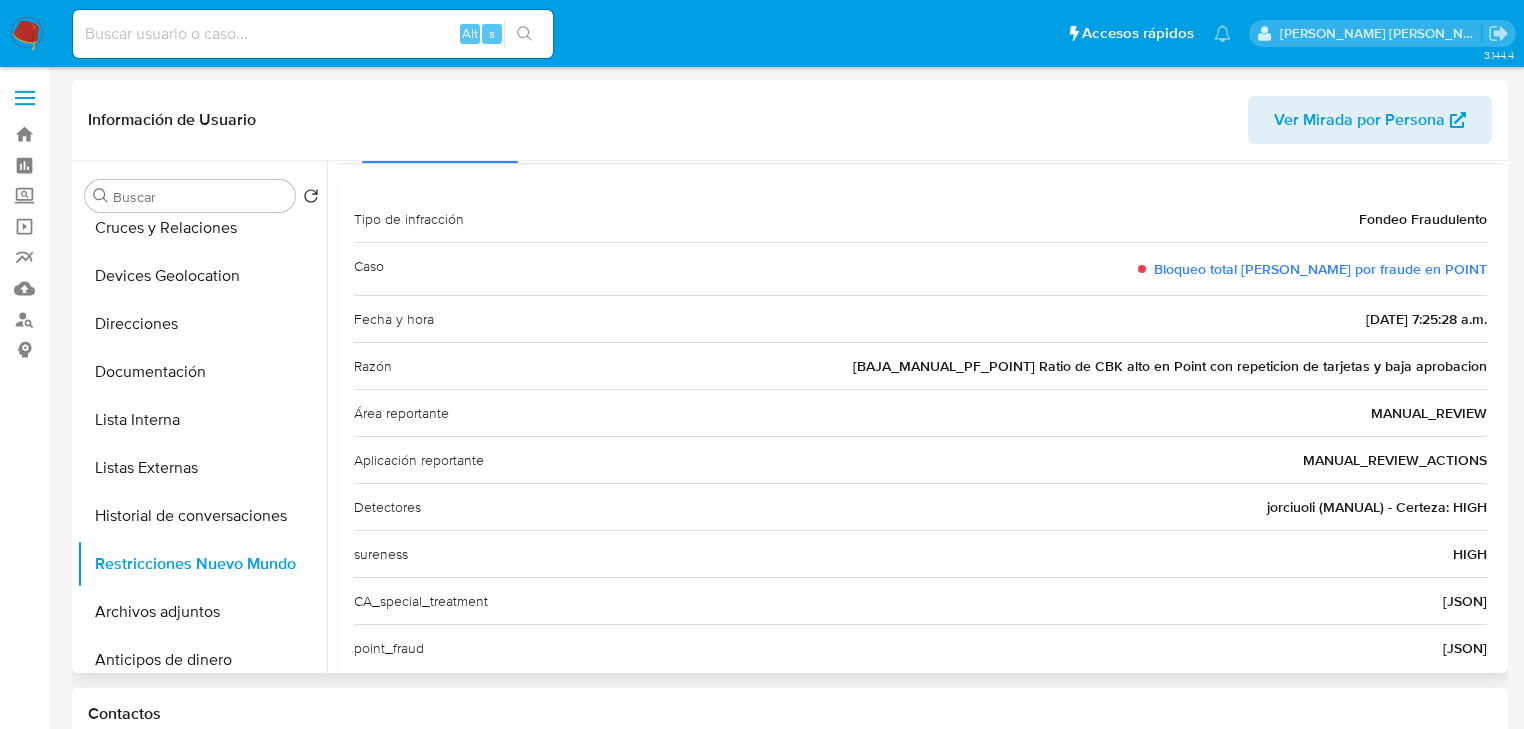 scroll, scrollTop: 120, scrollLeft: 0, axis: vertical 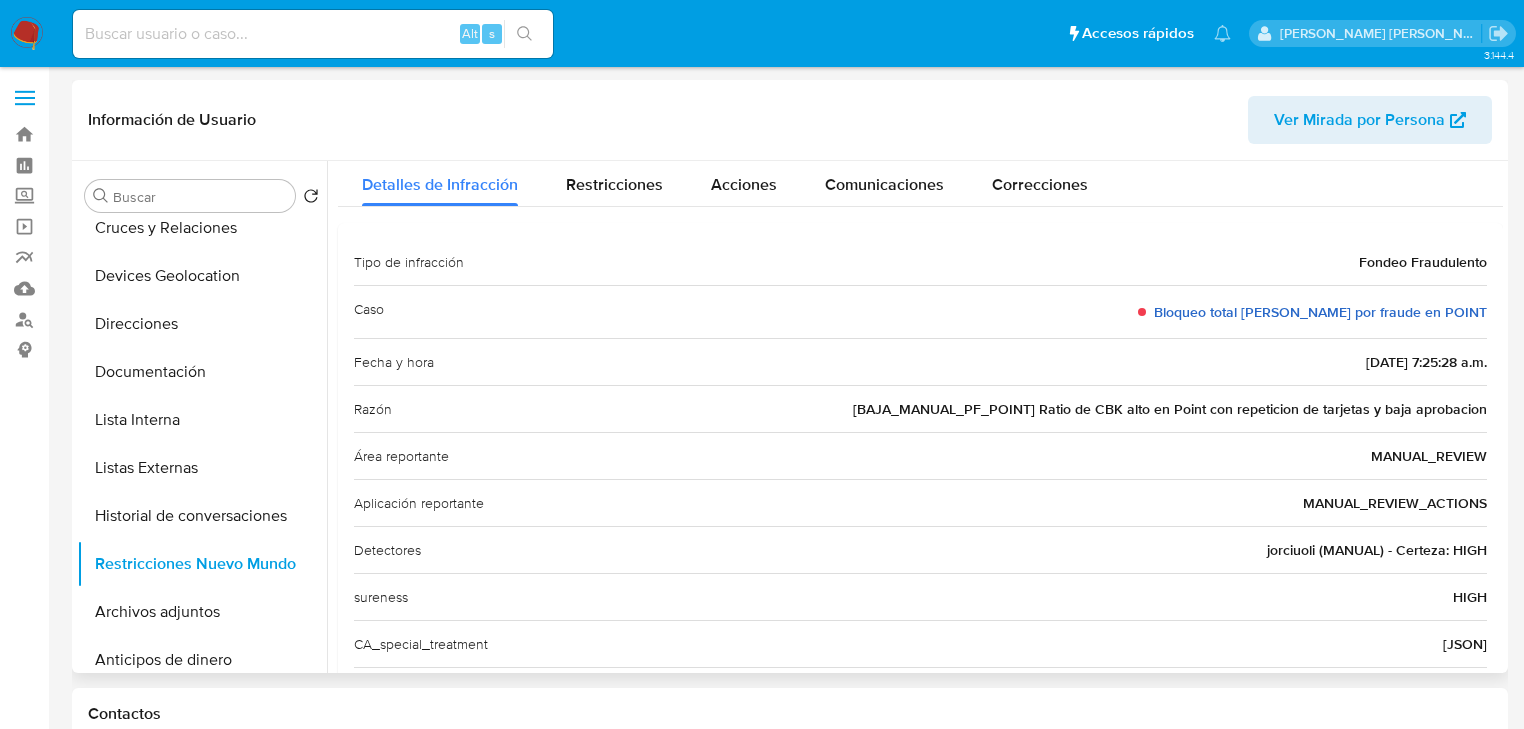 click on "Bloqueo total certeza alta por fraude en POINT" at bounding box center [1320, 312] 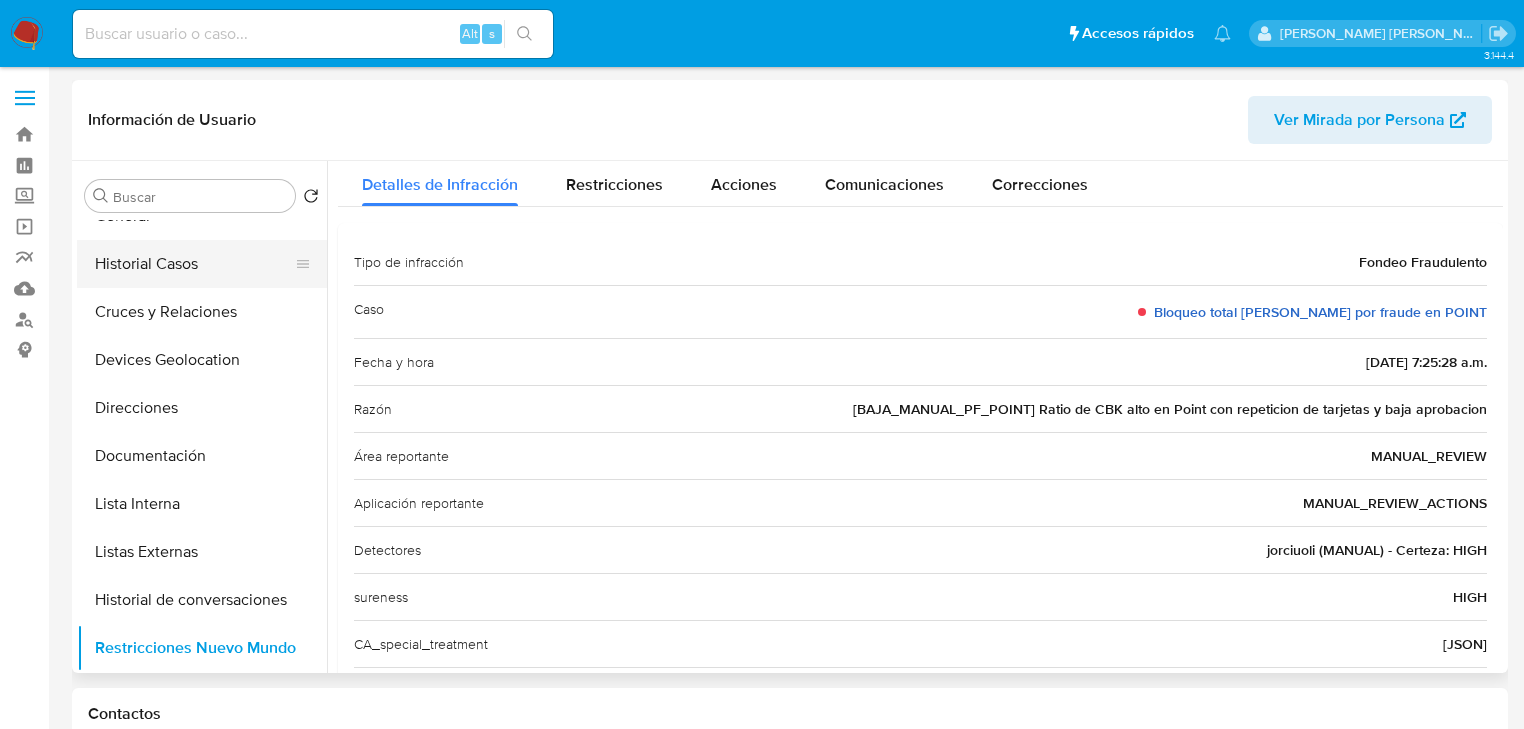 scroll, scrollTop: 0, scrollLeft: 0, axis: both 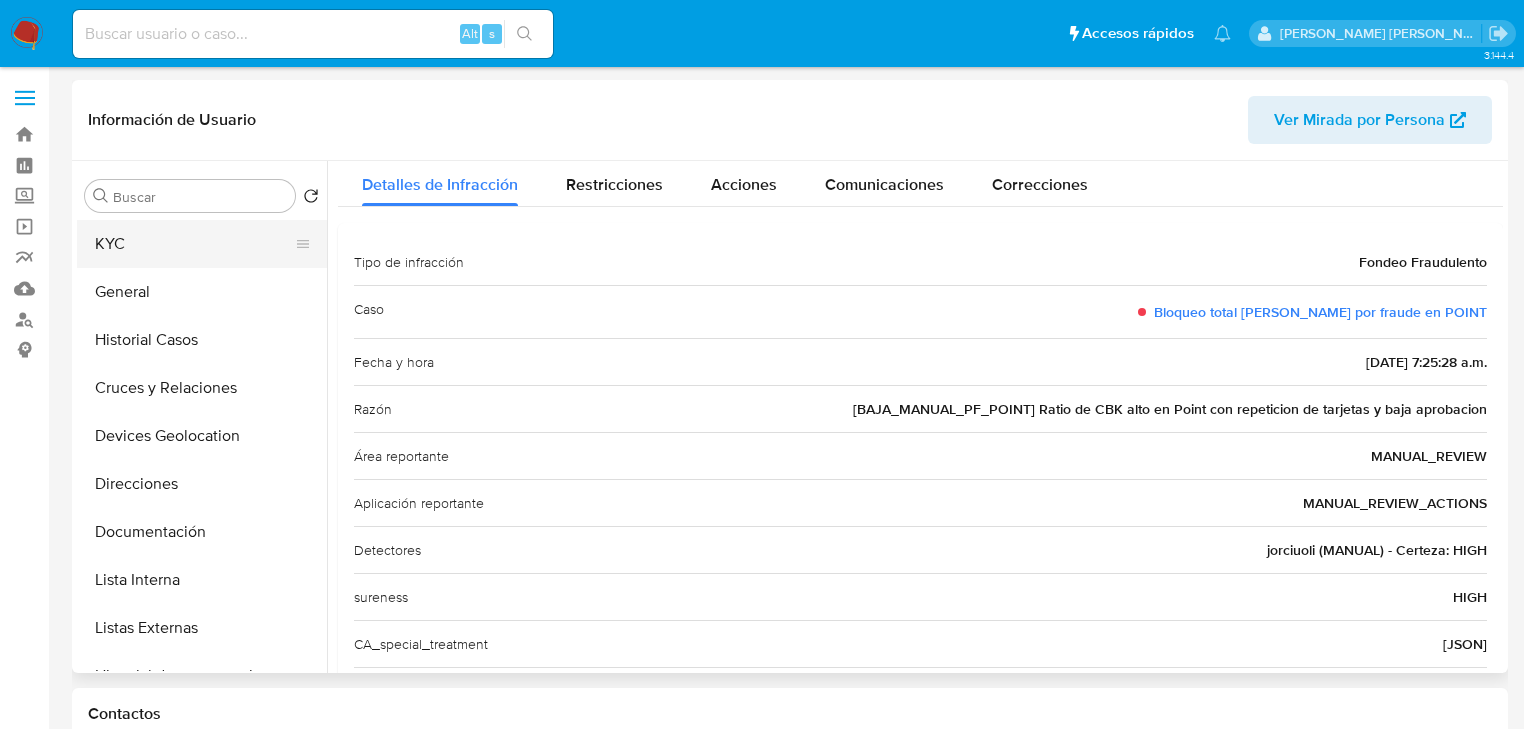 click on "KYC" at bounding box center (194, 244) 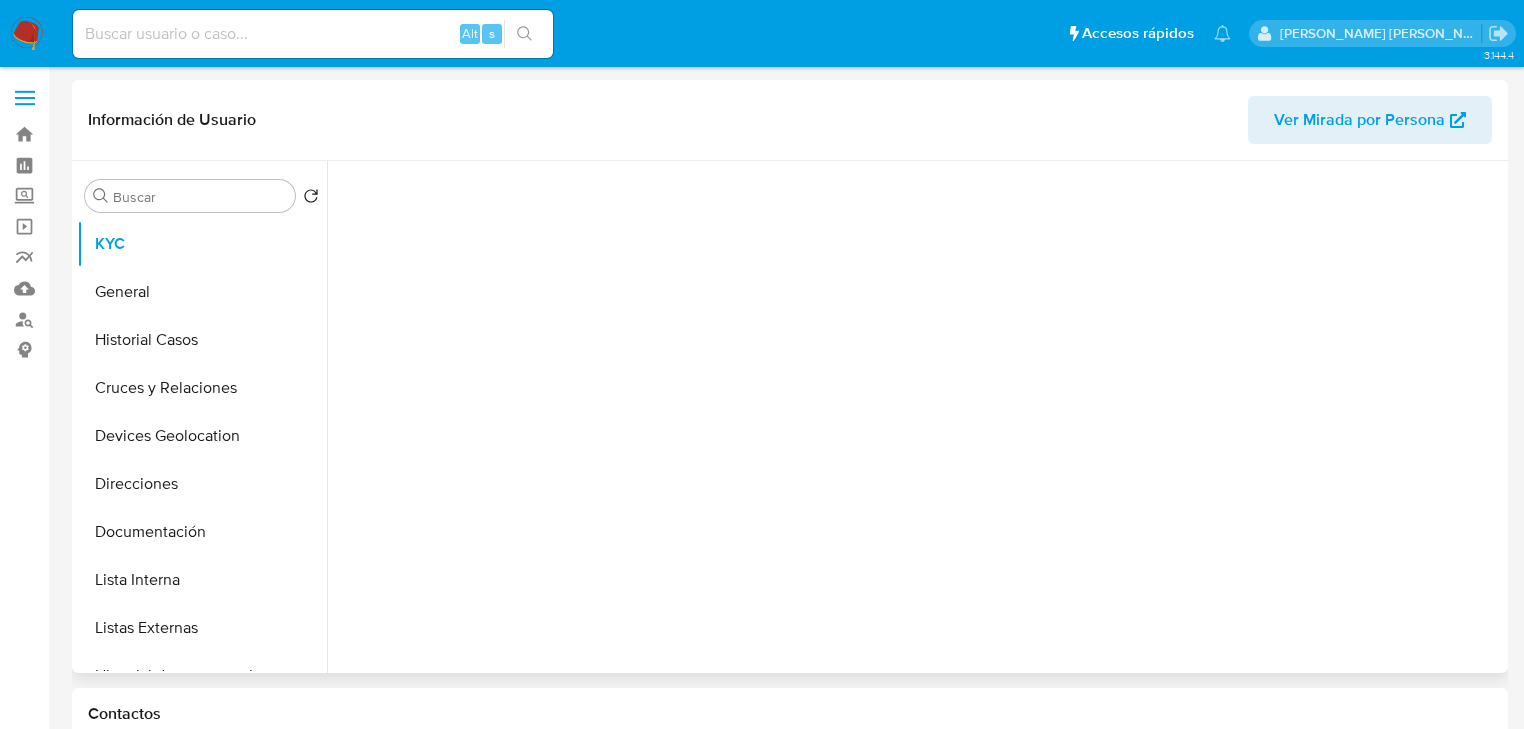 scroll, scrollTop: 0, scrollLeft: 0, axis: both 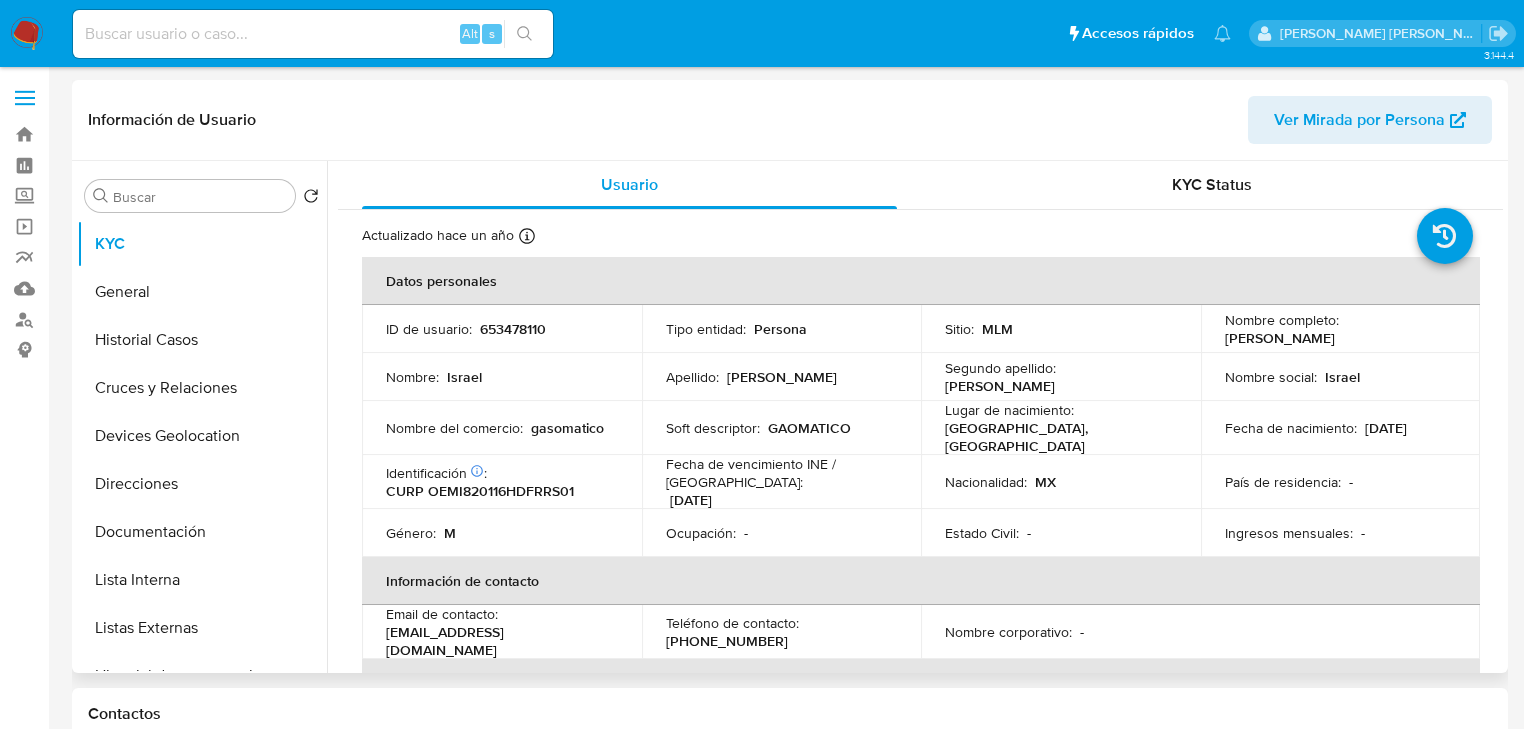 click on "653478110" at bounding box center (513, 329) 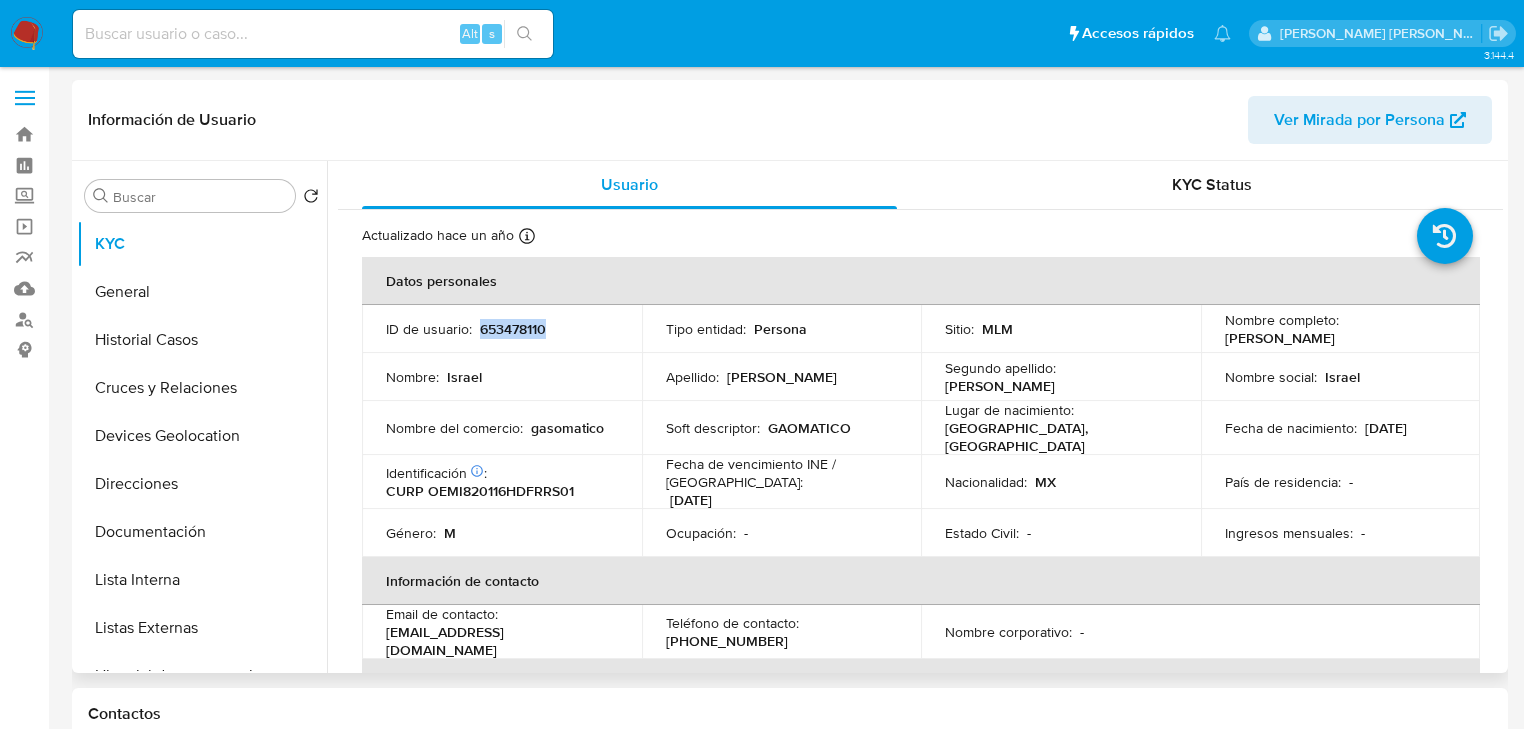 click on "653478110" at bounding box center (513, 329) 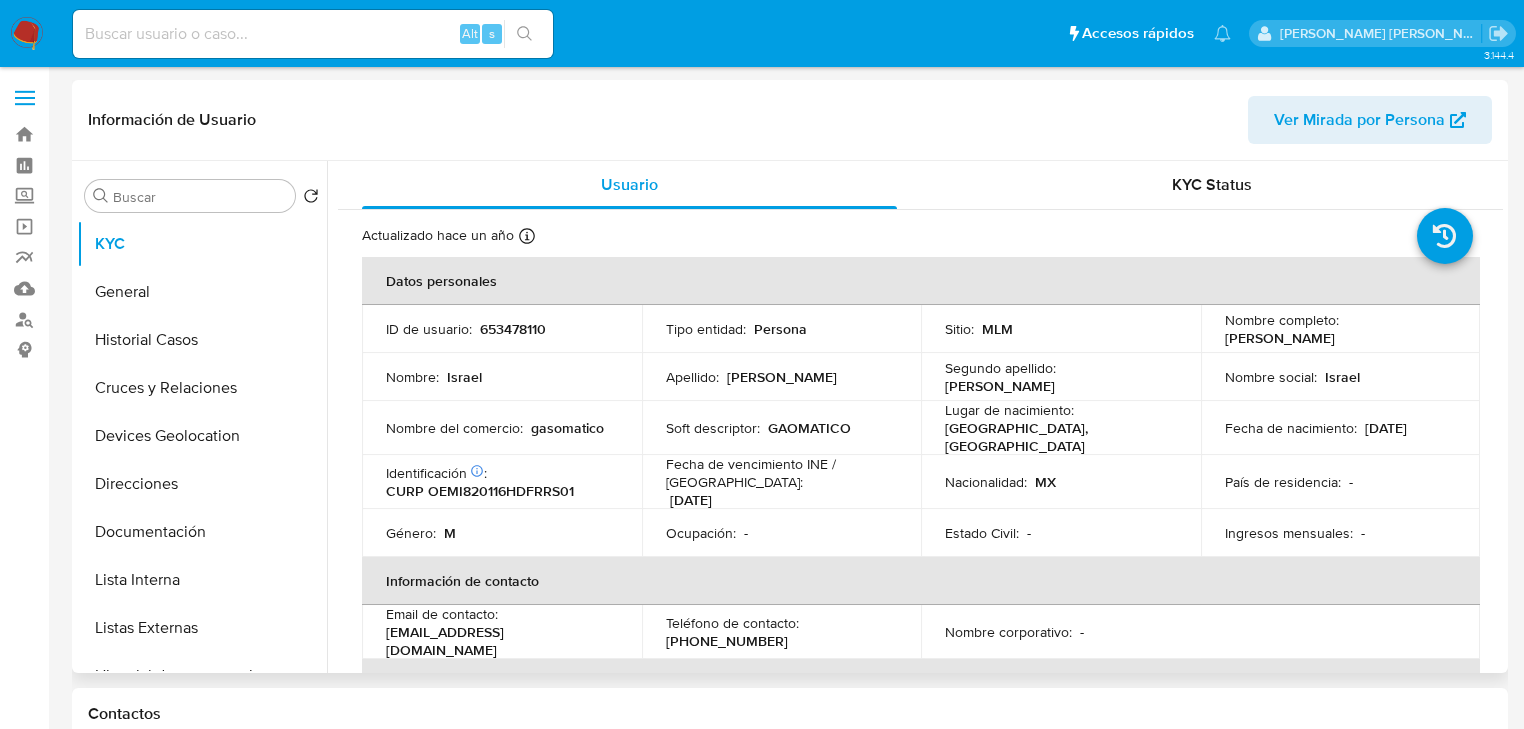 click on "CURP OEMI820116HDFRRS01" at bounding box center [480, 491] 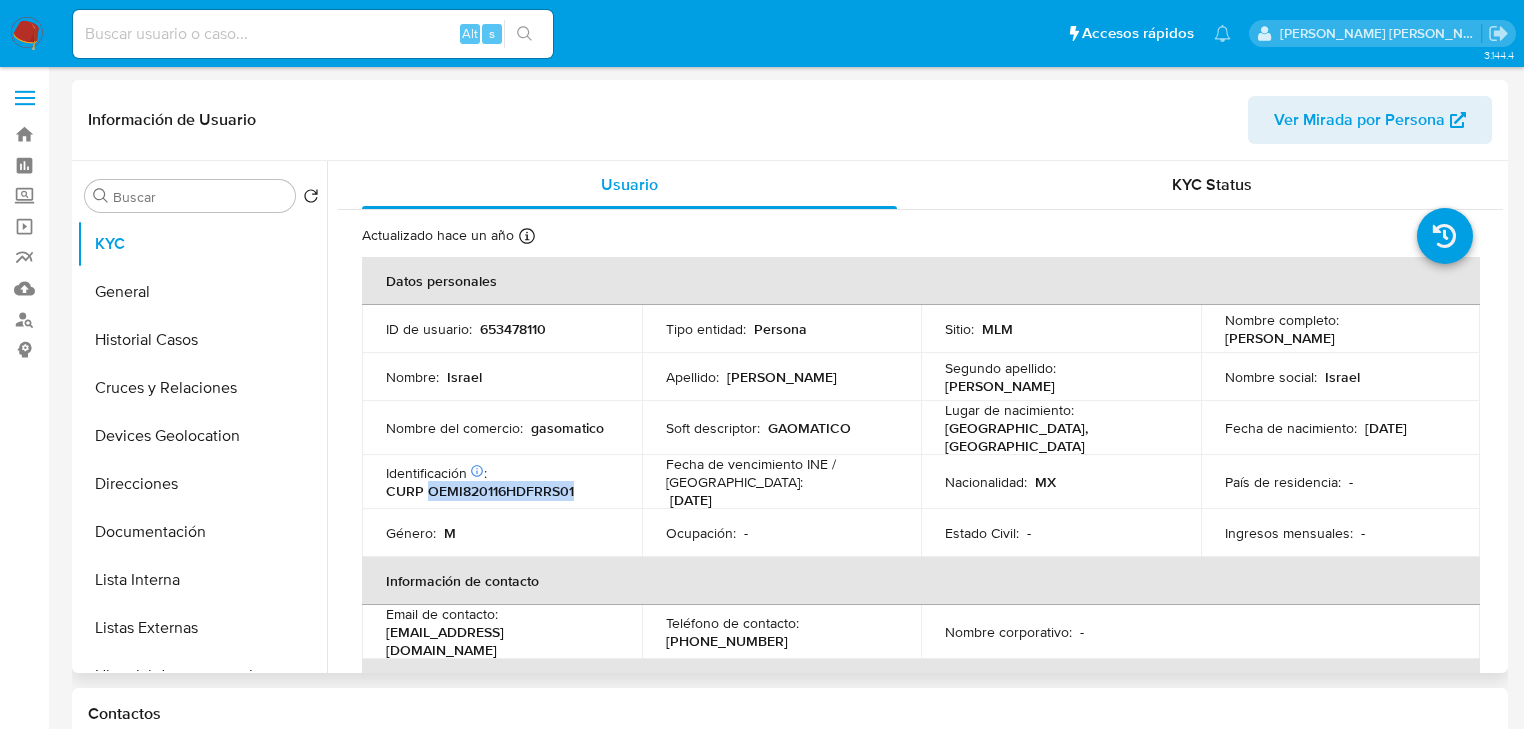 click on "CURP OEMI820116HDFRRS01" at bounding box center [480, 491] 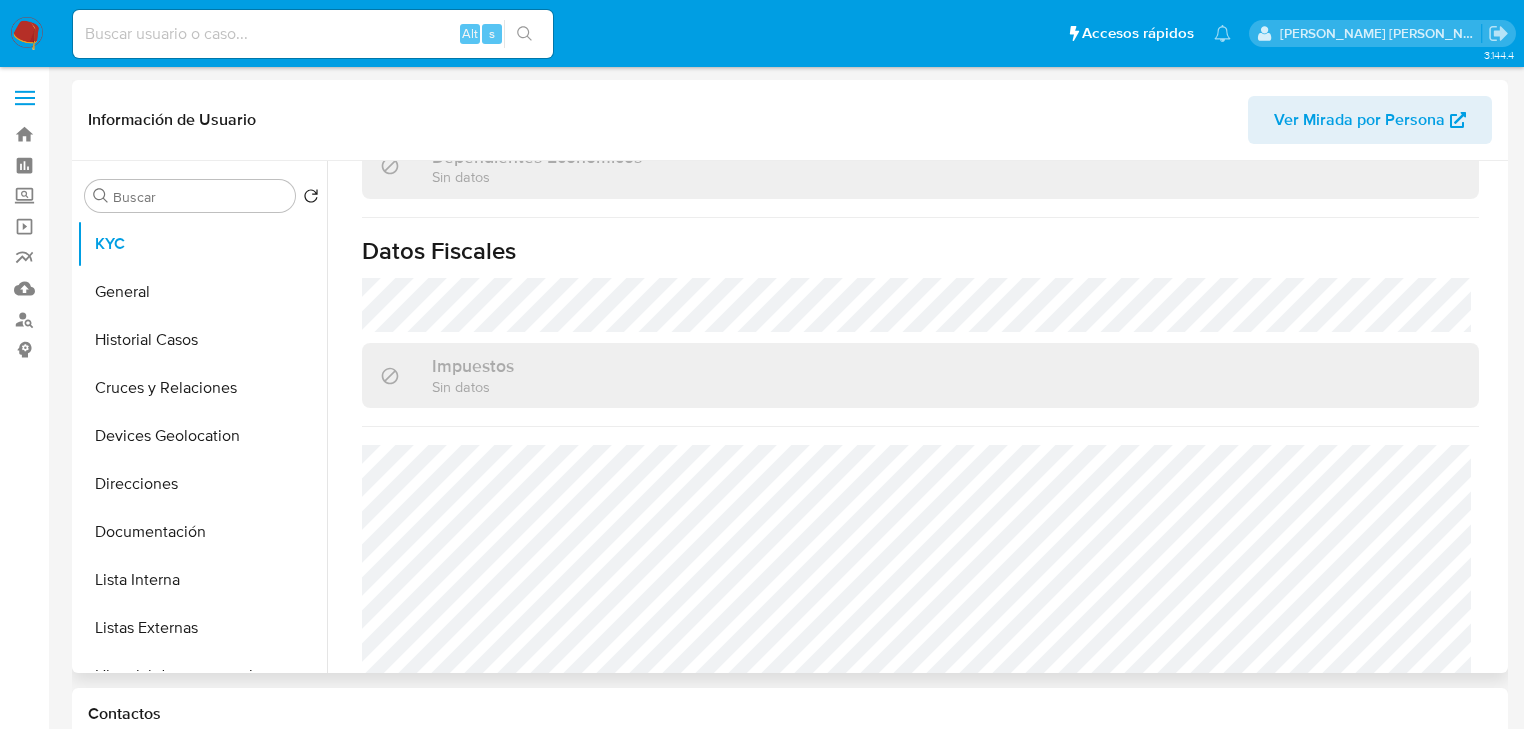 scroll, scrollTop: 1263, scrollLeft: 0, axis: vertical 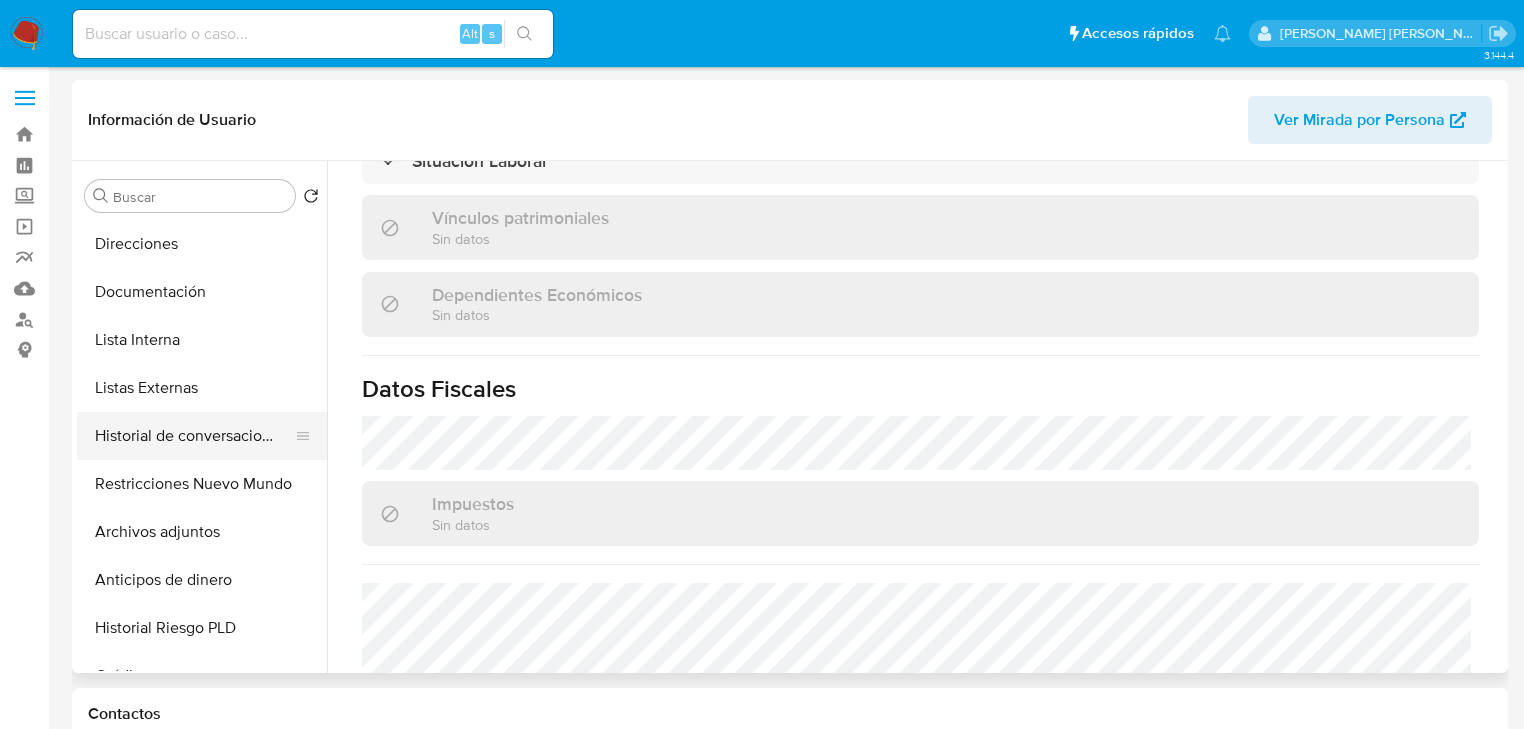click on "Historial de conversaciones" at bounding box center (194, 436) 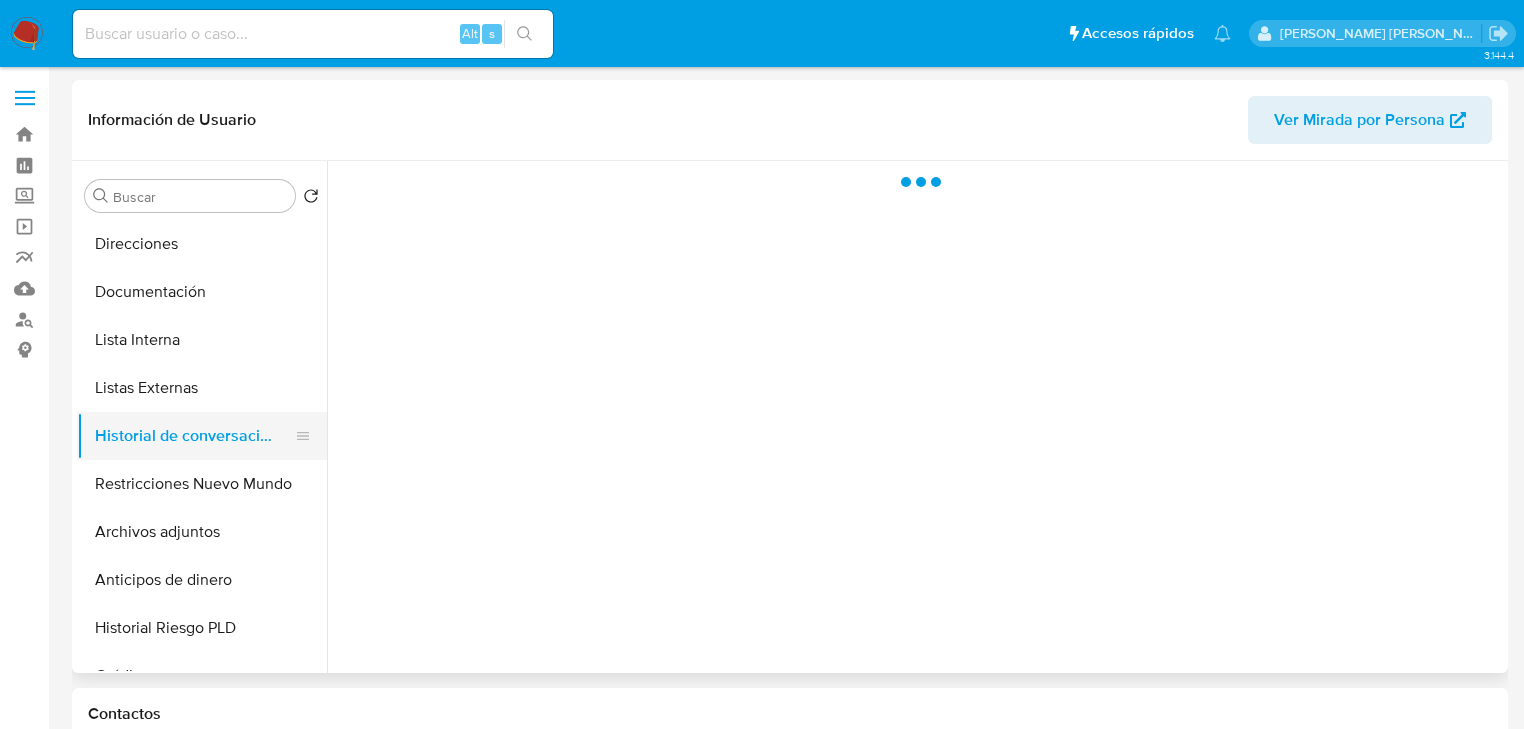 scroll, scrollTop: 0, scrollLeft: 0, axis: both 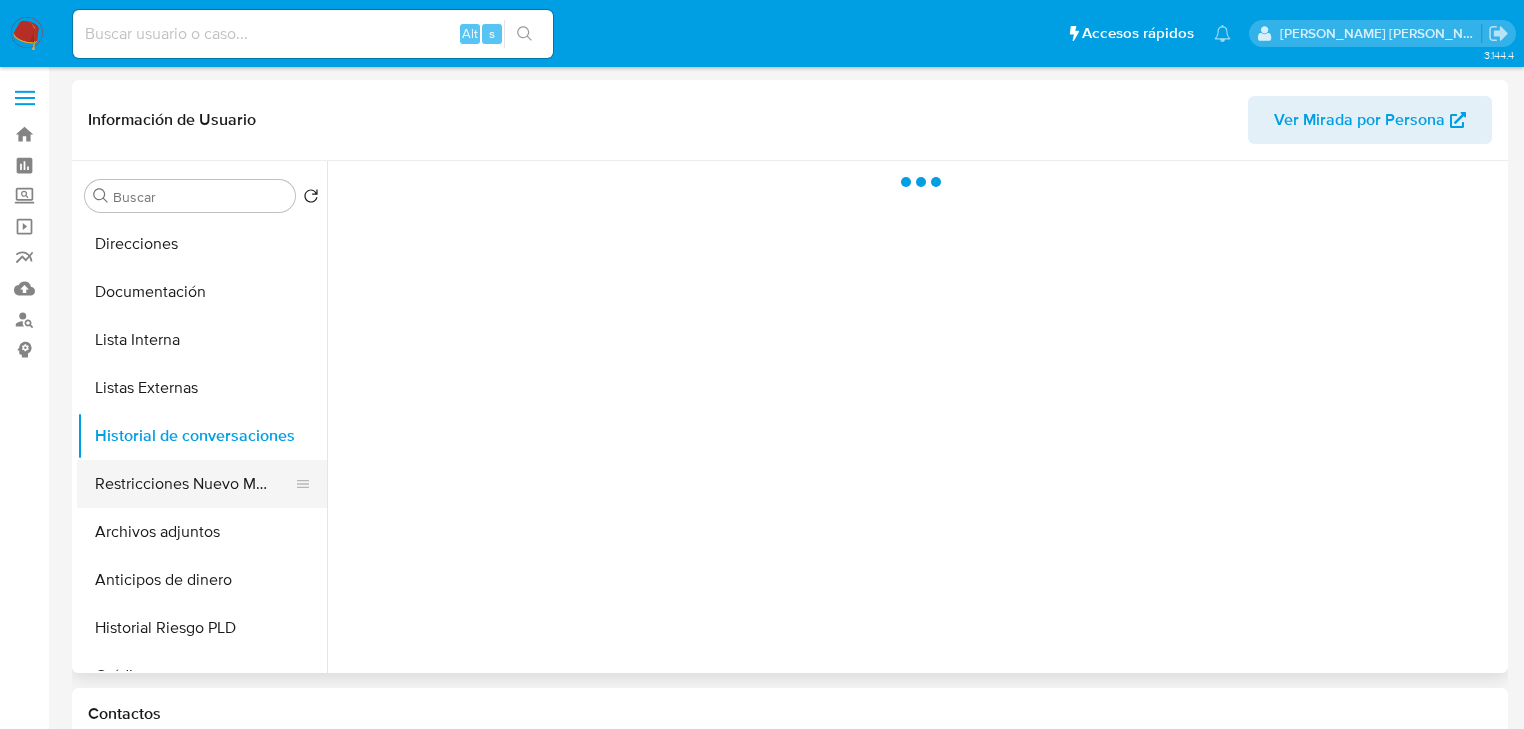 click on "Restricciones Nuevo Mundo" at bounding box center (194, 484) 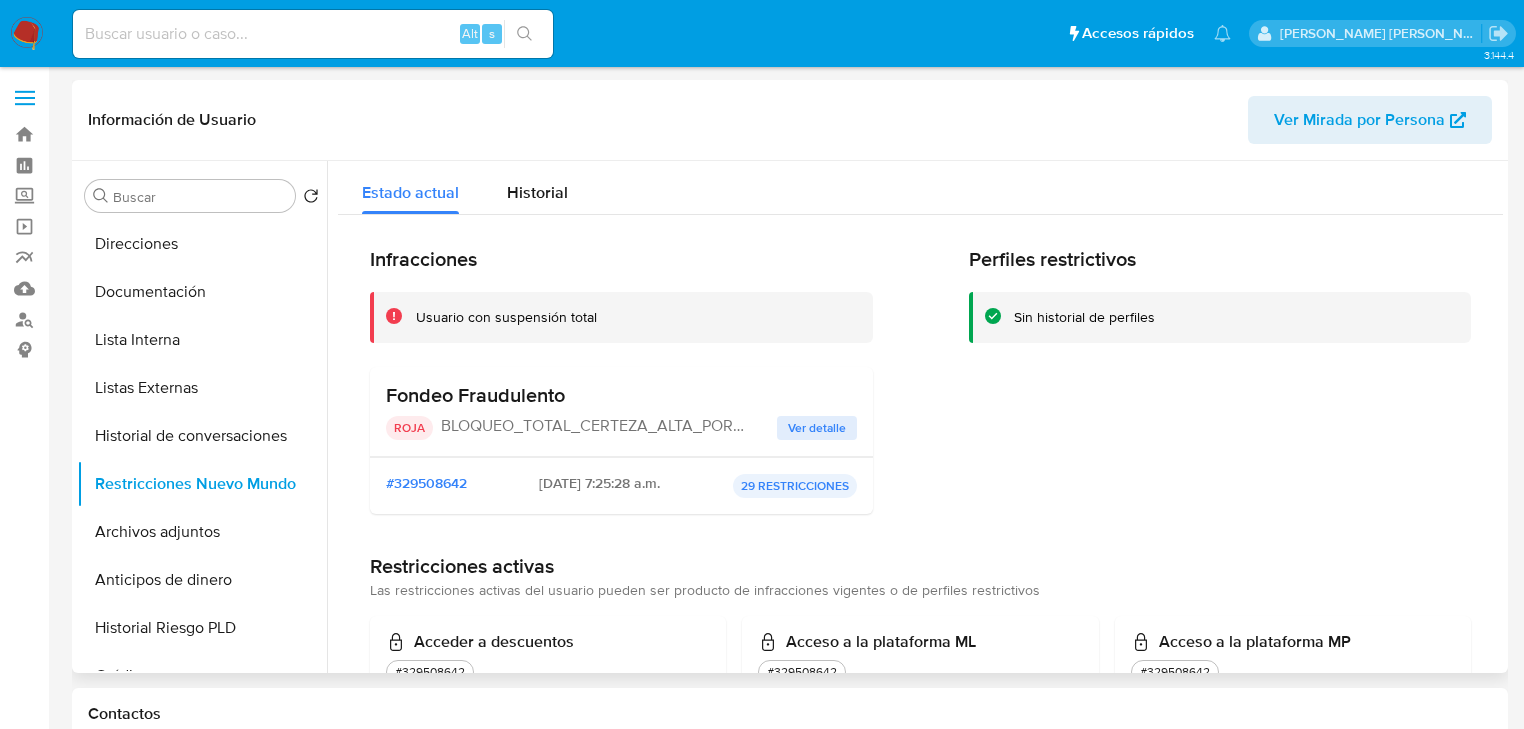 click on "Ver detalle" at bounding box center [817, 428] 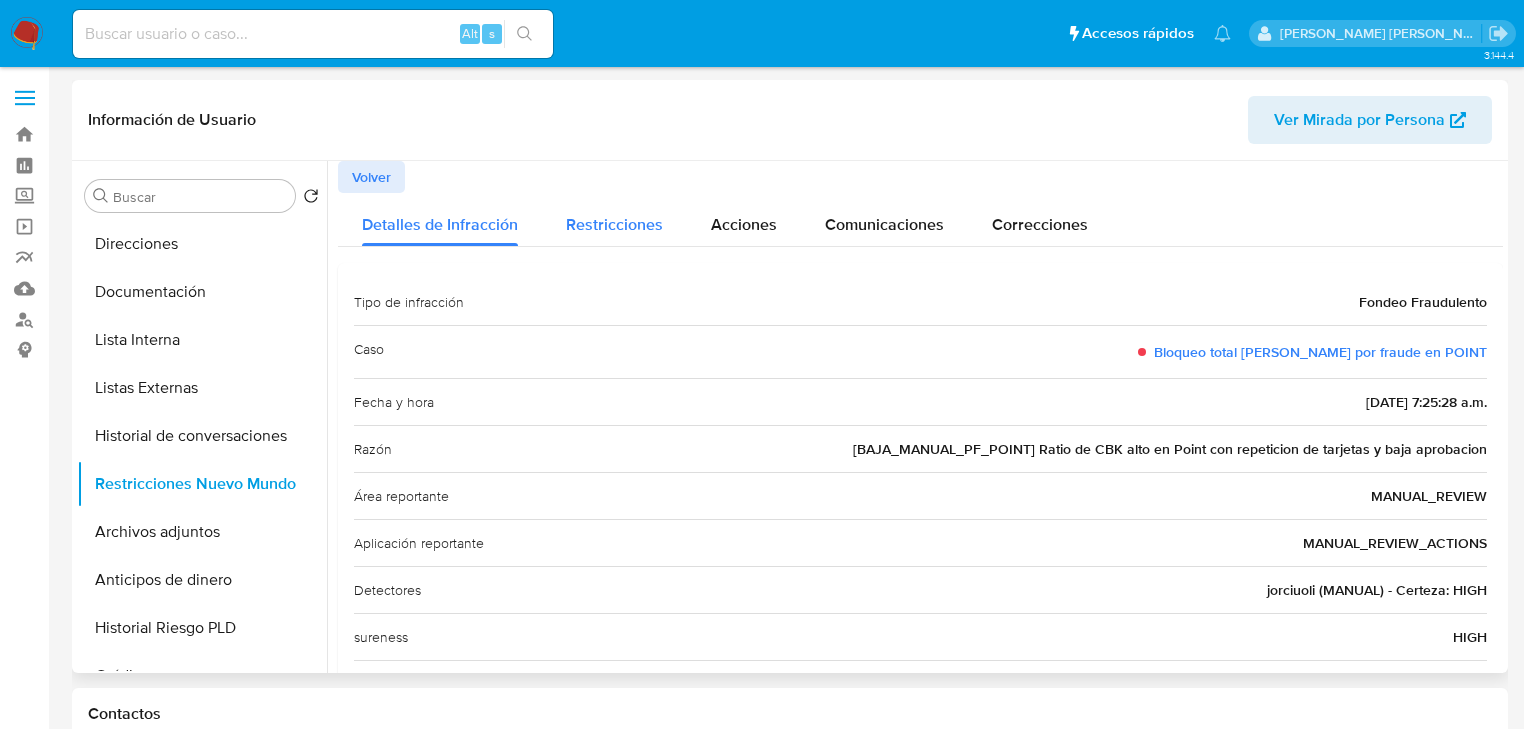 click on "Restricciones" at bounding box center [614, 224] 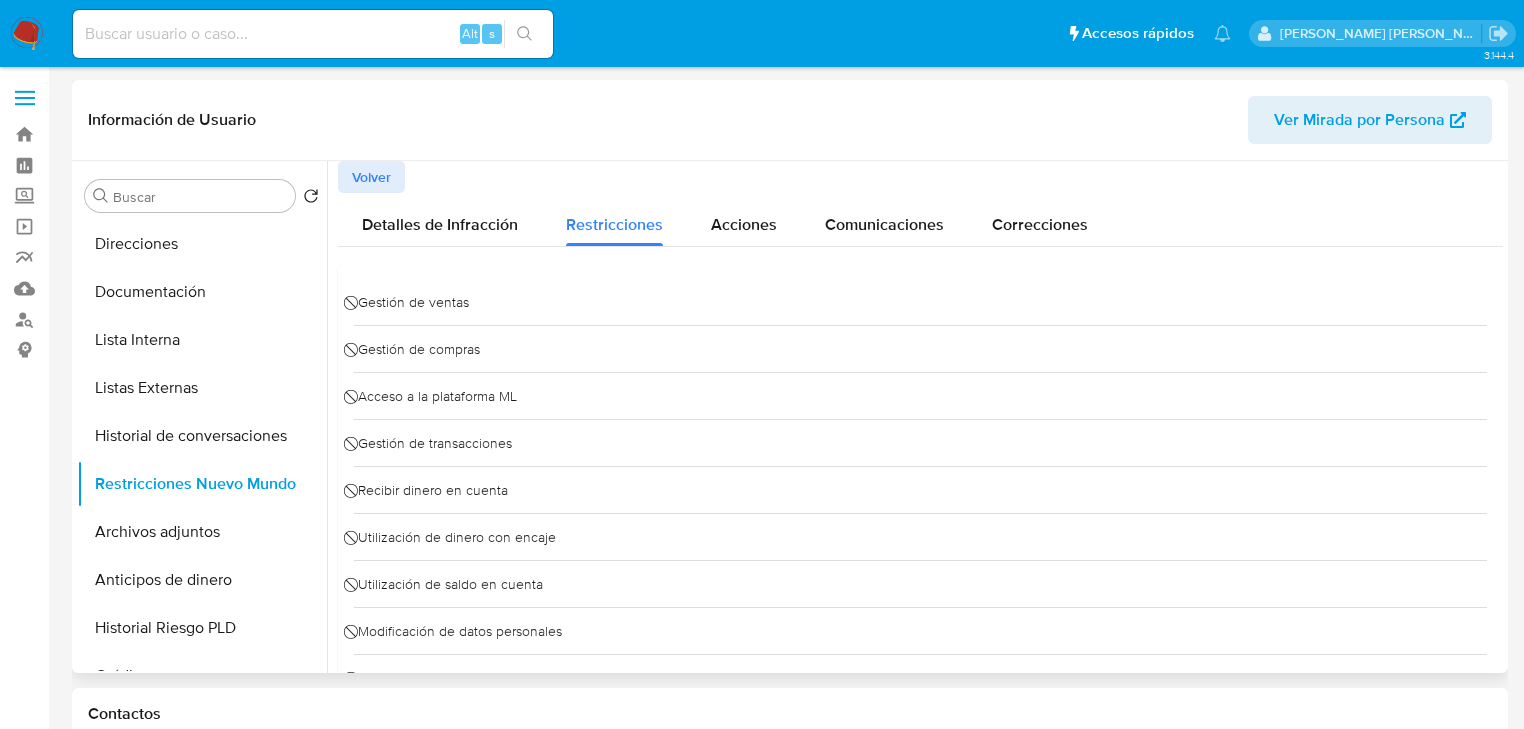 type 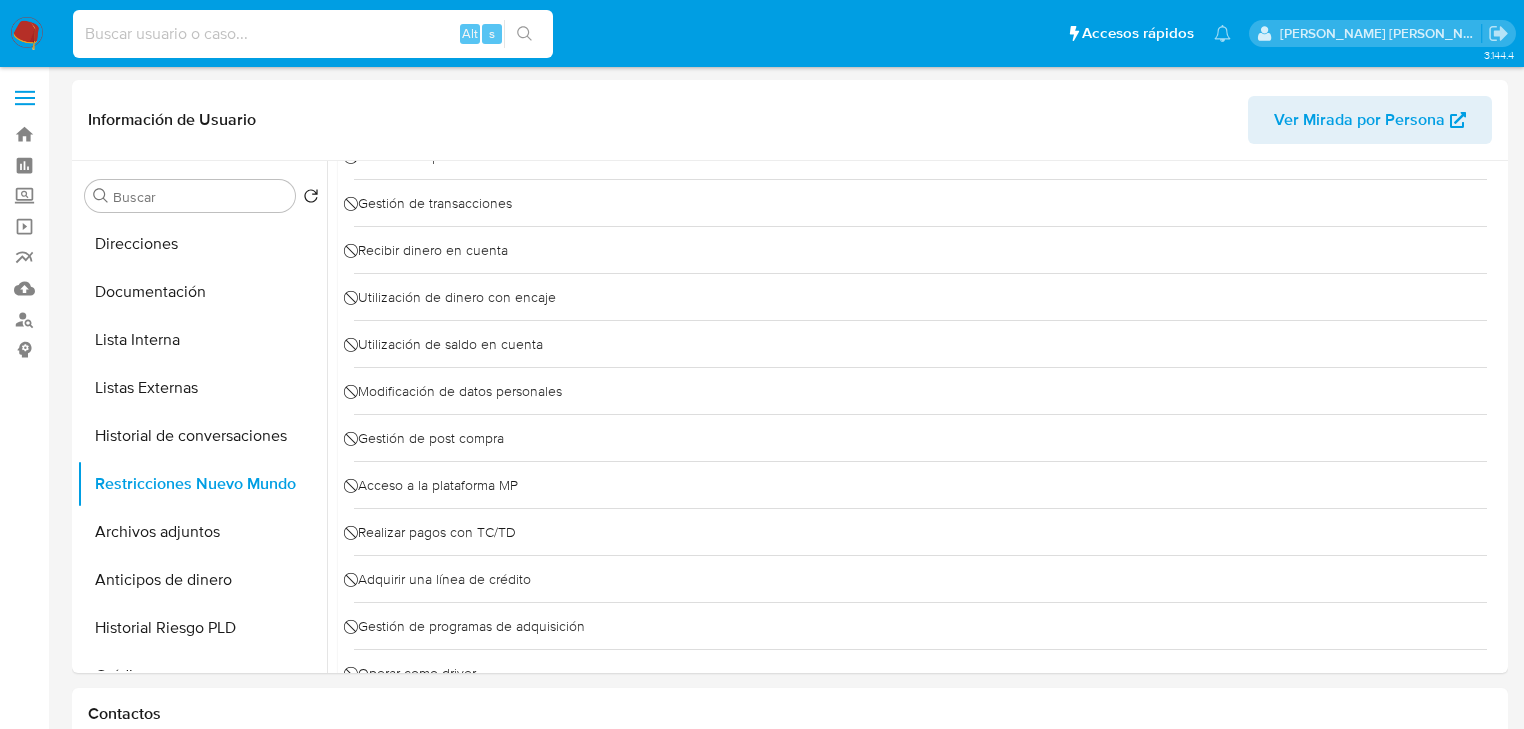 click at bounding box center (313, 34) 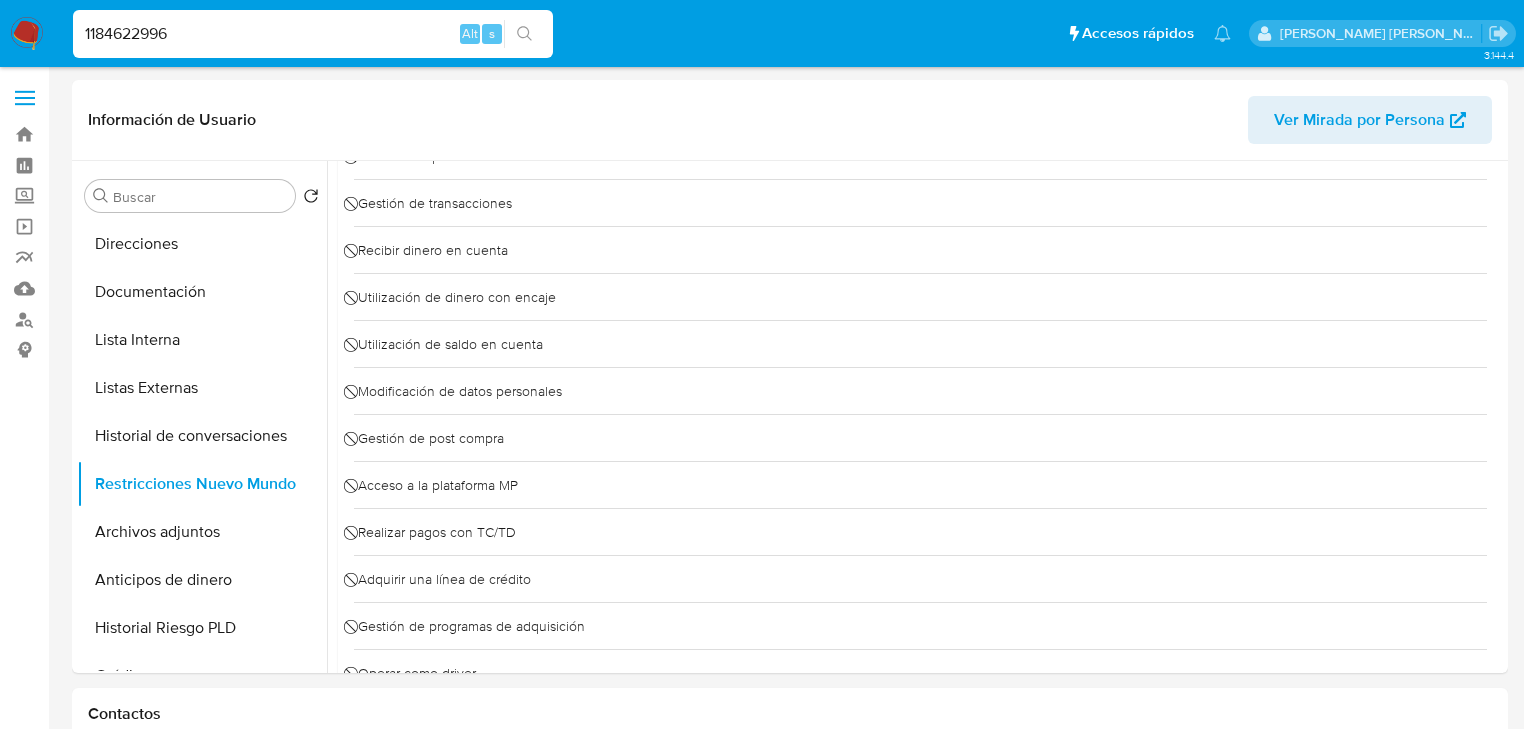 type on "1184622996" 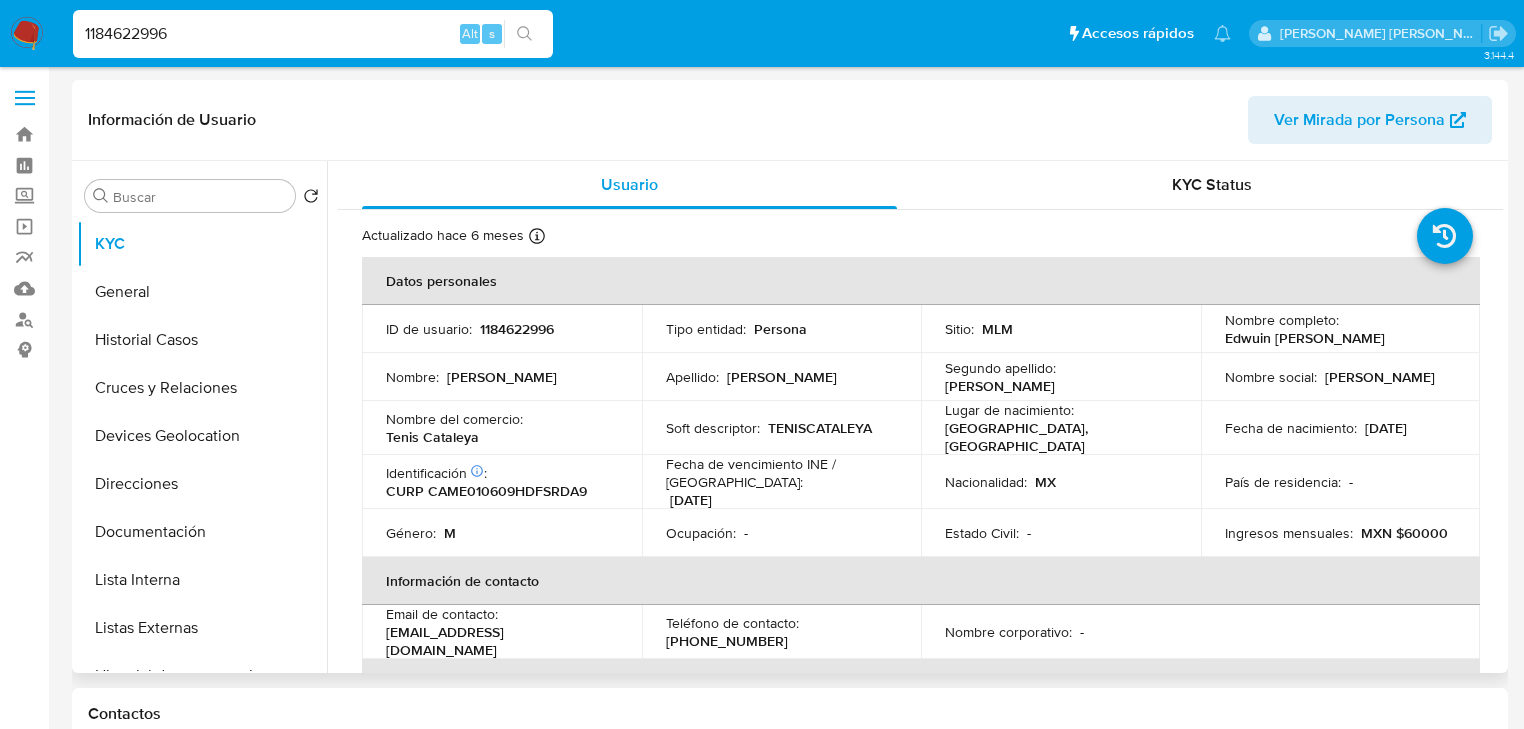 select on "10" 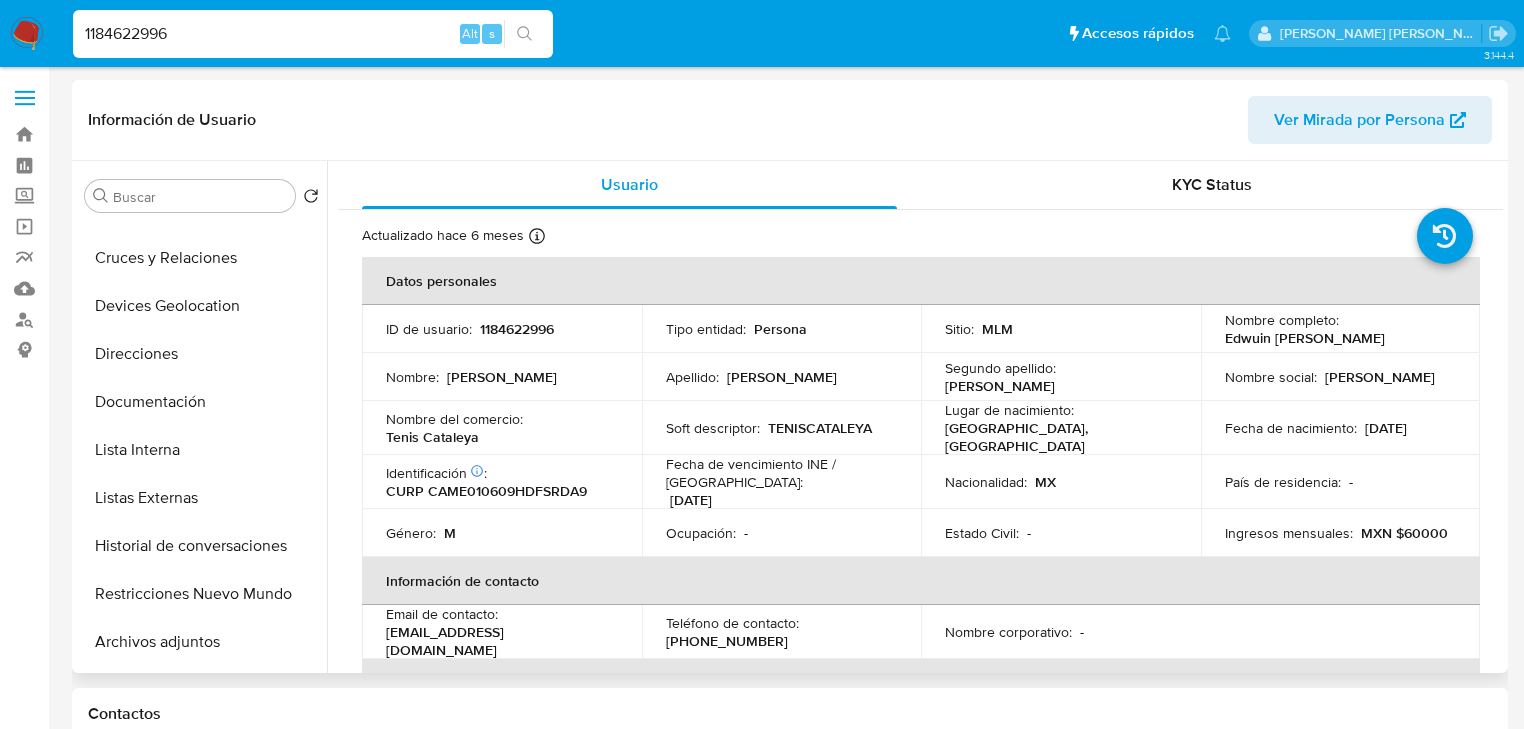scroll, scrollTop: 320, scrollLeft: 0, axis: vertical 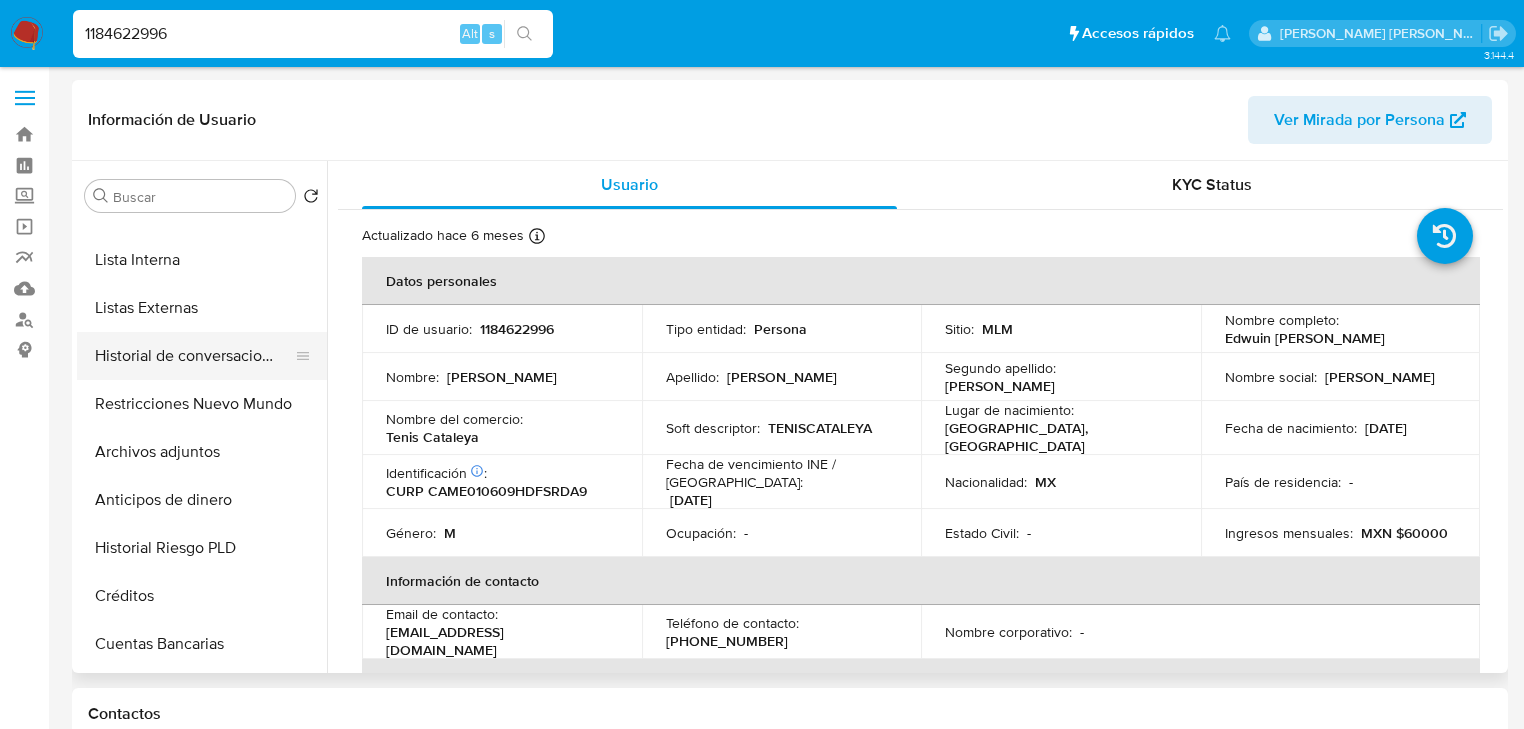click on "Restricciones Nuevo Mundo" at bounding box center [202, 404] 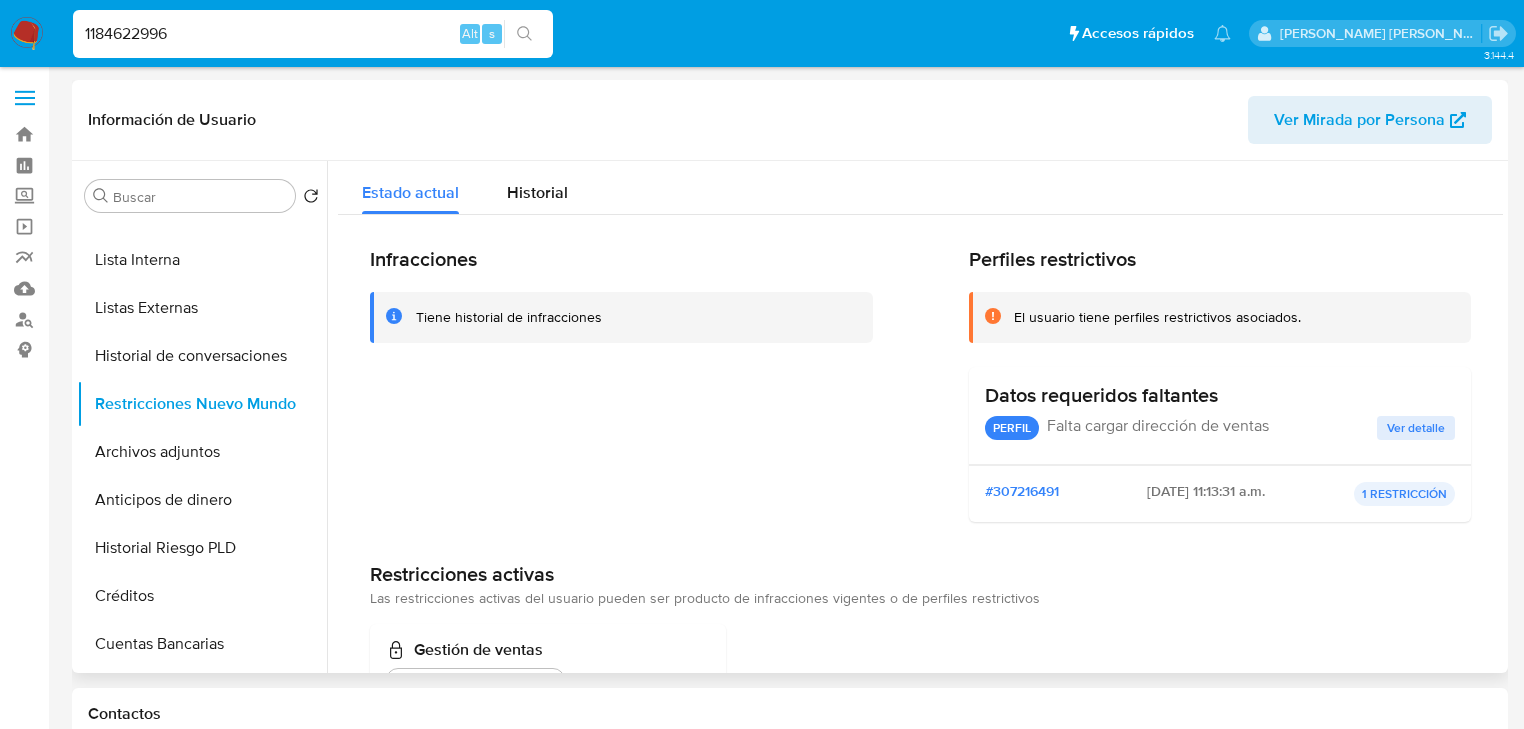 drag, startPoint x: 520, startPoint y: 208, endPoint x: 516, endPoint y: 221, distance: 13.601471 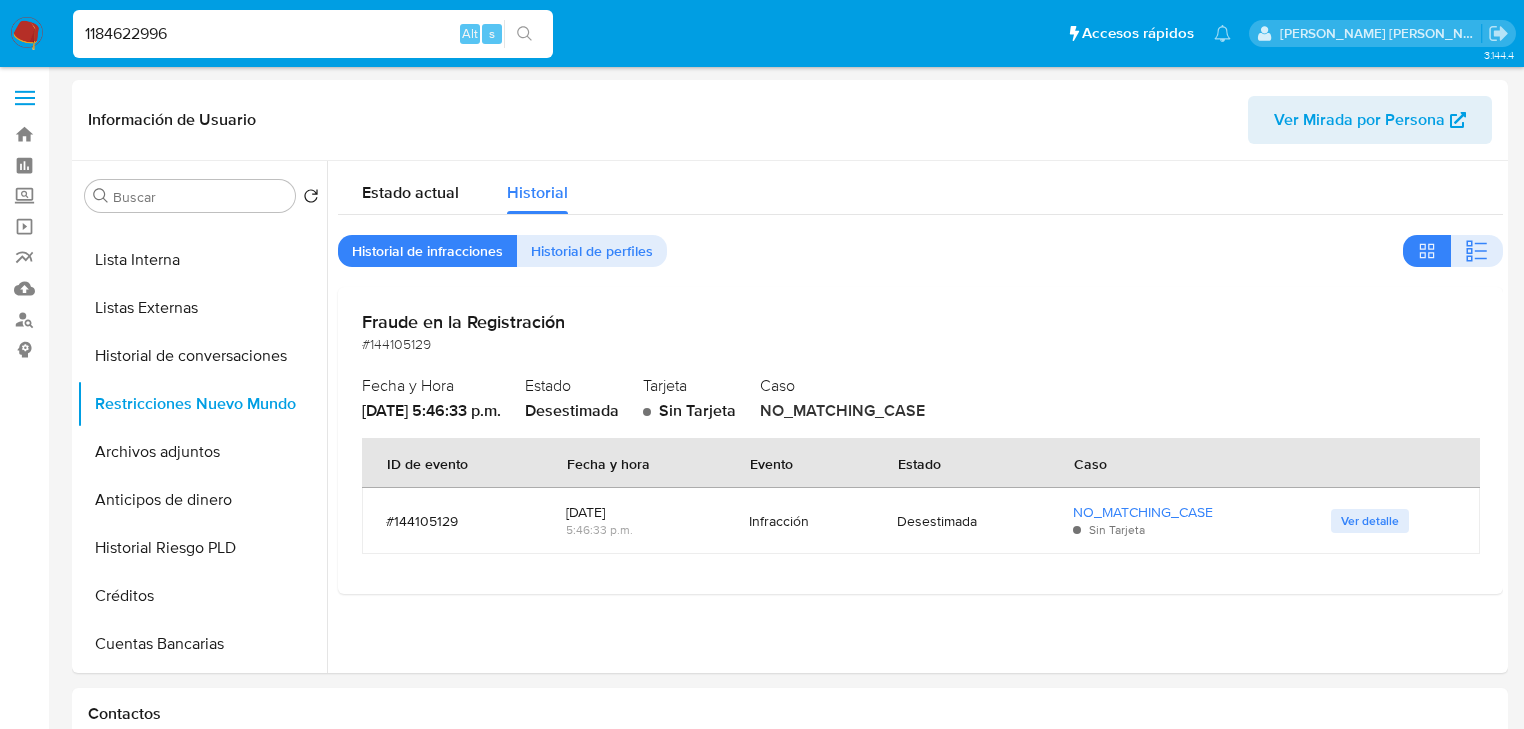 click on "1184622996" at bounding box center [313, 34] 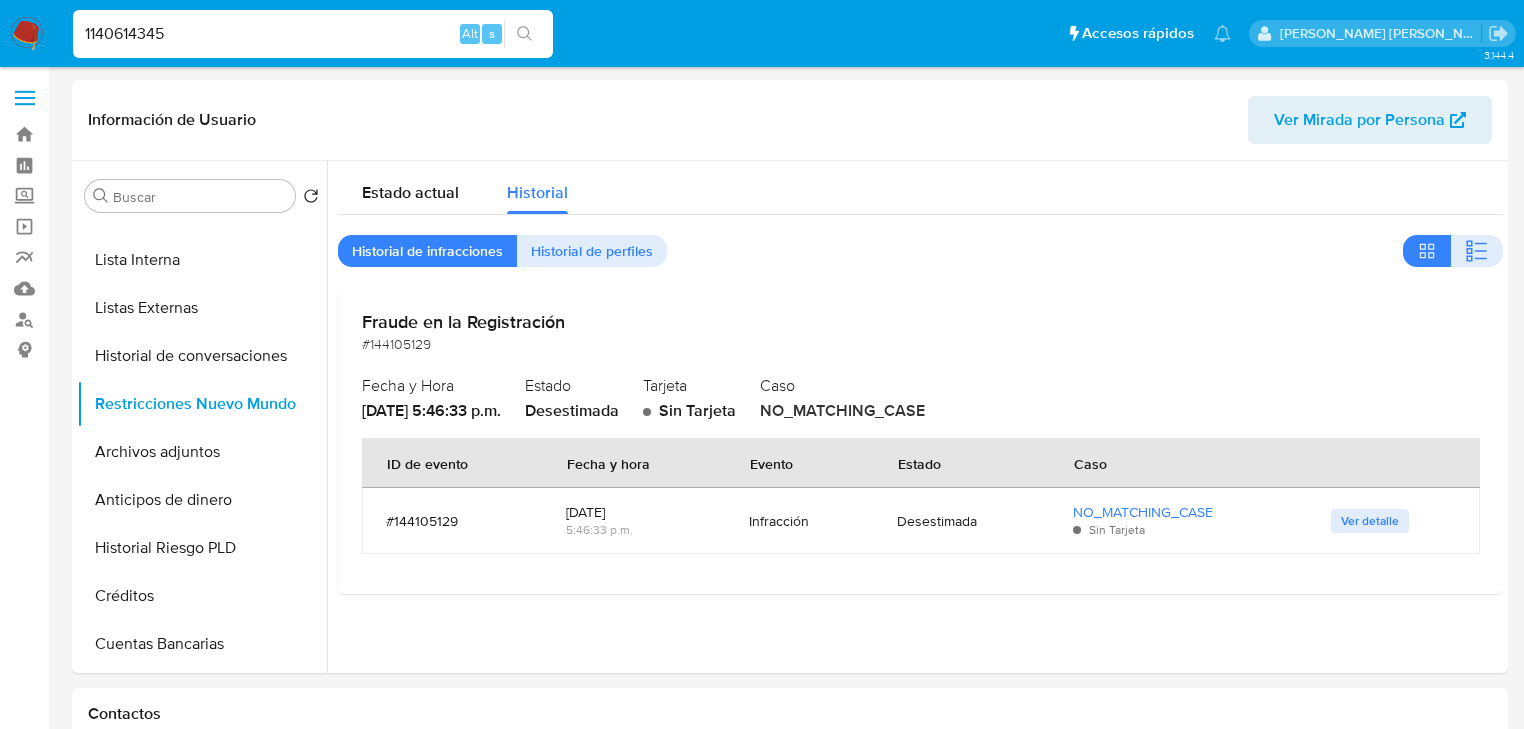 type on "1140614345" 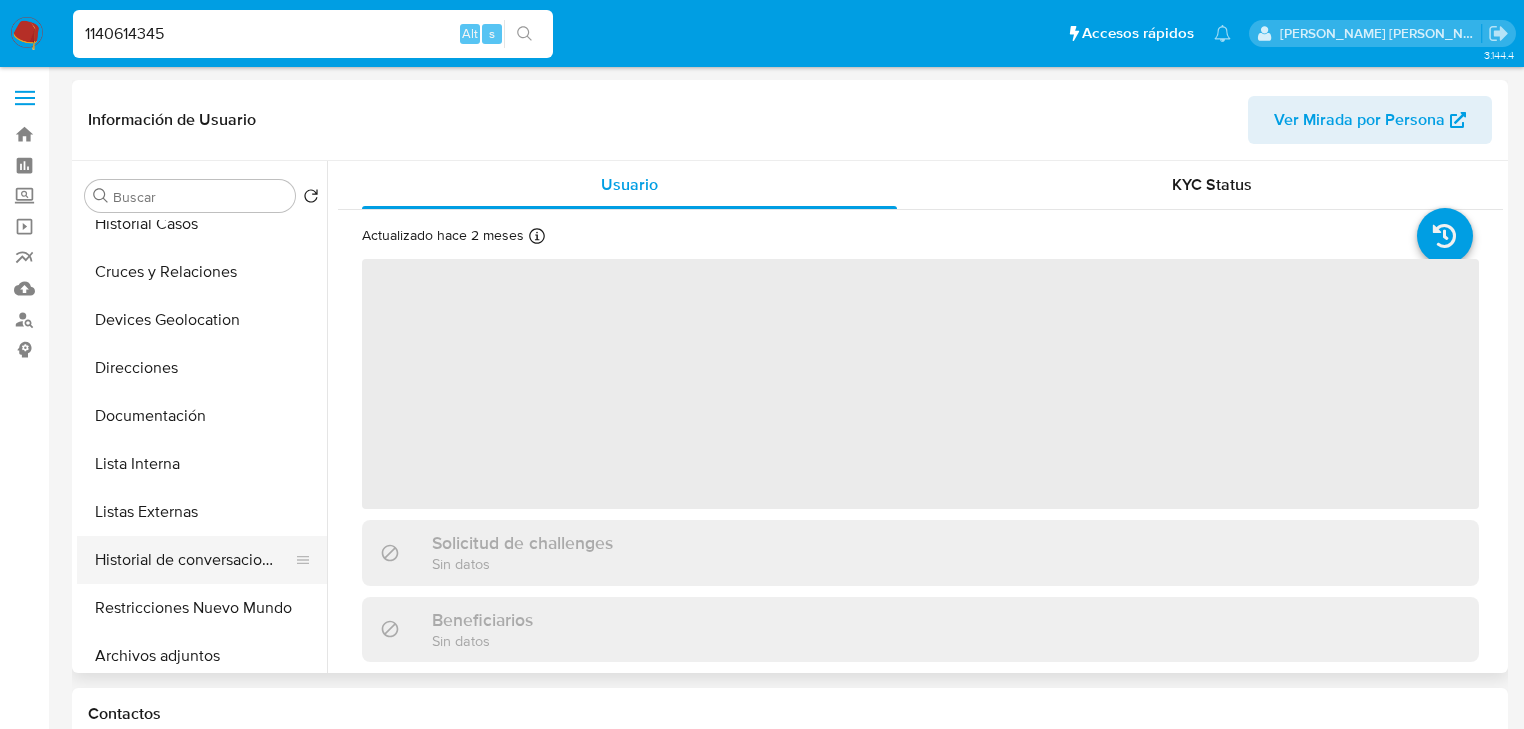 scroll, scrollTop: 240, scrollLeft: 0, axis: vertical 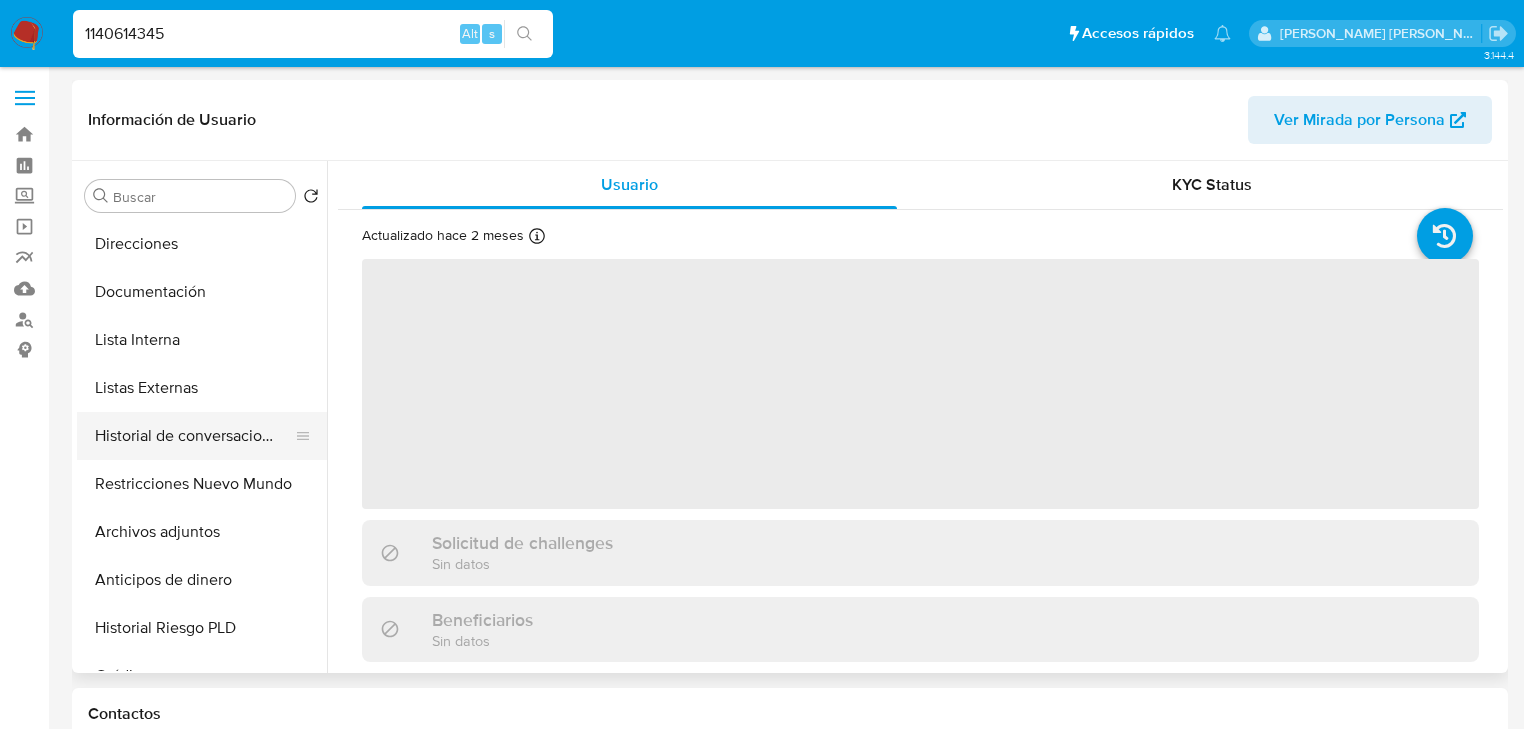click on "Historial de conversaciones" at bounding box center [194, 436] 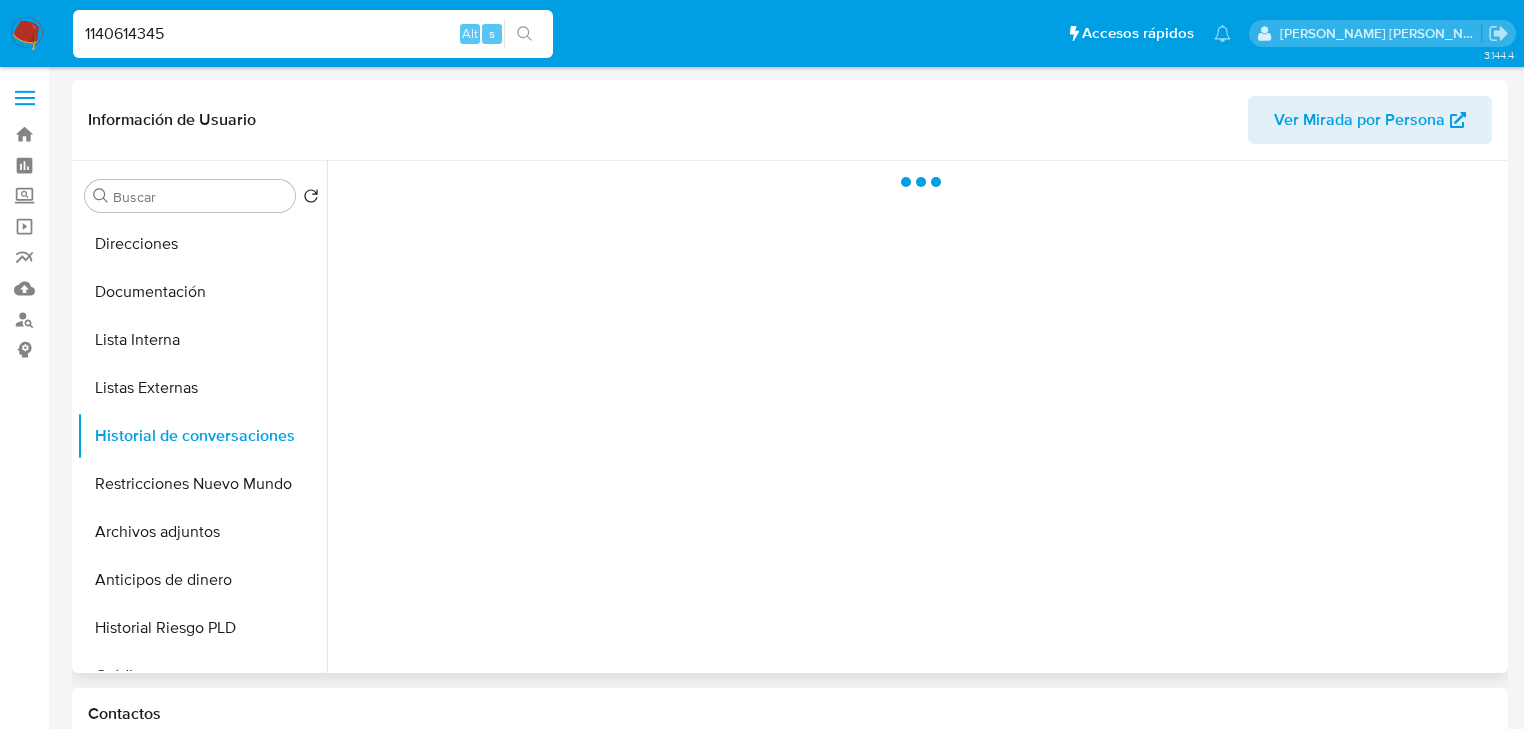 click on "Restricciones Nuevo Mundo" at bounding box center (202, 484) 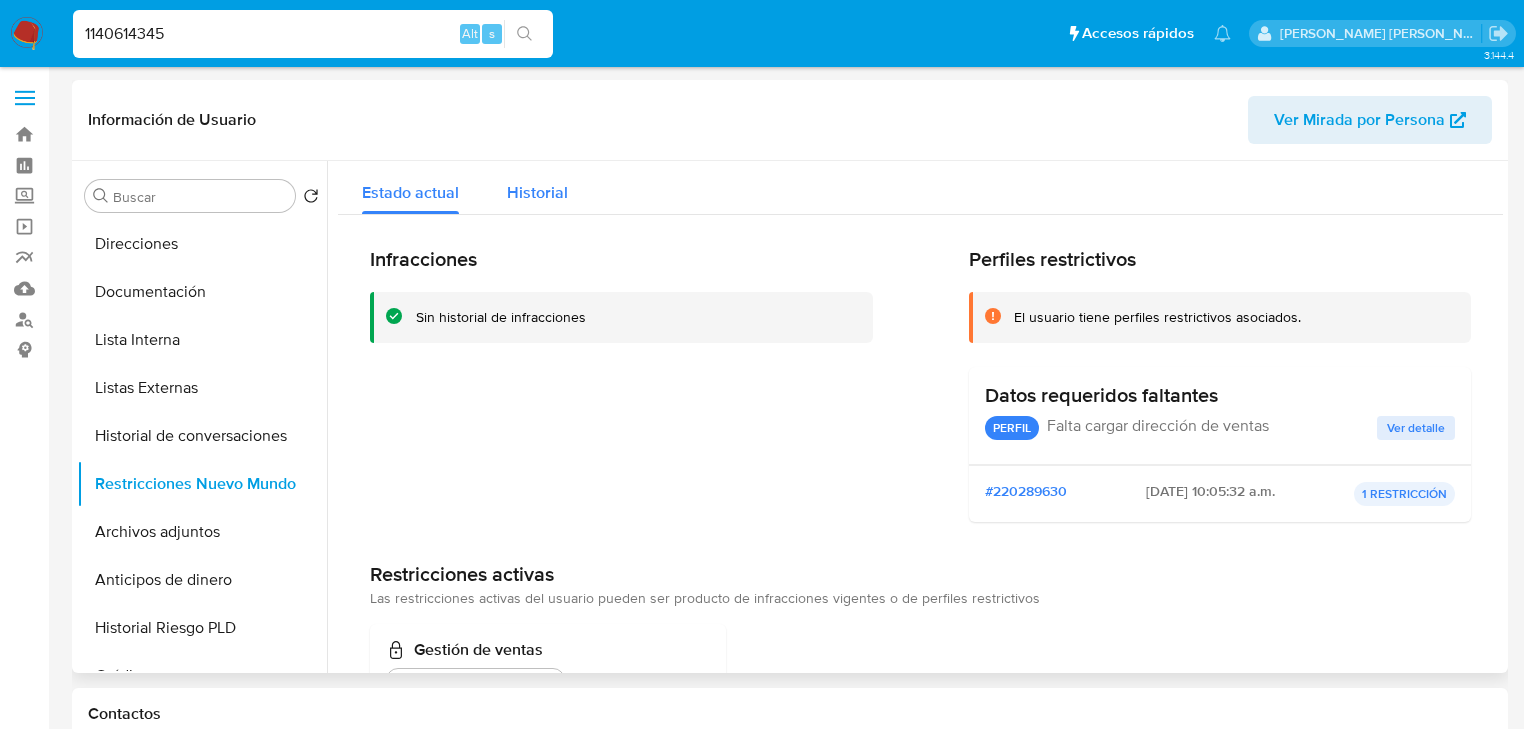 click on "Historial" at bounding box center (537, 192) 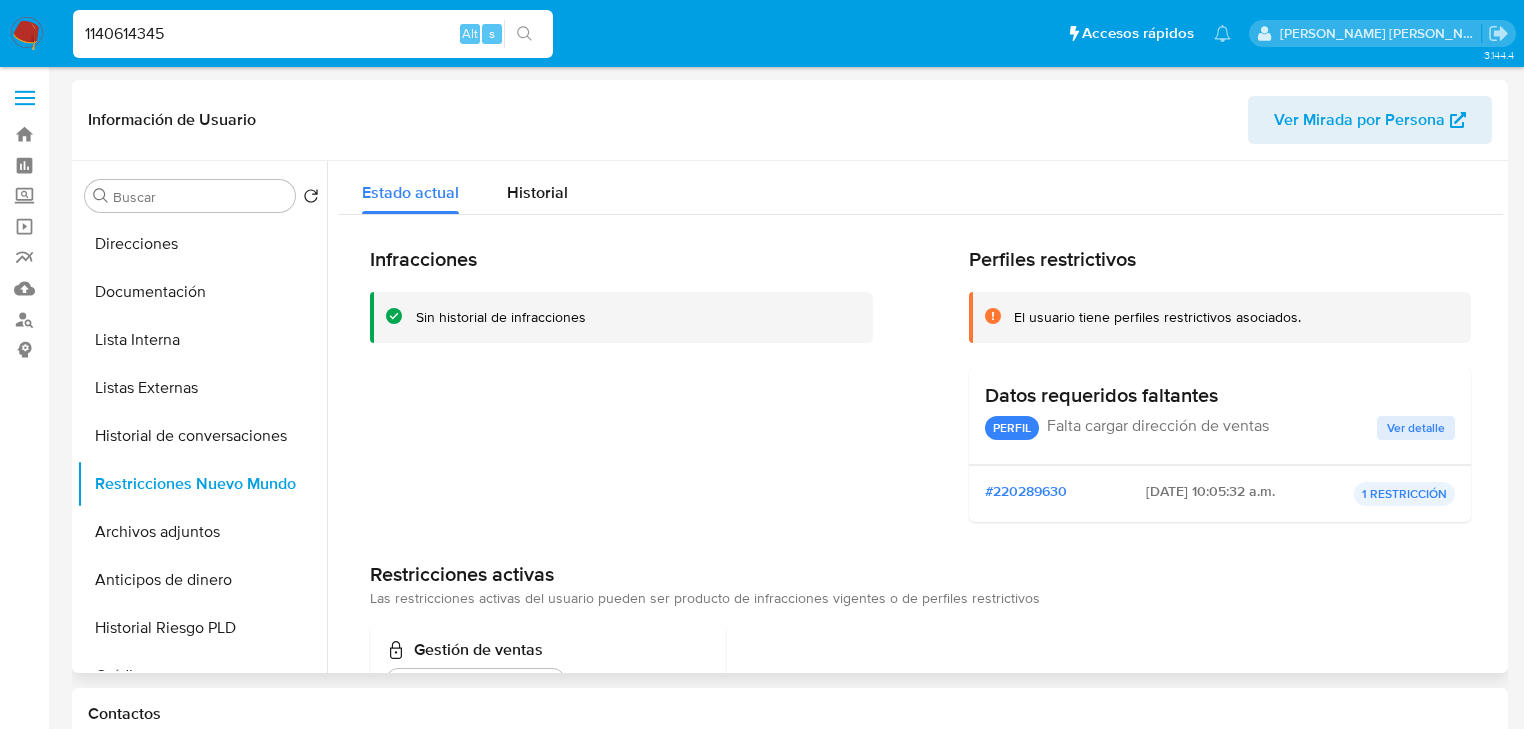 type 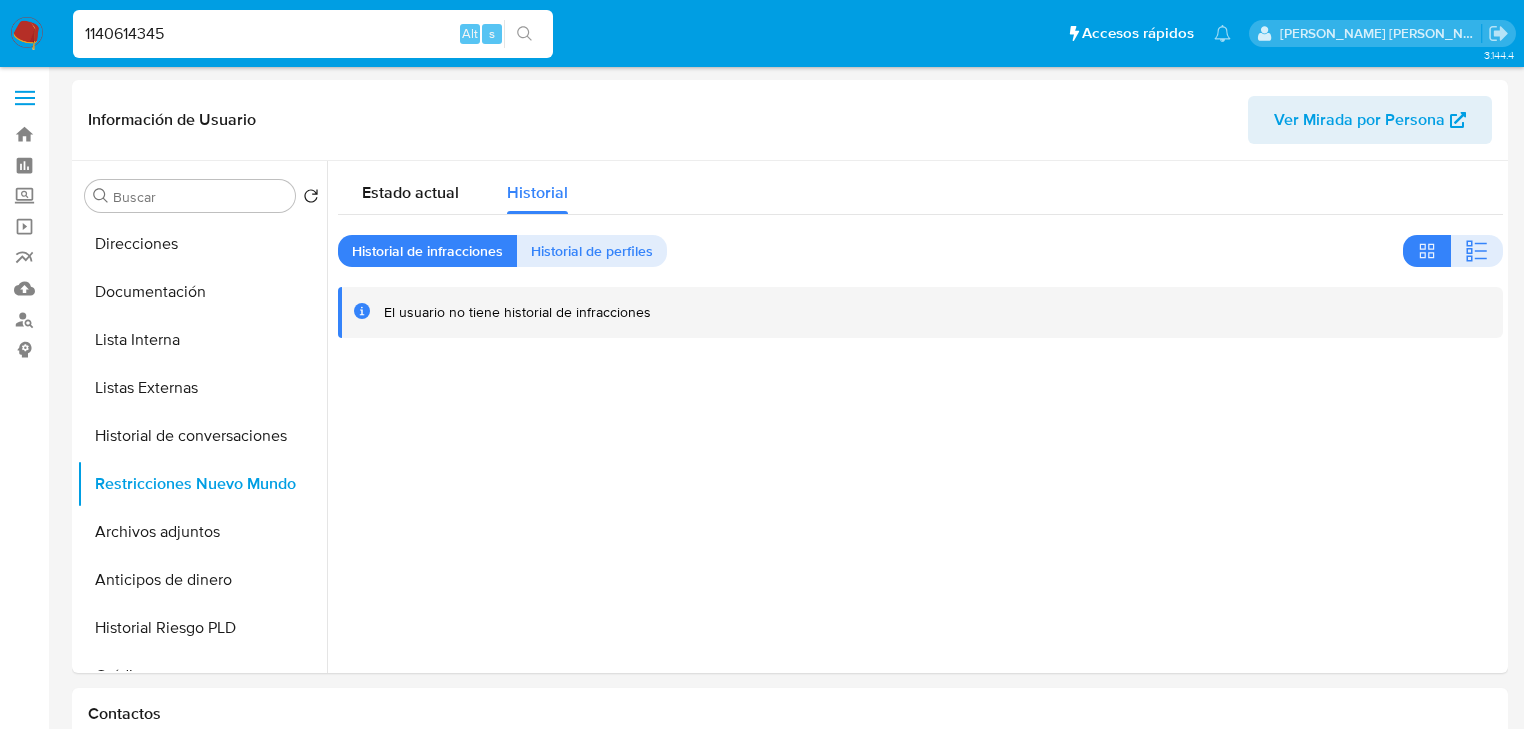 drag, startPoint x: 168, startPoint y: 36, endPoint x: 0, endPoint y: 11, distance: 169.84993 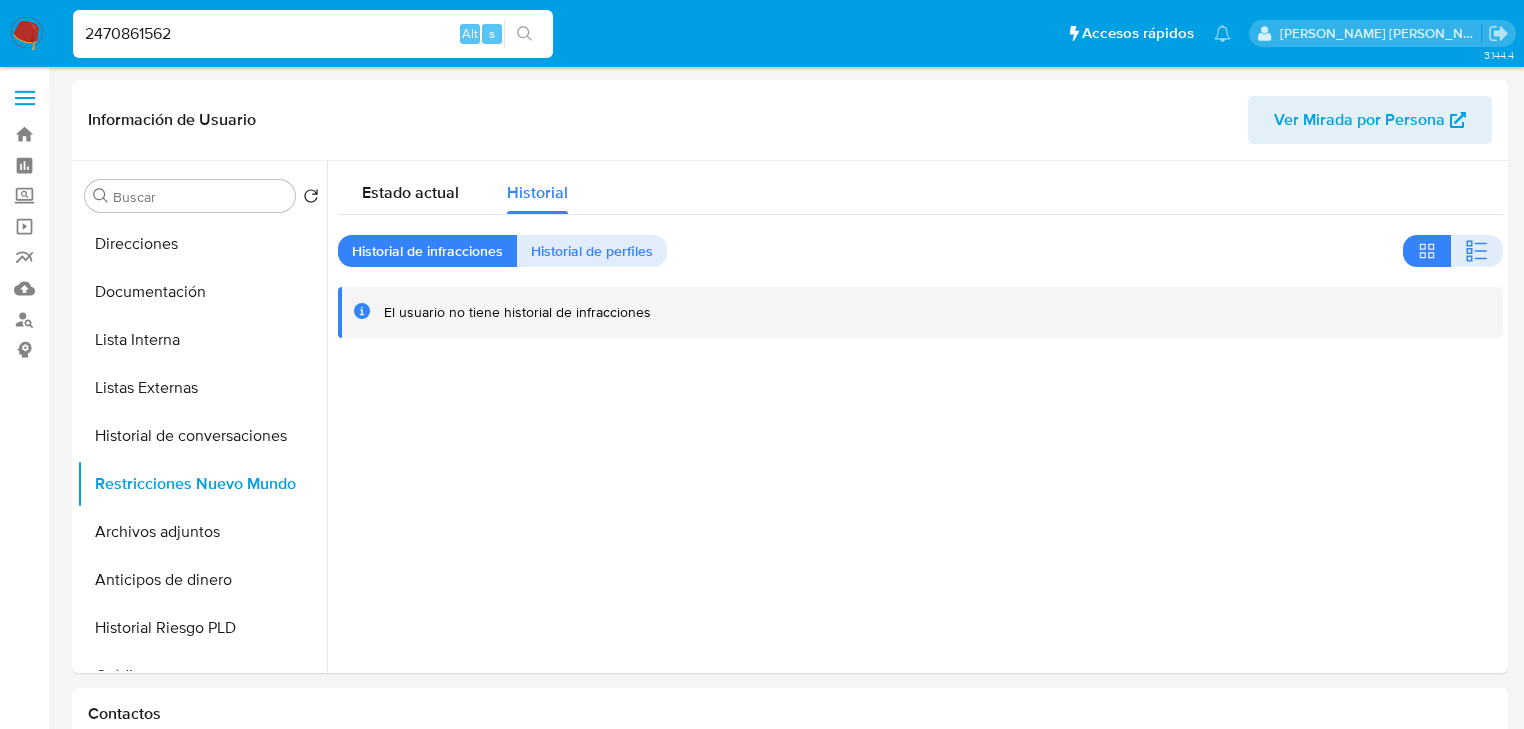 type on "2470861562" 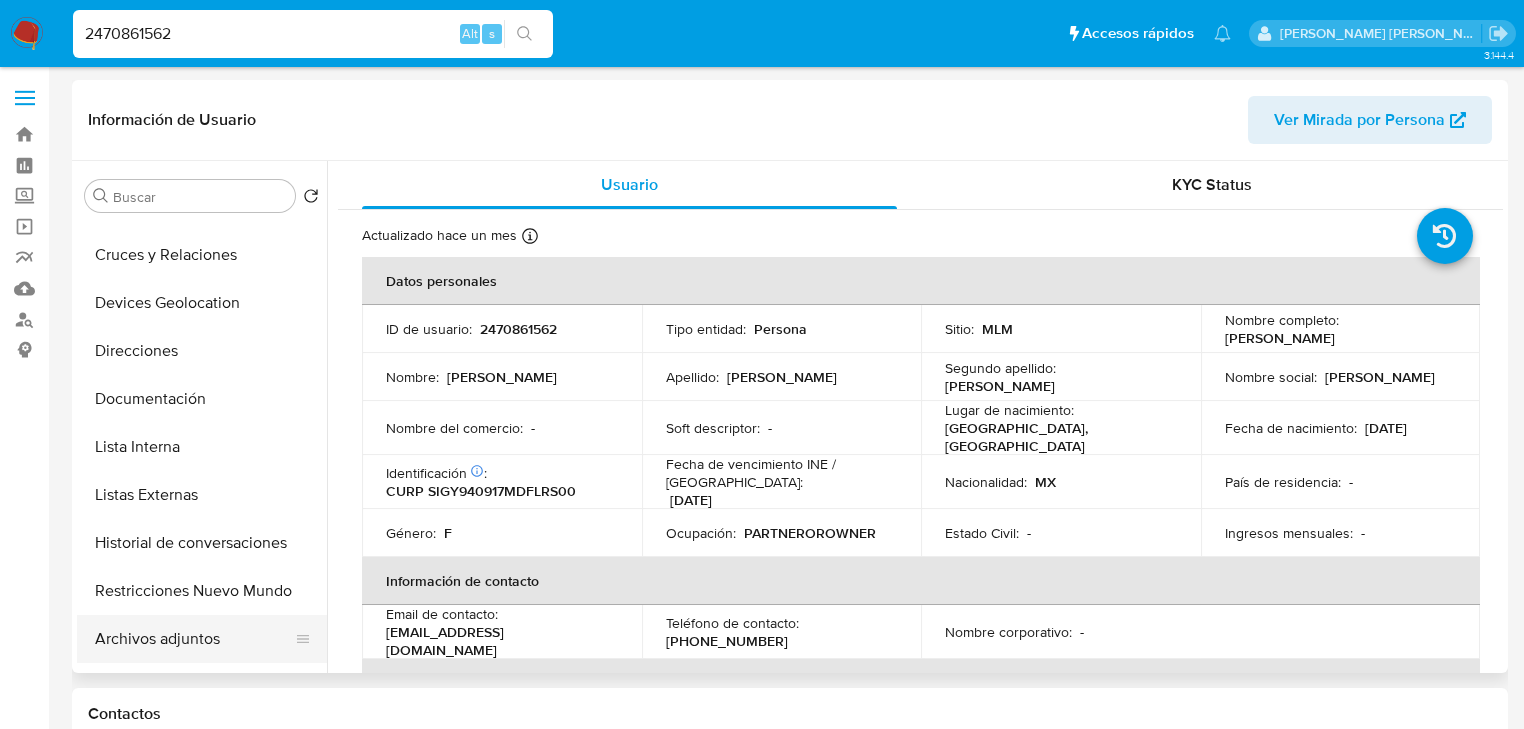 scroll, scrollTop: 240, scrollLeft: 0, axis: vertical 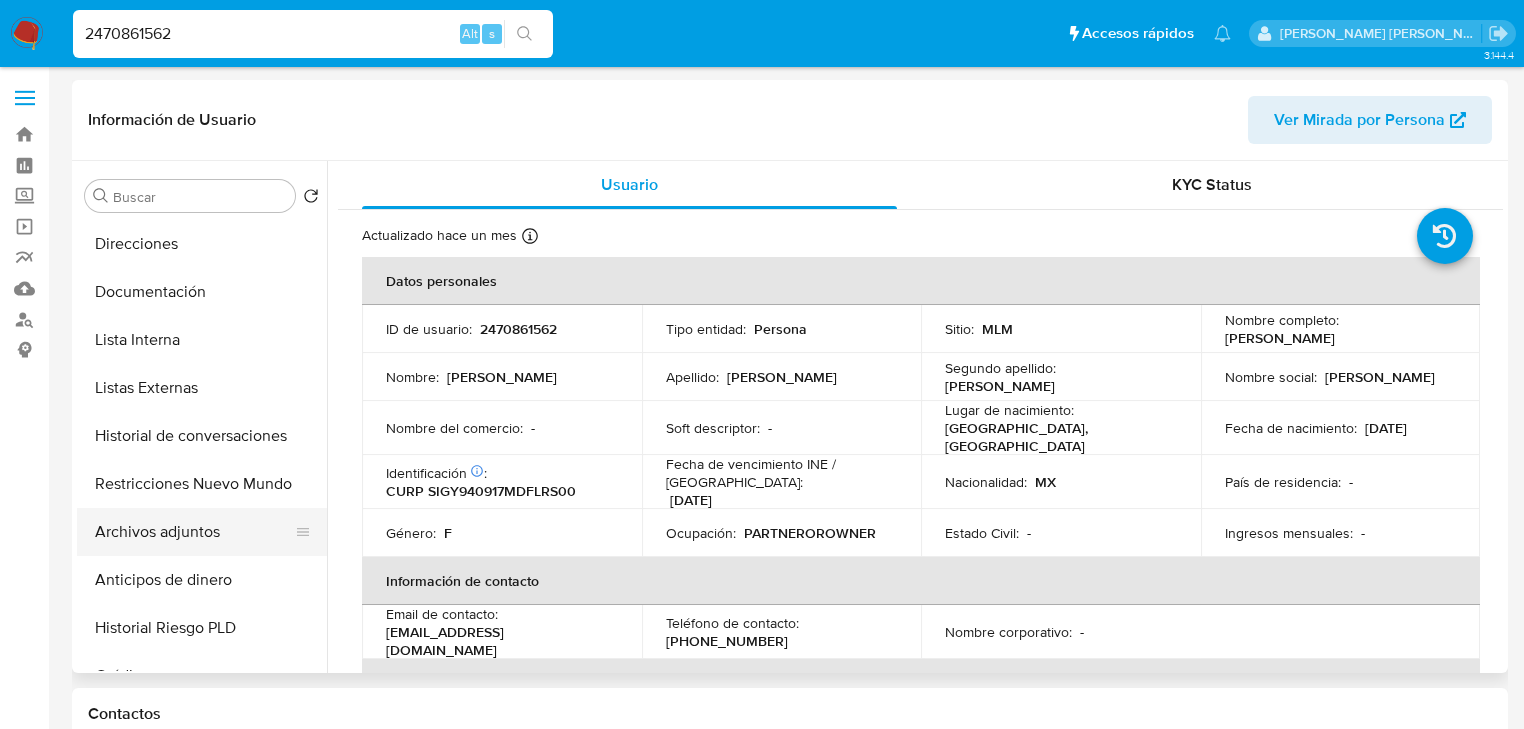select on "10" 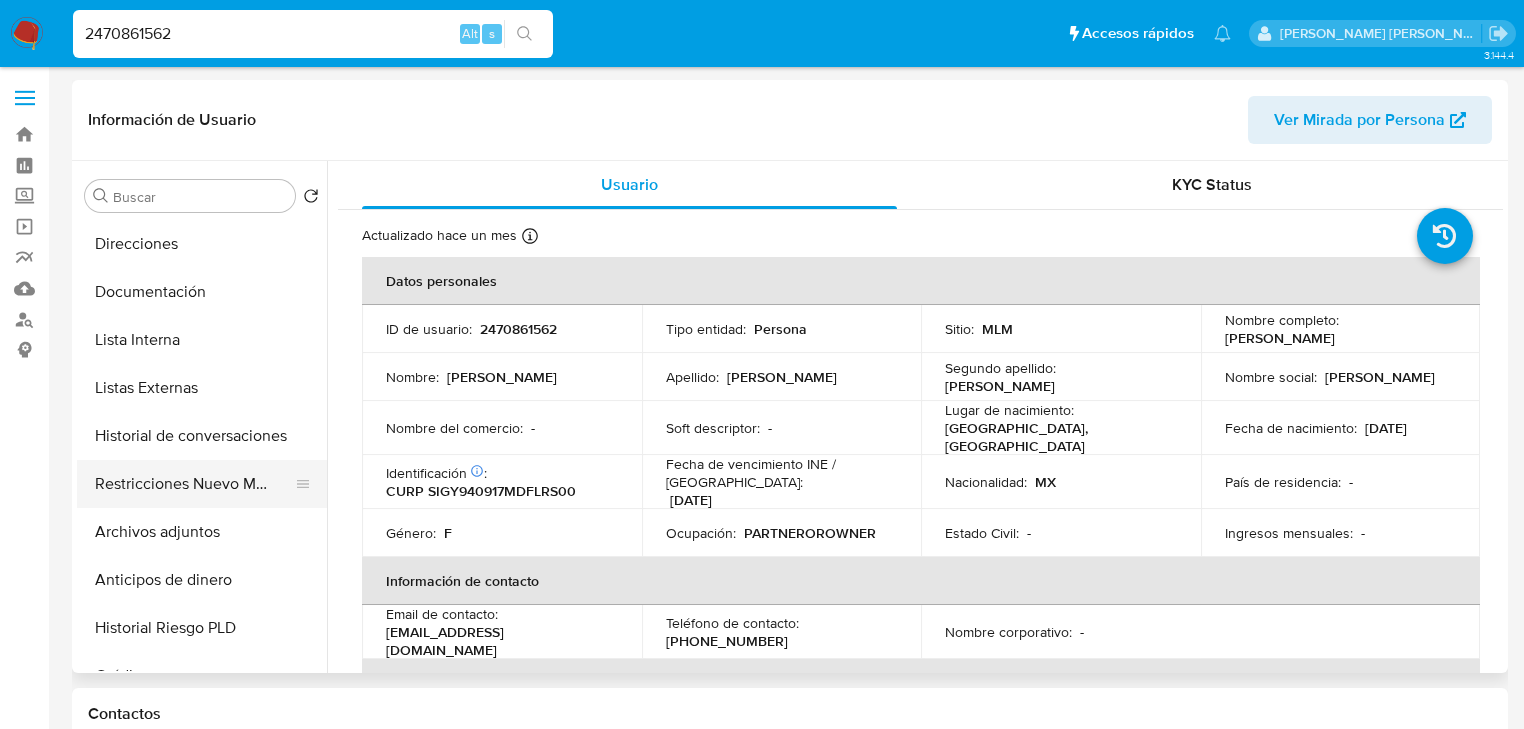 click on "Restricciones Nuevo Mundo" at bounding box center (194, 484) 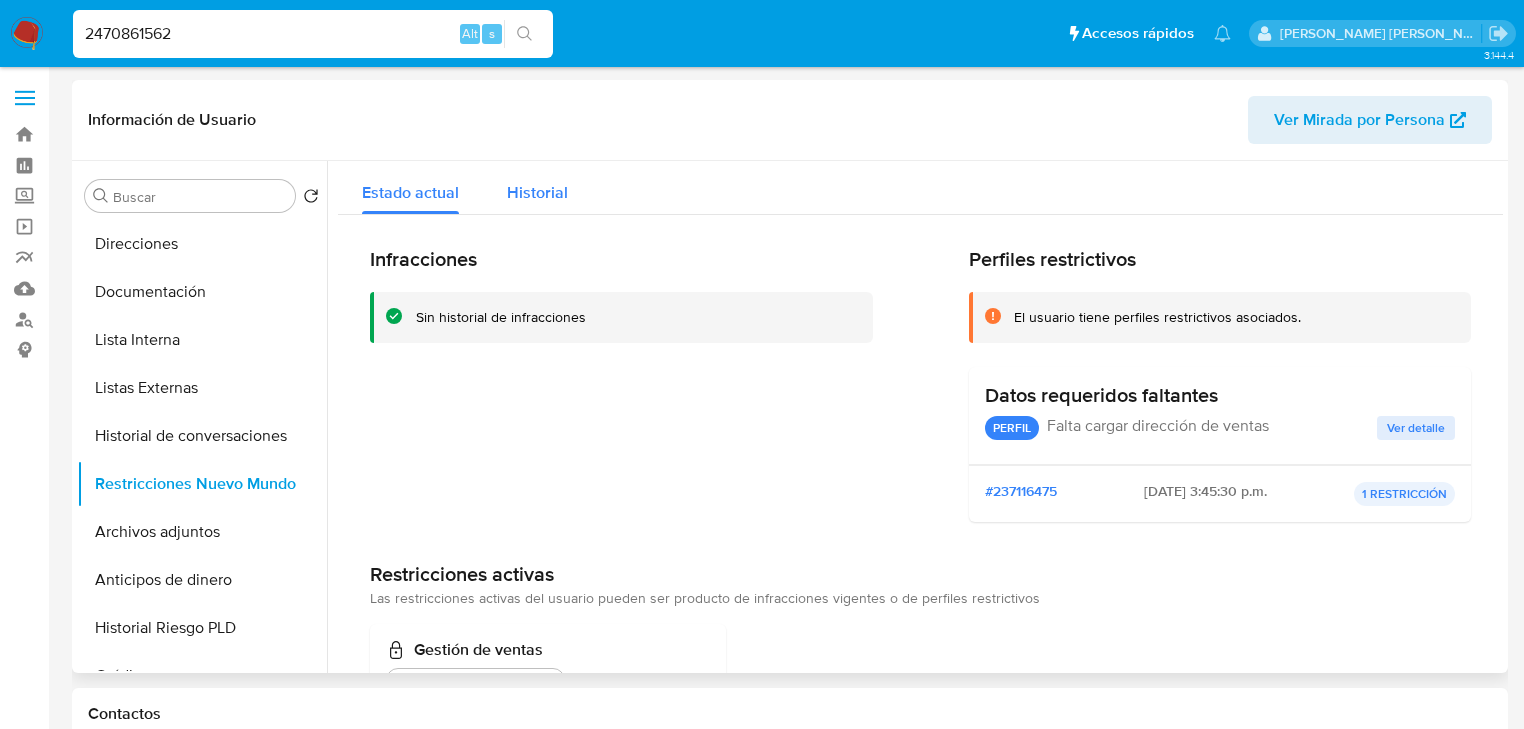 click on "Historial" at bounding box center [537, 192] 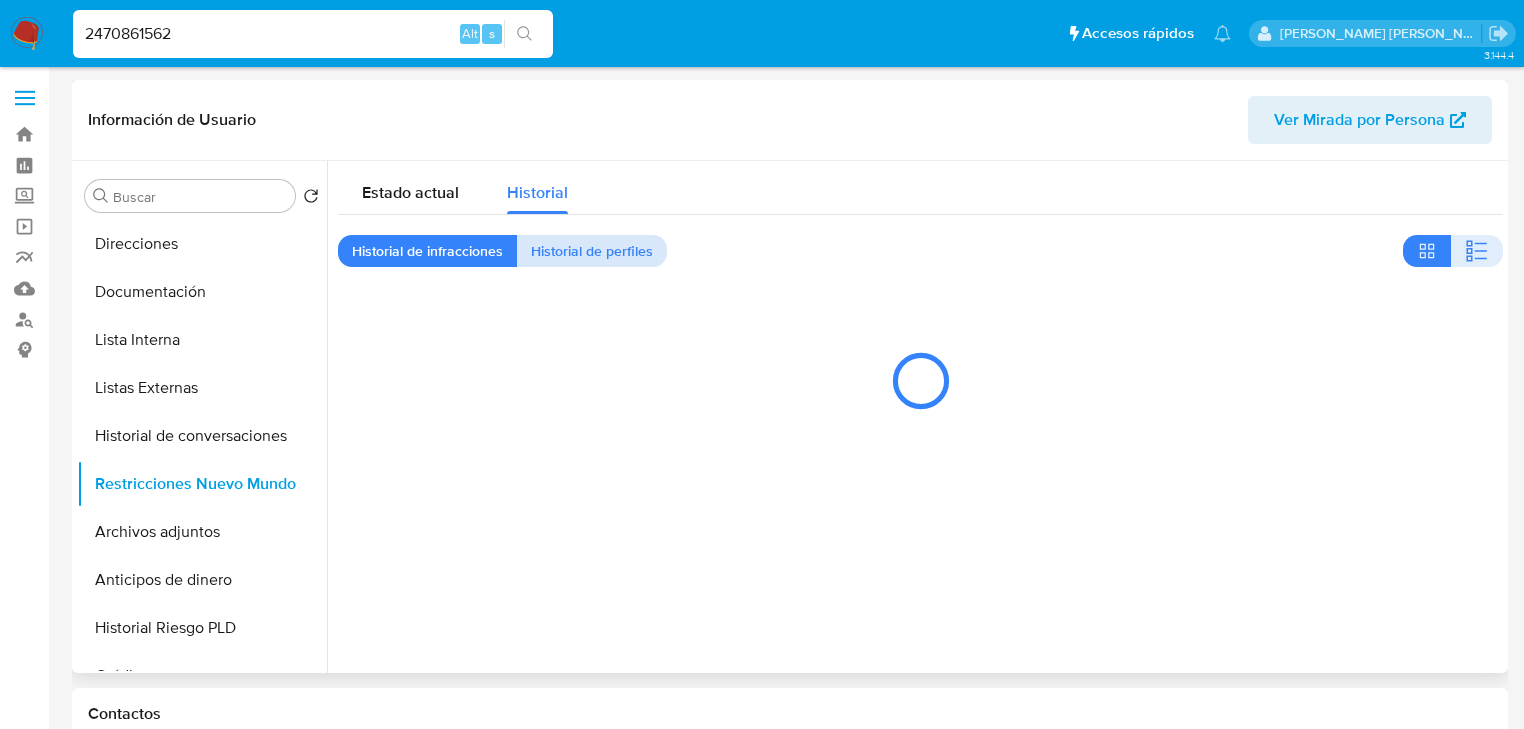 type 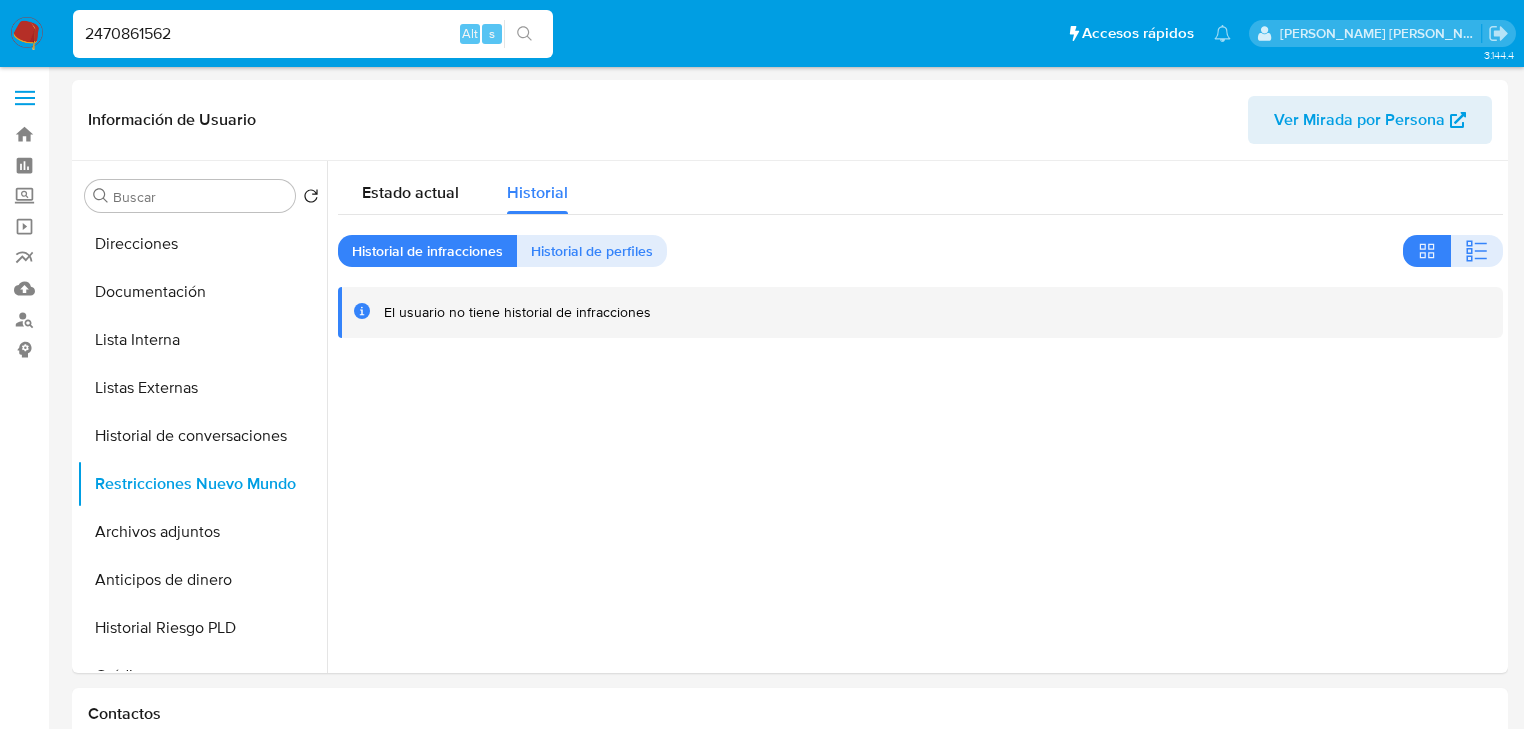 drag, startPoint x: 59, startPoint y: 28, endPoint x: 0, endPoint y: 14, distance: 60.63827 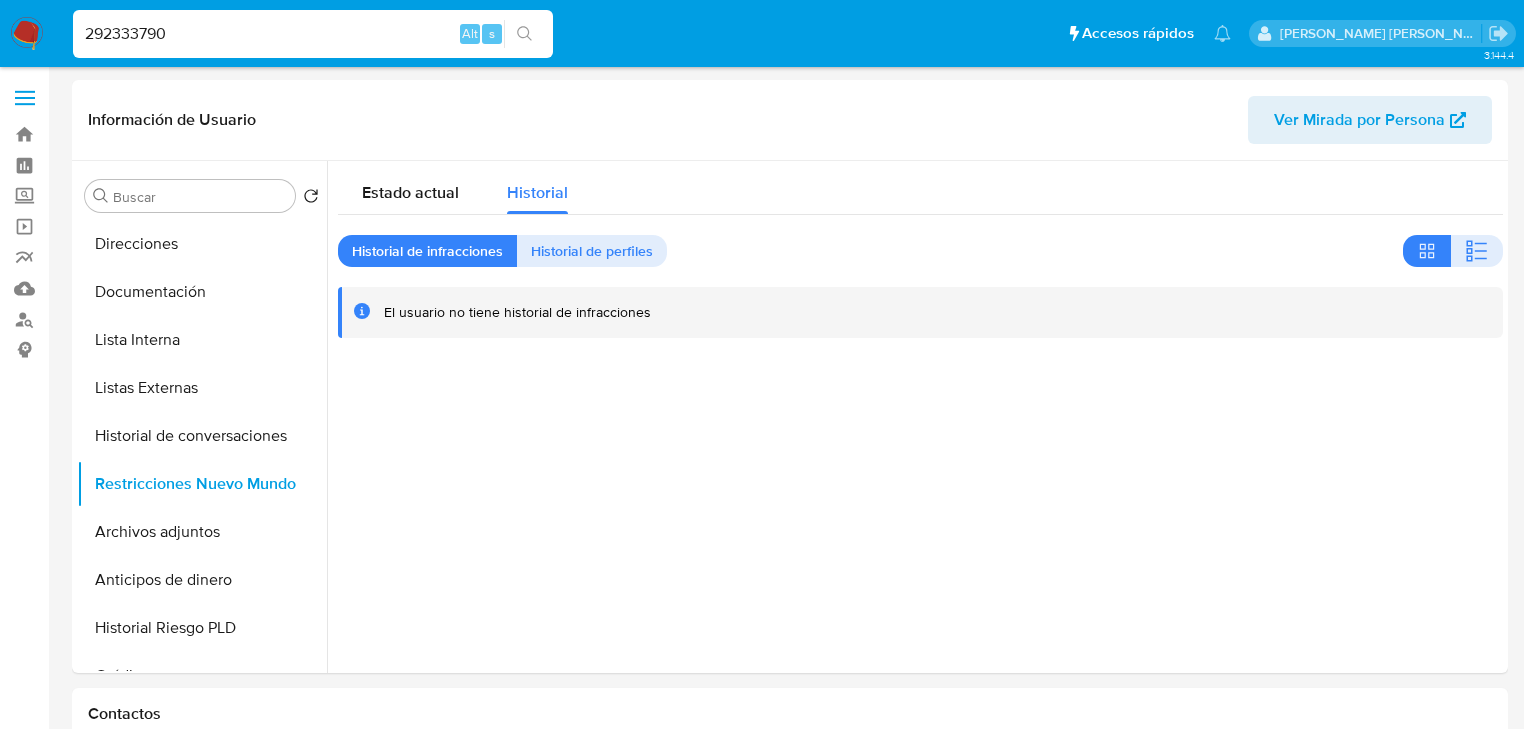 type on "292333790" 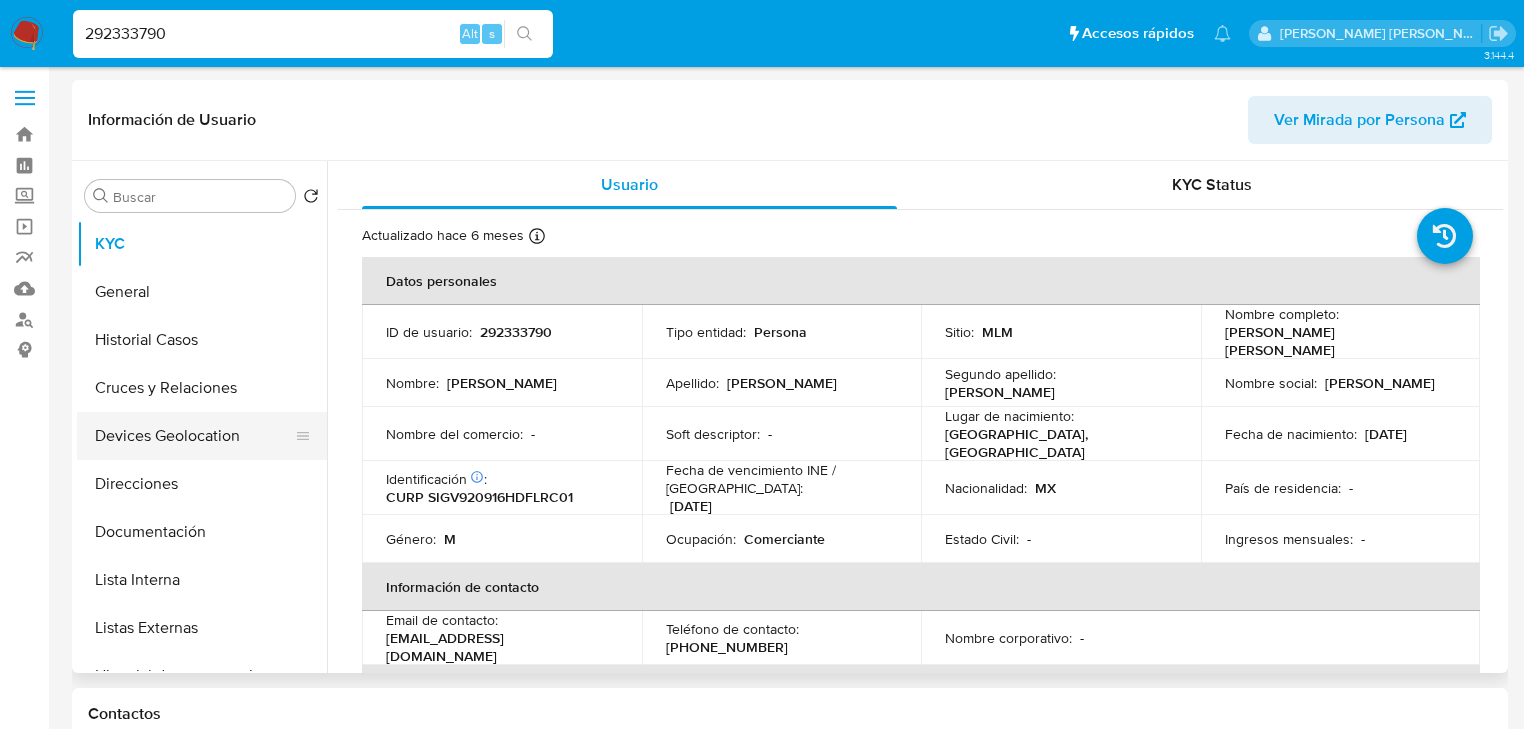 select on "10" 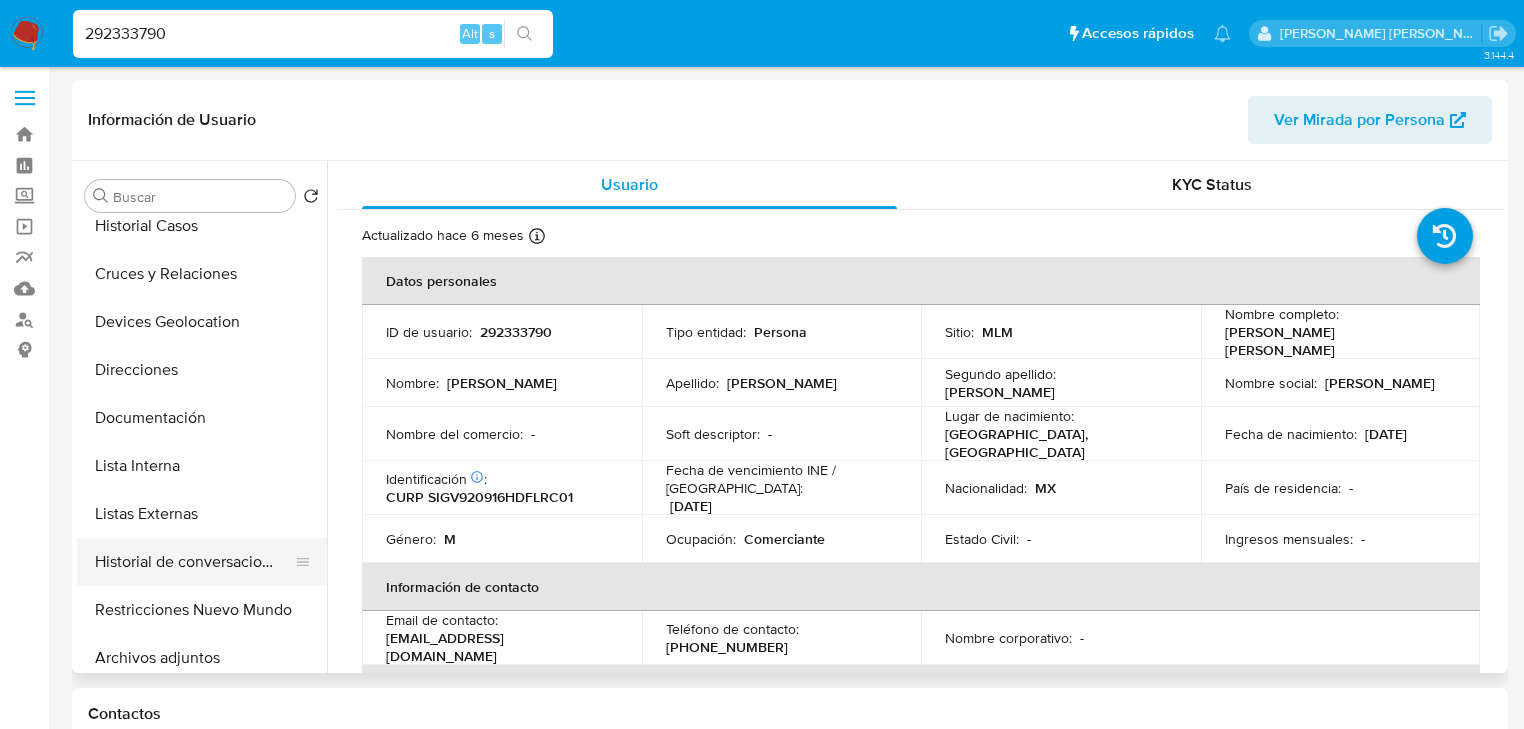 scroll, scrollTop: 240, scrollLeft: 0, axis: vertical 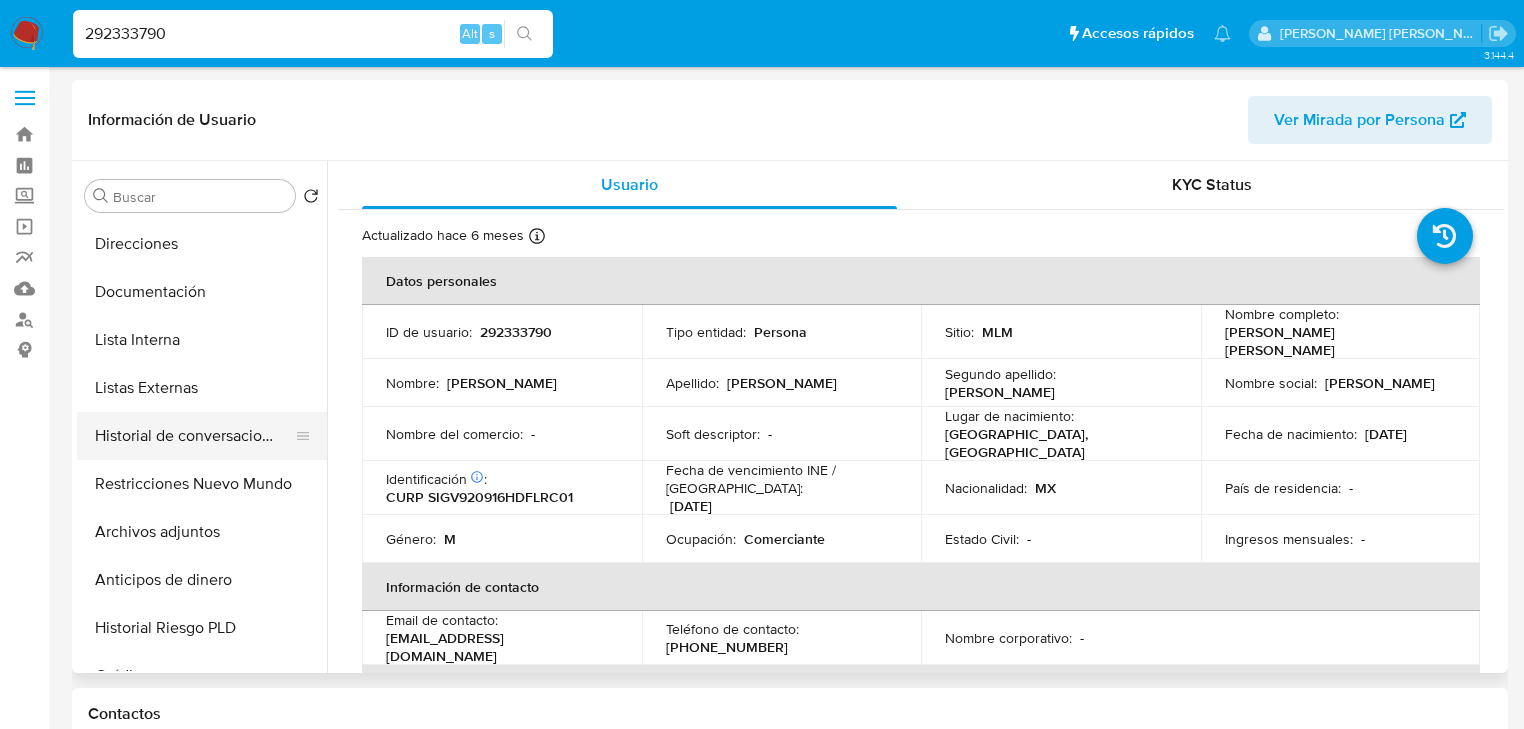 click on "Historial de conversaciones" at bounding box center (194, 436) 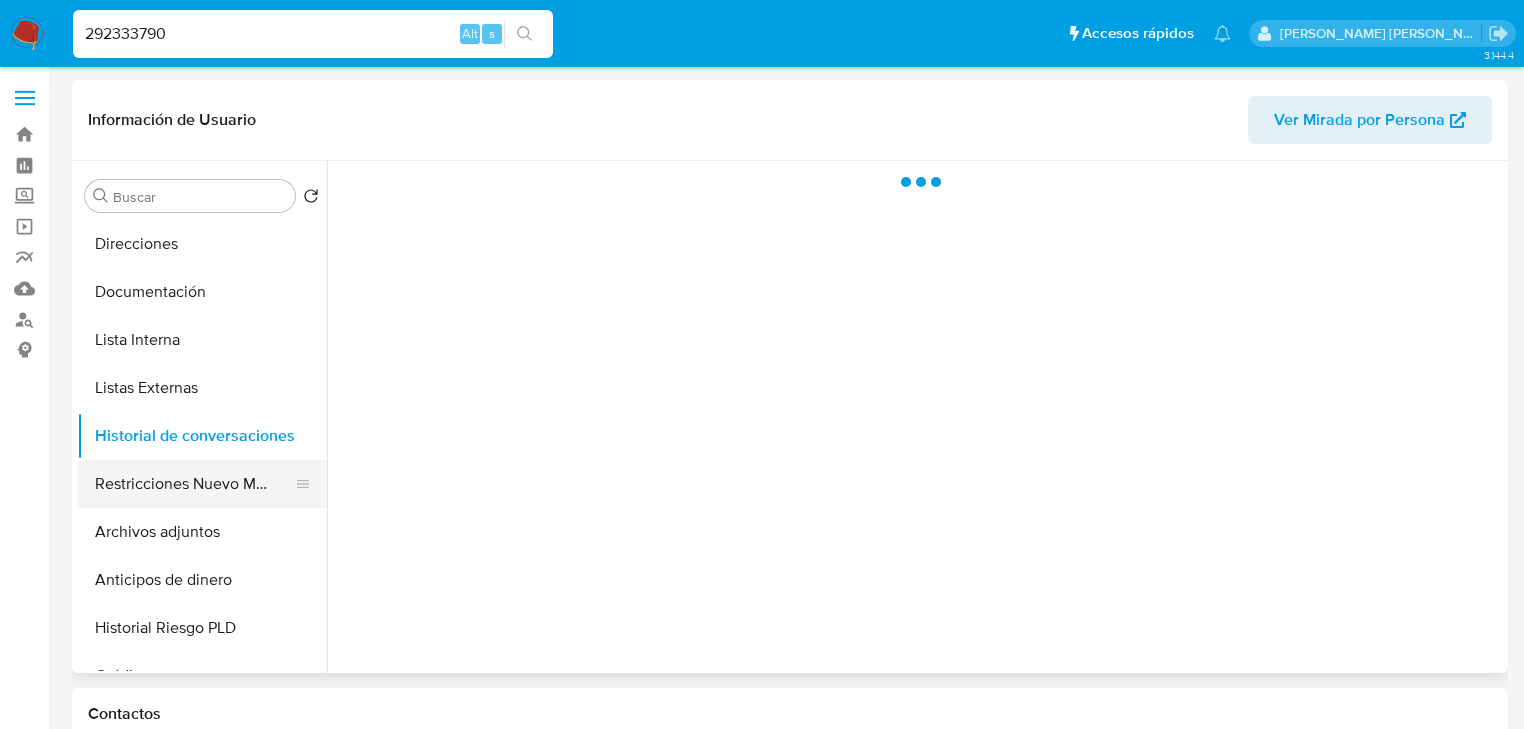 drag, startPoint x: 205, startPoint y: 497, endPoint x: 220, endPoint y: 494, distance: 15.297058 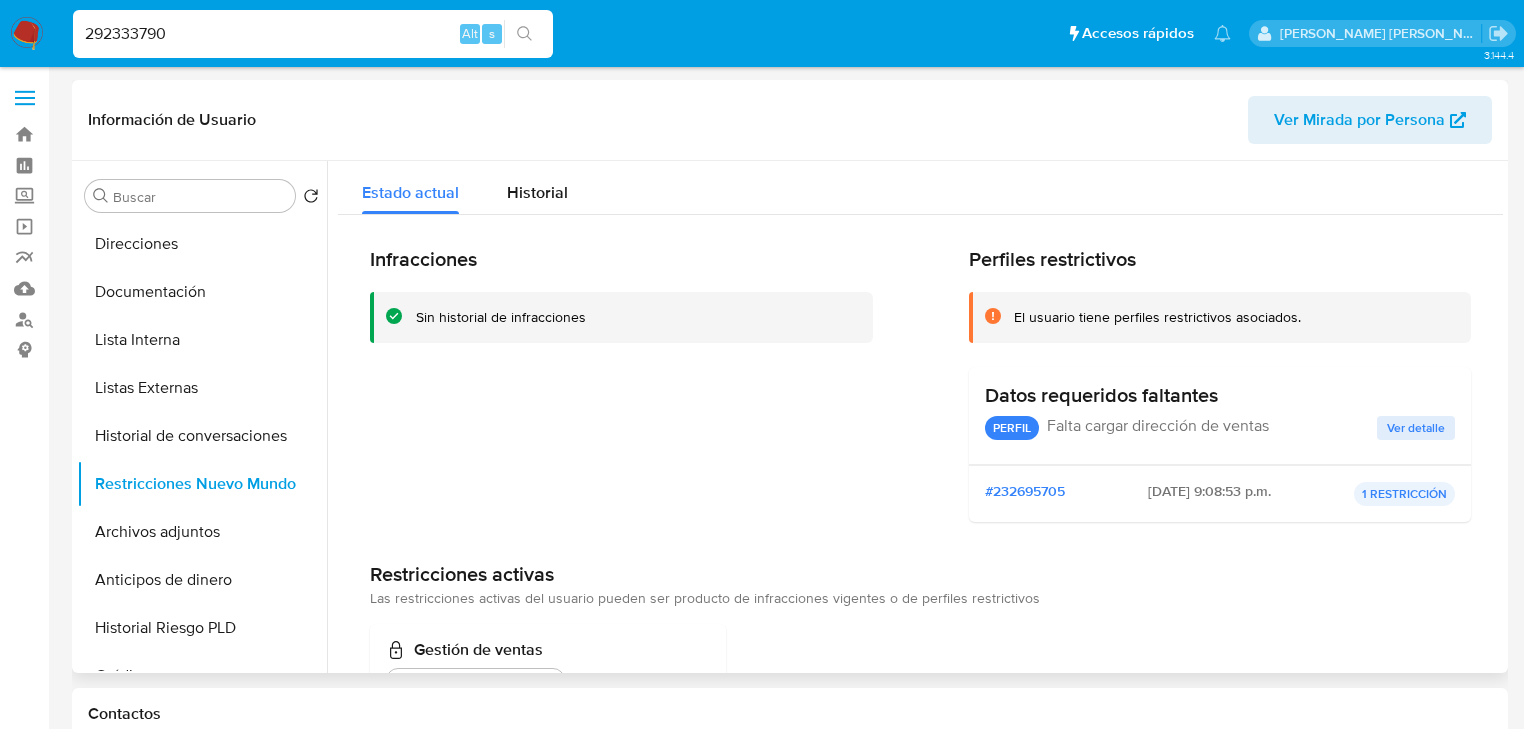 type 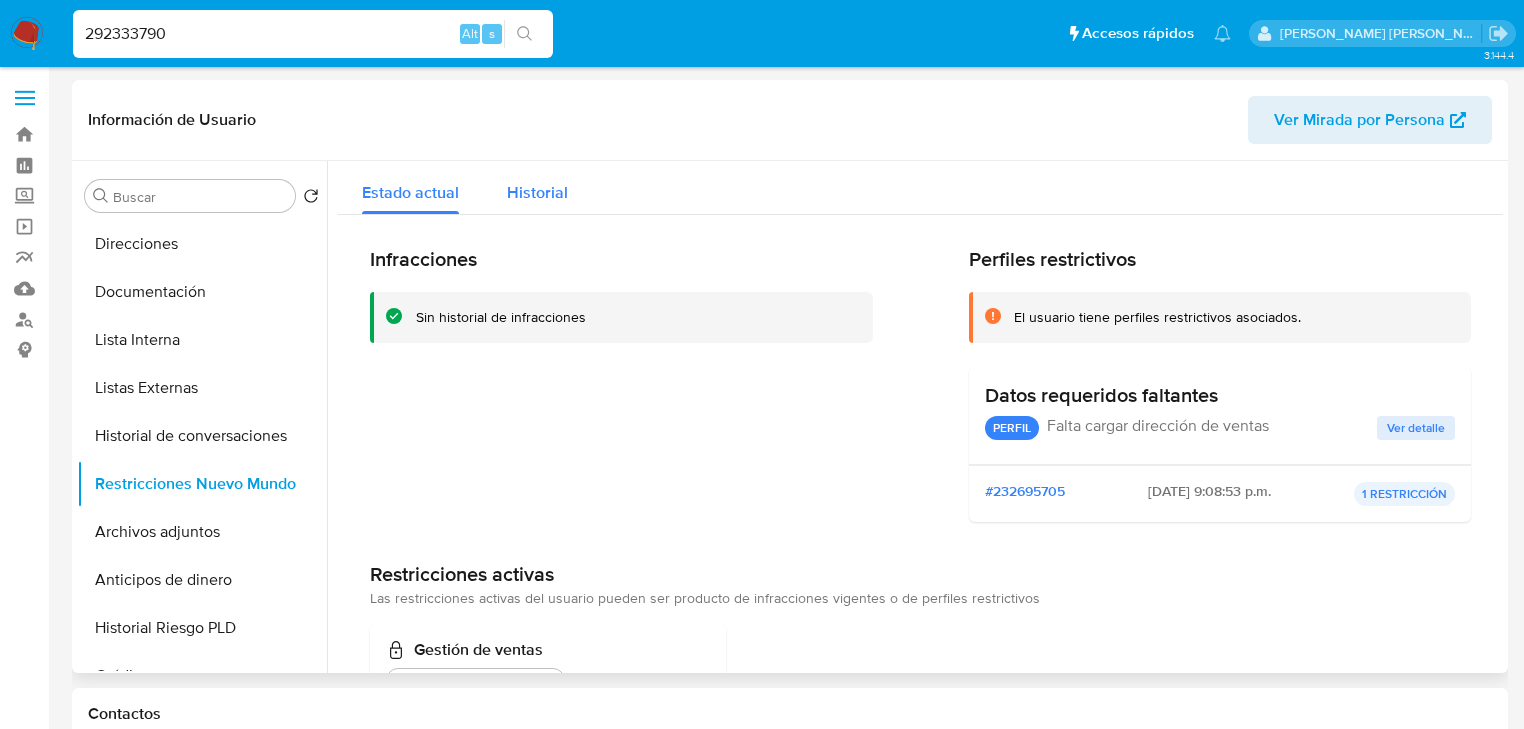 click on "Historial" at bounding box center (537, 187) 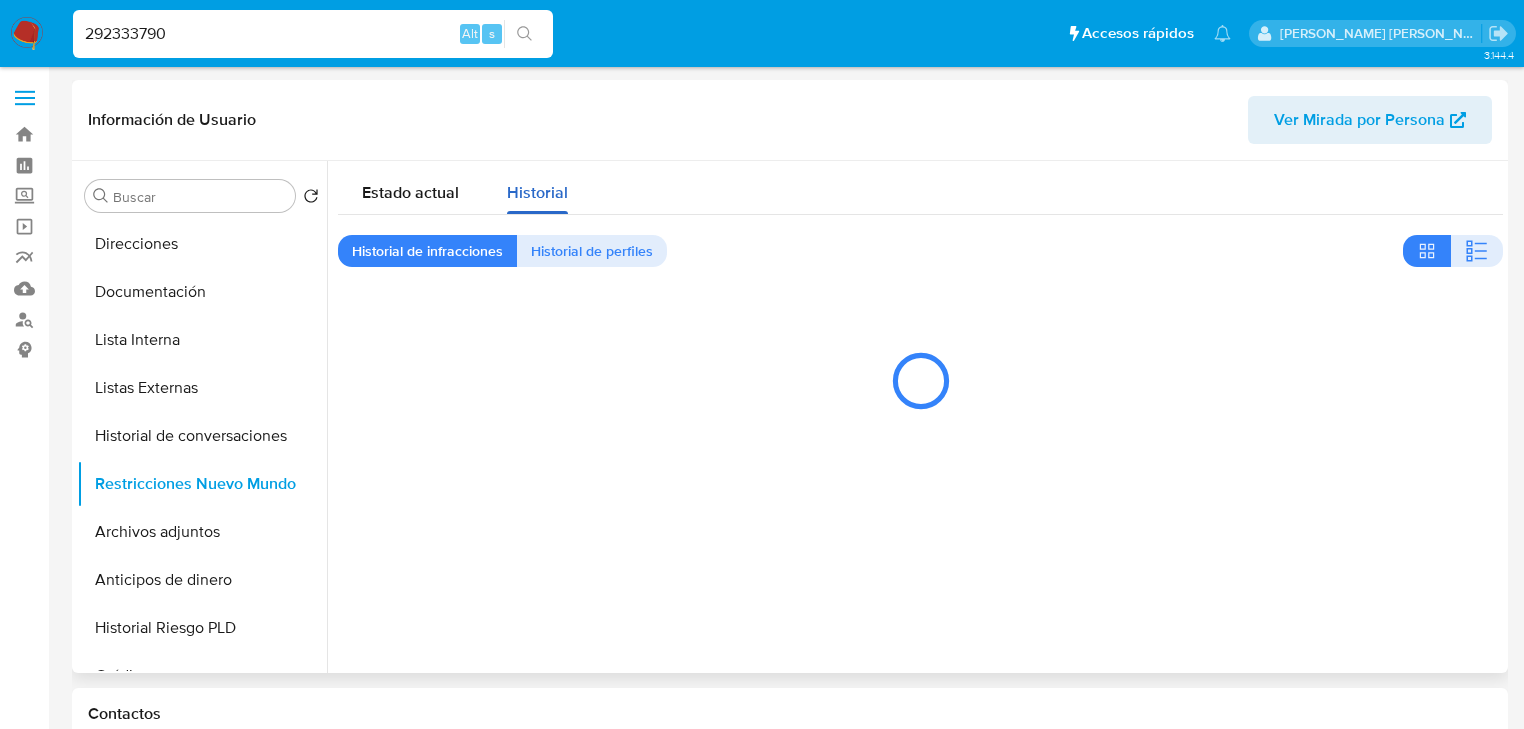 type 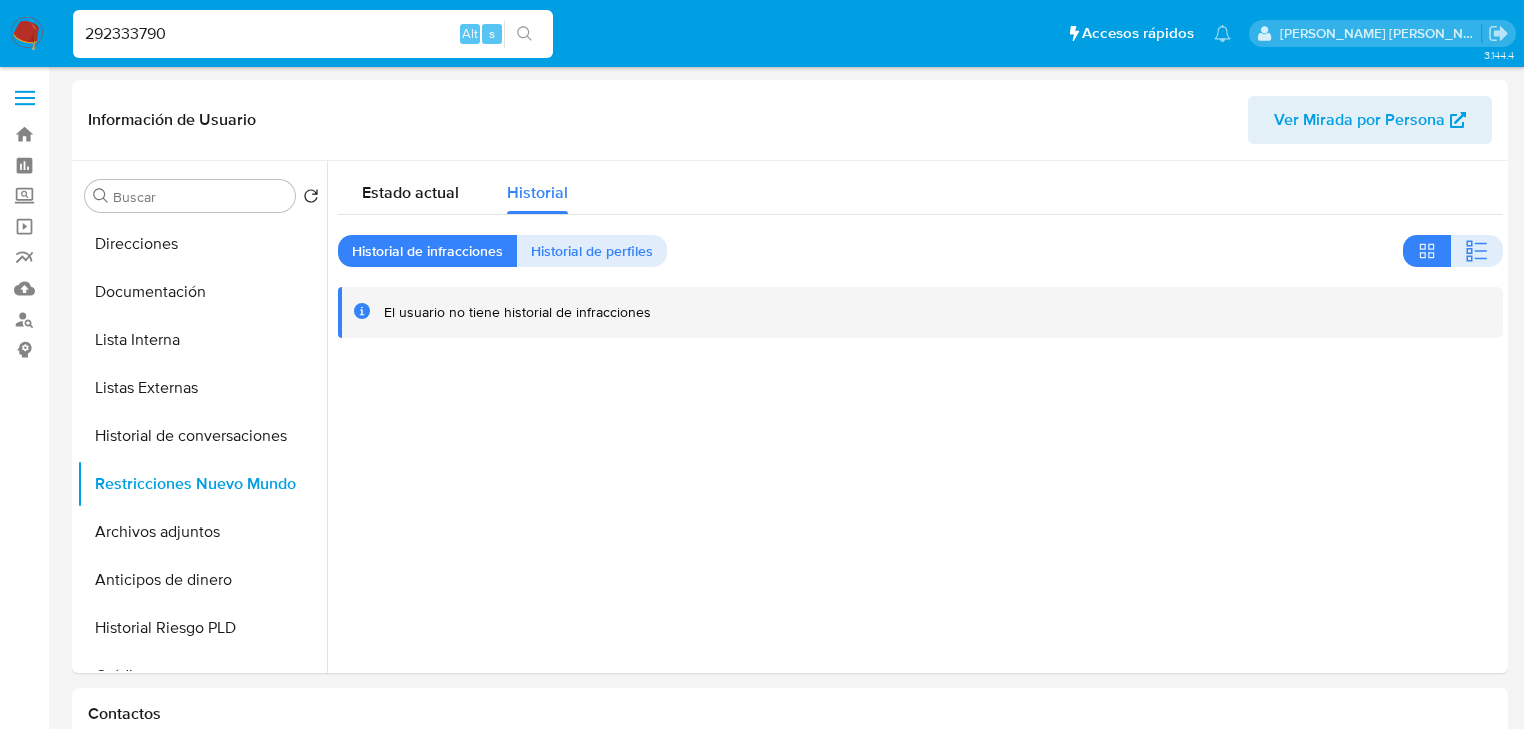 drag, startPoint x: 262, startPoint y: 48, endPoint x: 232, endPoint y: 35, distance: 32.695564 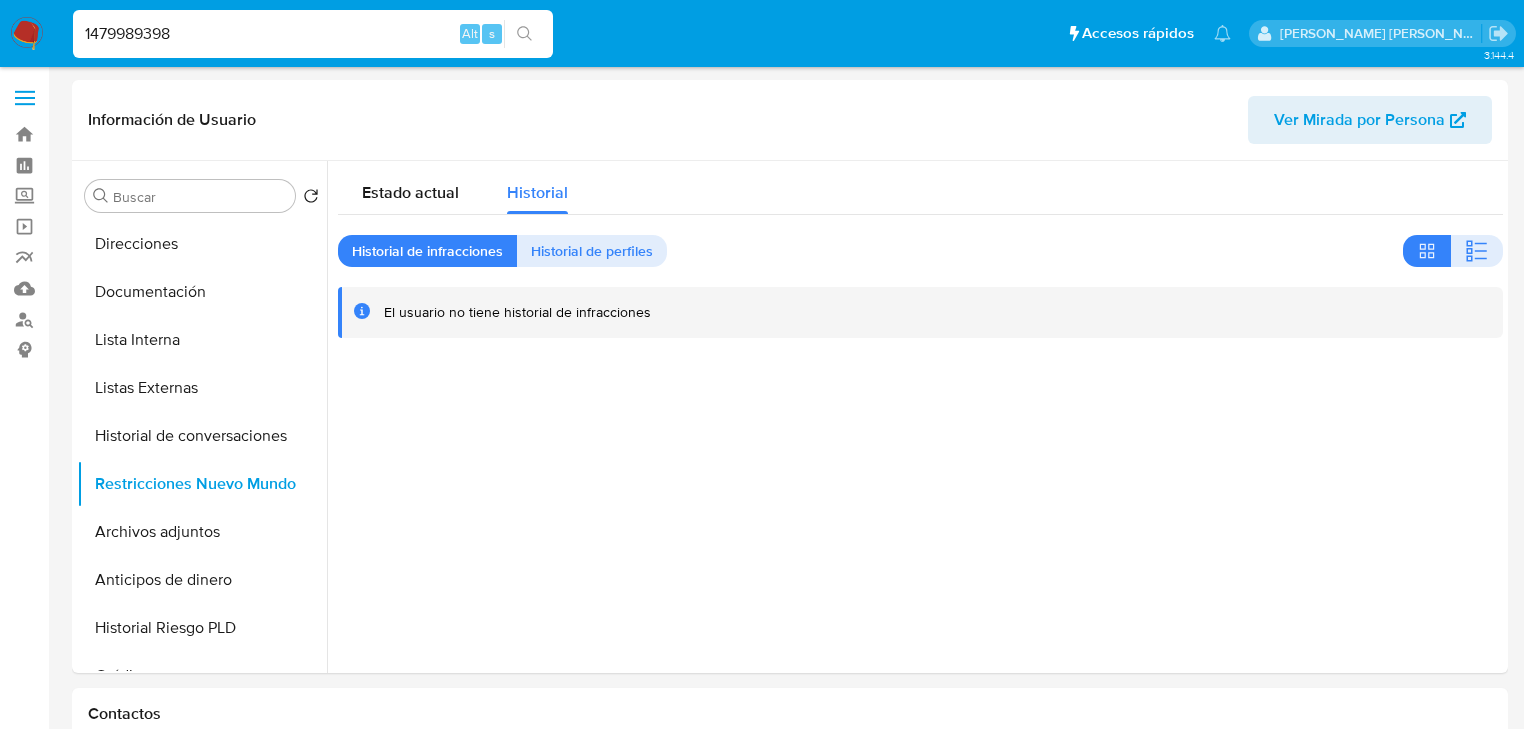 type on "1479989398" 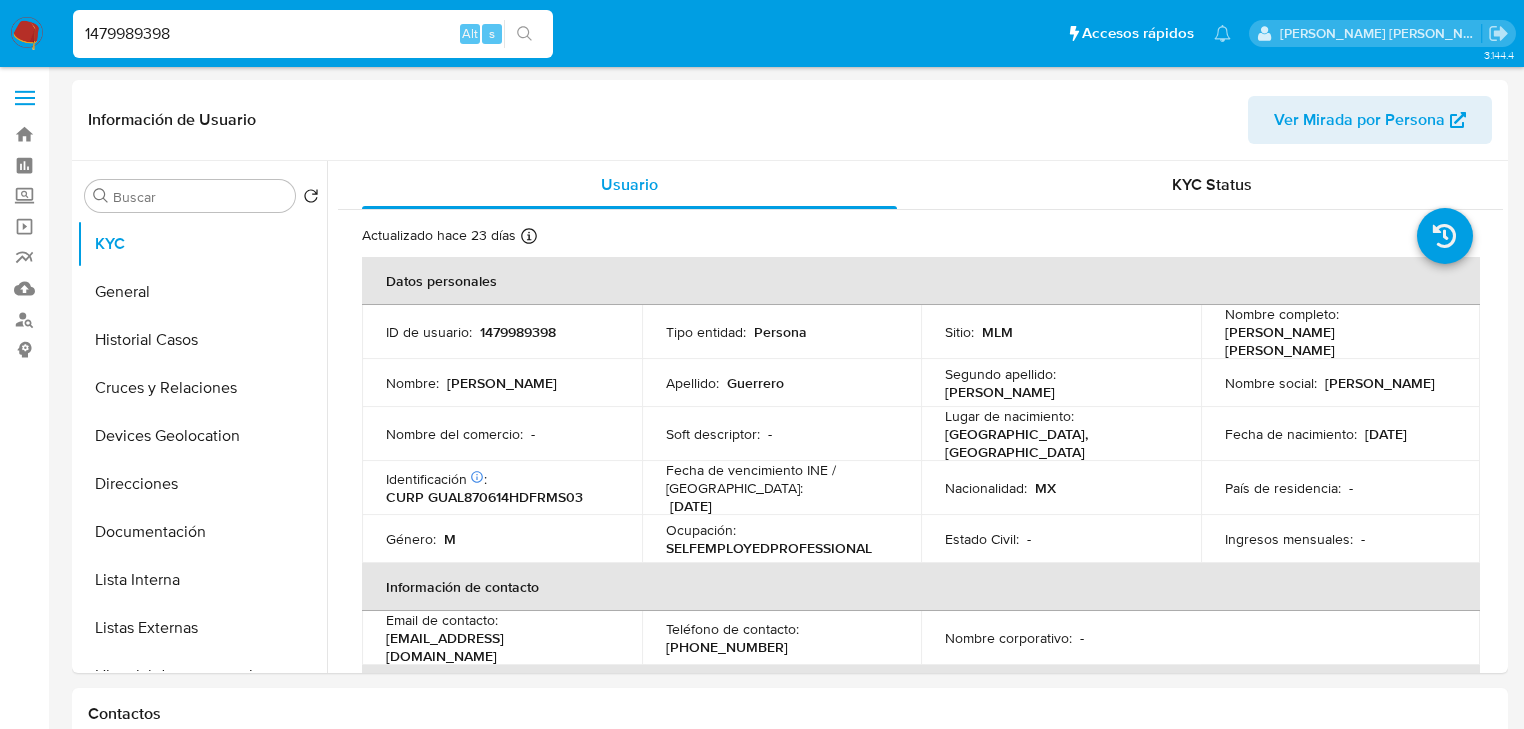 select on "10" 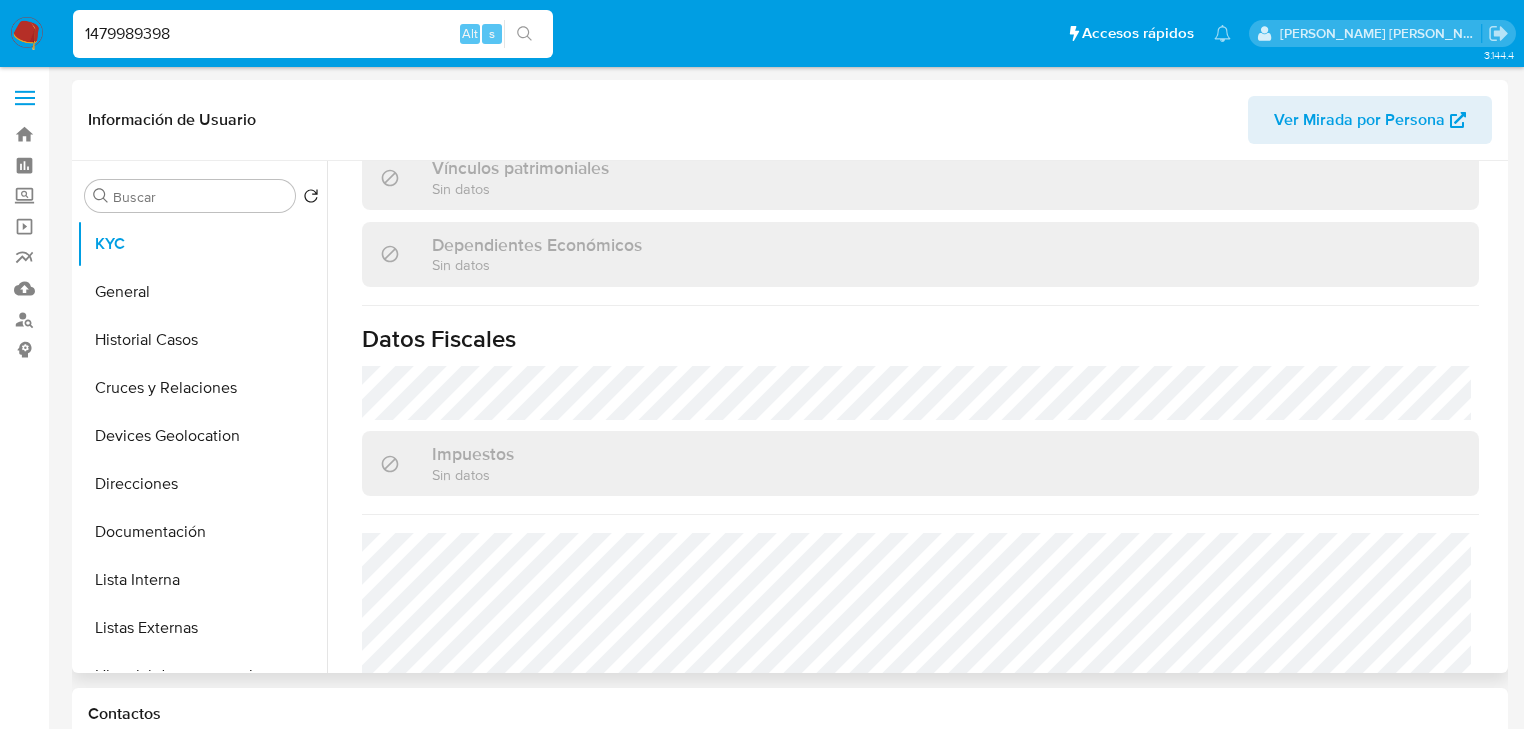 scroll, scrollTop: 1263, scrollLeft: 0, axis: vertical 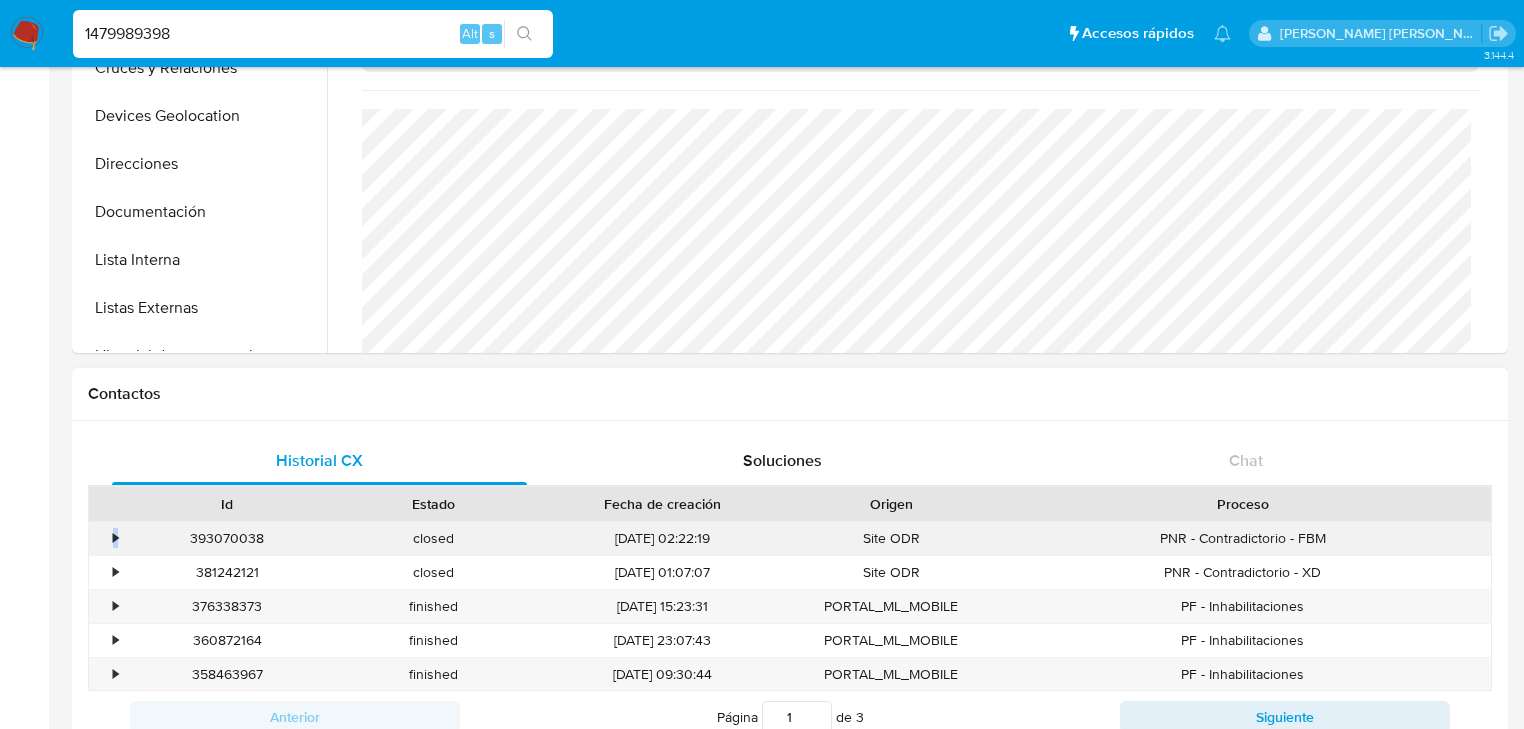 drag, startPoint x: 115, startPoint y: 533, endPoint x: 602, endPoint y: 536, distance: 487.00925 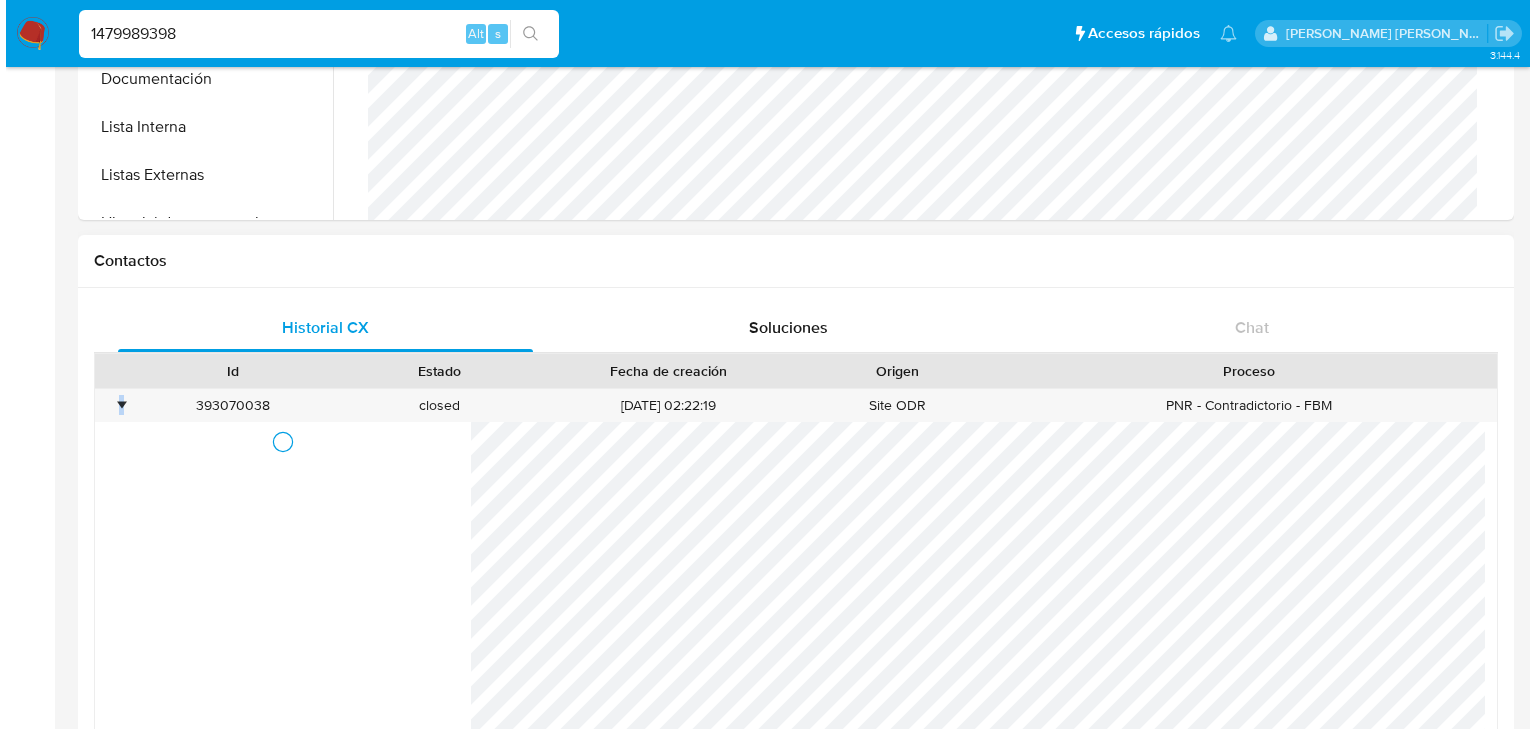 scroll, scrollTop: 640, scrollLeft: 0, axis: vertical 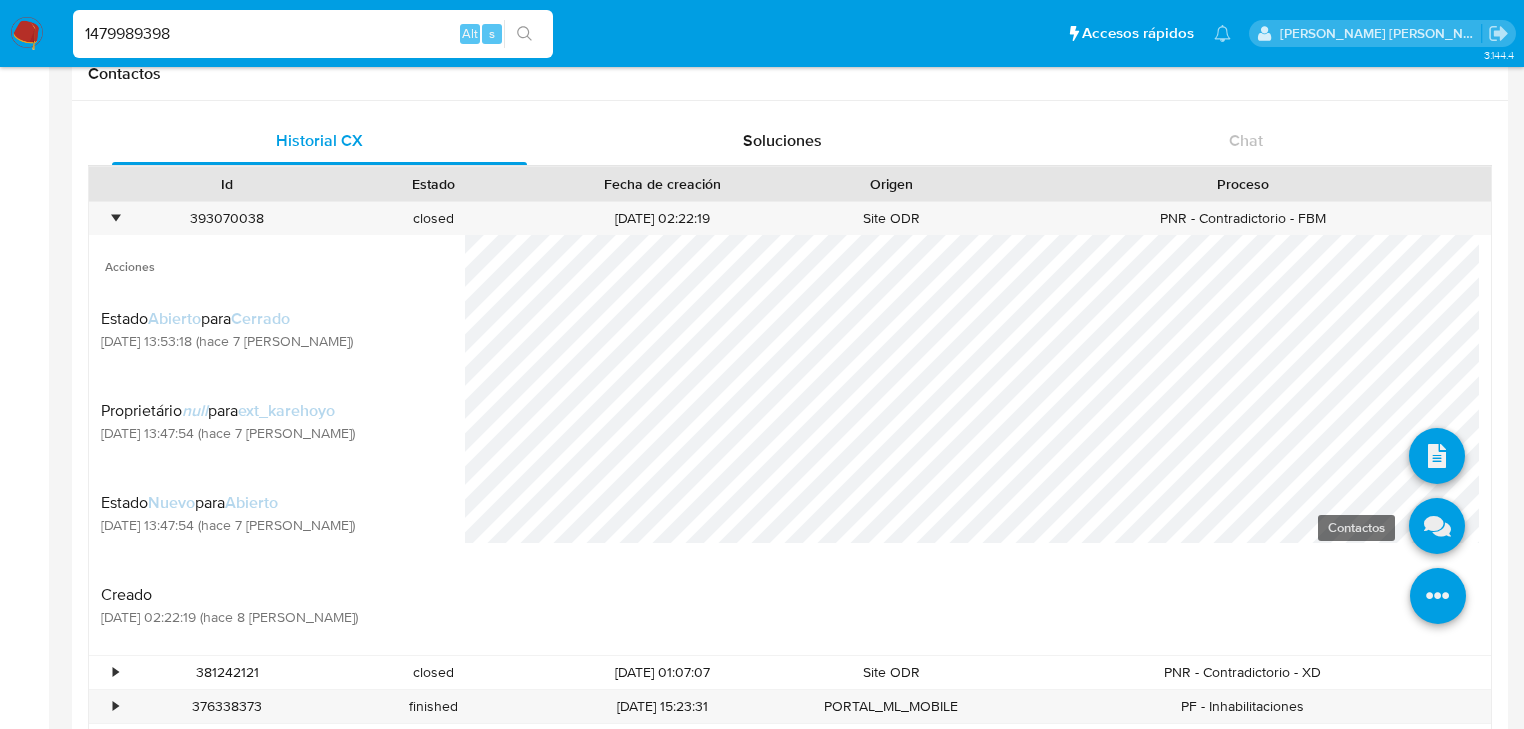 click at bounding box center (1437, 526) 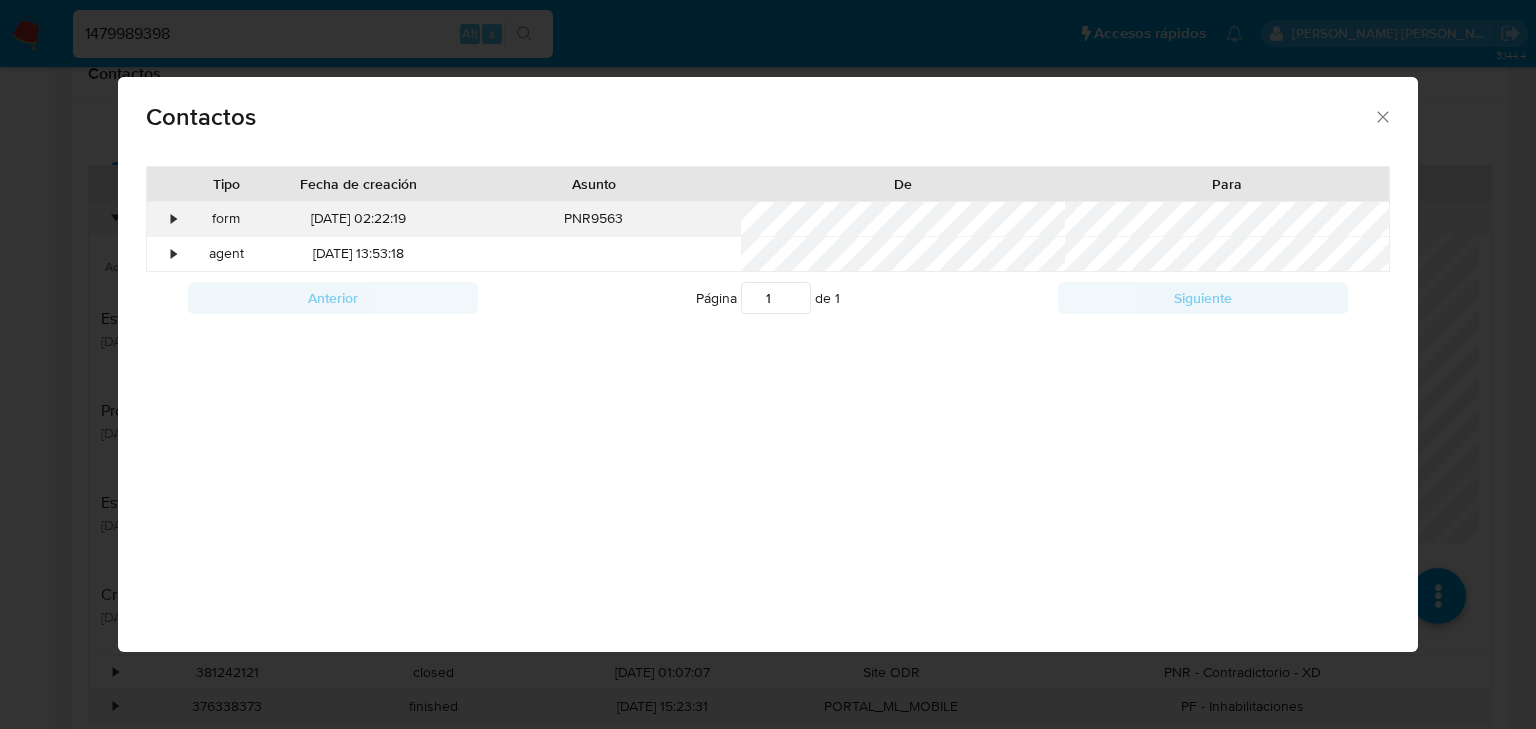 click on "•" at bounding box center (164, 219) 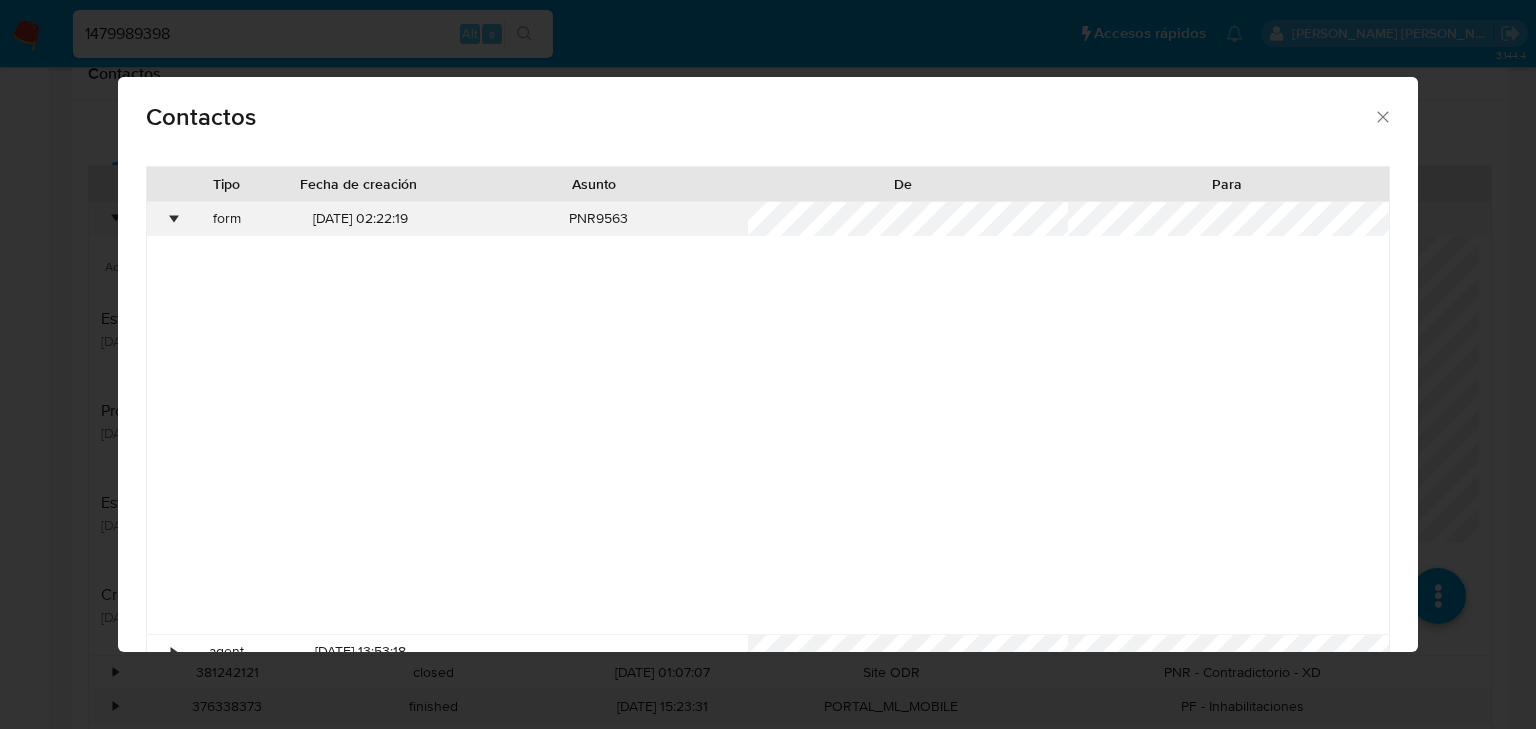 click on "•" at bounding box center (173, 219) 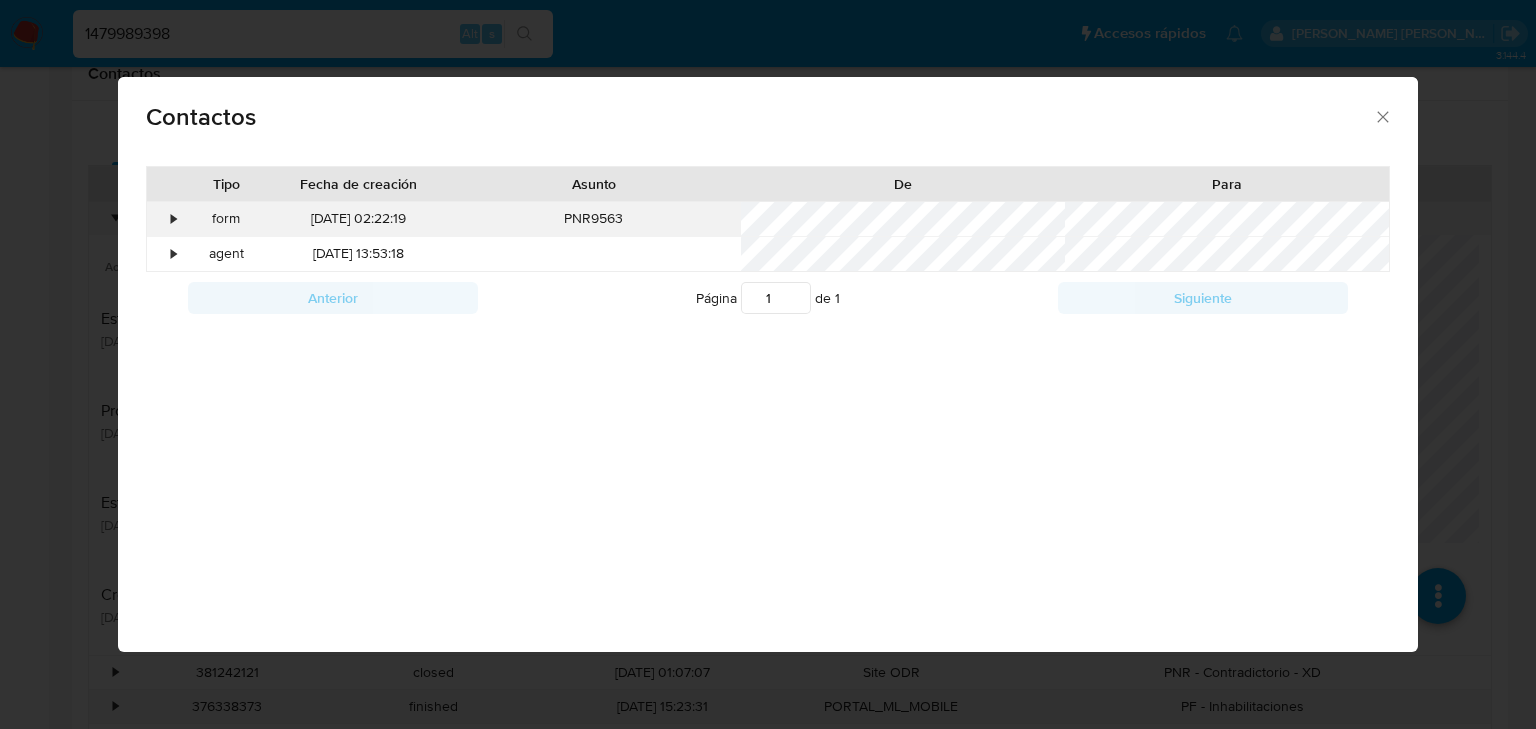 click on "•" at bounding box center [164, 219] 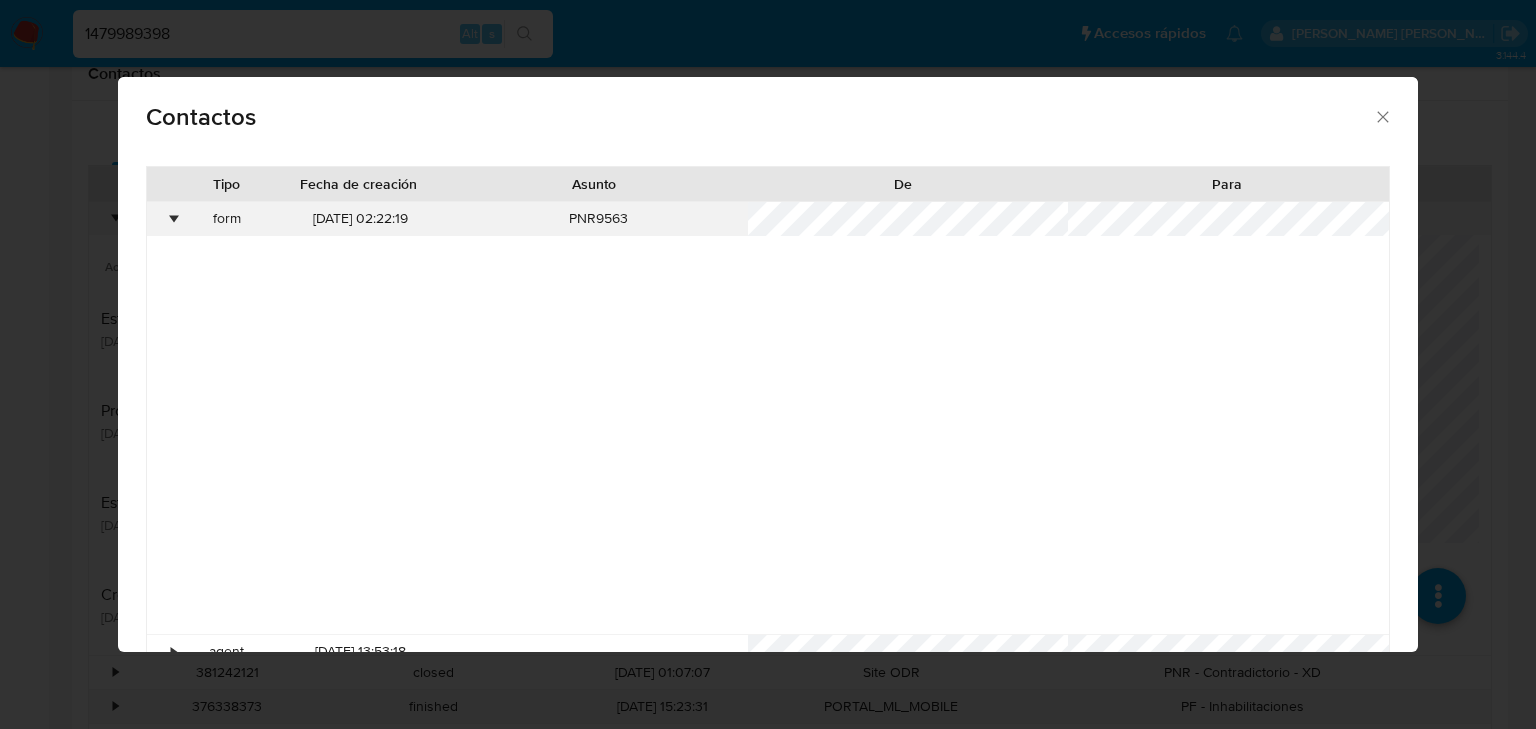 click on "•" at bounding box center (173, 219) 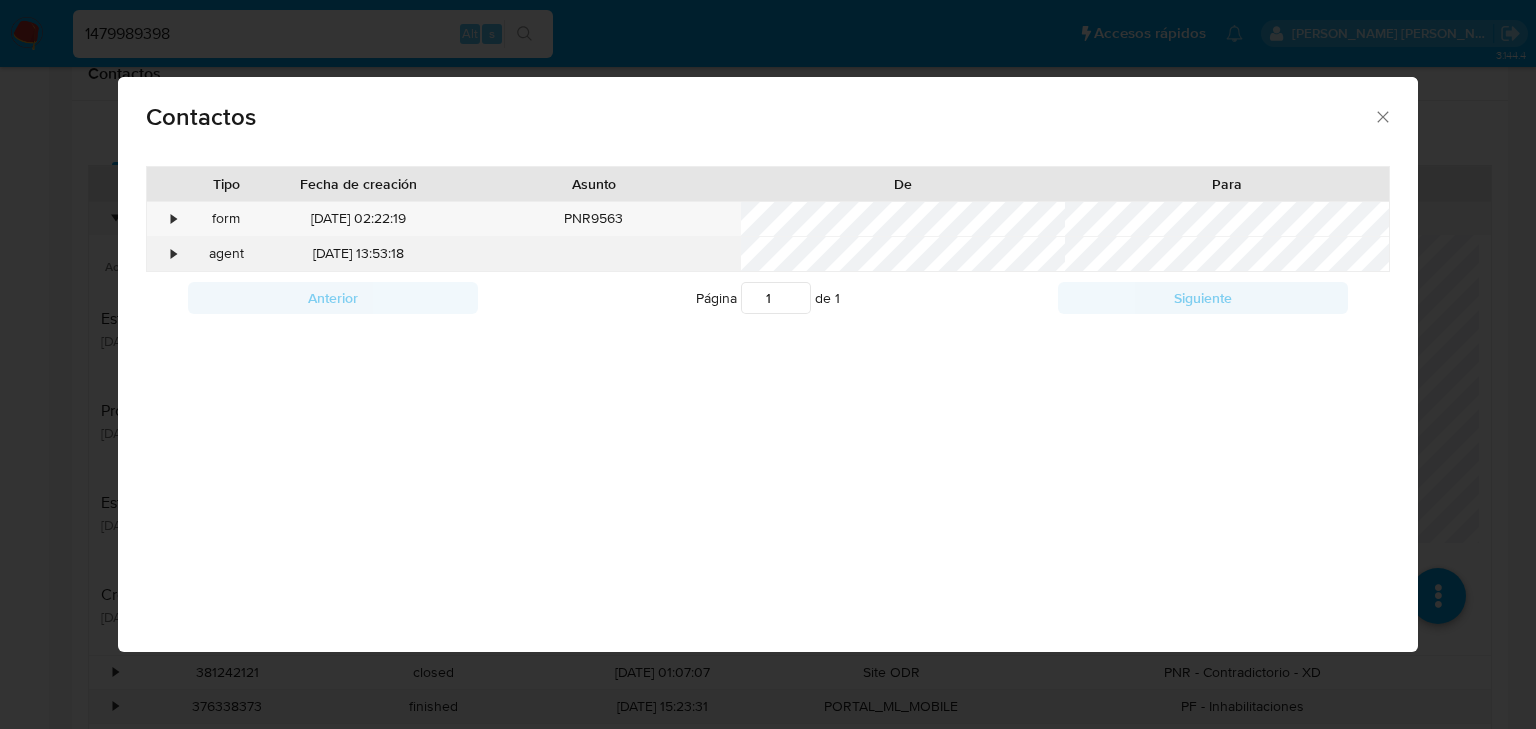 click on "•" at bounding box center (173, 254) 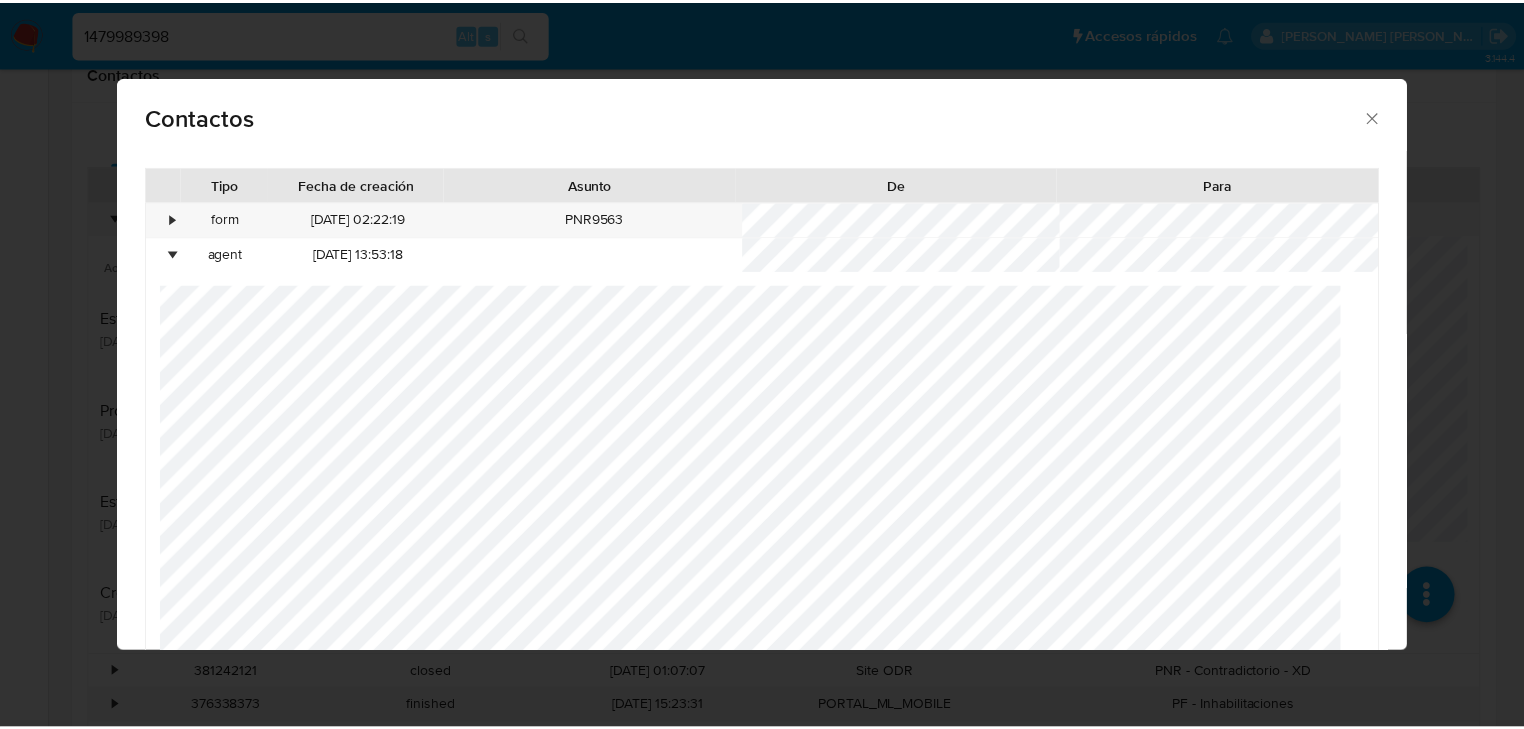 scroll, scrollTop: 125, scrollLeft: 0, axis: vertical 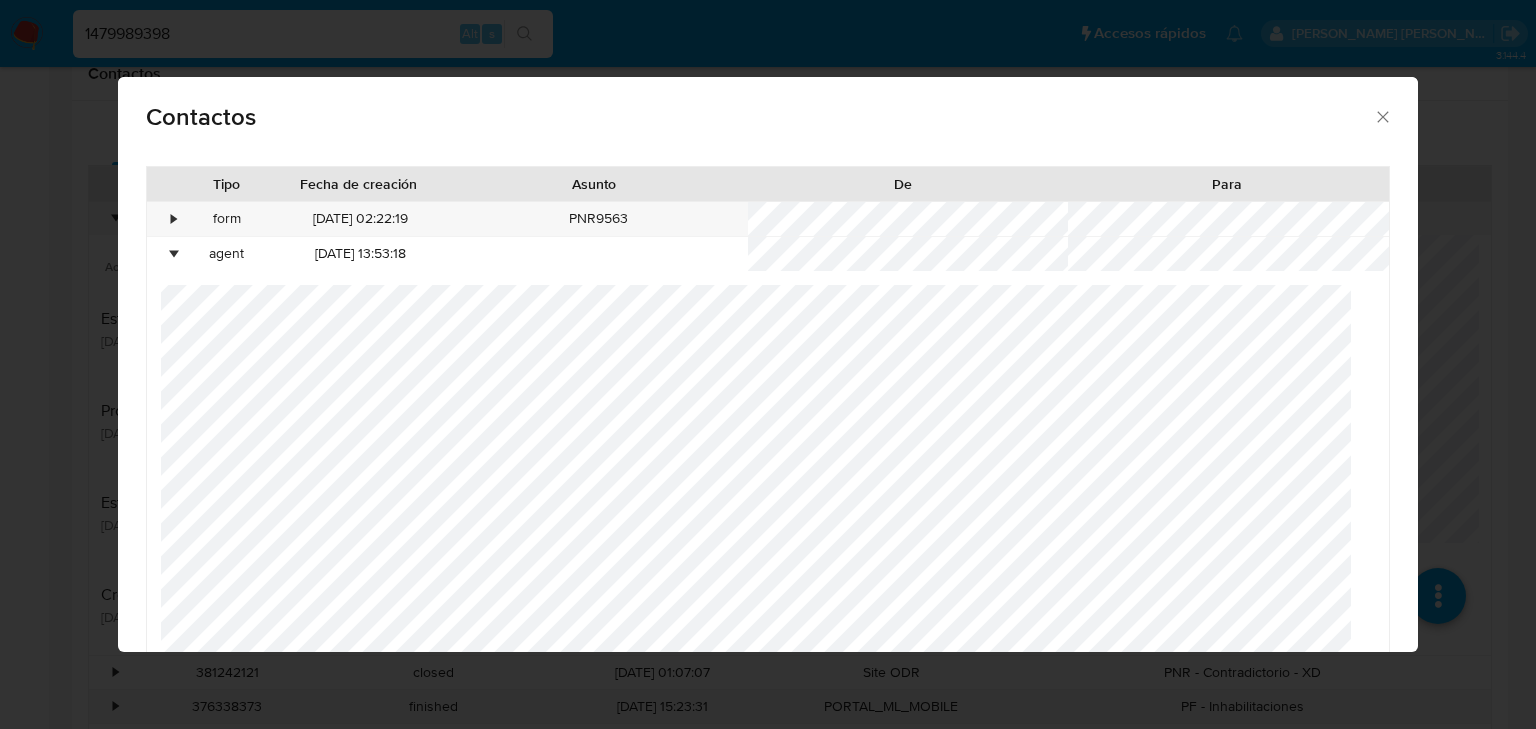 click 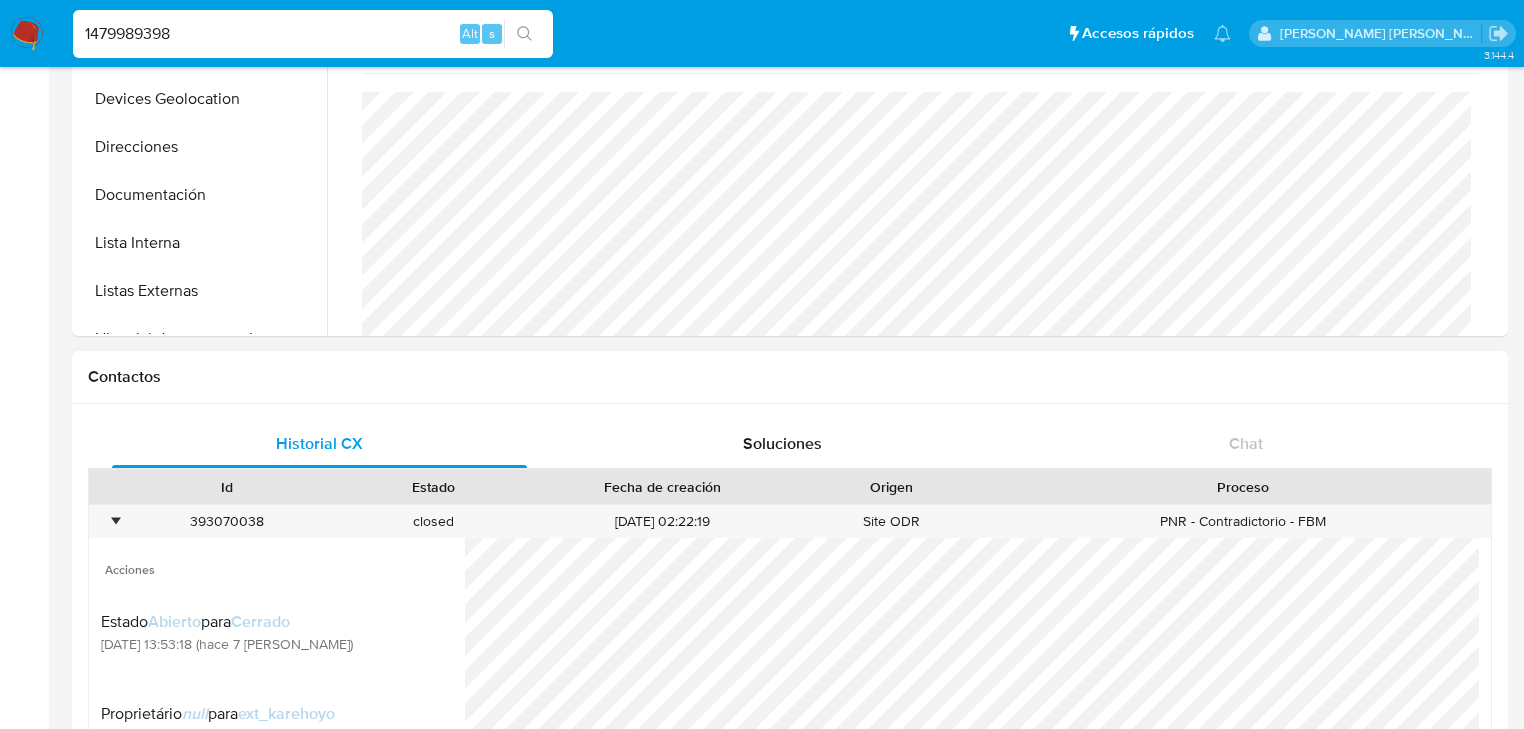 scroll, scrollTop: 320, scrollLeft: 0, axis: vertical 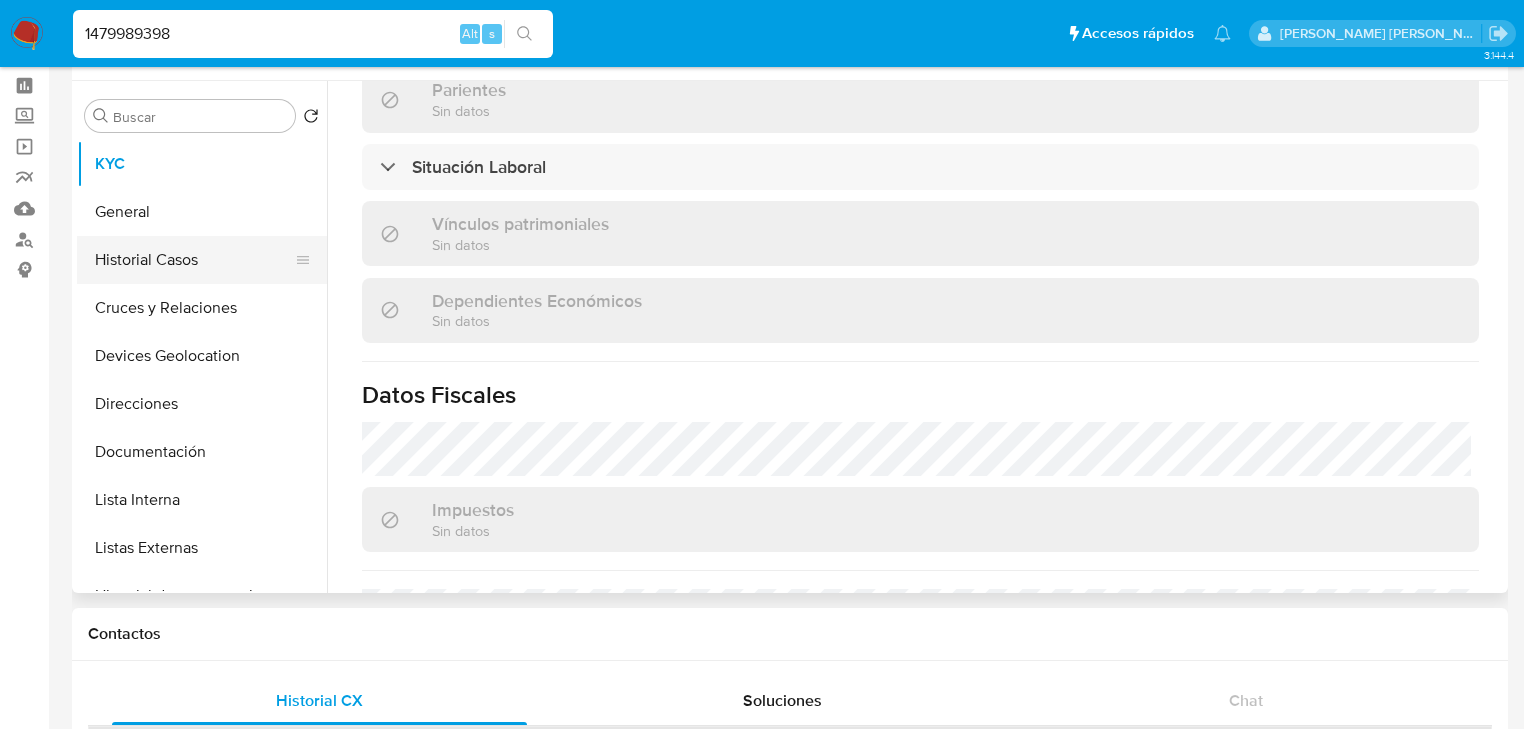click on "Historial Casos" at bounding box center (194, 260) 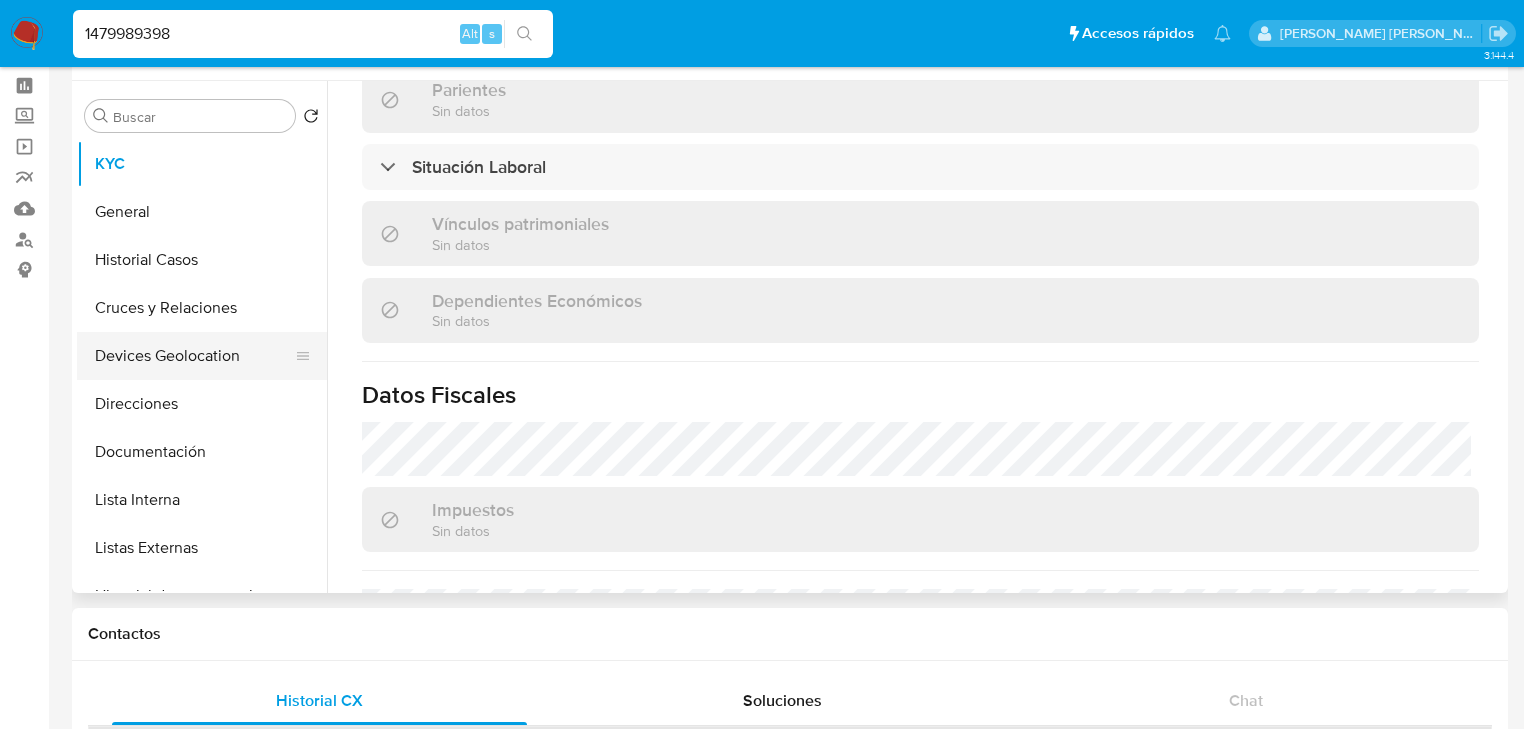 scroll, scrollTop: 0, scrollLeft: 0, axis: both 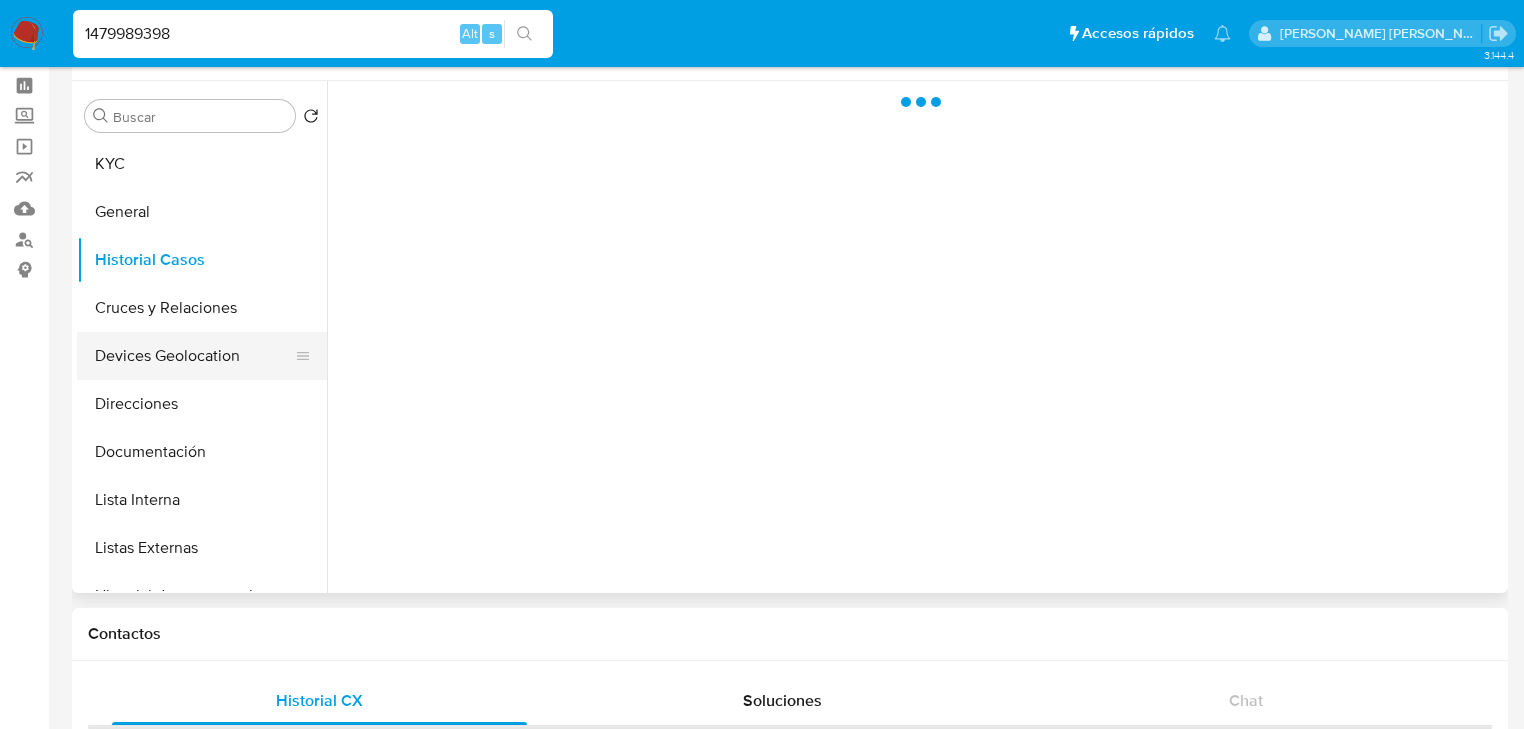 type 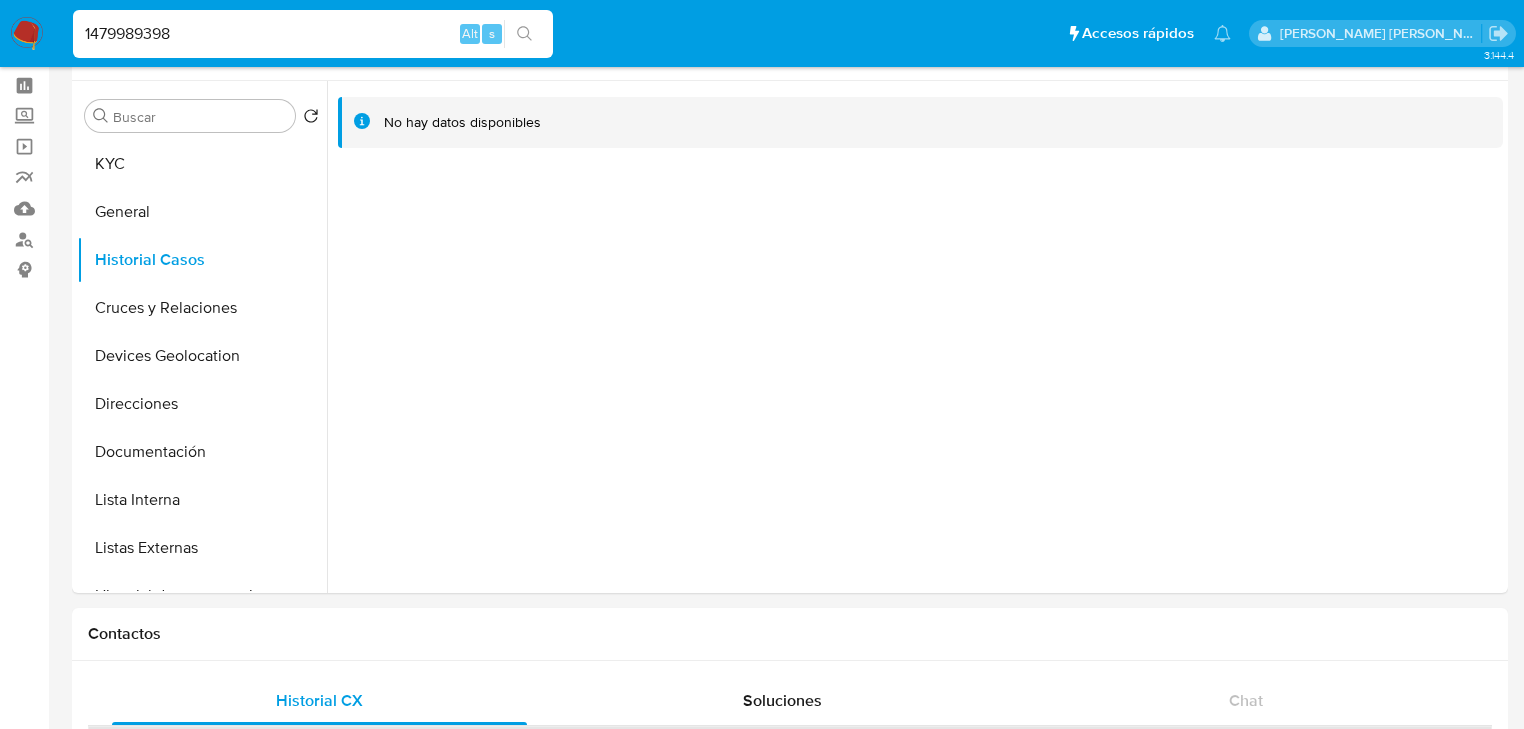 drag, startPoint x: 194, startPoint y: 39, endPoint x: 0, endPoint y: 20, distance: 194.92819 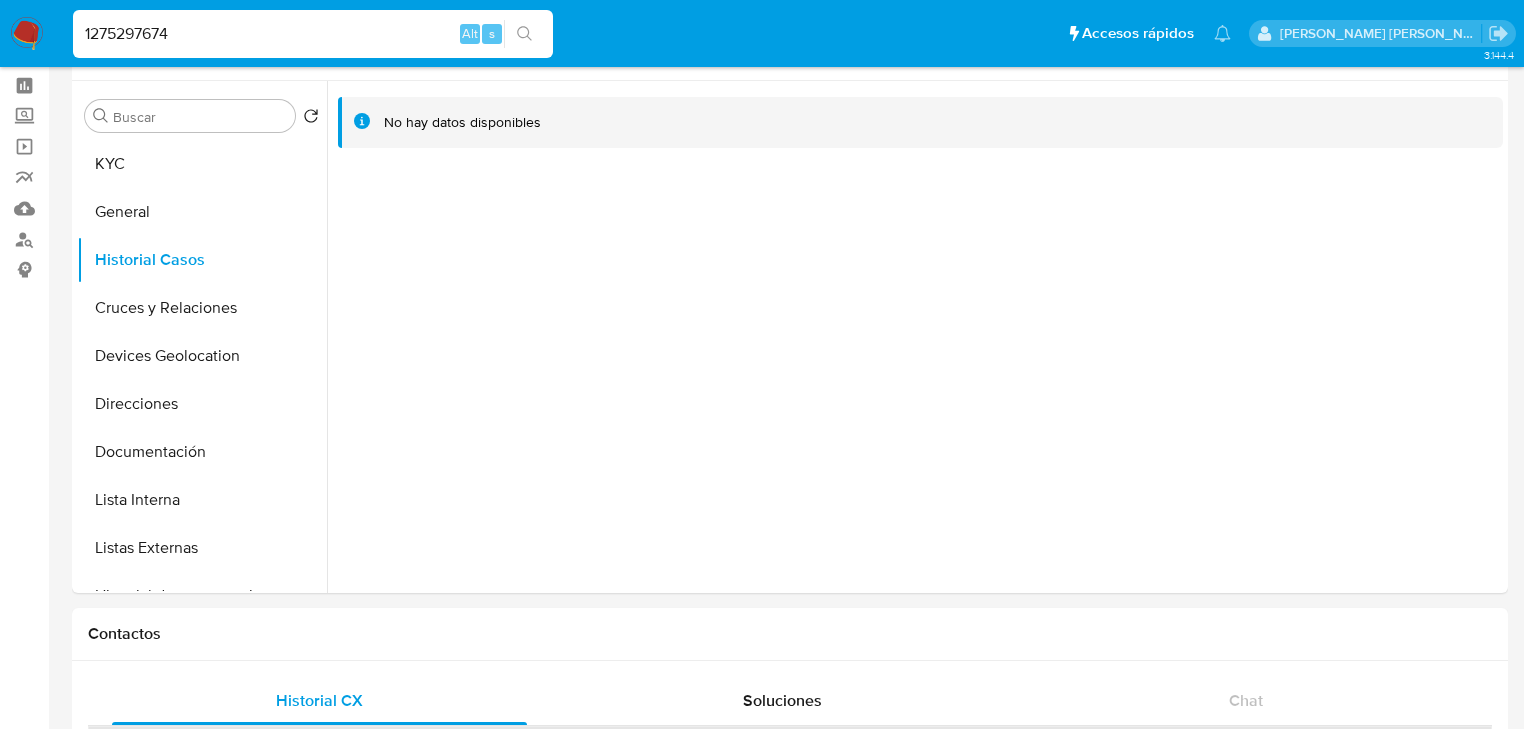type on "1275297674" 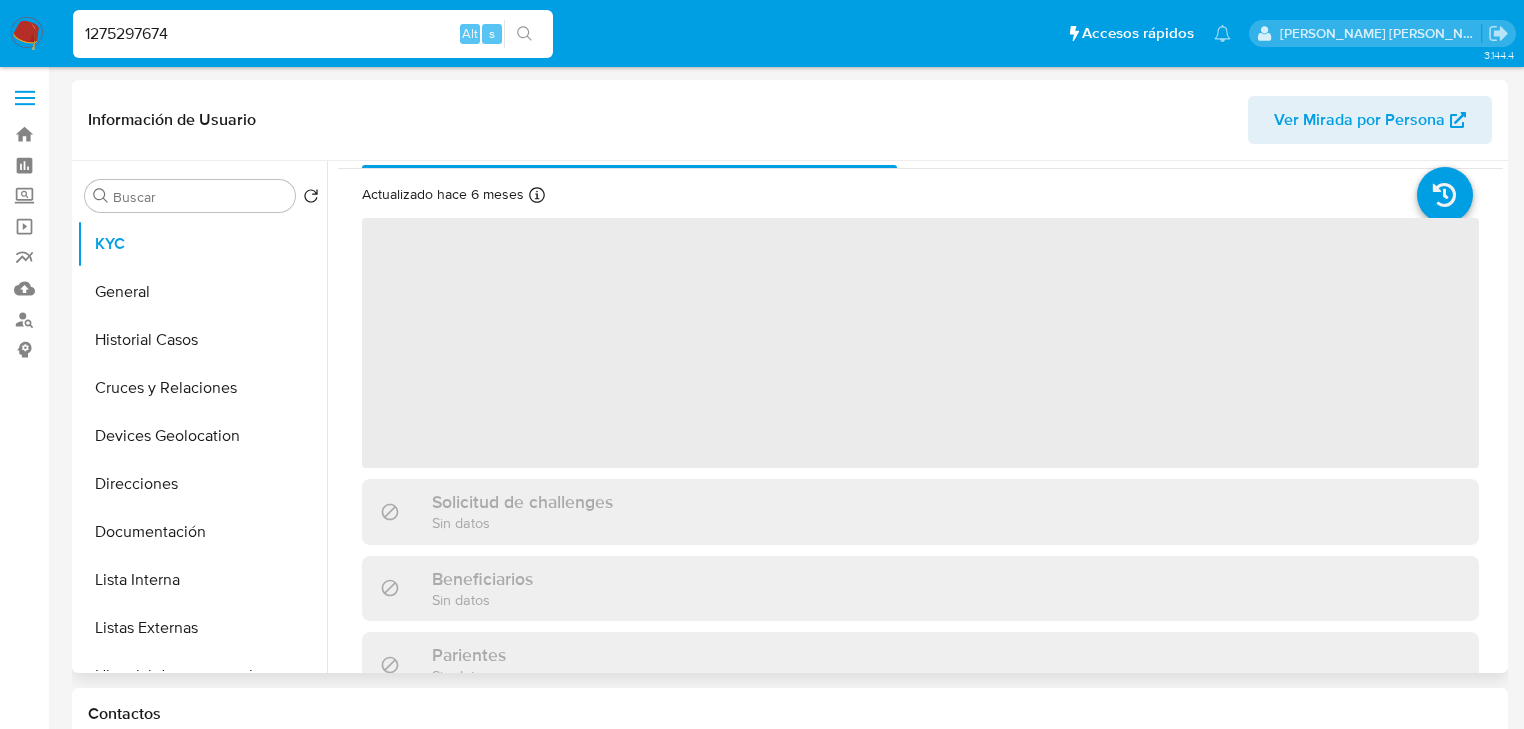 scroll, scrollTop: 80, scrollLeft: 0, axis: vertical 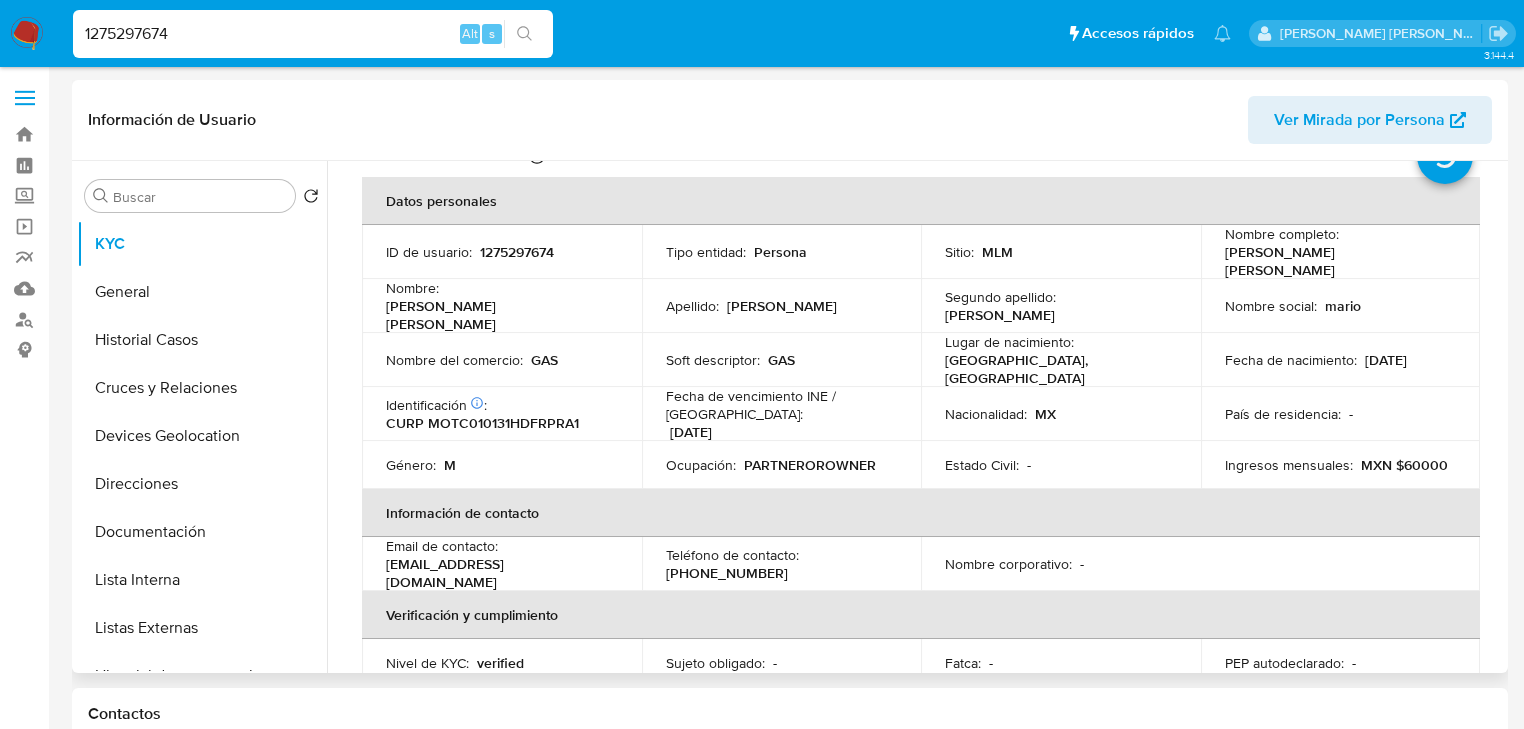select on "10" 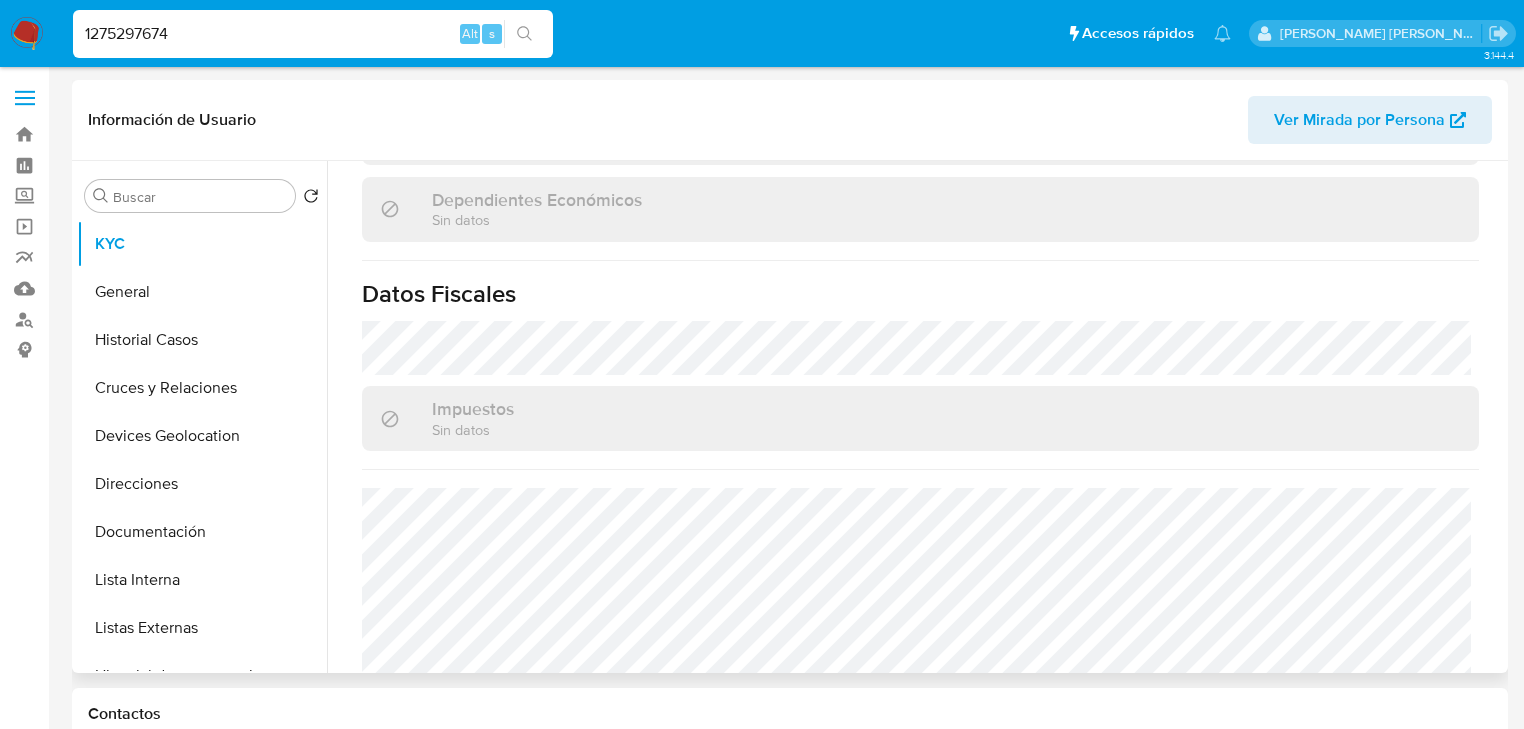 scroll, scrollTop: 1263, scrollLeft: 0, axis: vertical 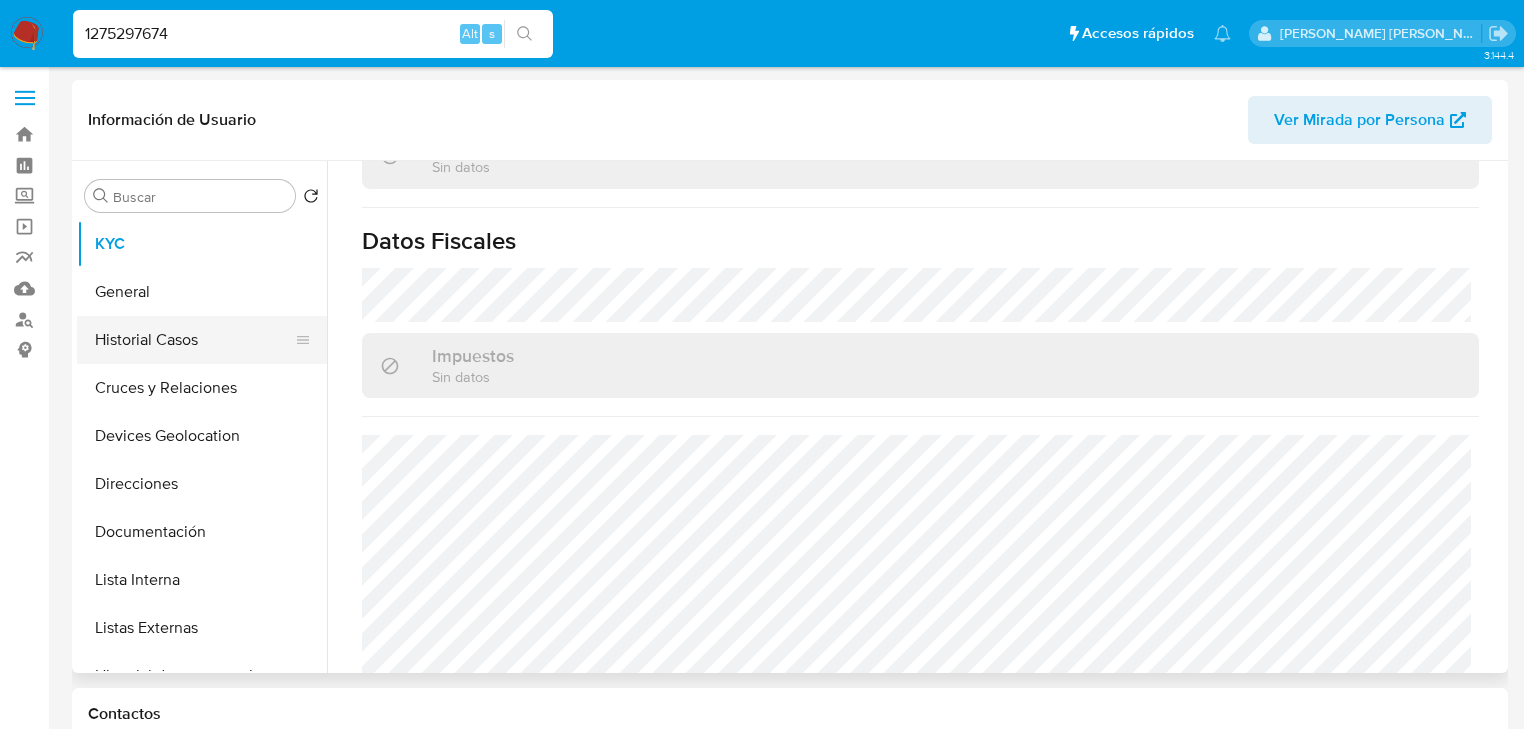 drag, startPoint x: 177, startPoint y: 390, endPoint x: 187, endPoint y: 358, distance: 33.526108 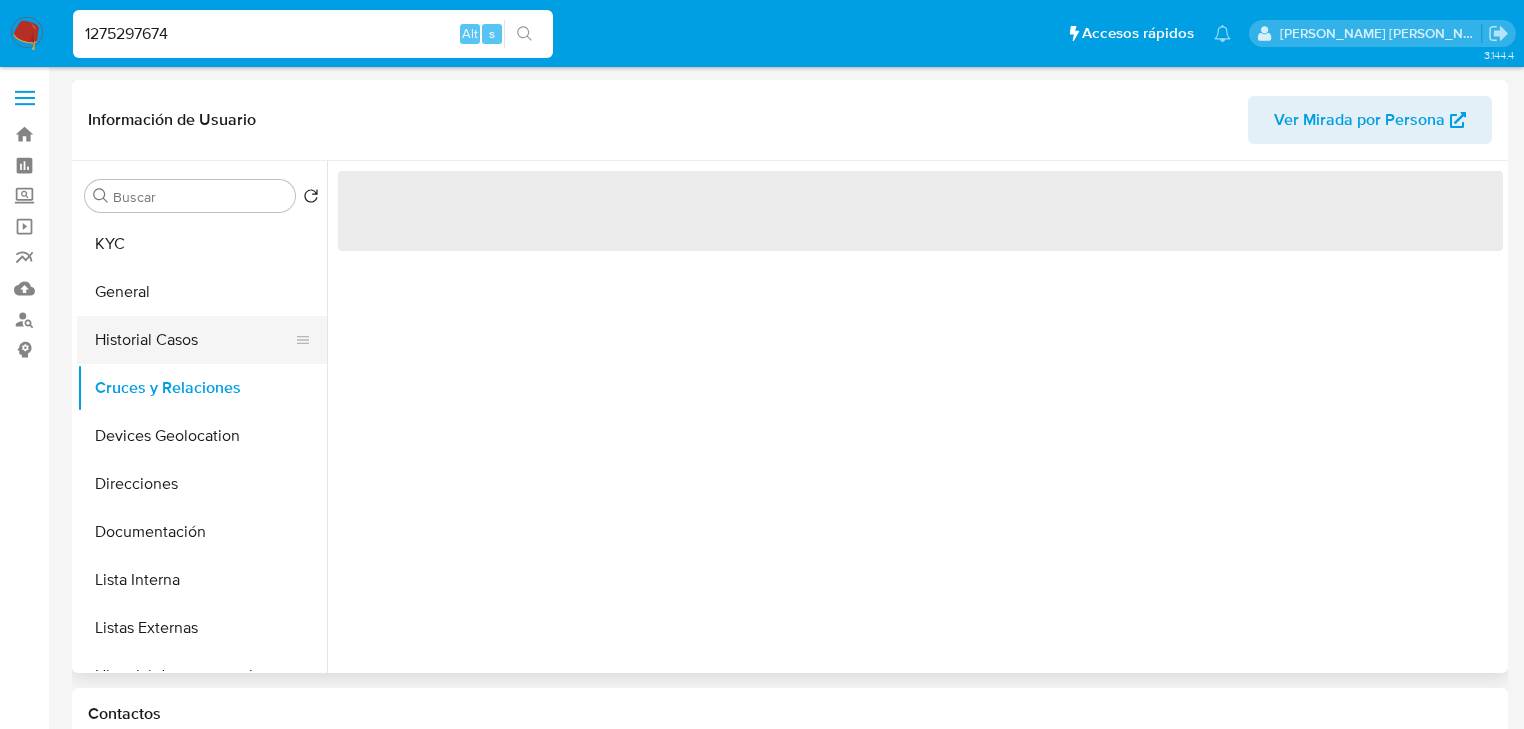 scroll, scrollTop: 0, scrollLeft: 0, axis: both 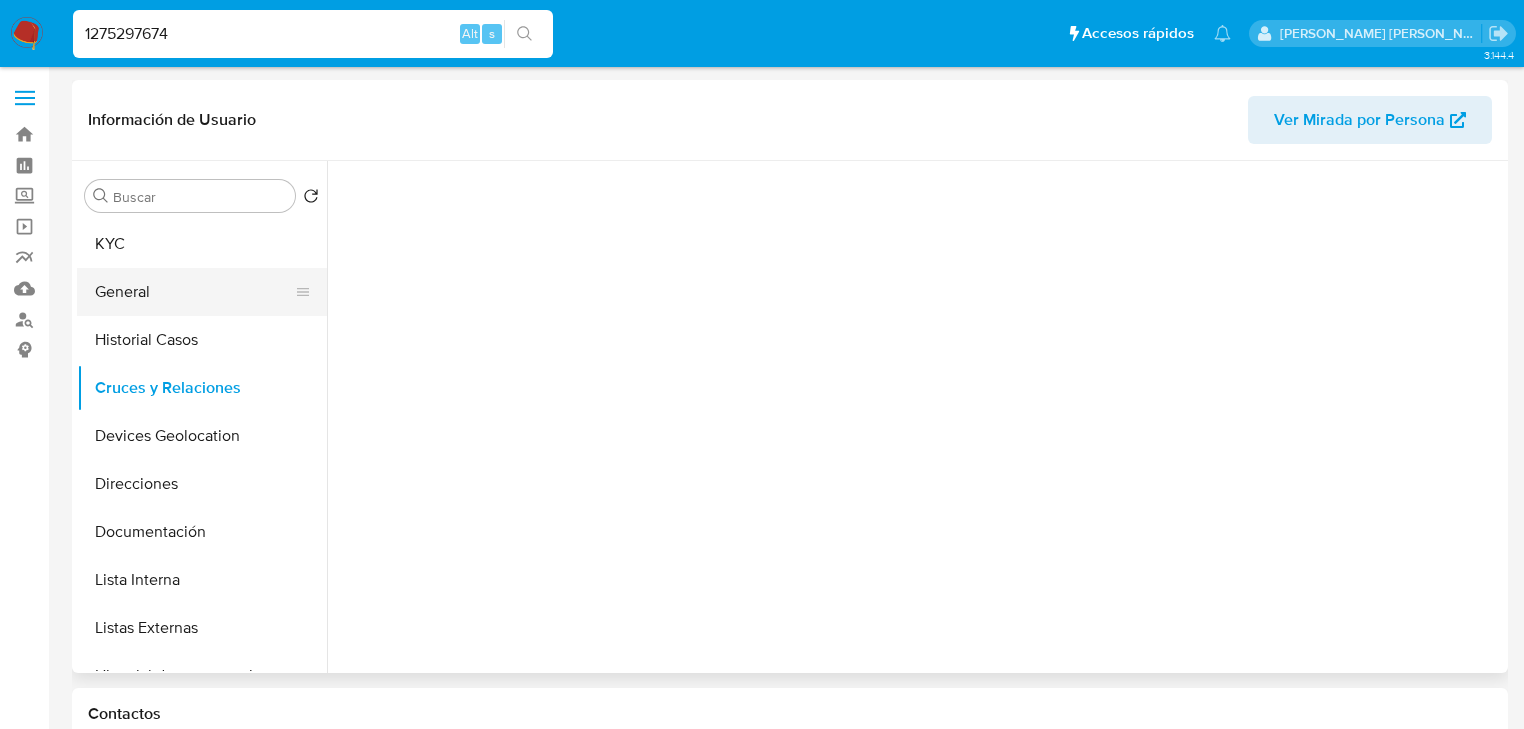drag, startPoint x: 156, startPoint y: 290, endPoint x: 172, endPoint y: 308, distance: 24.083189 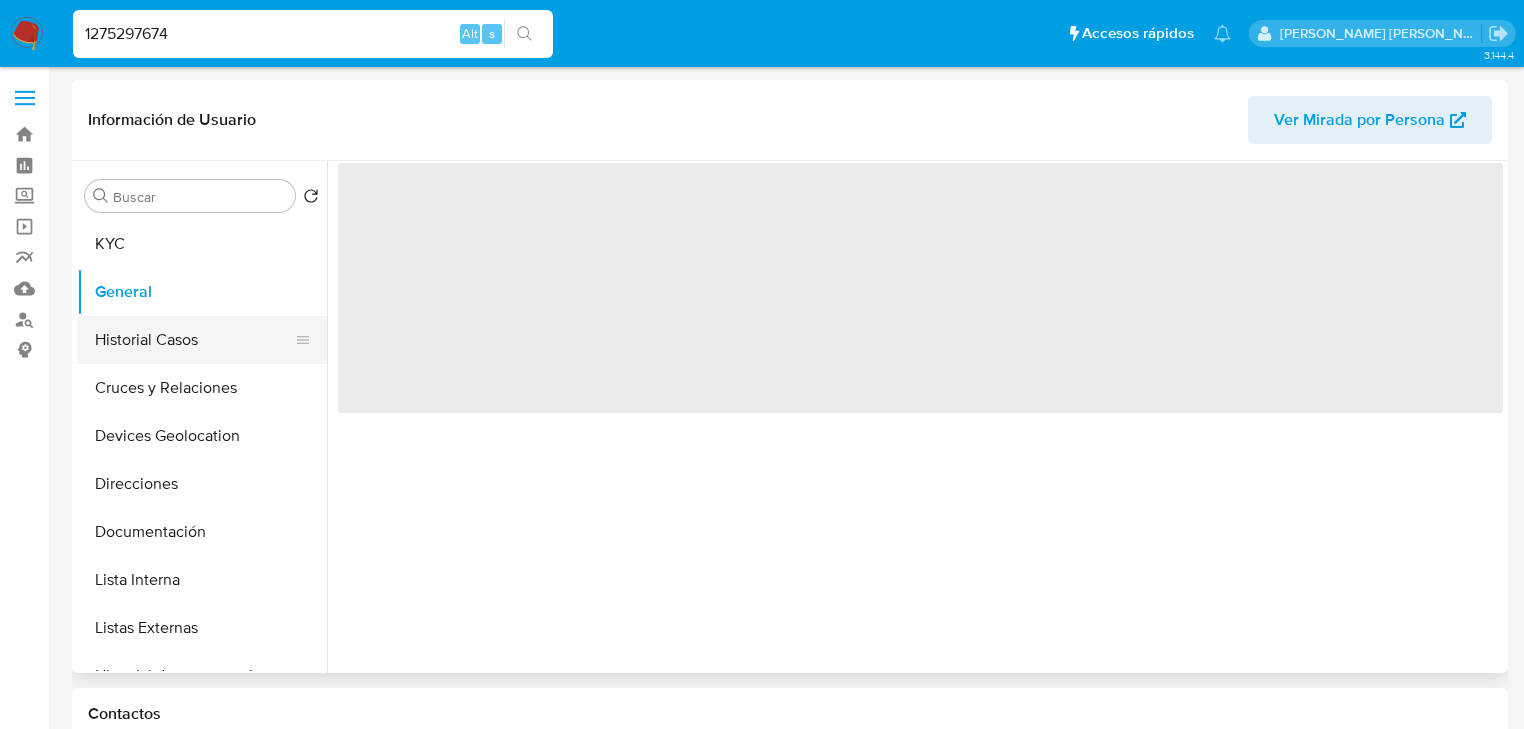 click on "Historial Casos" at bounding box center [194, 340] 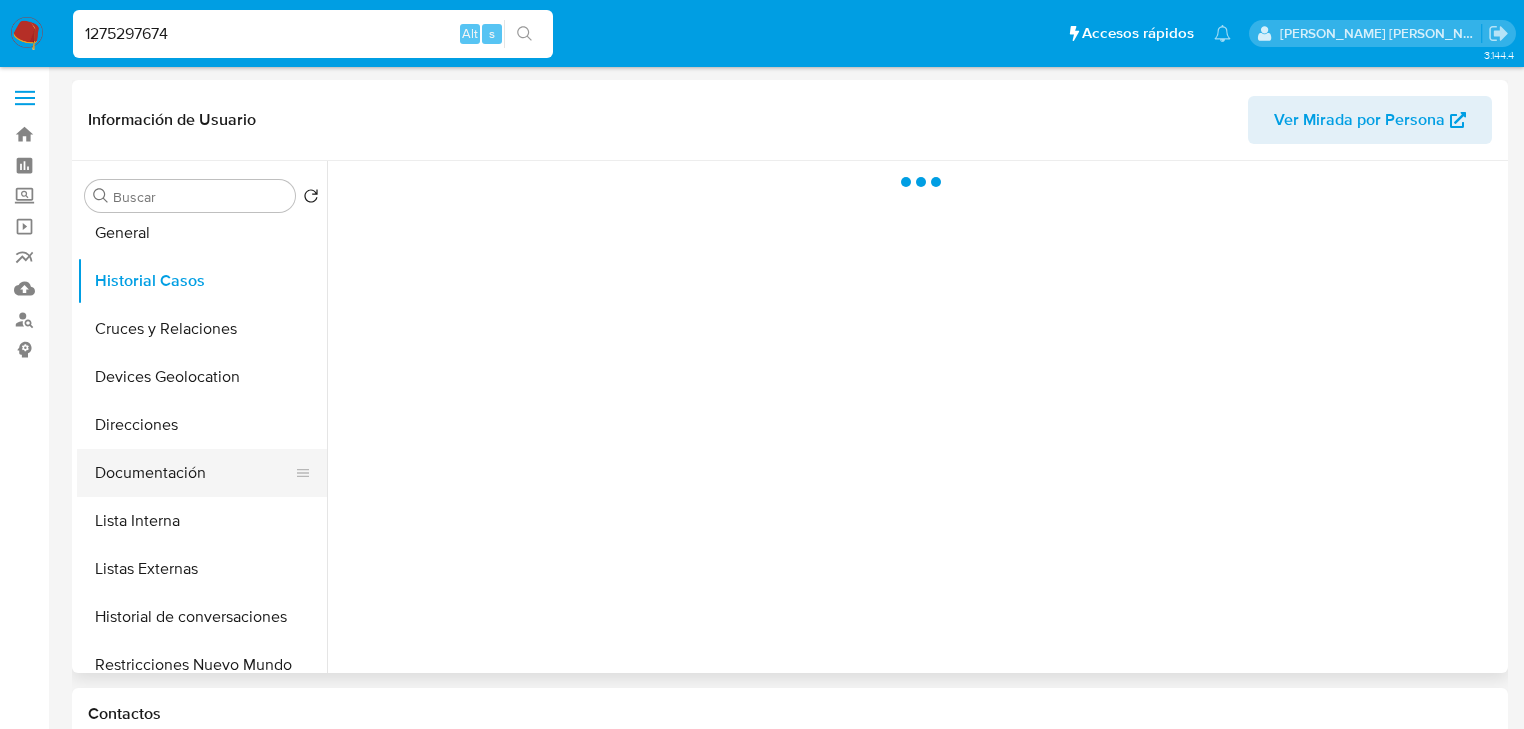 scroll, scrollTop: 160, scrollLeft: 0, axis: vertical 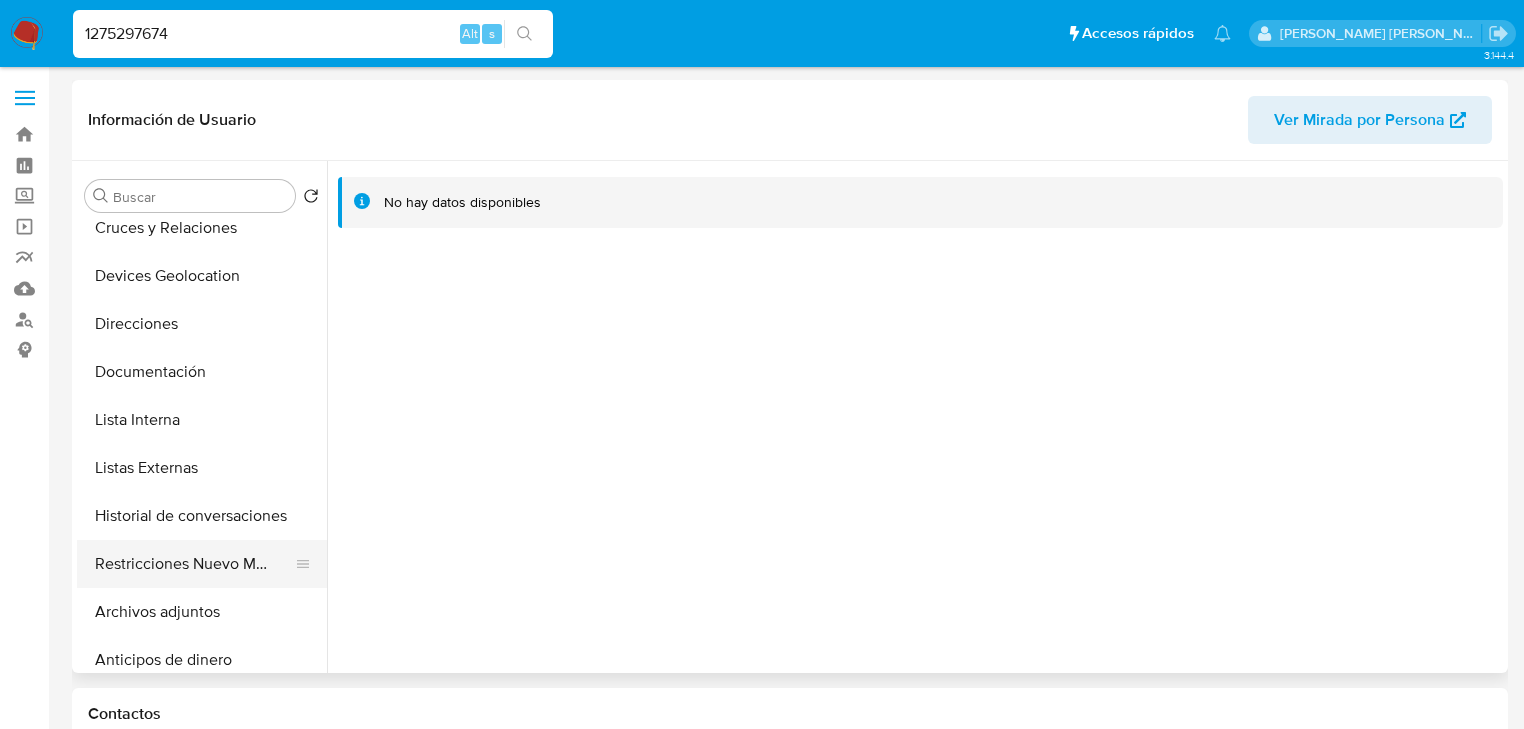 click on "Restricciones Nuevo Mundo" at bounding box center (194, 564) 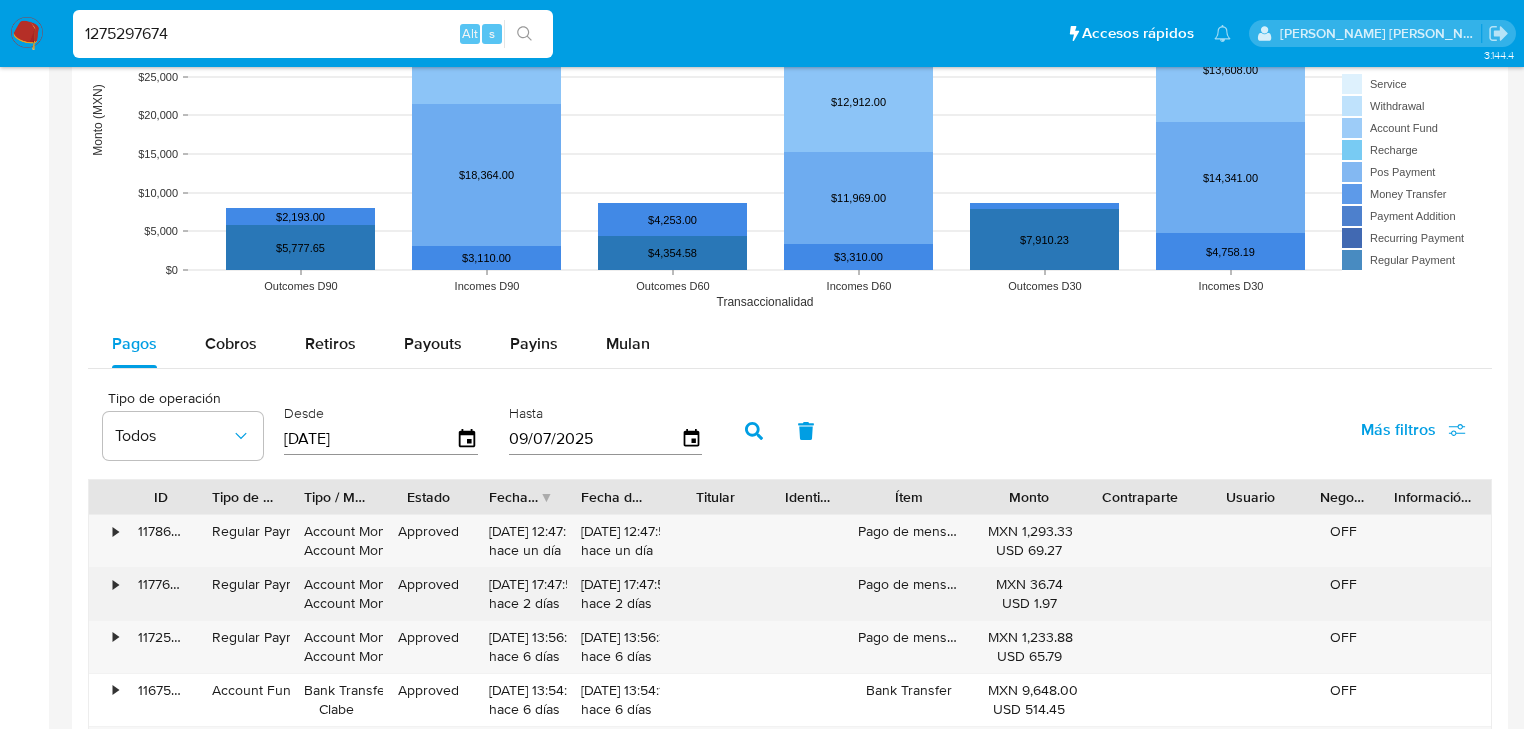 scroll, scrollTop: 1600, scrollLeft: 0, axis: vertical 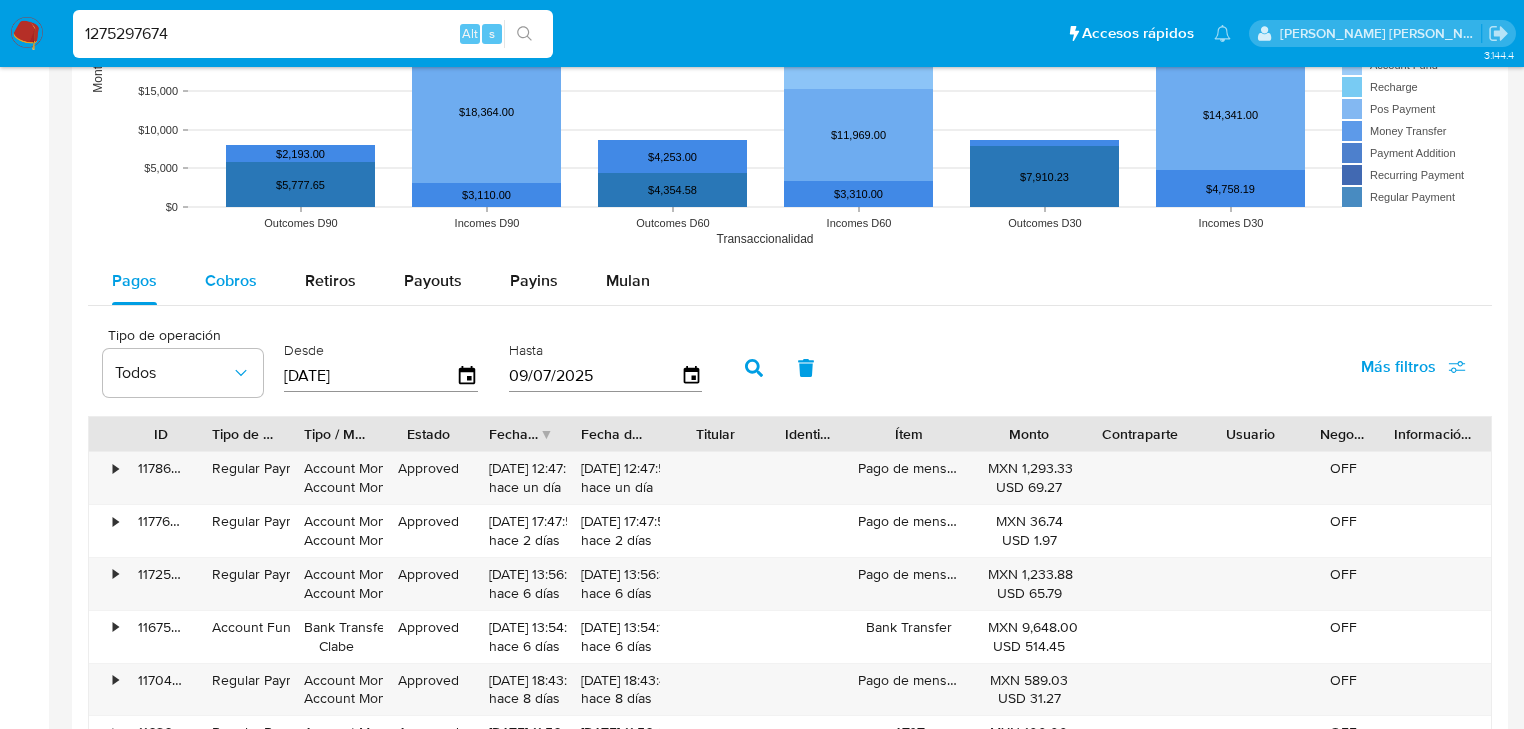 click on "Cobros" at bounding box center (231, 281) 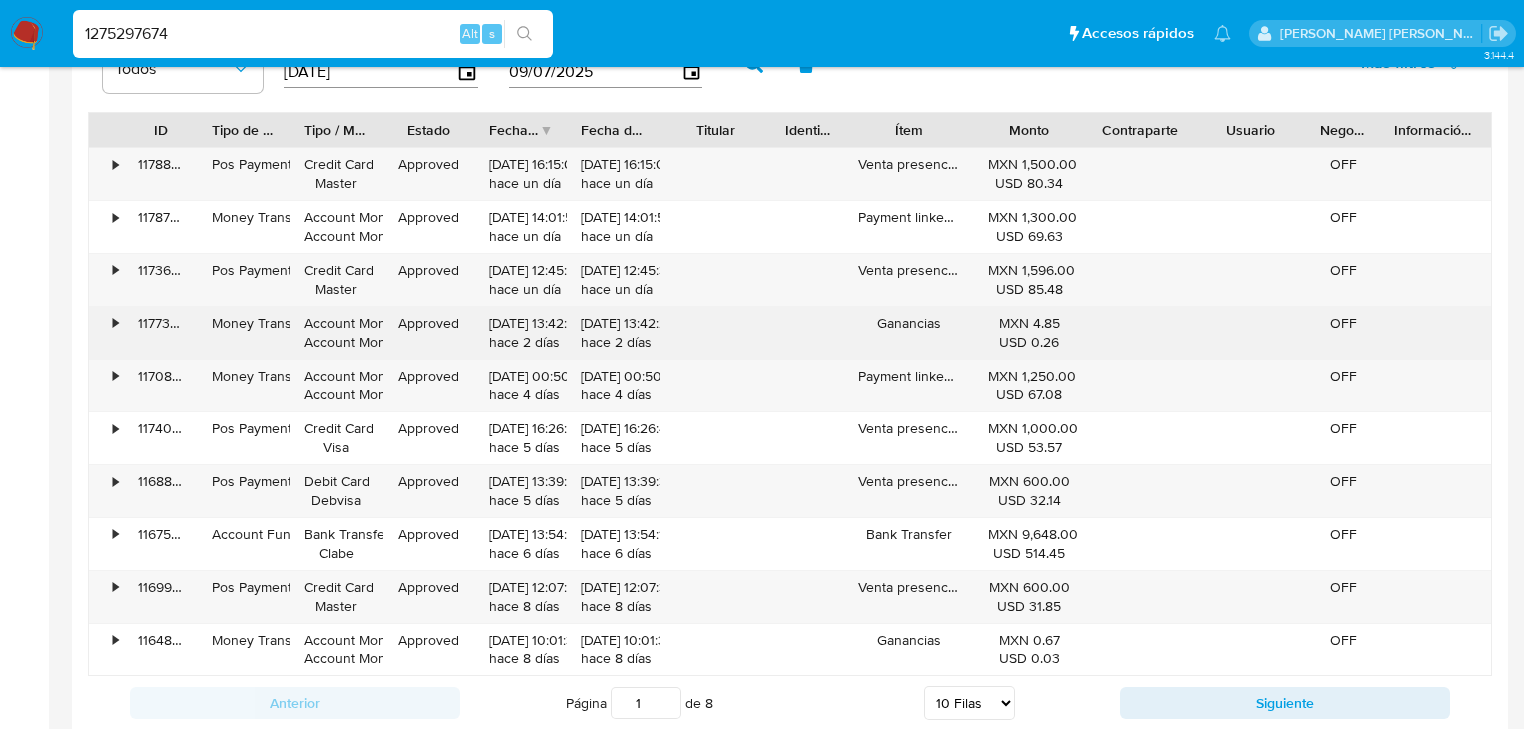 scroll, scrollTop: 1920, scrollLeft: 0, axis: vertical 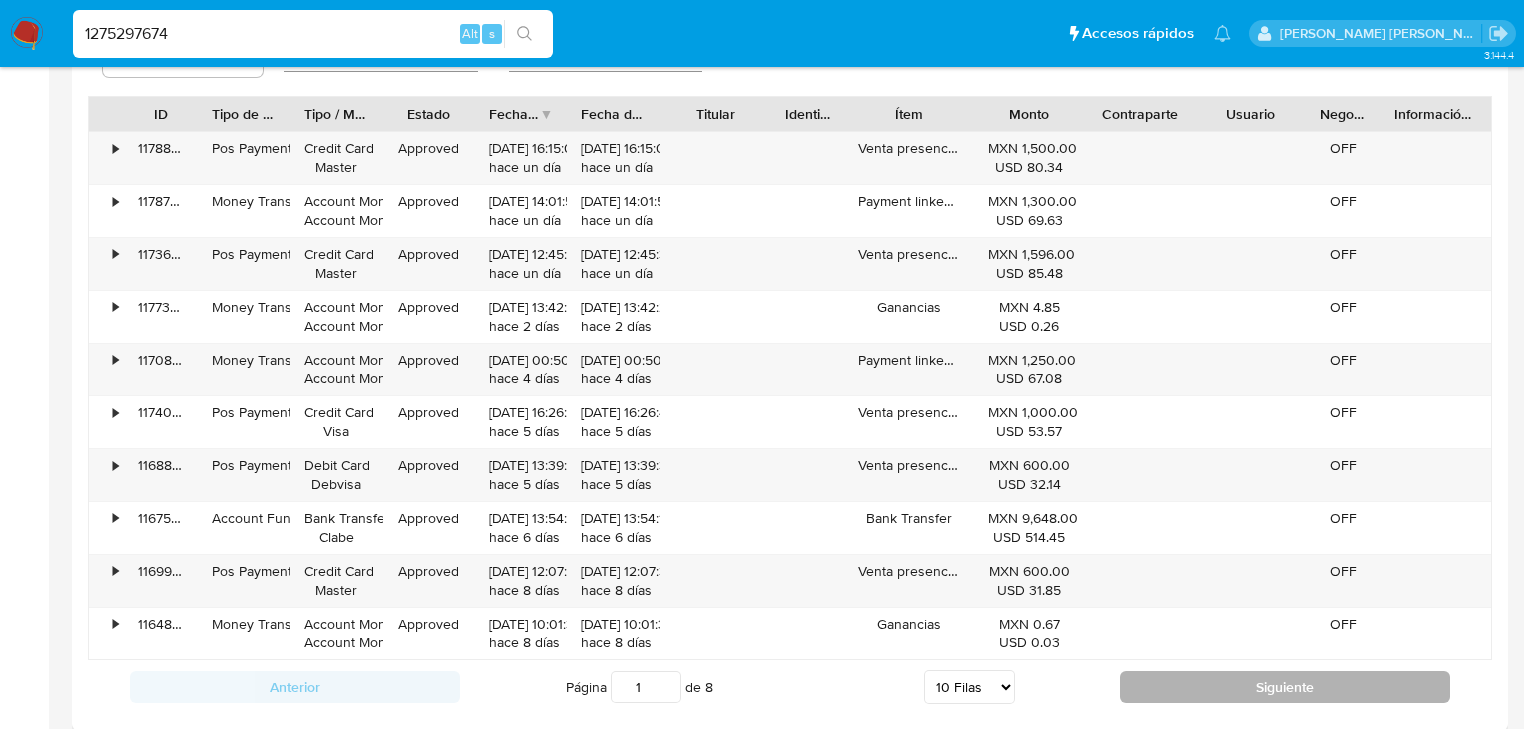 click on "Siguiente" at bounding box center (1285, 687) 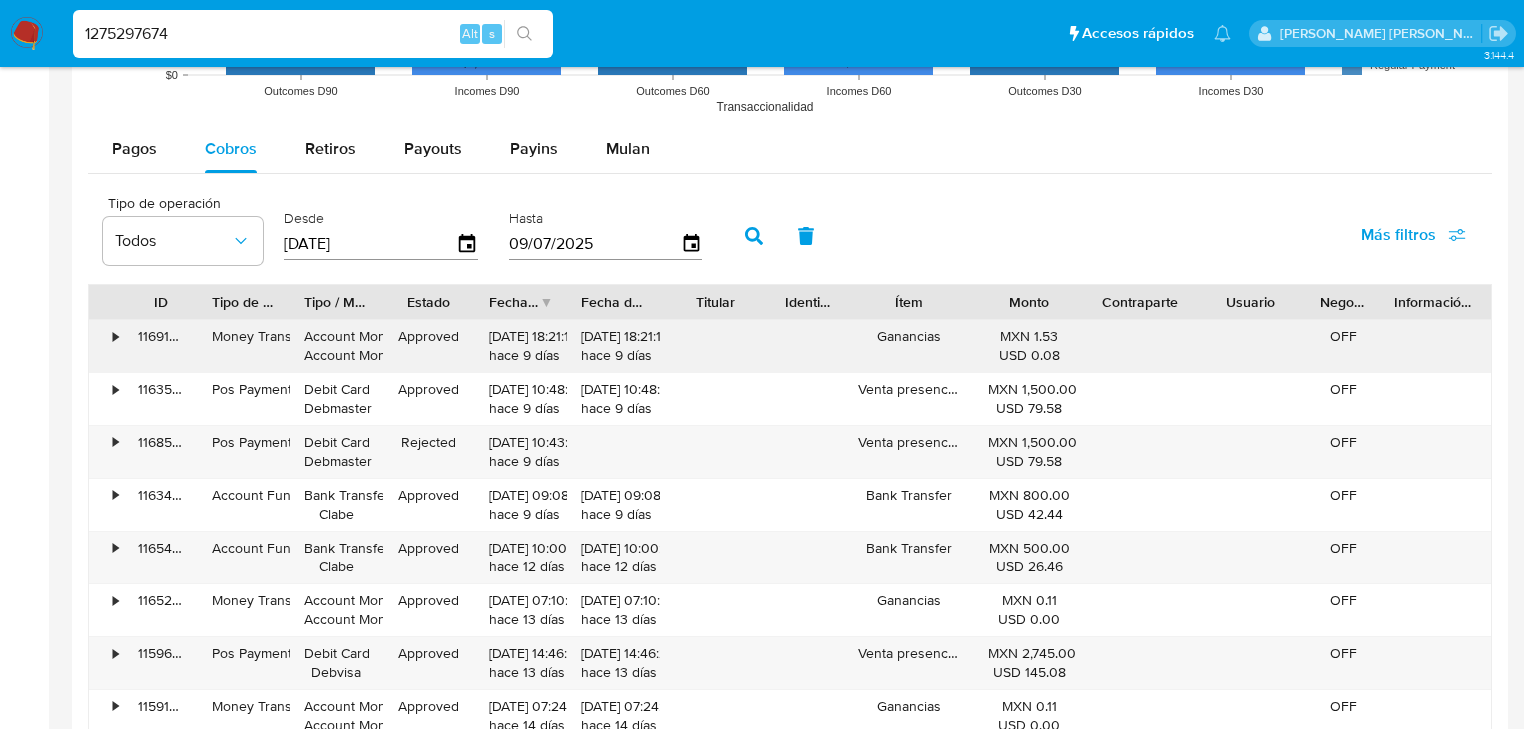 scroll, scrollTop: 1760, scrollLeft: 0, axis: vertical 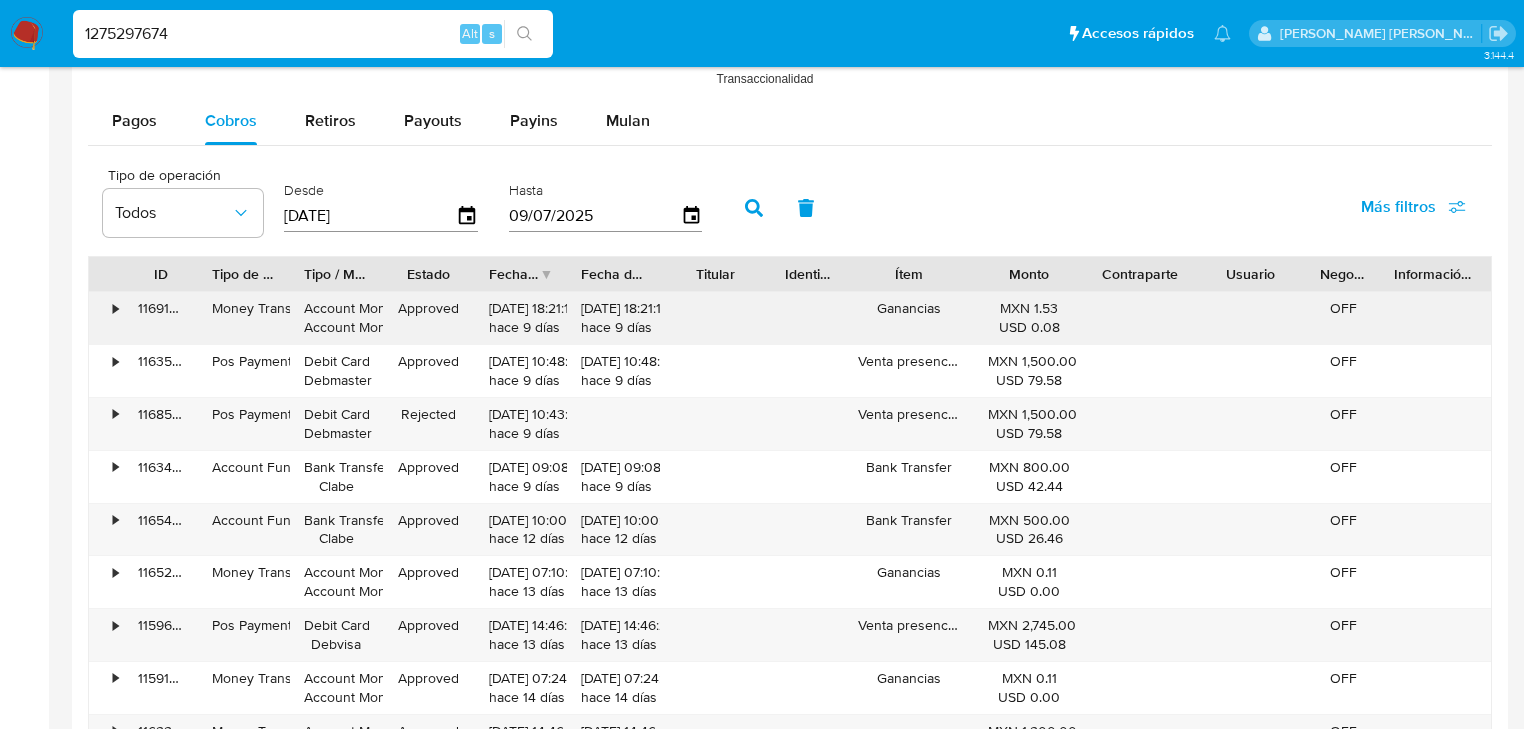 type 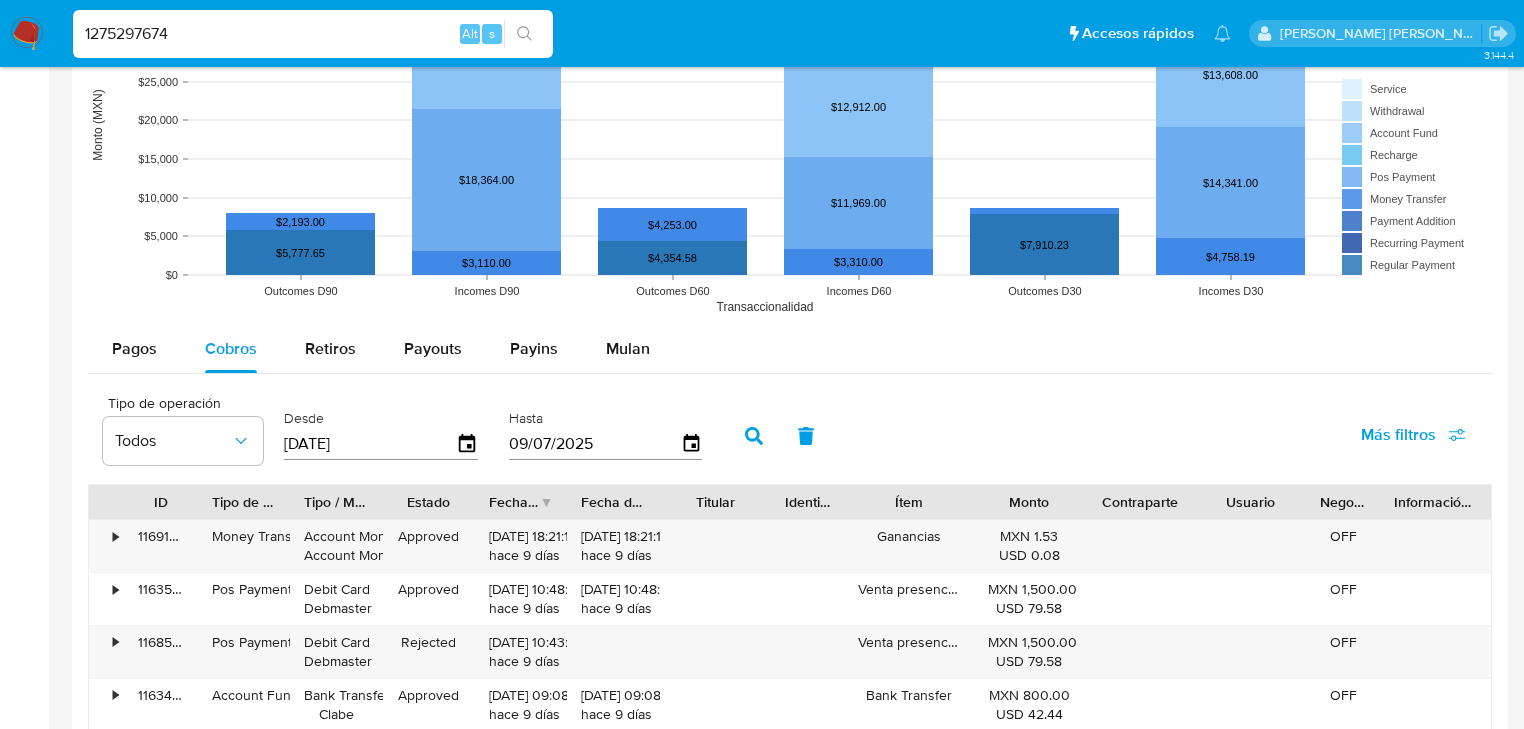scroll, scrollTop: 1280, scrollLeft: 0, axis: vertical 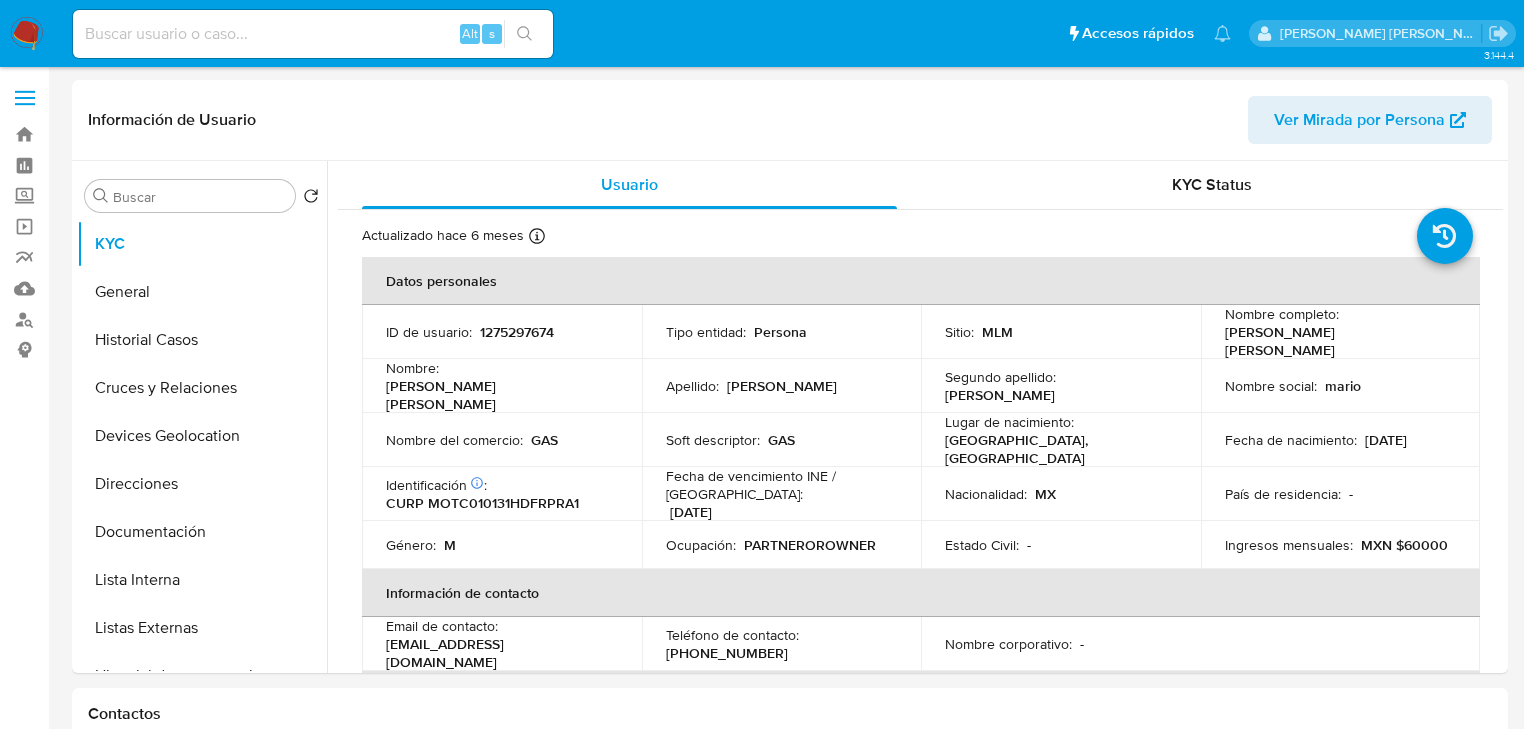 select on "10" 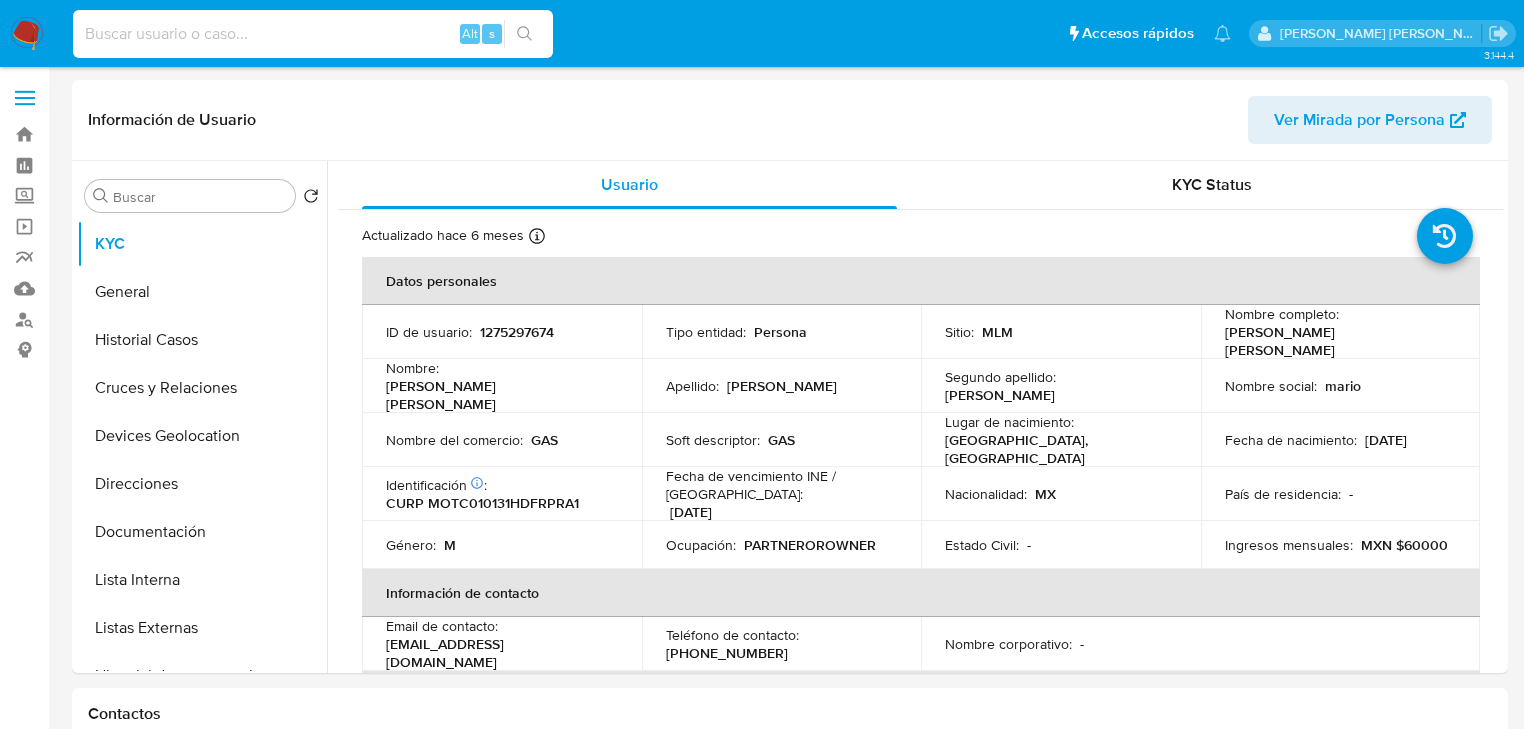 click at bounding box center (313, 34) 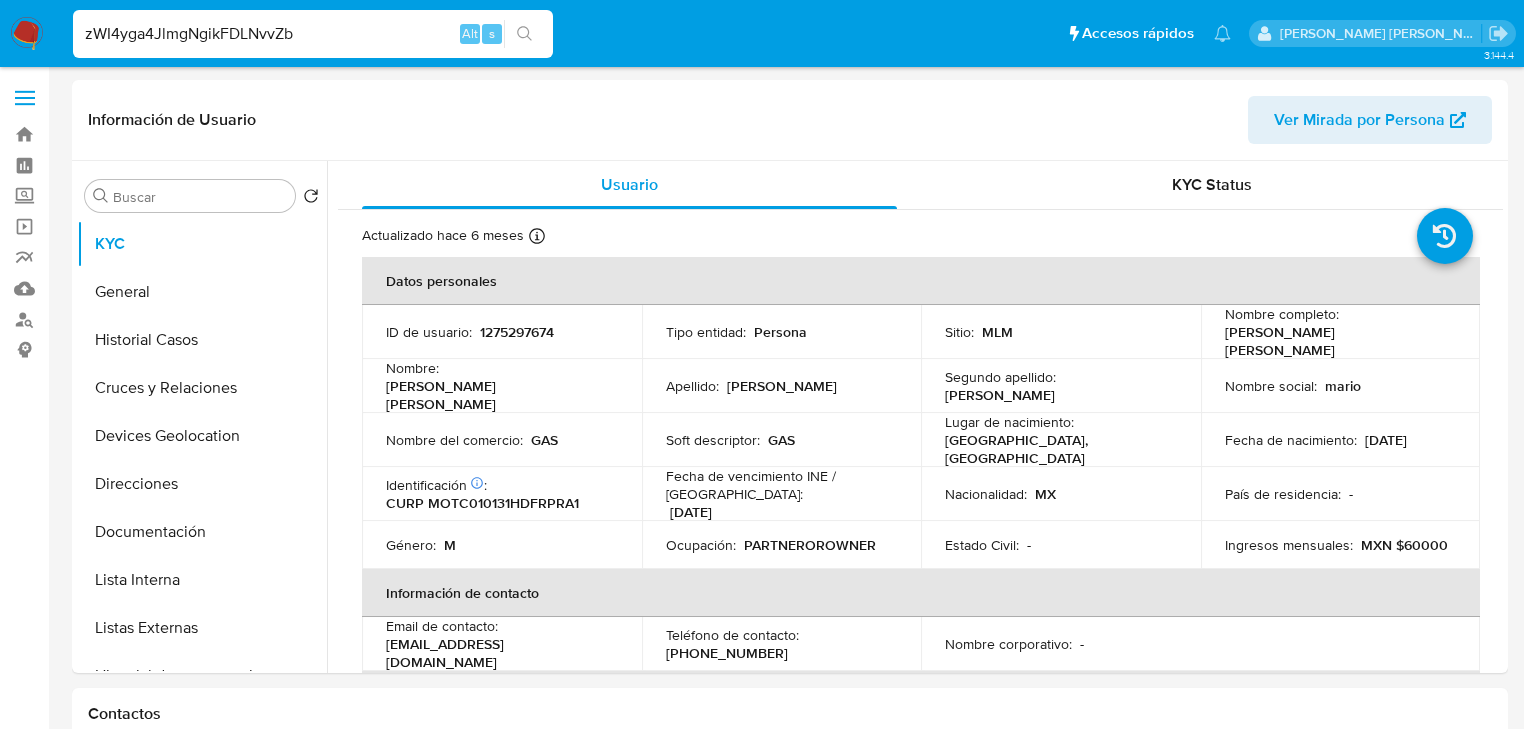 type on "zWI4yga4JlmgNgikFDLNvvZb" 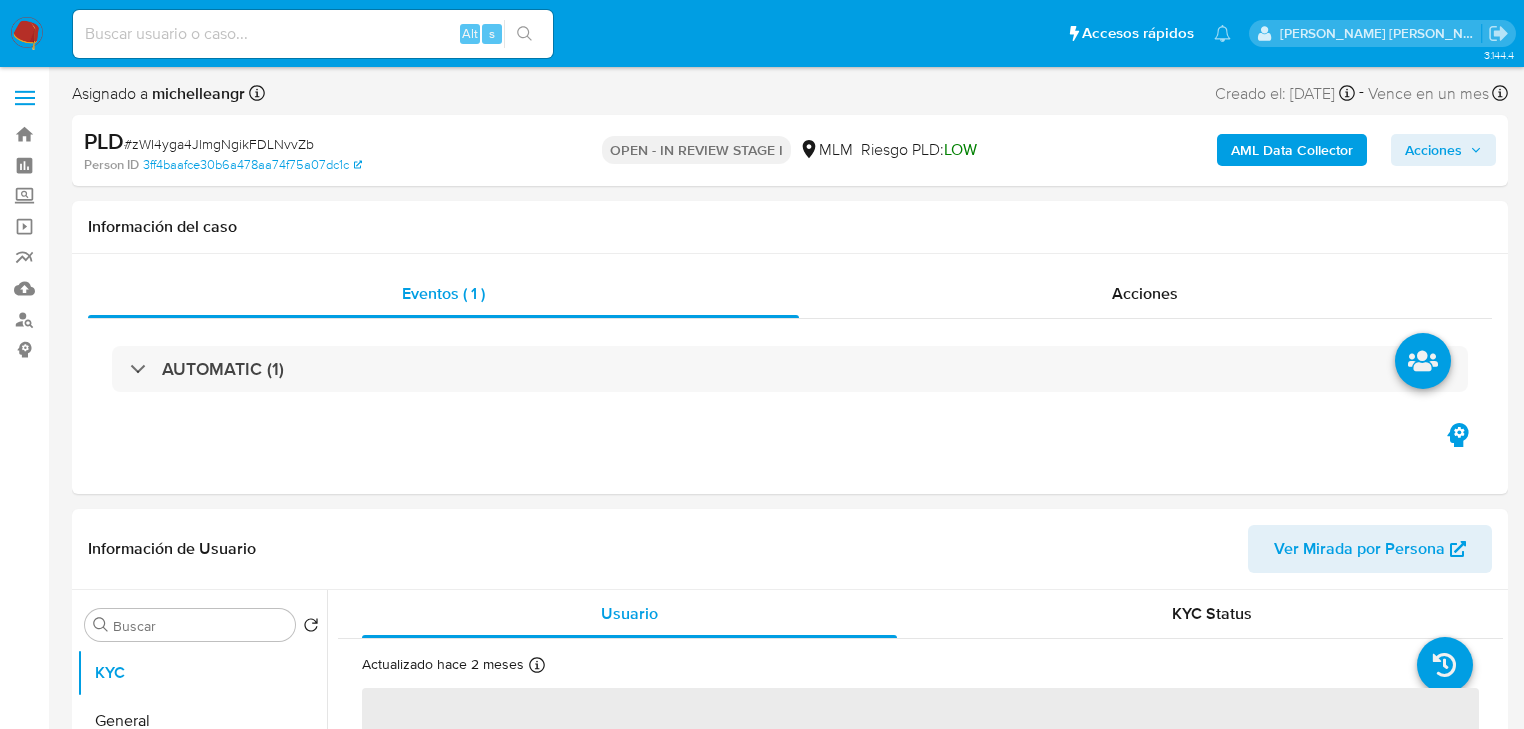 select on "10" 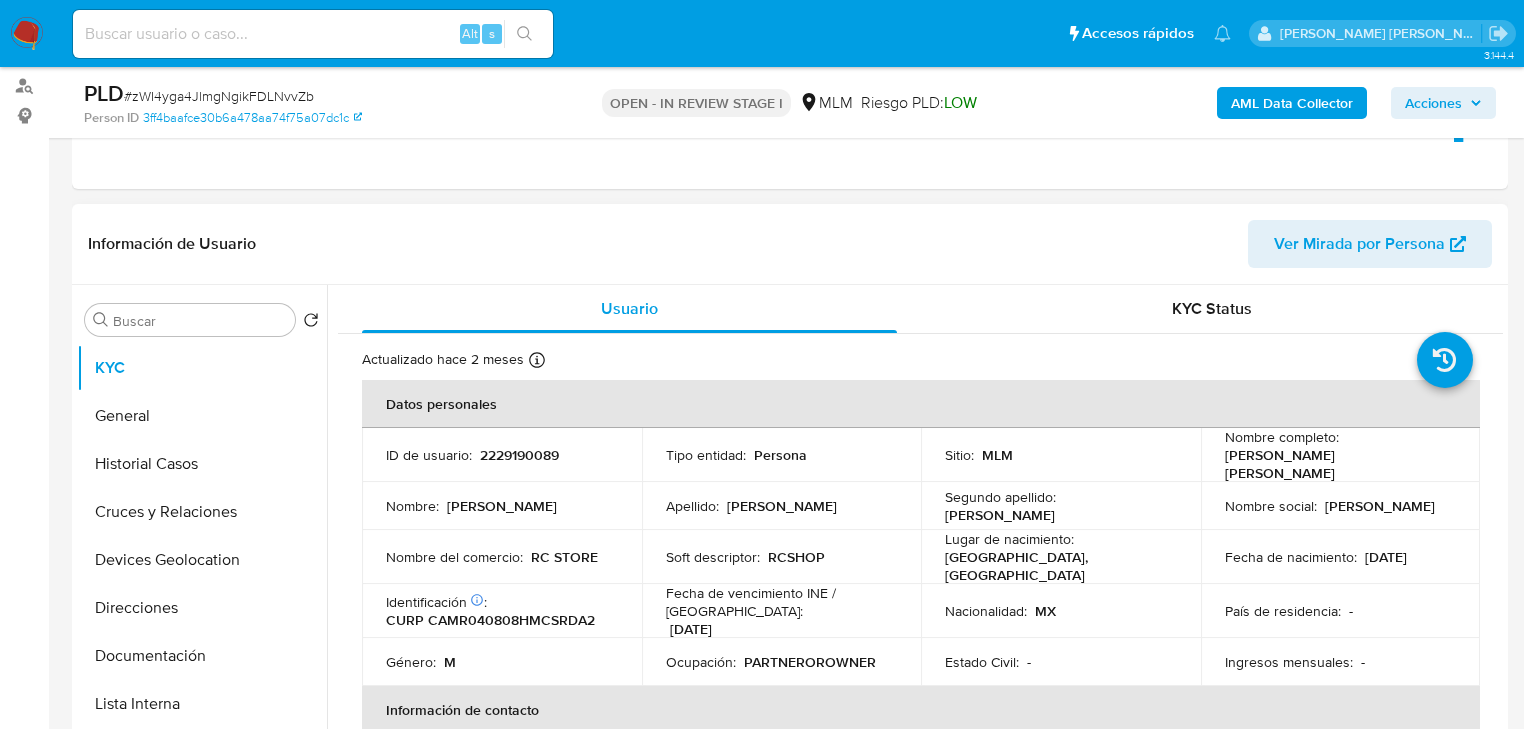 scroll, scrollTop: 240, scrollLeft: 0, axis: vertical 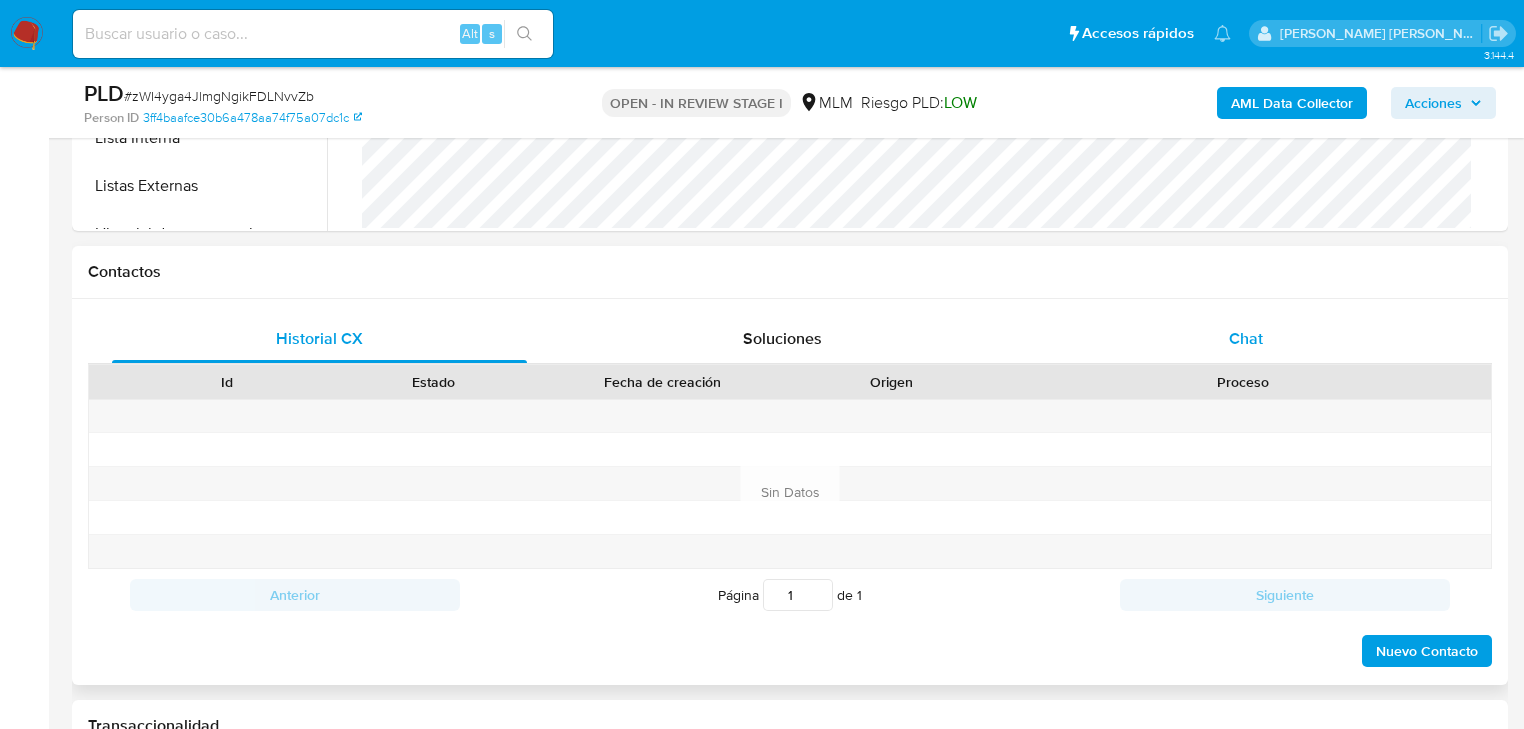 click on "Chat" at bounding box center [1246, 338] 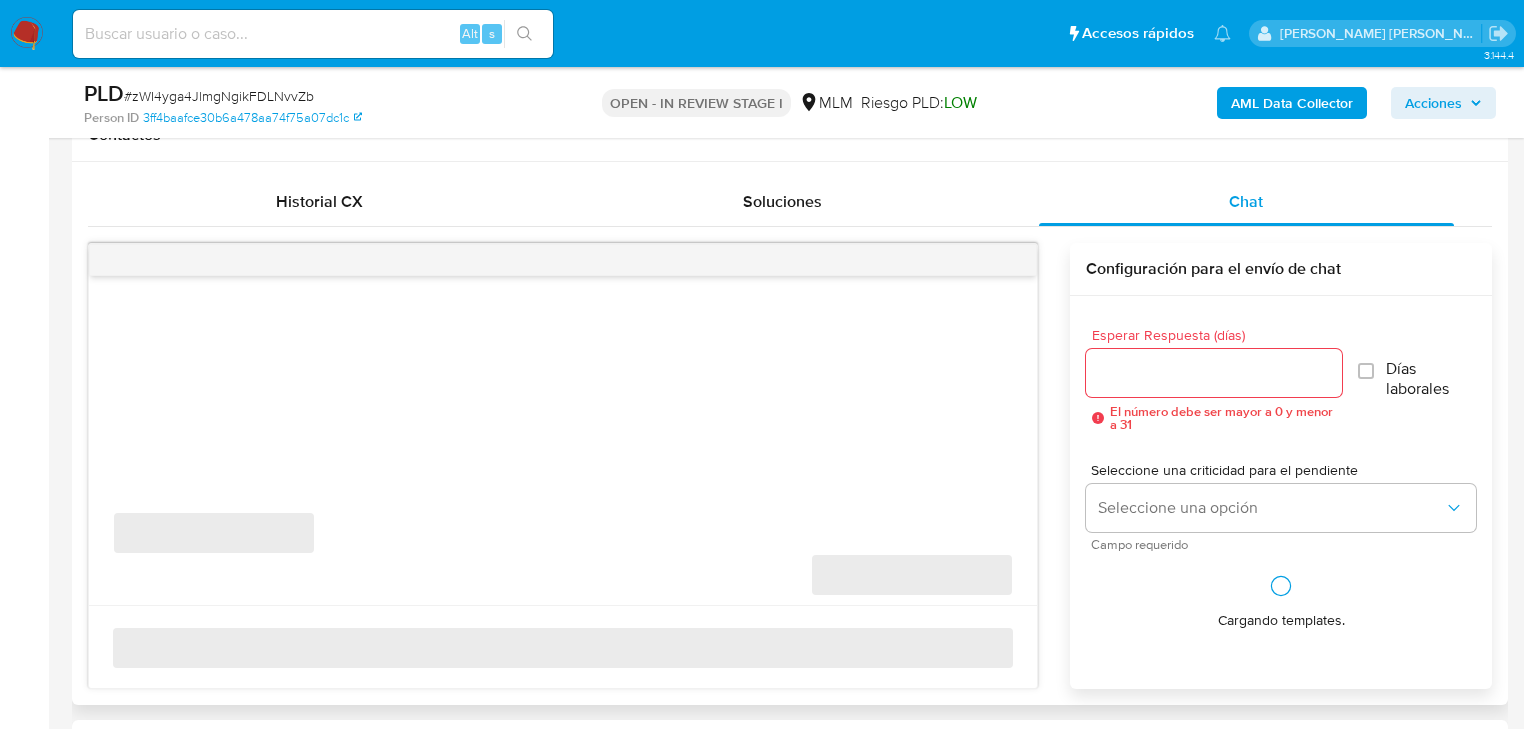 scroll, scrollTop: 1040, scrollLeft: 0, axis: vertical 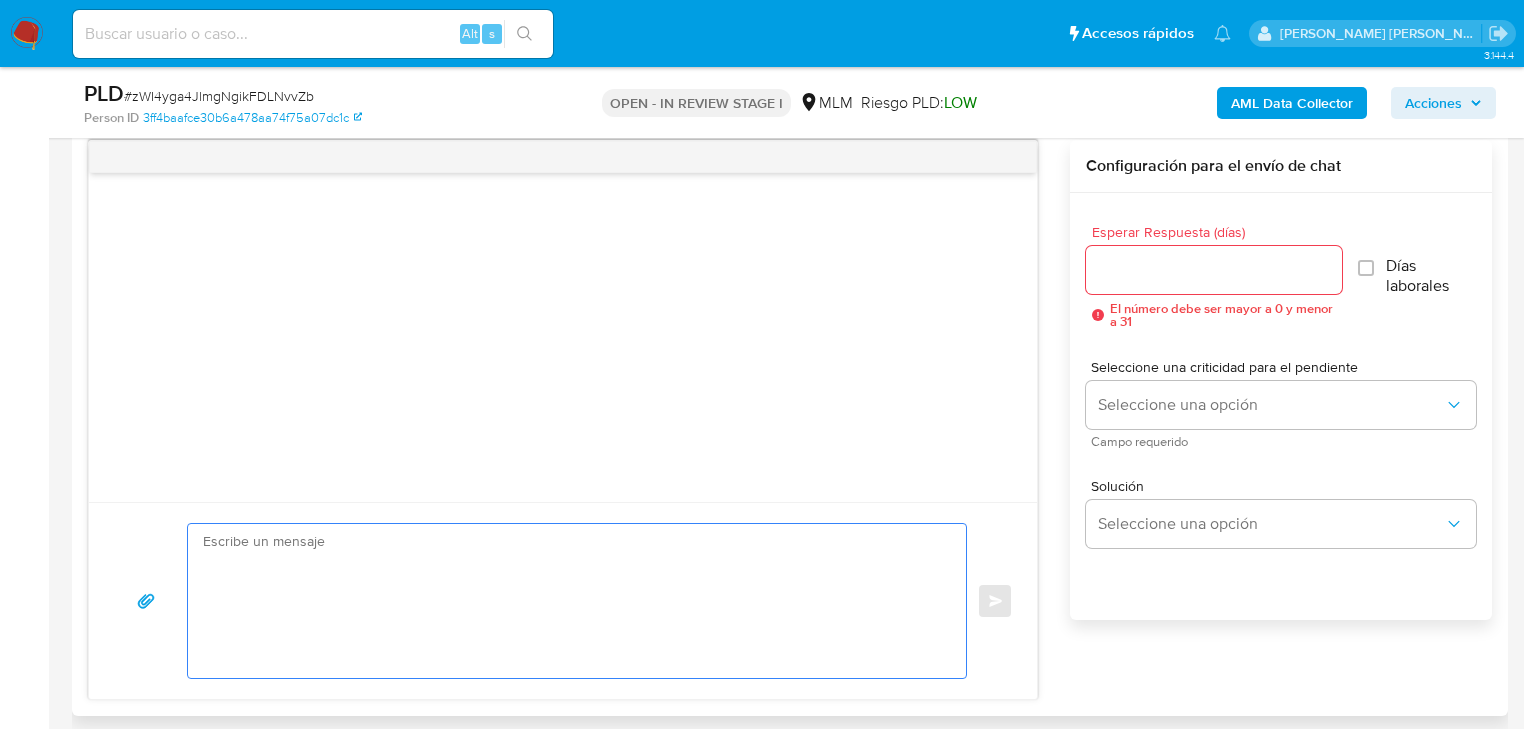 click at bounding box center (572, 601) 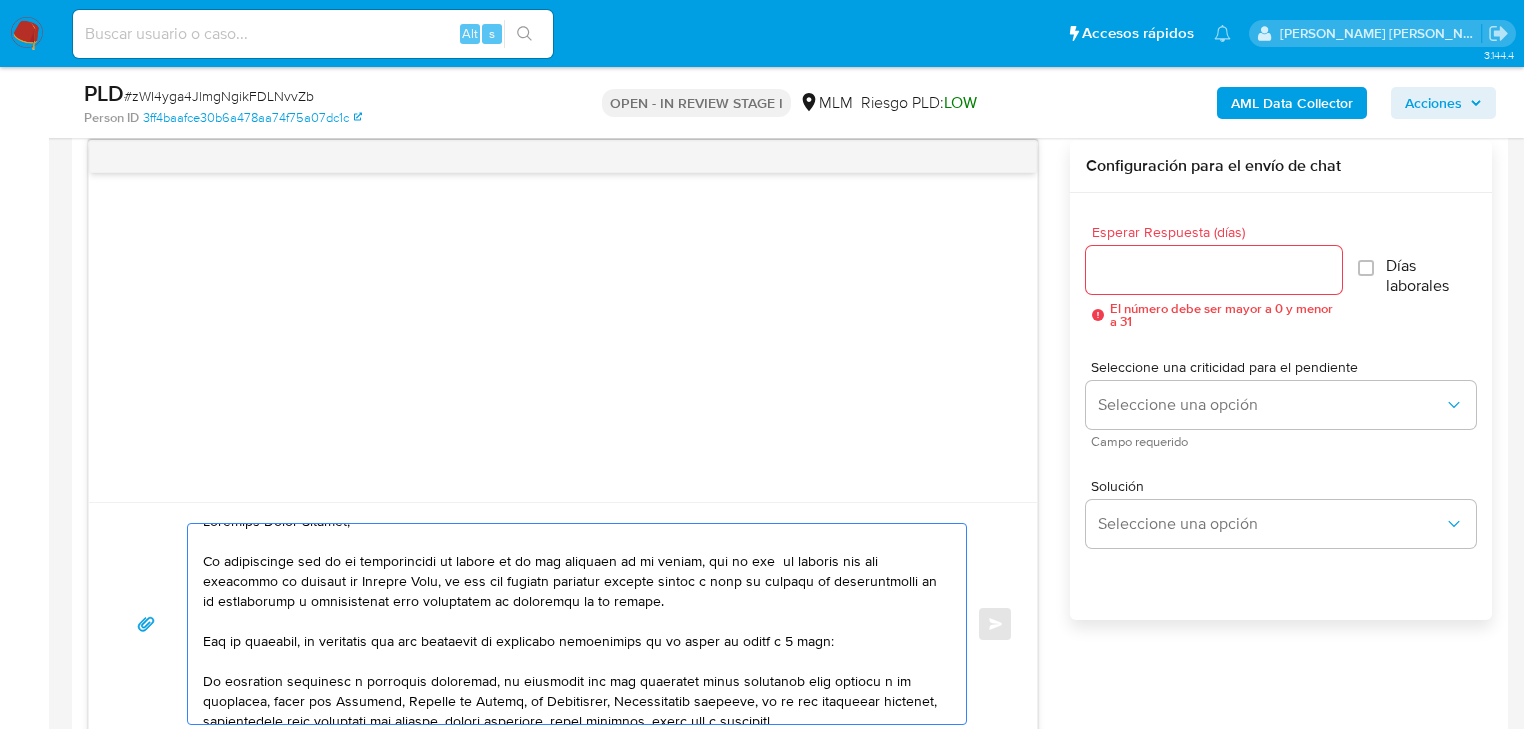 scroll, scrollTop: 0, scrollLeft: 0, axis: both 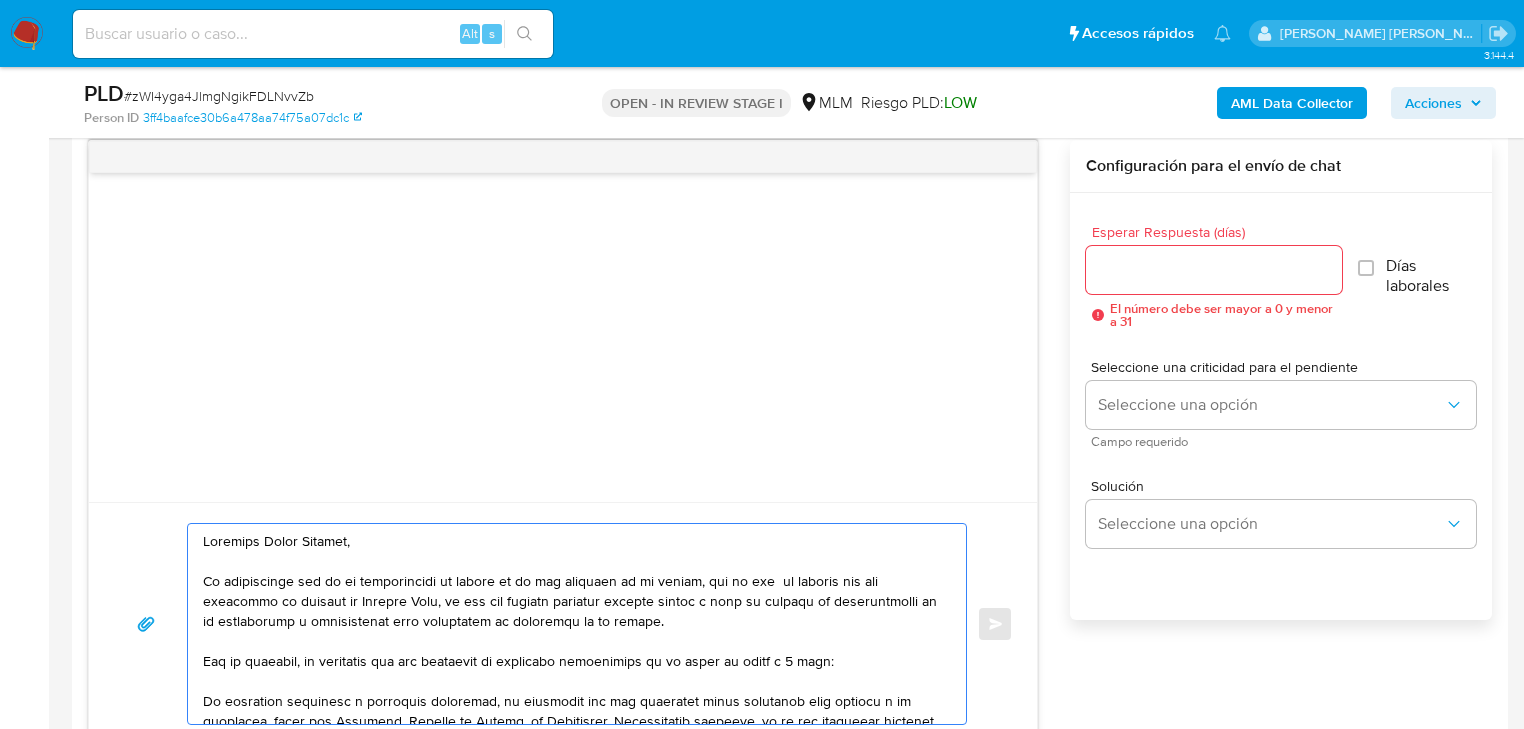 drag, startPoint x: 401, startPoint y: 540, endPoint x: 91, endPoint y: 534, distance: 310.05804 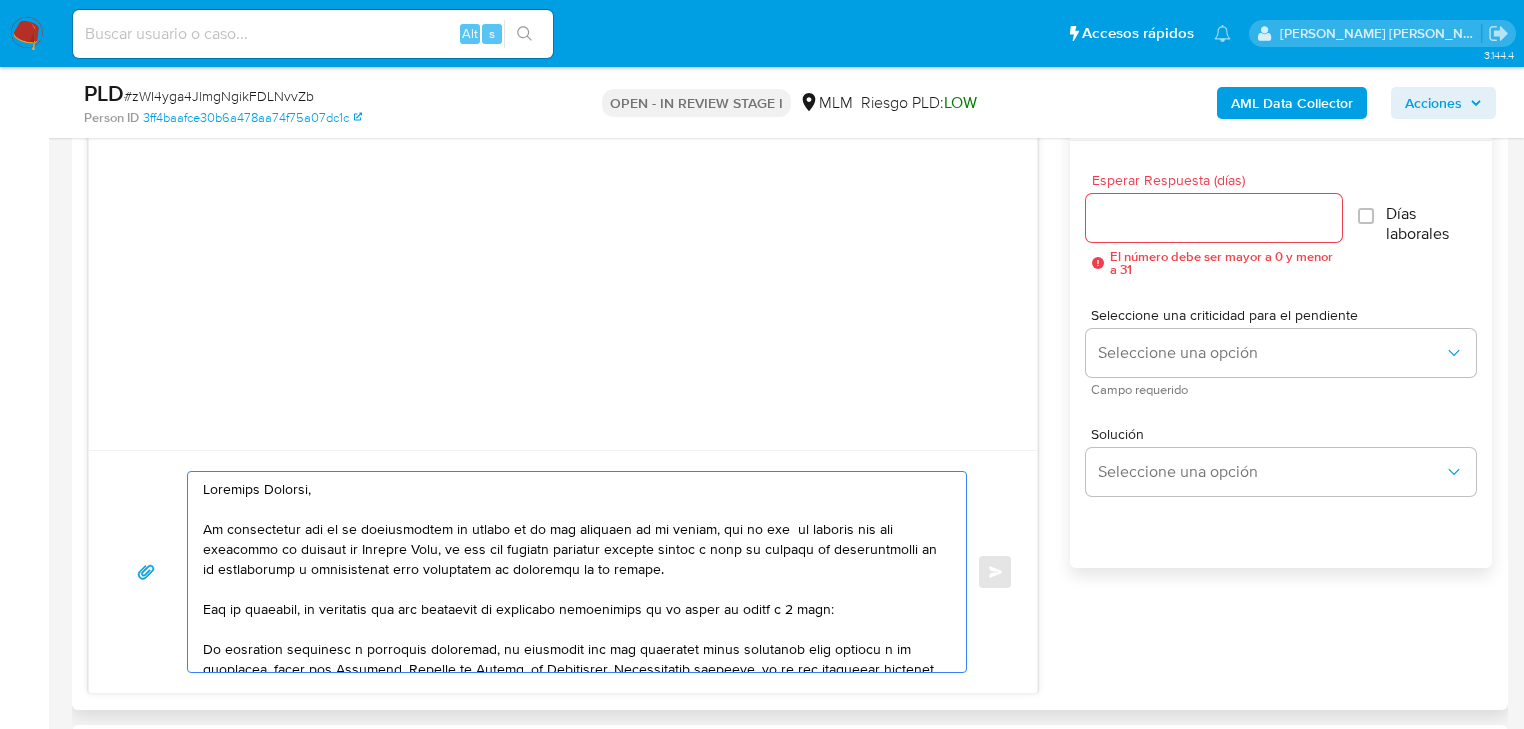 scroll, scrollTop: 1120, scrollLeft: 0, axis: vertical 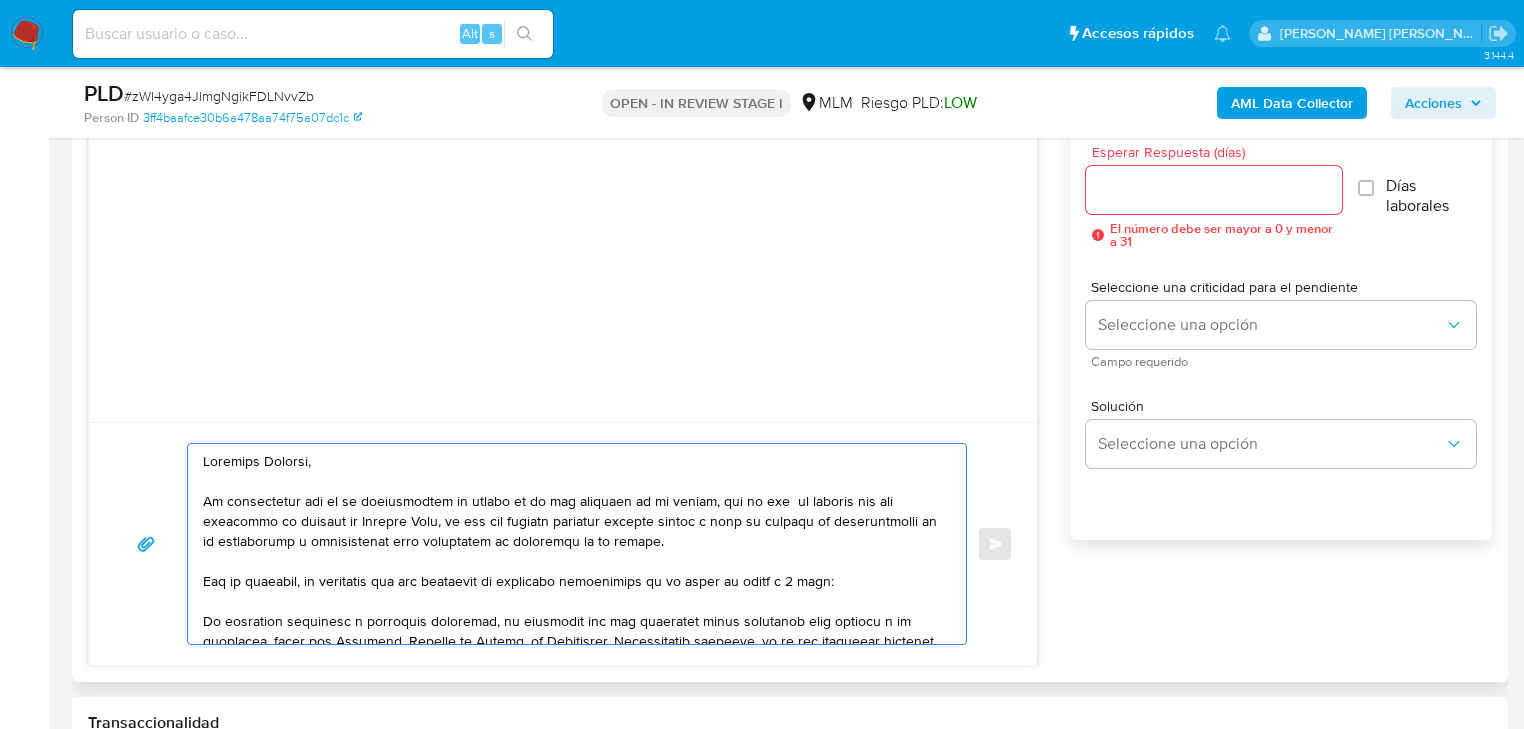 click at bounding box center [572, 544] 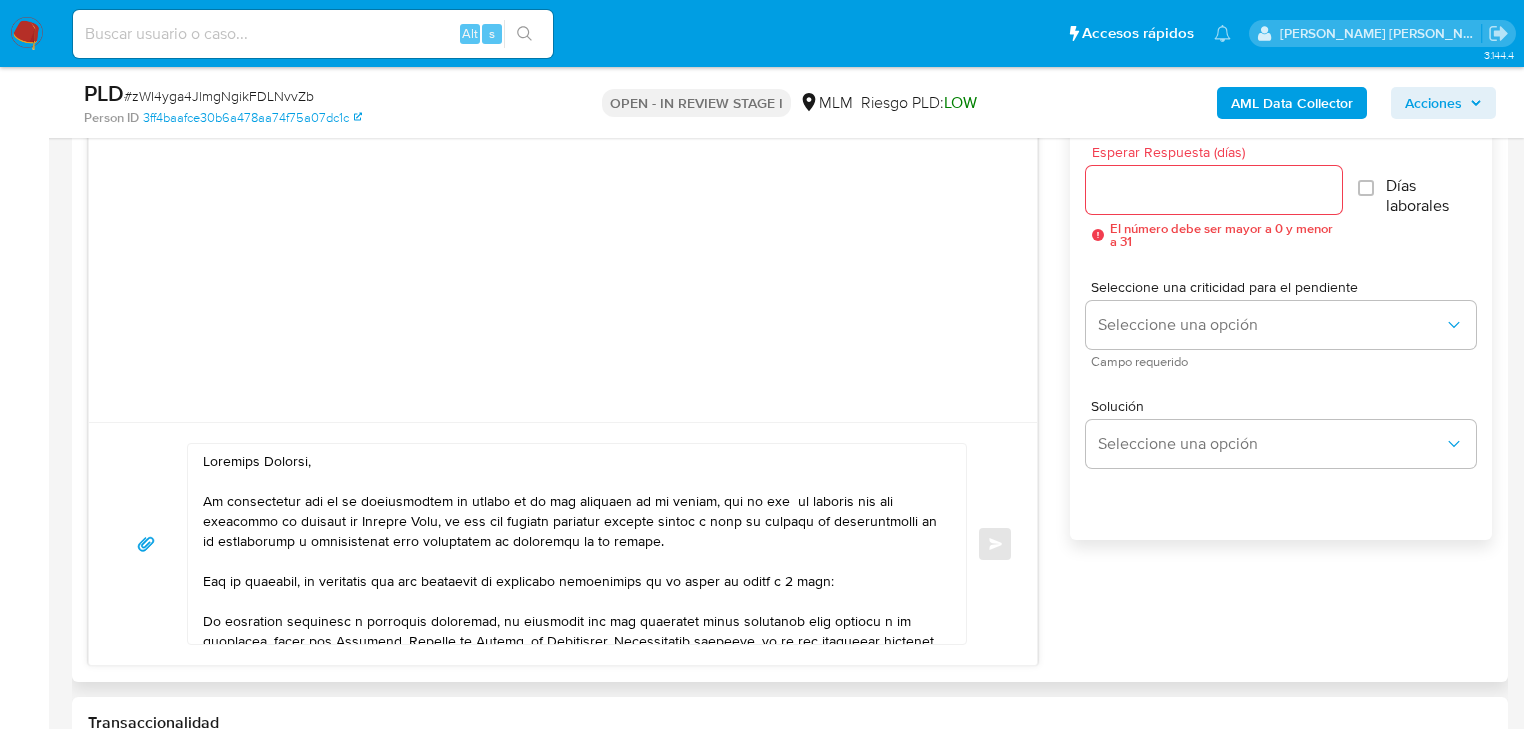 click at bounding box center [572, 544] 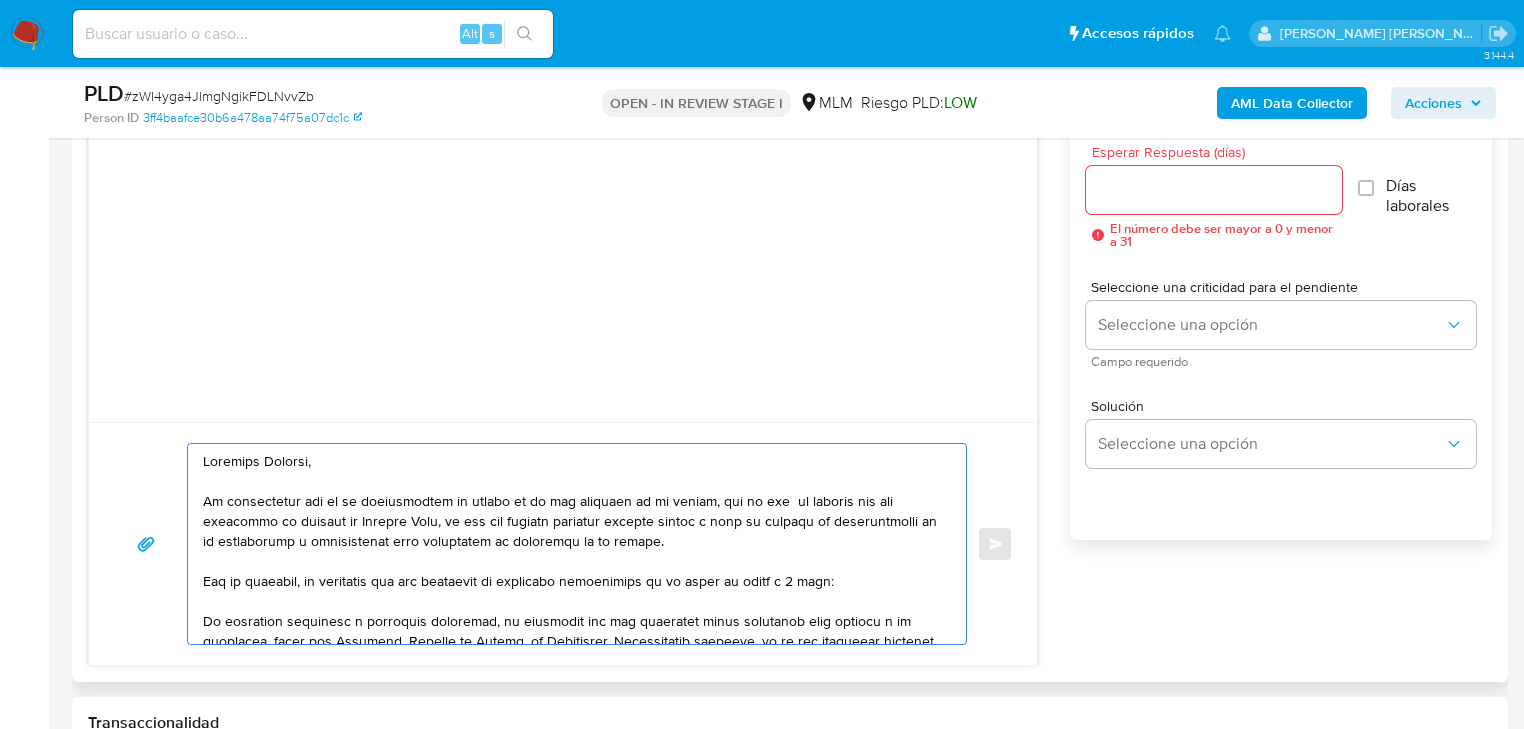 click at bounding box center [572, 544] 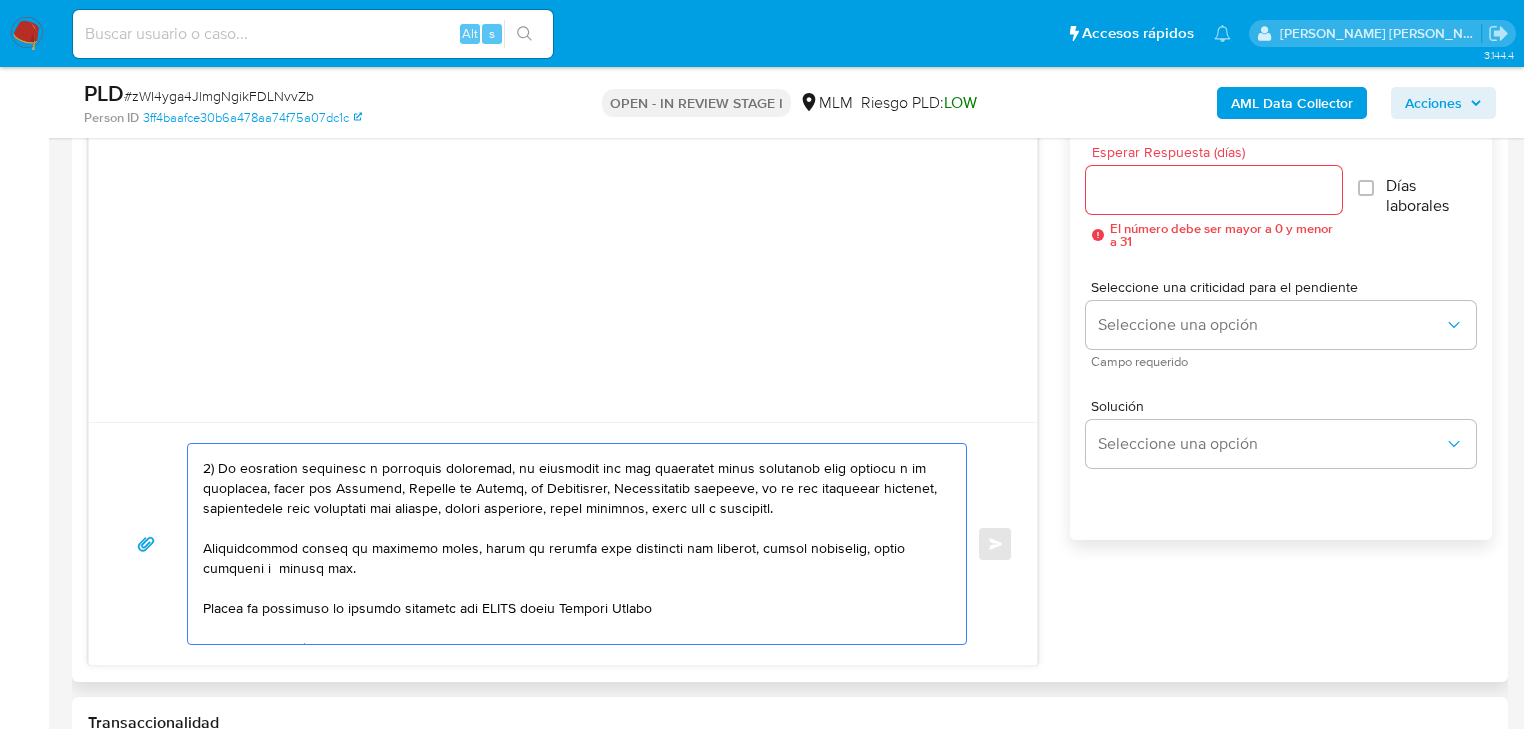 scroll, scrollTop: 160, scrollLeft: 0, axis: vertical 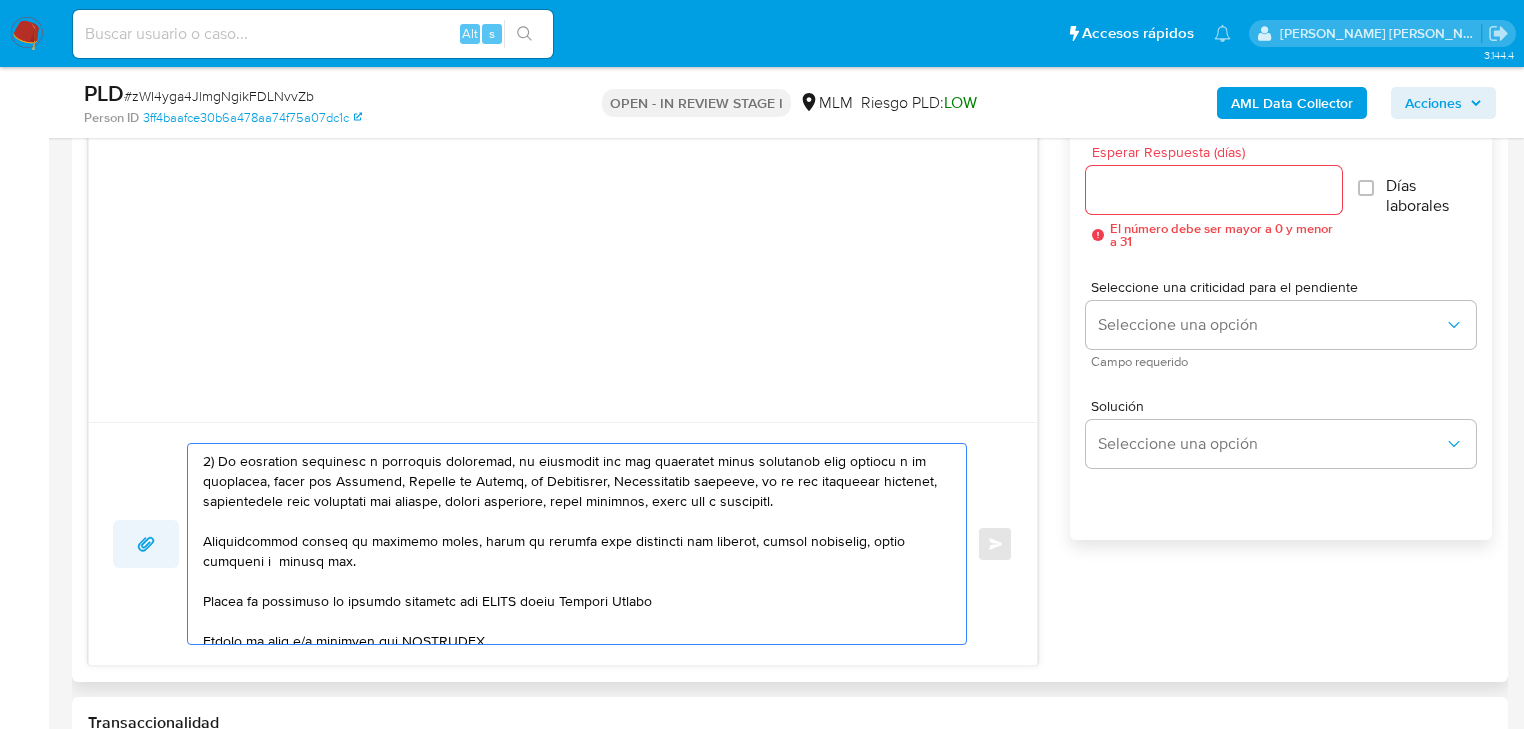 drag, startPoint x: 283, startPoint y: 548, endPoint x: 154, endPoint y: 517, distance: 132.67253 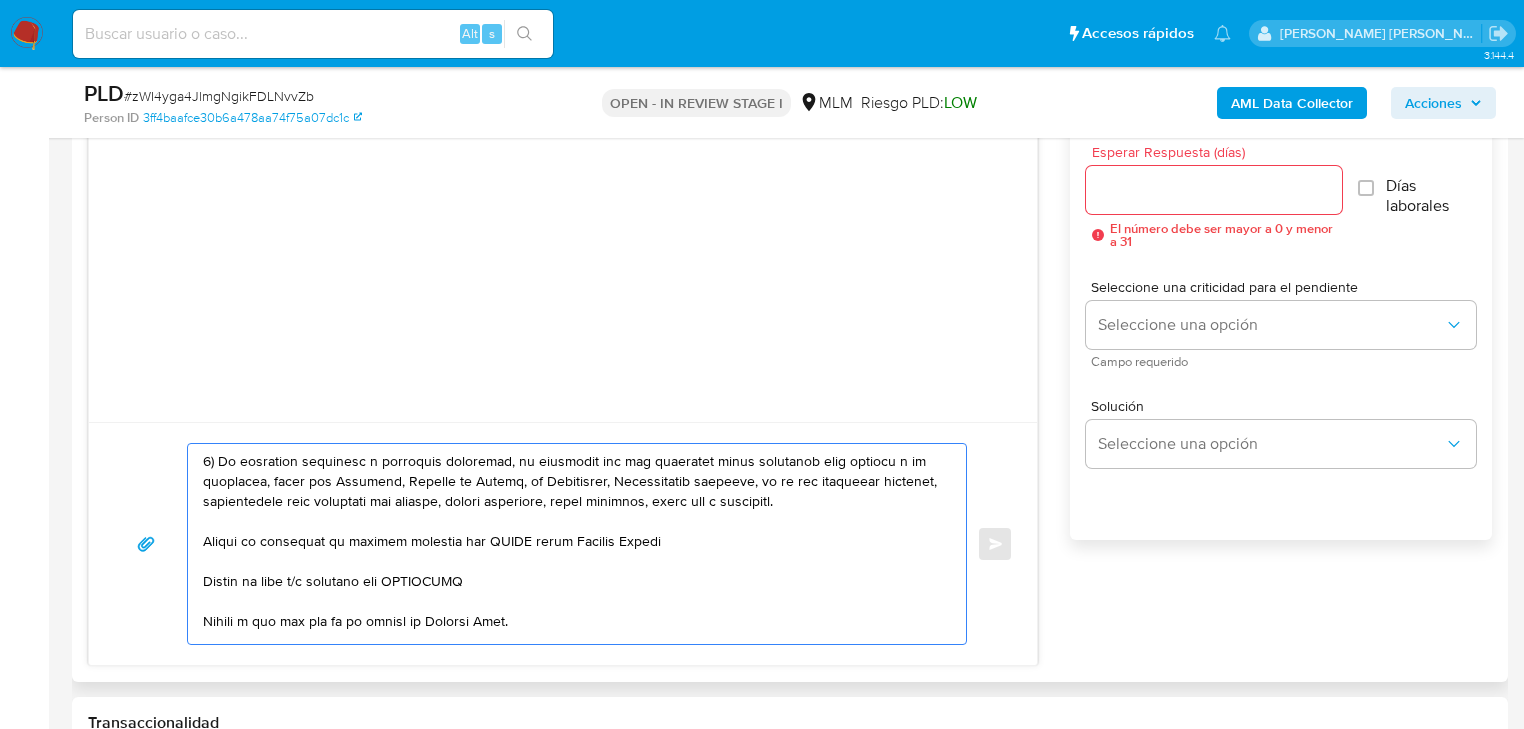 click at bounding box center (572, 544) 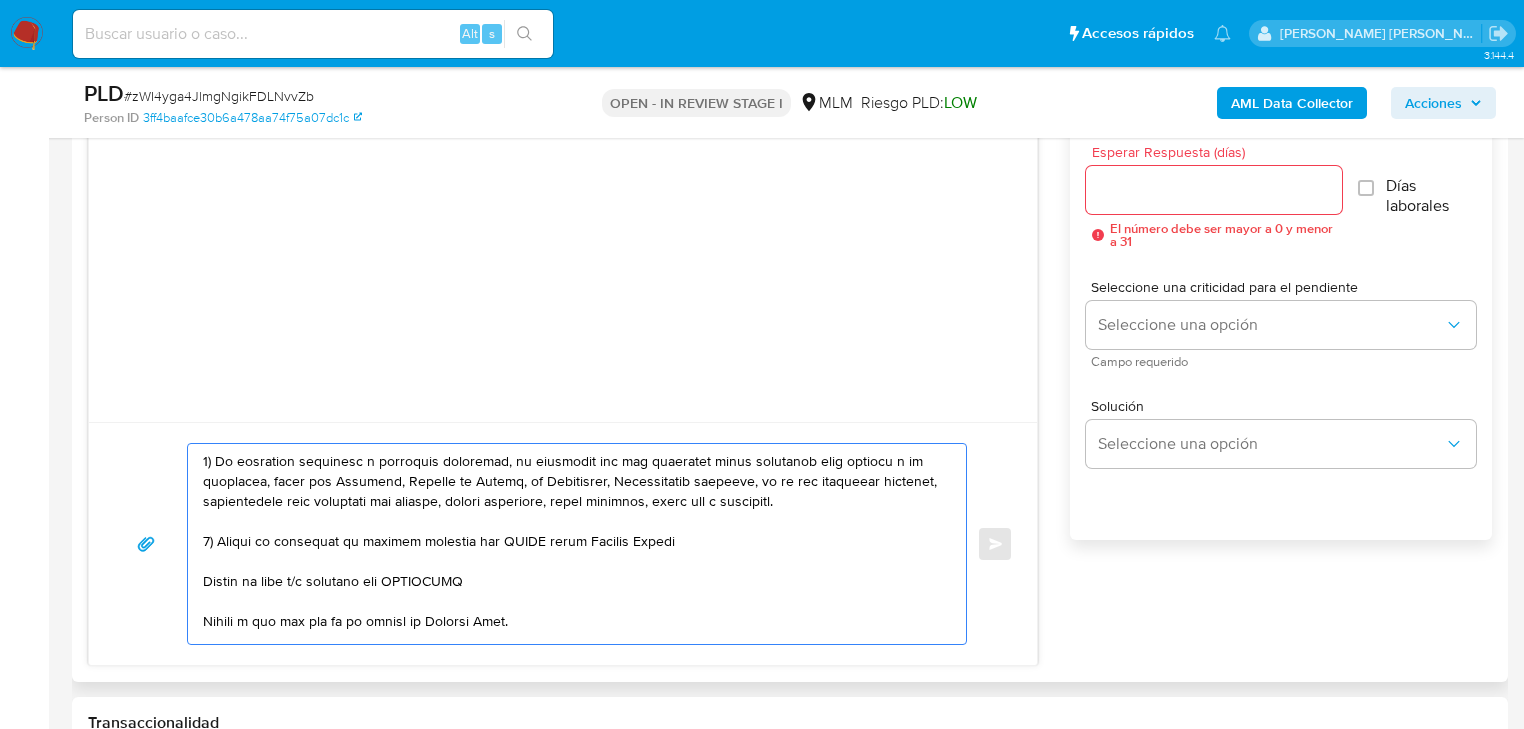 drag, startPoint x: 549, startPoint y: 538, endPoint x: 367, endPoint y: 541, distance: 182.02472 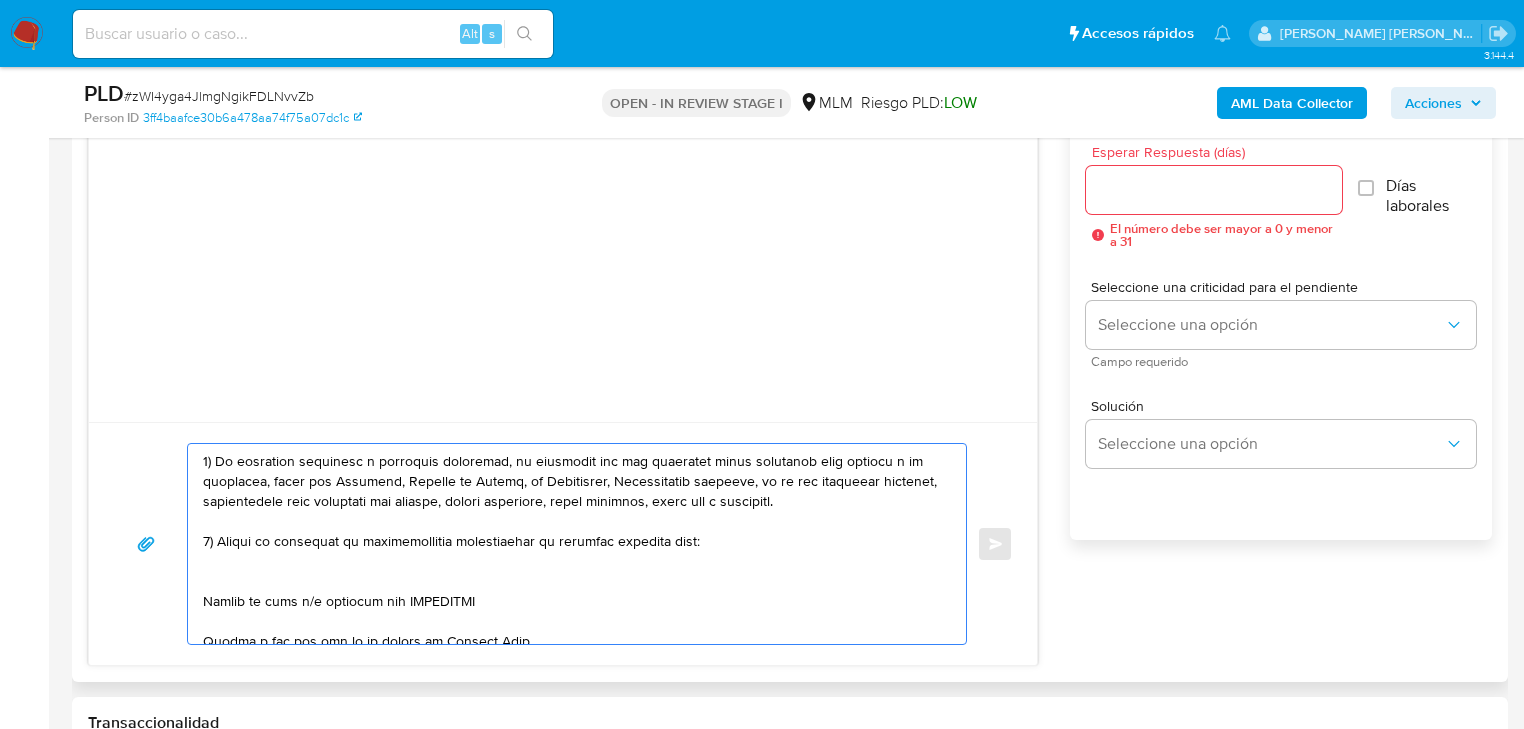 scroll, scrollTop: 267, scrollLeft: 0, axis: vertical 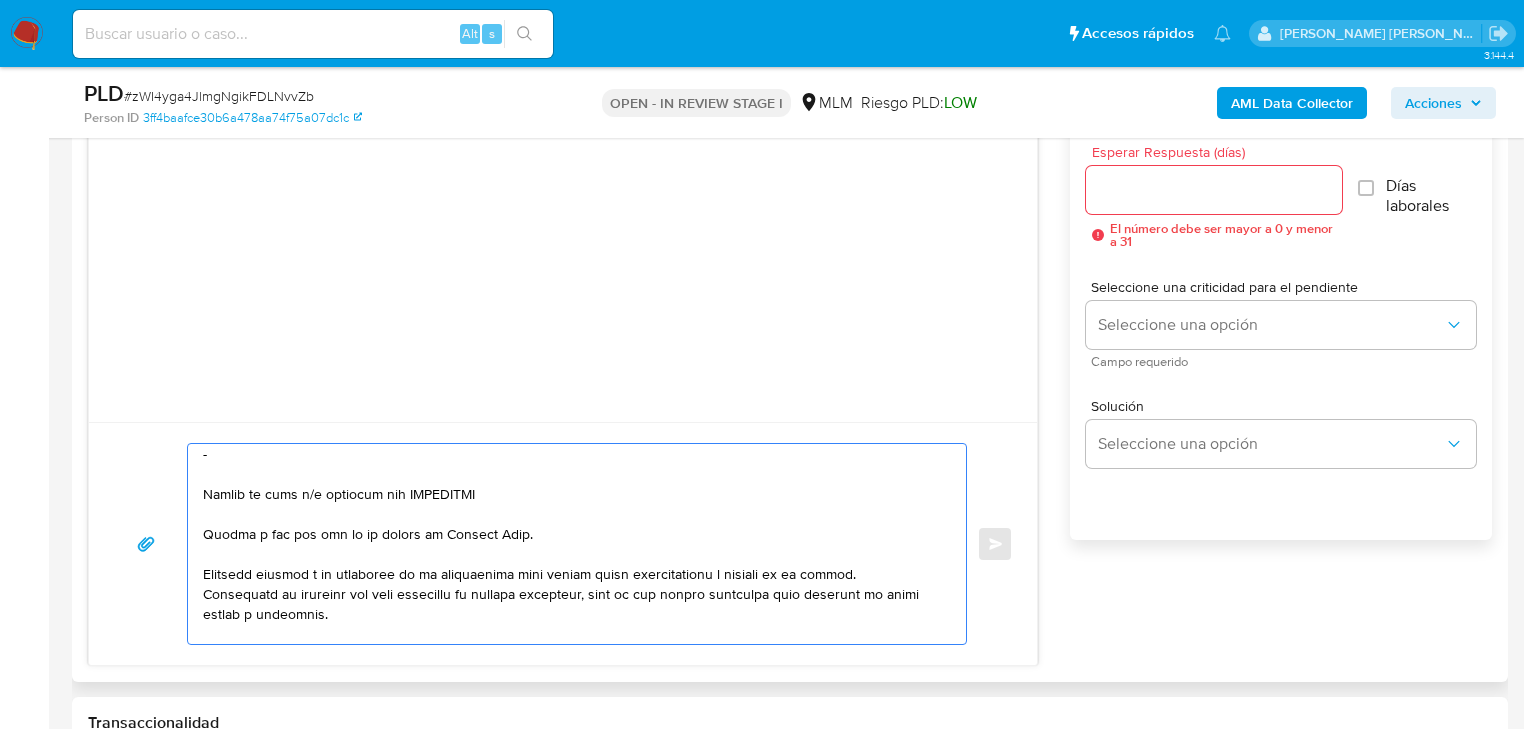 paste on "name: [PERSON_NAME] || alias:" 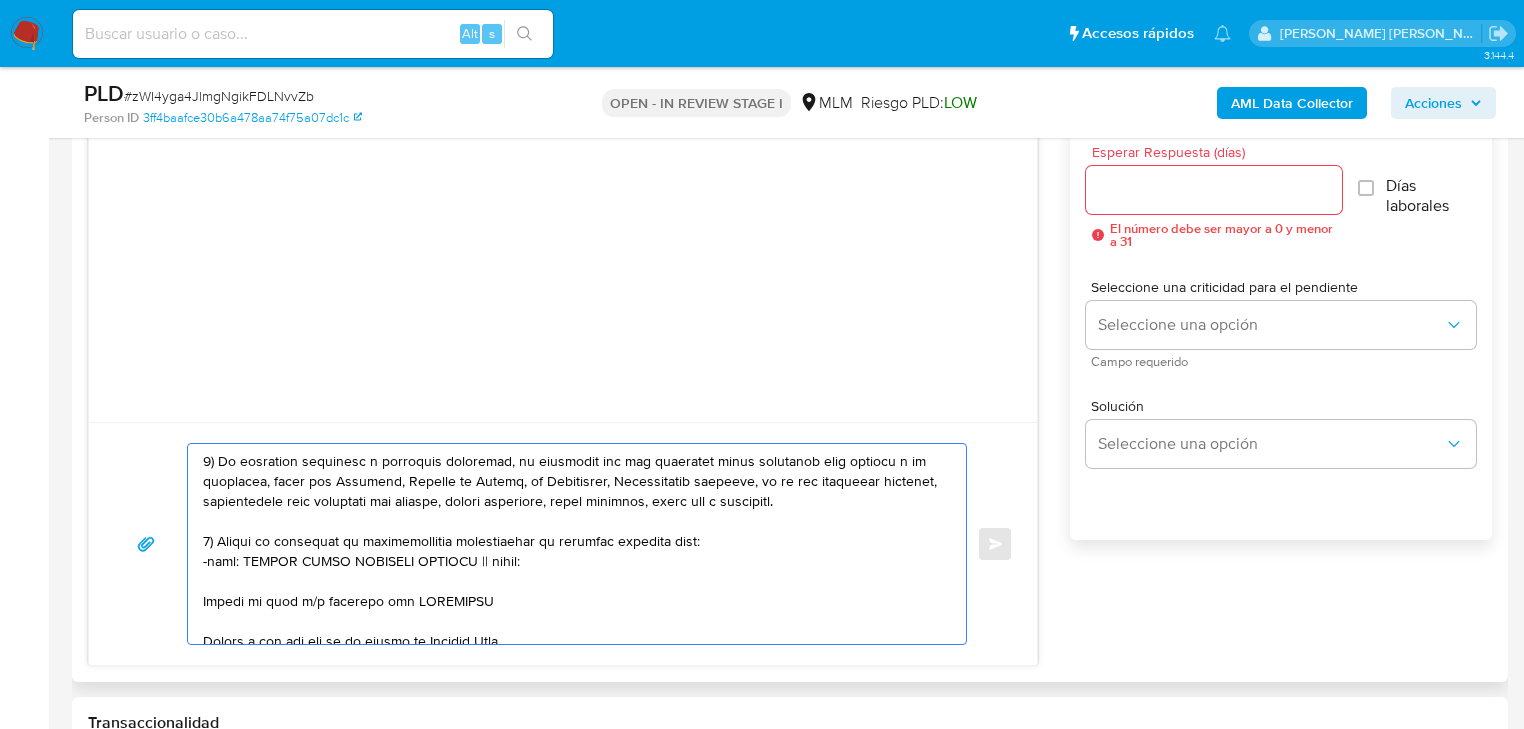 scroll, scrollTop: 100, scrollLeft: 0, axis: vertical 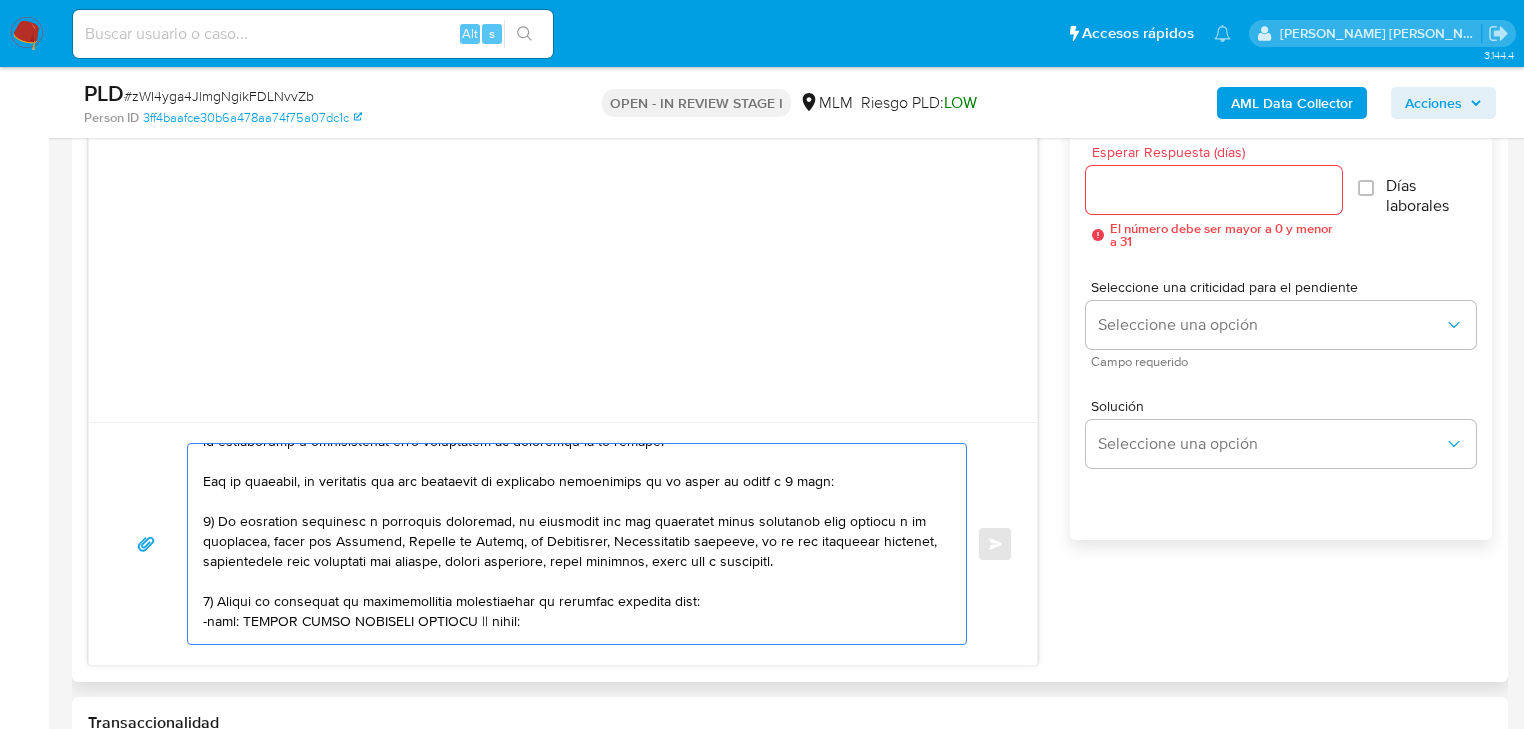 drag, startPoint x: 245, startPoint y: 453, endPoint x: 383, endPoint y: 580, distance: 187.54466 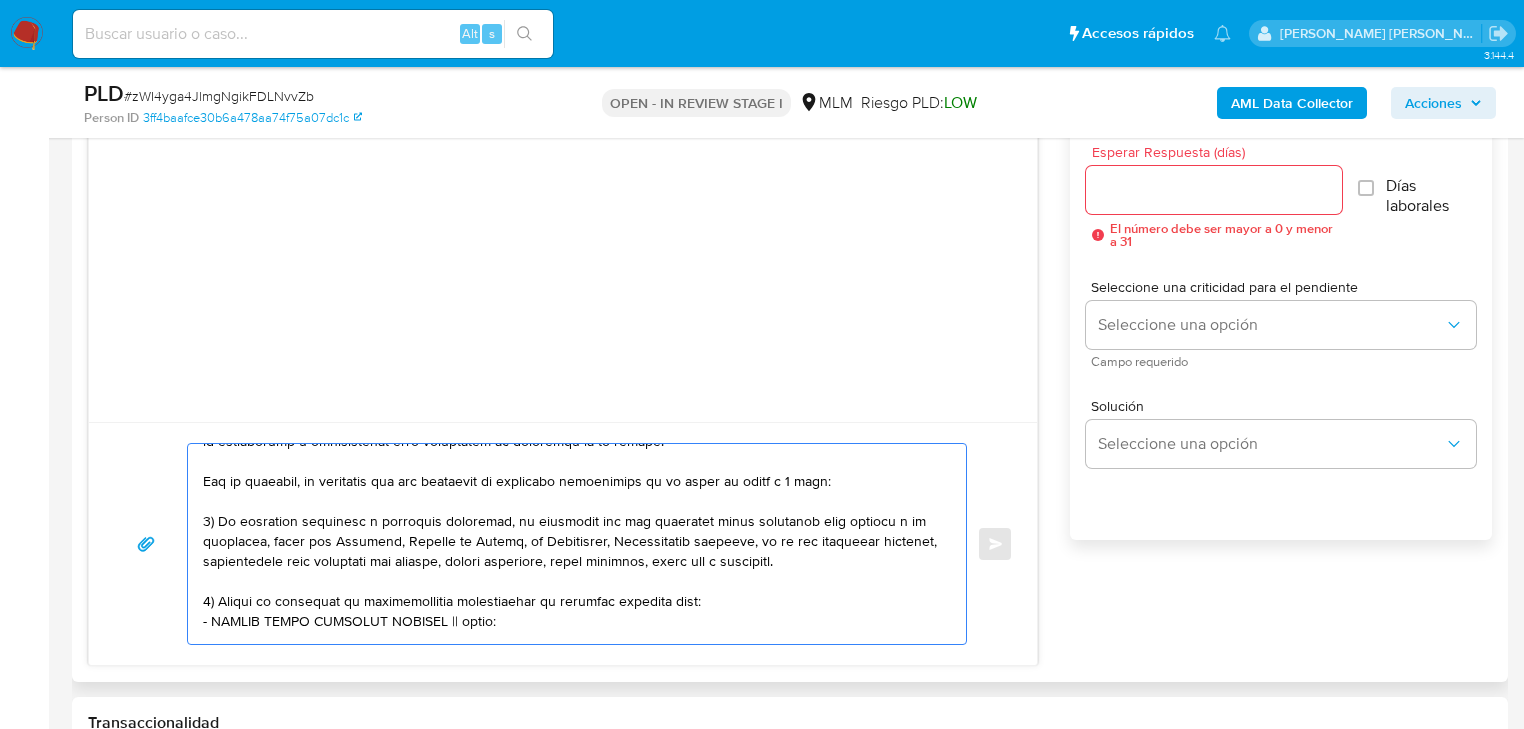drag, startPoint x: 507, startPoint y: 624, endPoint x: 448, endPoint y: 624, distance: 59 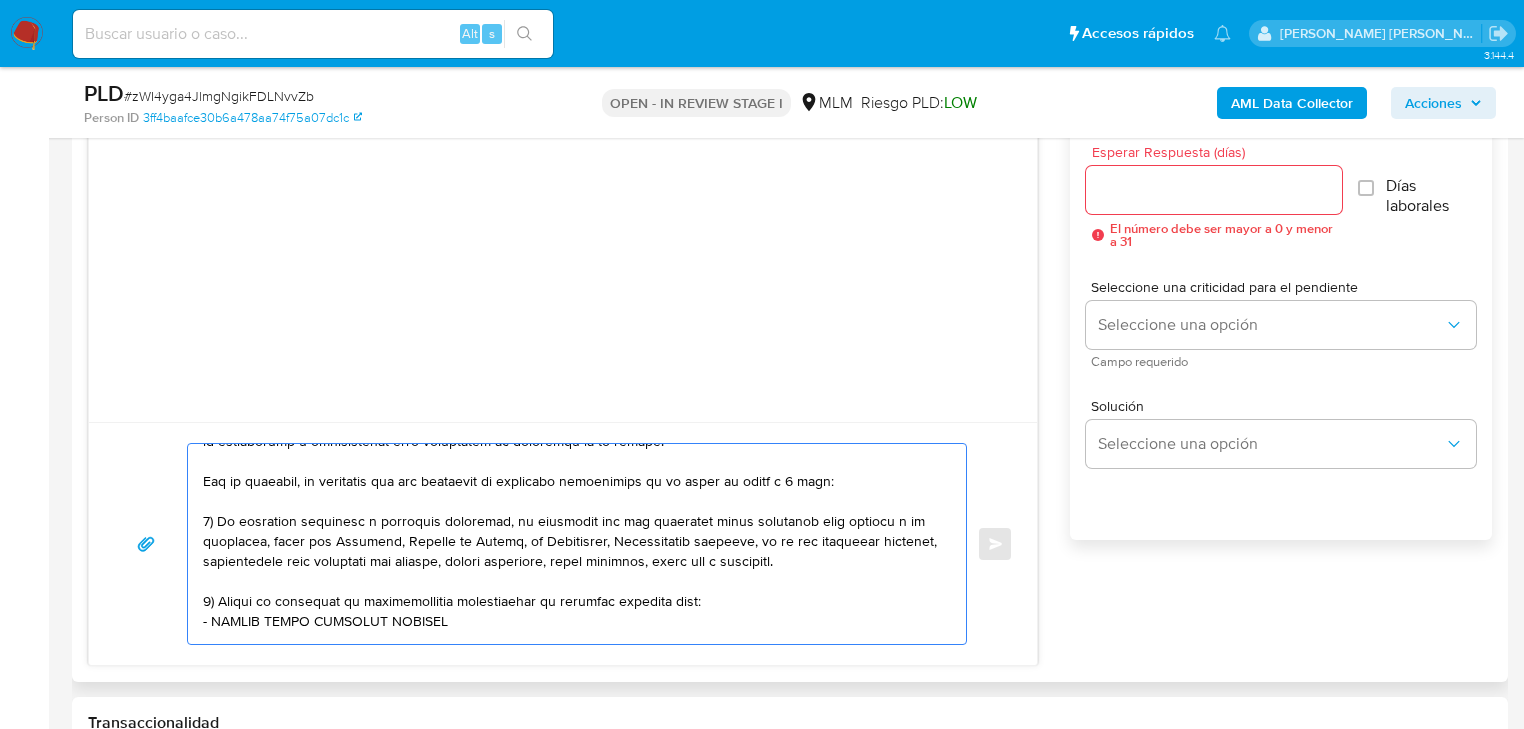 scroll, scrollTop: 107, scrollLeft: 0, axis: vertical 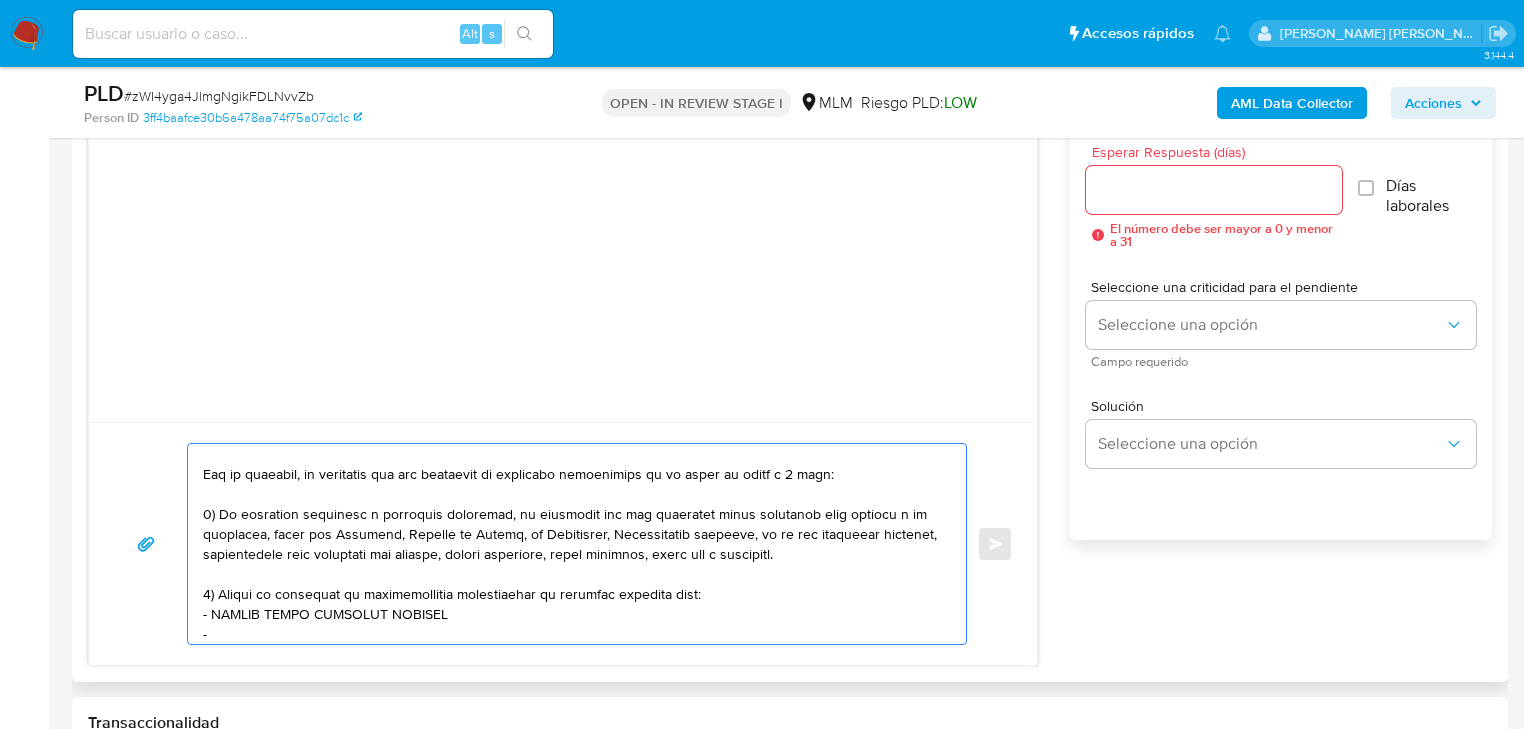 paste on "name: [PERSON_NAME] || alias:" 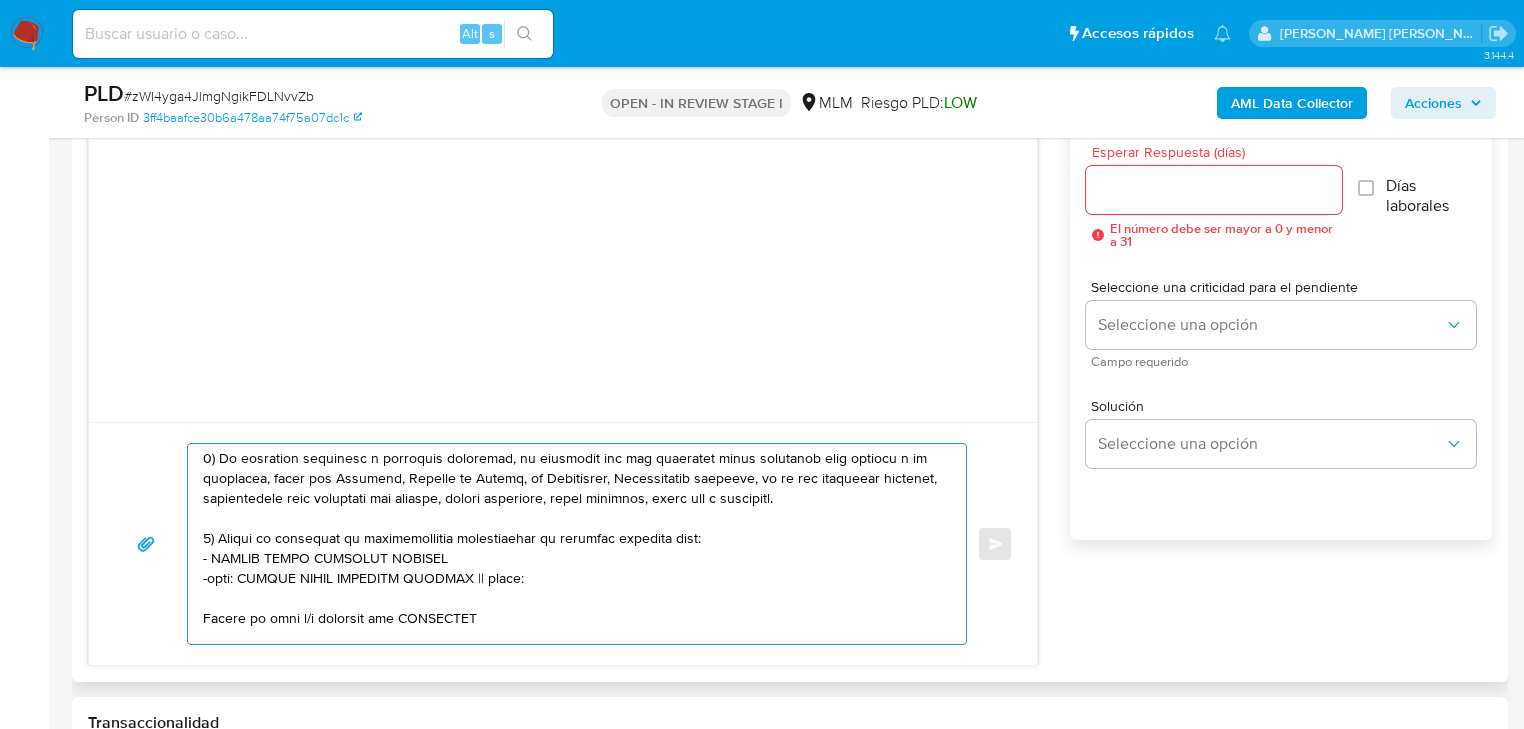 scroll, scrollTop: 187, scrollLeft: 0, axis: vertical 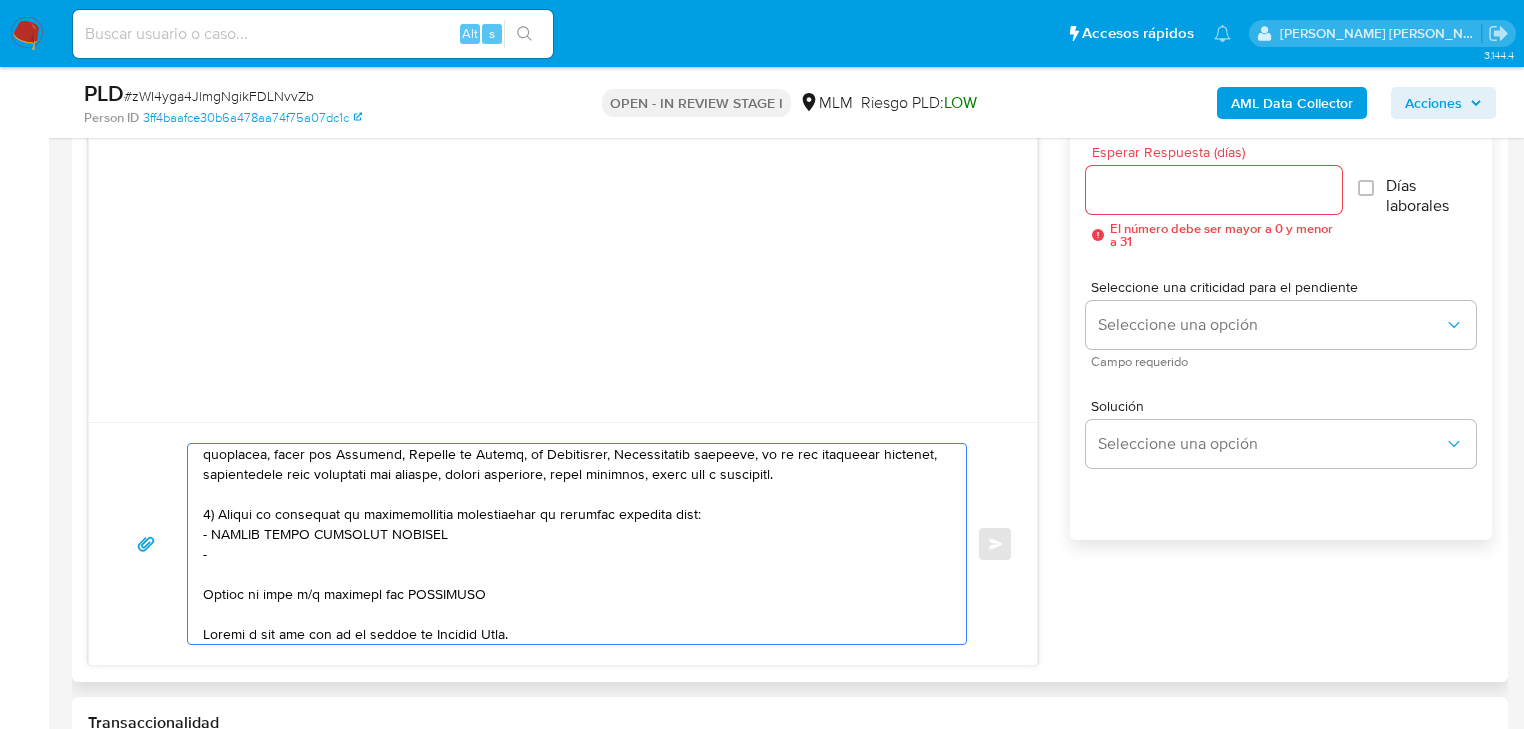 paste on "[PERSON_NAME] [PERSON_NAME]" 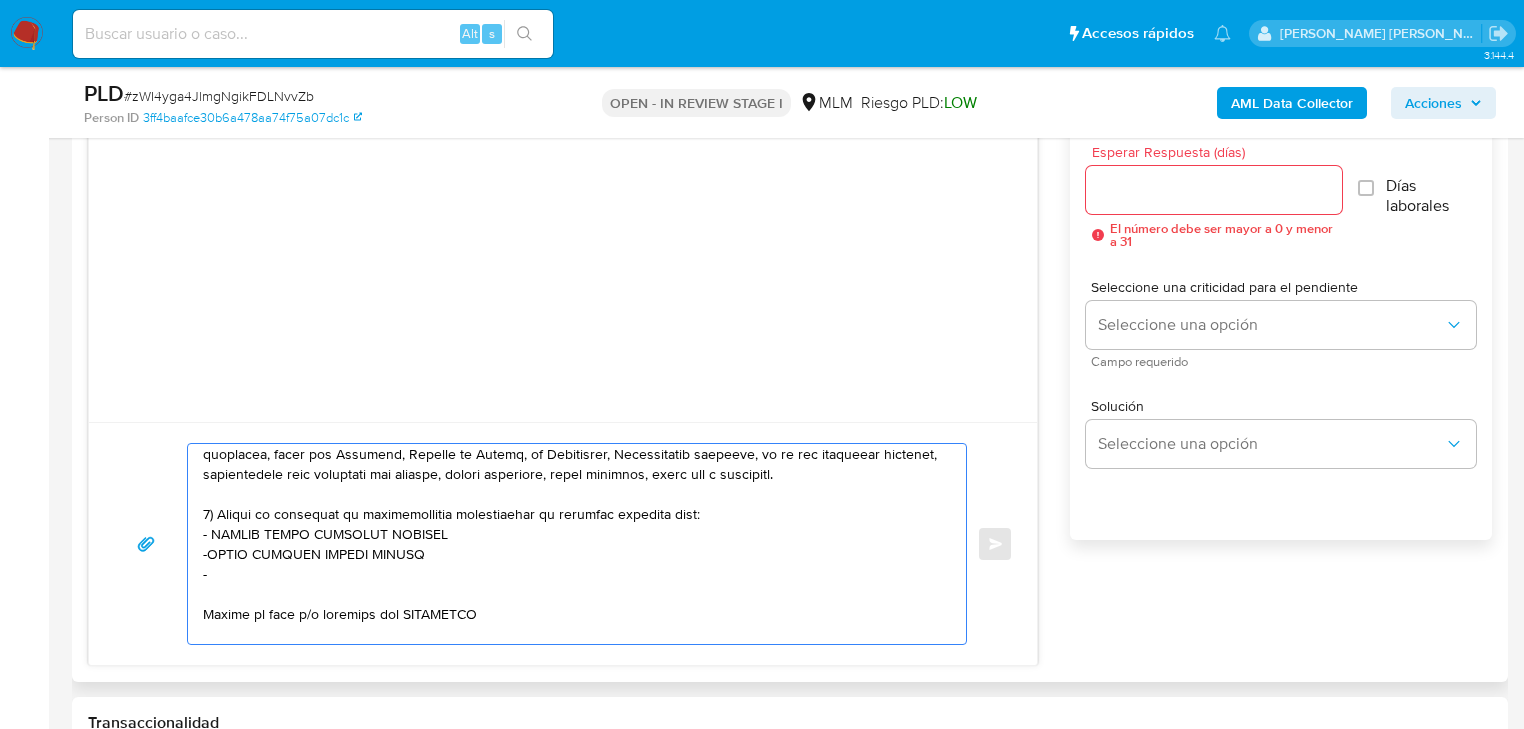 paste on "[PERSON_NAME]" 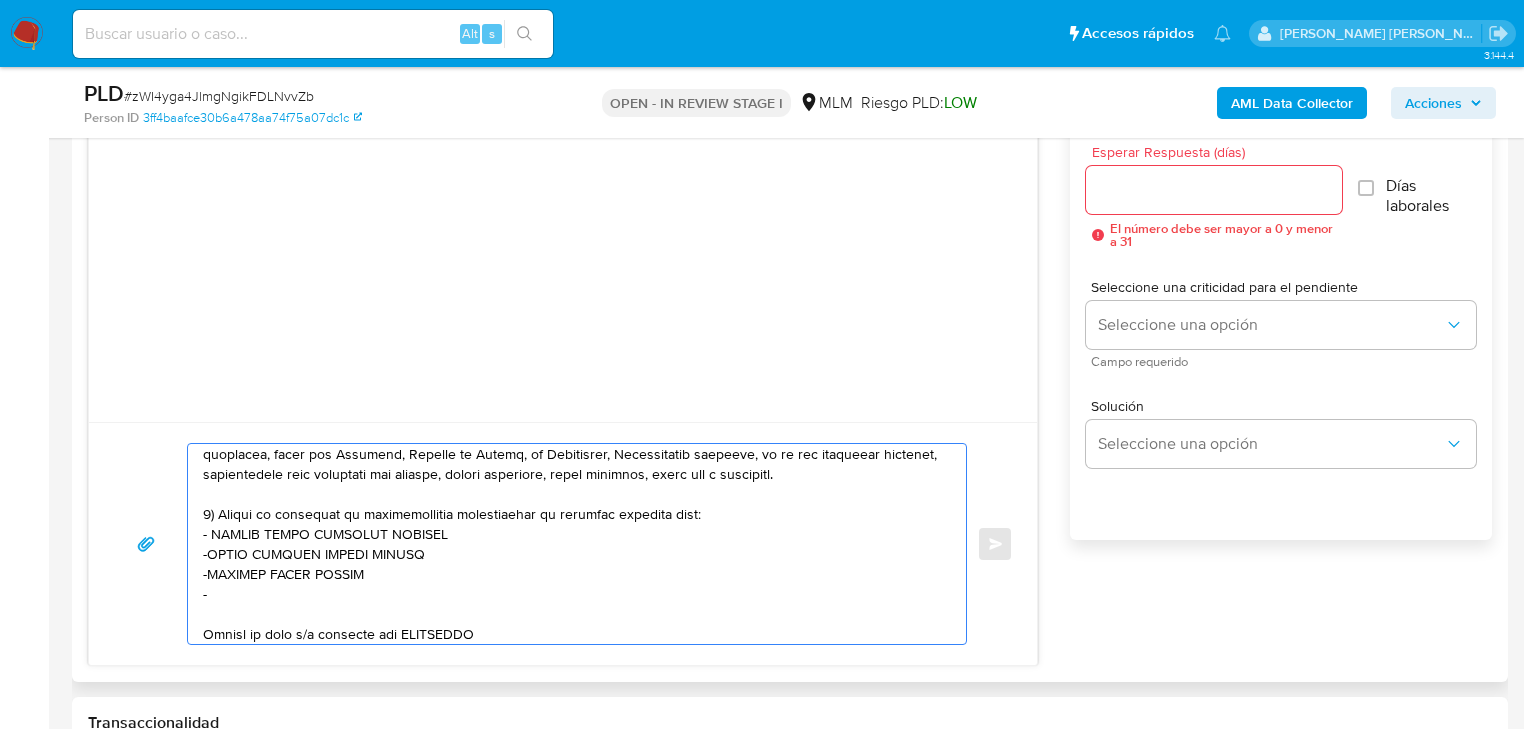 paste on "[PERSON_NAME] [PERSON_NAME]" 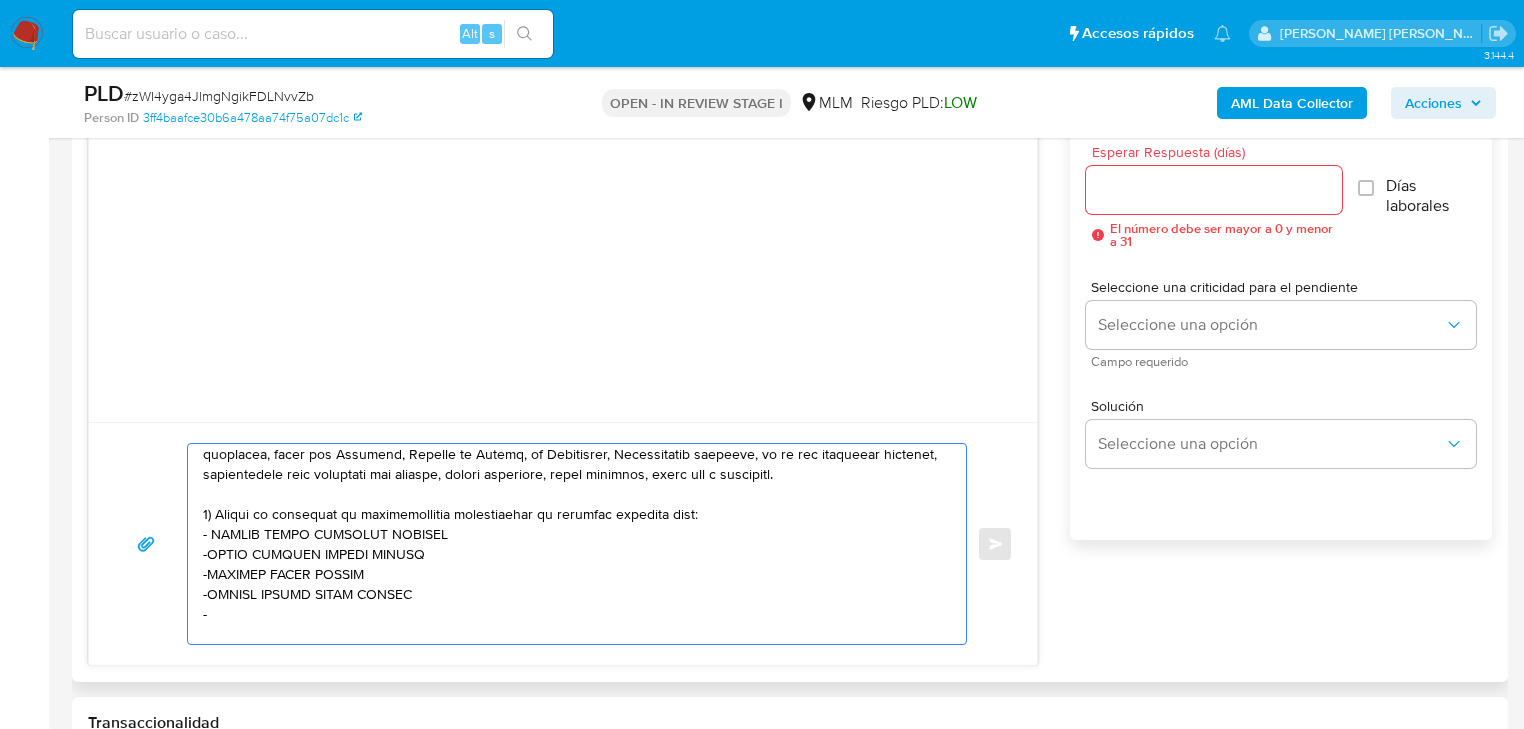 paste on "[PERSON_NAME] [PERSON_NAME]" 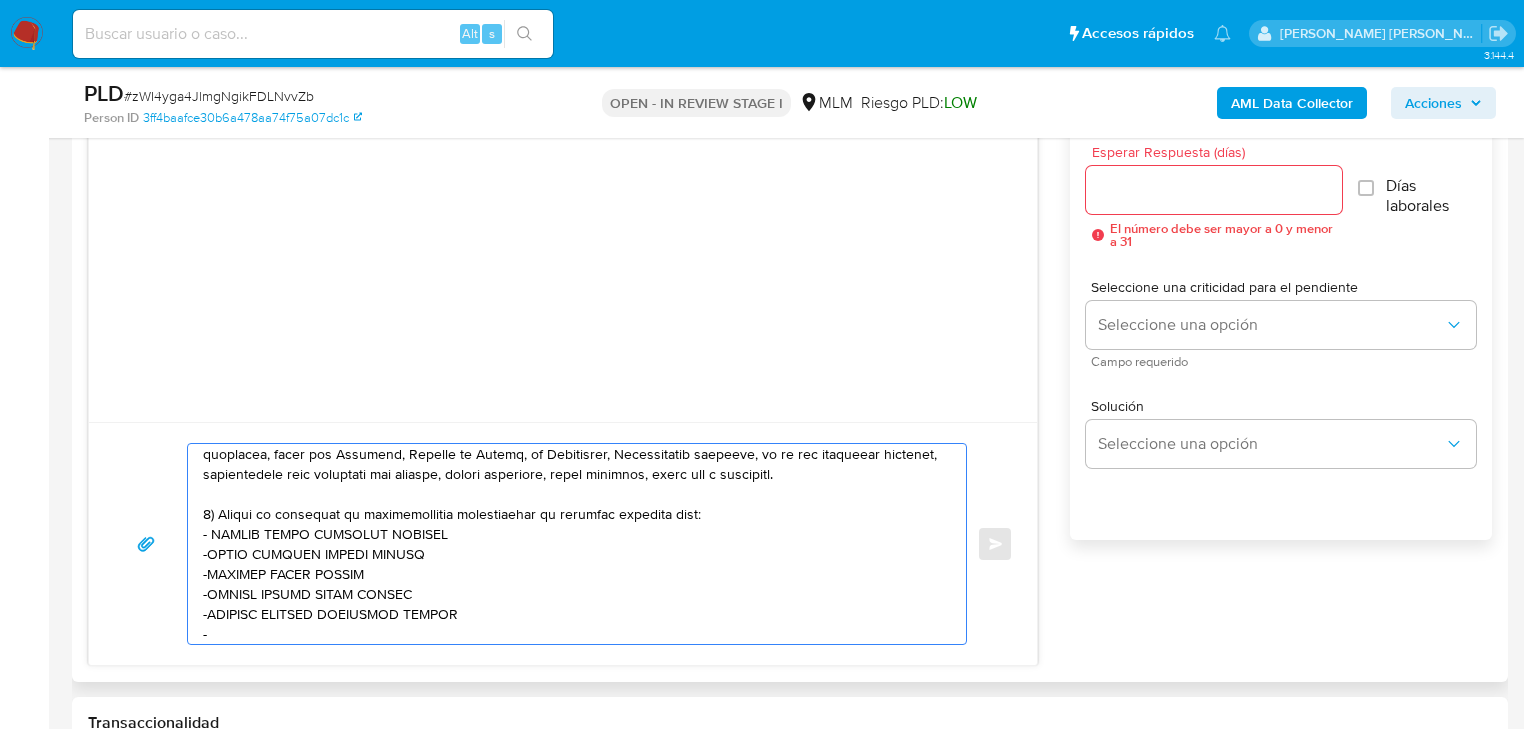 paste on "[PERSON_NAME] [PERSON_NAME]" 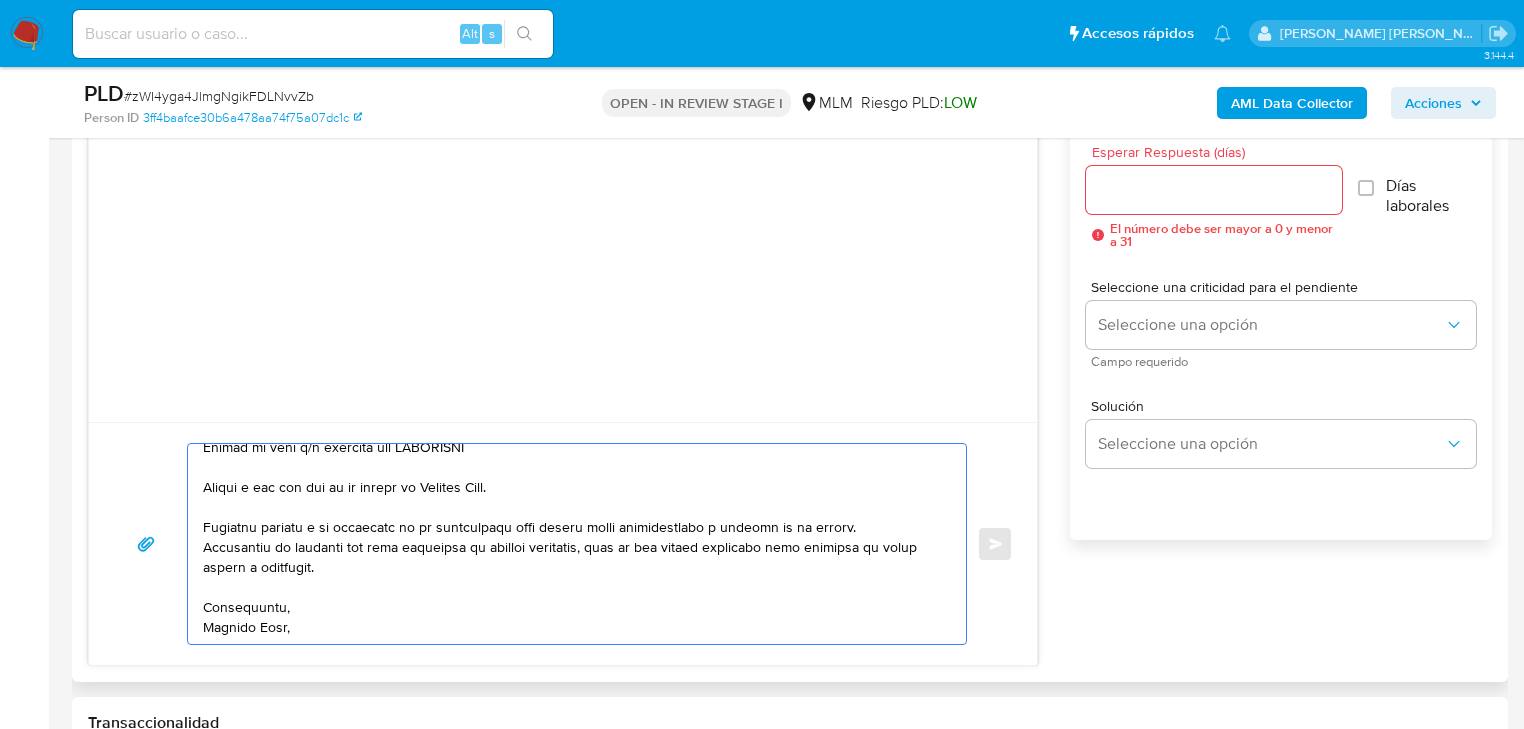 scroll, scrollTop: 347, scrollLeft: 0, axis: vertical 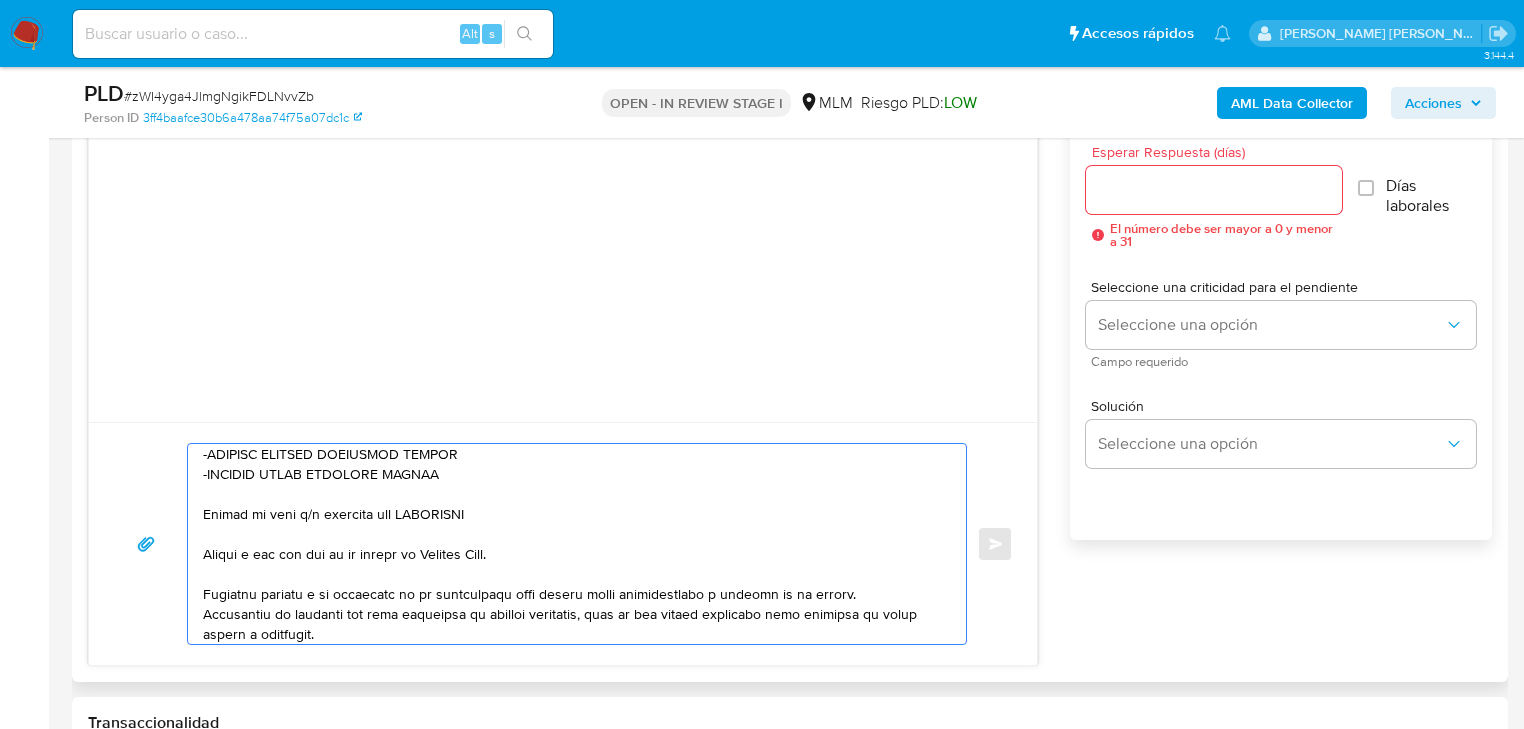 click at bounding box center (572, 544) 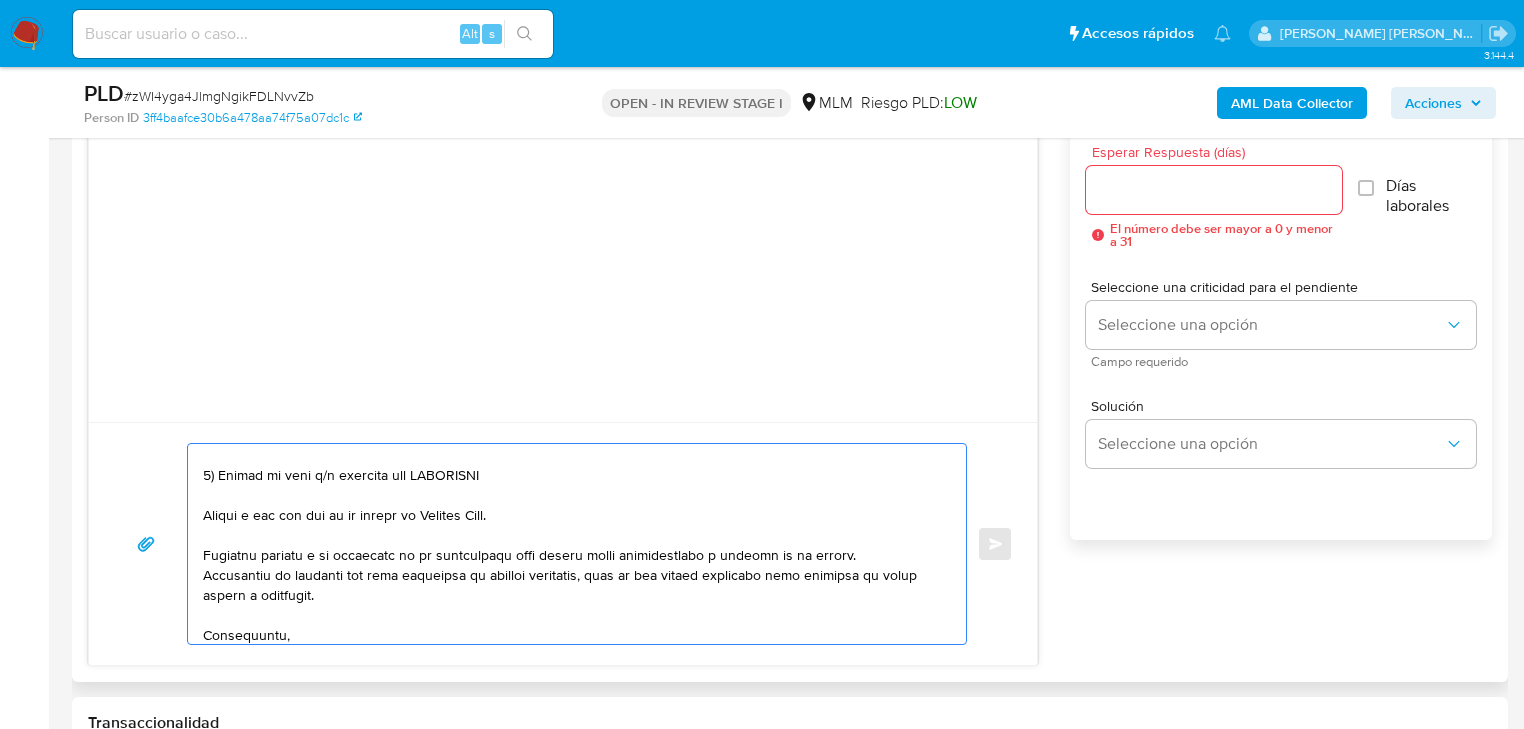 scroll, scrollTop: 347, scrollLeft: 0, axis: vertical 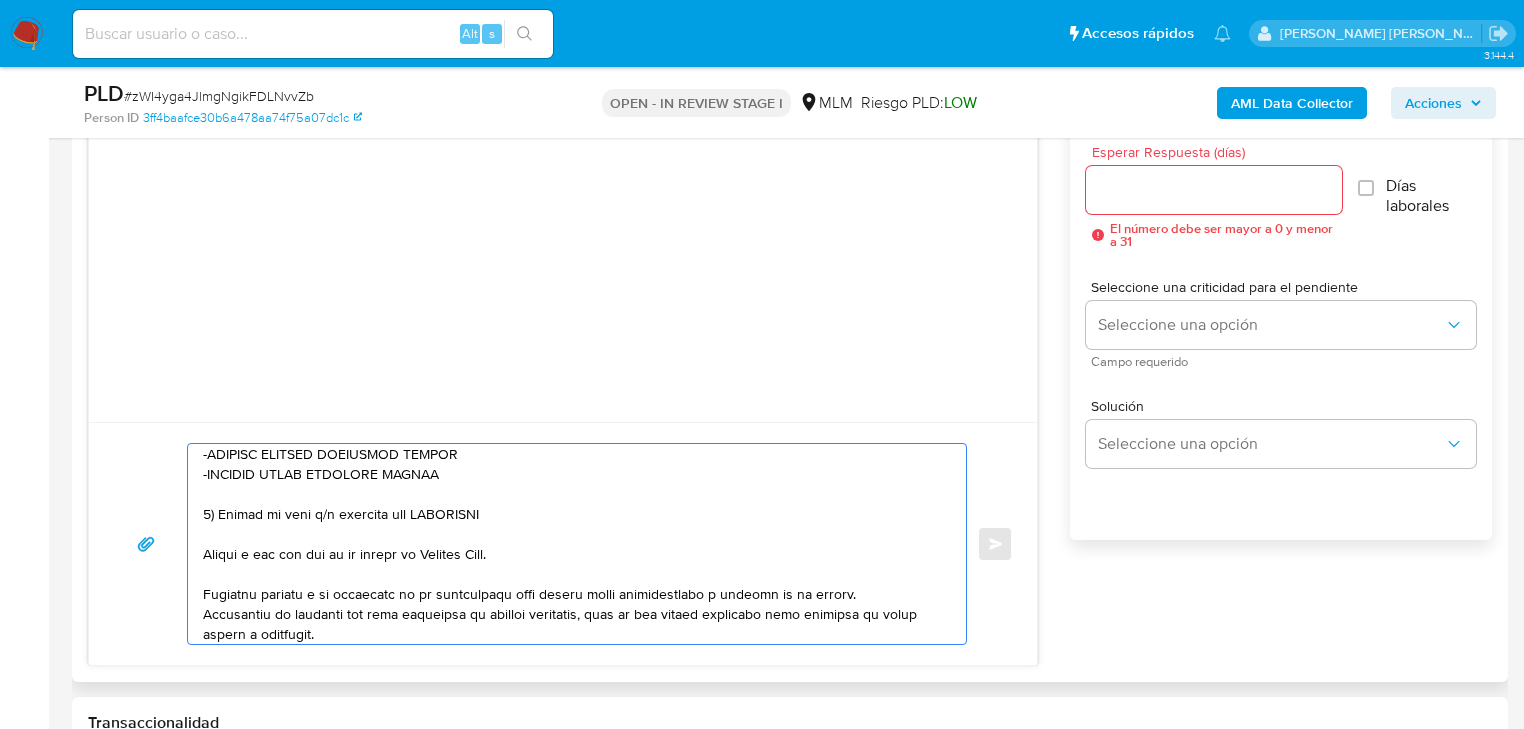 click at bounding box center [572, 544] 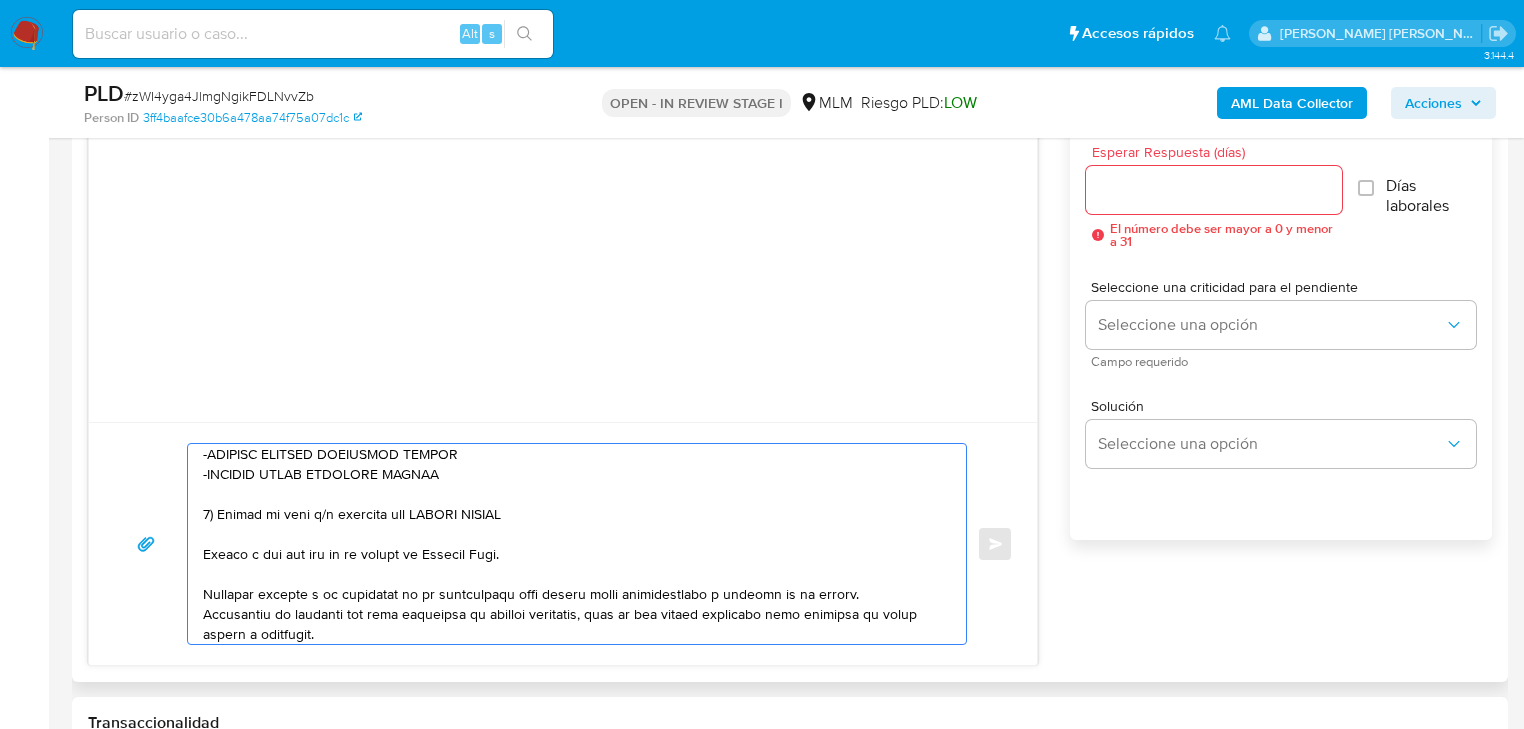 click at bounding box center (572, 544) 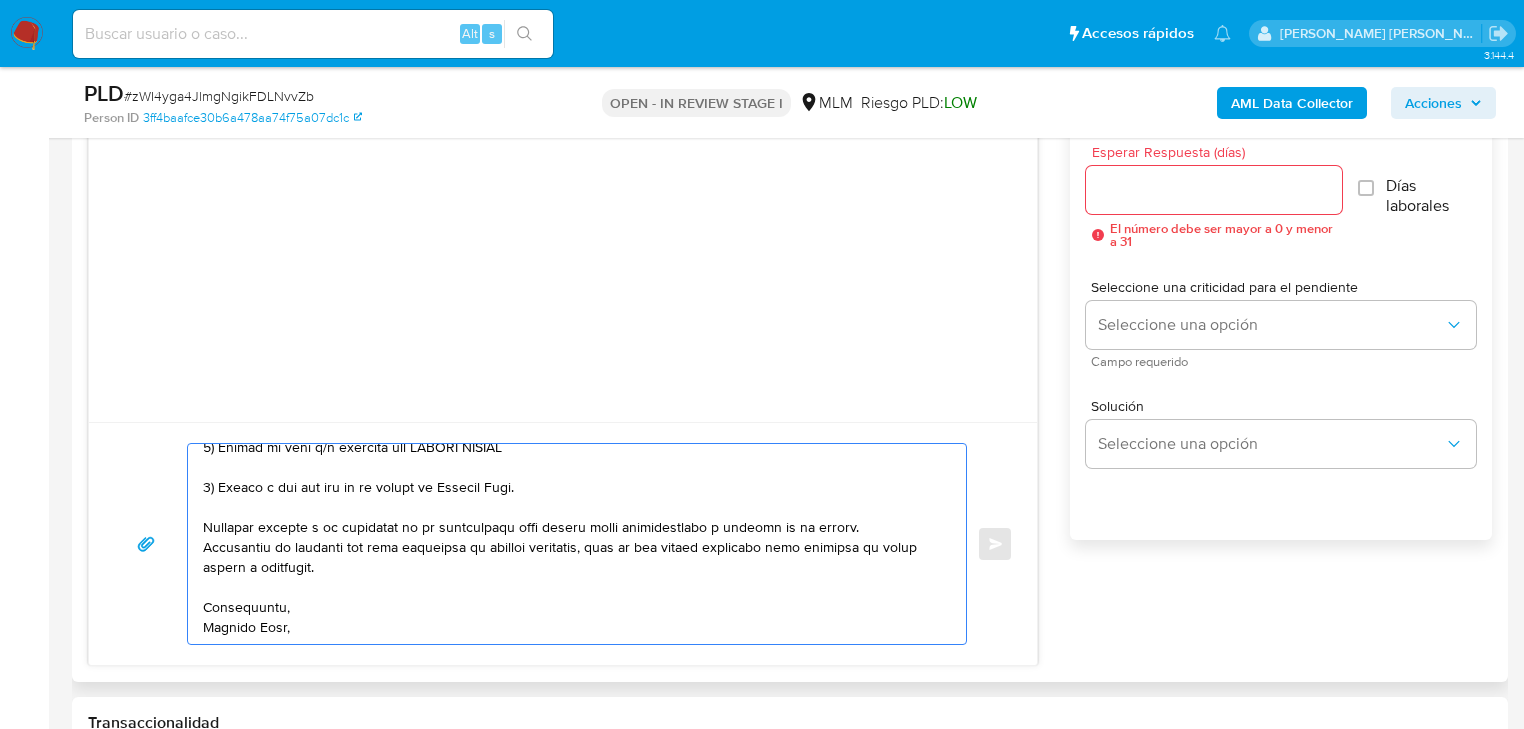scroll, scrollTop: 434, scrollLeft: 0, axis: vertical 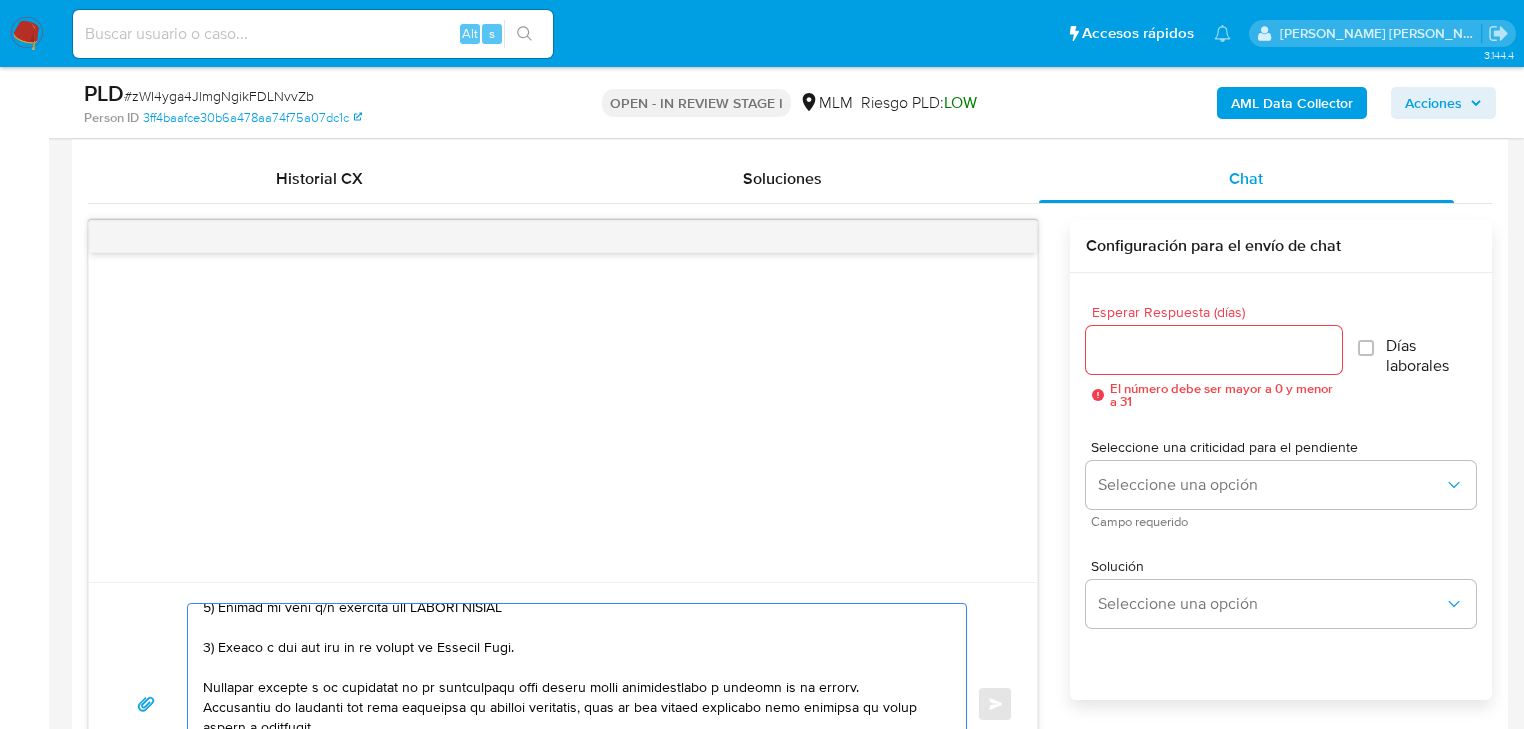 type on "Estimado Rodrigo,
Te comunicamos que se ha identificado un cambio en el uso habitual de tu cuenta, por lo que  de acuerdo con las políticas de control de Mercado Pago, al ser una entidad regulada debemos llevar a cabo un proceso de actualización de tu información y verificación para garantizar la seguridad de tu cuenta.
Por lo anterior, es necesario que nos compartas la siguiente información en un plazo no mayor a 5 días:
1) Tu actividad económica u ocupación principal, es necesario que nos compartas algún documento como soporte a tu respuesta, puede ser Facturas, Recibos de Nómina, de Honorarios, Comprobantes fiscales, si es una actividad informal, proporcionar giro económico del negocio, nombre comercial, redes sociales, sitio web y ubicación.
2) Motivo de recepción de transferencias electrónicas de diversas personas como:
- EDWUIN DAVID CASTELAN MORALES
-EDGAR ALFREDO ROMERO TORRES
-YESENIA SILVA GARCIA
-VICTOR JAVIER SILVA GARCIA
-JOCELYN PAULINA HERNANDEZ GARCIA
-GERARDO JESUS JARDINES CAMPOS..." 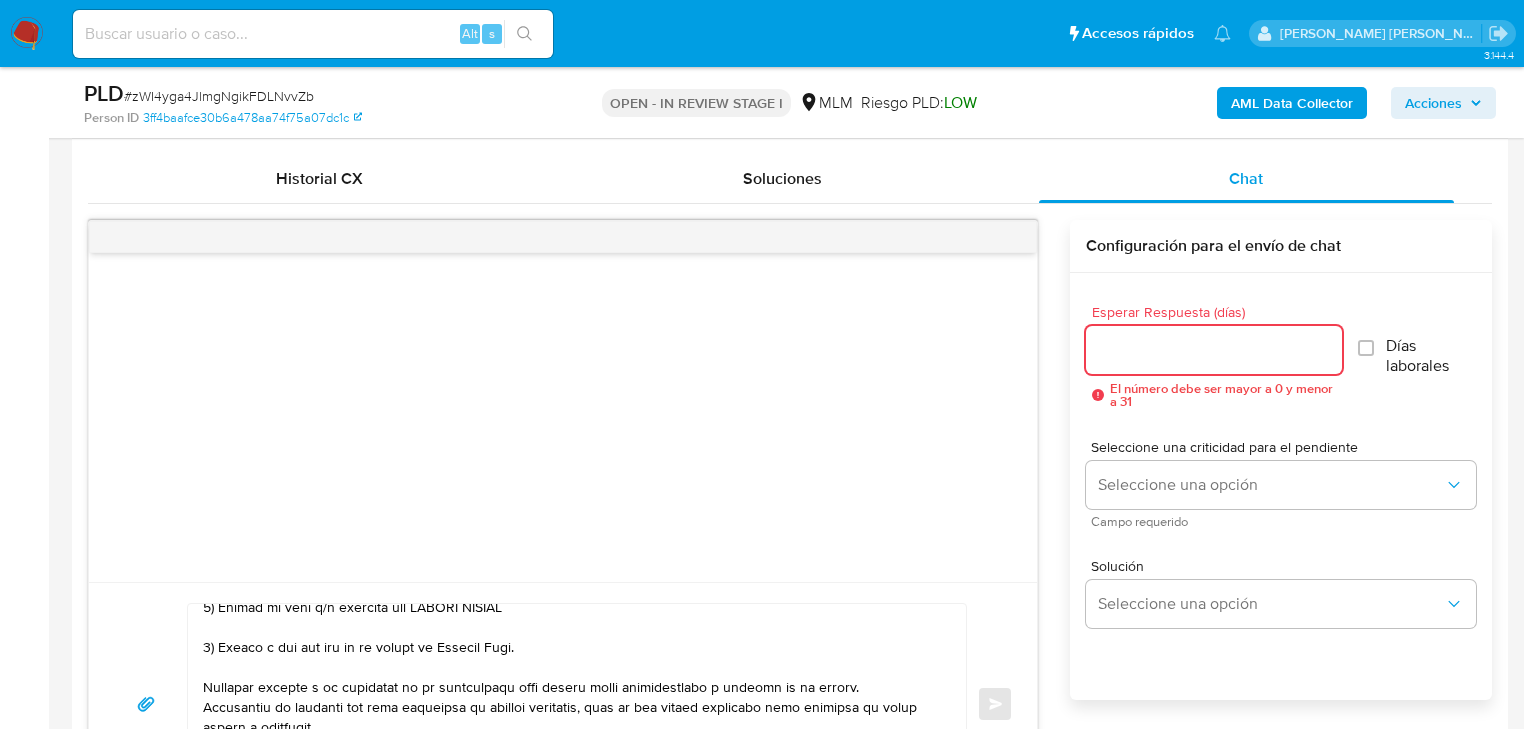 click on "Esperar Respuesta (días)" at bounding box center [1214, 350] 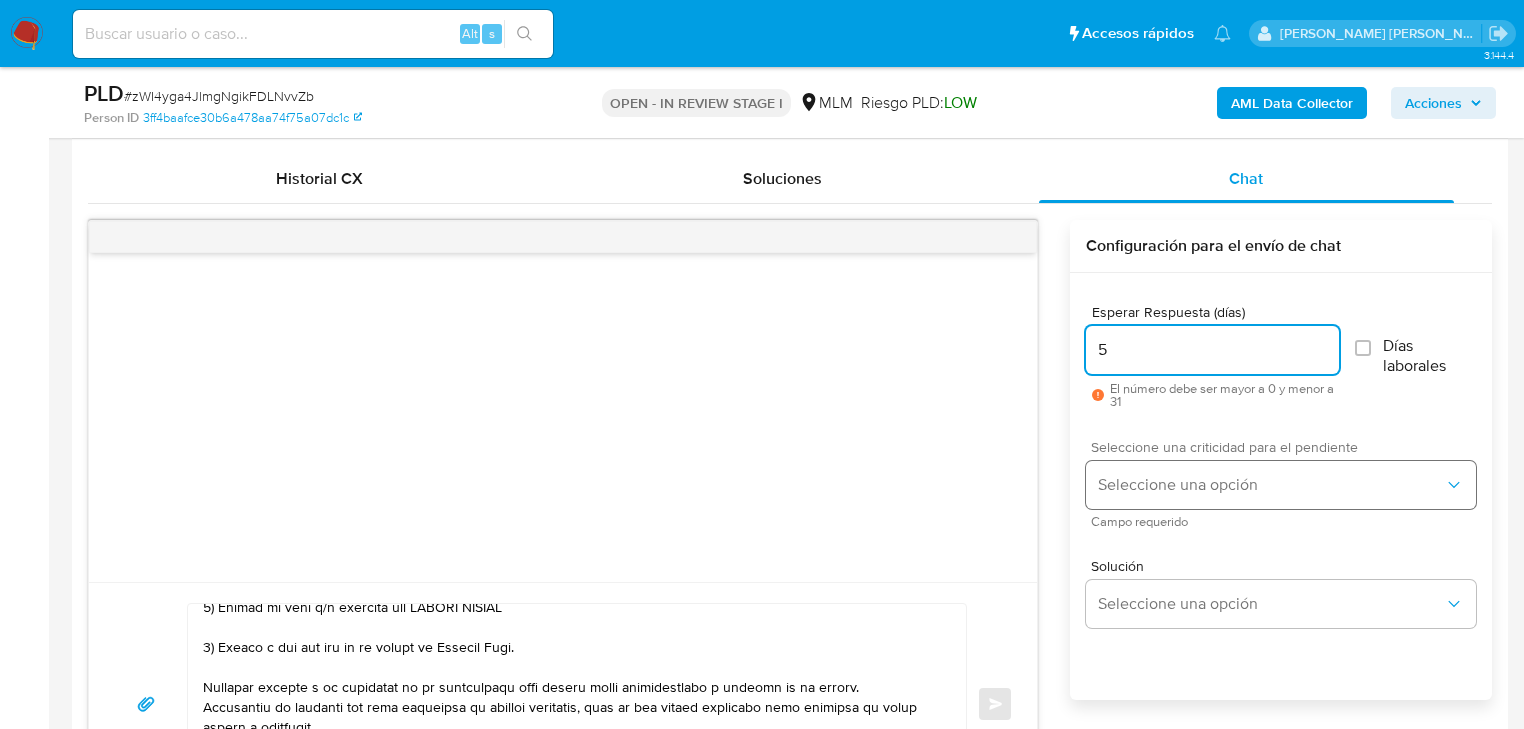 scroll, scrollTop: 1040, scrollLeft: 0, axis: vertical 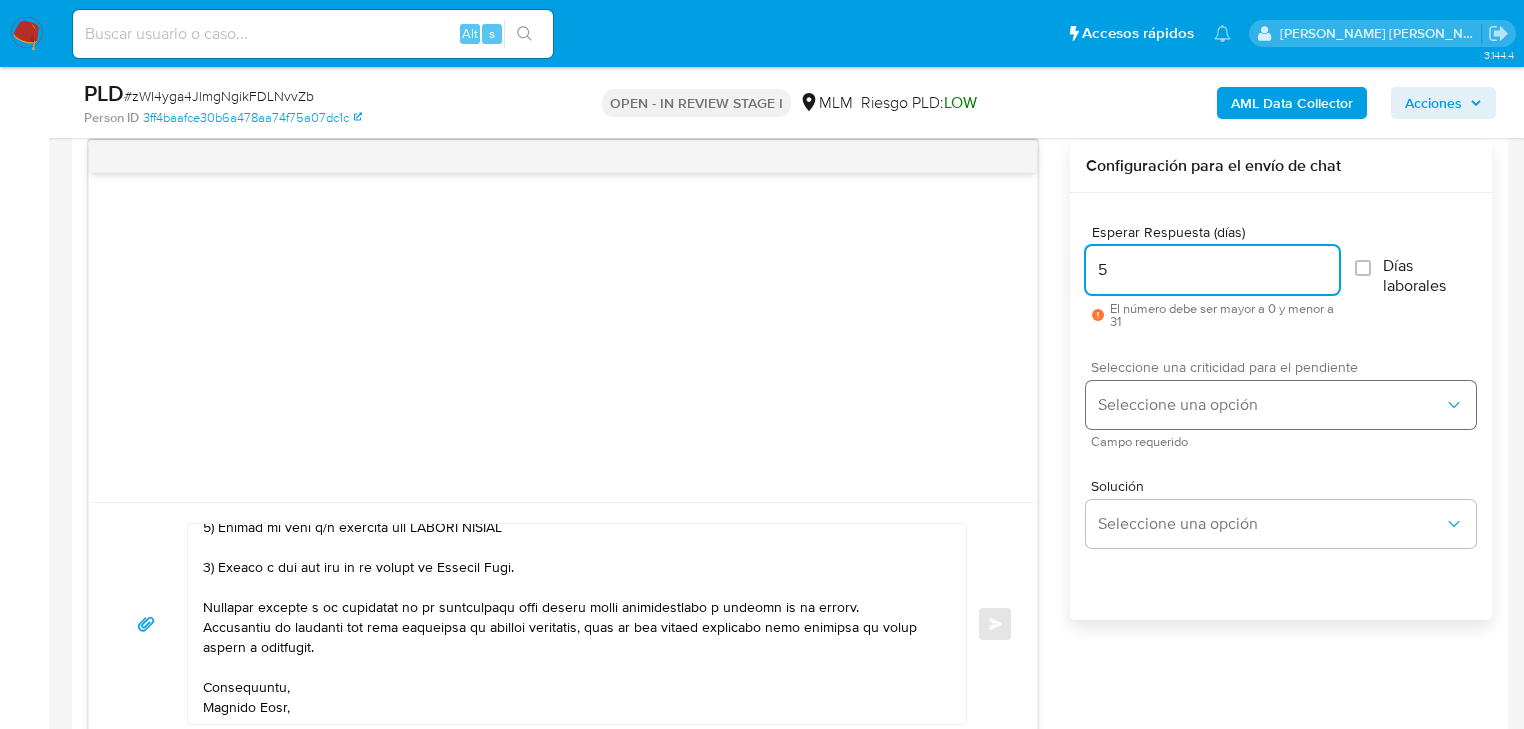 type on "5" 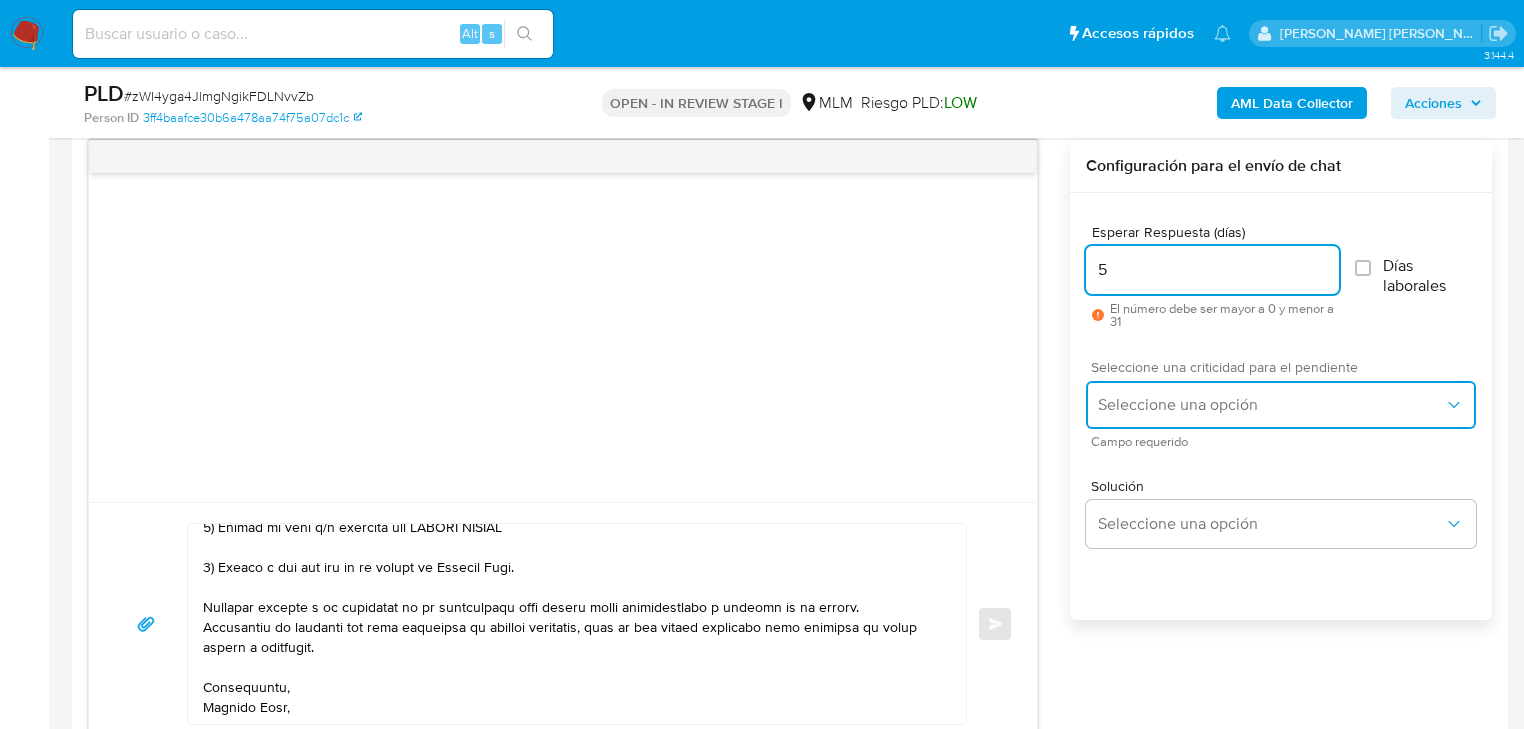 click on "Seleccione una opción" at bounding box center (1271, 405) 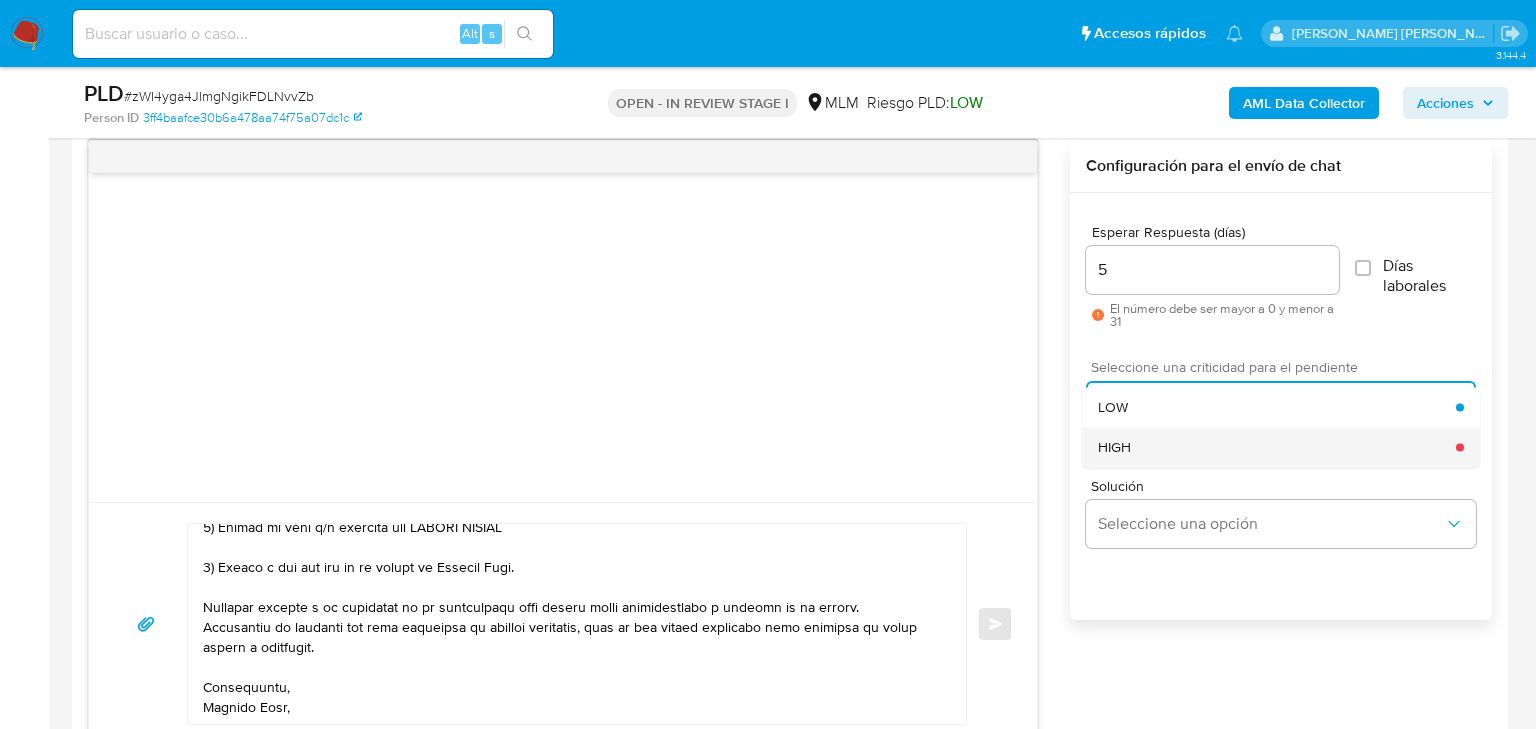 click on "HIGH" at bounding box center (1277, 447) 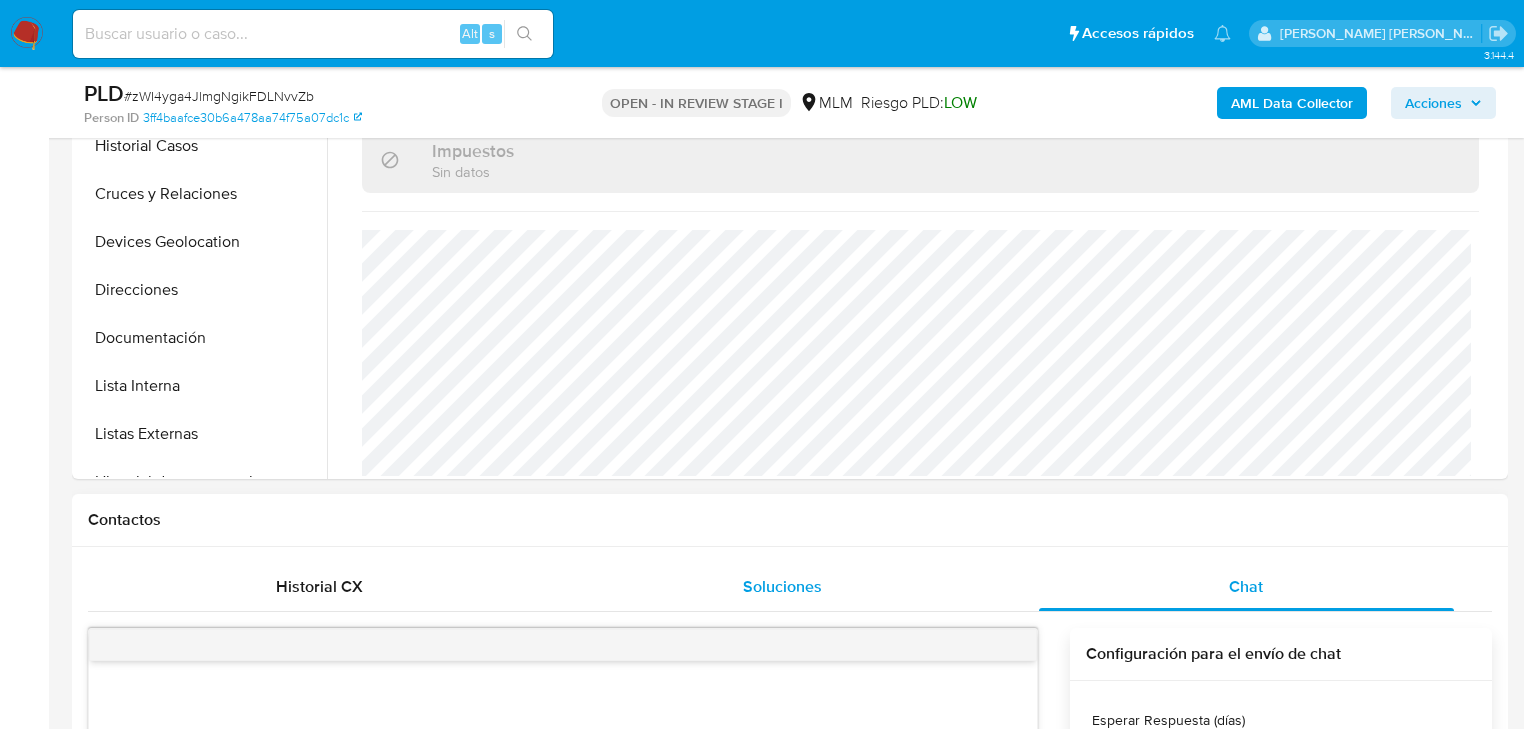 scroll, scrollTop: 240, scrollLeft: 0, axis: vertical 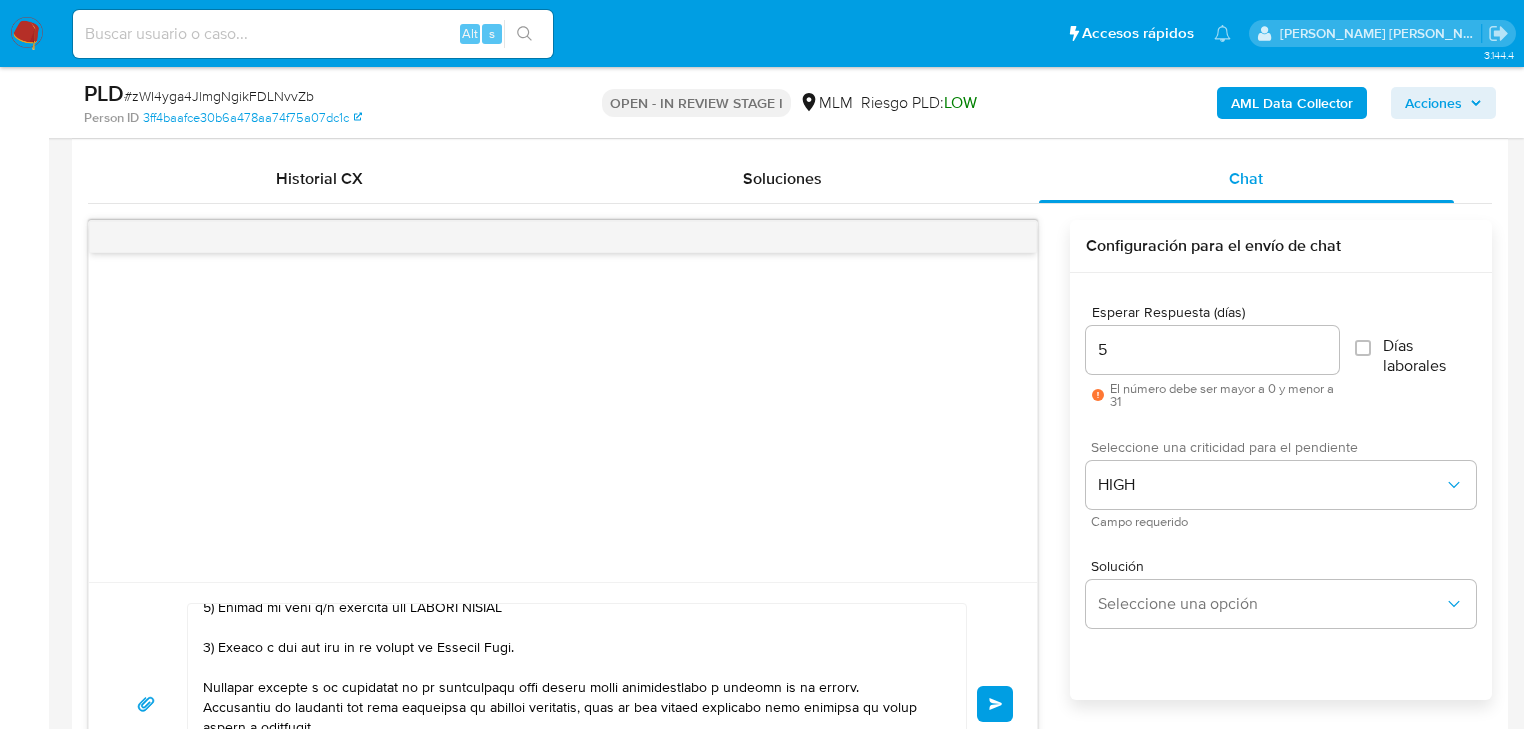 click on "Enviar" at bounding box center (996, 704) 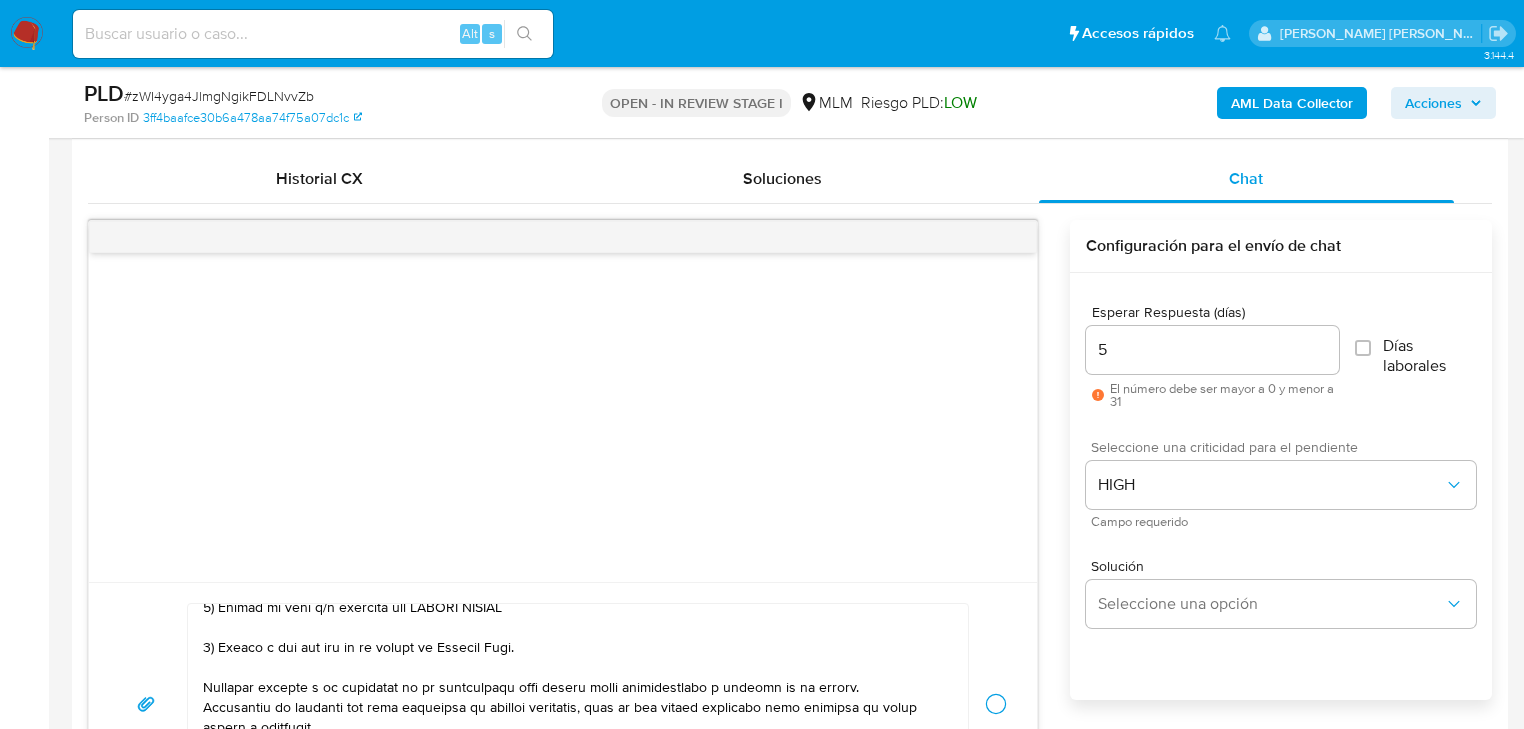 type 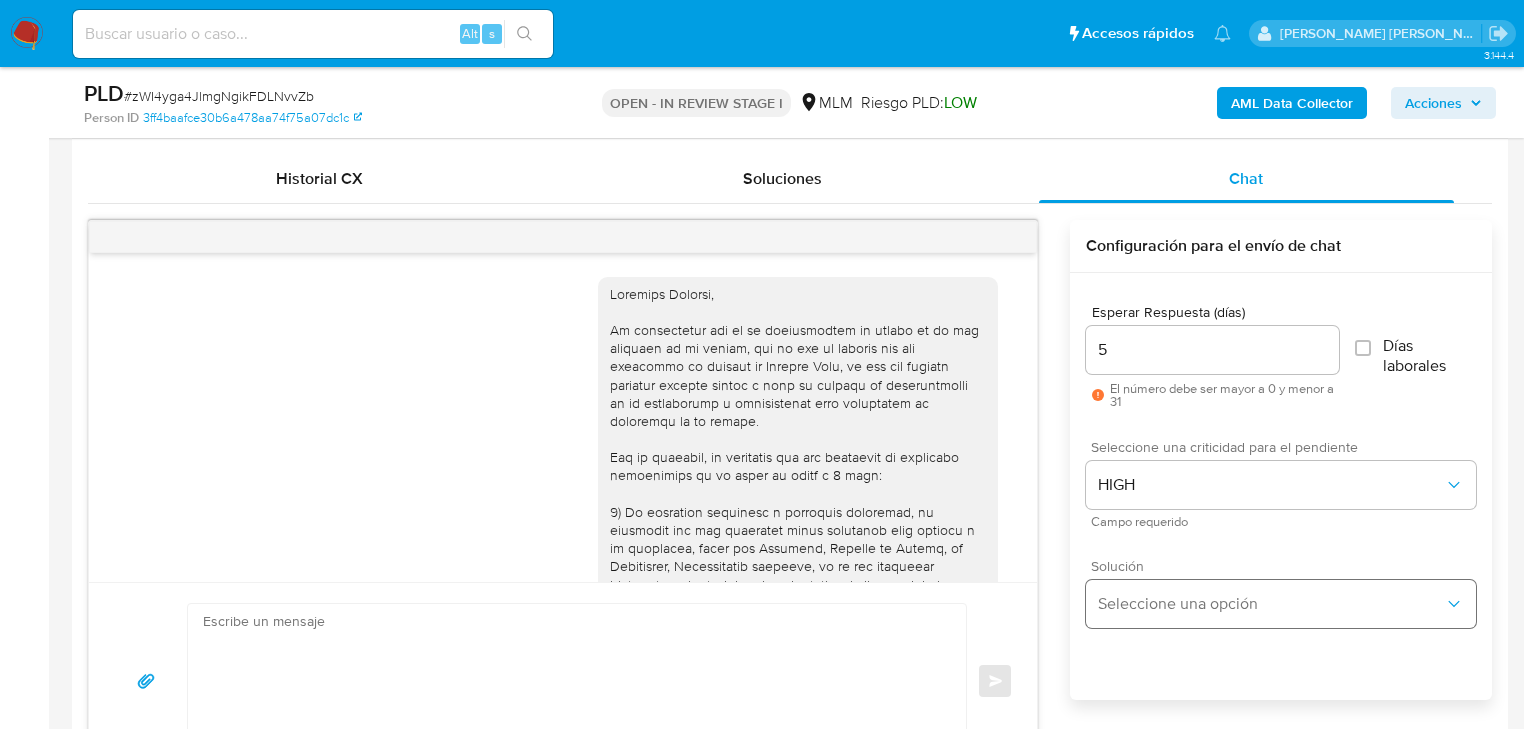 scroll, scrollTop: 477, scrollLeft: 0, axis: vertical 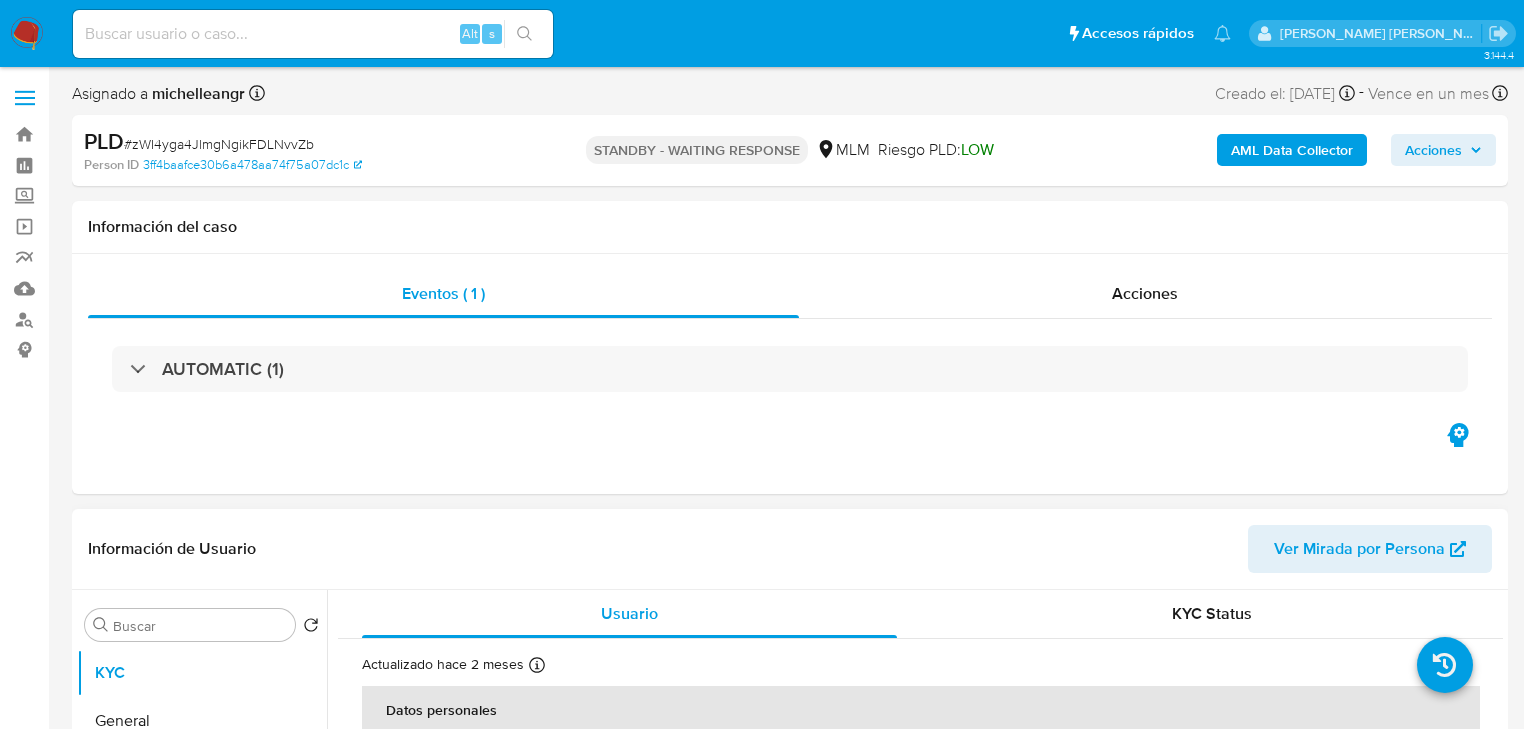 select on "10" 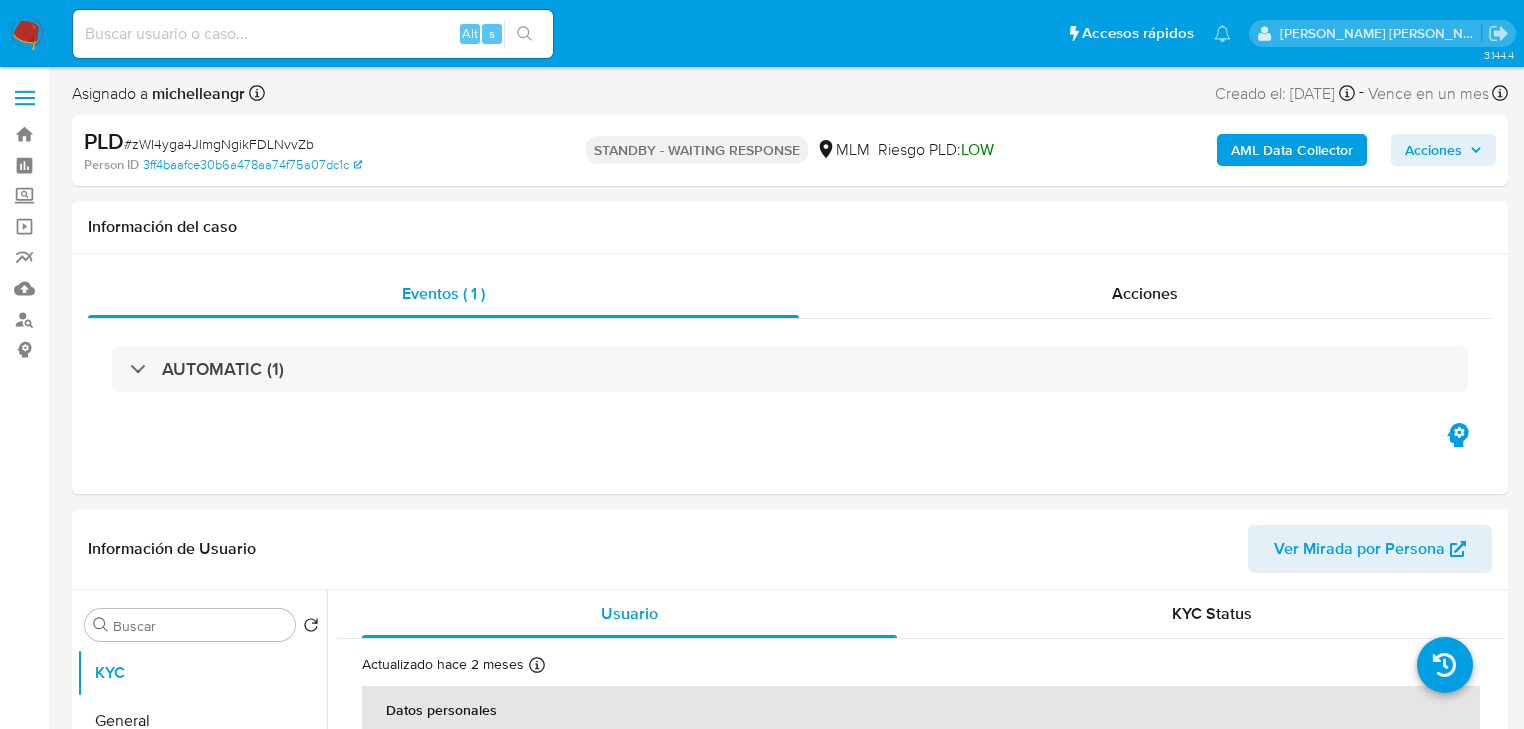click at bounding box center [313, 34] 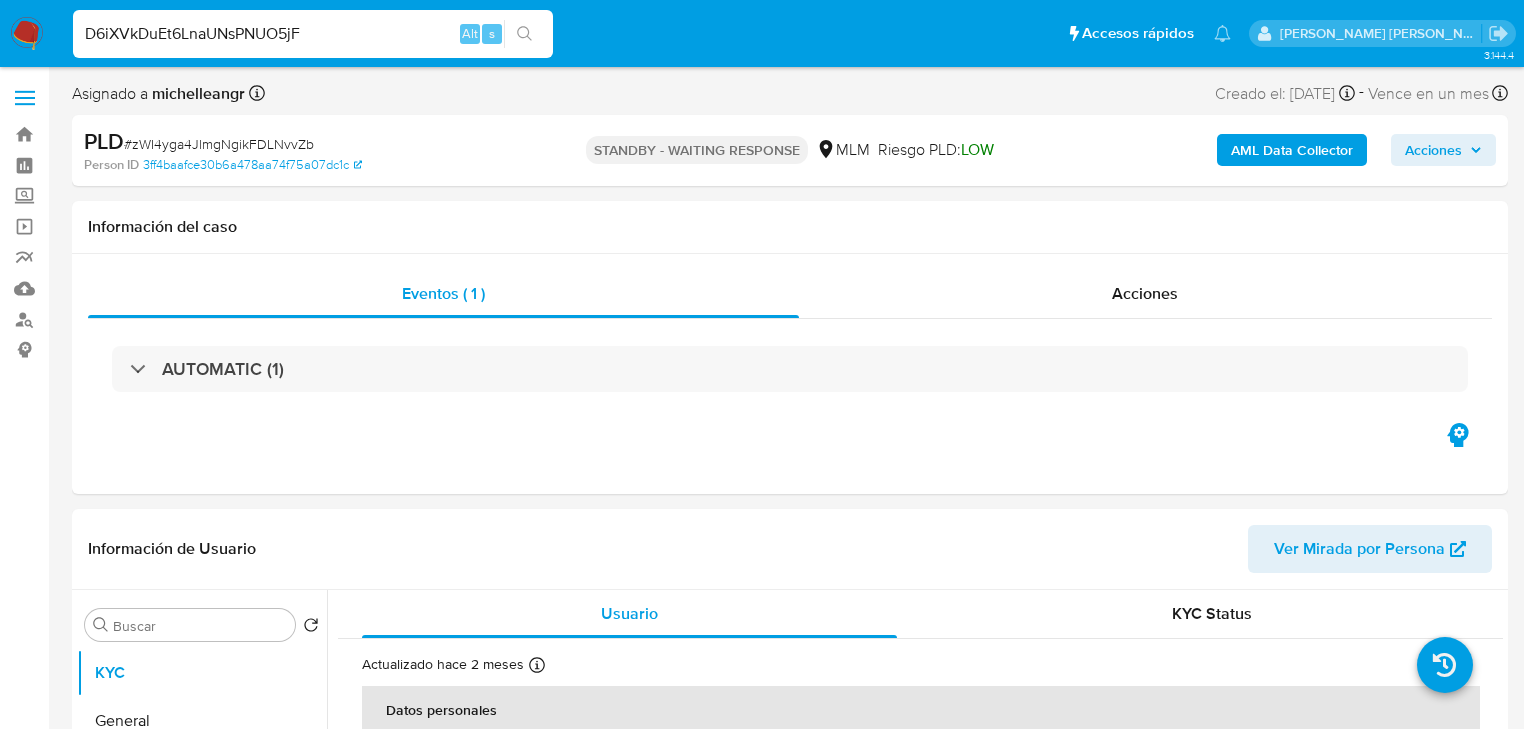 type on "D6iXVkDuEt6LnaUNsPNUO5jF" 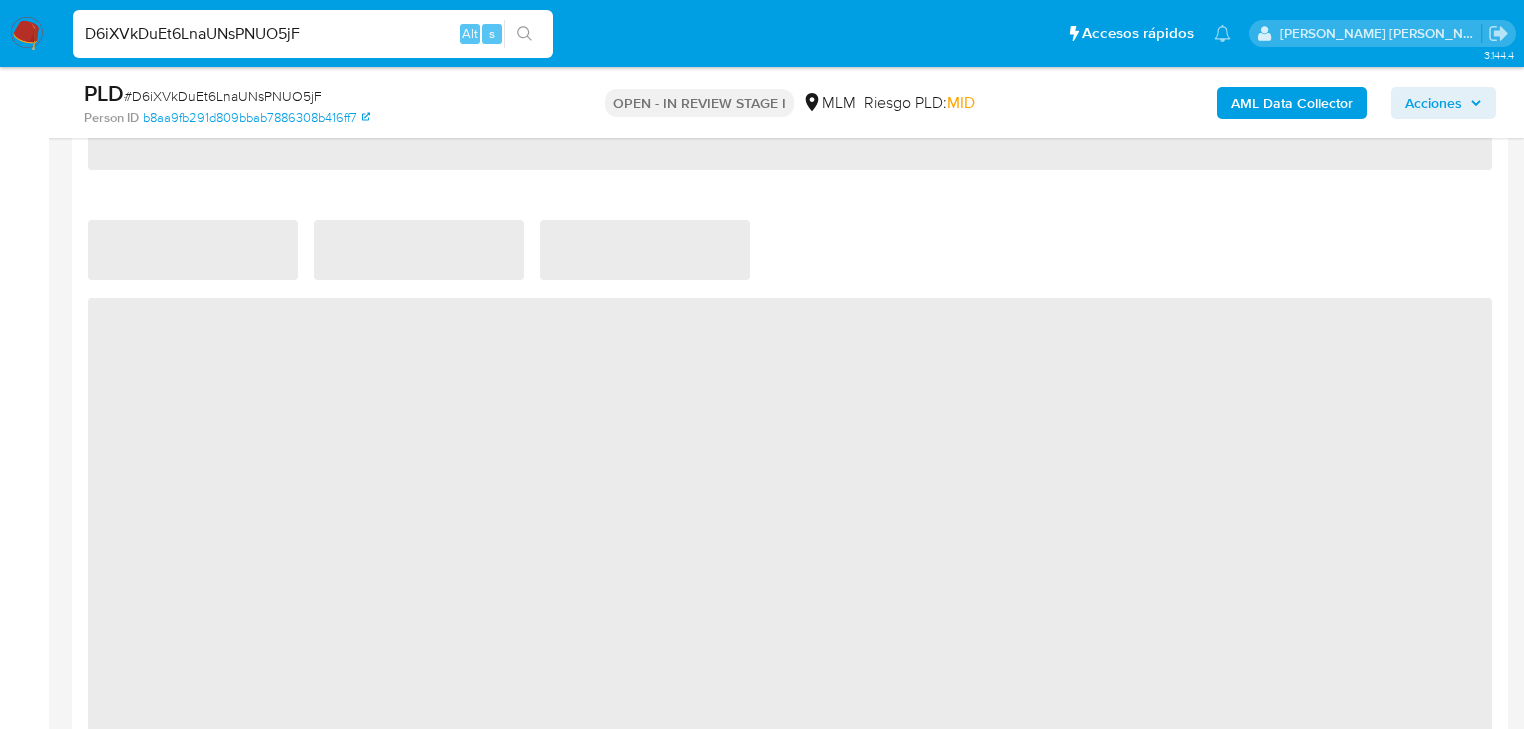 scroll, scrollTop: 1360, scrollLeft: 0, axis: vertical 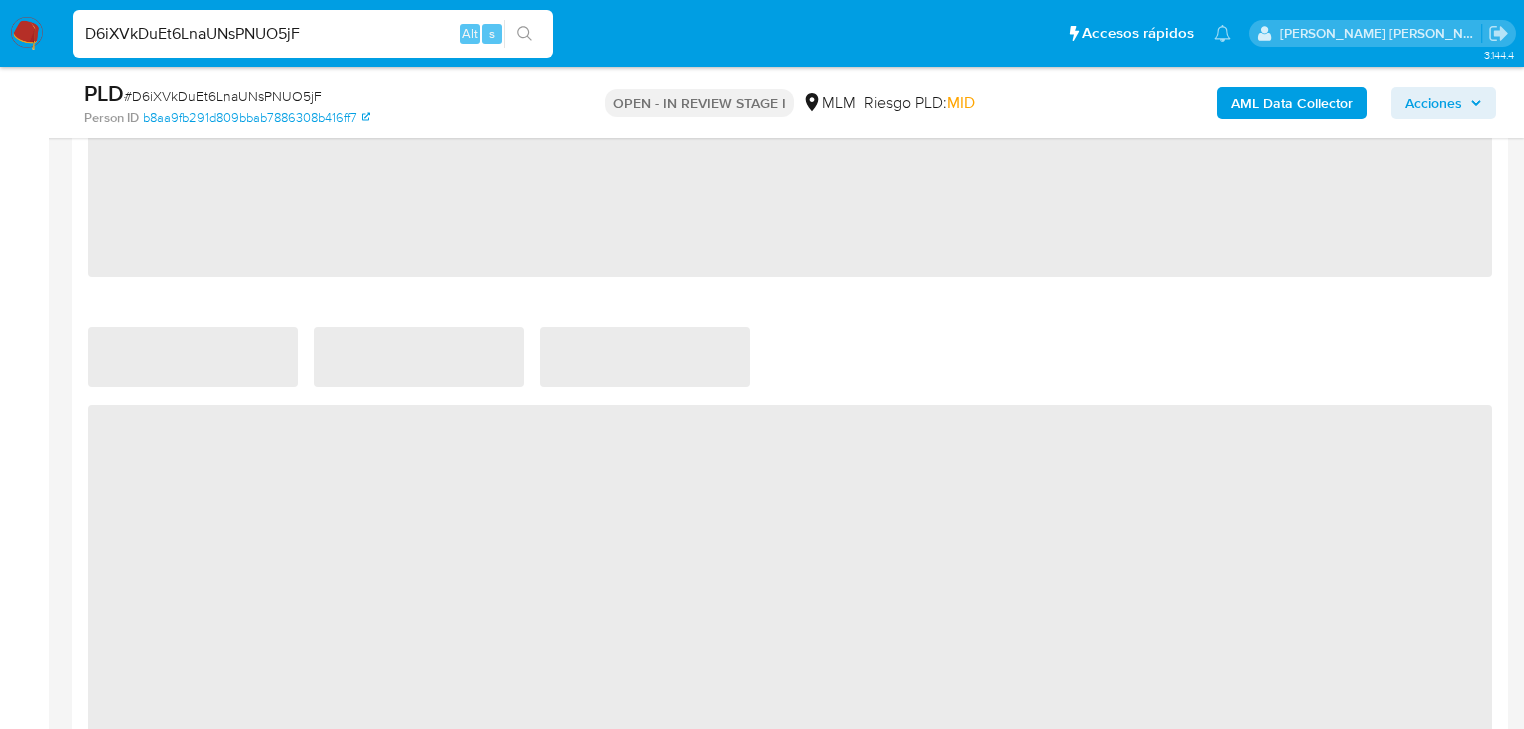 select on "10" 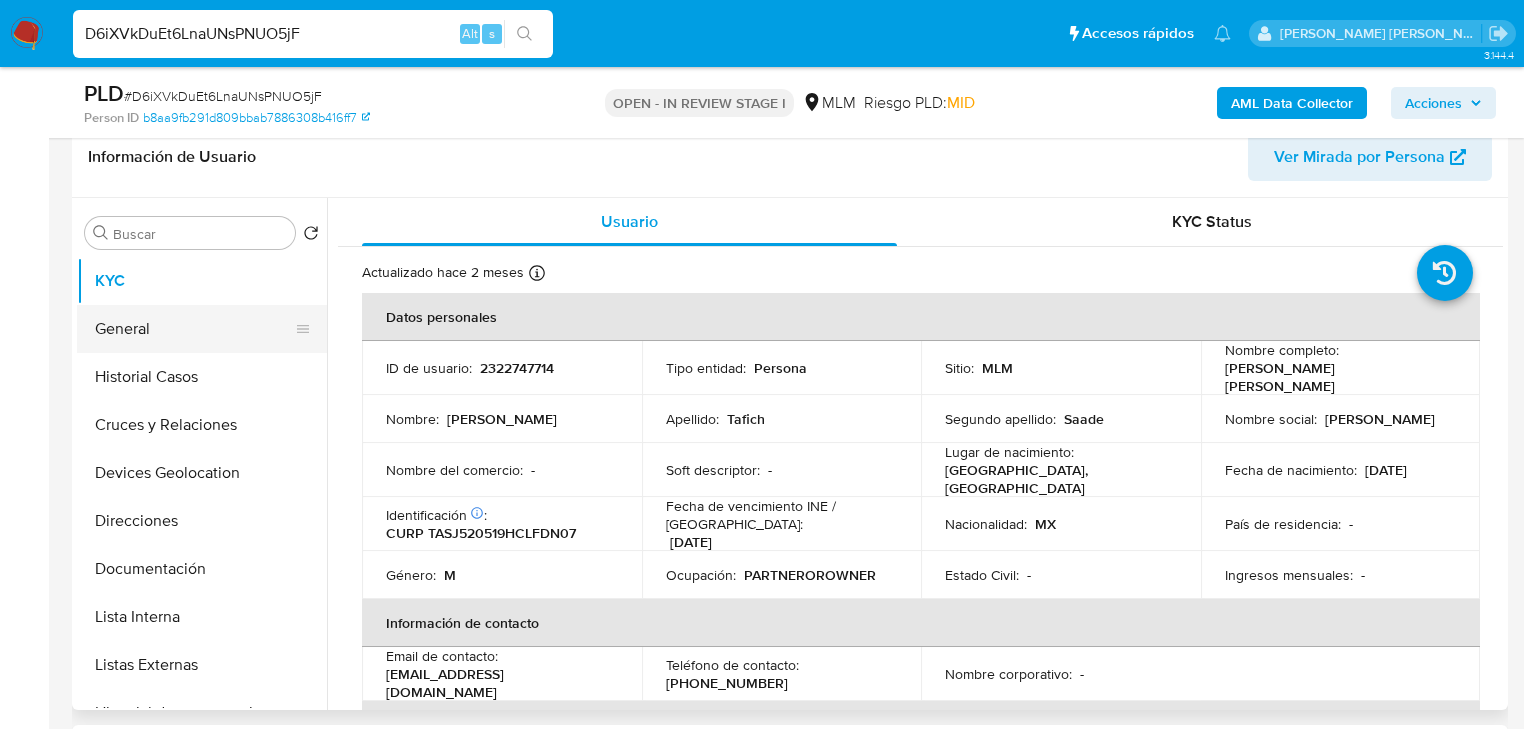 scroll, scrollTop: 320, scrollLeft: 0, axis: vertical 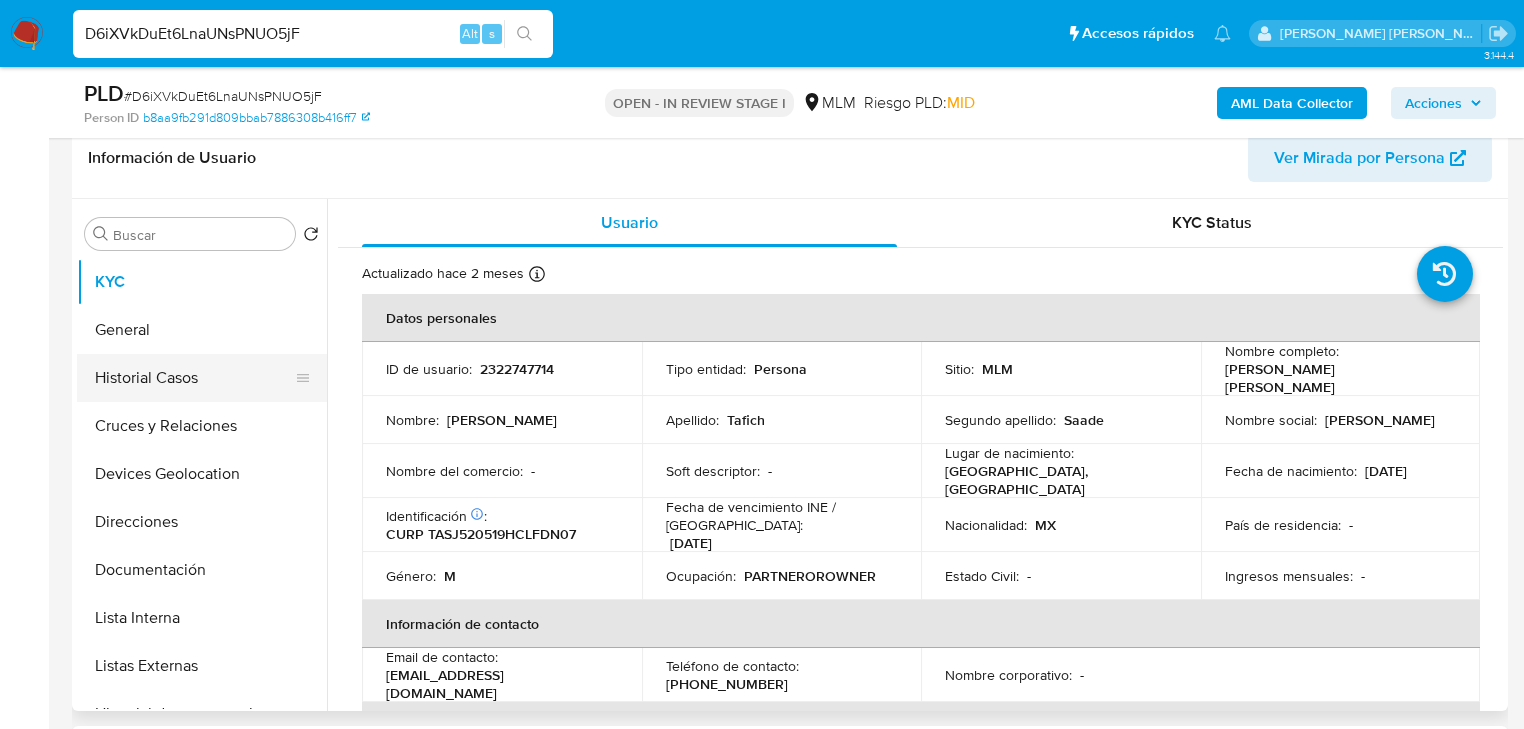 click on "Historial Casos" at bounding box center (194, 378) 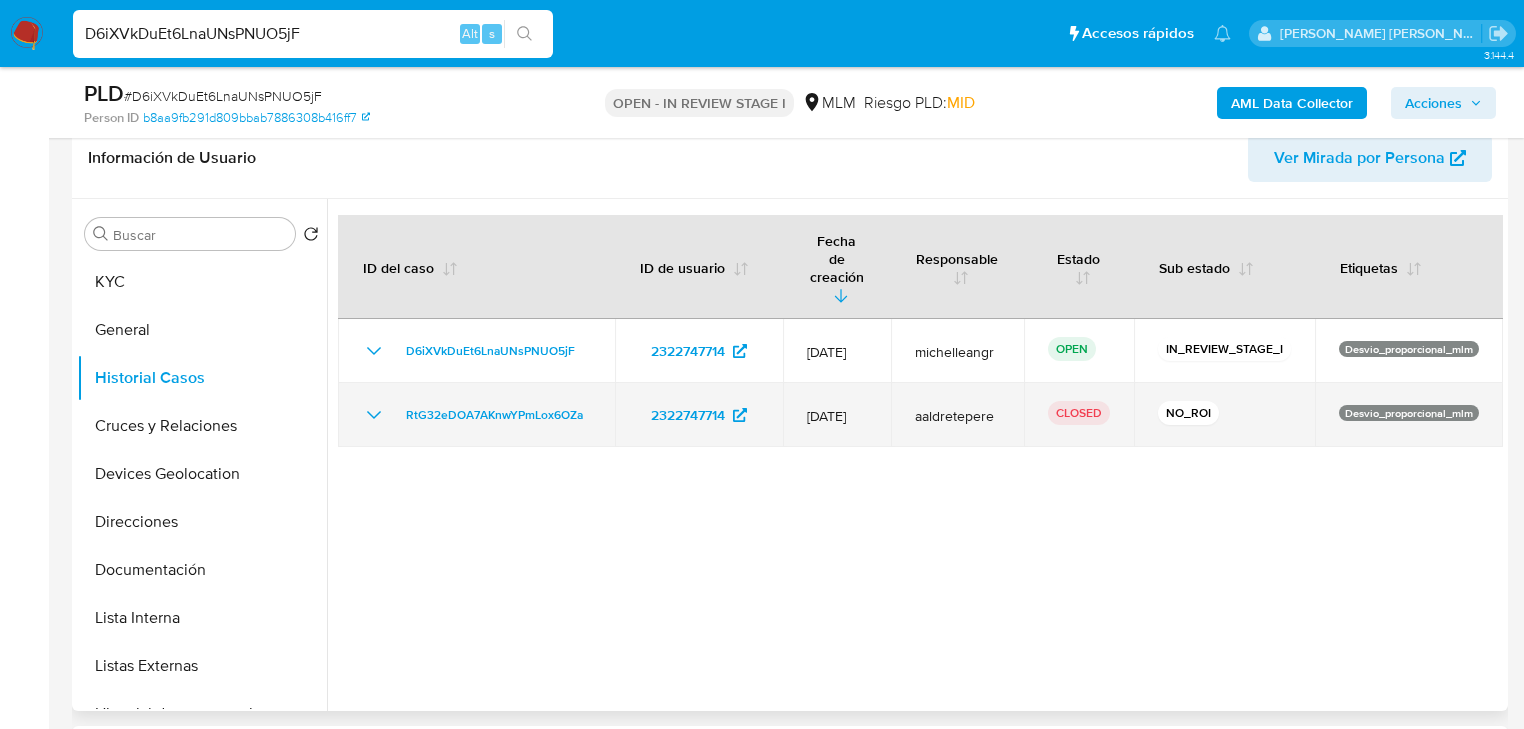 click 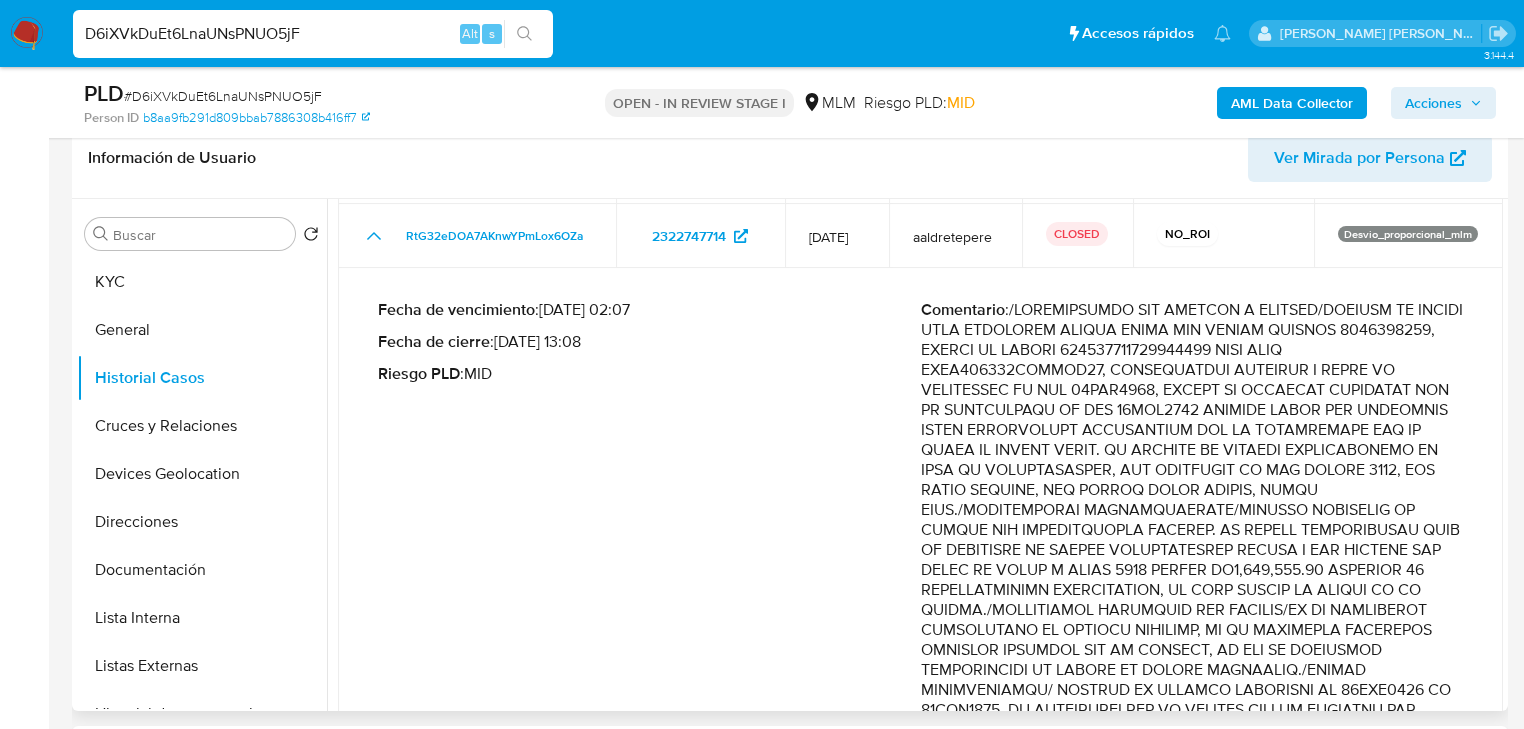 scroll, scrollTop: 320, scrollLeft: 0, axis: vertical 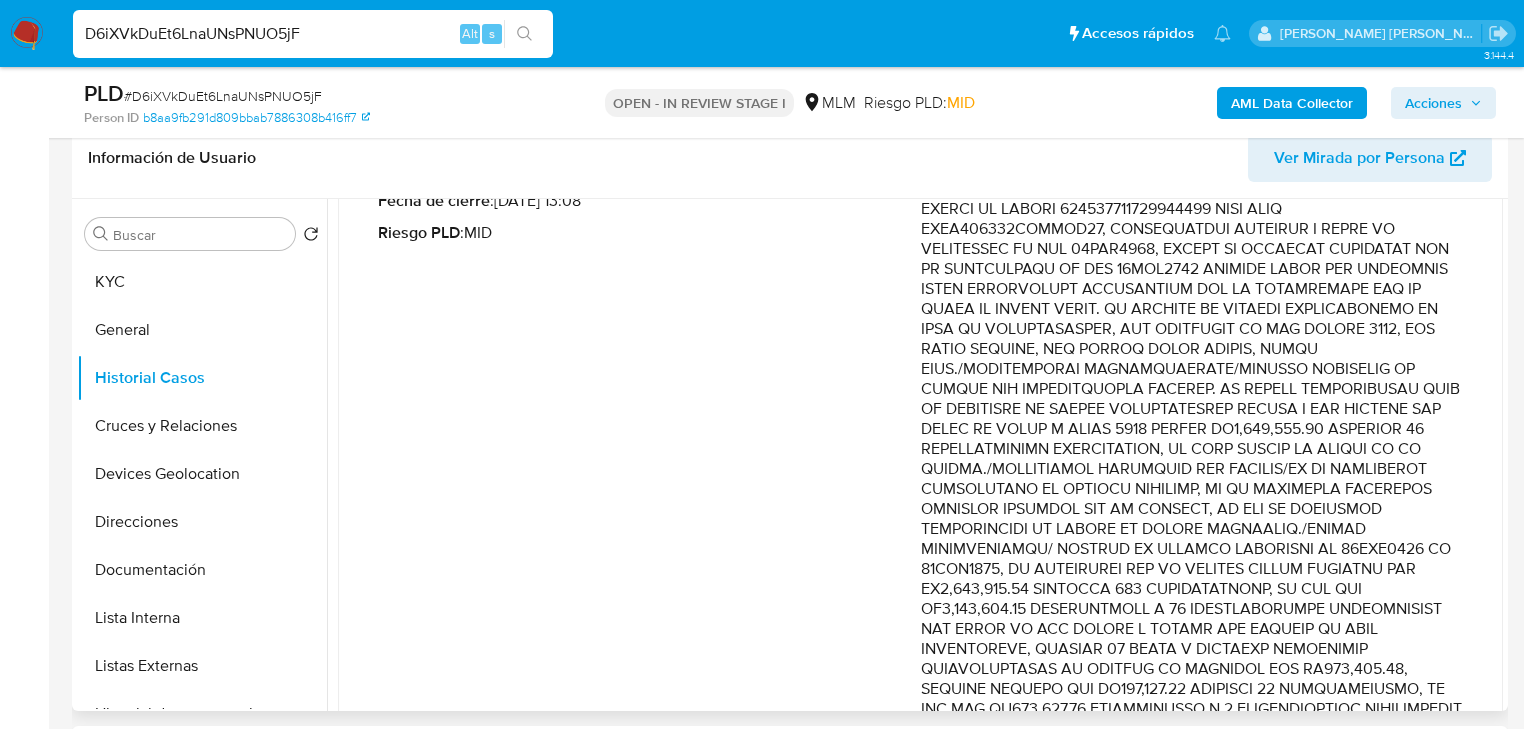 drag, startPoint x: 1280, startPoint y: 405, endPoint x: 1336, endPoint y: 480, distance: 93.60021 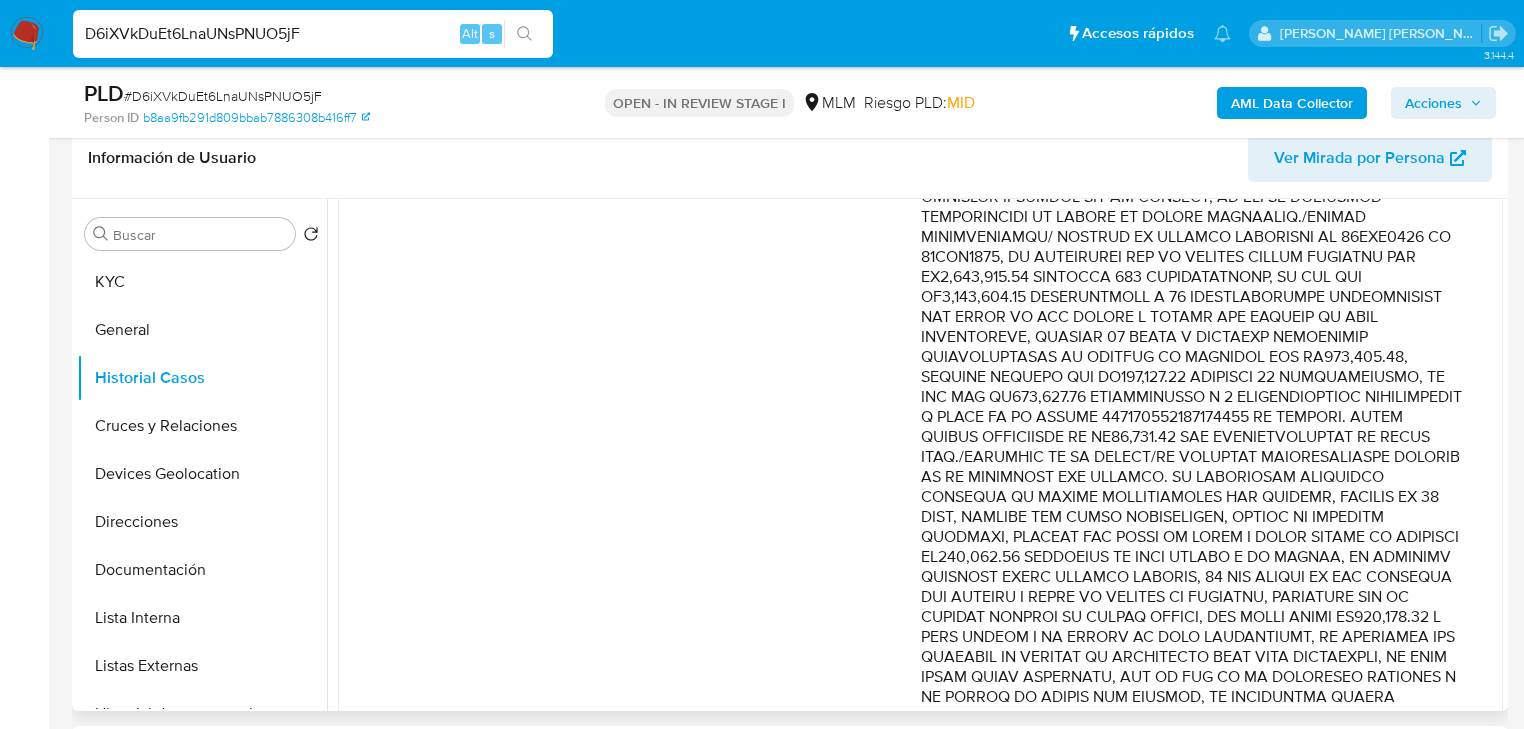scroll, scrollTop: 640, scrollLeft: 0, axis: vertical 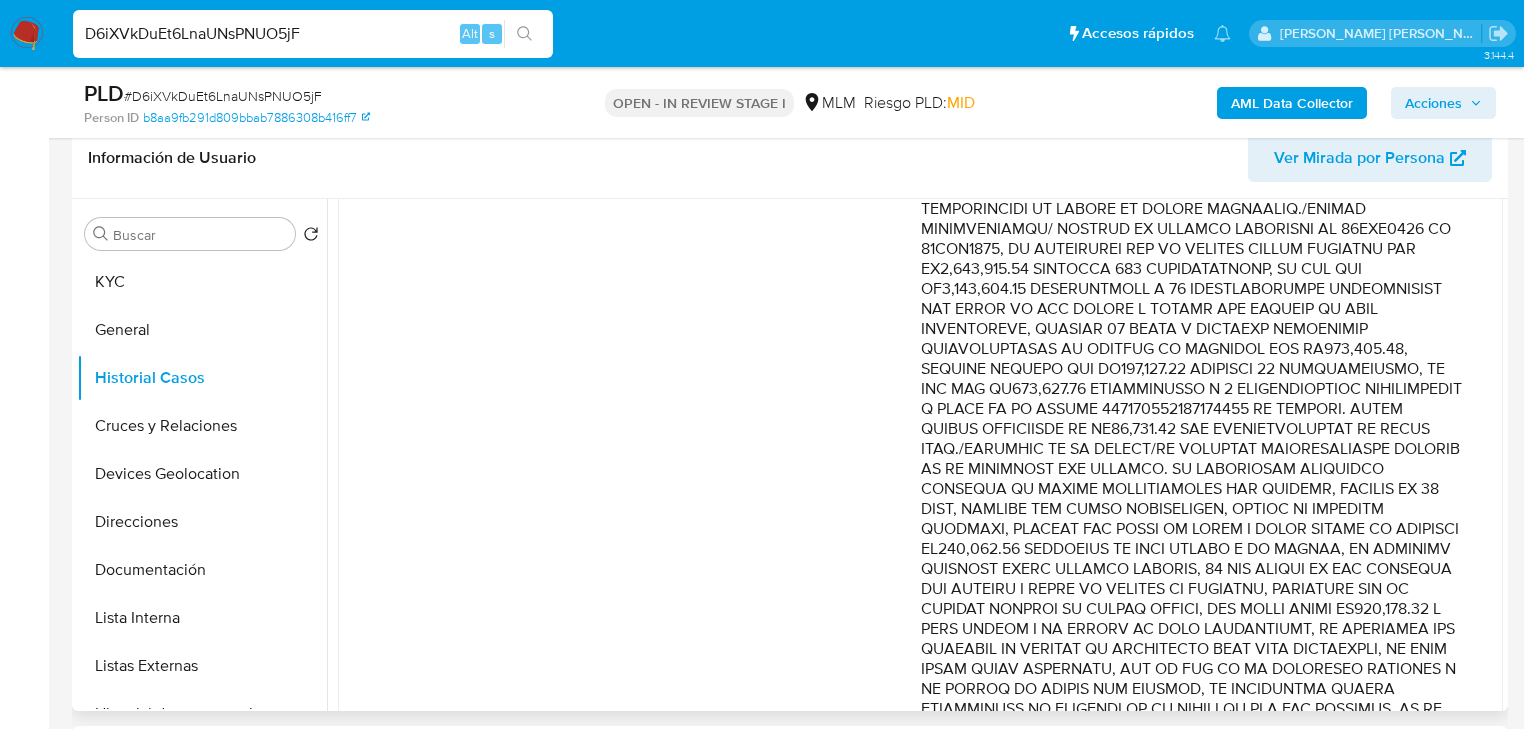 drag, startPoint x: 1292, startPoint y: 292, endPoint x: 1378, endPoint y: 518, distance: 241.80984 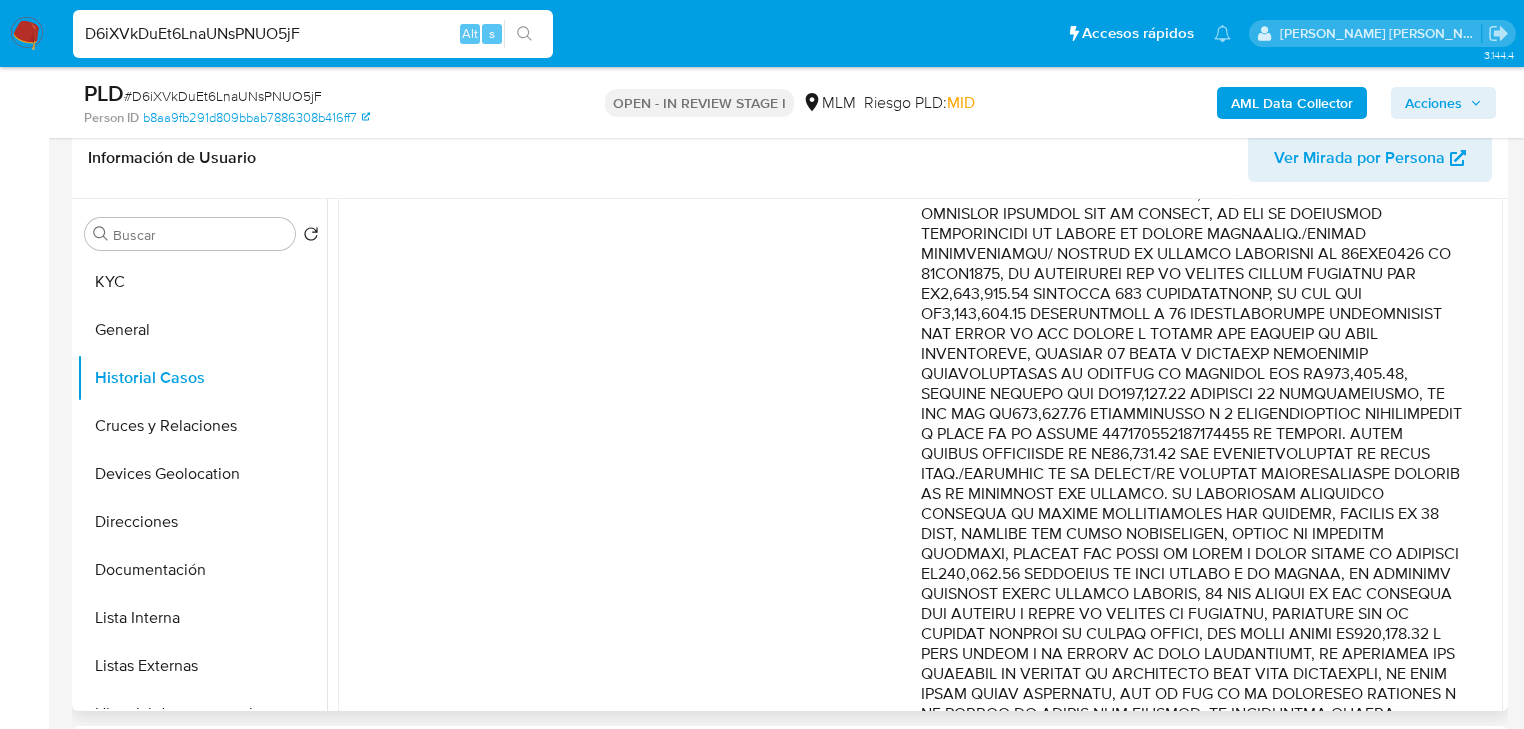 scroll, scrollTop: 547, scrollLeft: 0, axis: vertical 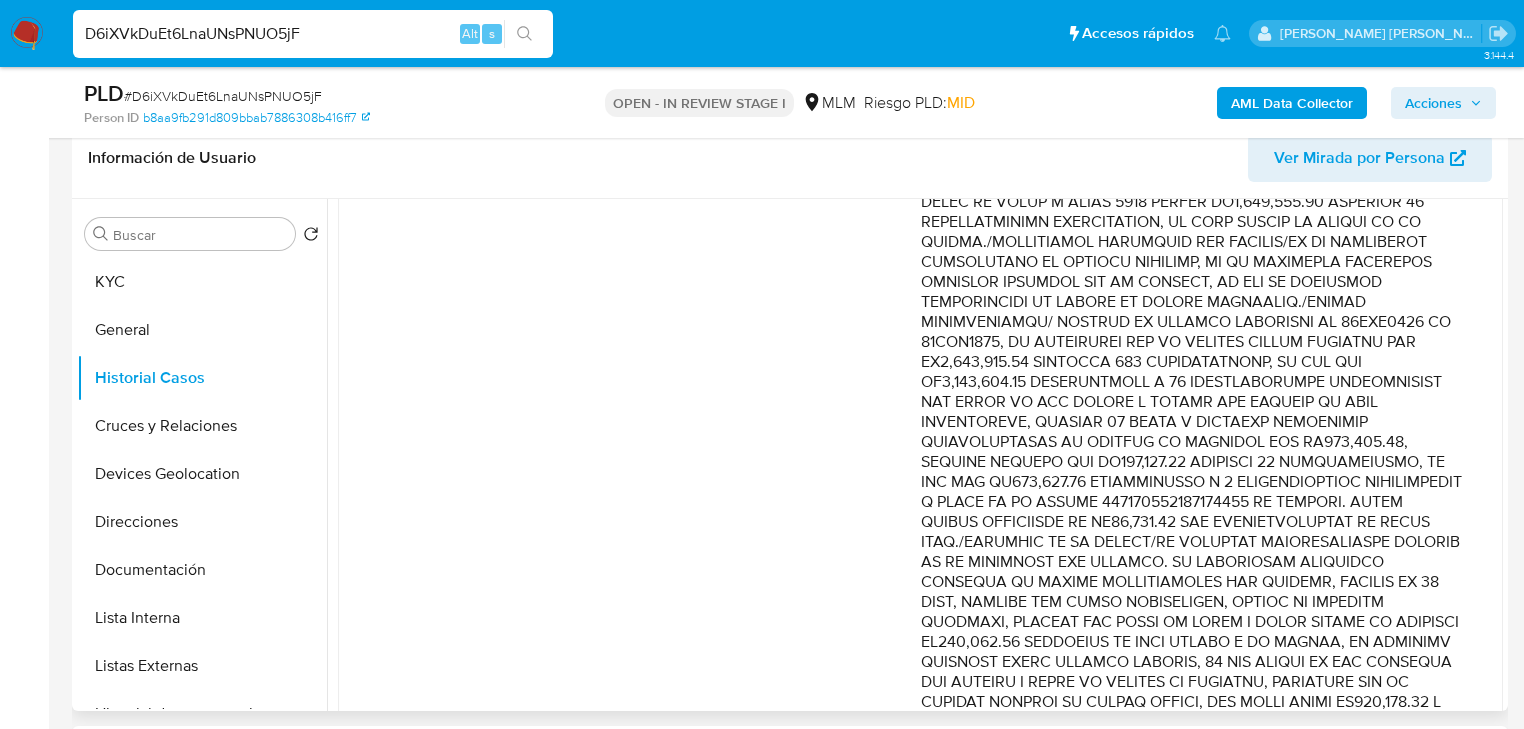 click on "Comentario  :" at bounding box center (1192, 382) 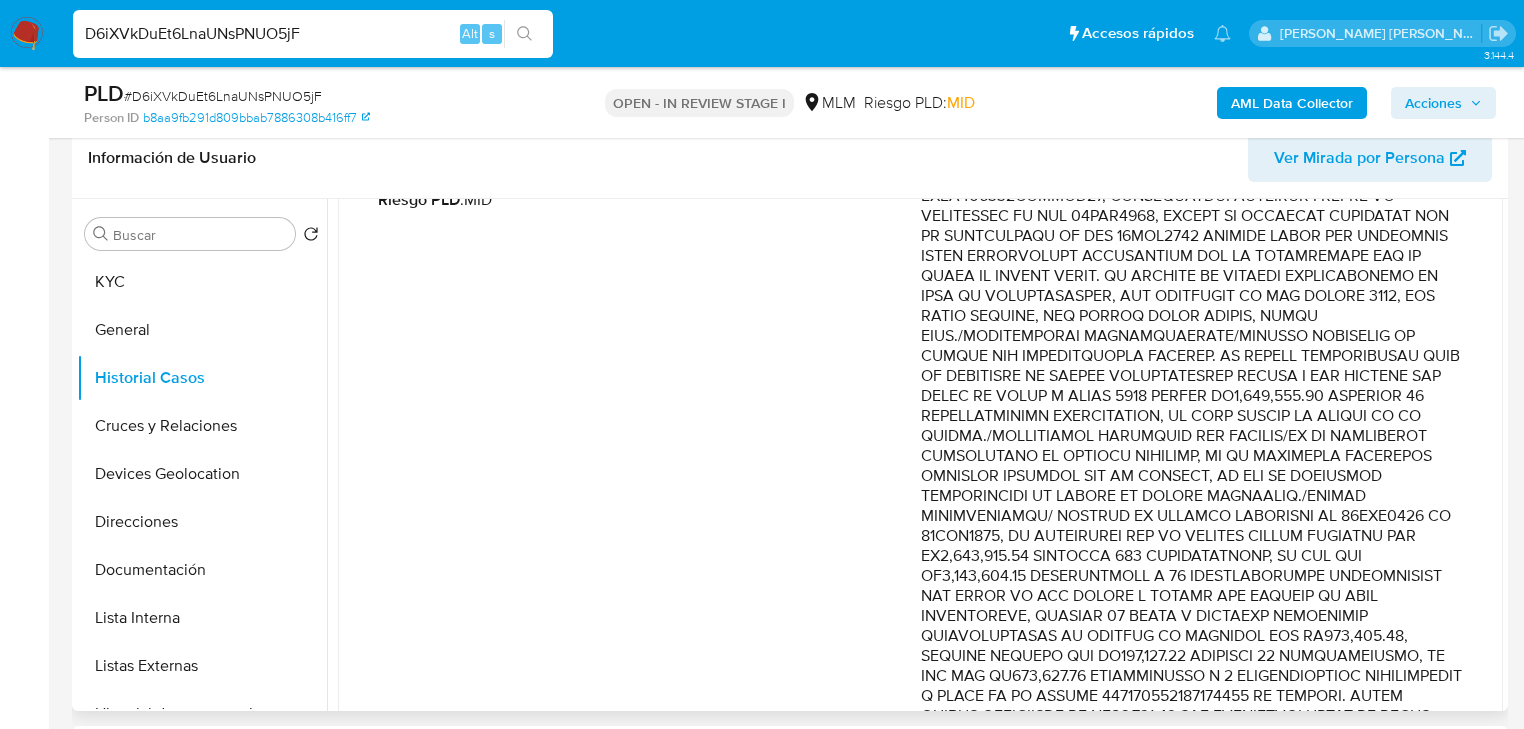 scroll, scrollTop: 147, scrollLeft: 0, axis: vertical 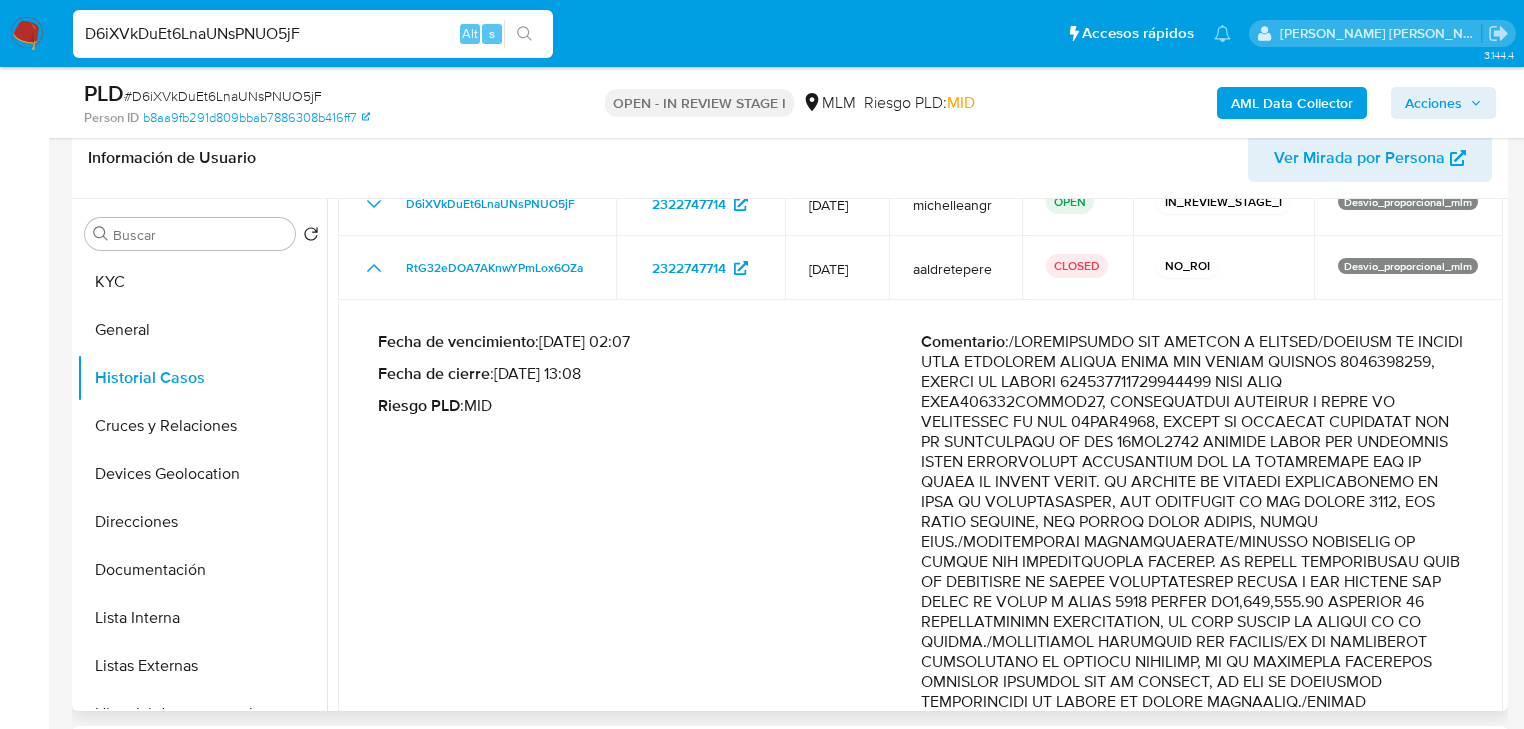 drag, startPoint x: 1268, startPoint y: 484, endPoint x: 1398, endPoint y: 588, distance: 166.48123 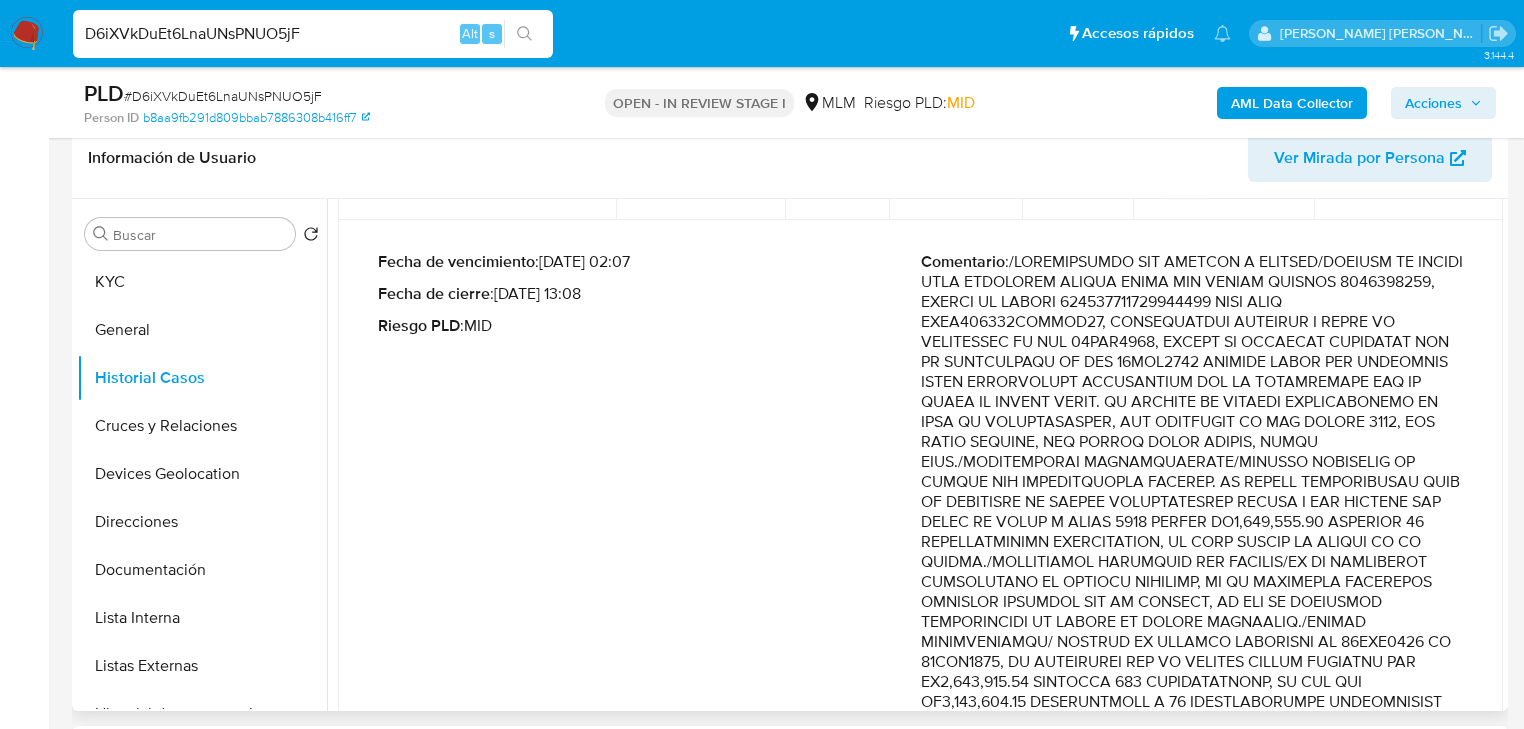 click on "Comentario  :" at bounding box center [1192, 702] 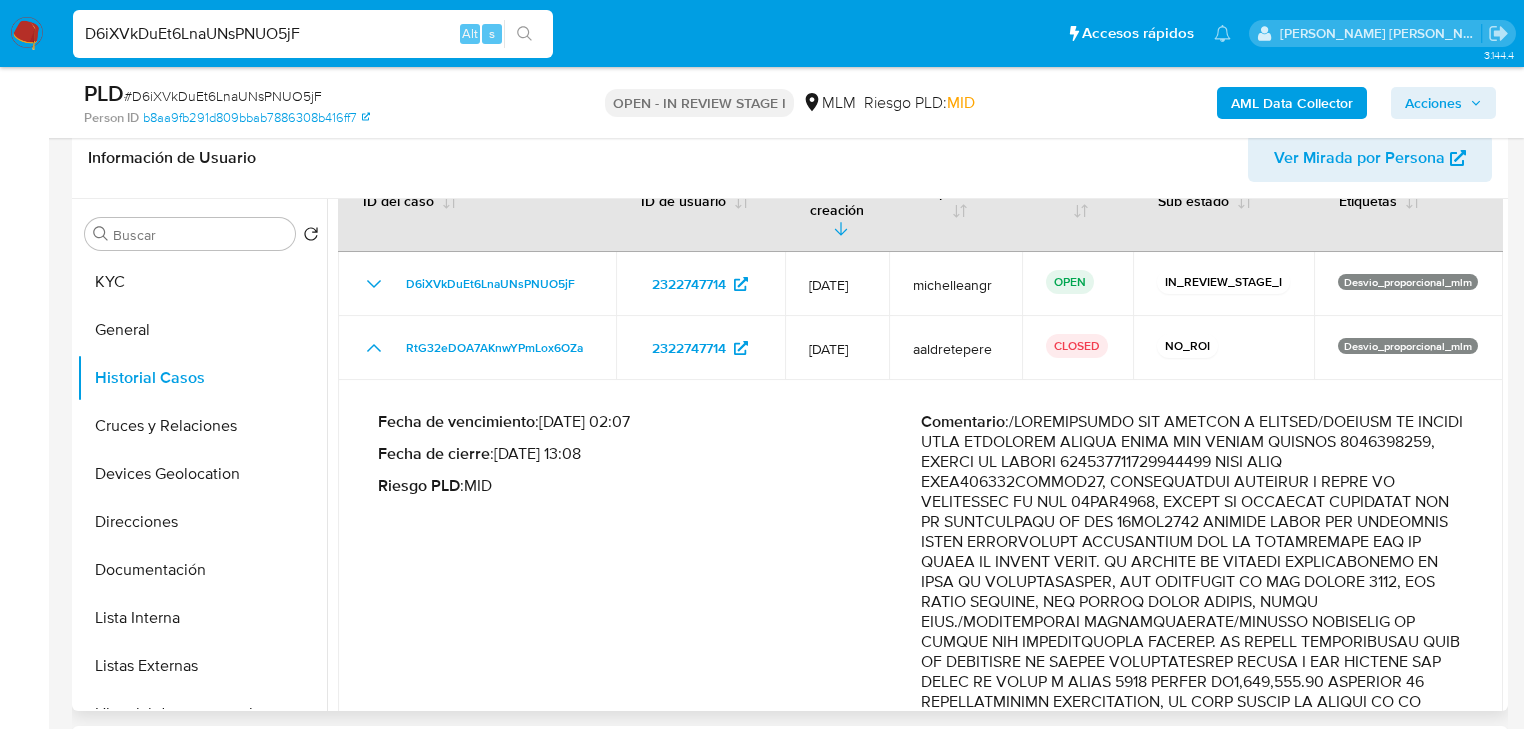 drag, startPoint x: 1263, startPoint y: 416, endPoint x: 1351, endPoint y: 576, distance: 182.6034 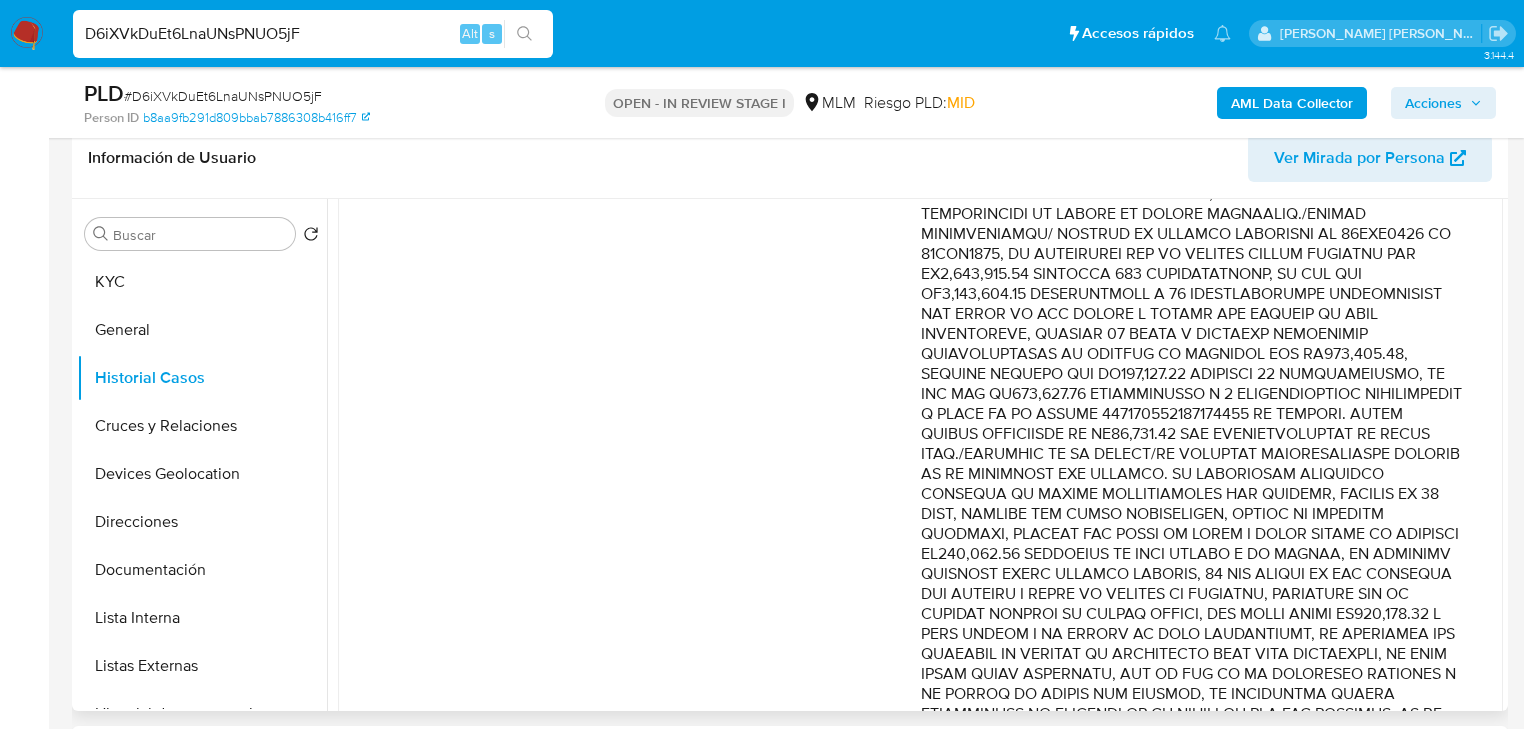 scroll, scrollTop: 707, scrollLeft: 0, axis: vertical 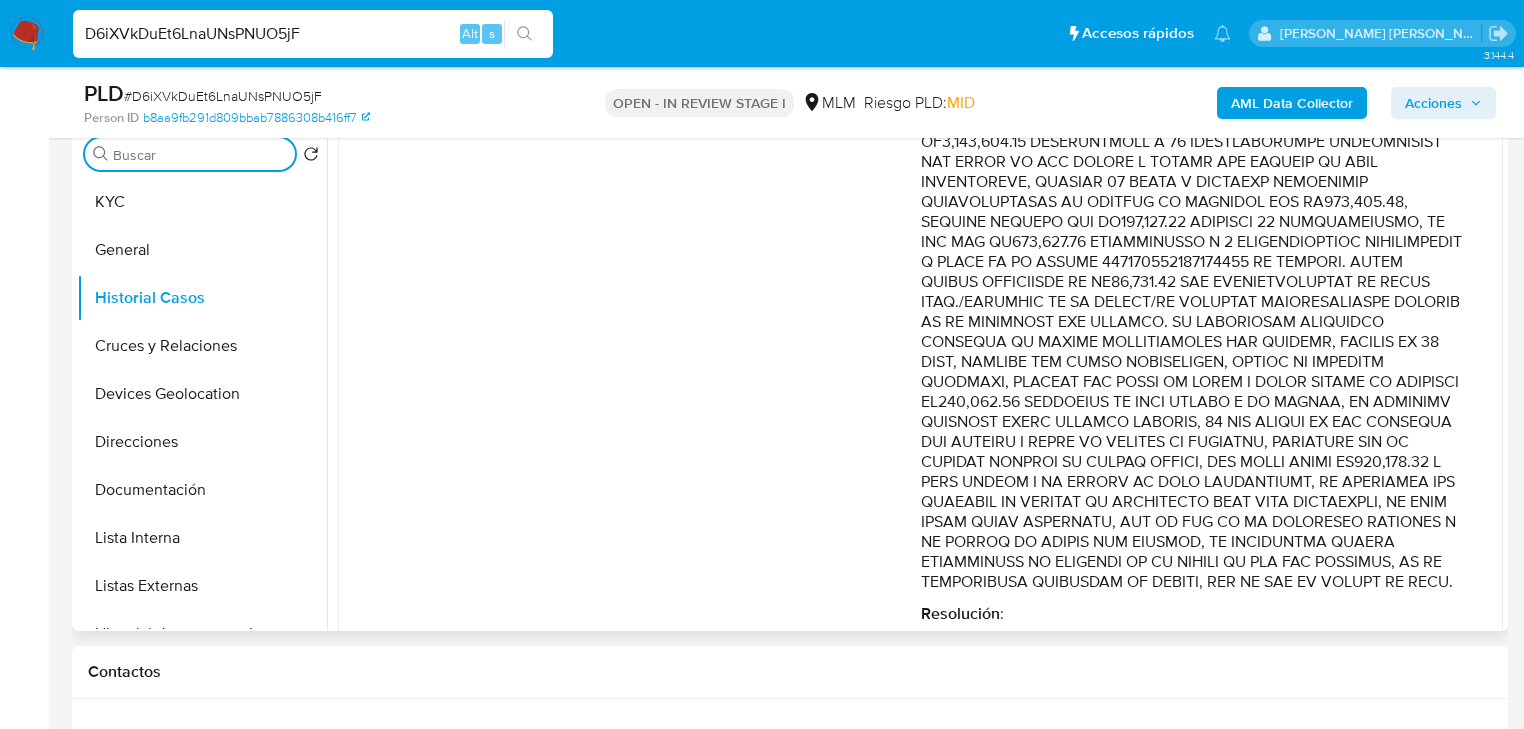 click on "Buscar" at bounding box center (200, 155) 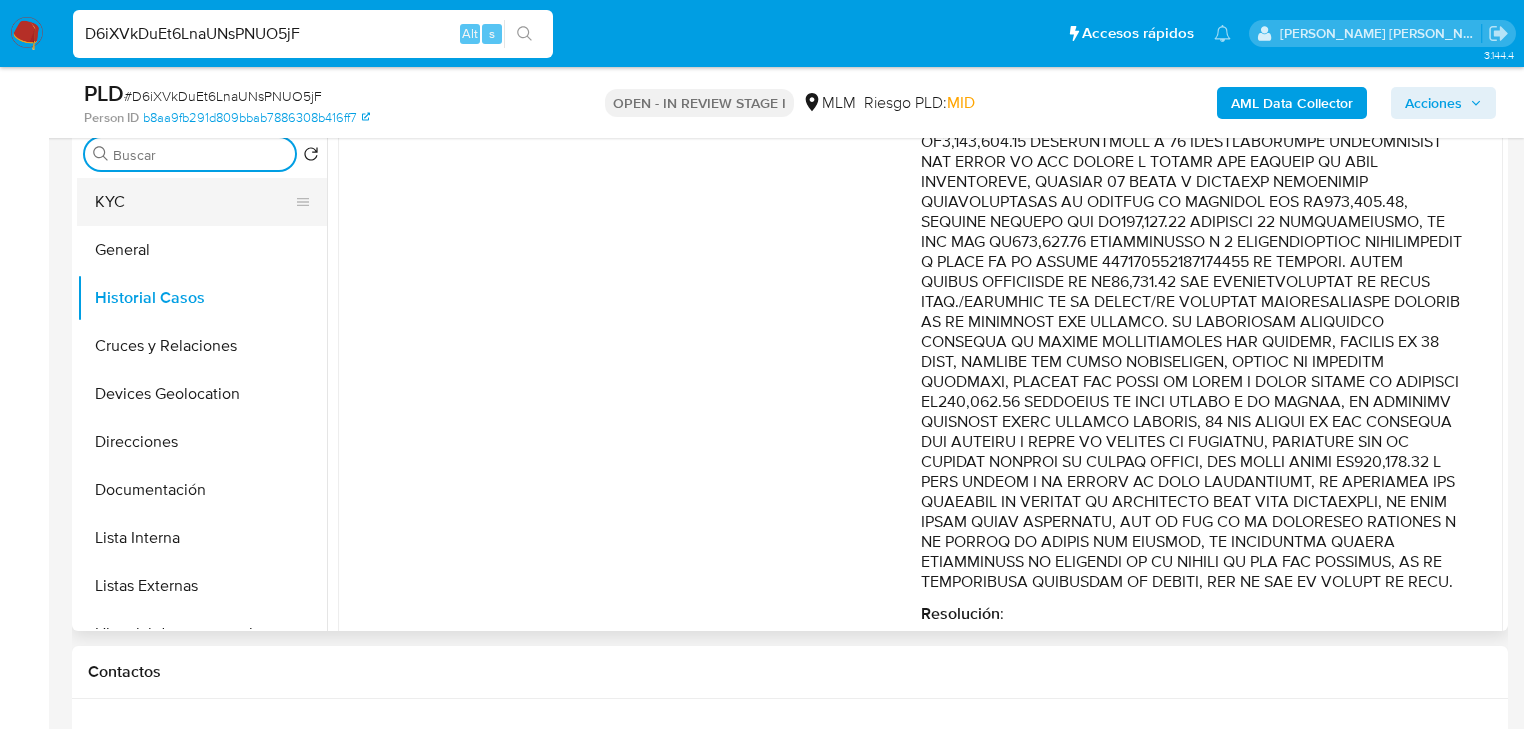 click on "KYC" at bounding box center (194, 202) 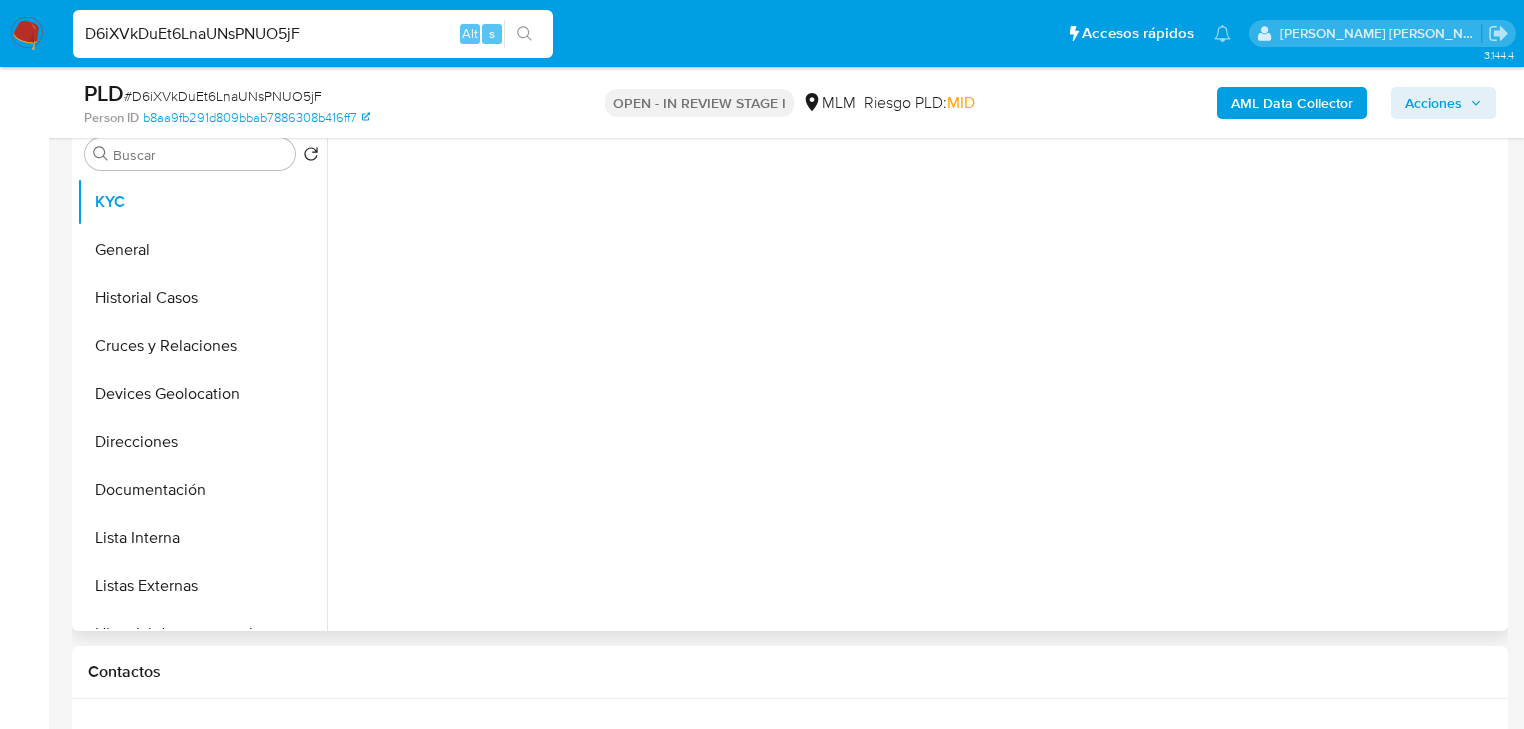 scroll, scrollTop: 0, scrollLeft: 0, axis: both 